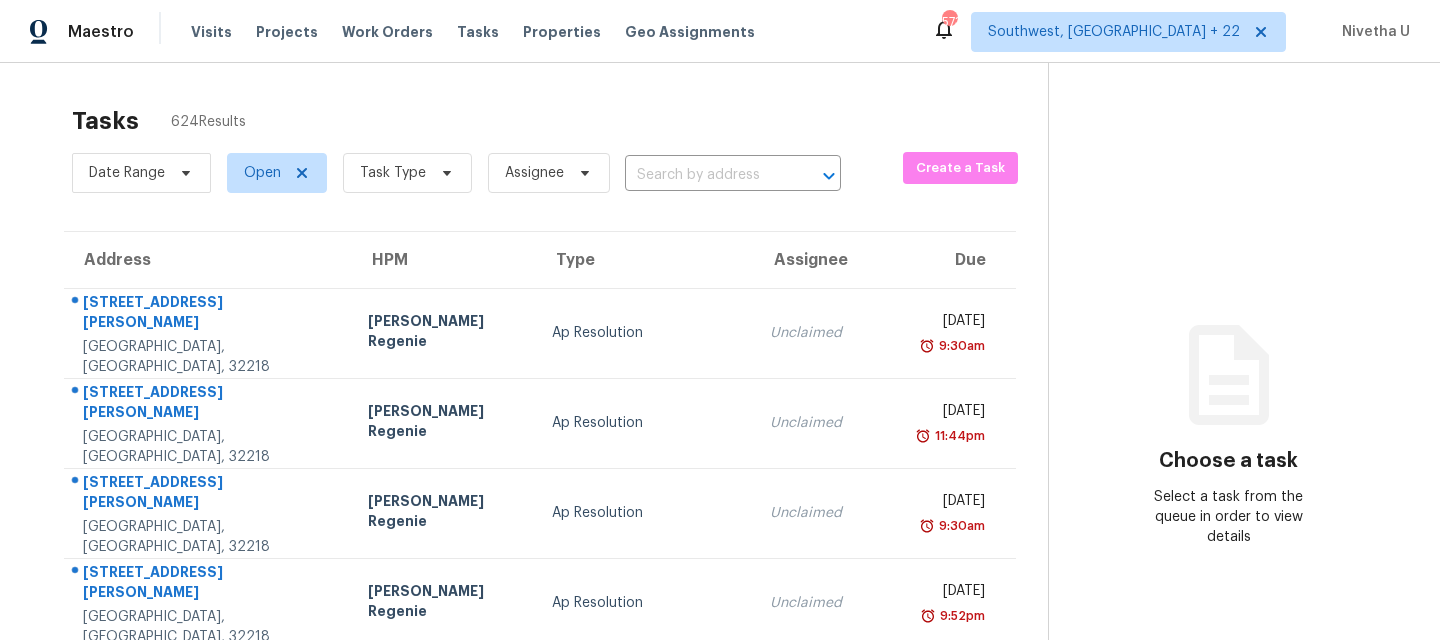 scroll, scrollTop: 0, scrollLeft: 0, axis: both 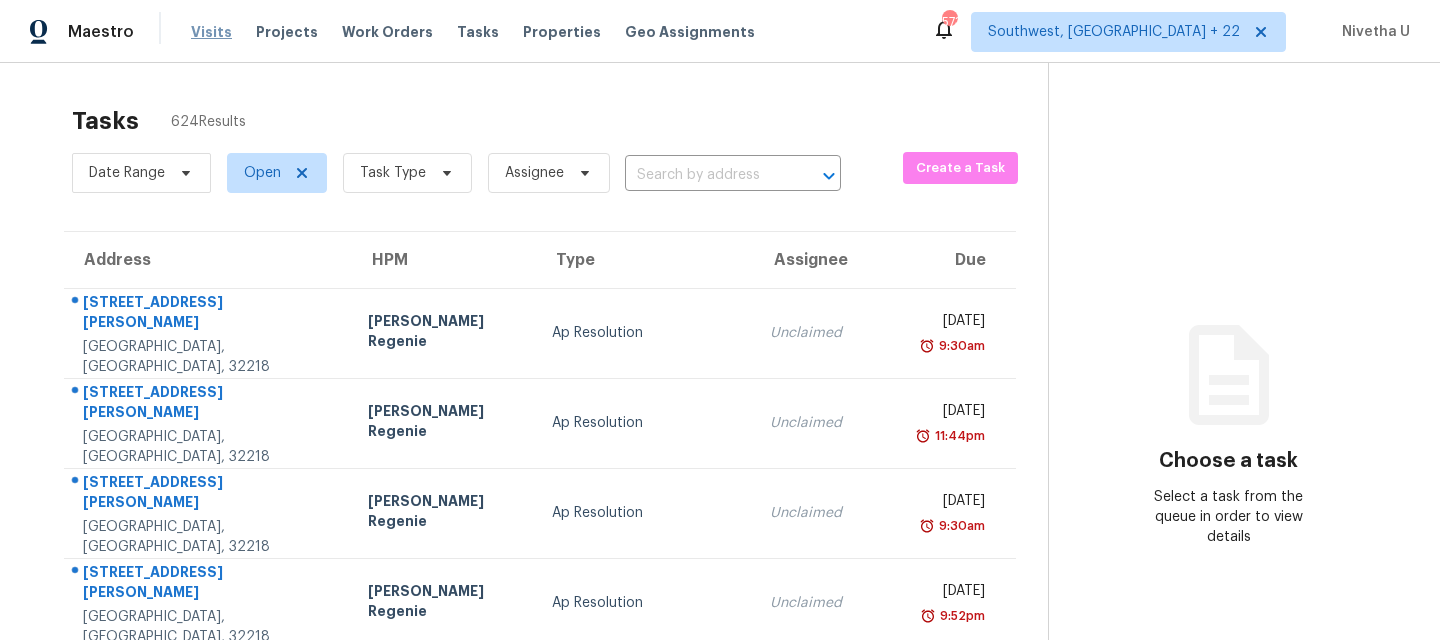 click on "Visits" at bounding box center [211, 32] 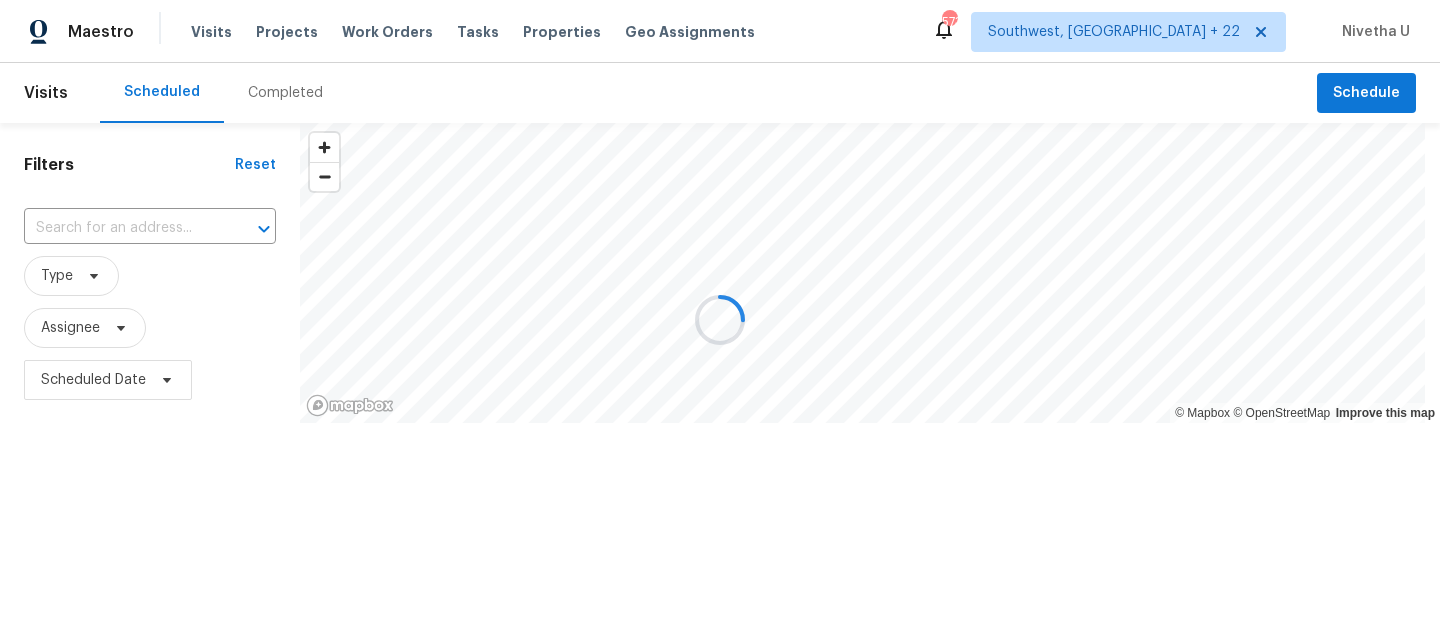click at bounding box center [720, 320] 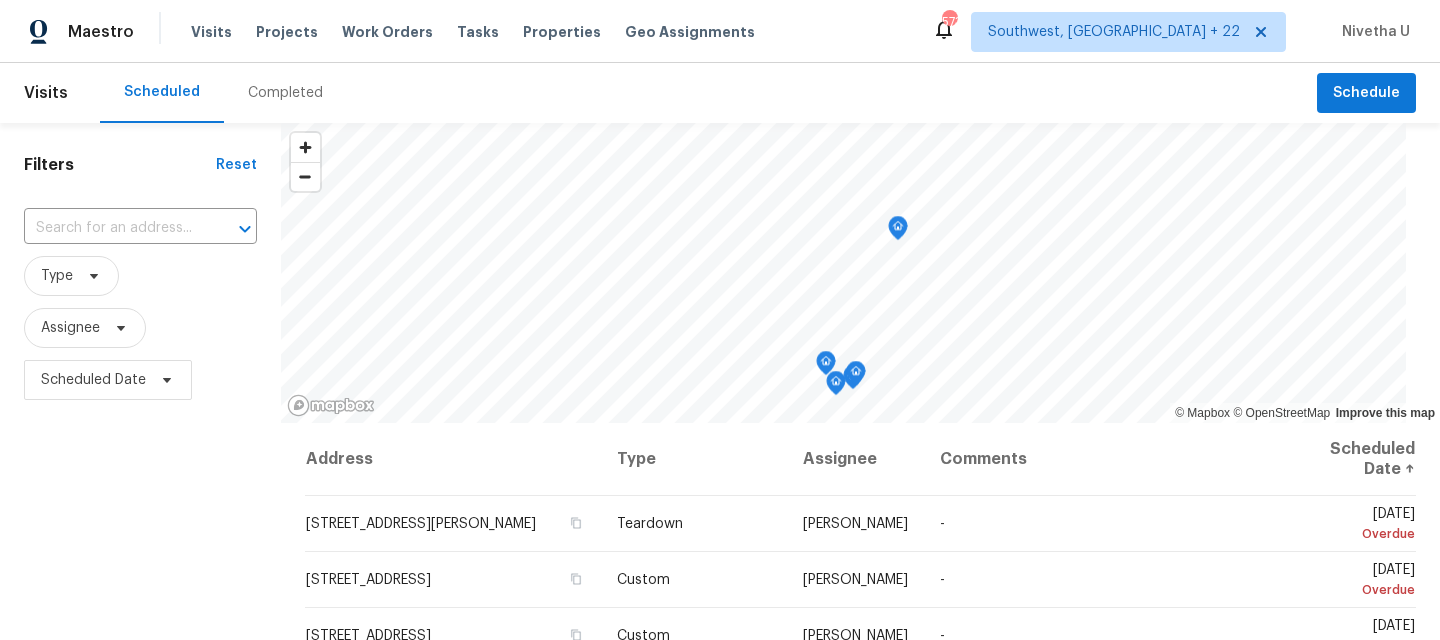 click on "Completed" at bounding box center [285, 93] 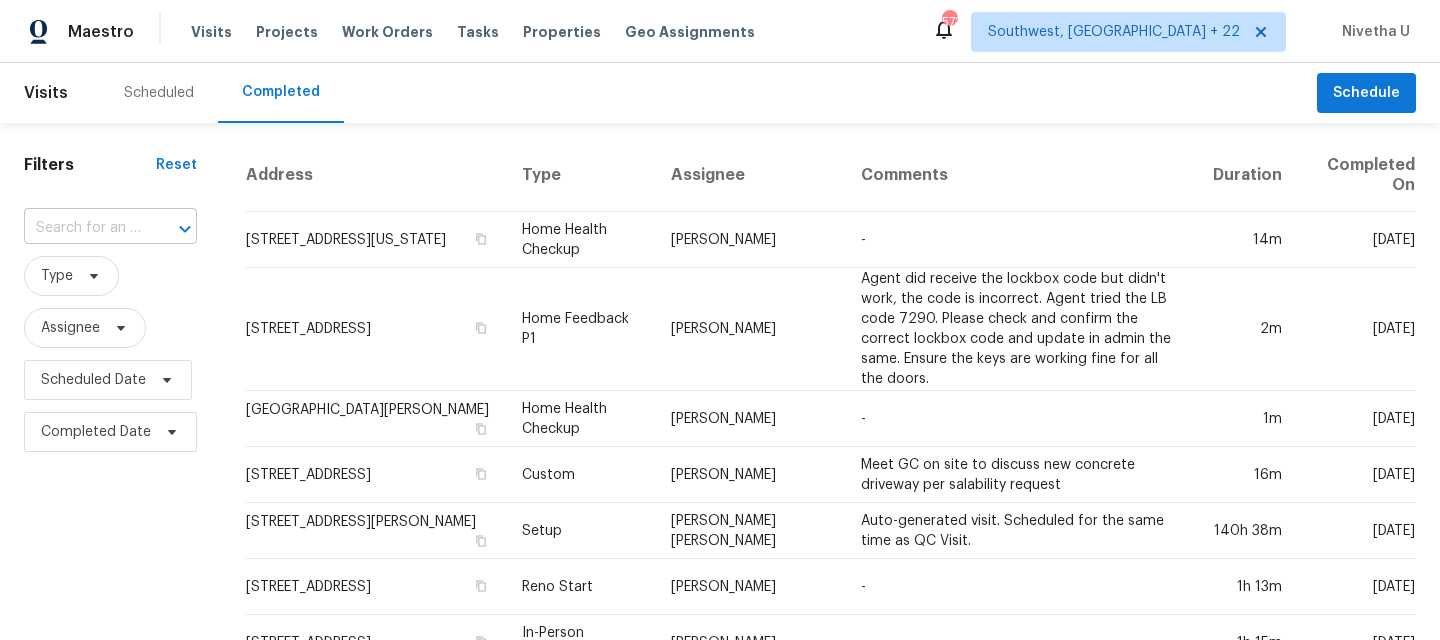 click at bounding box center [82, 228] 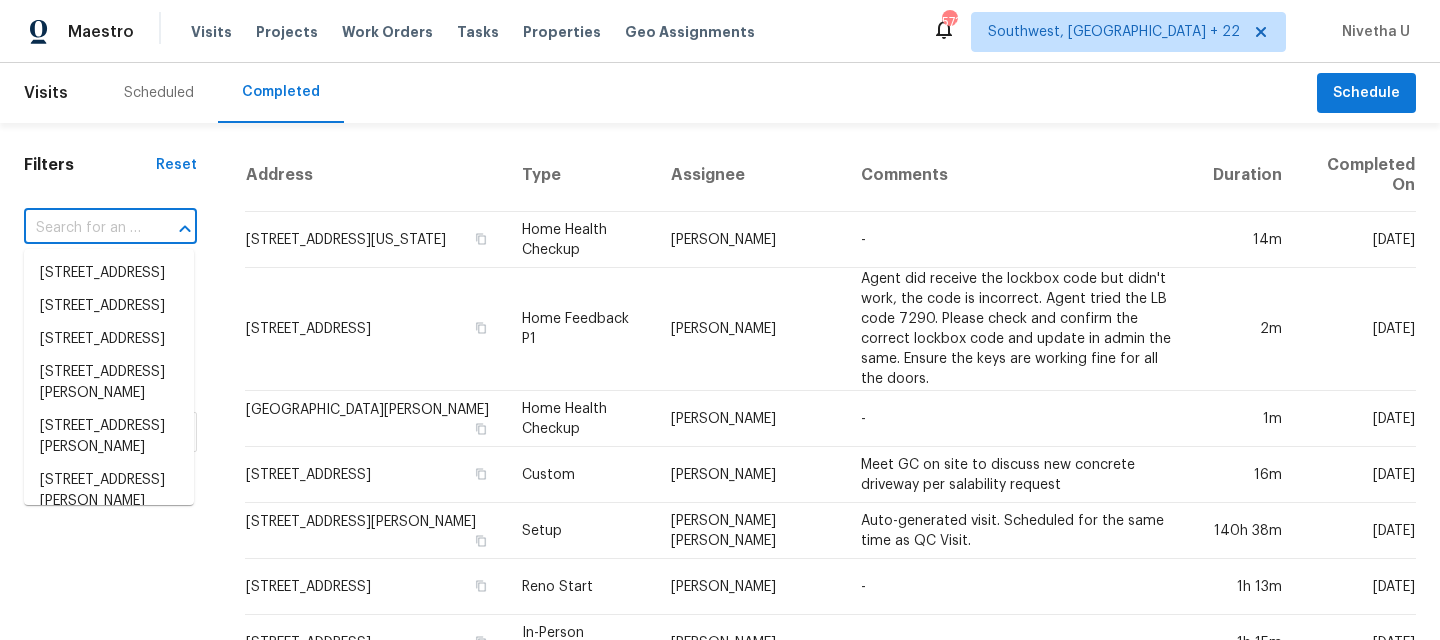 paste on "[STREET_ADDRESS][PERSON_NAME]" 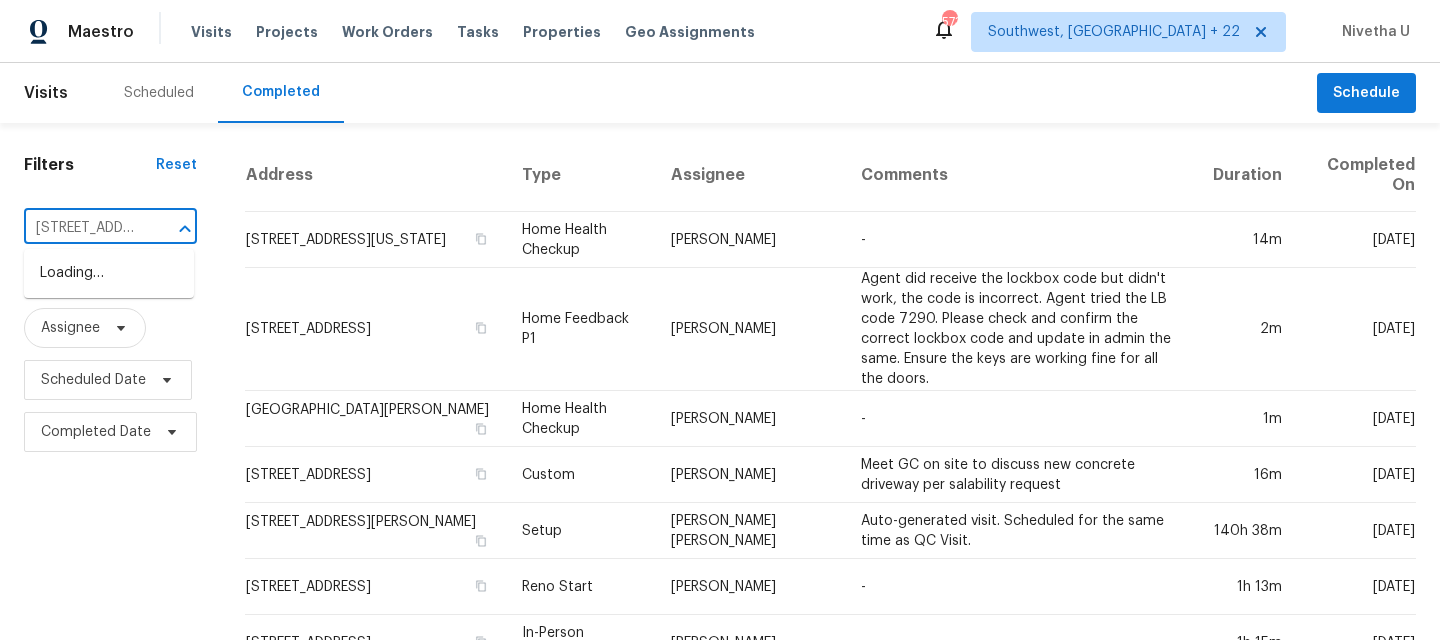 scroll, scrollTop: 0, scrollLeft: 168, axis: horizontal 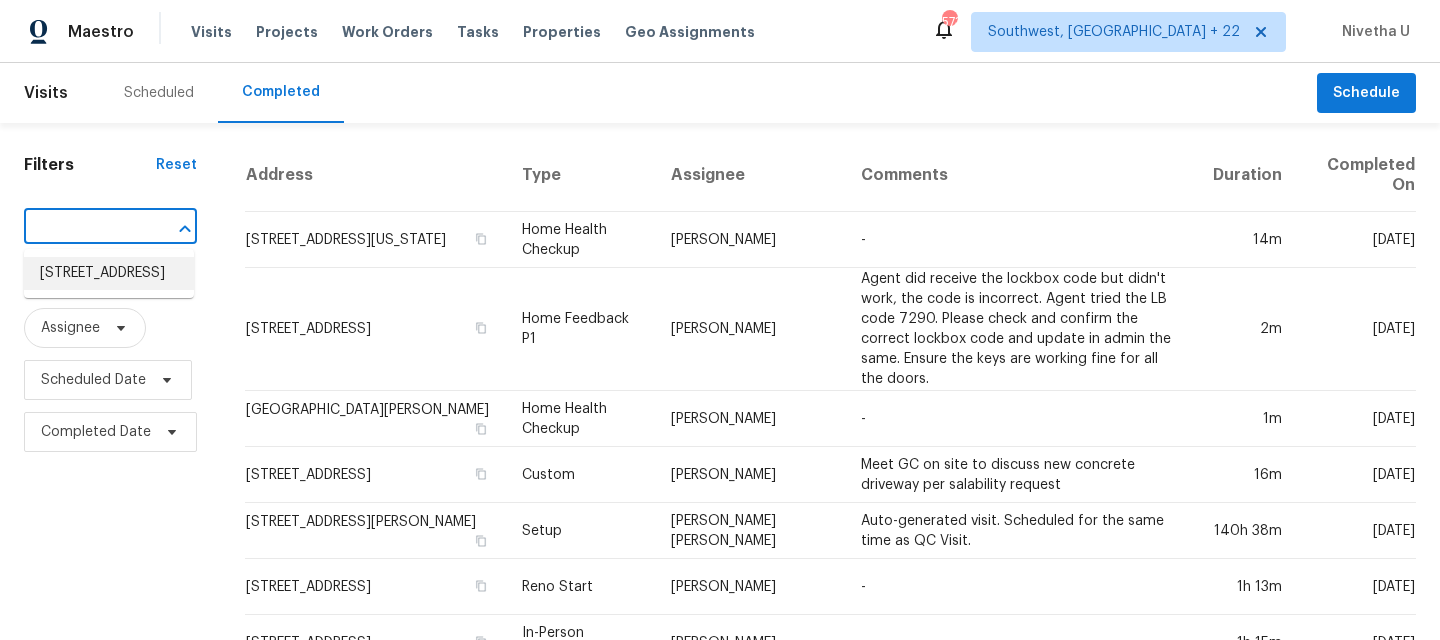 click on "[STREET_ADDRESS]" at bounding box center [109, 273] 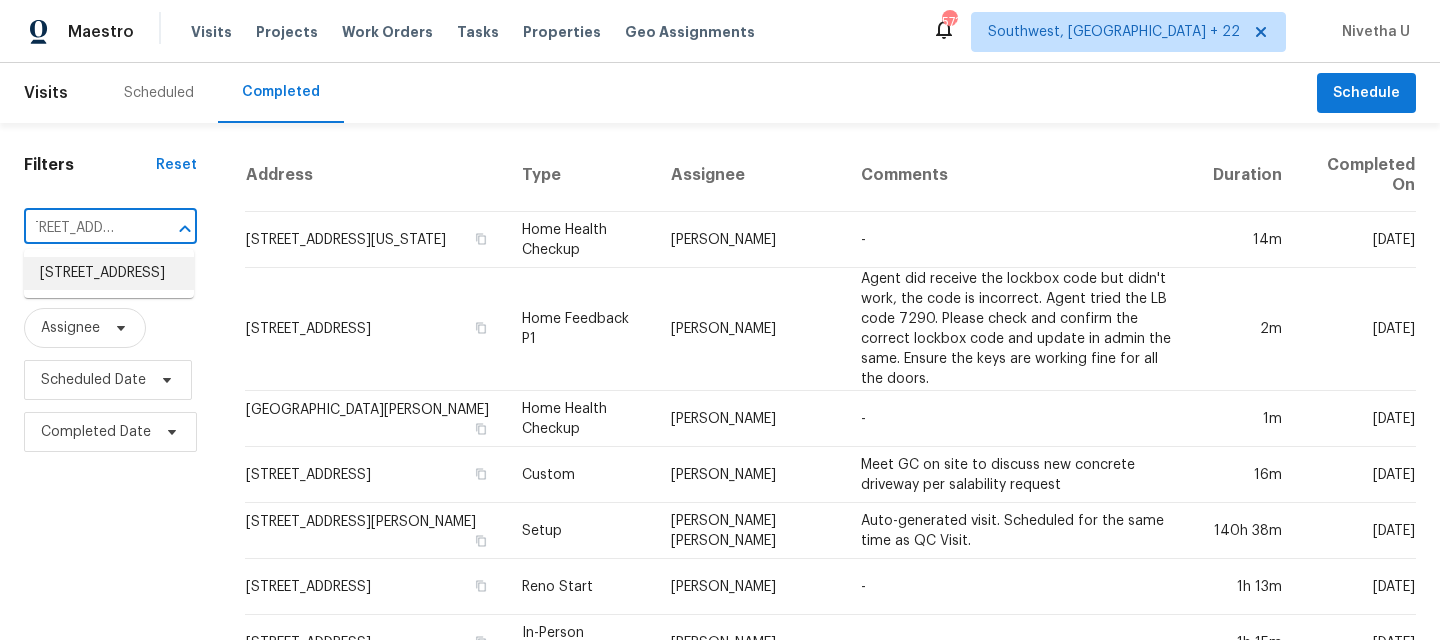 scroll, scrollTop: 0, scrollLeft: 0, axis: both 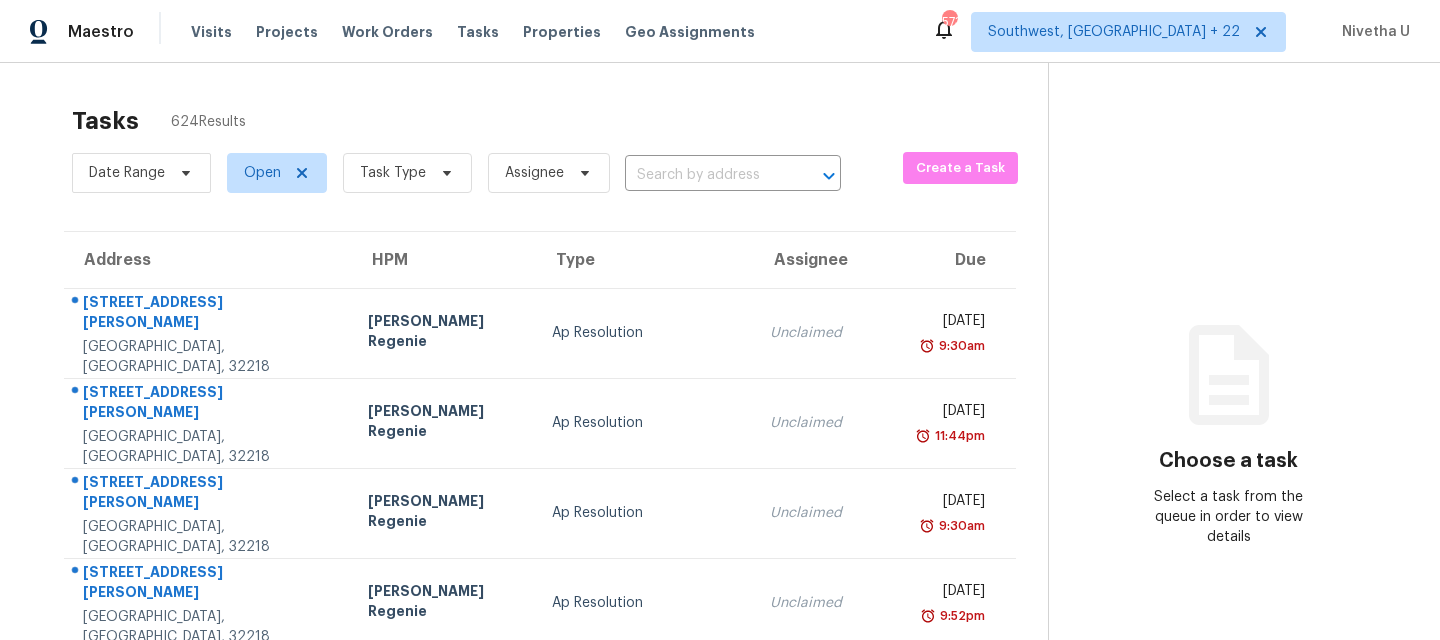 click on "Visits Projects Work Orders Tasks Properties Geo Assignments" at bounding box center (485, 32) 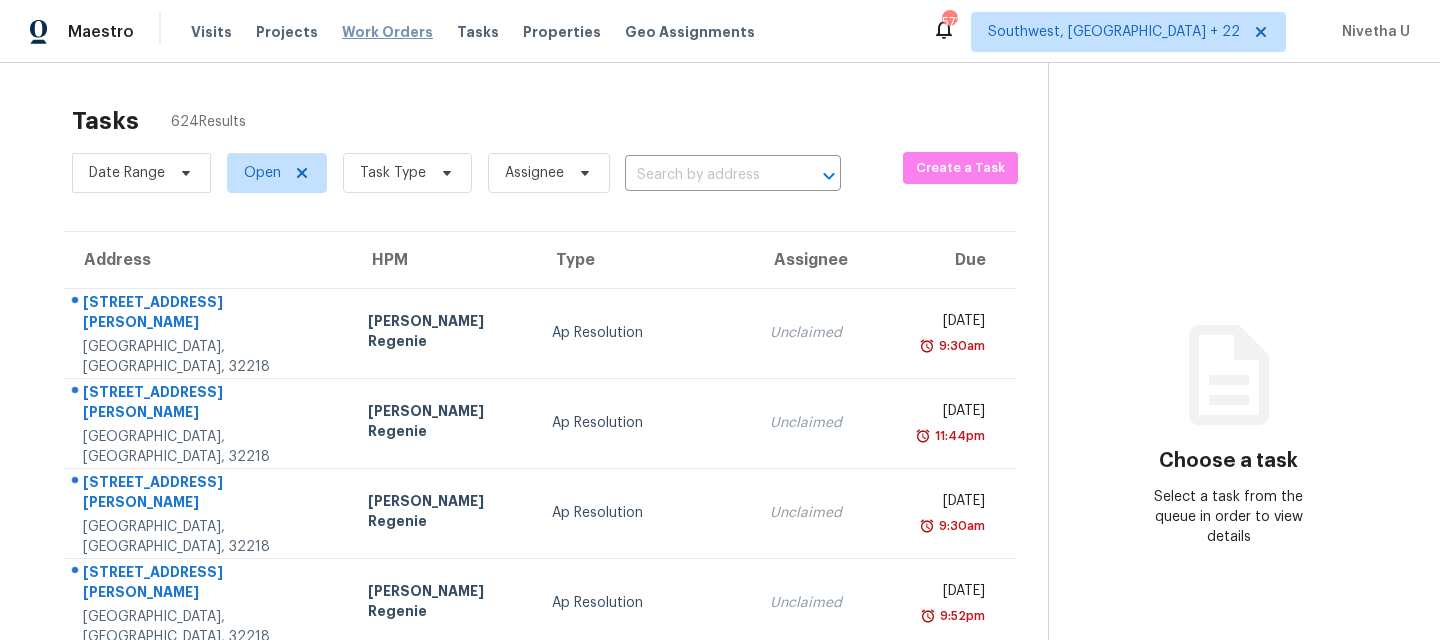click on "Work Orders" at bounding box center (387, 32) 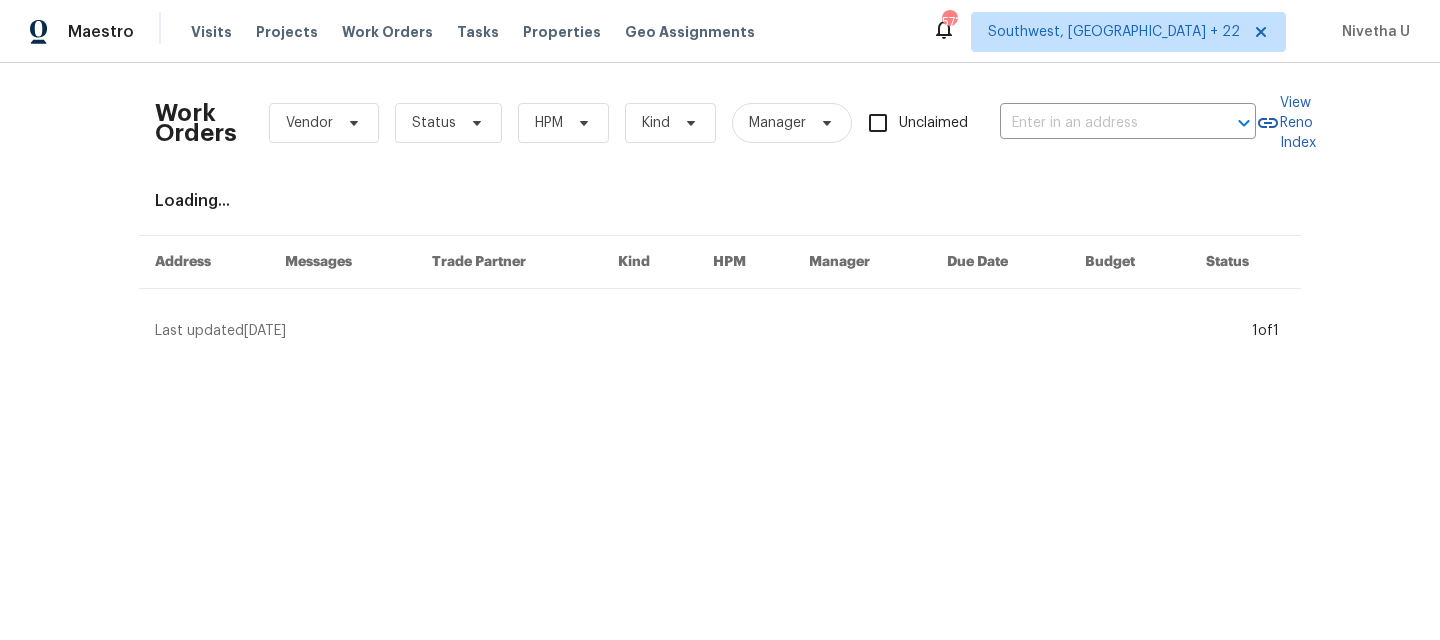 click on "Work Orders Vendor Status HPM Kind Manager Unclaimed ​" at bounding box center [705, 123] 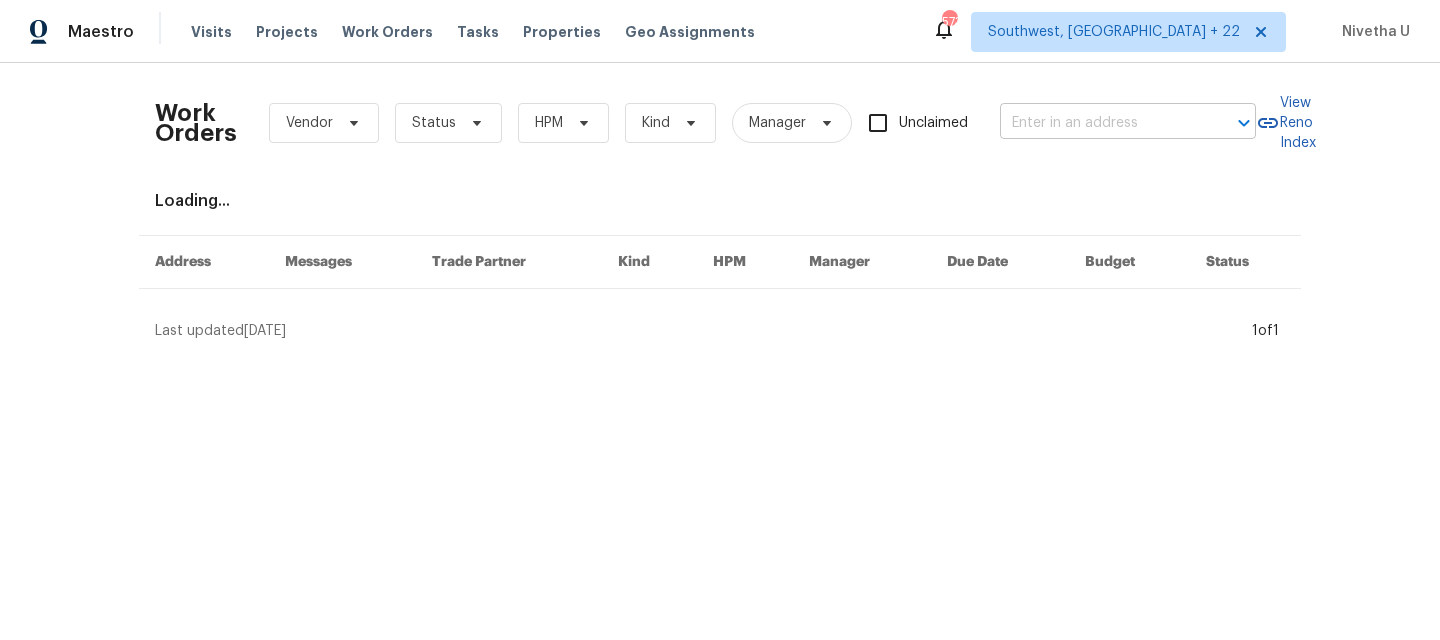click at bounding box center (1100, 123) 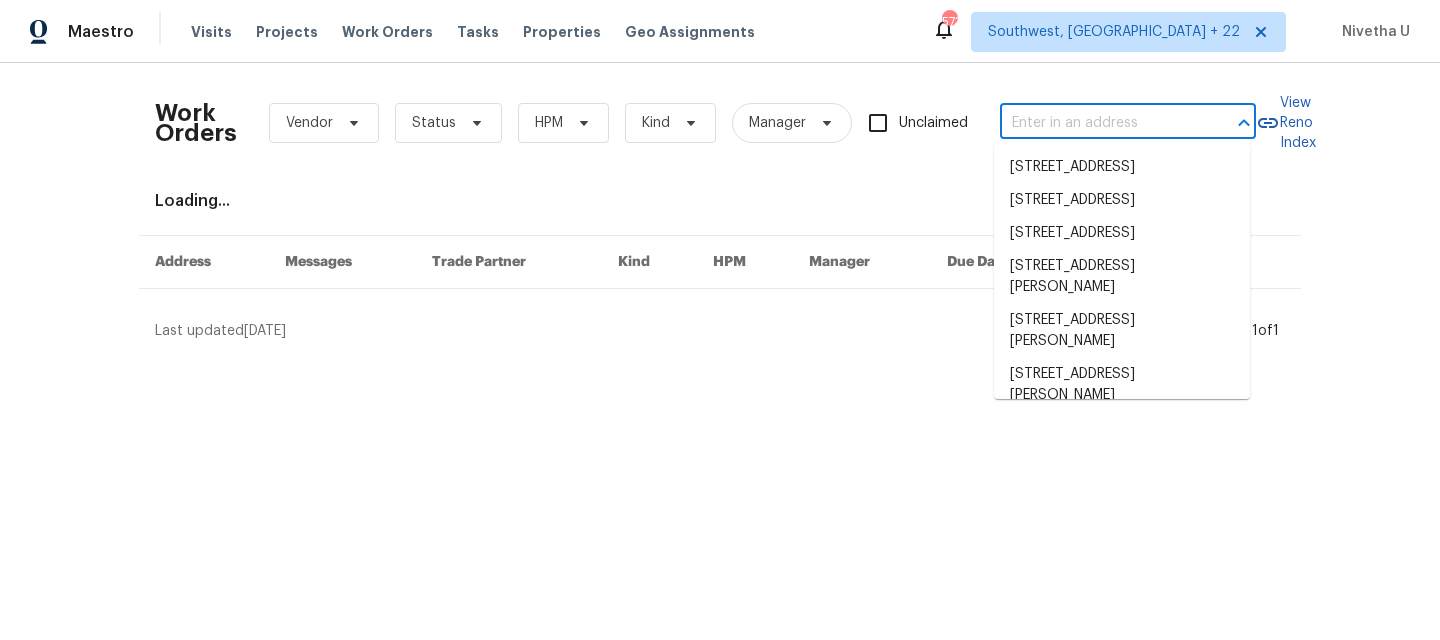 paste on "[STREET_ADDRESS][PERSON_NAME]" 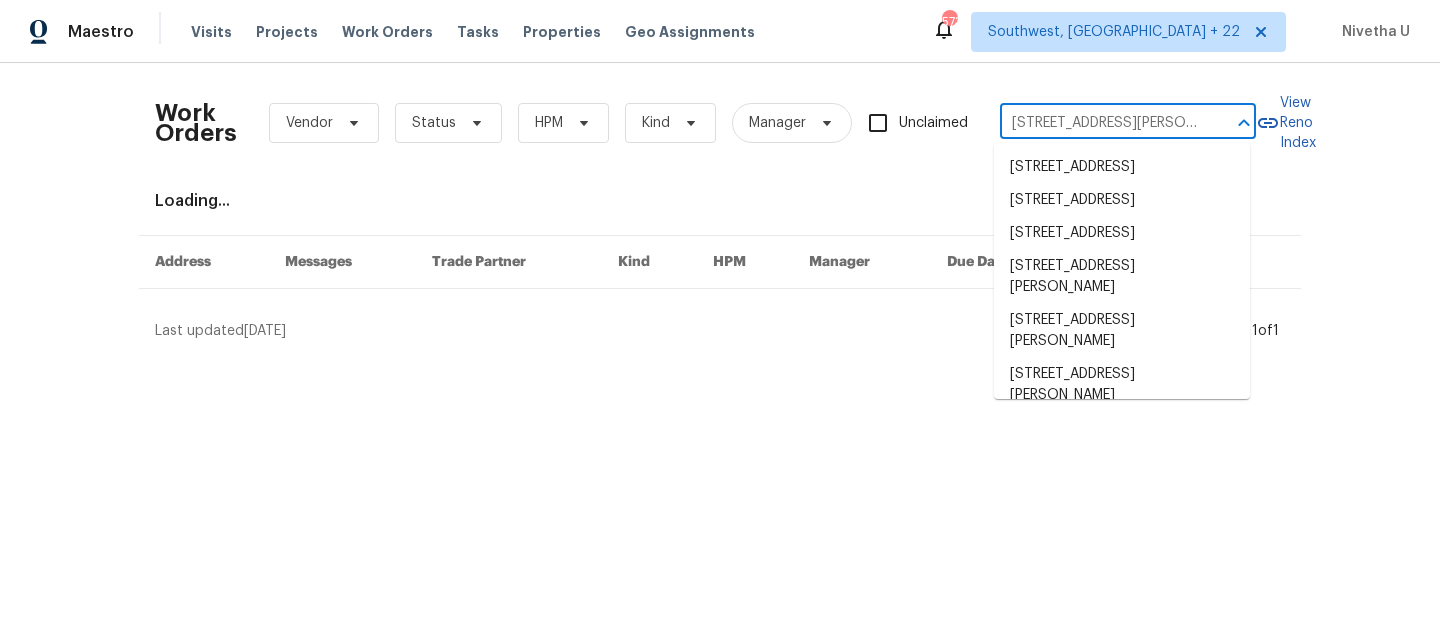 scroll, scrollTop: 0, scrollLeft: 82, axis: horizontal 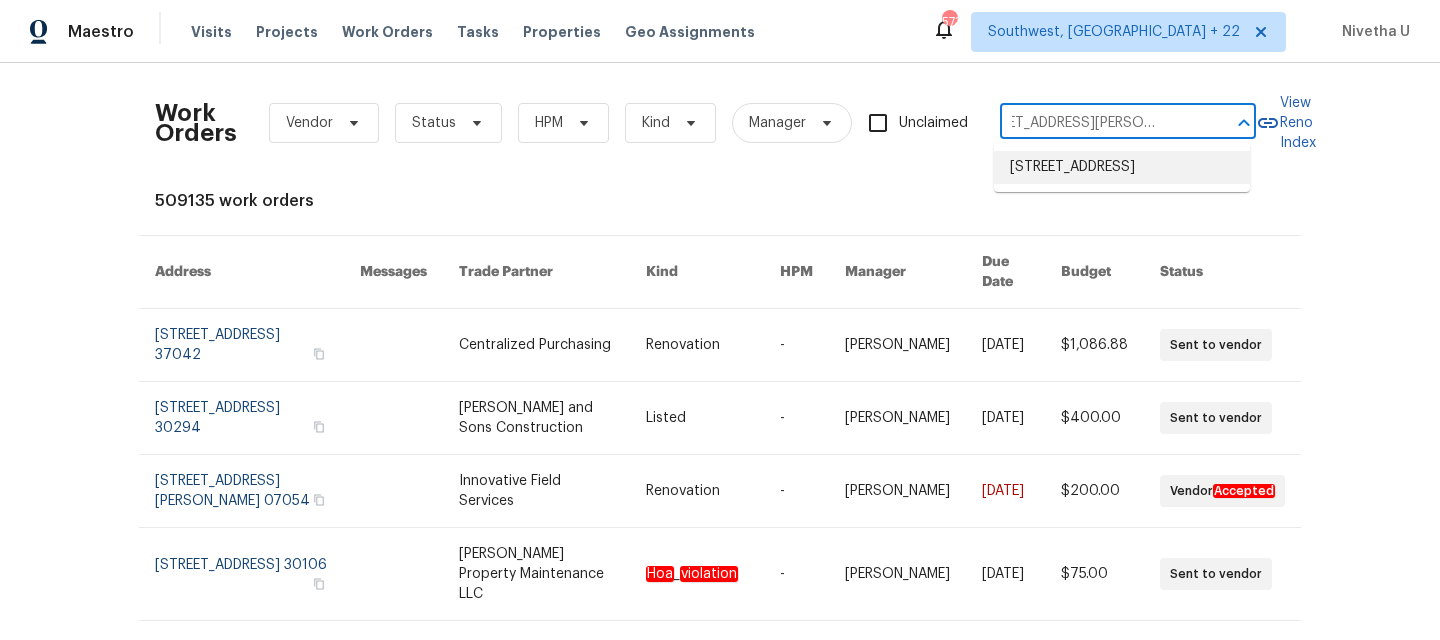 click on "339 Warrenton Dr, Douglasville, GA 30134" at bounding box center [1122, 167] 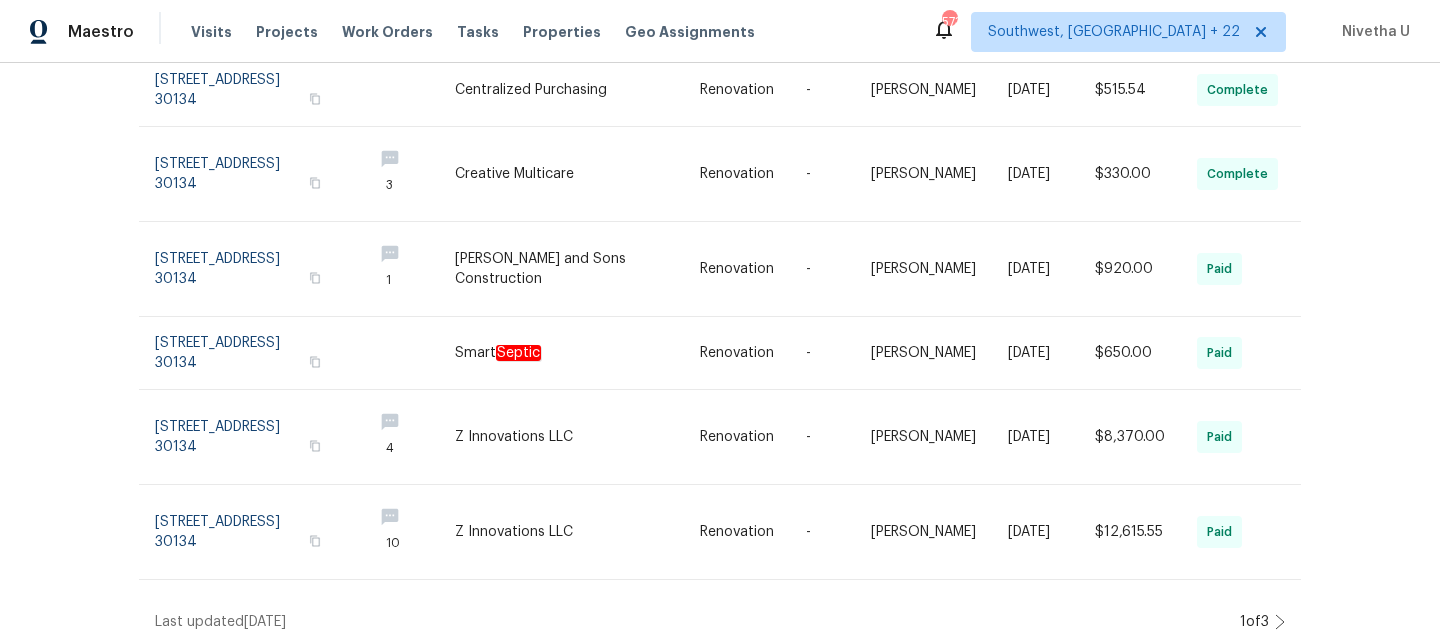 scroll, scrollTop: 0, scrollLeft: 0, axis: both 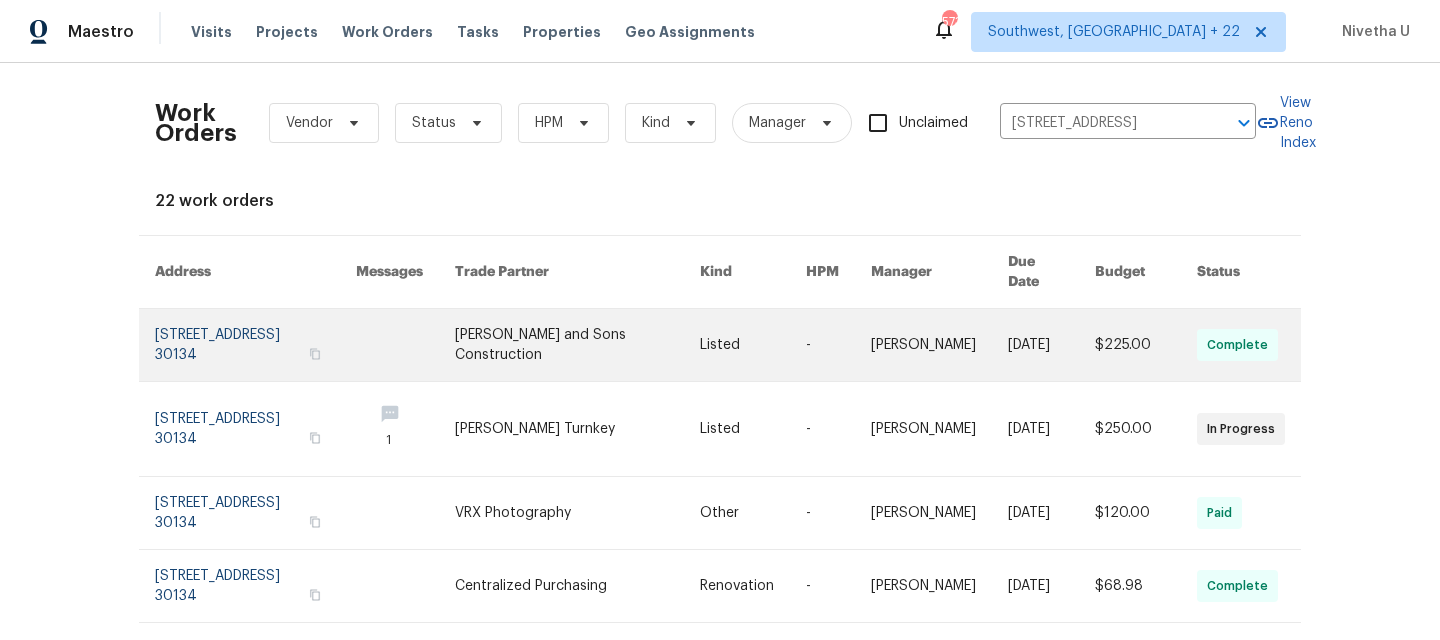 click at bounding box center (255, 345) 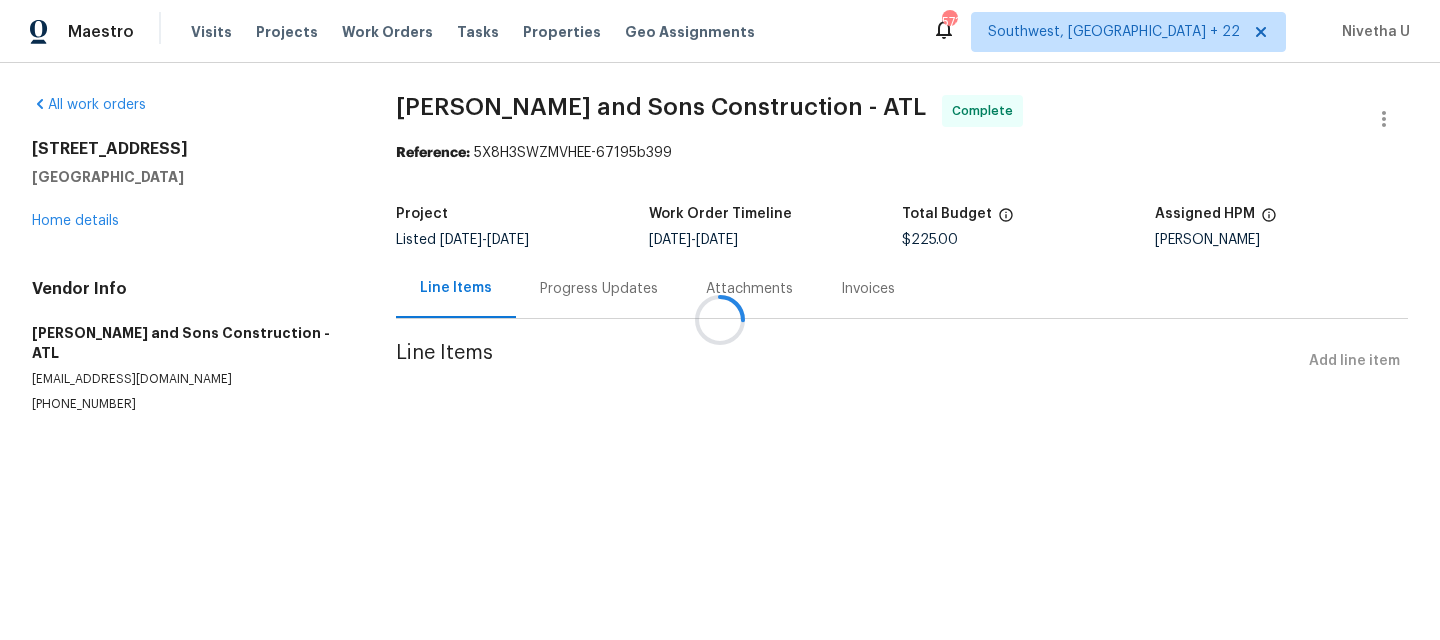 click at bounding box center (720, 320) 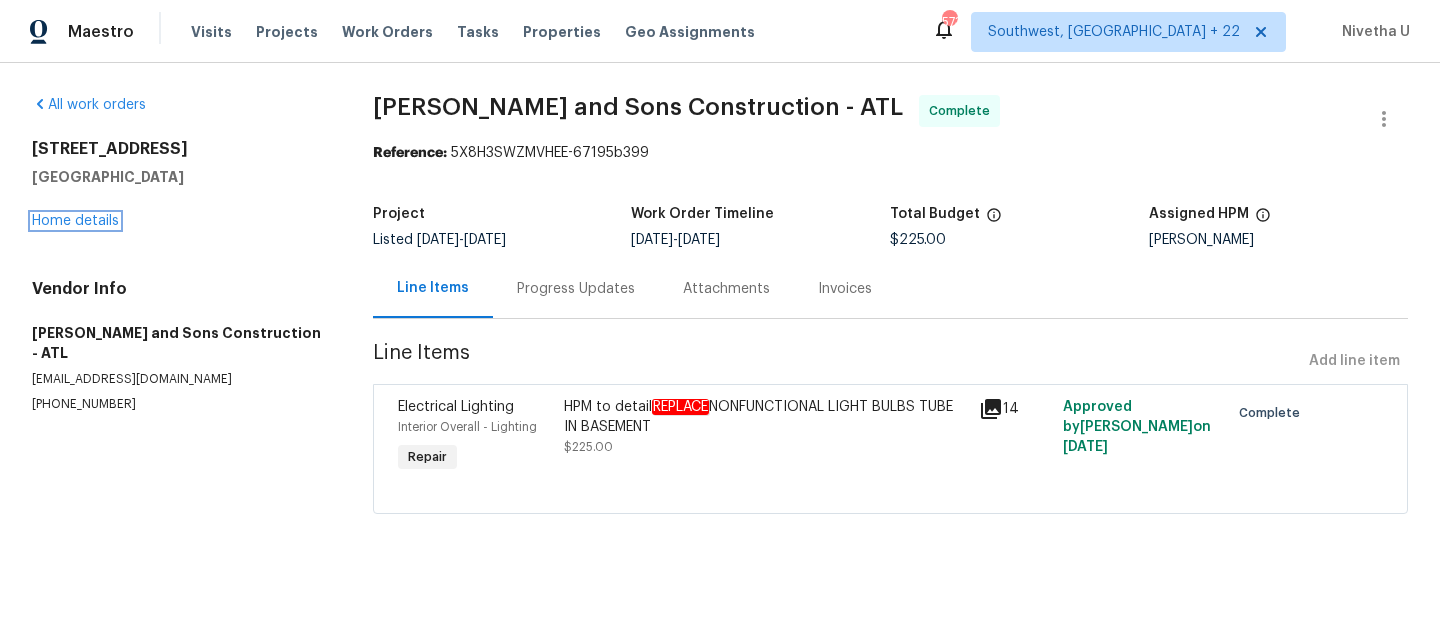 click on "Home details" at bounding box center [75, 221] 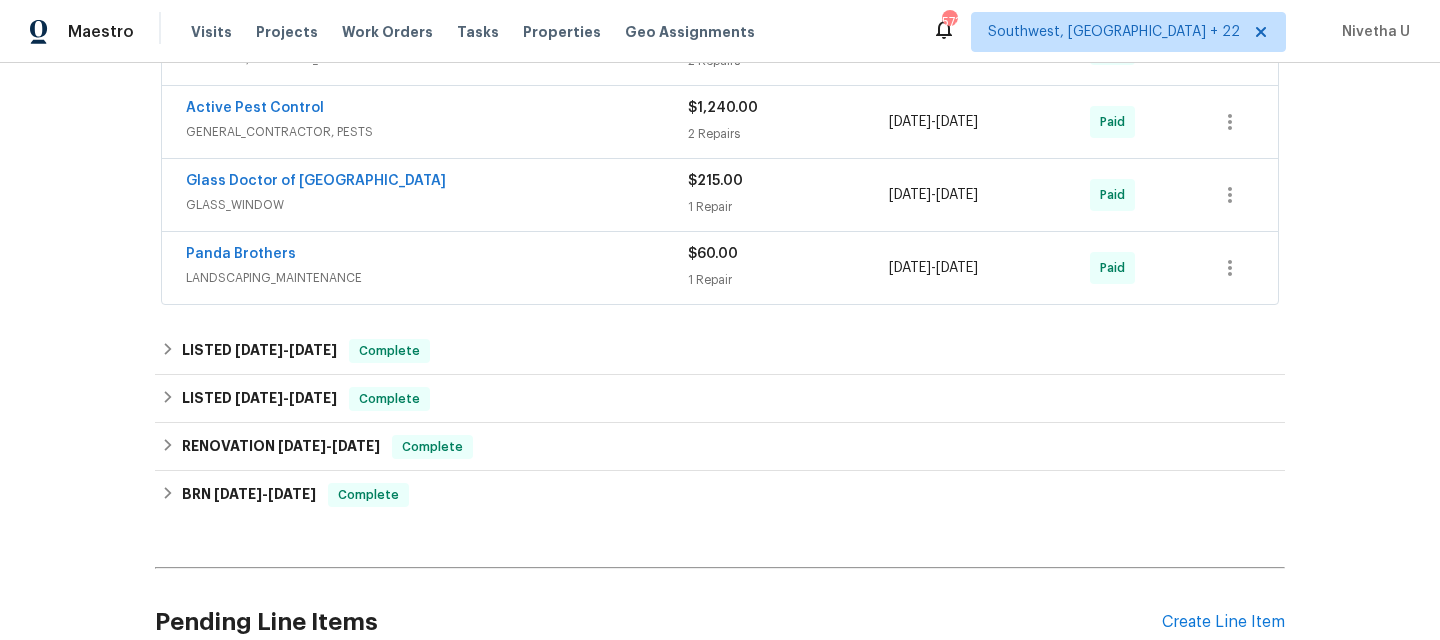 scroll, scrollTop: 958, scrollLeft: 0, axis: vertical 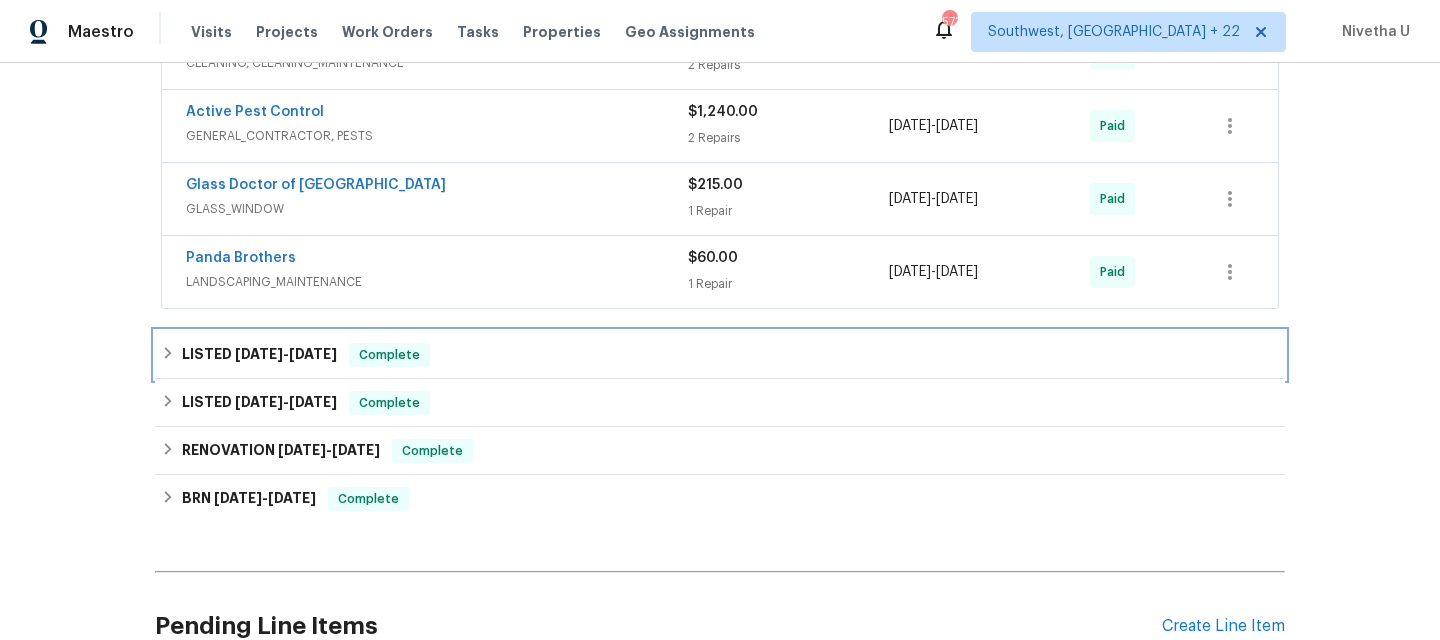 click on "LISTED   7/17/25  -  7/21/25 Complete" at bounding box center (720, 355) 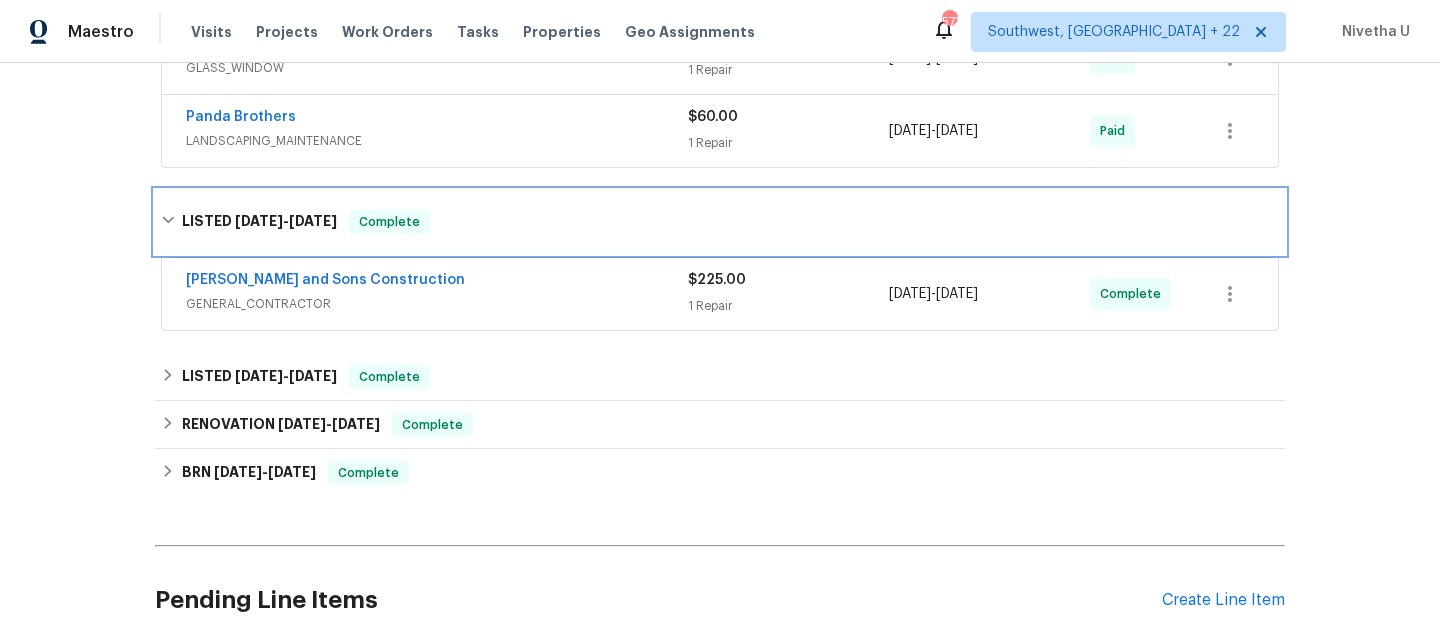 scroll, scrollTop: 1131, scrollLeft: 0, axis: vertical 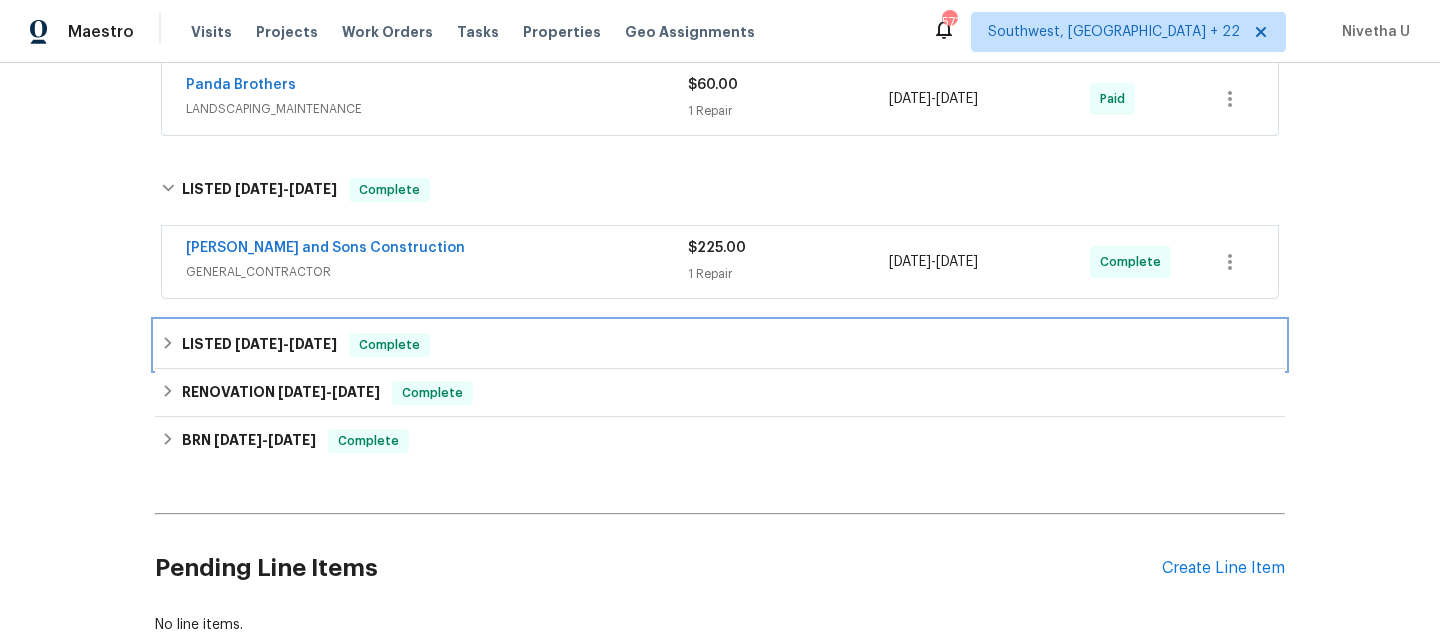click on "LISTED   5/20/25  -  5/21/25 Complete" at bounding box center [720, 345] 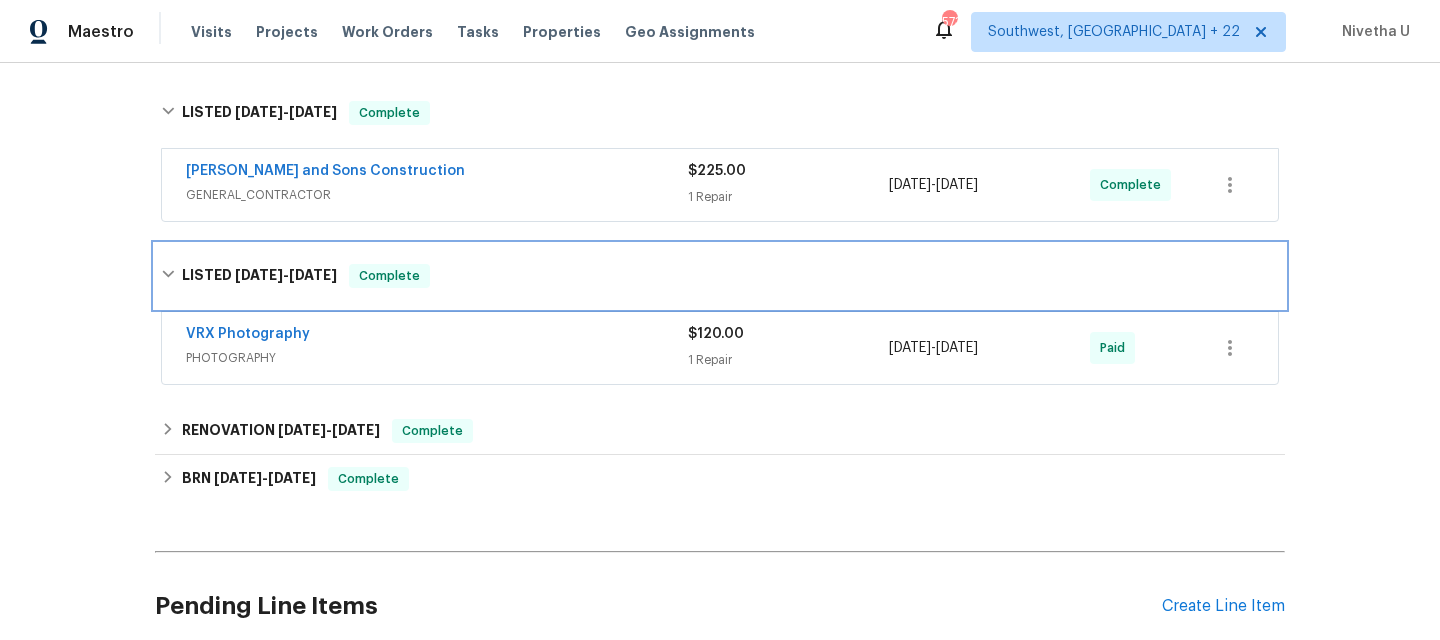scroll, scrollTop: 1249, scrollLeft: 0, axis: vertical 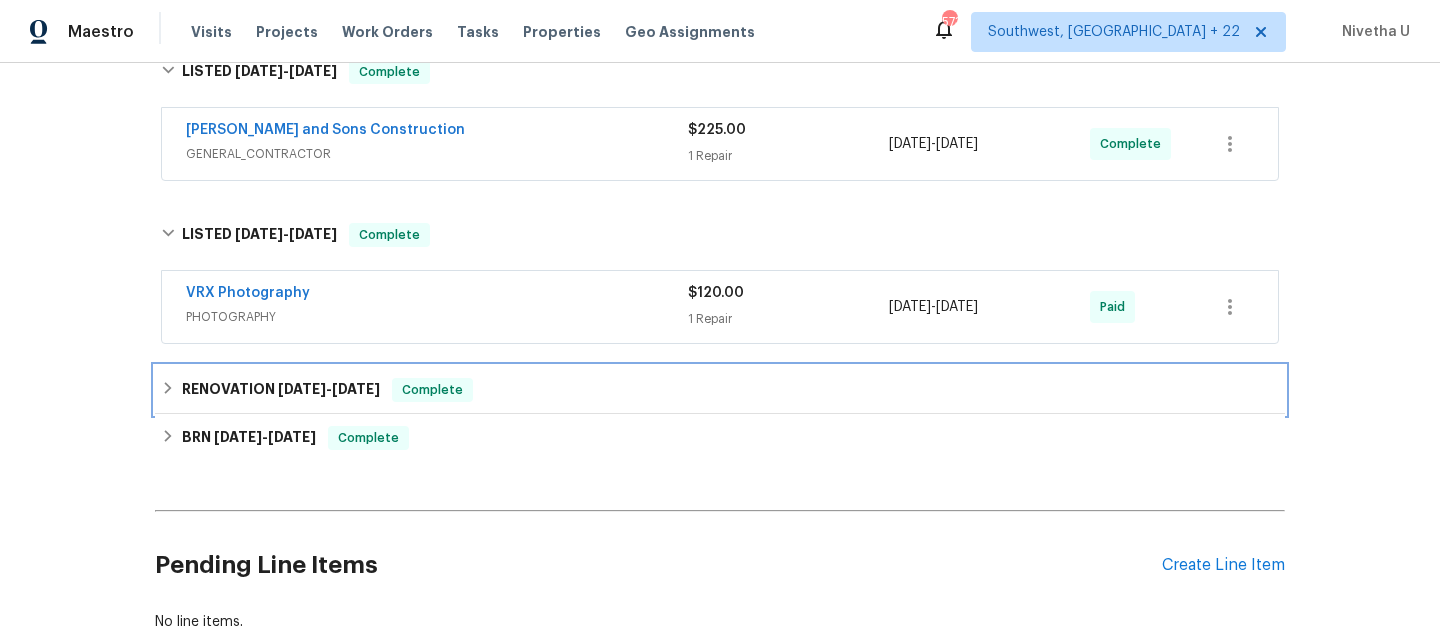 click on "RENOVATION   5/5/25  -  5/16/25 Complete" at bounding box center [720, 390] 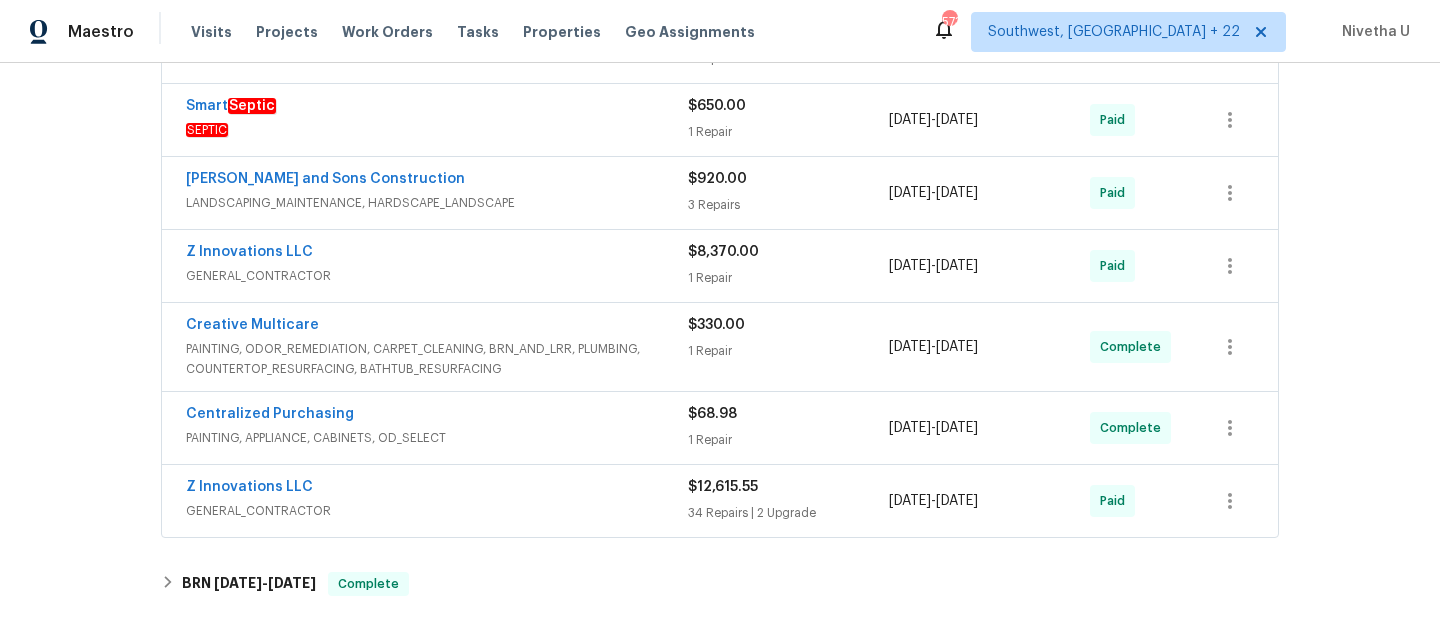 scroll, scrollTop: 1704, scrollLeft: 0, axis: vertical 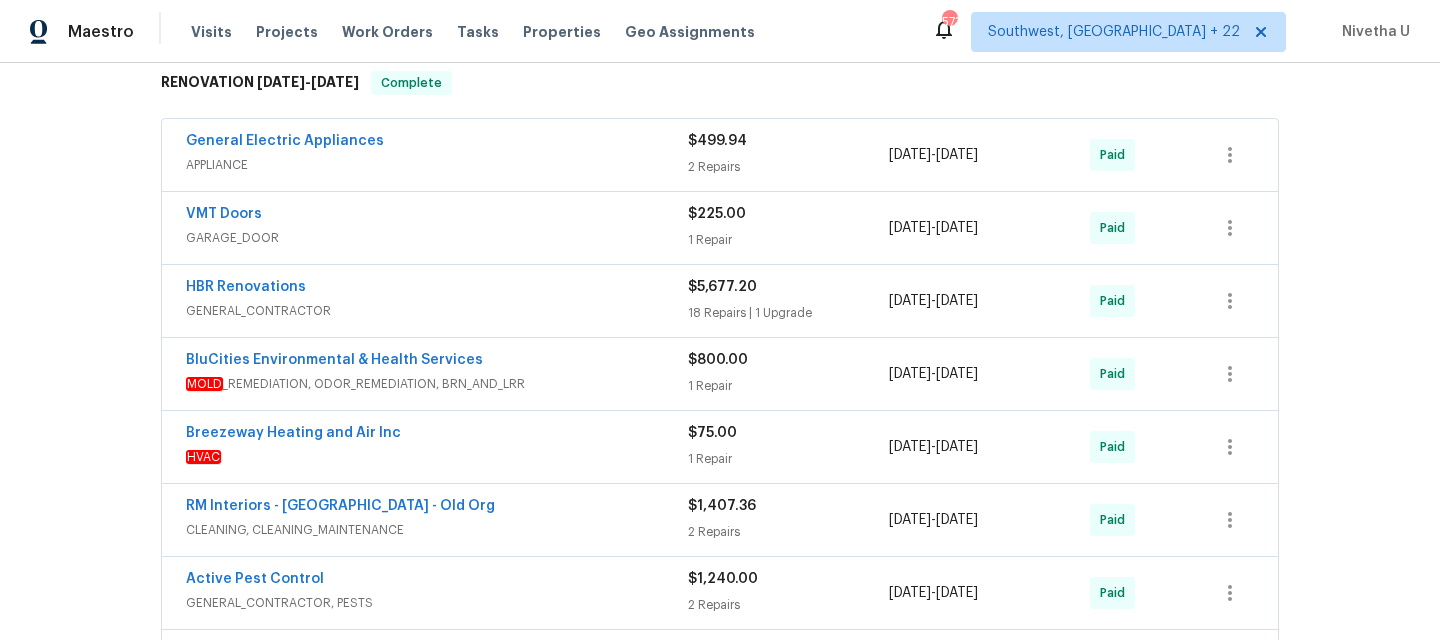click on "General Electric Appliances" at bounding box center (437, 143) 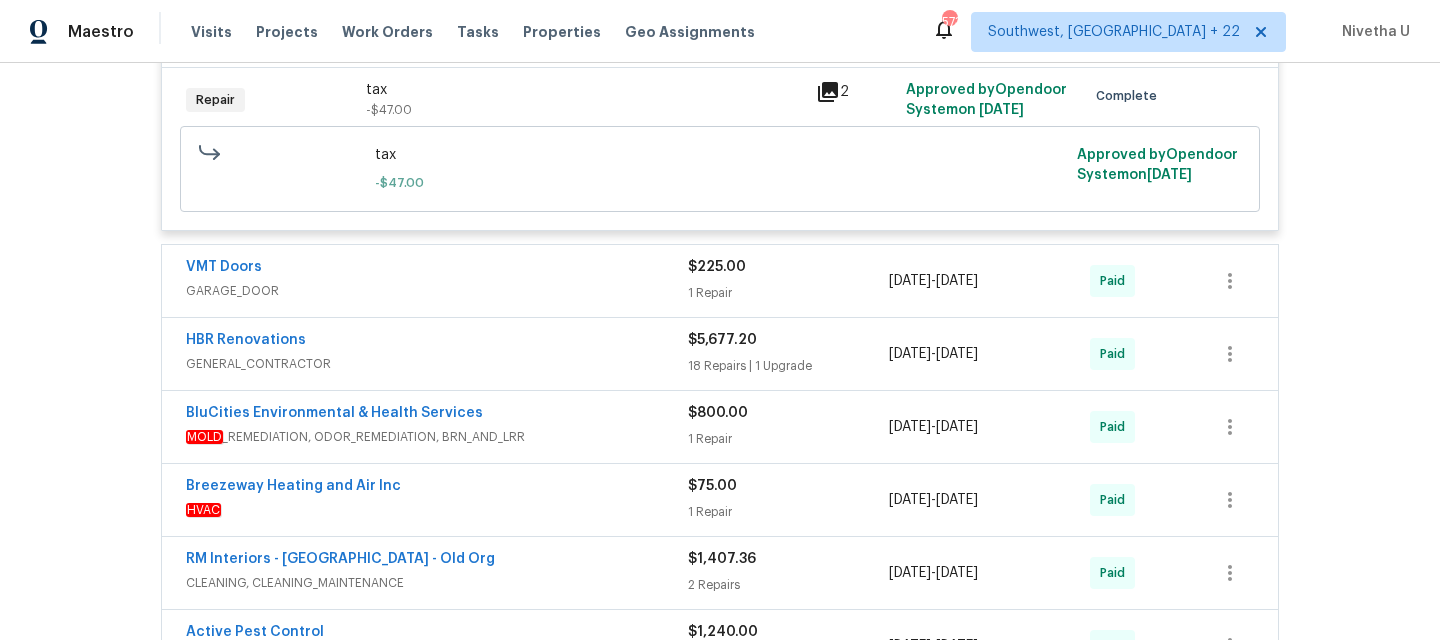 click on "GARAGE_DOOR" at bounding box center (437, 291) 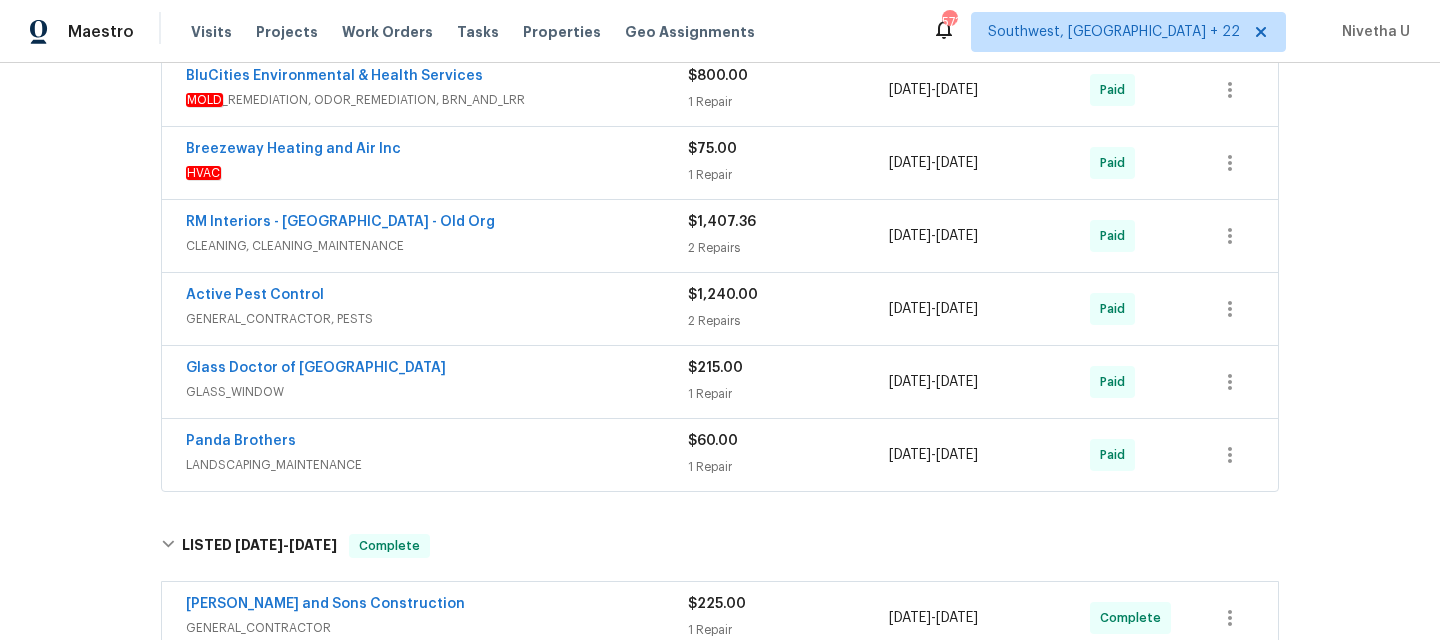 scroll, scrollTop: 1522, scrollLeft: 0, axis: vertical 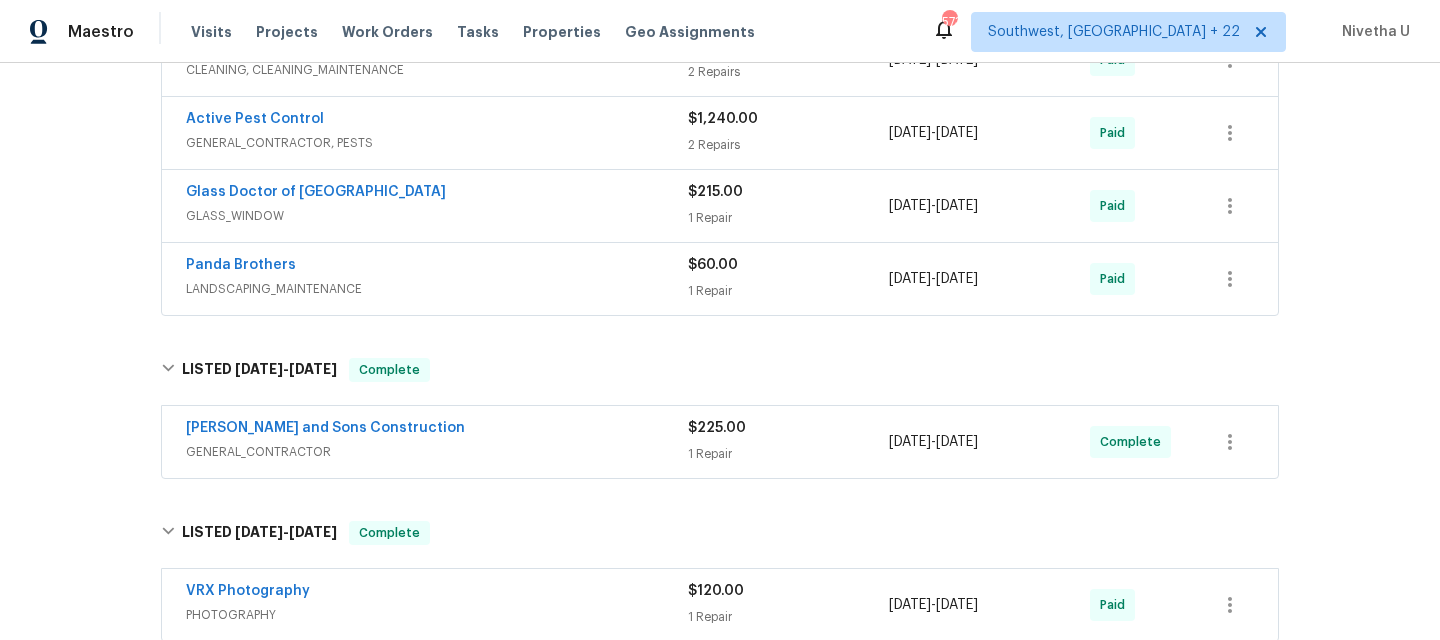 click on "Panda Brothers LANDSCAPING_MAINTENANCE $60.00 1 Repair 7/16/2019  -  7/19/2019 Paid" at bounding box center (720, 279) 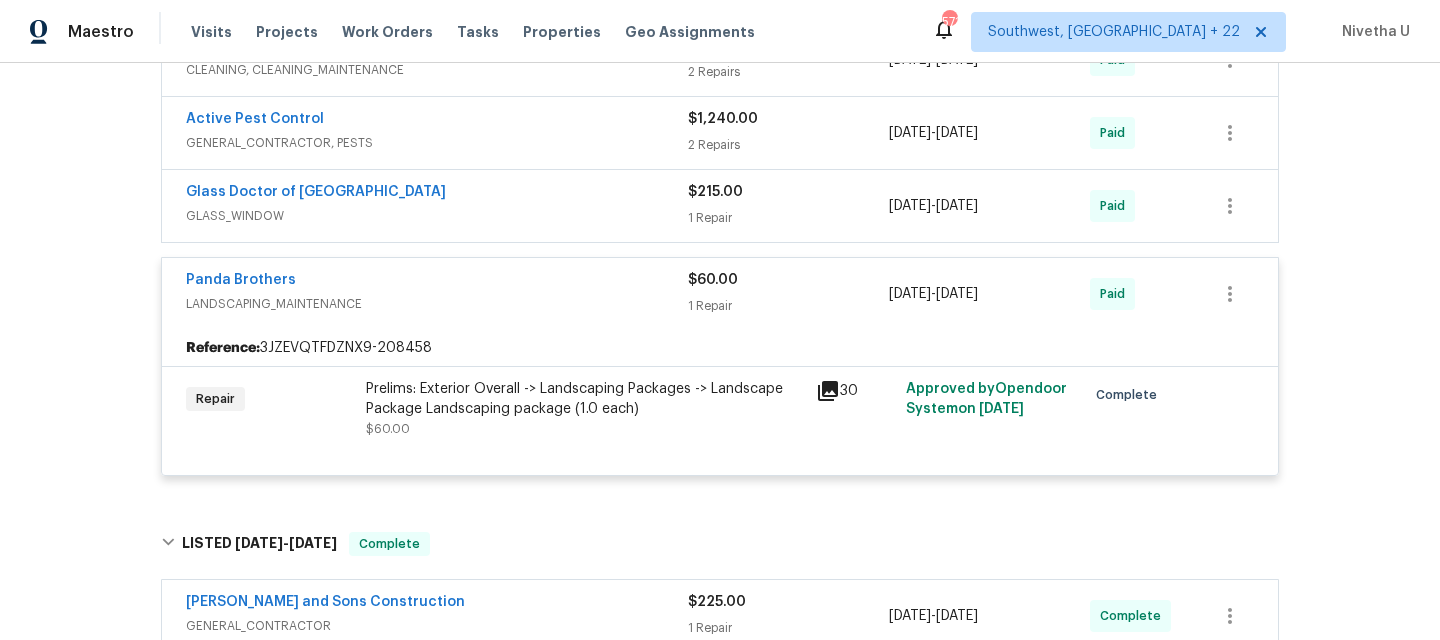 click on "Glass Doctor of Atlanta GLASS_WINDOW" at bounding box center (437, 206) 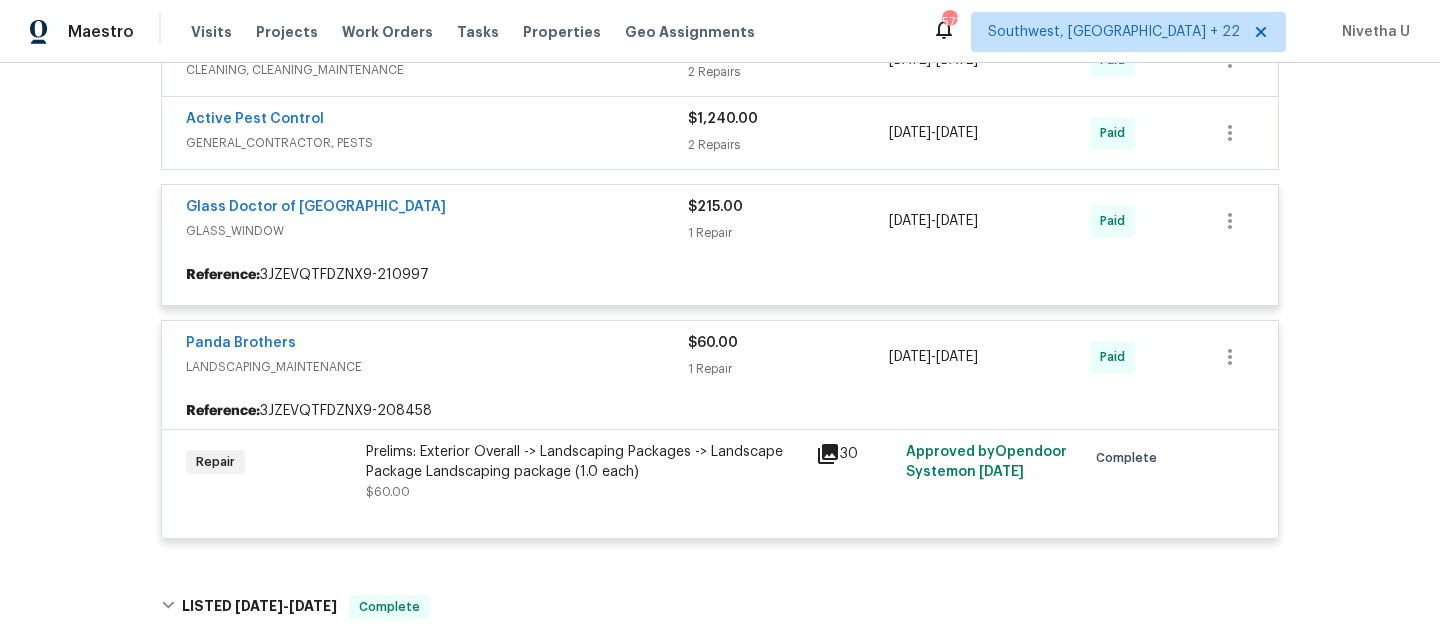 scroll, scrollTop: 1421, scrollLeft: 0, axis: vertical 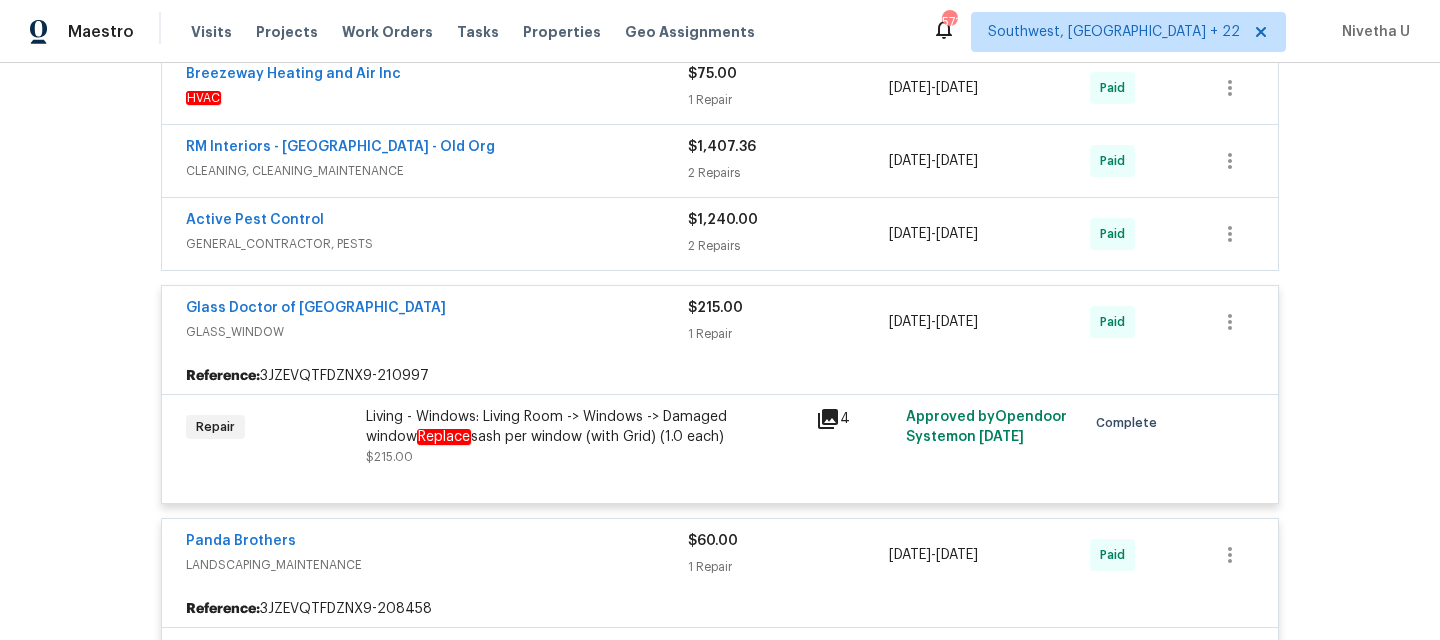 click on "Active Pest Control" at bounding box center [437, 222] 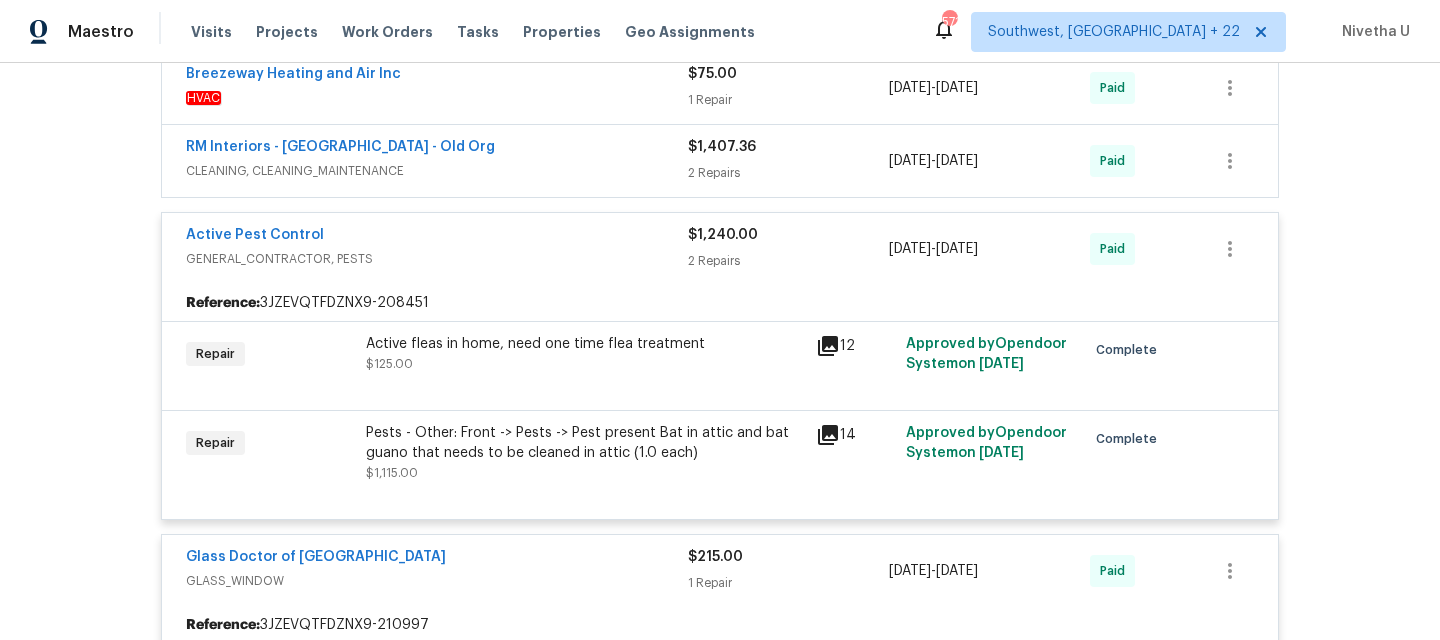 click on "CLEANING, CLEANING_MAINTENANCE" at bounding box center [437, 171] 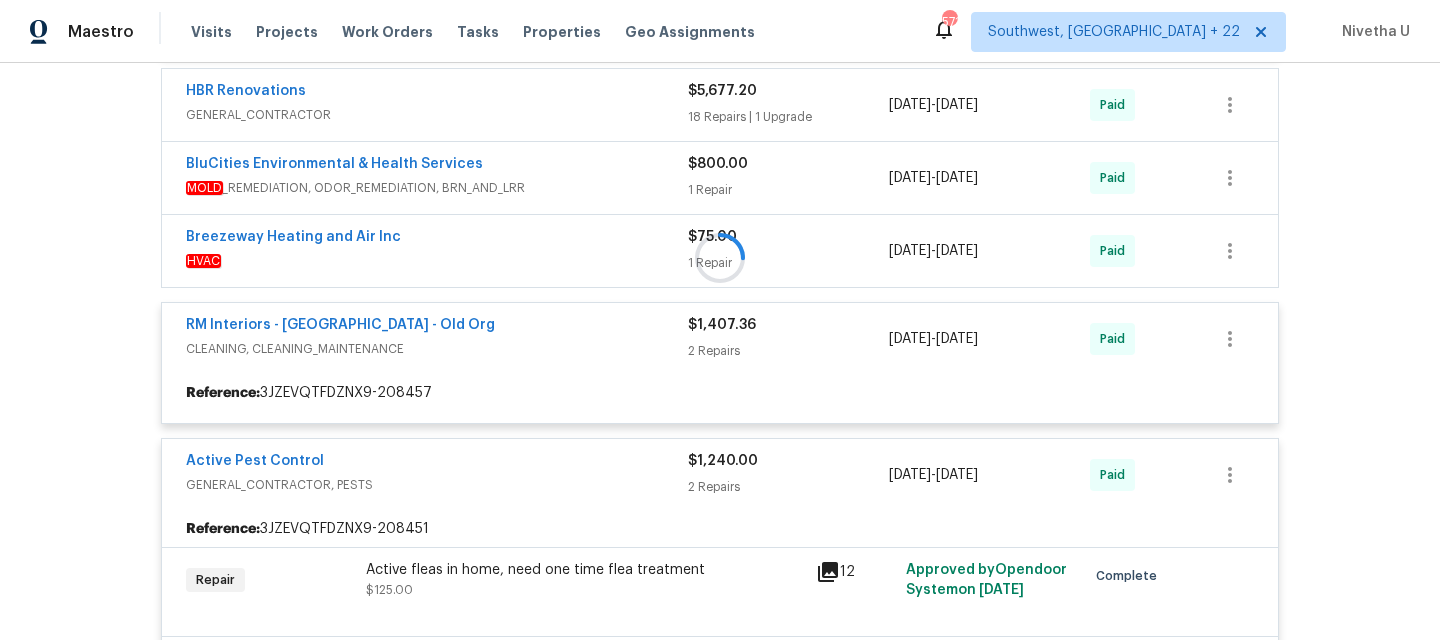 scroll, scrollTop: 1257, scrollLeft: 0, axis: vertical 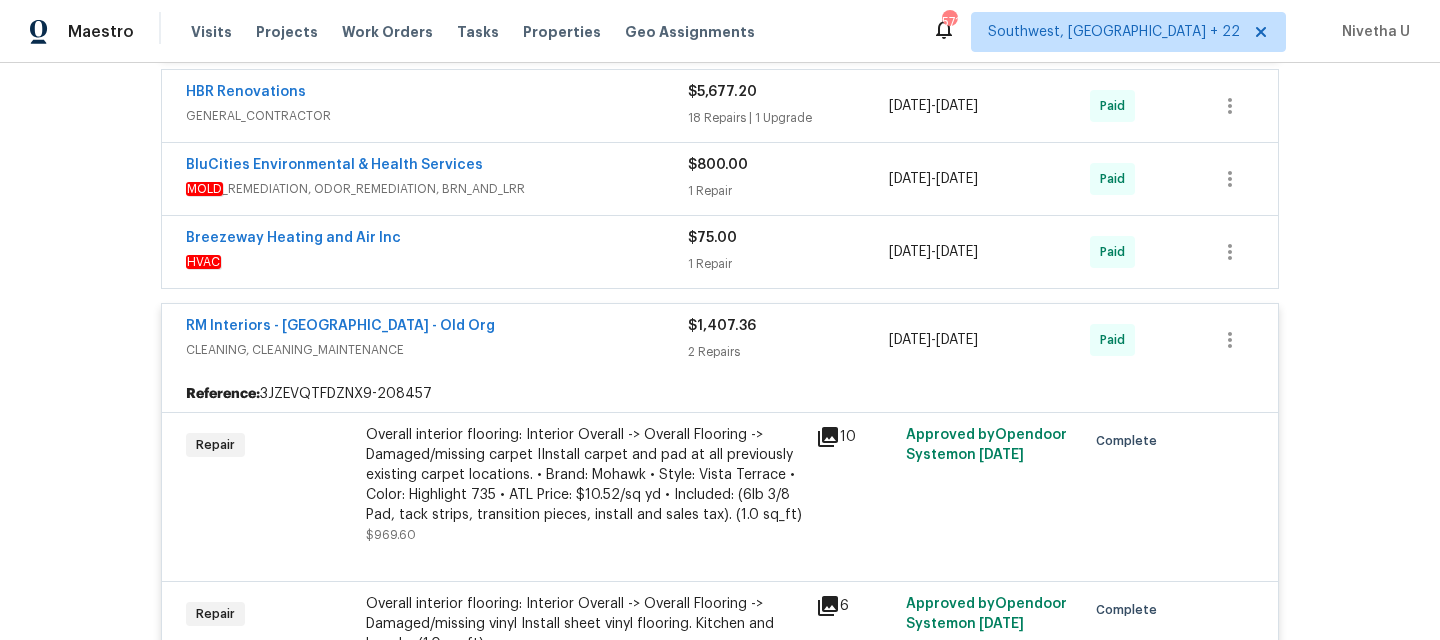 click on "HVAC" at bounding box center [437, 262] 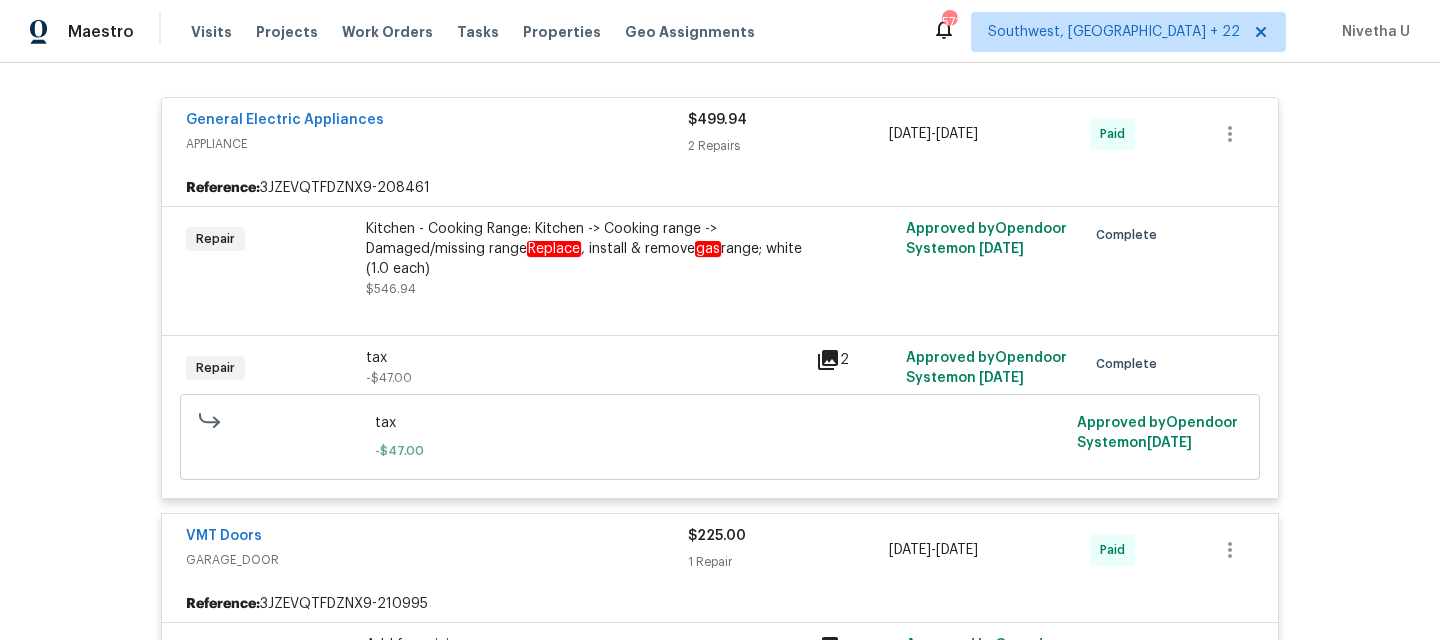 scroll, scrollTop: 358, scrollLeft: 0, axis: vertical 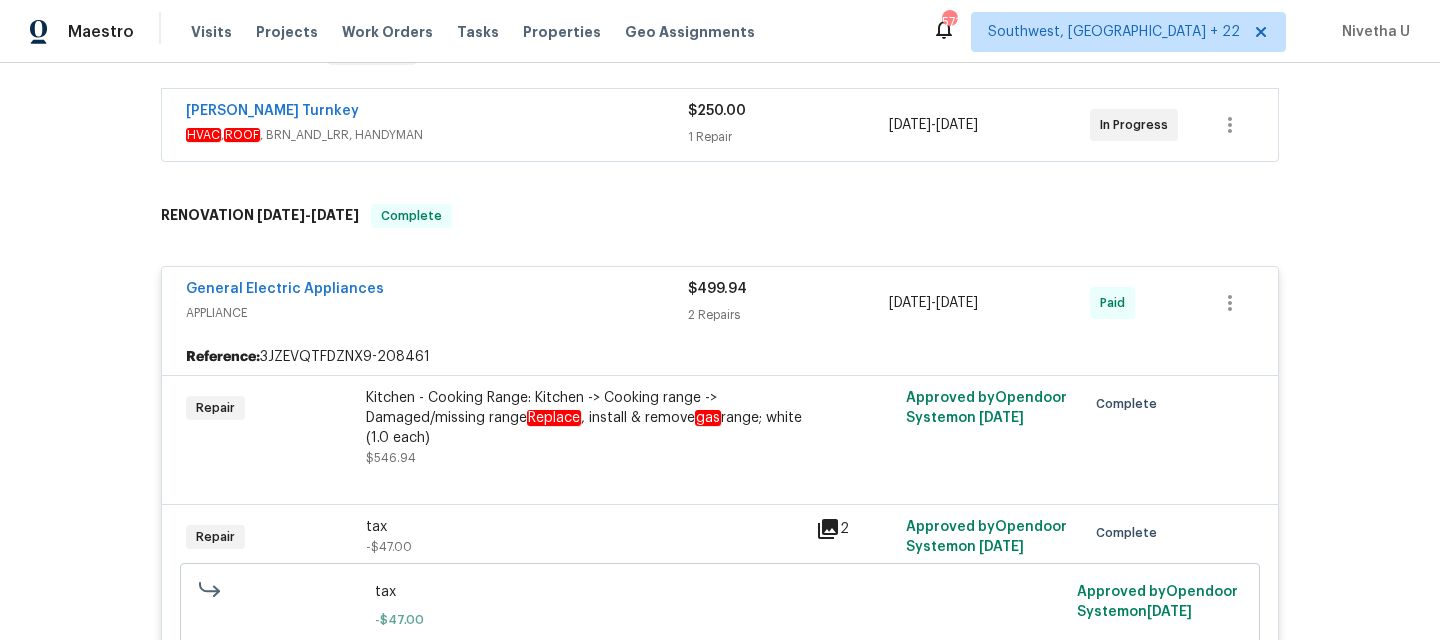 click on "General Electric Appliances" at bounding box center (437, 291) 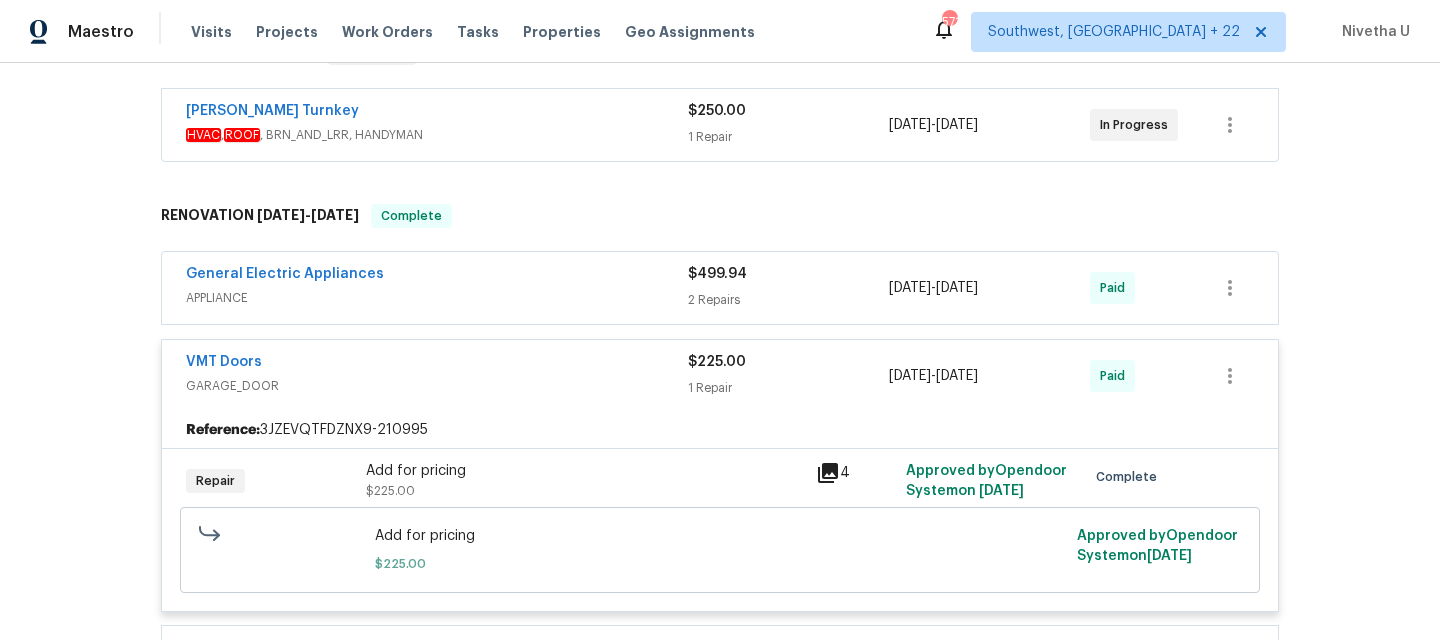 click on "VMT Doors GARAGE_DOOR $225.00 1 Repair 7/18/2019  -  7/23/2019 Paid" at bounding box center (720, 376) 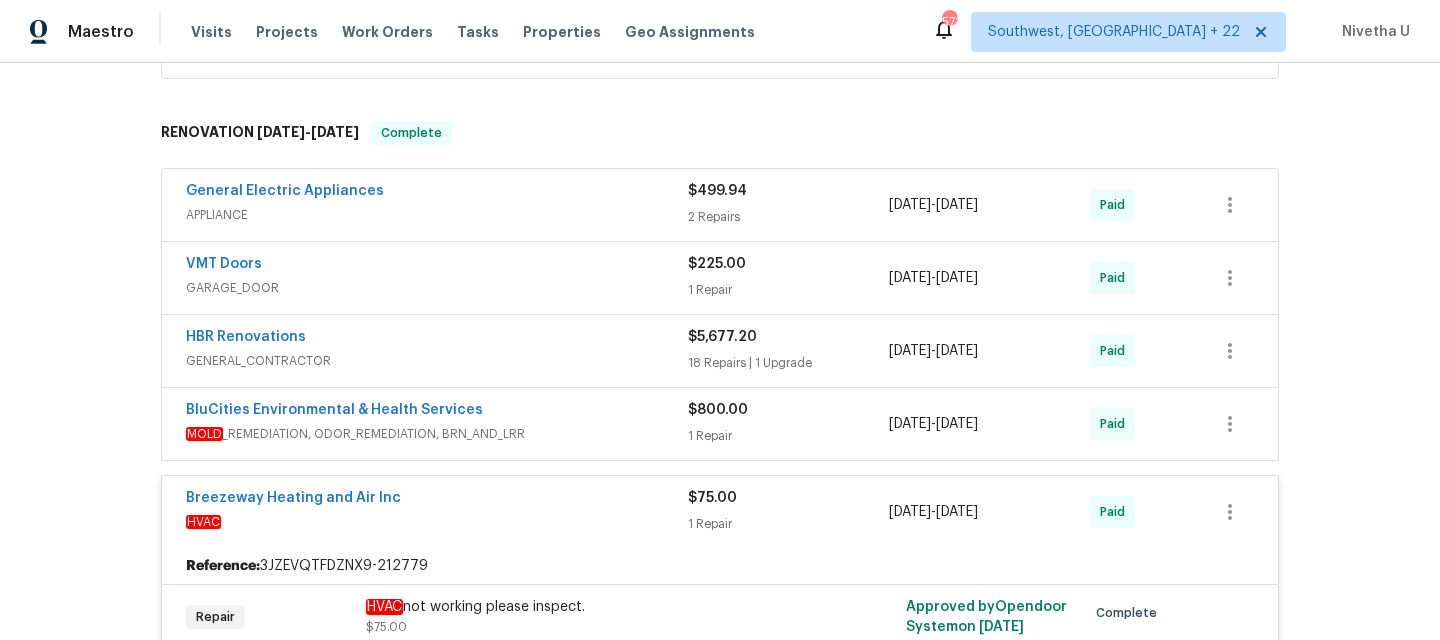 scroll, scrollTop: 473, scrollLeft: 0, axis: vertical 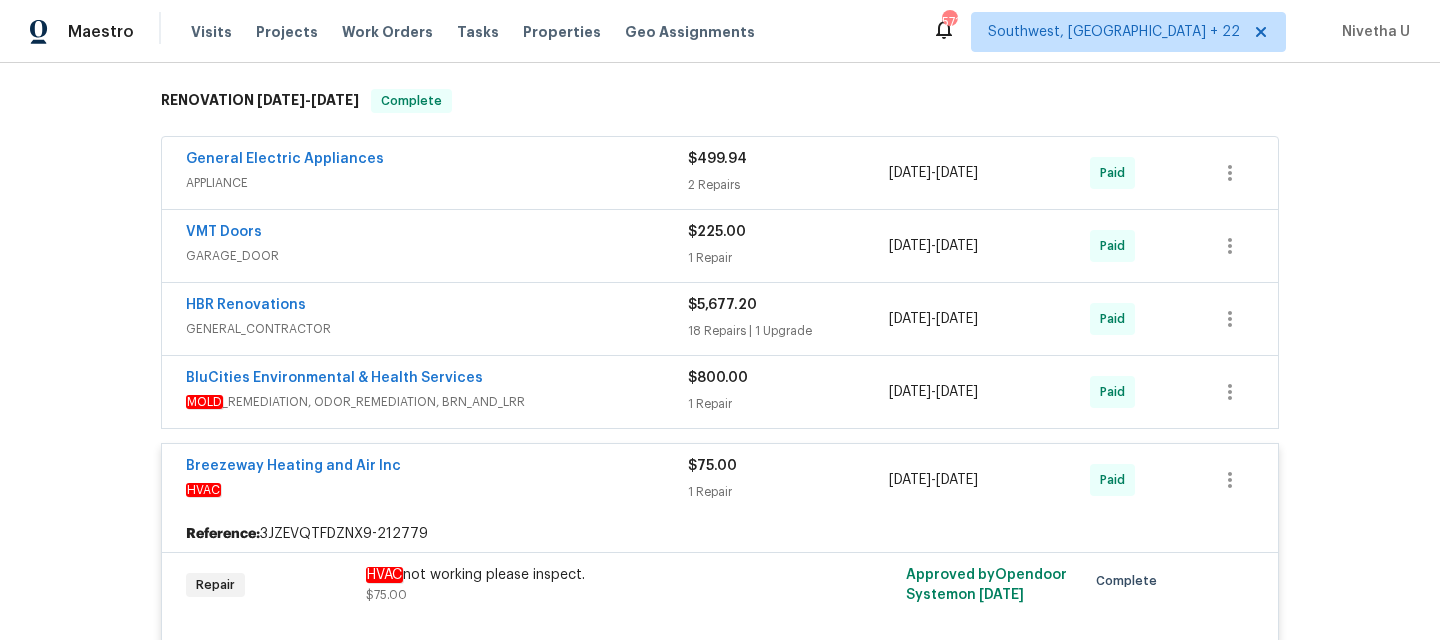 click on "MOLD _REMEDIATION, ODOR_REMEDIATION, BRN_AND_LRR" at bounding box center (437, 402) 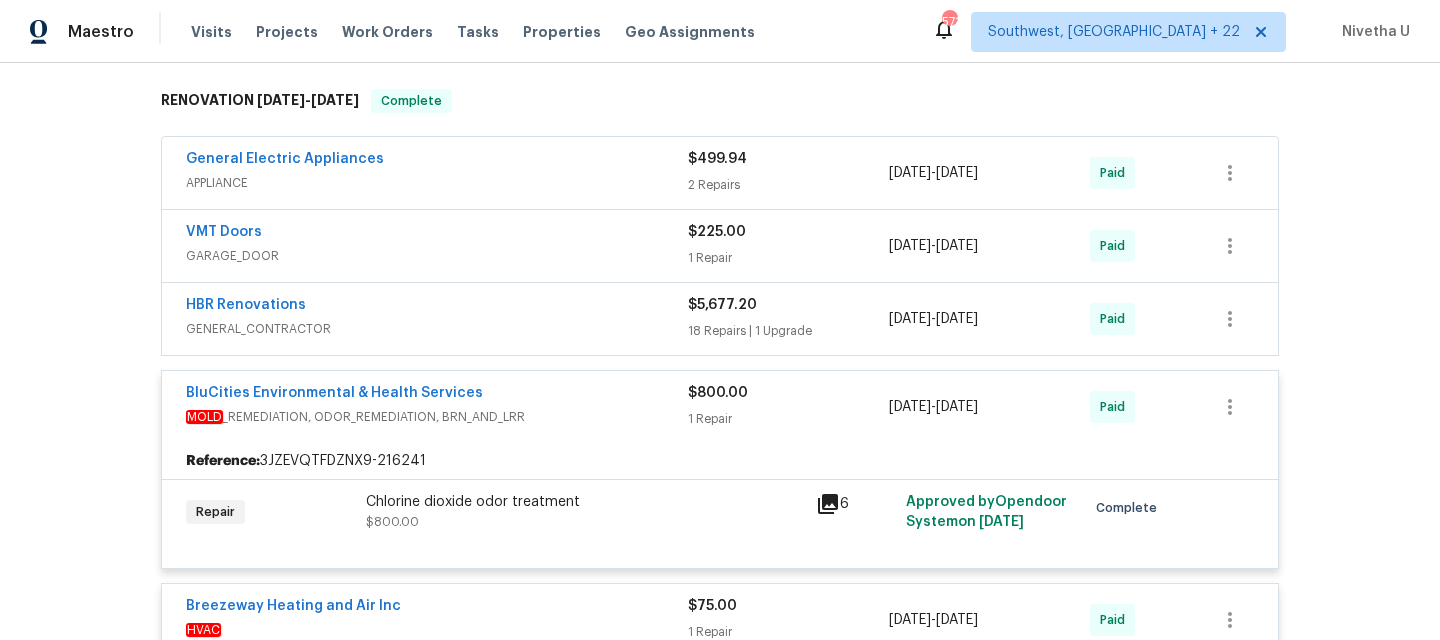 click on "MOLD _REMEDIATION, ODOR_REMEDIATION, BRN_AND_LRR" at bounding box center [437, 417] 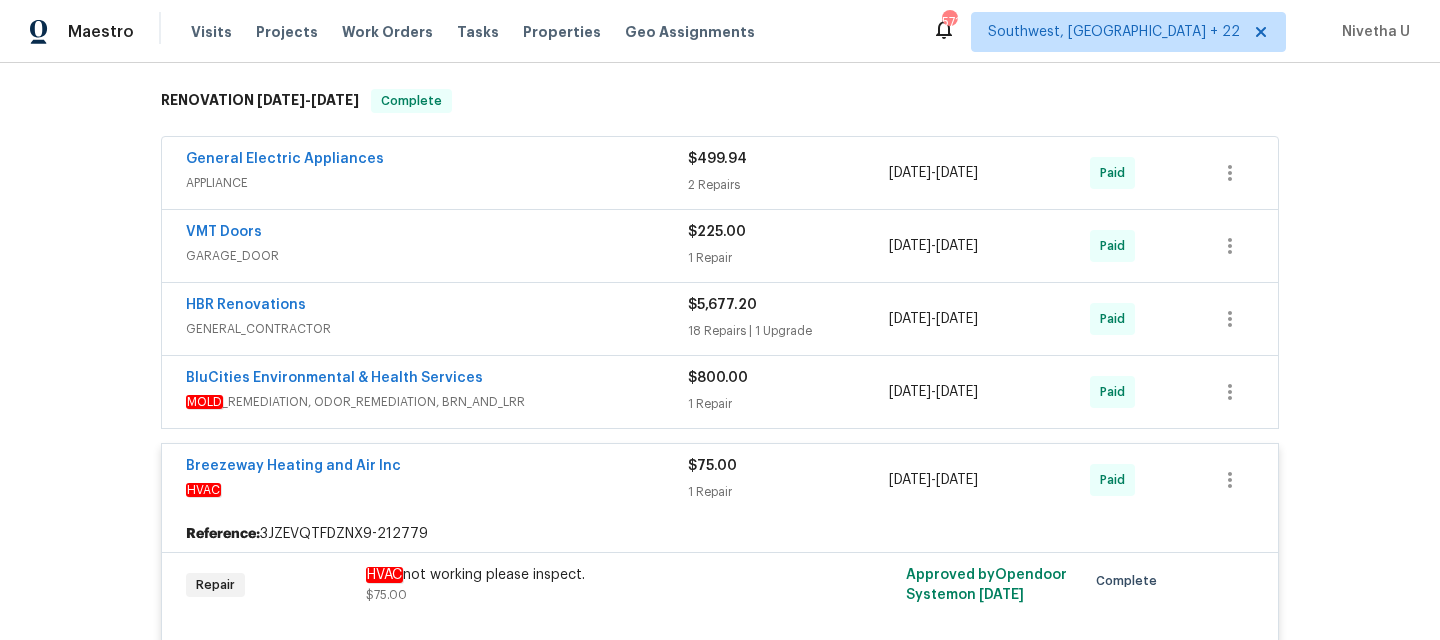 click on "Breezeway Heating and Air Inc" at bounding box center (437, 468) 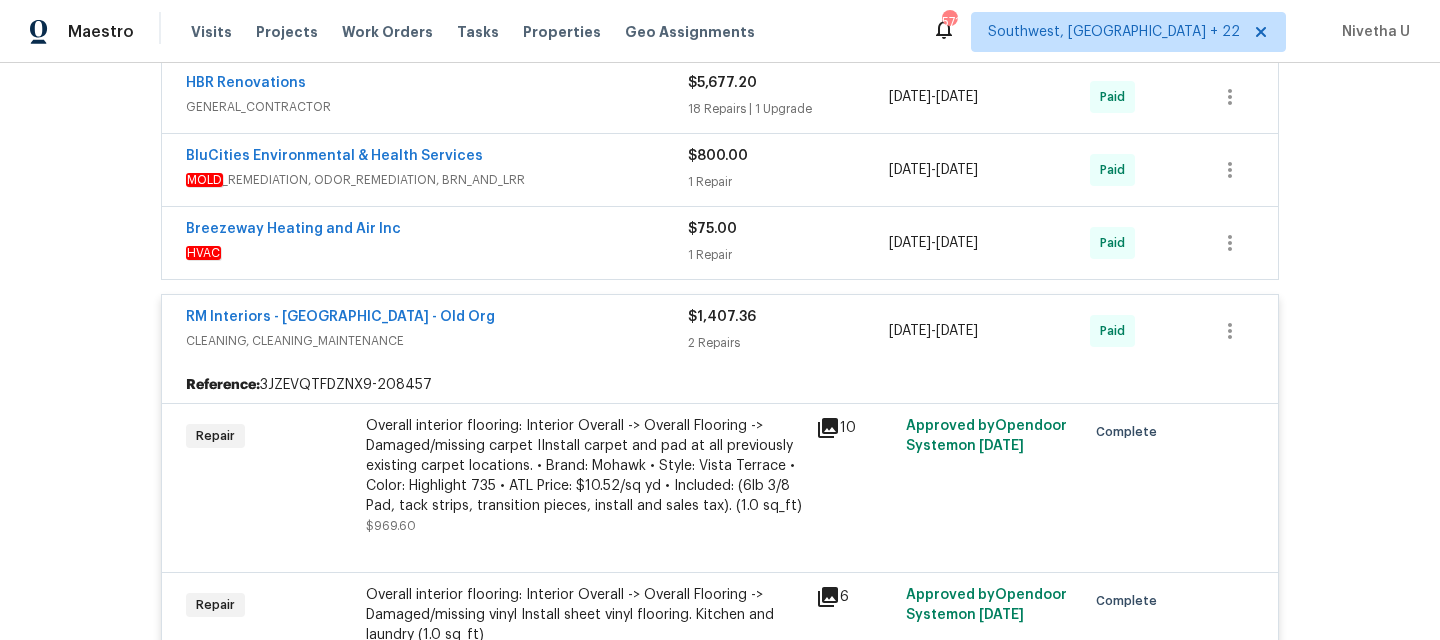 scroll, scrollTop: 836, scrollLeft: 0, axis: vertical 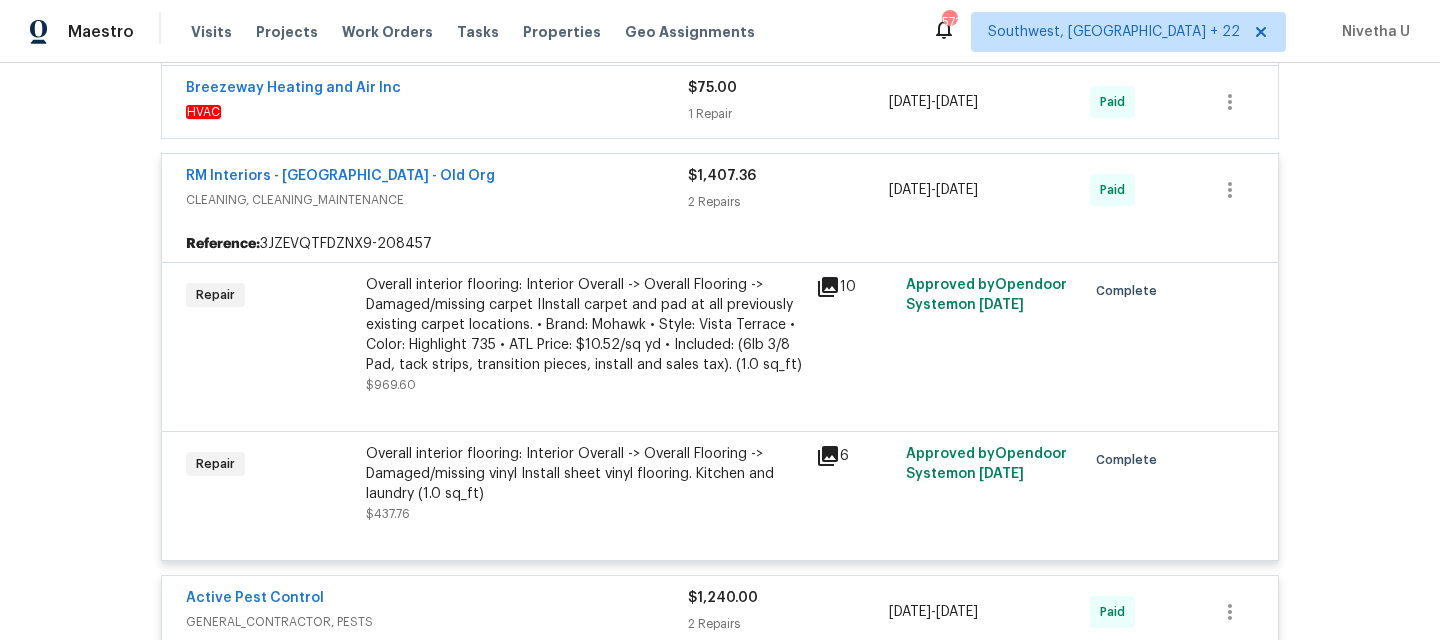 click on "RM Interiors - Atlanta - Old Org" at bounding box center (437, 178) 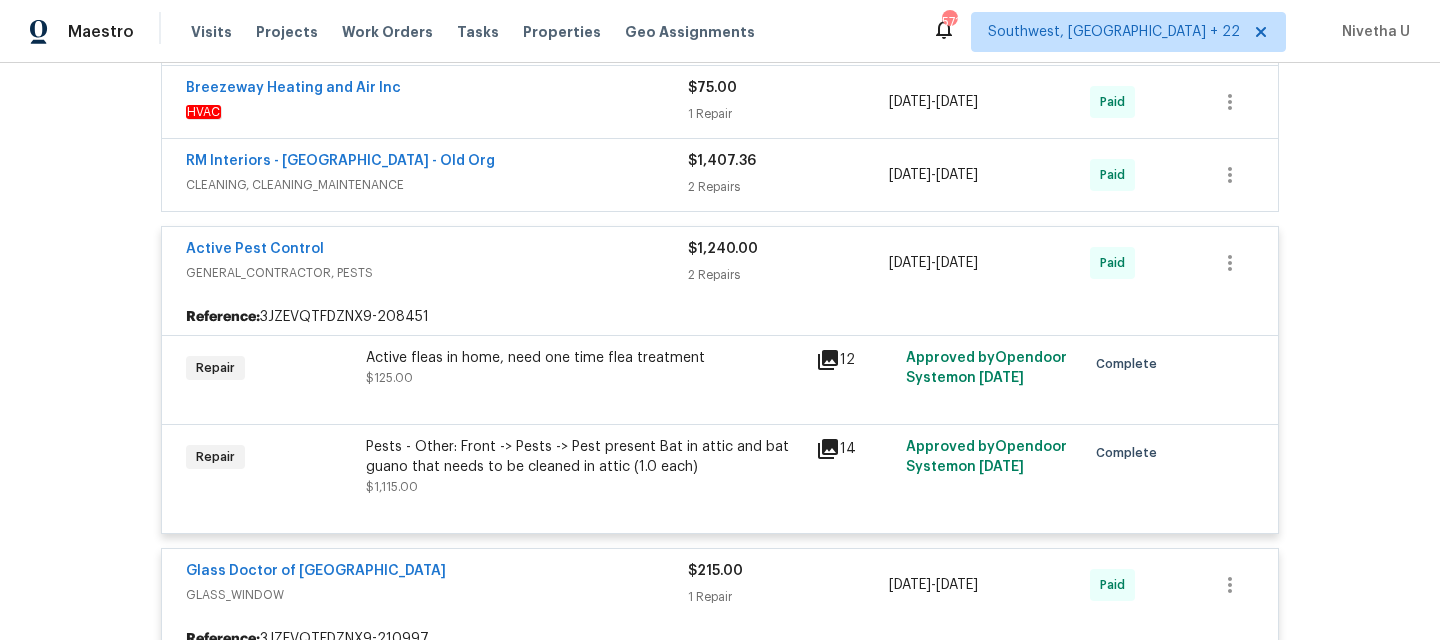 click on "Active Pest Control" at bounding box center (437, 251) 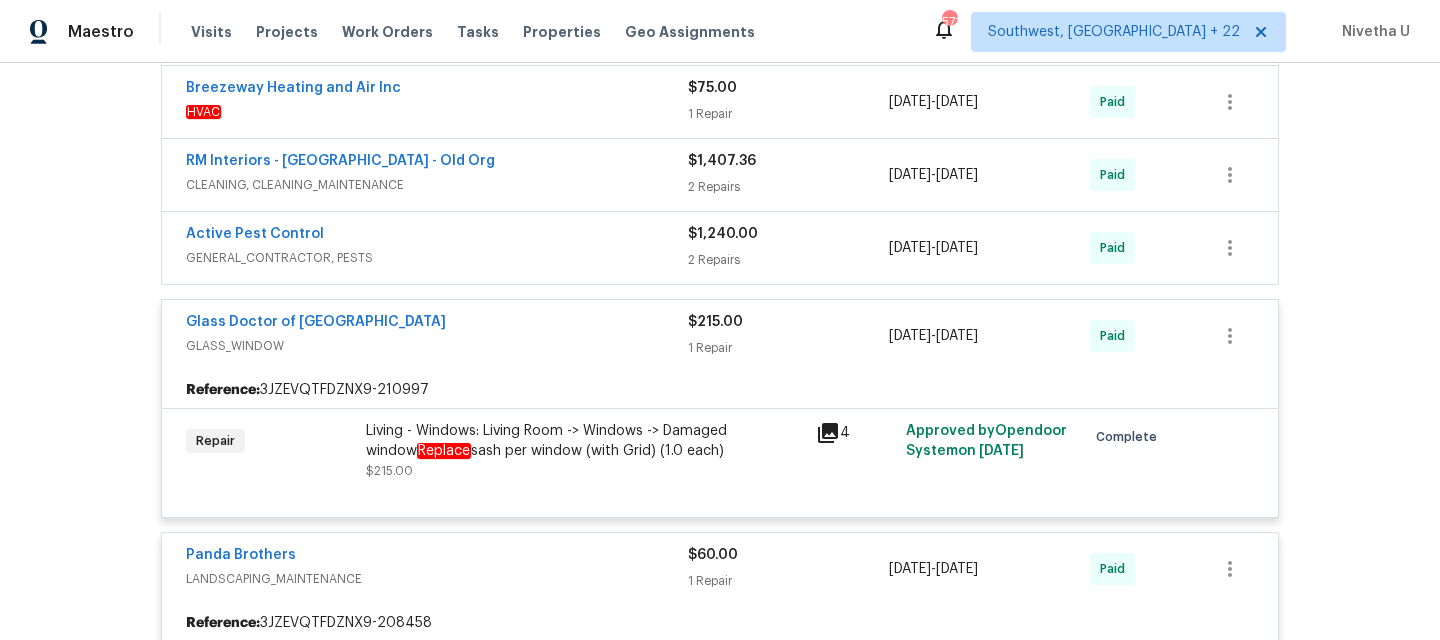 click on "Glass Doctor of Atlanta GLASS_WINDOW" at bounding box center [437, 336] 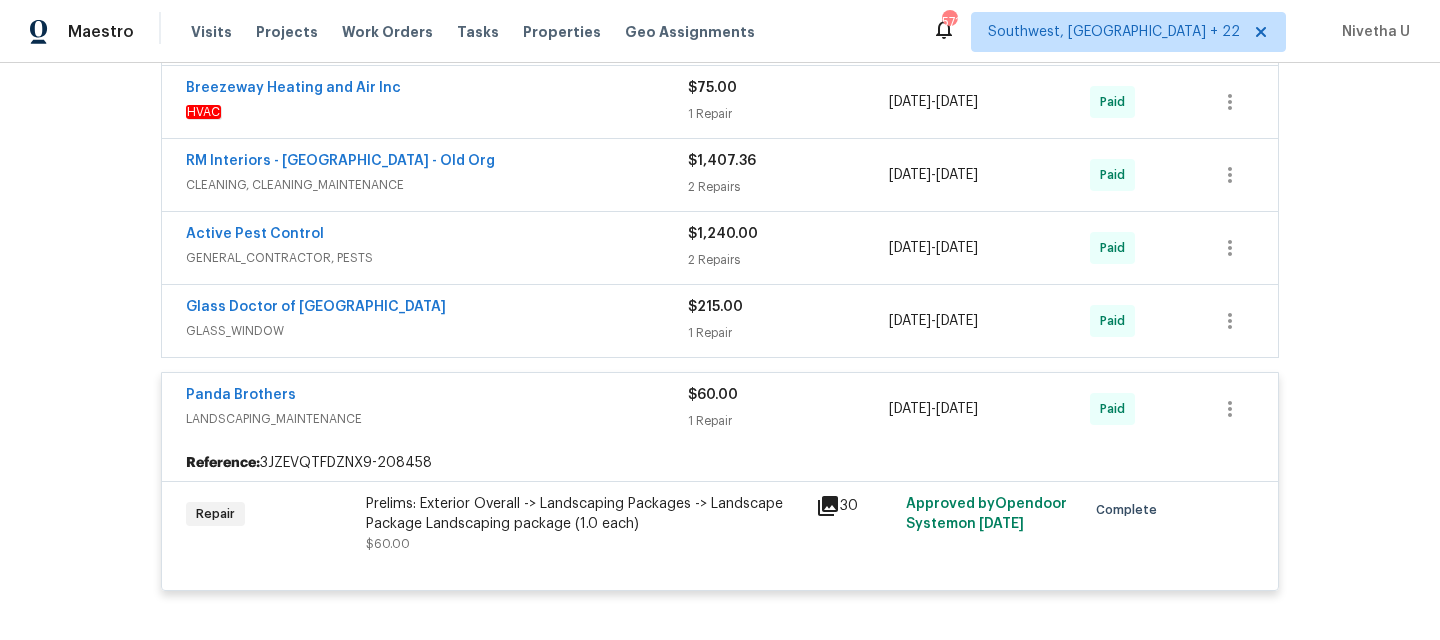click on "LANDSCAPING_MAINTENANCE" at bounding box center (437, 419) 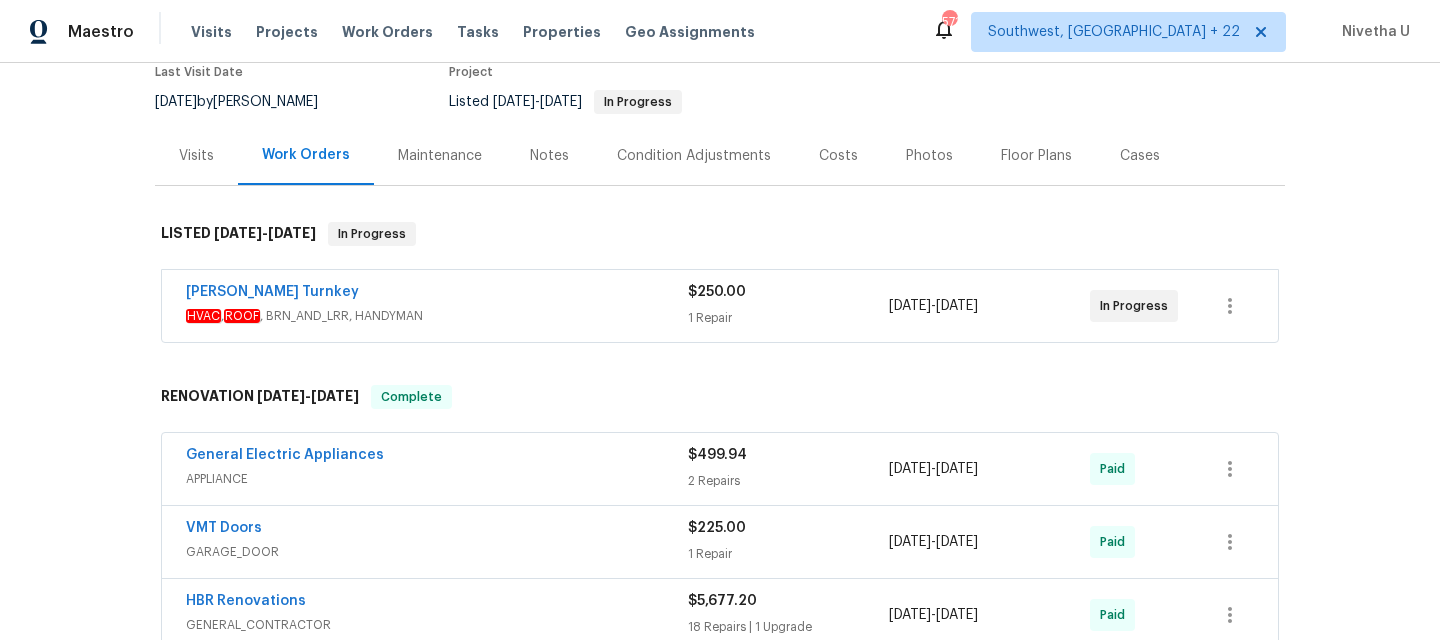 scroll, scrollTop: 177, scrollLeft: 0, axis: vertical 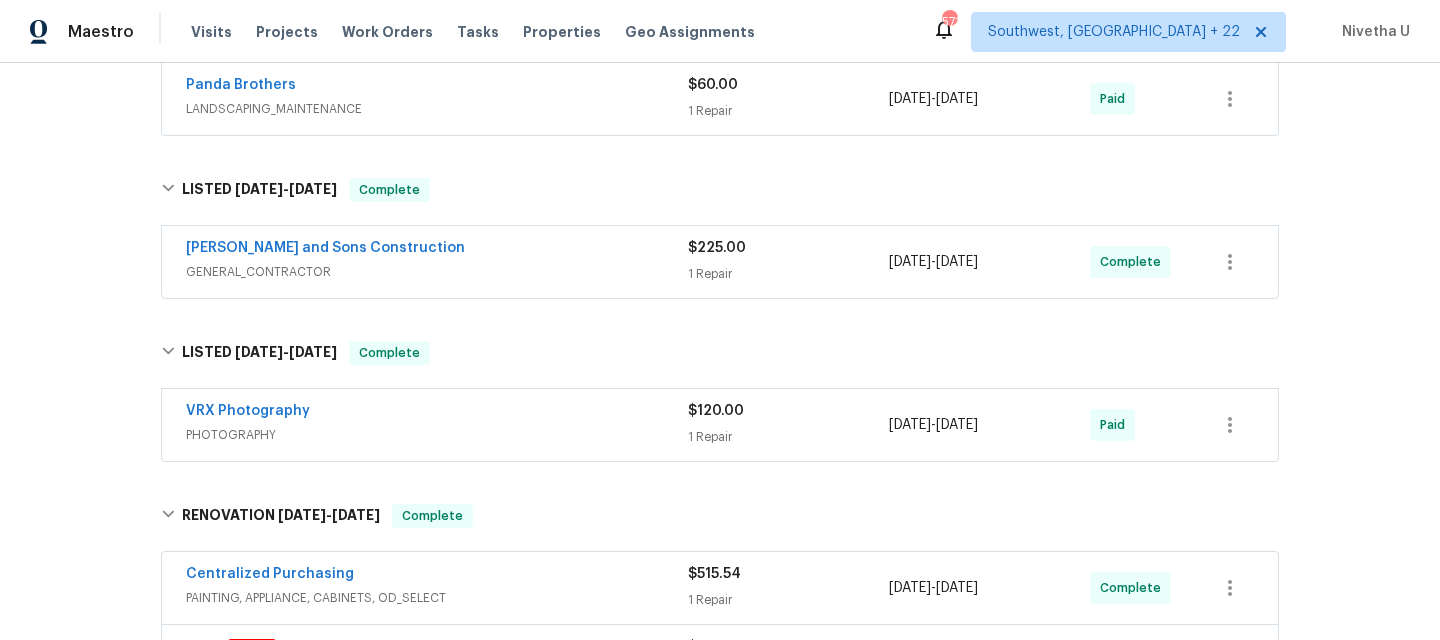 click on "GENERAL_CONTRACTOR" at bounding box center (437, 272) 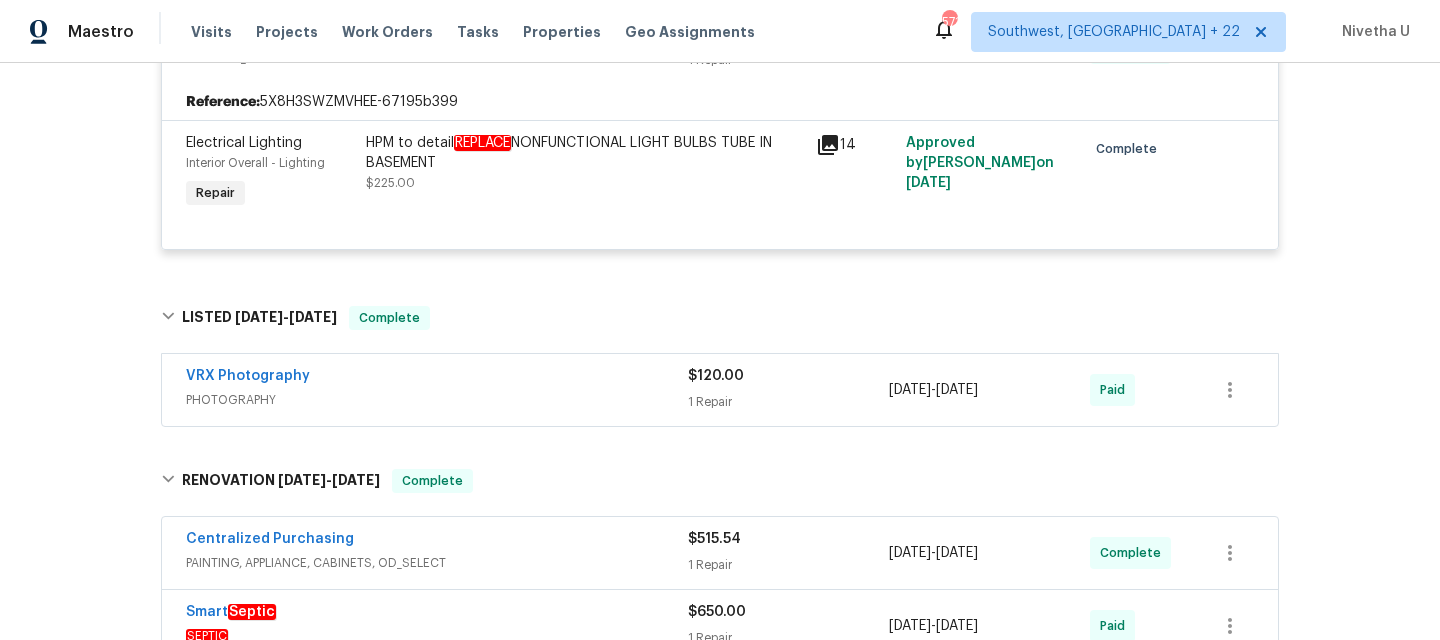scroll, scrollTop: 1625, scrollLeft: 0, axis: vertical 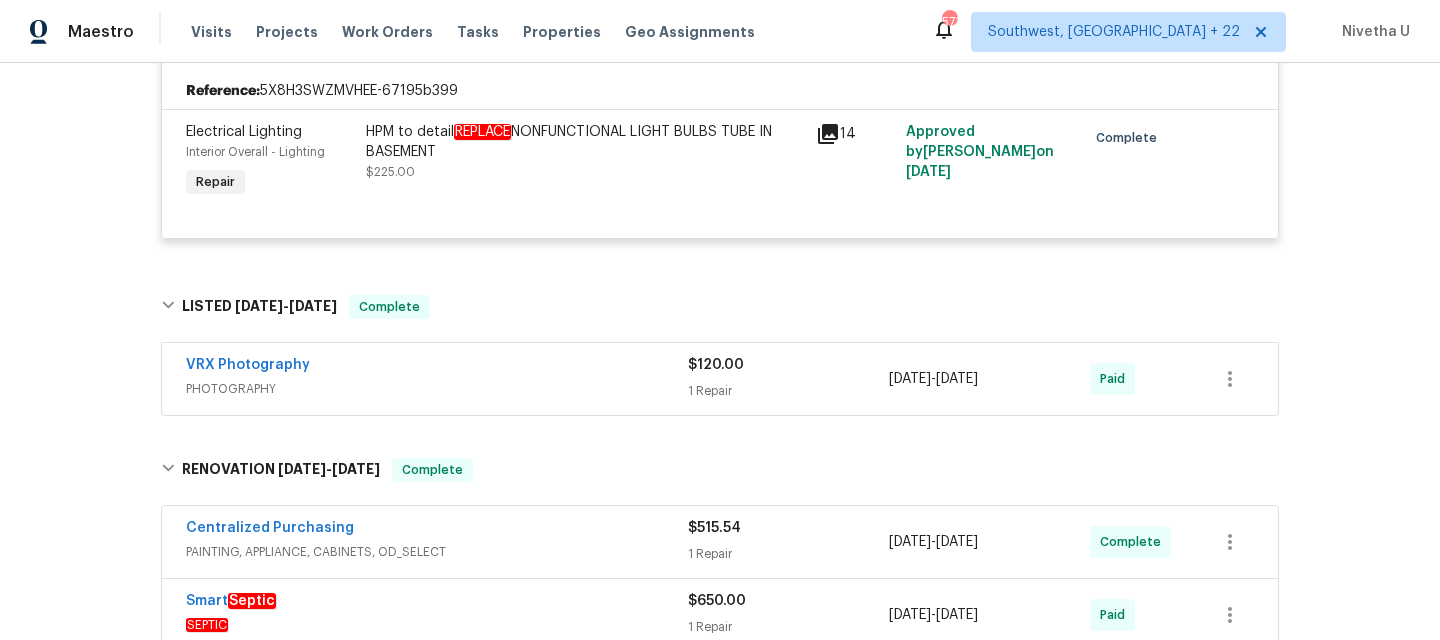 click on "PHOTOGRAPHY" at bounding box center (437, 389) 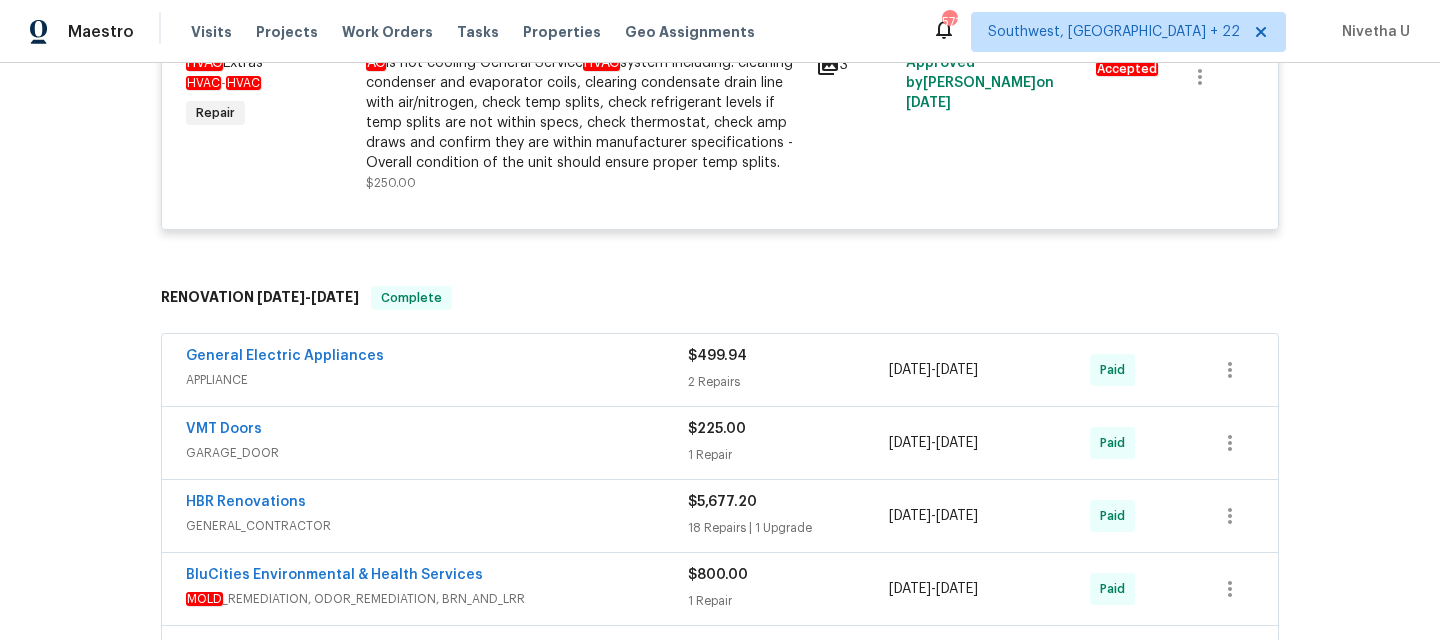 scroll, scrollTop: 322, scrollLeft: 0, axis: vertical 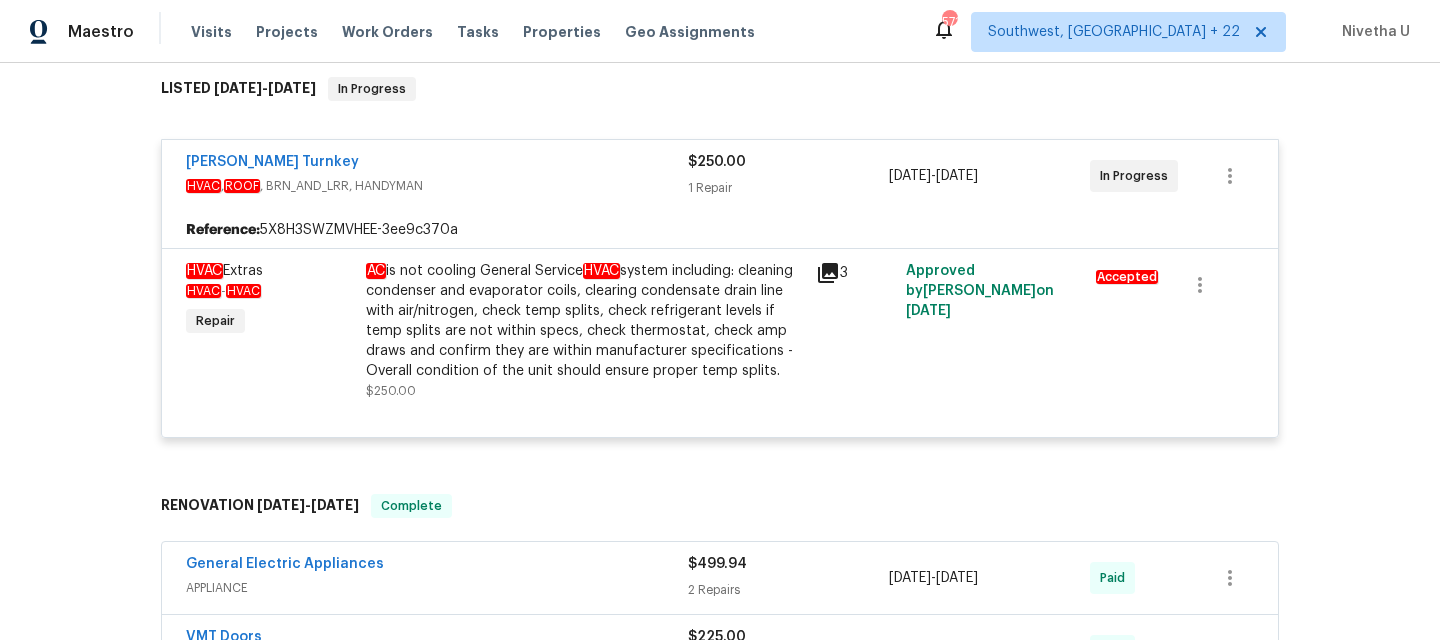 click on "HVAC ,  ROOF , BRN_AND_LRR, HANDYMAN" at bounding box center (437, 186) 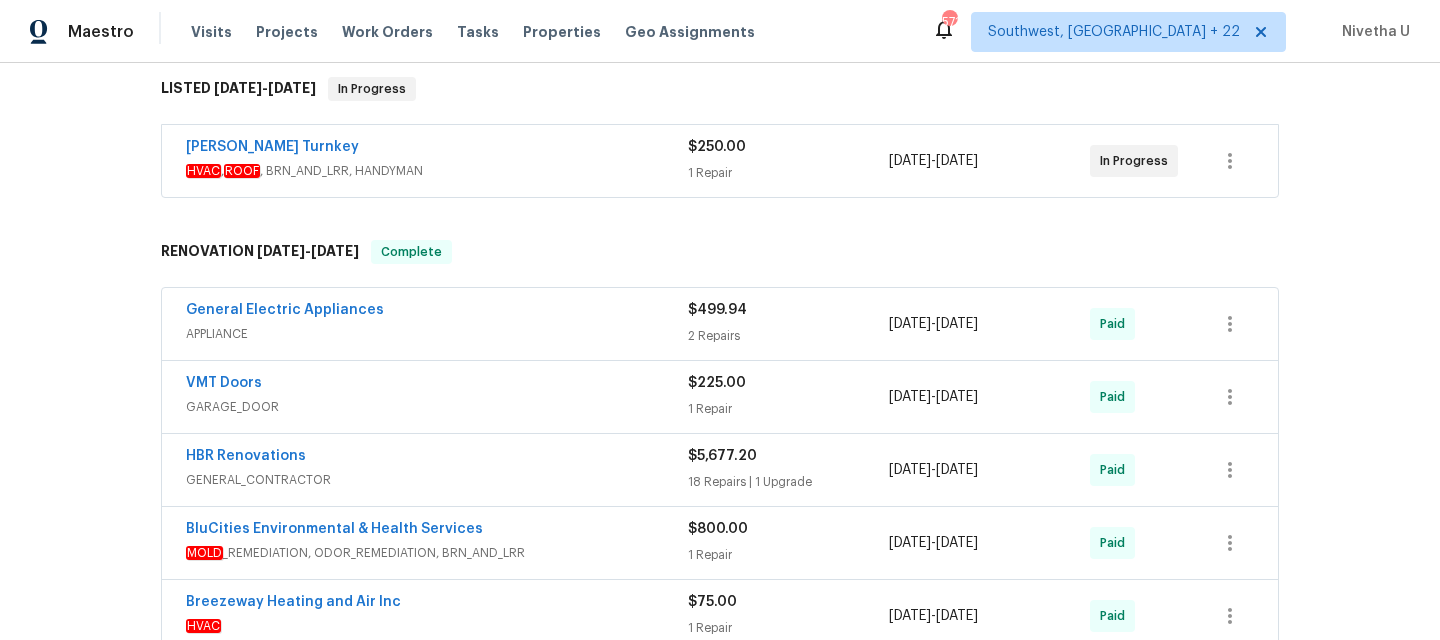 scroll, scrollTop: 144, scrollLeft: 0, axis: vertical 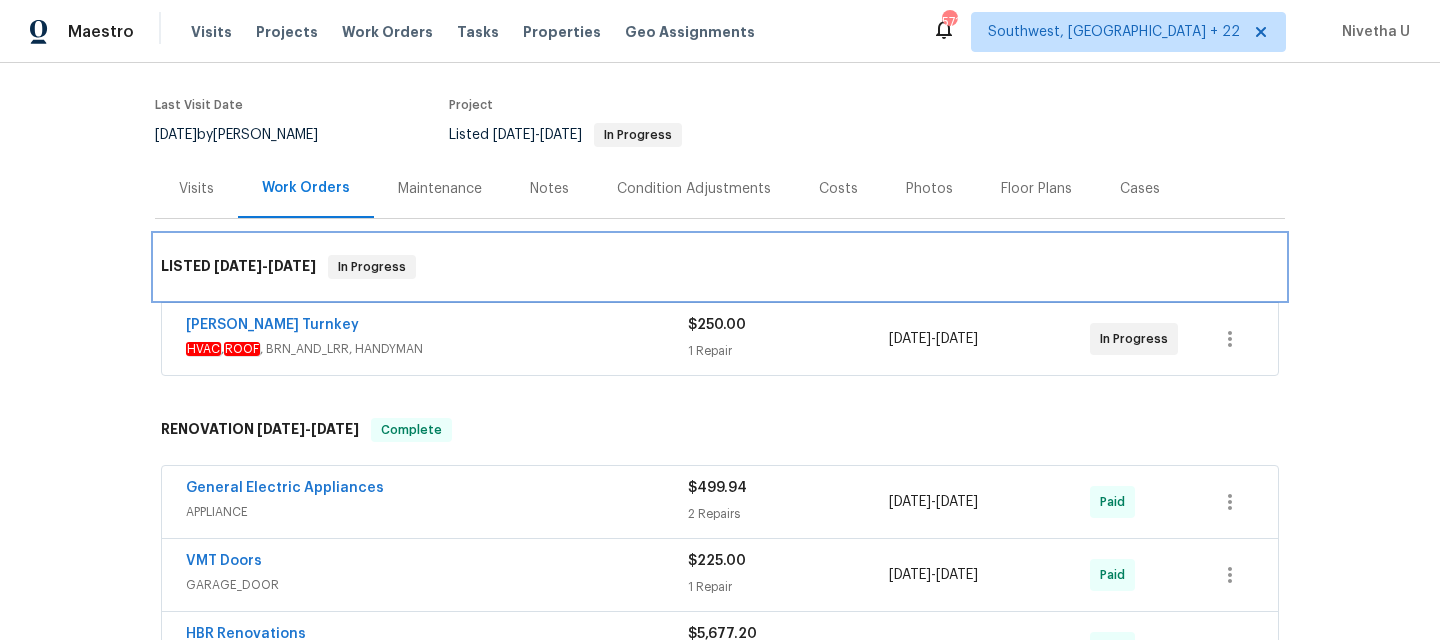 click on "LISTED   7/17/25  -  7/21/25 In Progress" at bounding box center (720, 267) 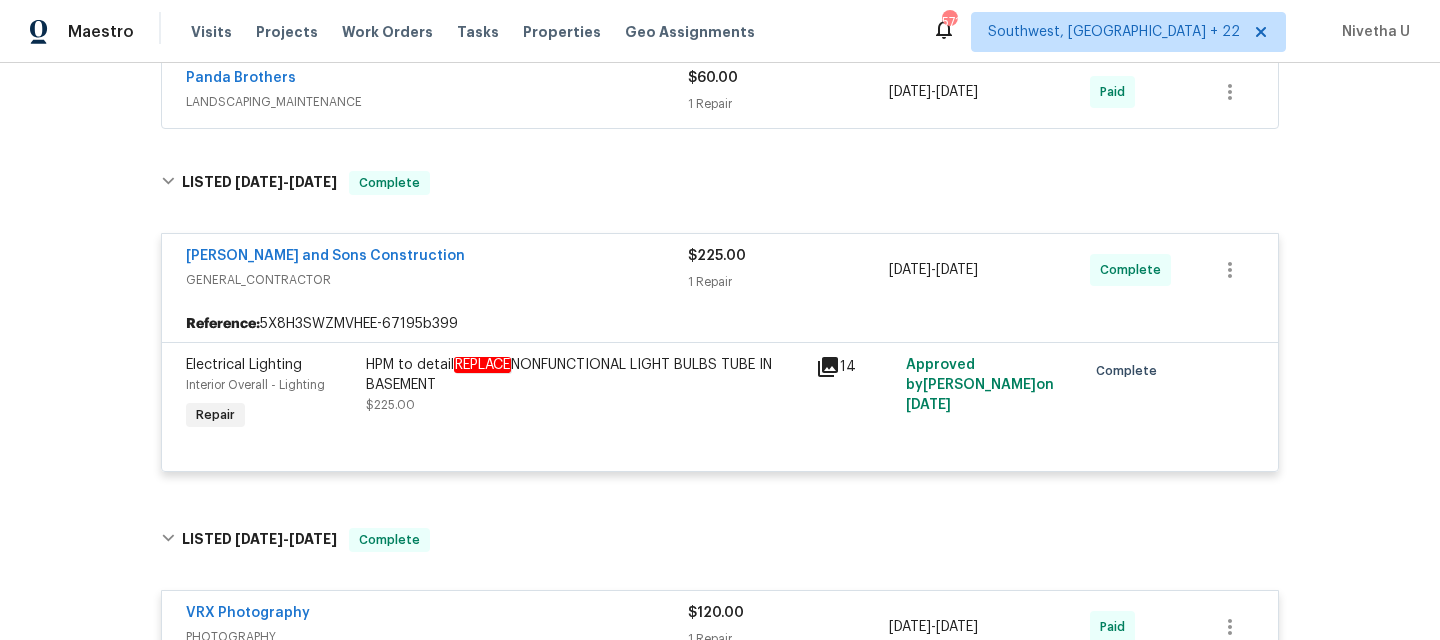 scroll, scrollTop: 1137, scrollLeft: 0, axis: vertical 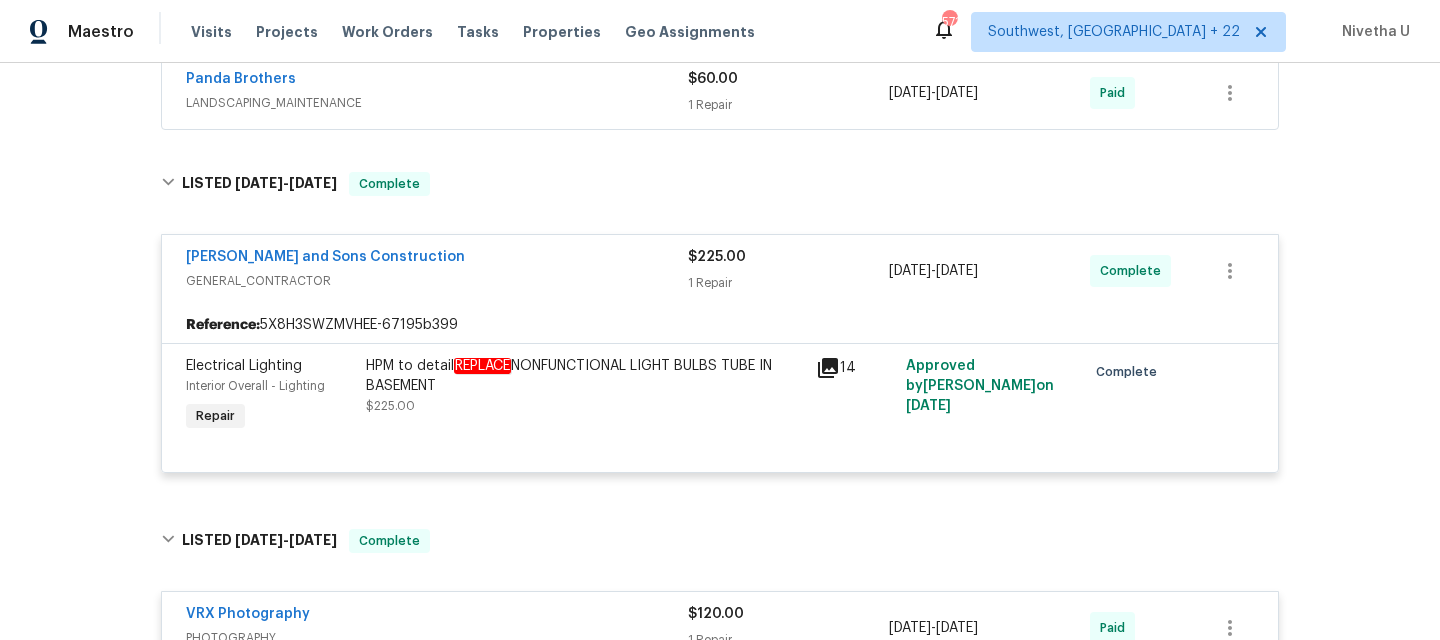 click on "GENERAL_CONTRACTOR" at bounding box center (437, 281) 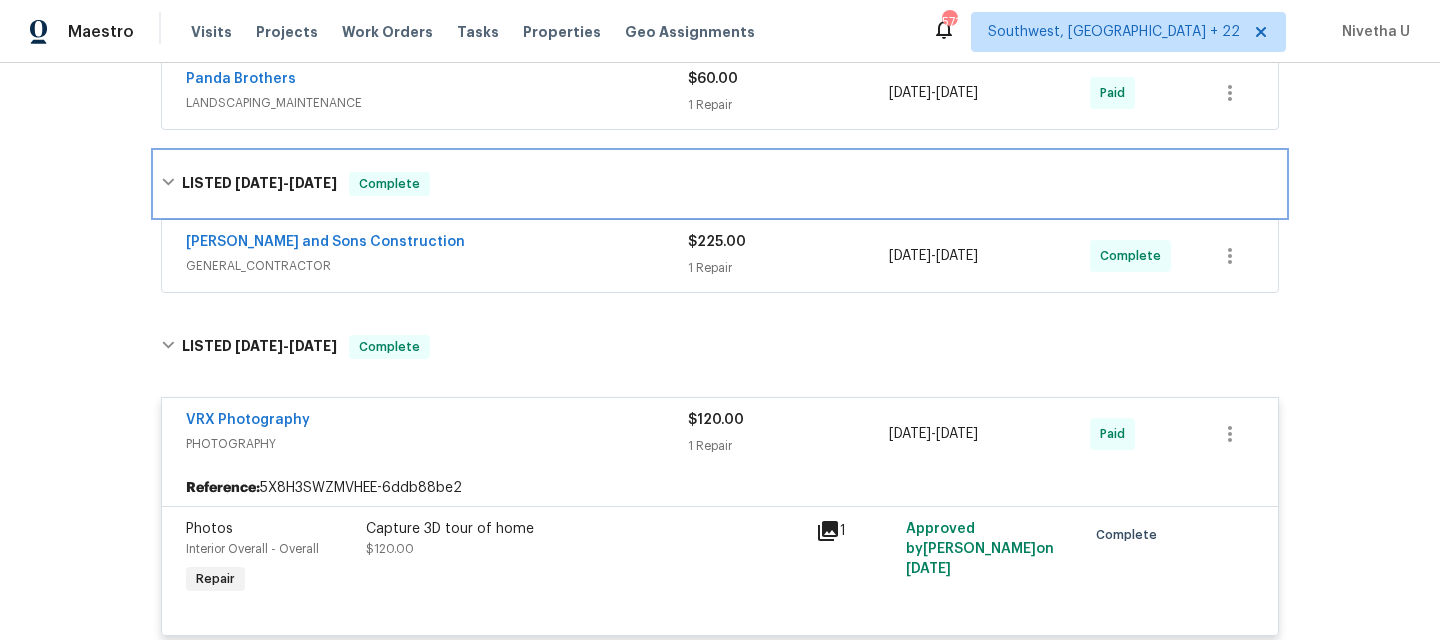 click on "LISTED   7/17/25  -  7/21/25 Complete" at bounding box center [720, 184] 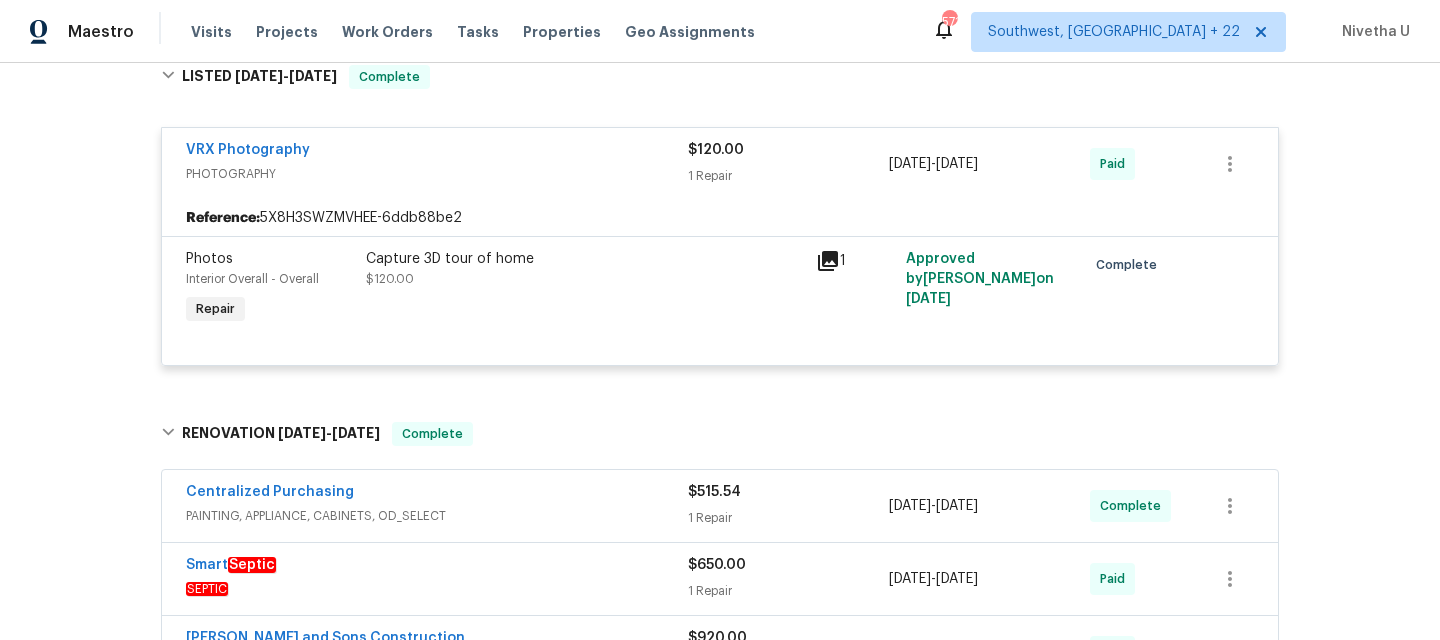 scroll, scrollTop: 1308, scrollLeft: 0, axis: vertical 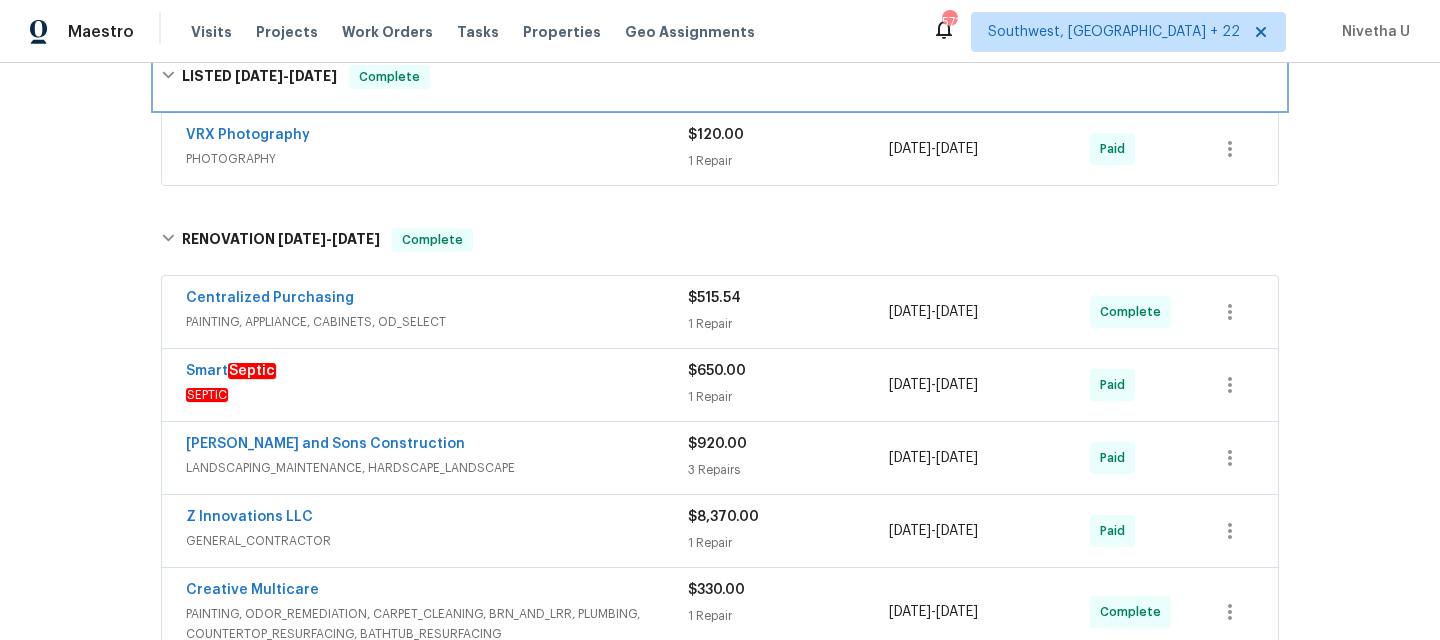 click on "LISTED   5/20/25  -  5/21/25 Complete" at bounding box center [720, 77] 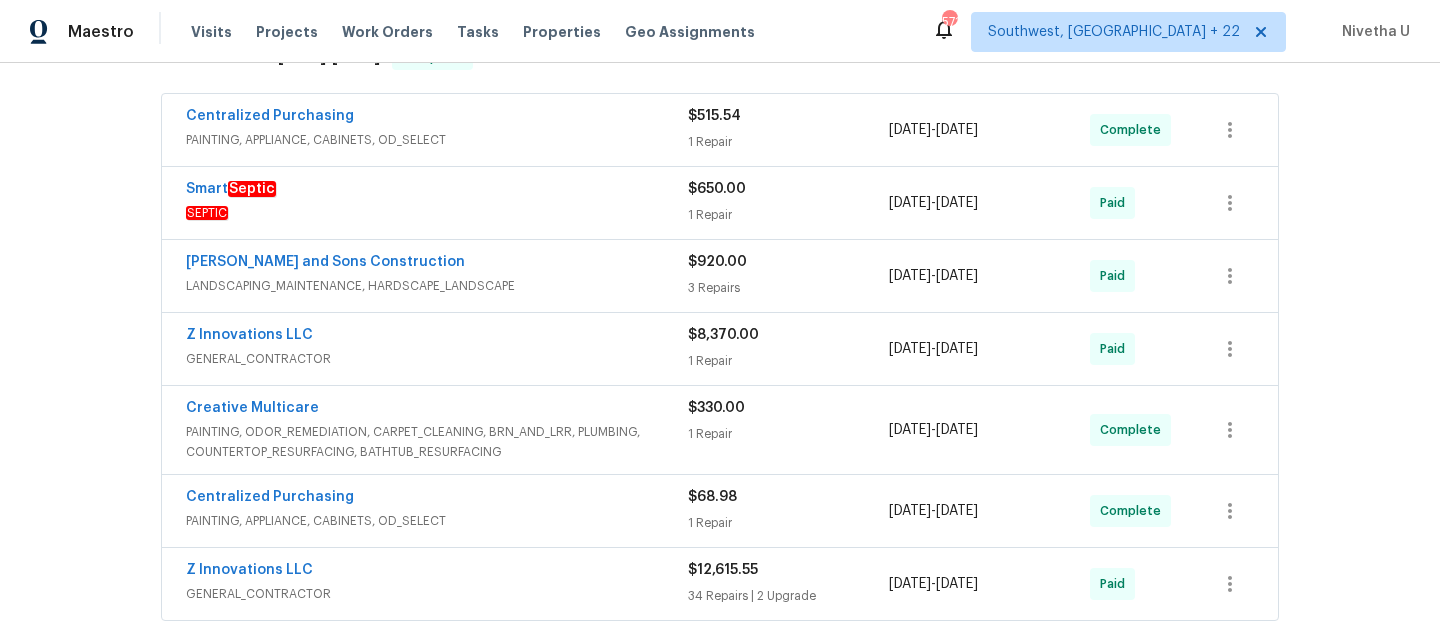 scroll, scrollTop: 1374, scrollLeft: 0, axis: vertical 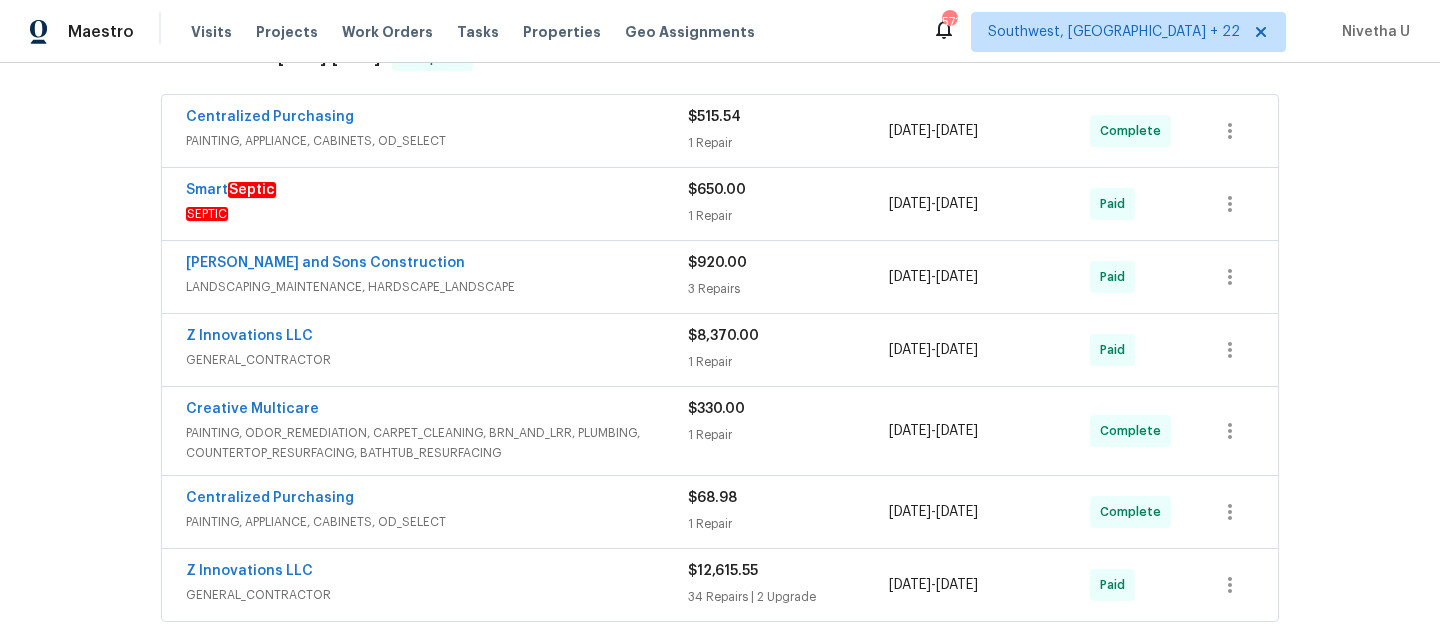 click on "PAINTING, APPLIANCE, CABINETS, OD_SELECT" at bounding box center [437, 141] 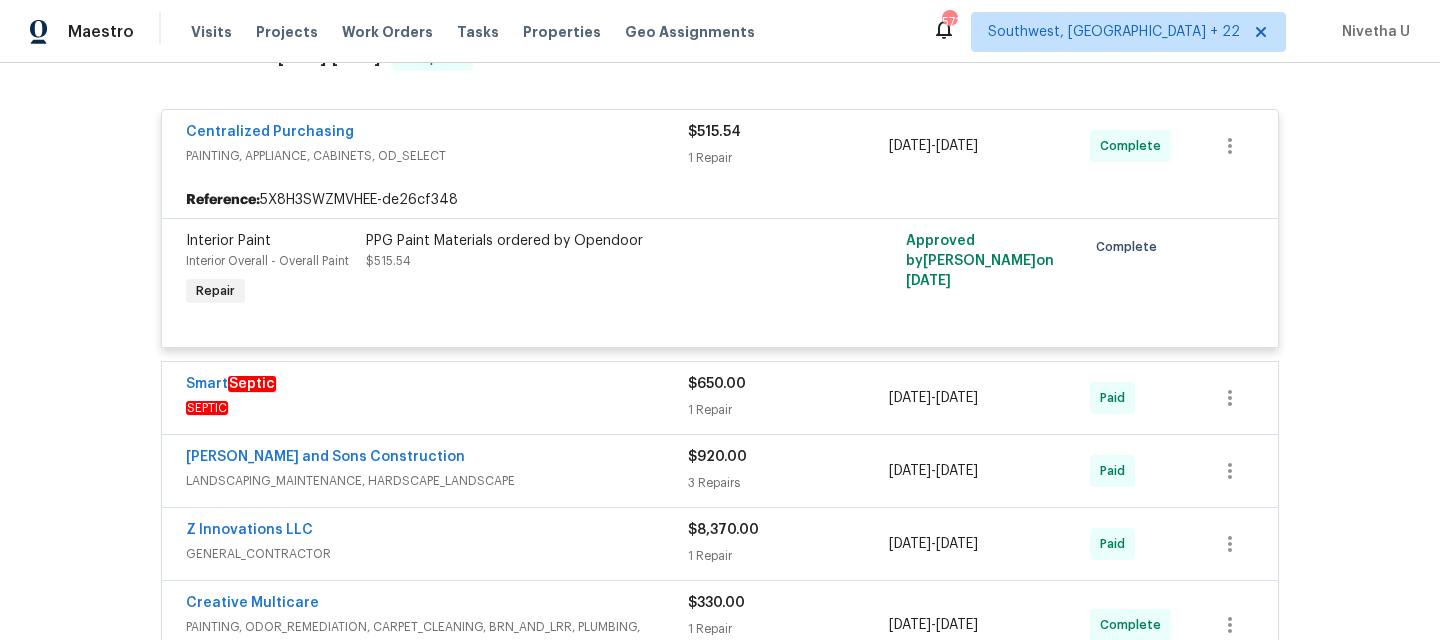 click on "Centralized Purchasing" at bounding box center (437, 134) 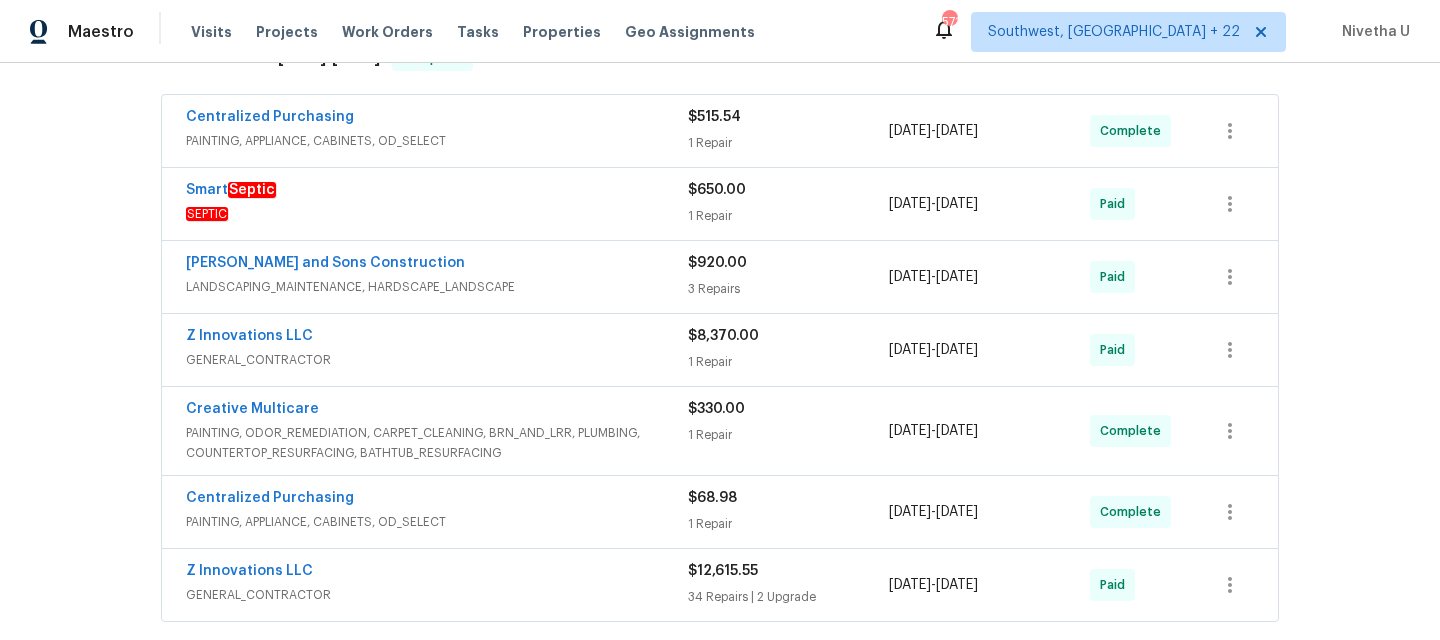 click on "SEPTIC" at bounding box center [437, 214] 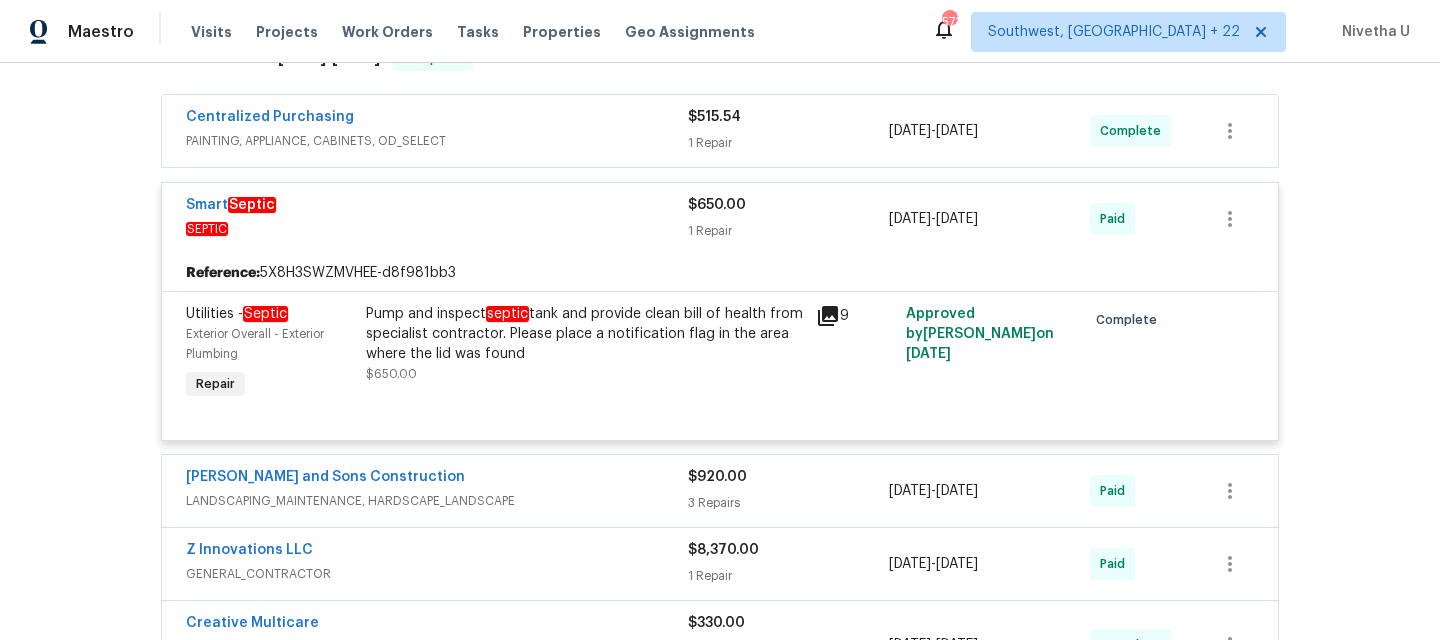 click on "Z Innovations LLC GENERAL_CONTRACTOR $8,370.00 1 Repair 5/5/2025  -  5/15/2025 Paid" at bounding box center (720, 564) 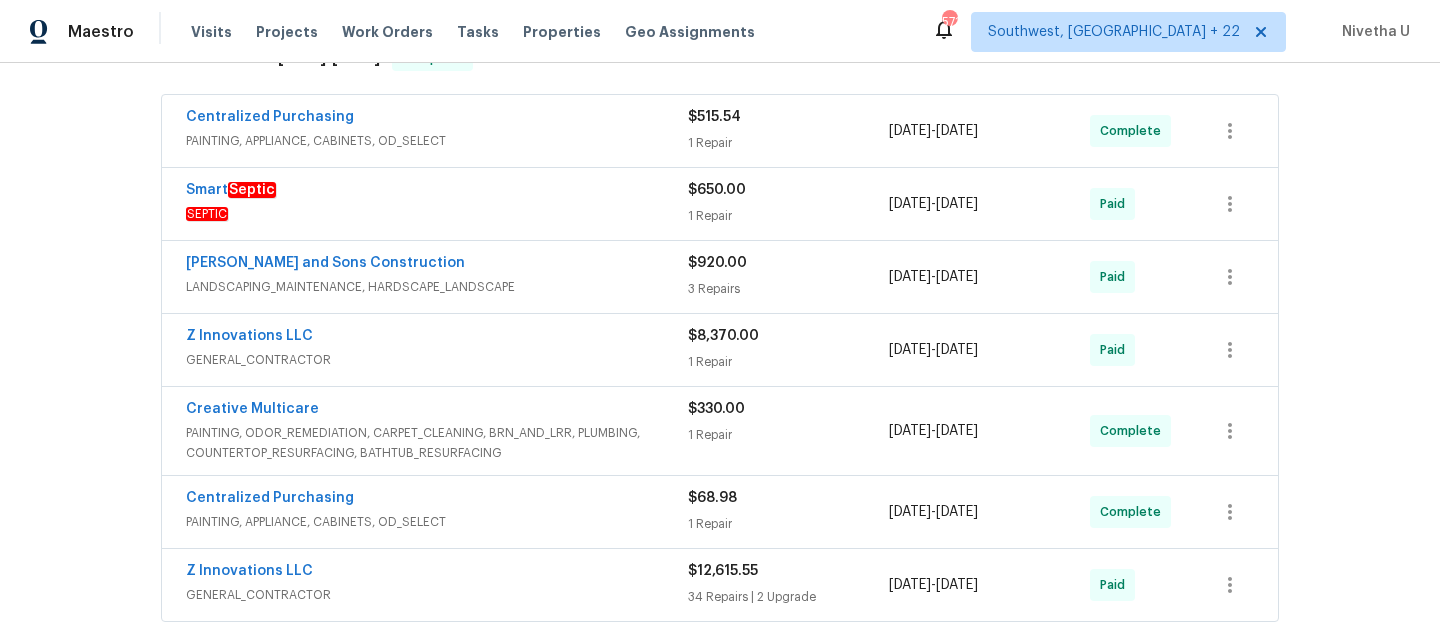 click on "Reyes and Sons Construction" at bounding box center [437, 265] 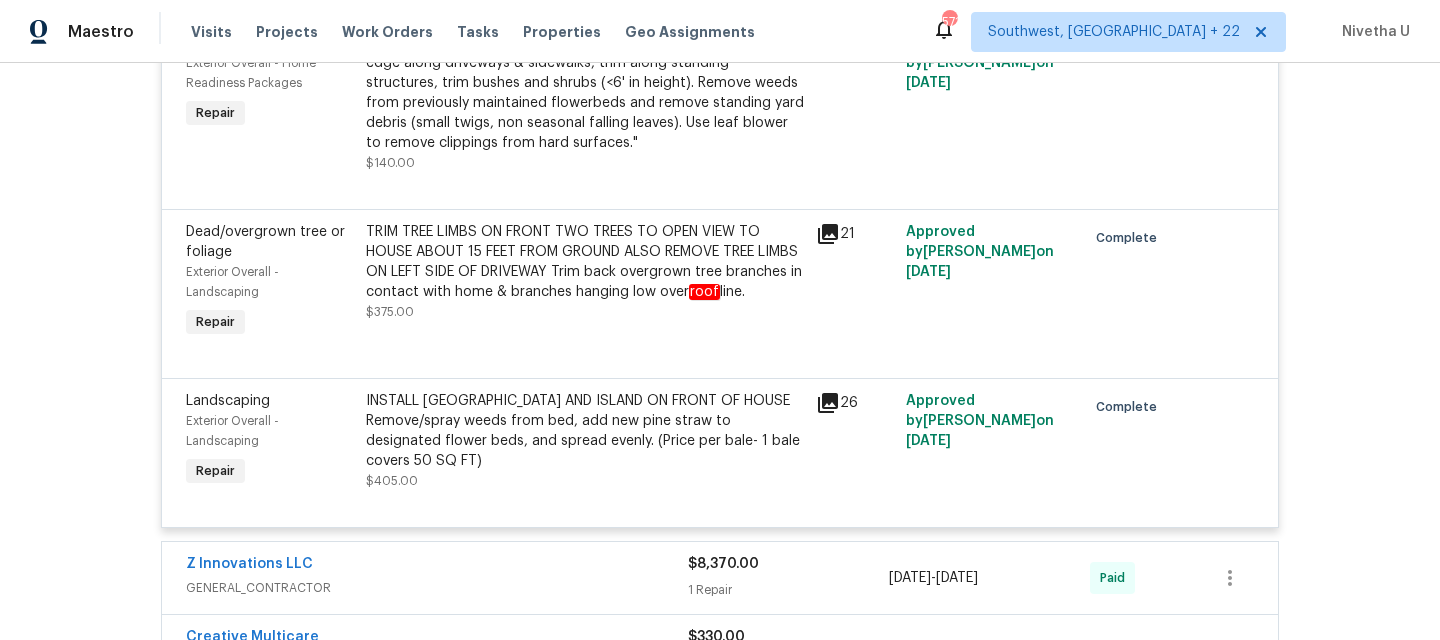 scroll, scrollTop: 1462, scrollLeft: 0, axis: vertical 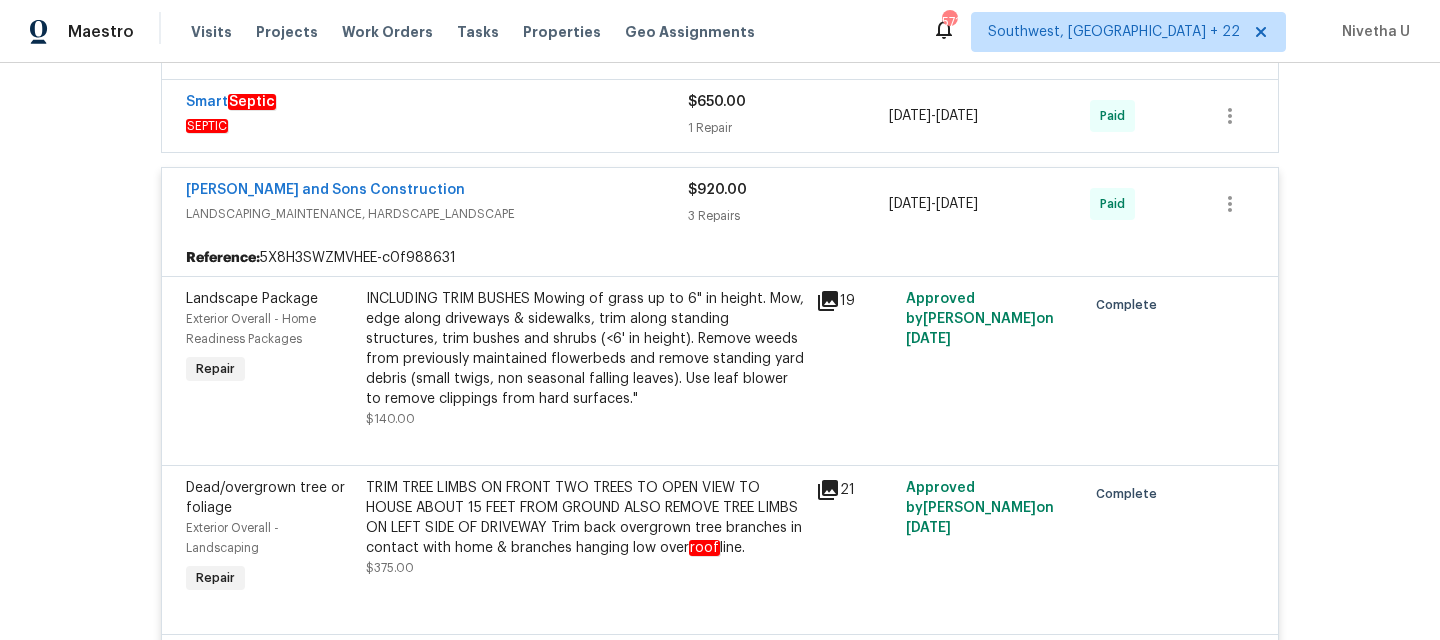 click on "LANDSCAPING_MAINTENANCE, HARDSCAPE_LANDSCAPE" at bounding box center [437, 214] 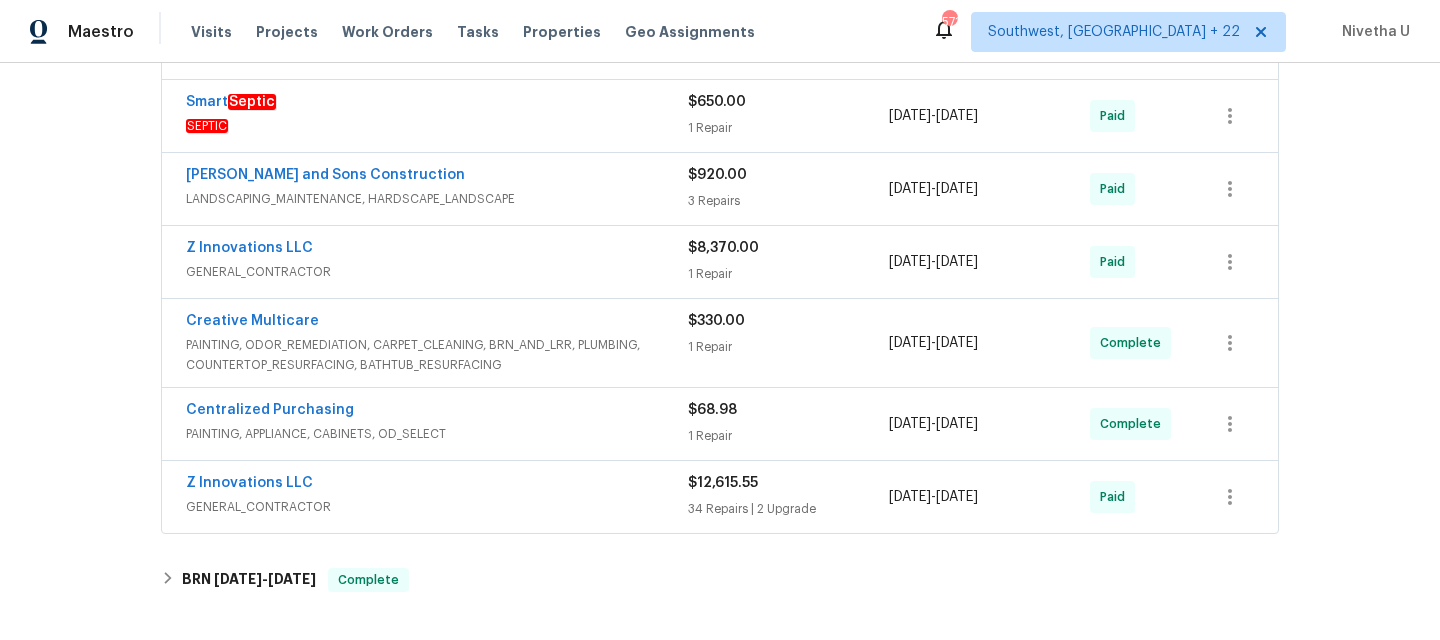 click on "Z Innovations LLC GENERAL_CONTRACTOR" at bounding box center [437, 262] 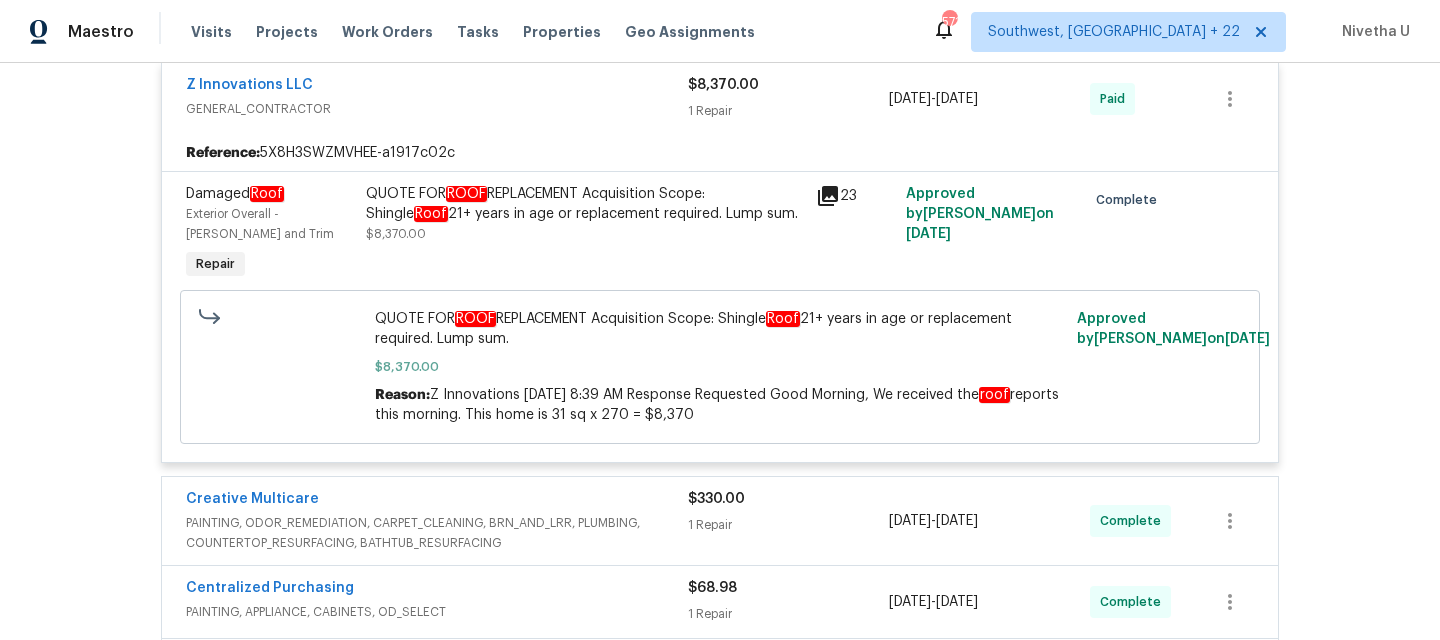 scroll, scrollTop: 1592, scrollLeft: 0, axis: vertical 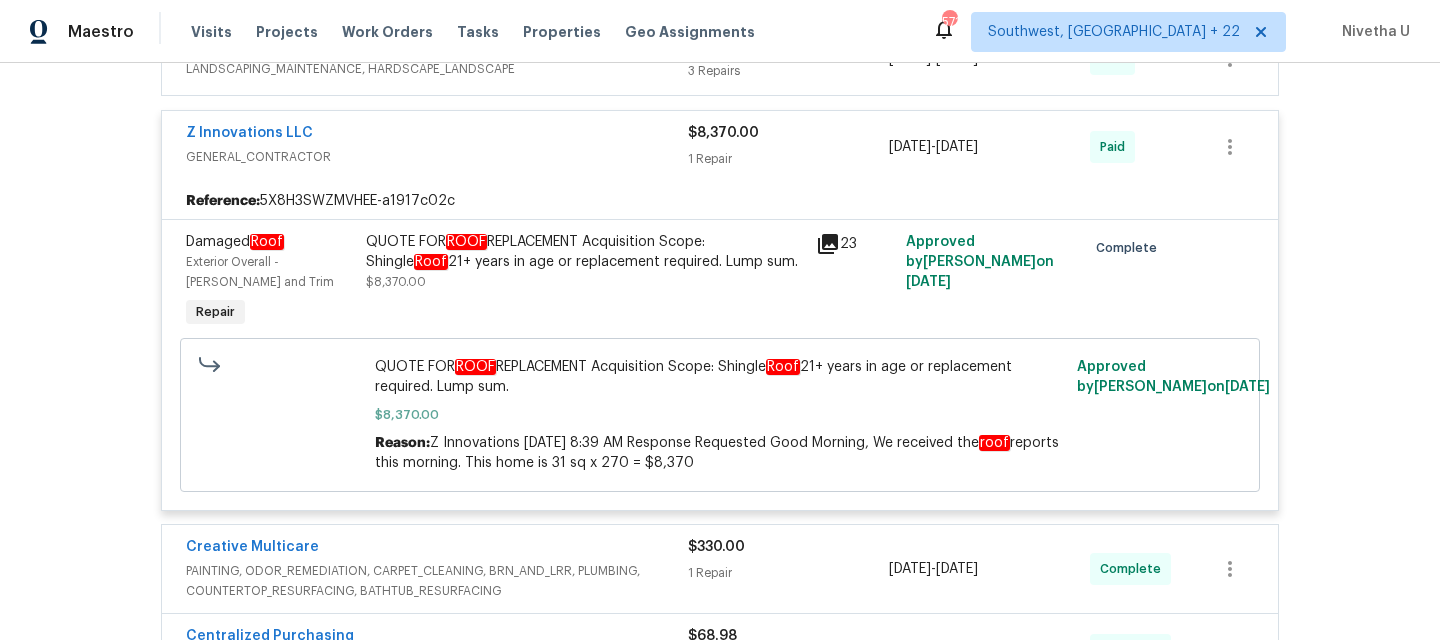 click on "Z Innovations LLC GENERAL_CONTRACTOR $8,370.00 1 Repair 5/5/2025  -  5/15/2025 Paid" at bounding box center (720, 147) 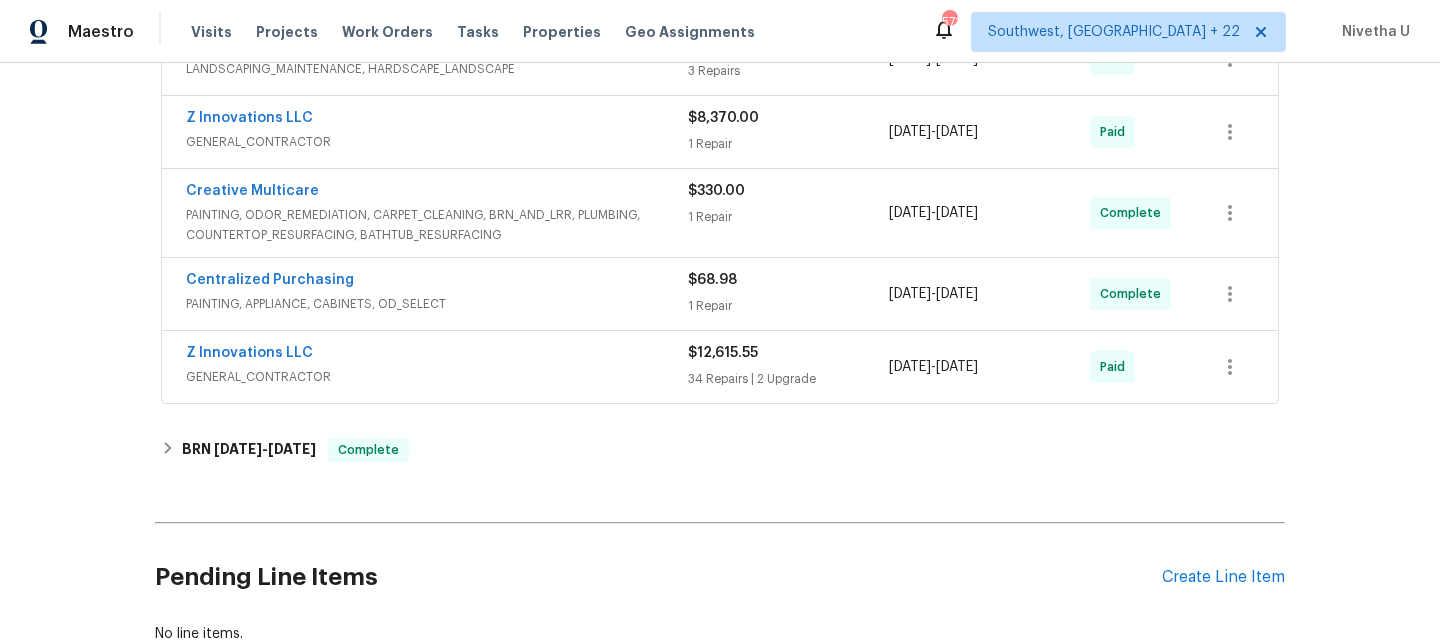 click on "PAINTING, ODOR_REMEDIATION, CARPET_CLEANING, BRN_AND_LRR, PLUMBING, COUNTERTOP_RESURFACING, BATHTUB_RESURFACING" at bounding box center (437, 225) 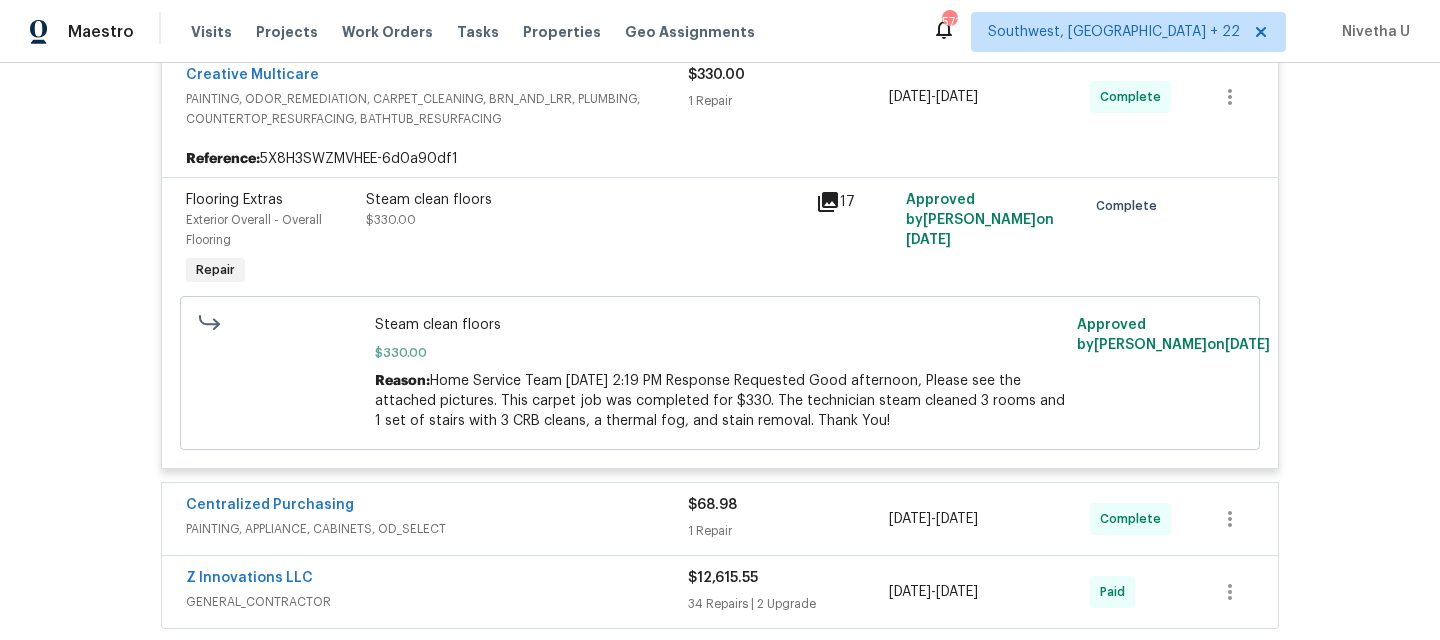 scroll, scrollTop: 1637, scrollLeft: 0, axis: vertical 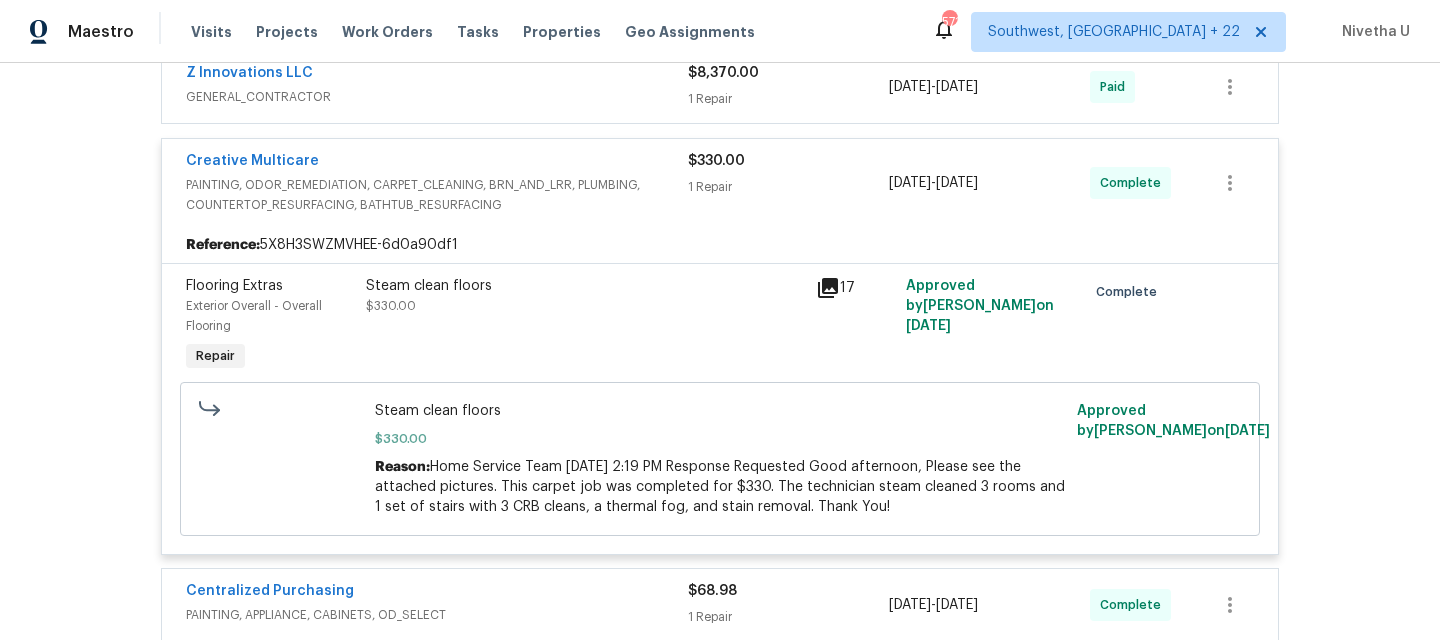 click on "Creative Multicare" at bounding box center [437, 163] 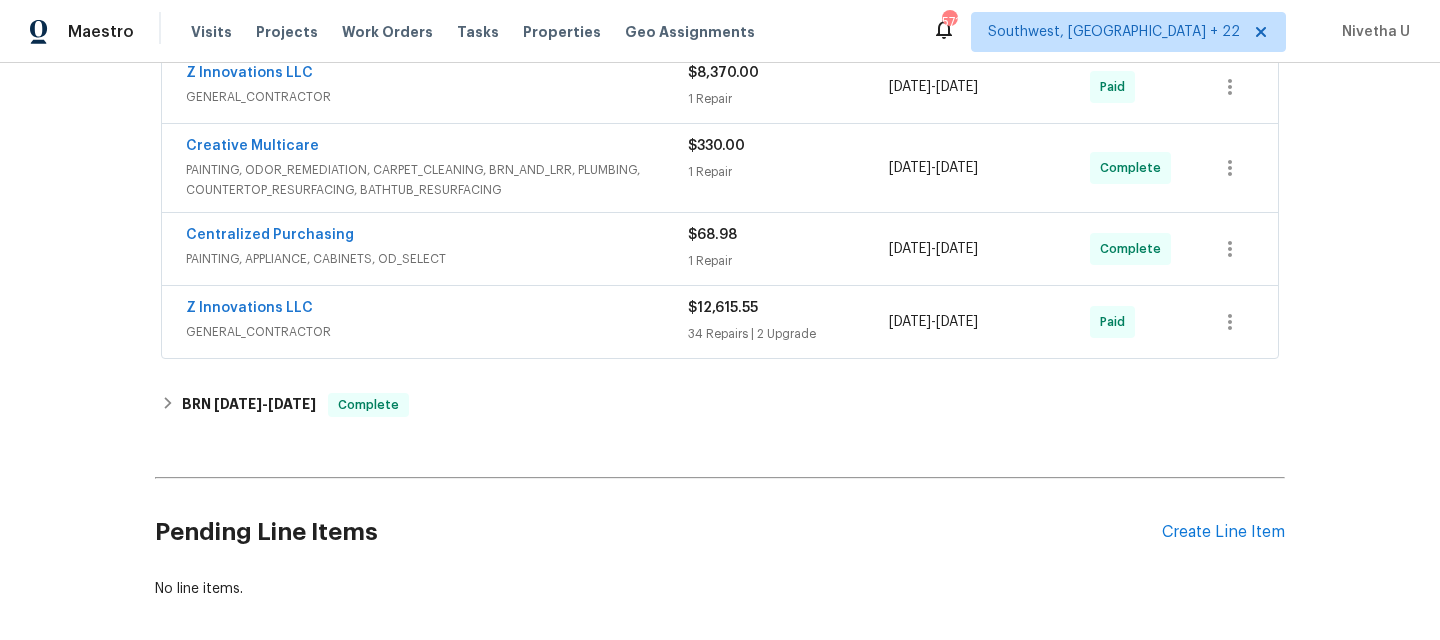 click on "Centralized Purchasing" at bounding box center (437, 237) 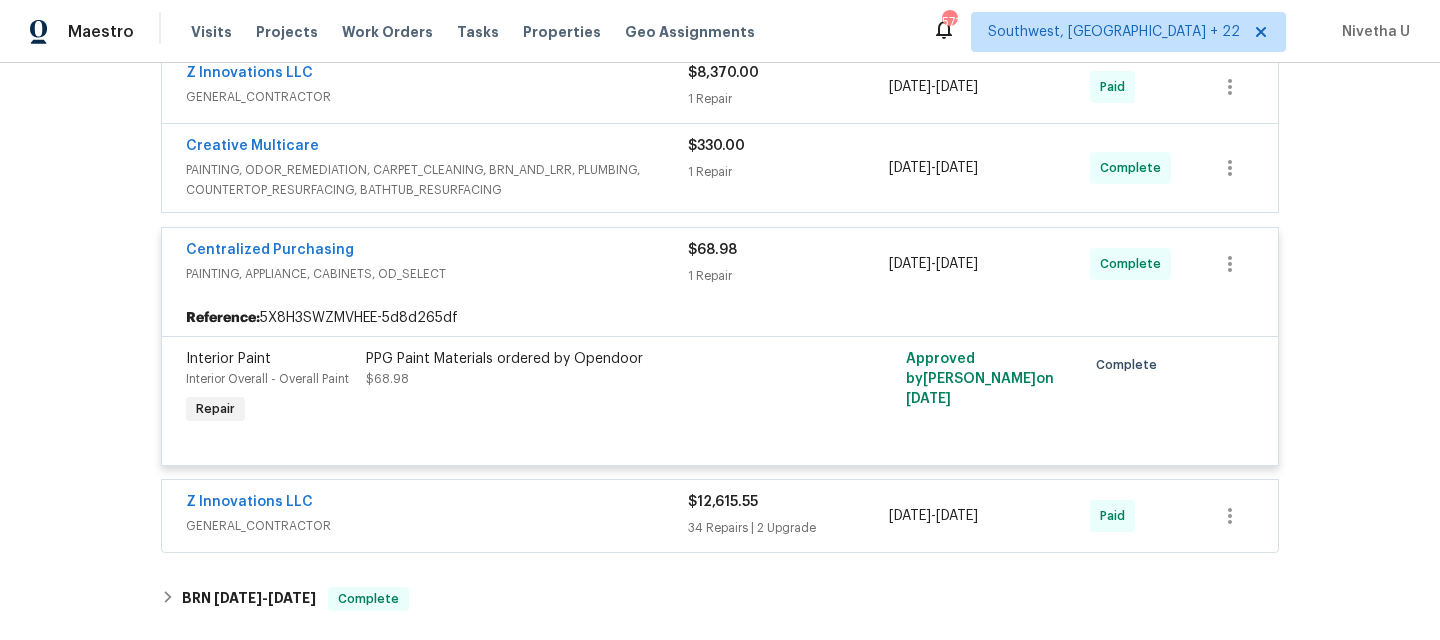 click on "Centralized Purchasing" at bounding box center [437, 252] 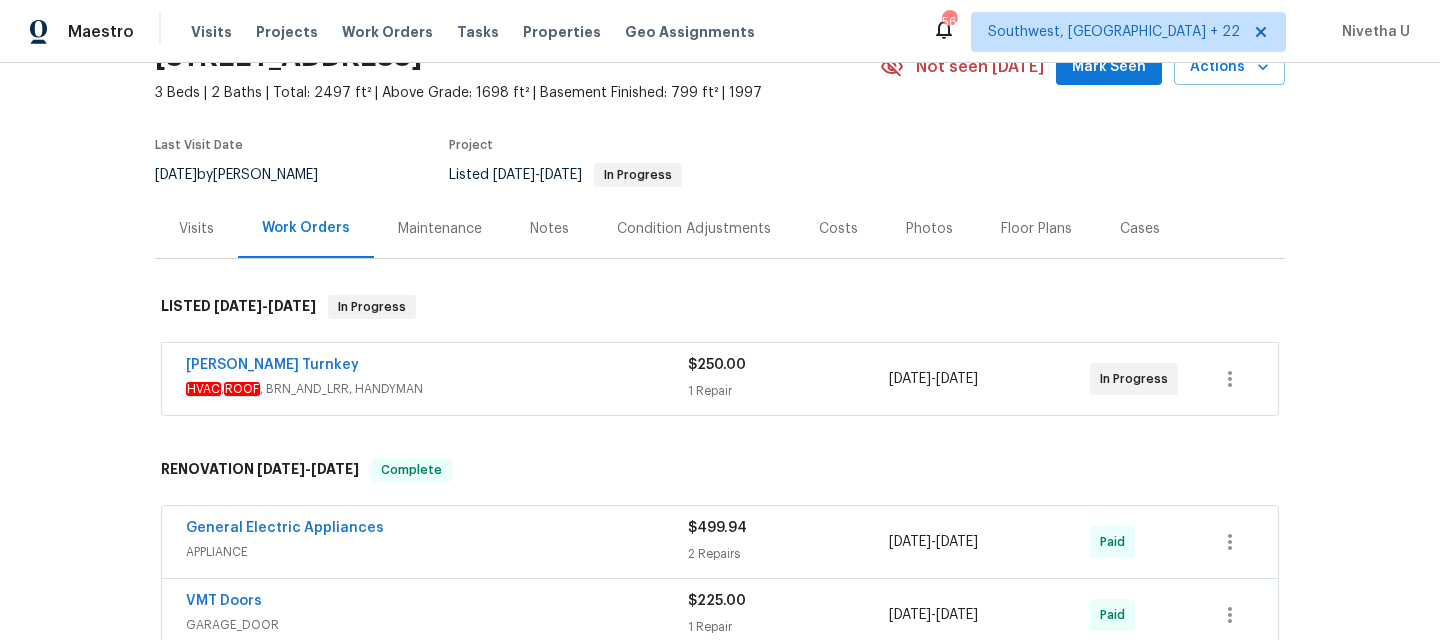 scroll, scrollTop: 0, scrollLeft: 0, axis: both 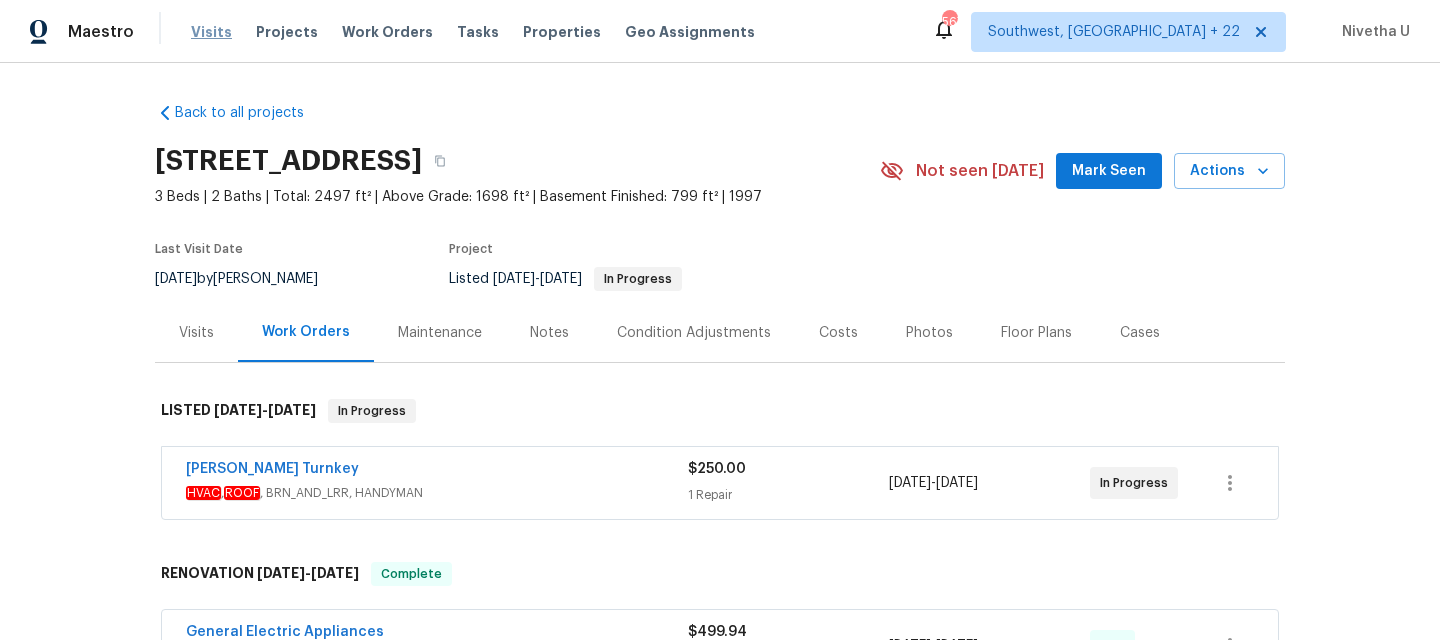 click on "Visits" at bounding box center [211, 32] 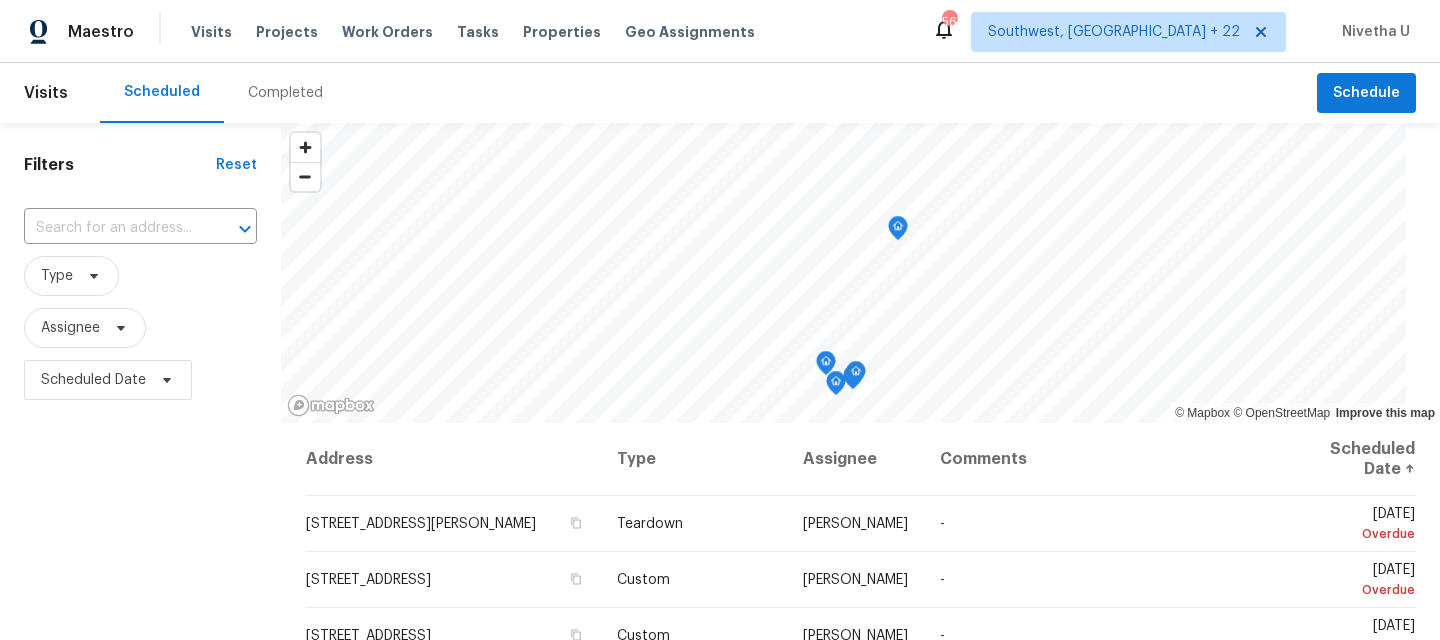 click on "Completed" at bounding box center (285, 93) 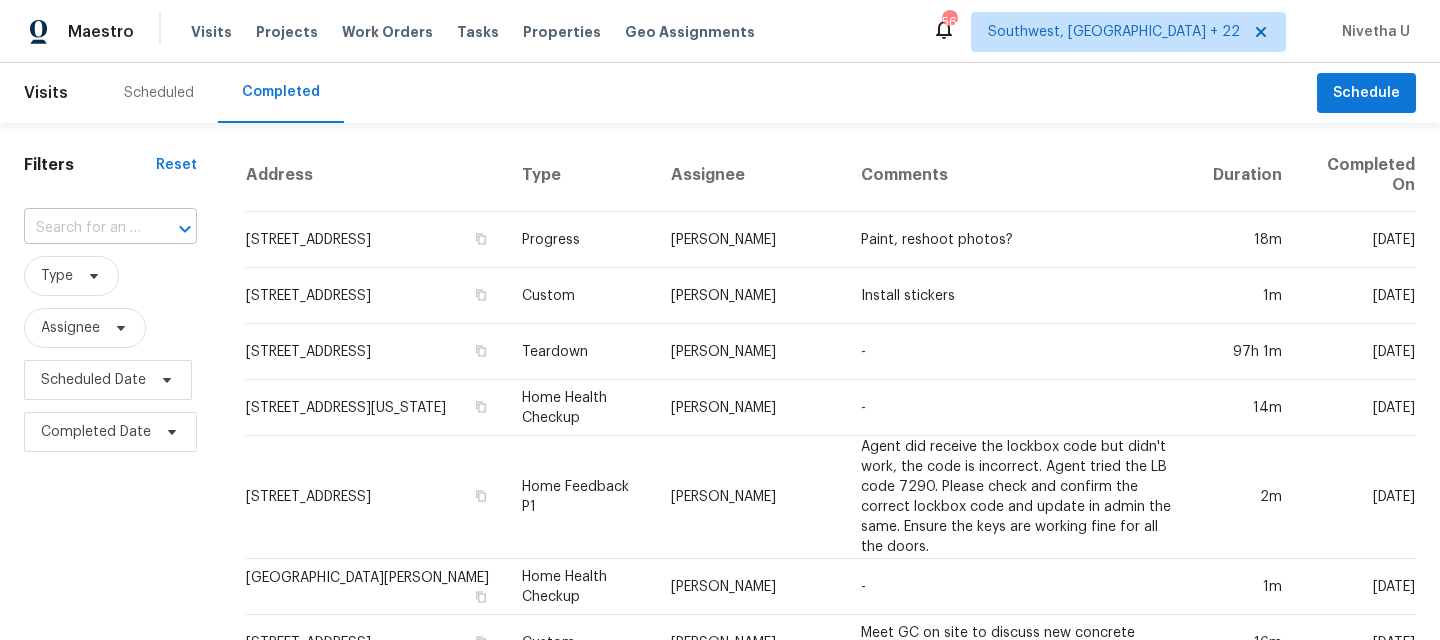 click at bounding box center (82, 228) 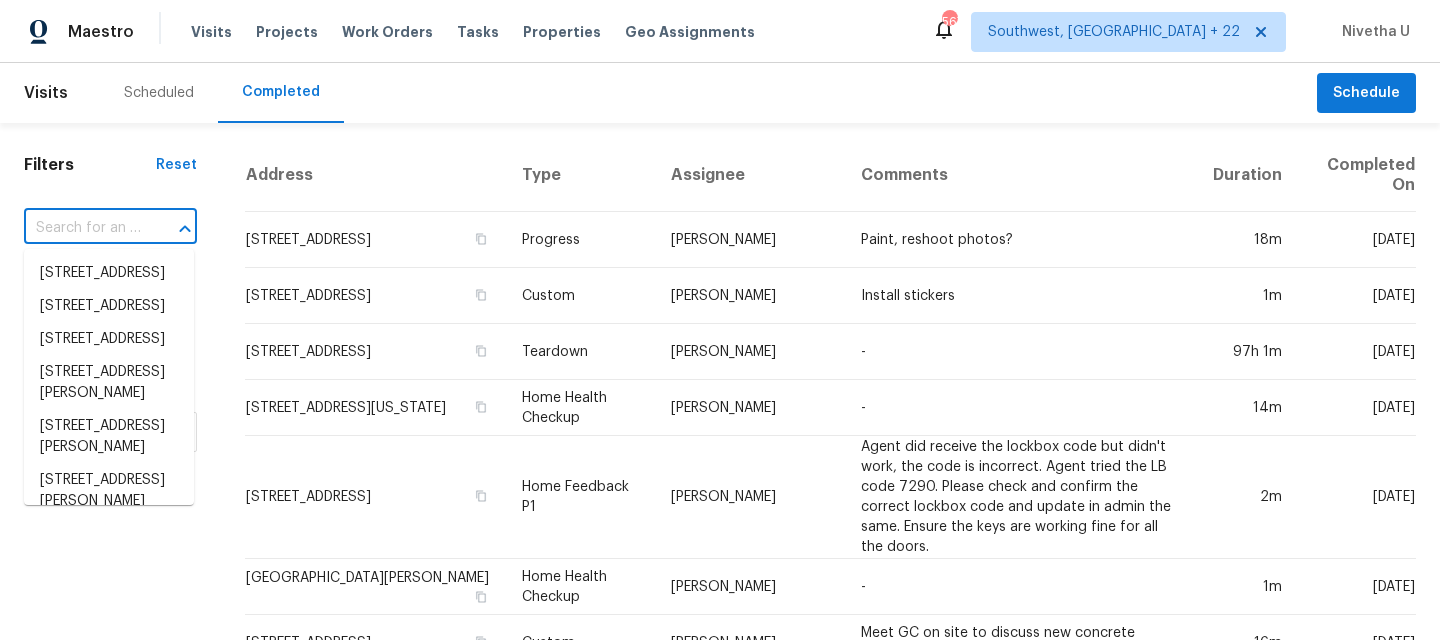 paste on "322 Moffat Loop Oviedo, FL 32765" 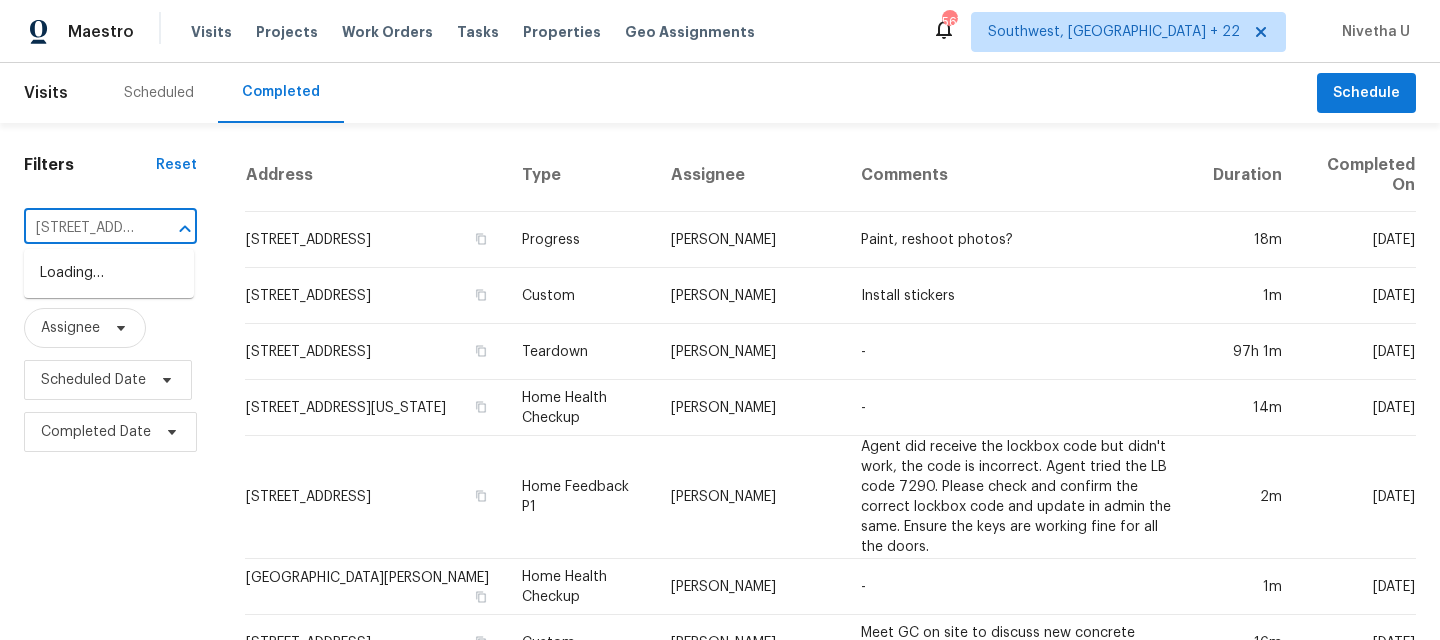 scroll, scrollTop: 0, scrollLeft: 121, axis: horizontal 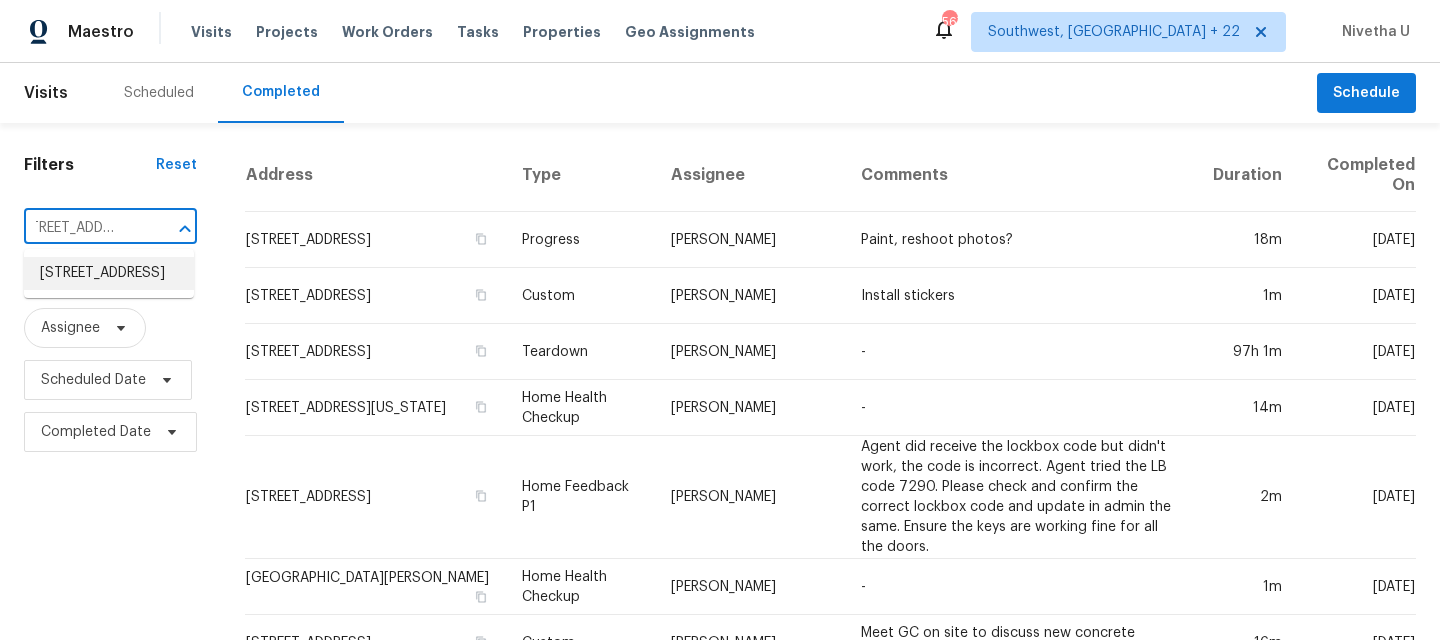 click on "322 Moffat Loop, Oviedo, FL 32765" at bounding box center (109, 273) 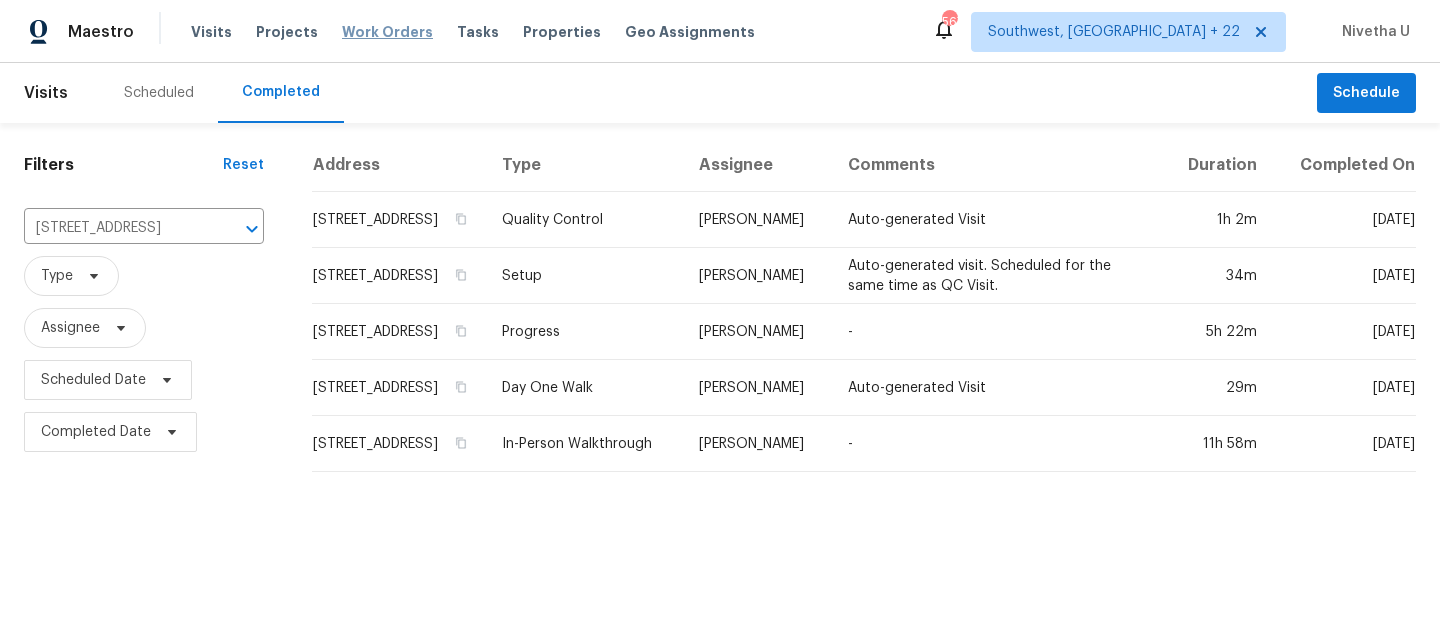 click on "Work Orders" at bounding box center [387, 32] 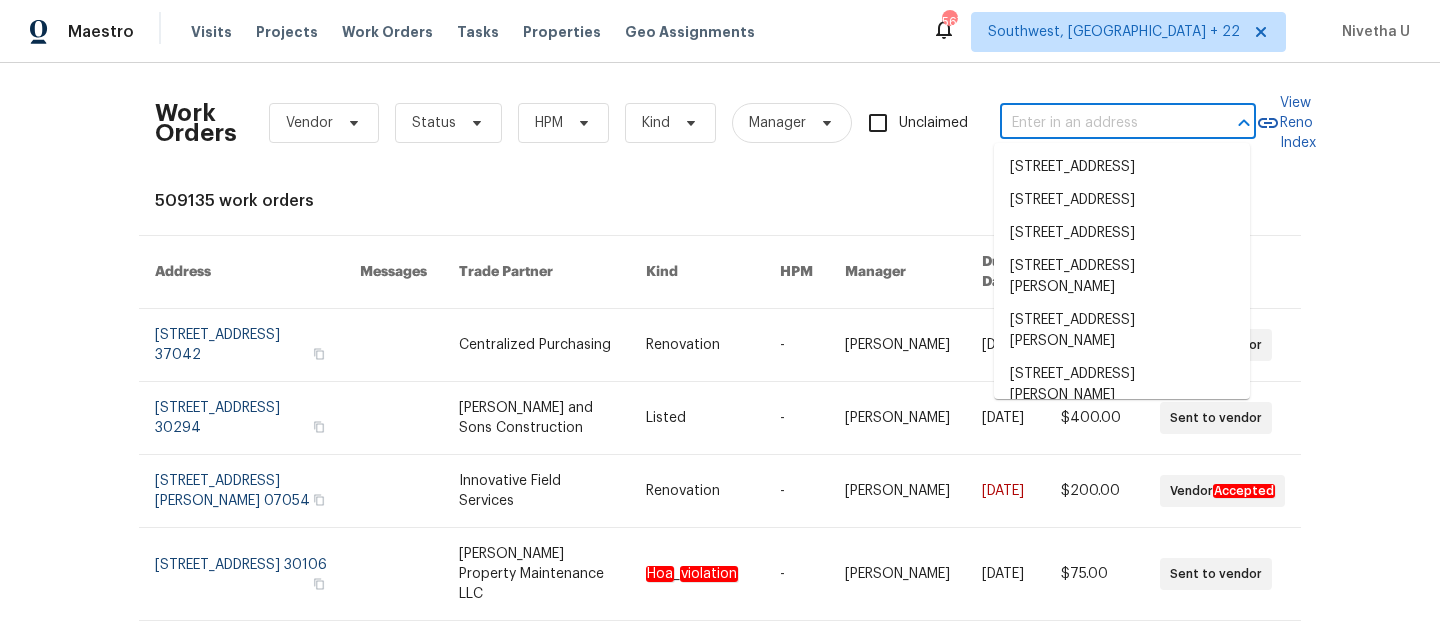 click at bounding box center [1100, 123] 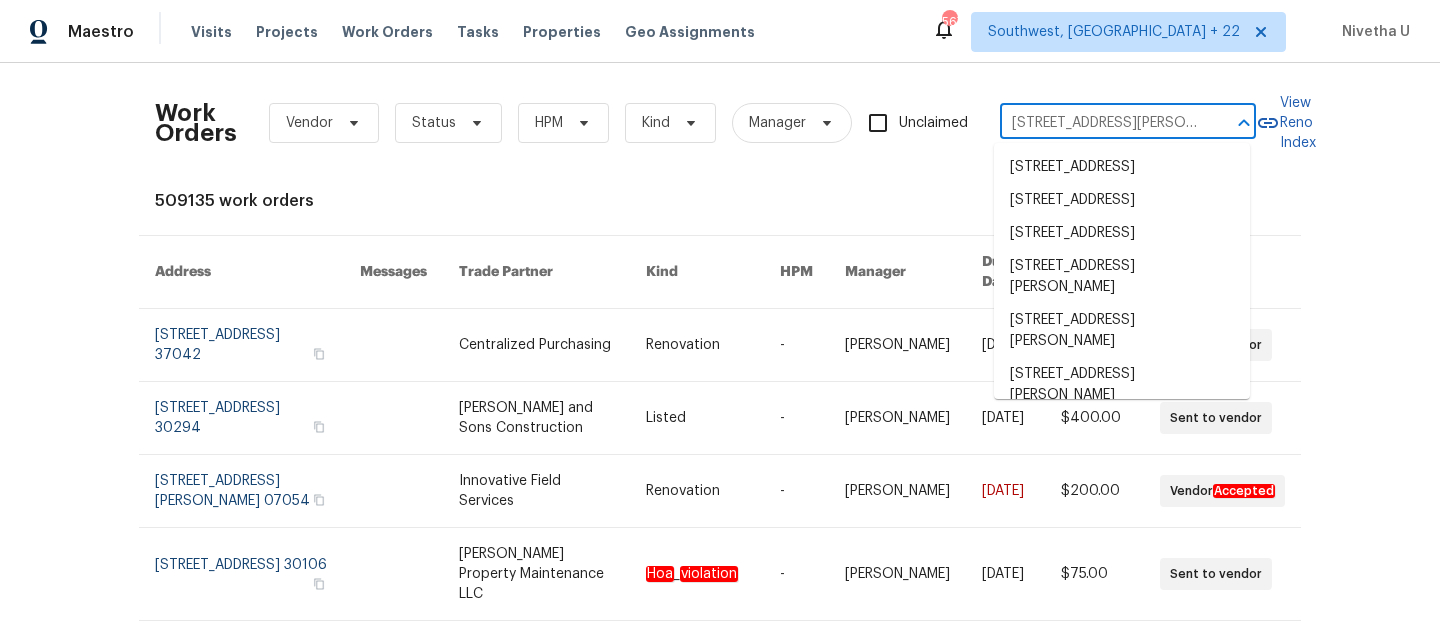 scroll, scrollTop: 0, scrollLeft: 125, axis: horizontal 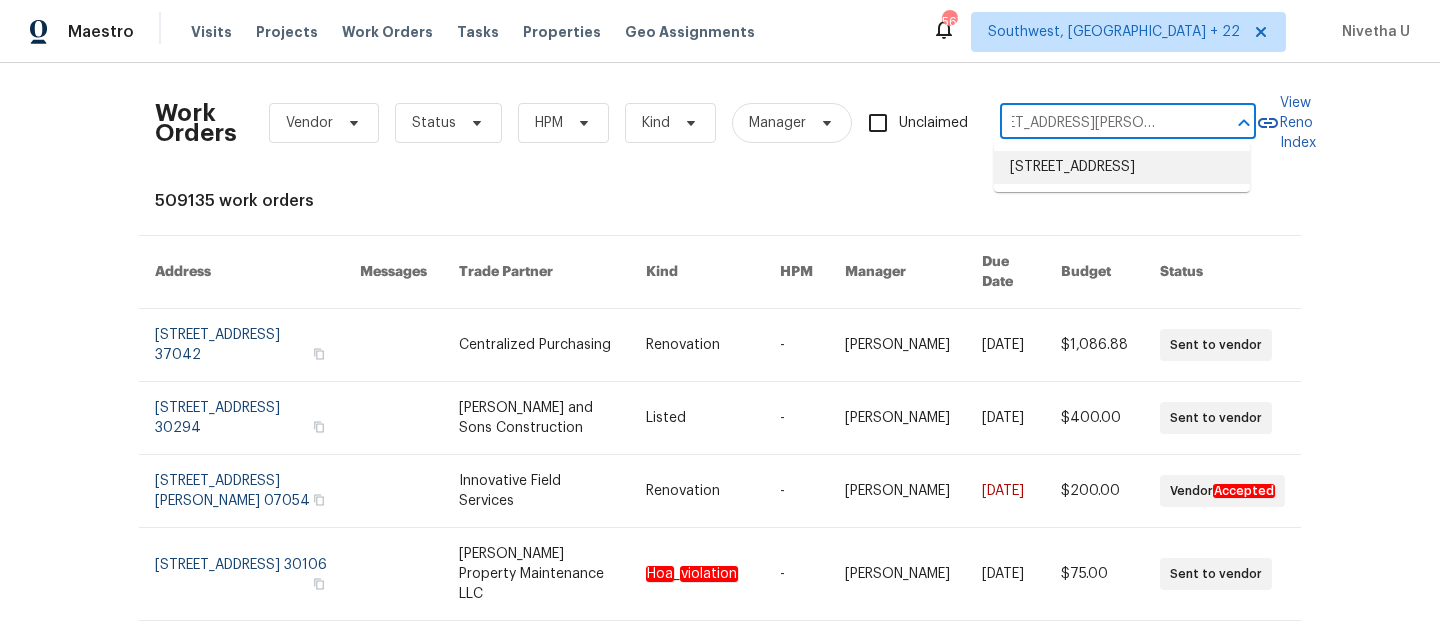 click on "12326 Cranberry Glades Dr, Cornelius, NC 28031" at bounding box center (1122, 167) 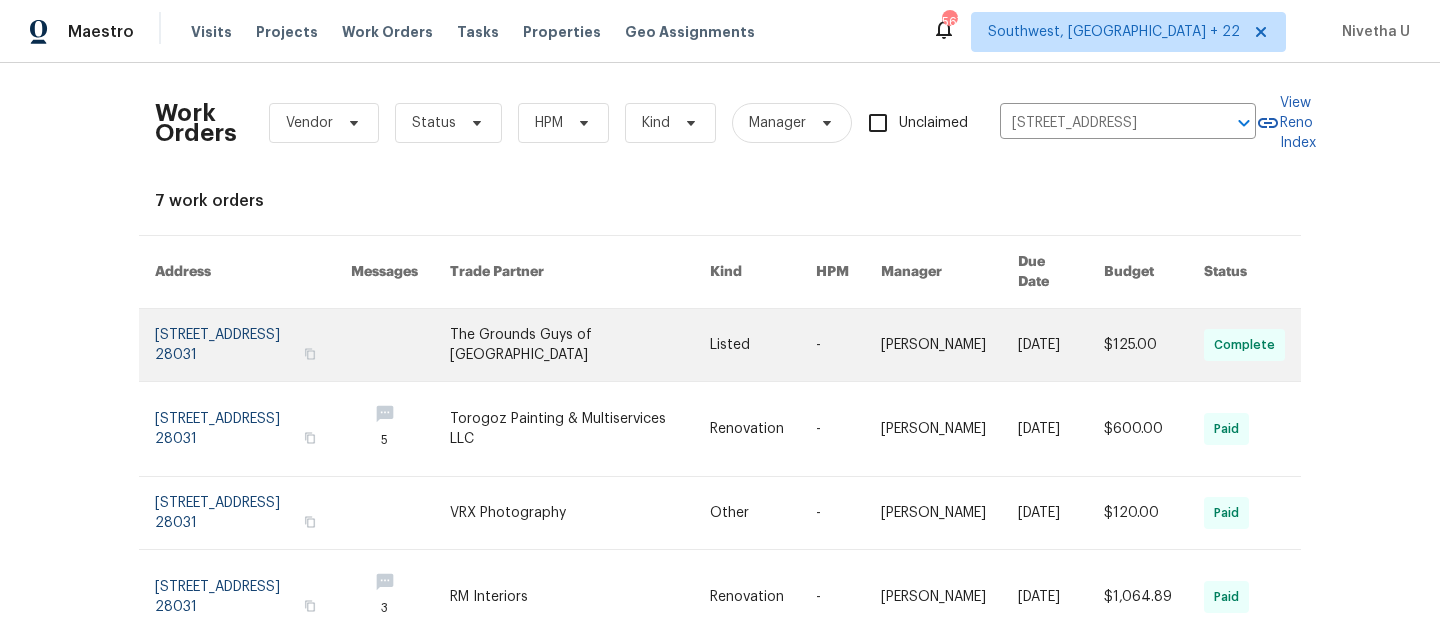 click at bounding box center [253, 345] 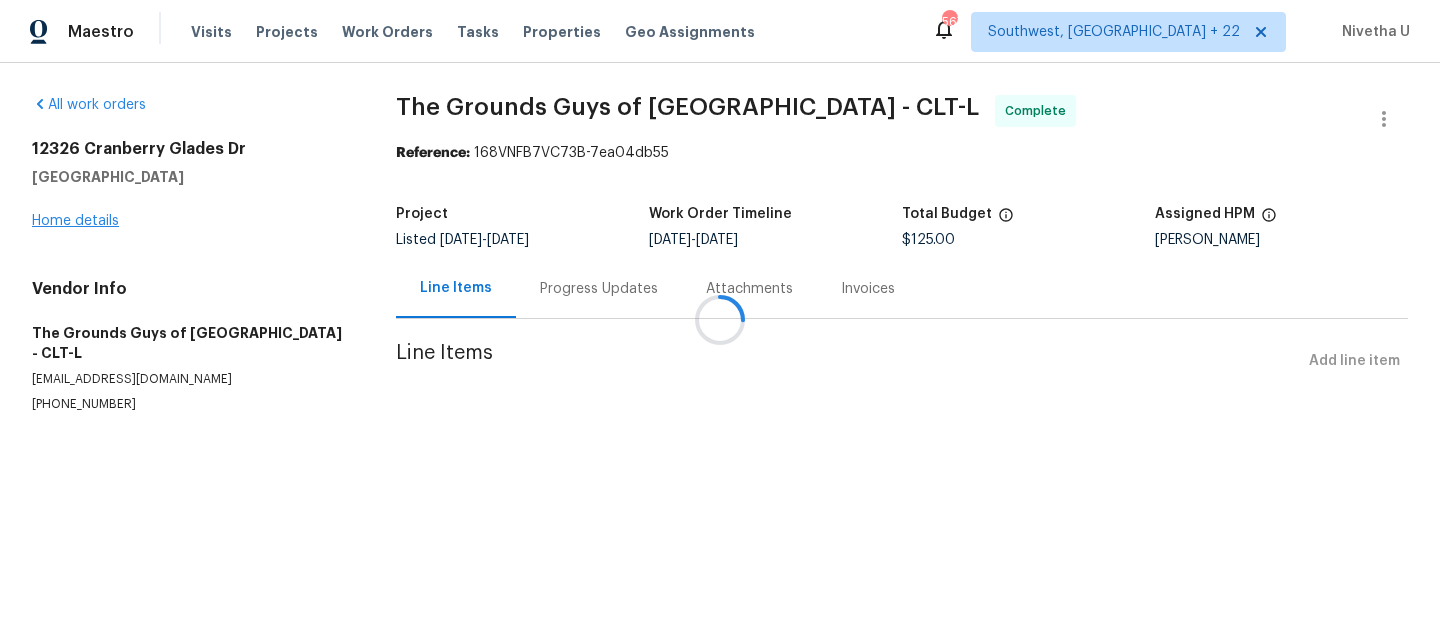 click at bounding box center [720, 320] 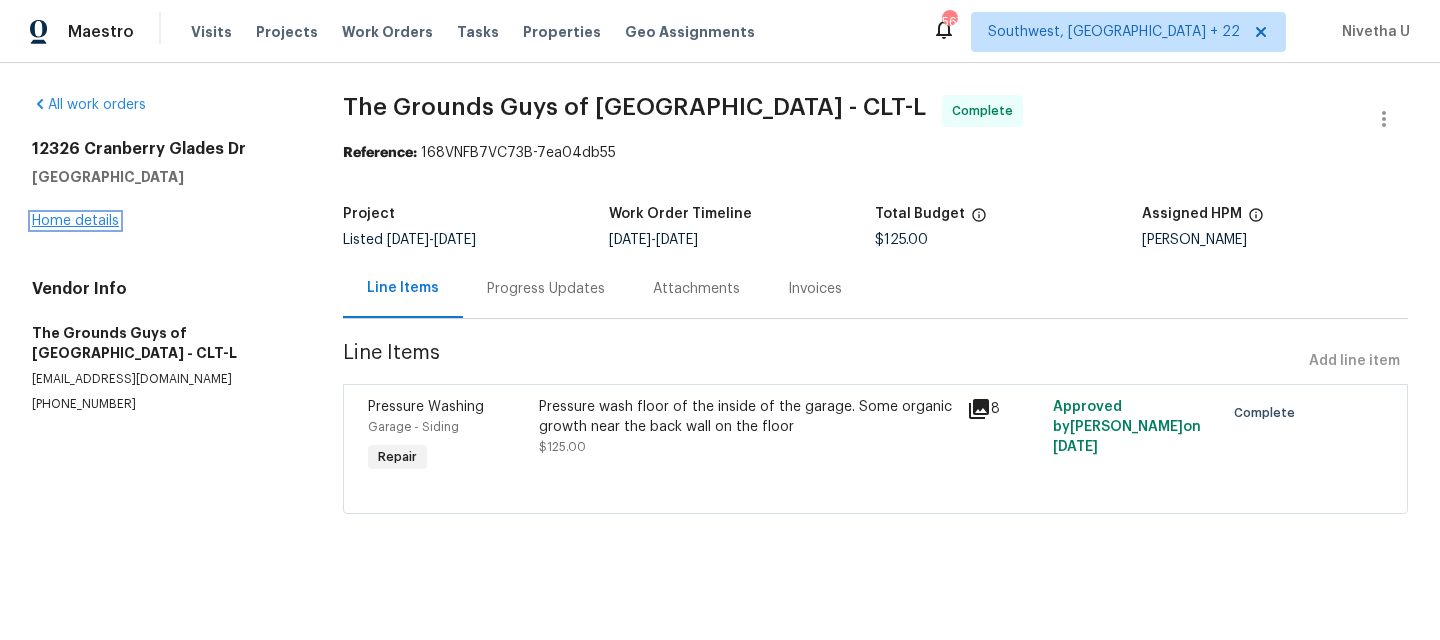 click on "Home details" at bounding box center [75, 221] 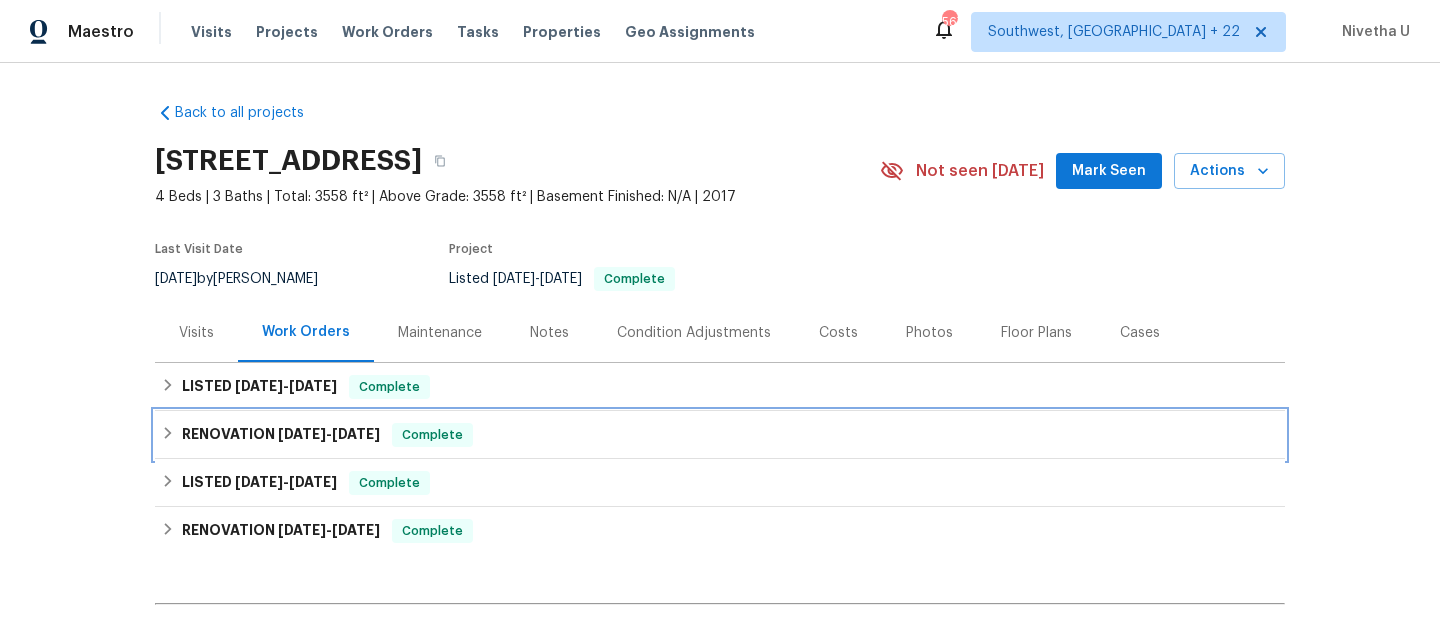 click on "RENOVATION   5/29/25  -  6/3/25 Complete" at bounding box center [720, 435] 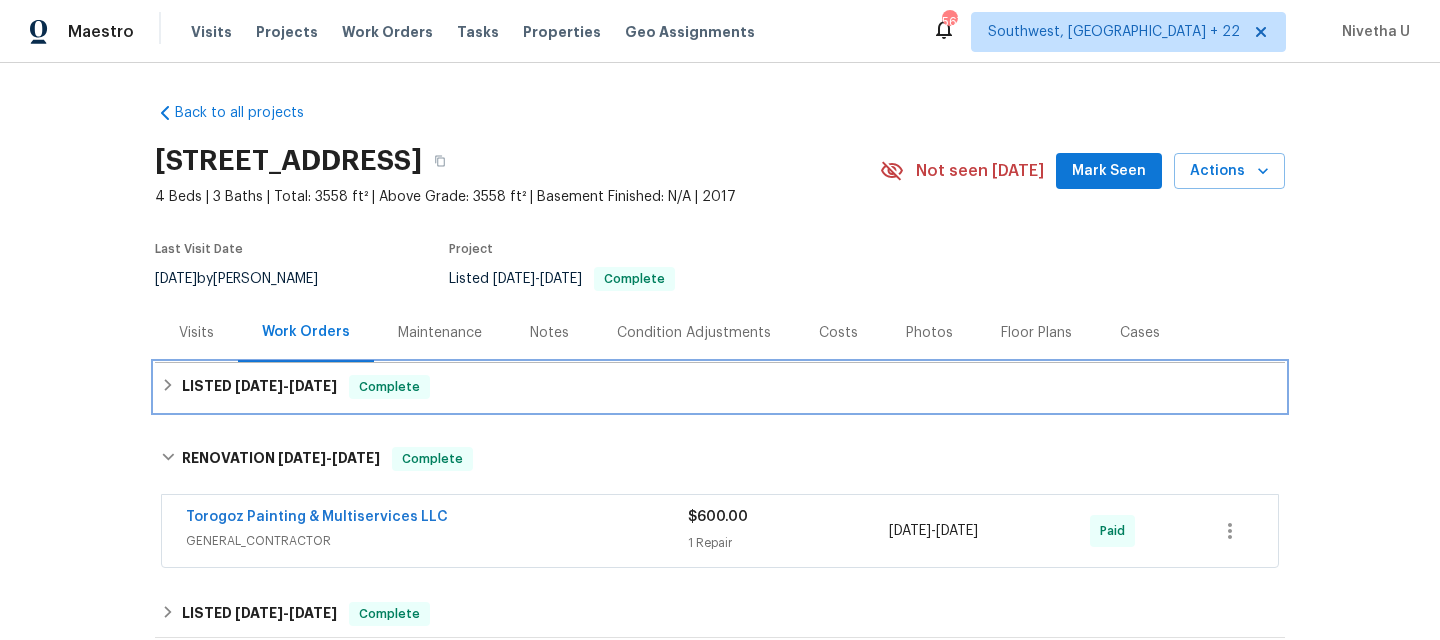 click on "LISTED   7/11/25  -  7/15/25 Complete" at bounding box center [720, 387] 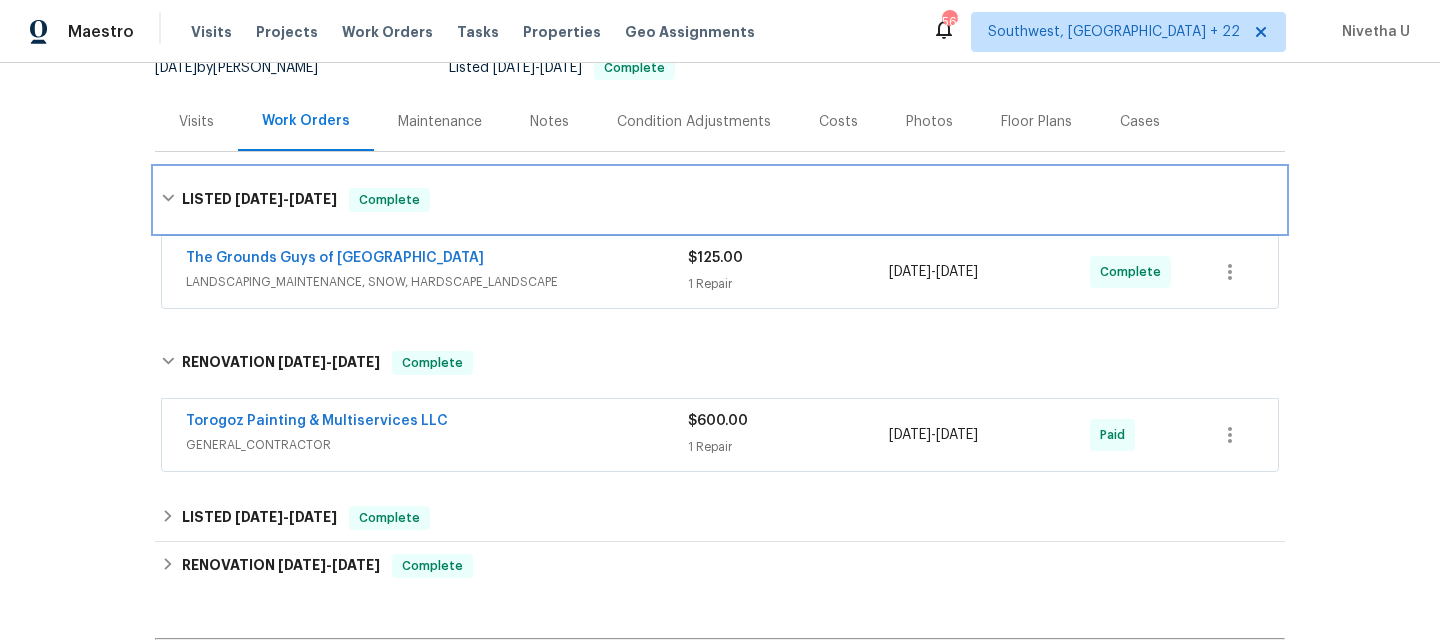 scroll, scrollTop: 215, scrollLeft: 0, axis: vertical 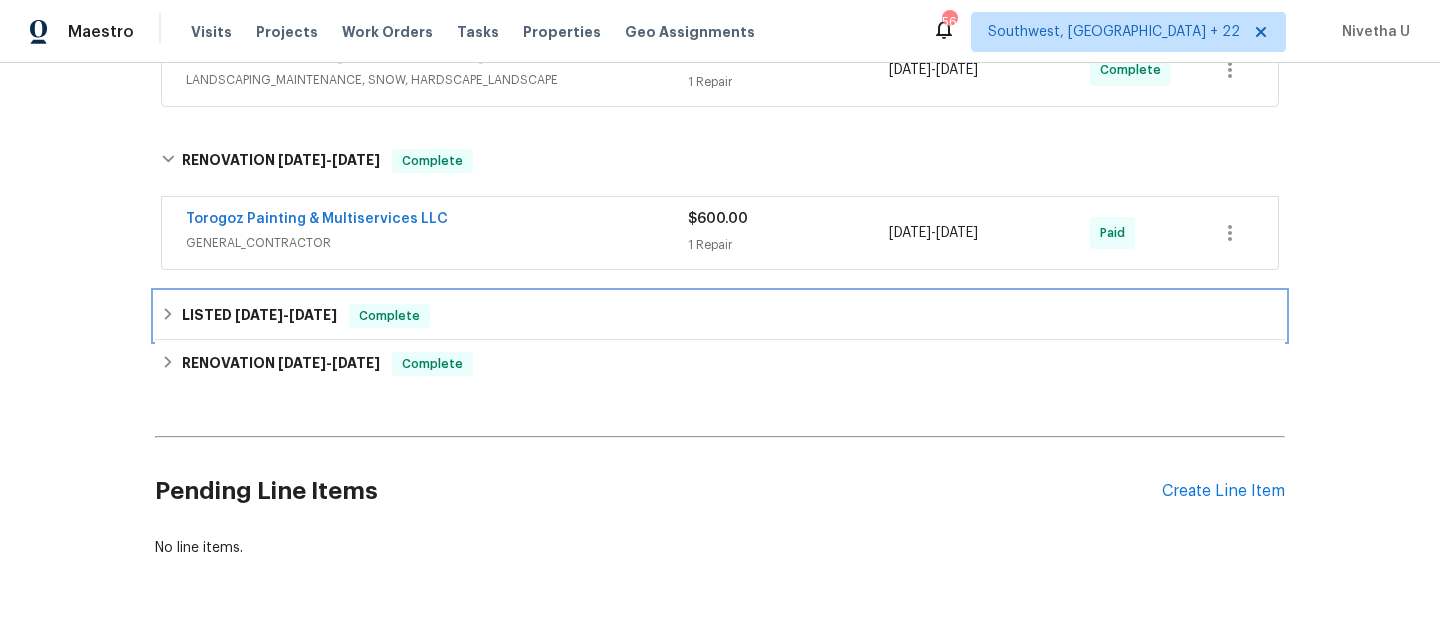 click on "LISTED   2/28/25  -  3/1/25 Complete" at bounding box center [720, 316] 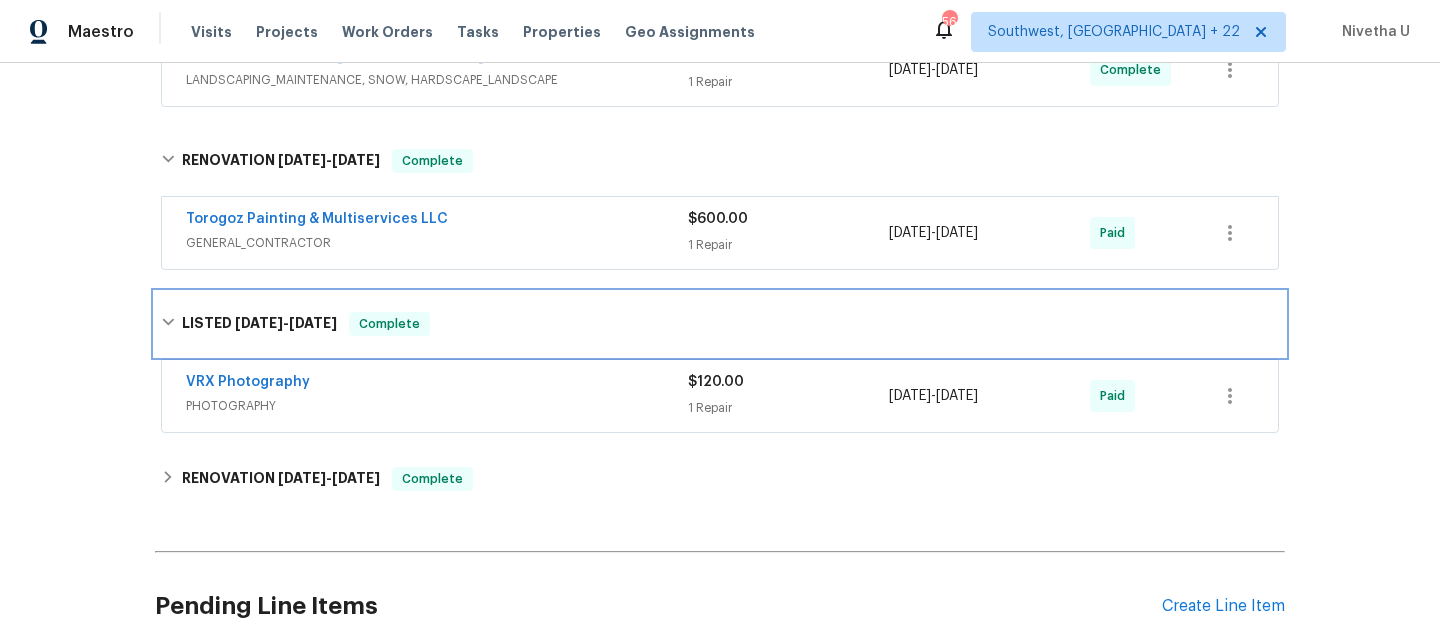 click on "LISTED   2/28/25  -  3/1/25 Complete" at bounding box center (720, 324) 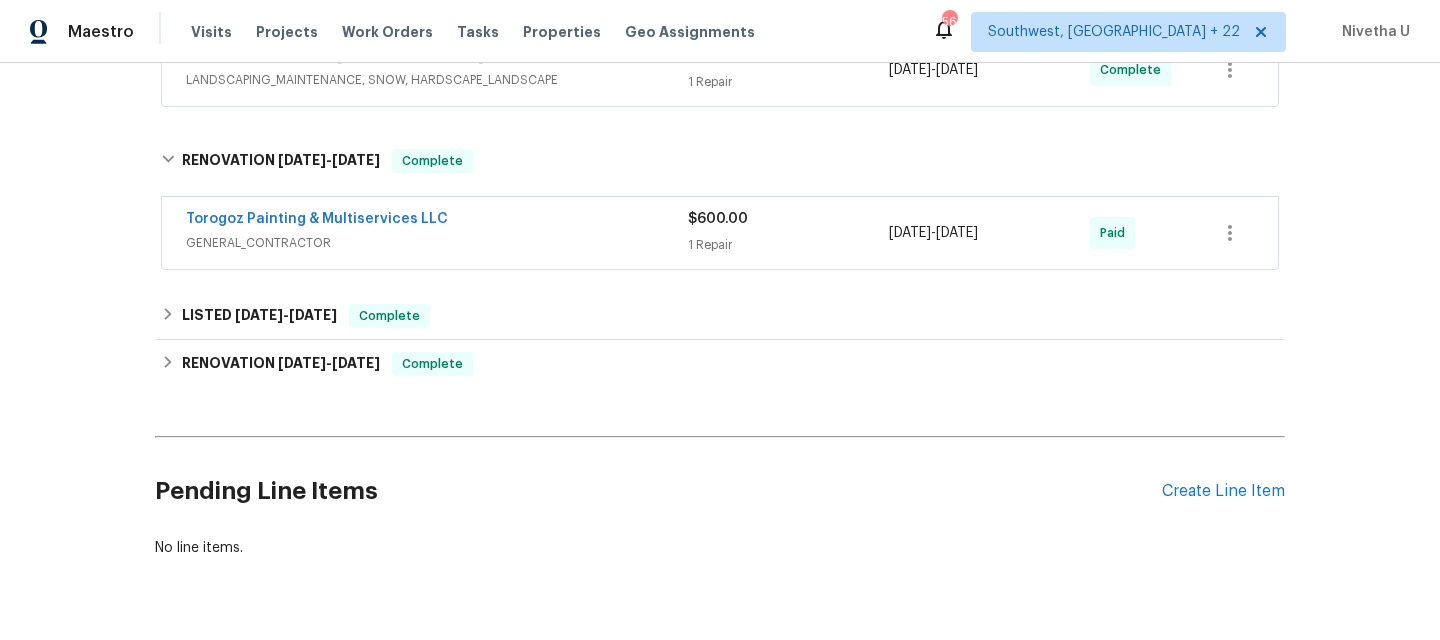 click on "Torogoz Painting & Multiservices LLC GENERAL_CONTRACTOR $600.00 1 Repair 5/29/2025  -  6/3/2025 Paid" at bounding box center (720, 233) 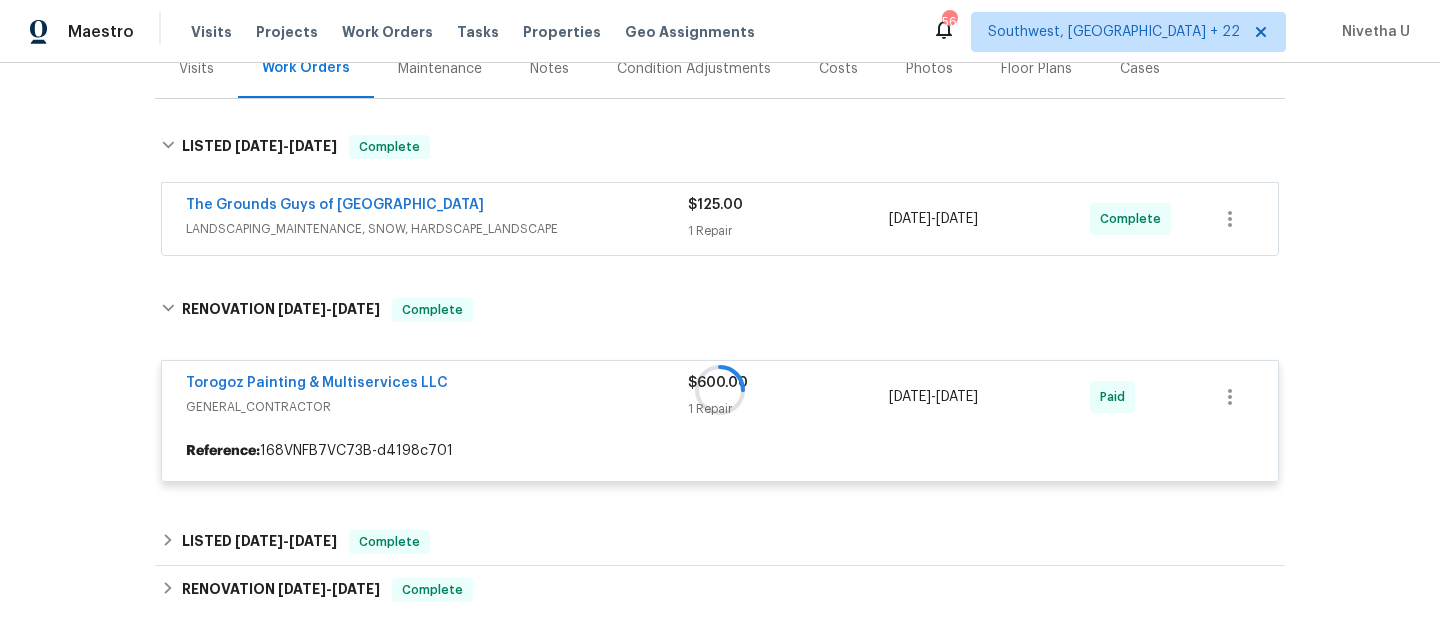 scroll, scrollTop: 263, scrollLeft: 0, axis: vertical 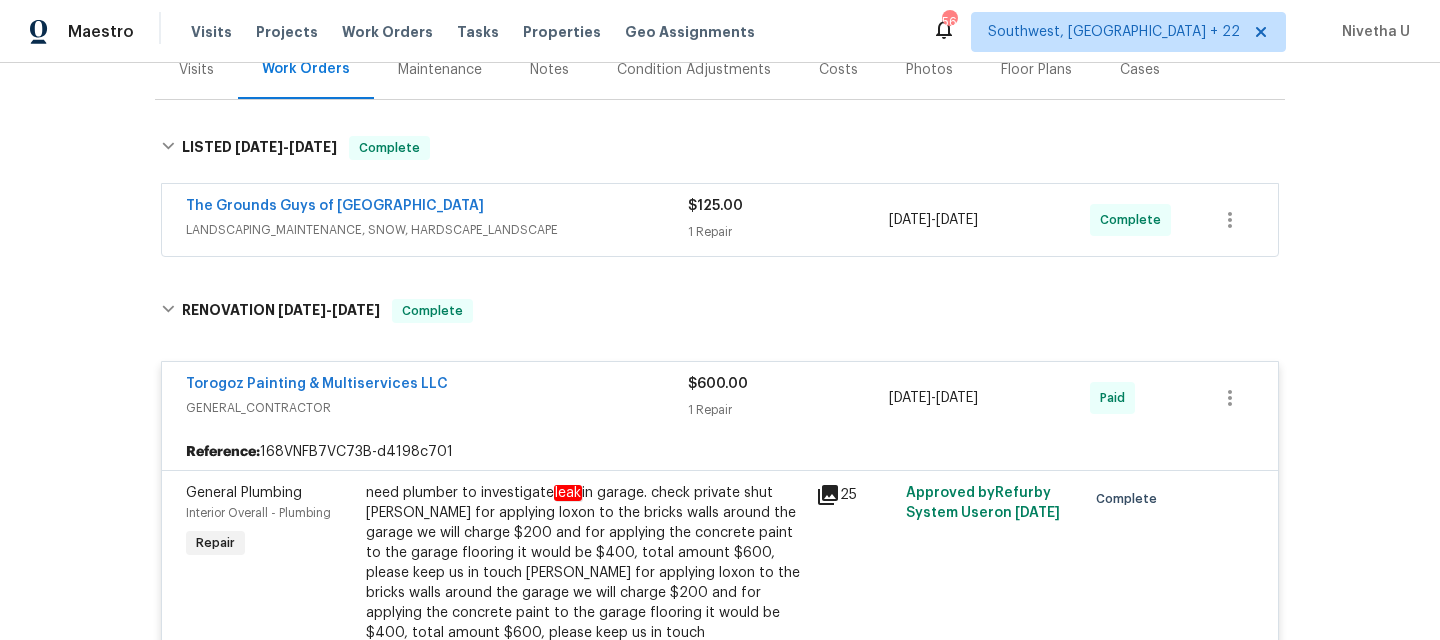 click on "LANDSCAPING_MAINTENANCE, SNOW, HARDSCAPE_LANDSCAPE" at bounding box center [437, 230] 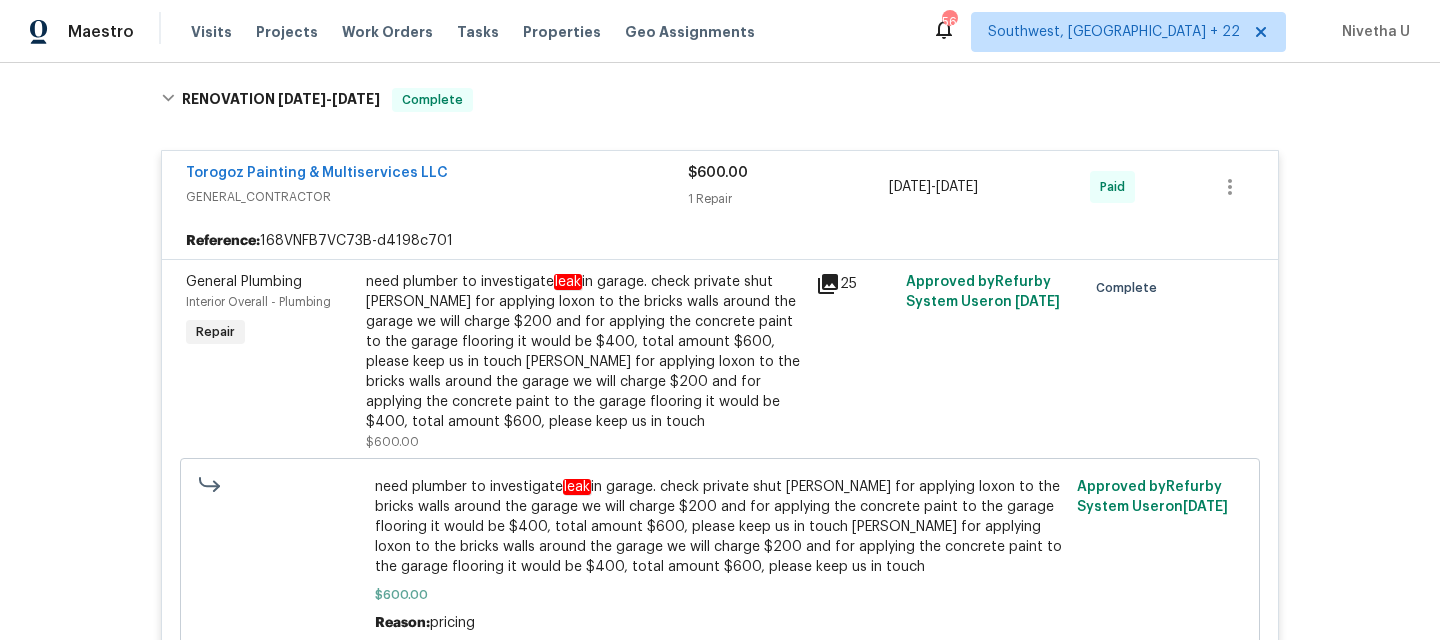 scroll, scrollTop: 645, scrollLeft: 0, axis: vertical 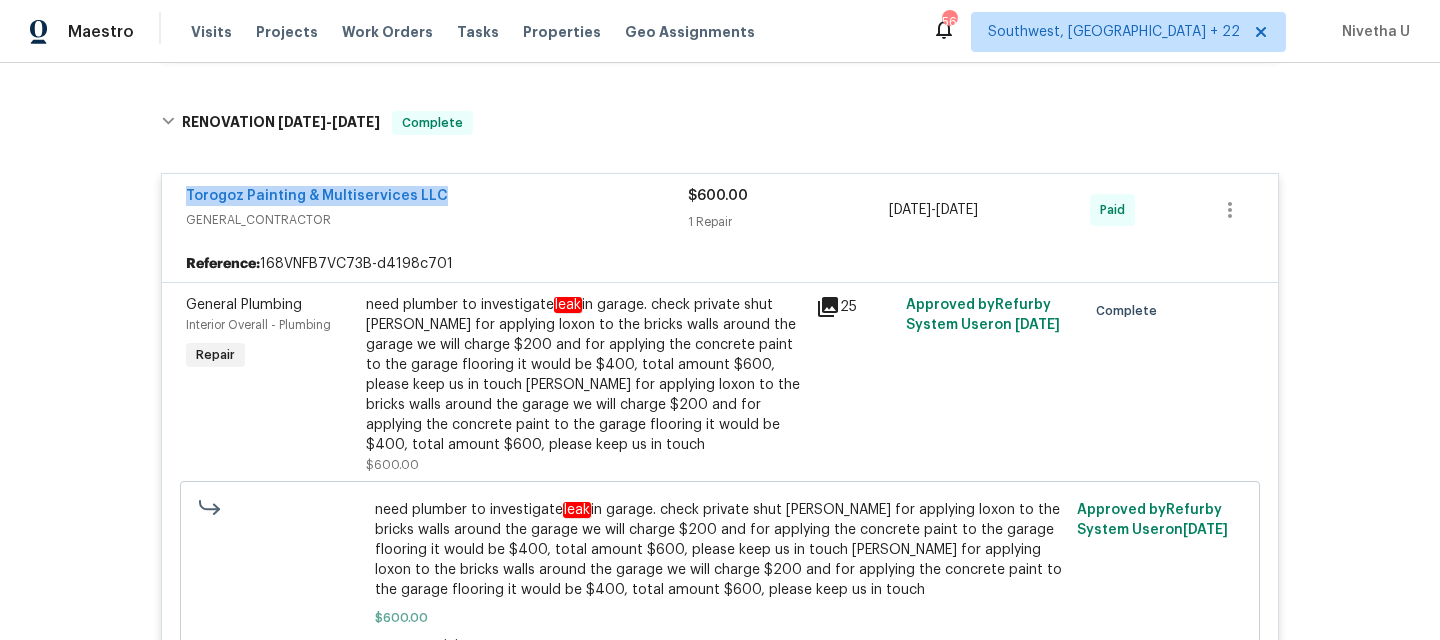 click on "Torogoz Painting & Multiservices LLC" at bounding box center (437, 198) 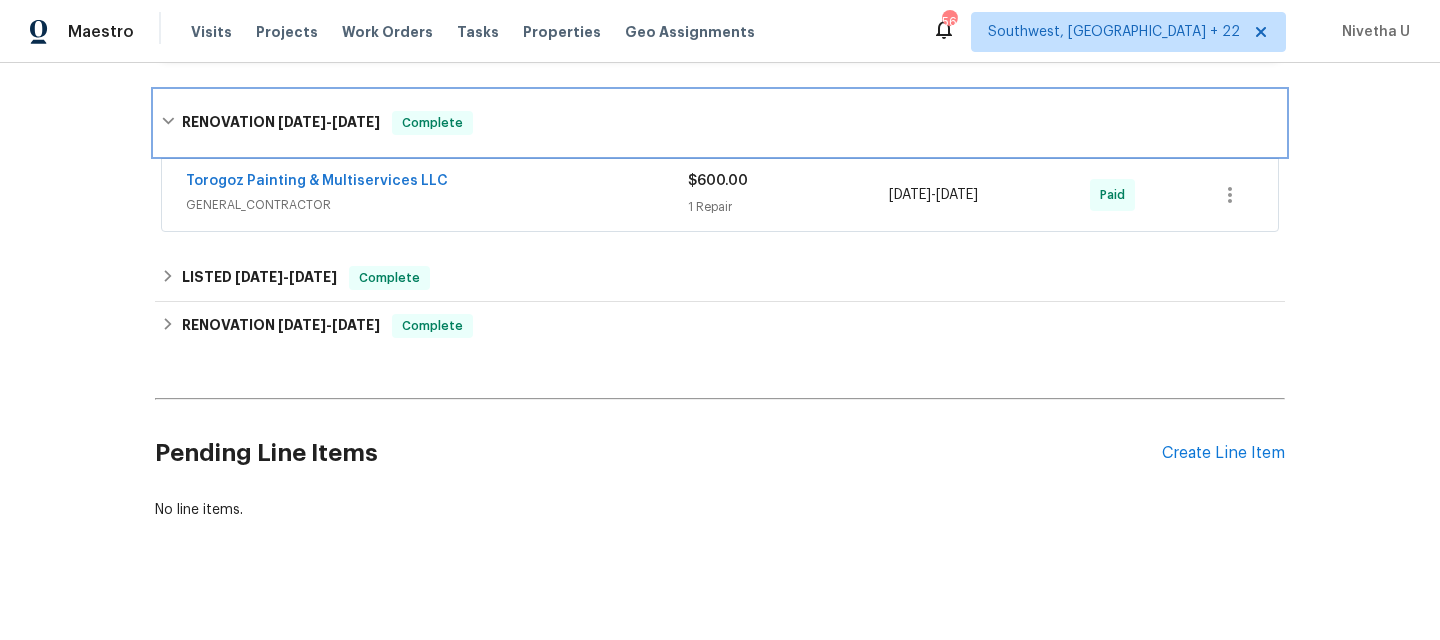 click on "RENOVATION   5/29/25  -  6/3/25 Complete" at bounding box center (720, 123) 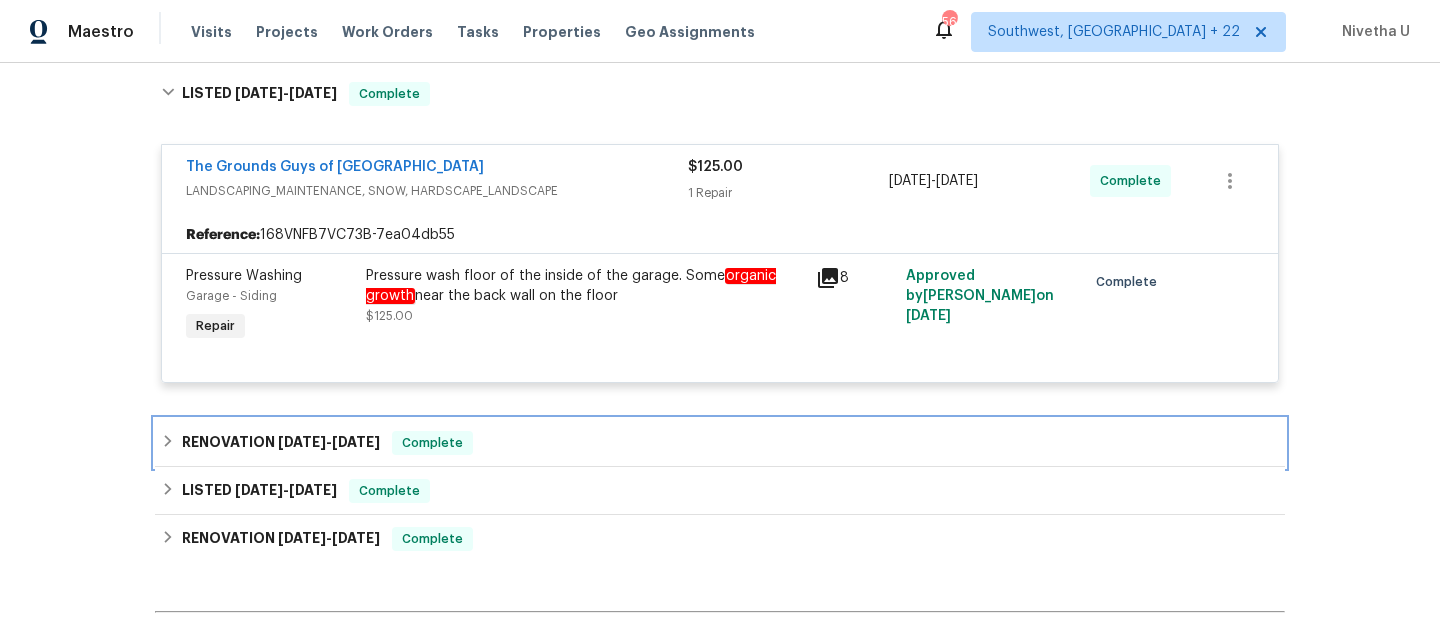 scroll, scrollTop: 314, scrollLeft: 0, axis: vertical 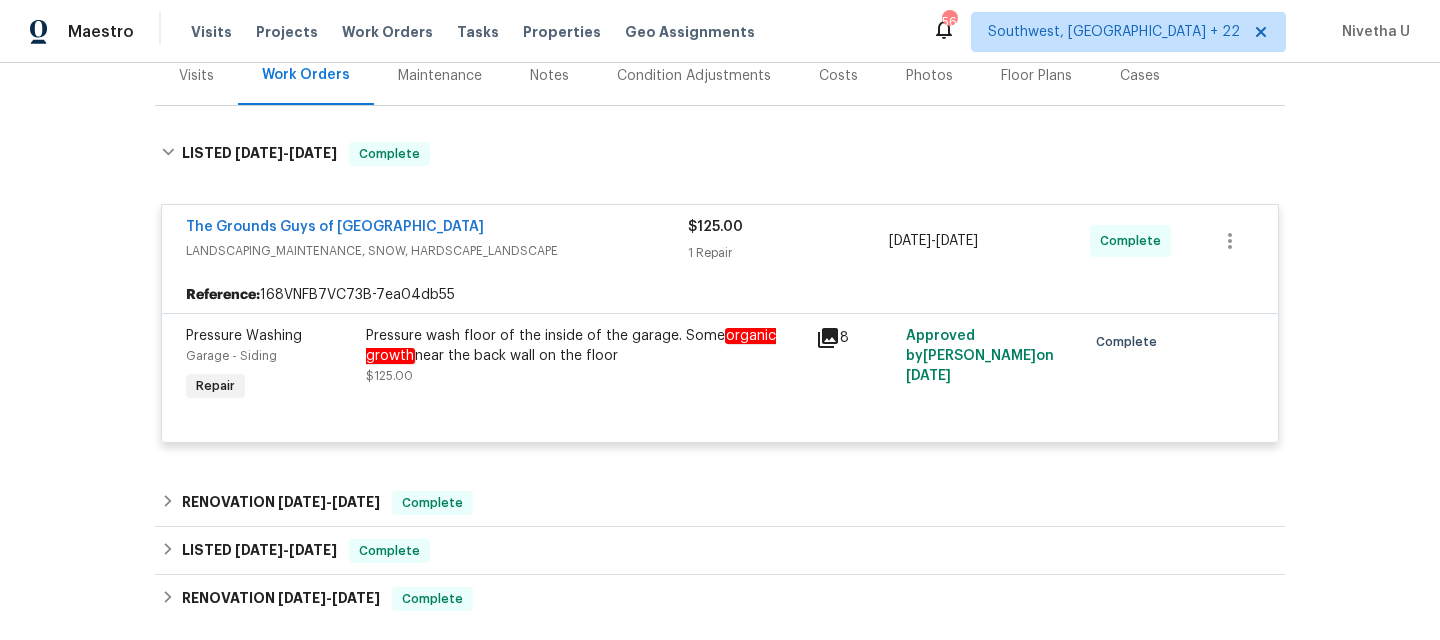 click on "Pressure wash floor of the inside of the garage. Some  organic growth  near the back wall on the floor" at bounding box center [585, 346] 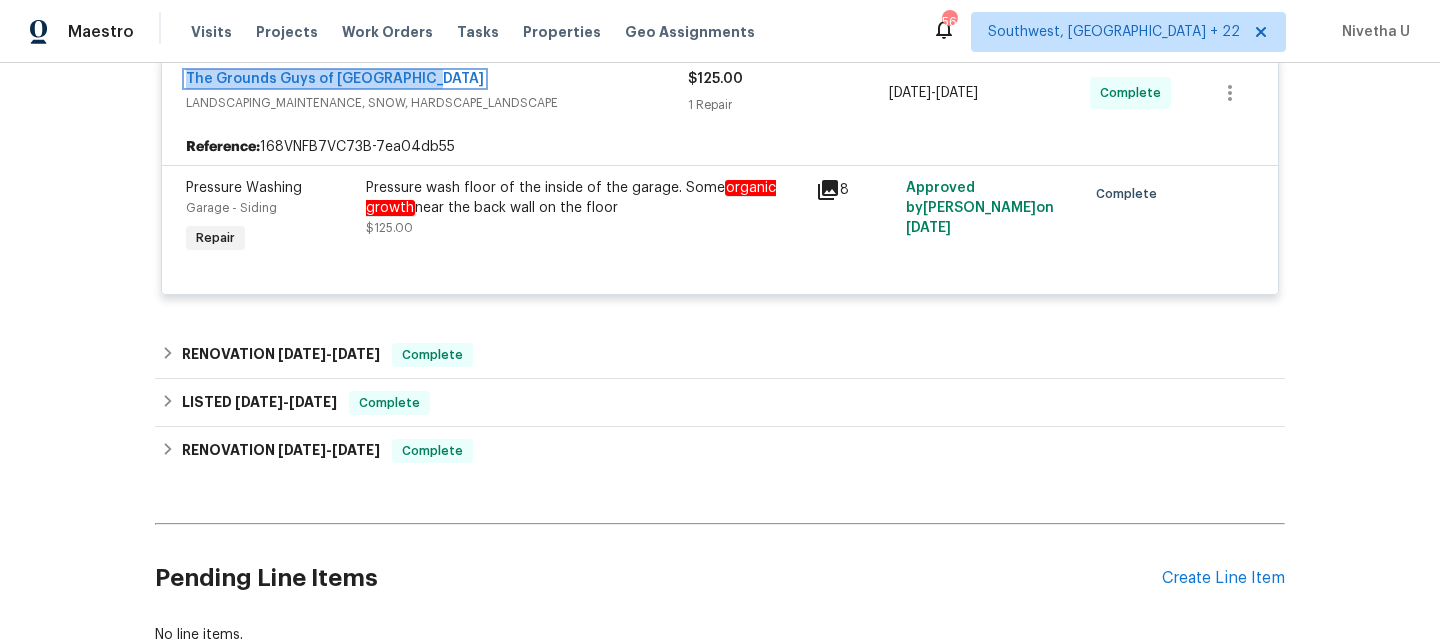 scroll, scrollTop: 419, scrollLeft: 0, axis: vertical 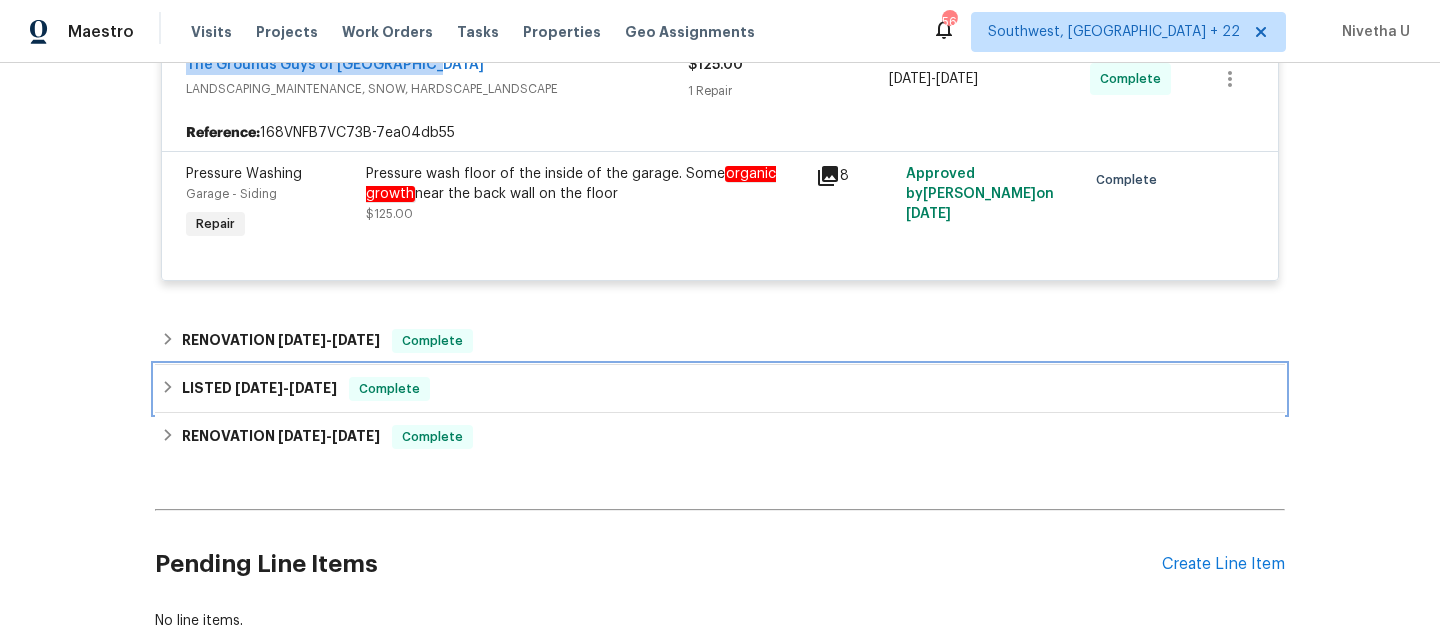 click on "LISTED   2/28/25  -  3/1/25 Complete" at bounding box center [720, 389] 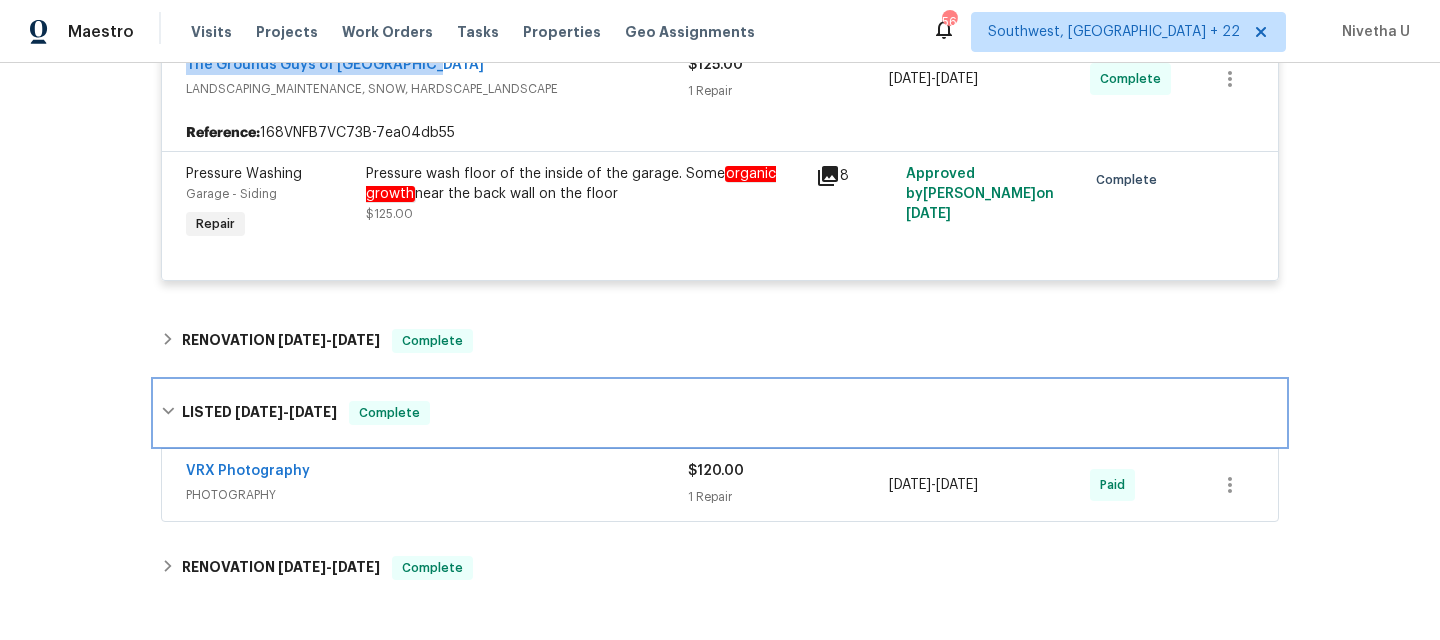 click on "LISTED   2/28/25  -  3/1/25 Complete" at bounding box center [720, 413] 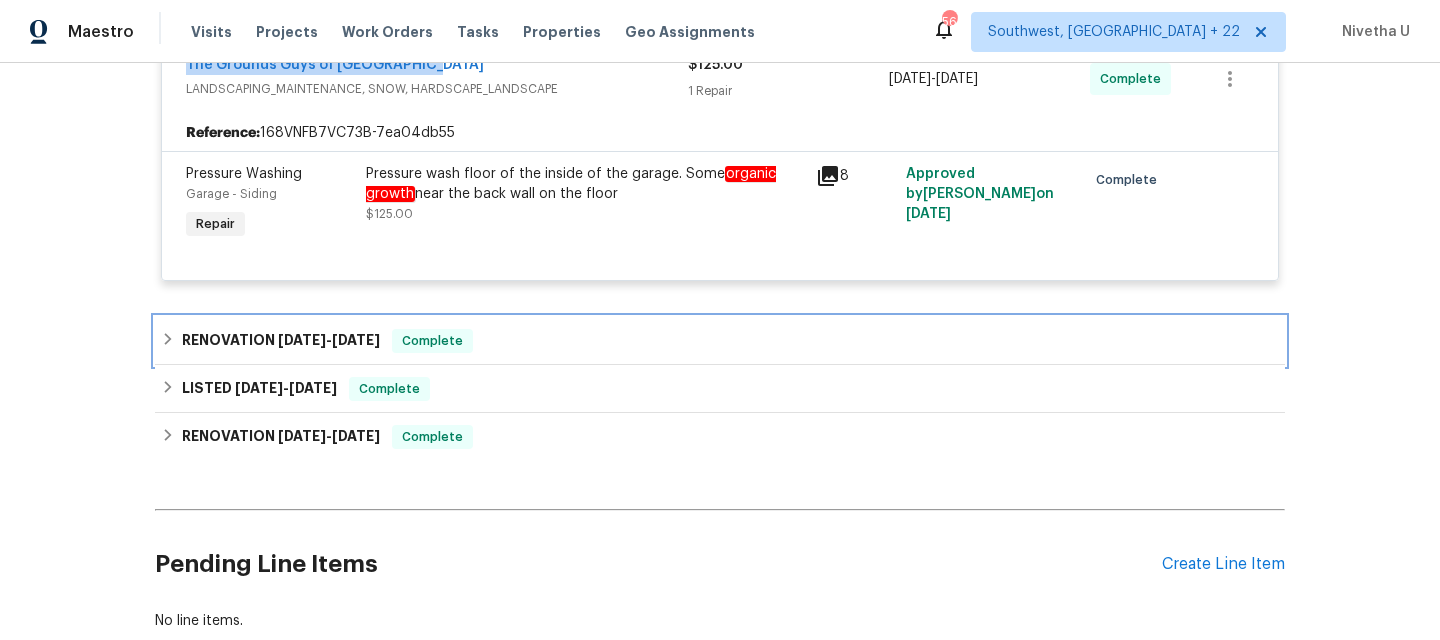 click on "RENOVATION   5/29/25  -  6/3/25 Complete" at bounding box center (720, 341) 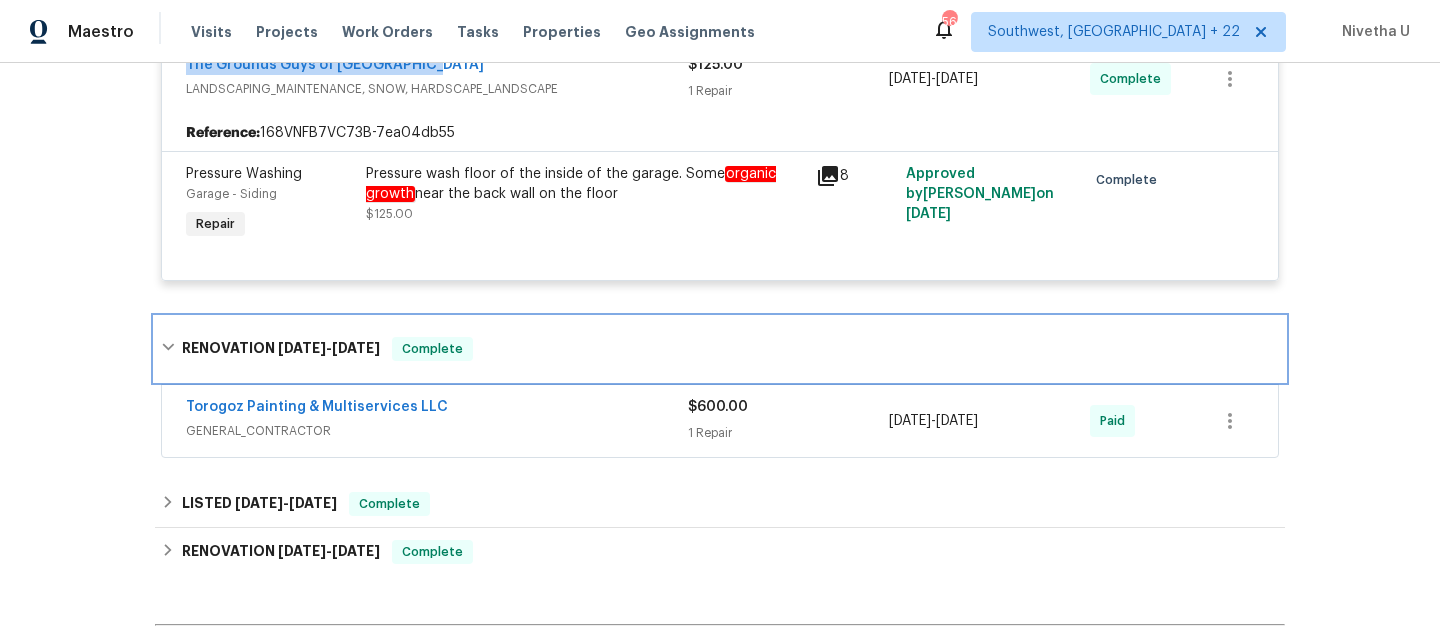 click on "RENOVATION   5/29/25  -  6/3/25 Complete" at bounding box center [720, 349] 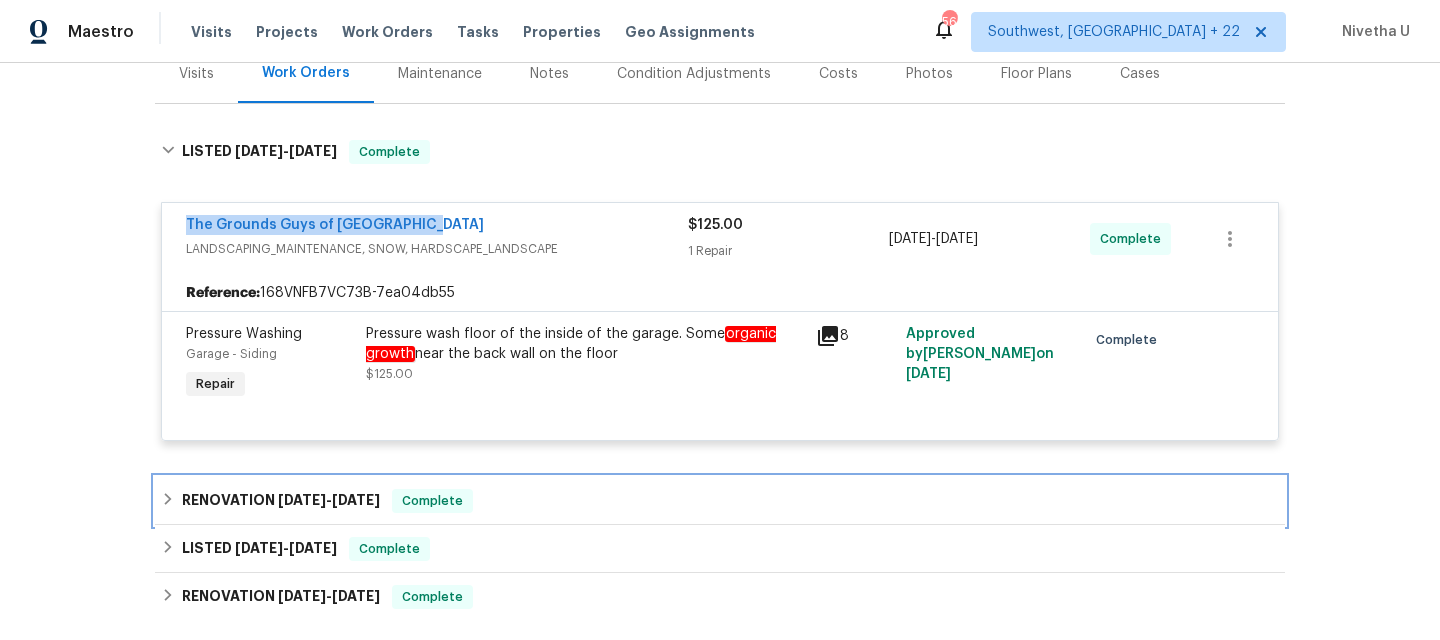 scroll, scrollTop: 254, scrollLeft: 0, axis: vertical 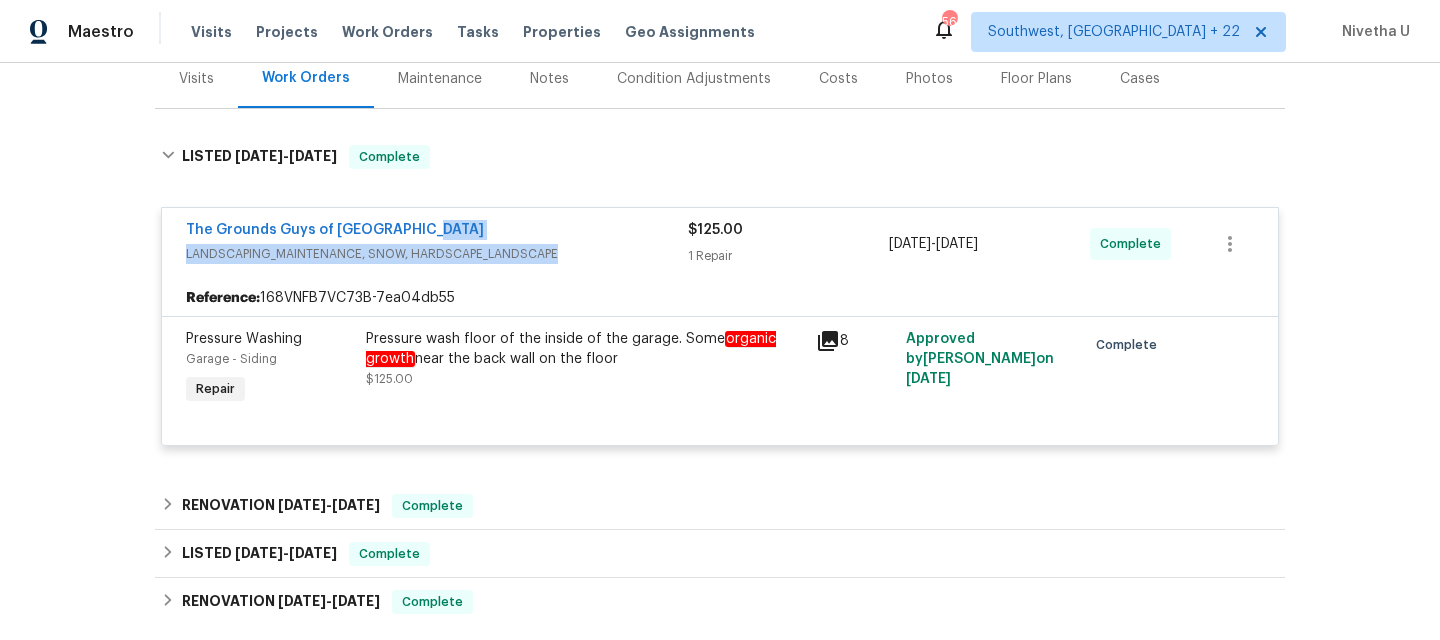 drag, startPoint x: 592, startPoint y: 227, endPoint x: 571, endPoint y: 302, distance: 77.88453 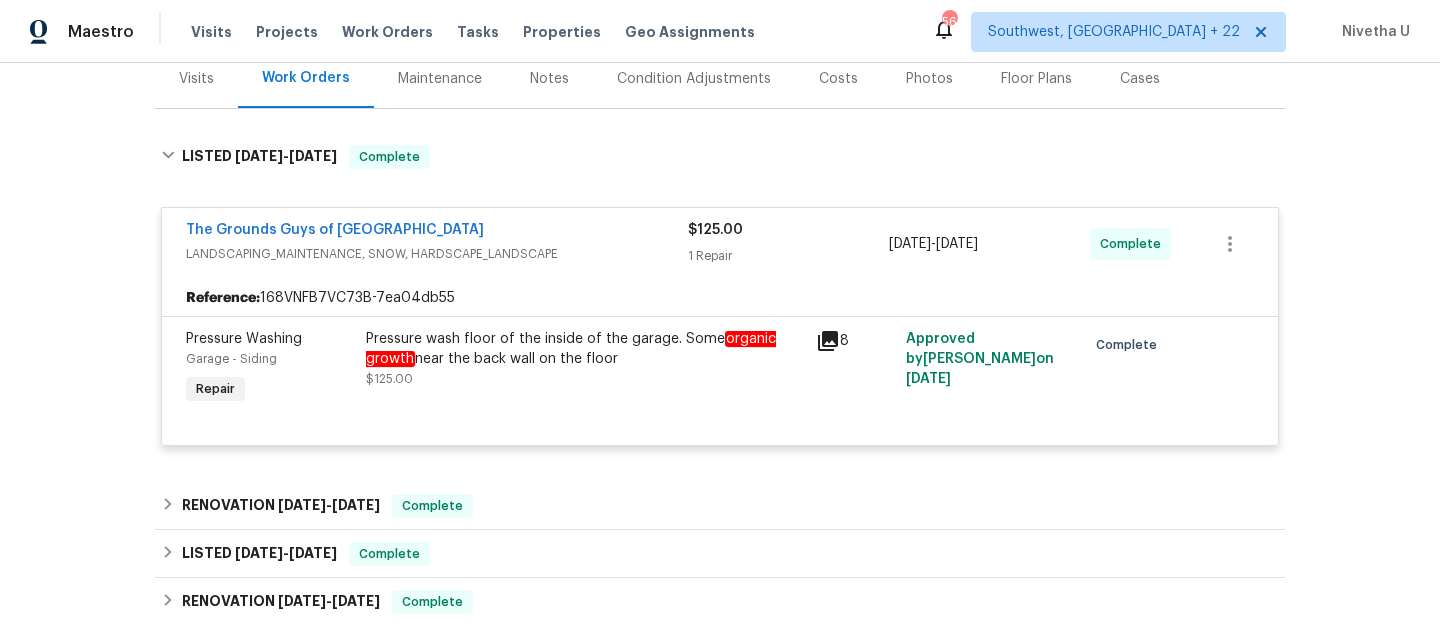 click on "Pressure wash floor of the inside of the garage. Some  organic growth  near the back wall on the floor $125.00" at bounding box center [585, 359] 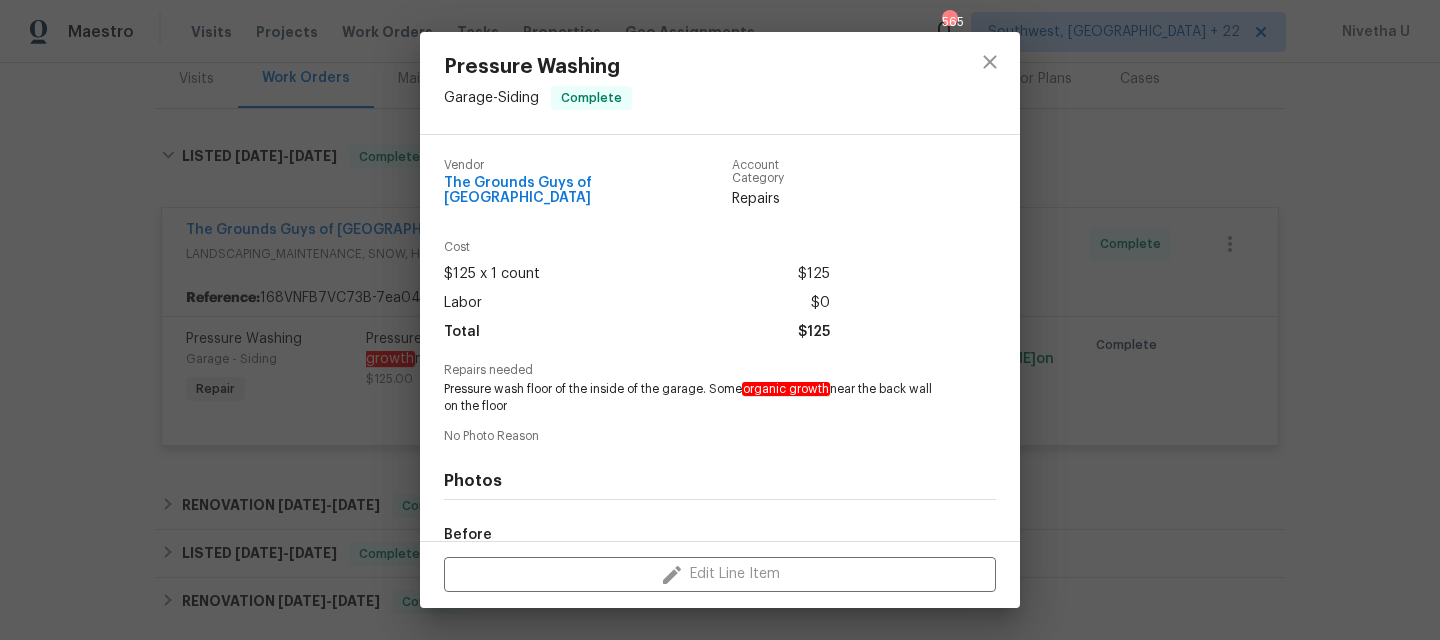 scroll, scrollTop: 230, scrollLeft: 0, axis: vertical 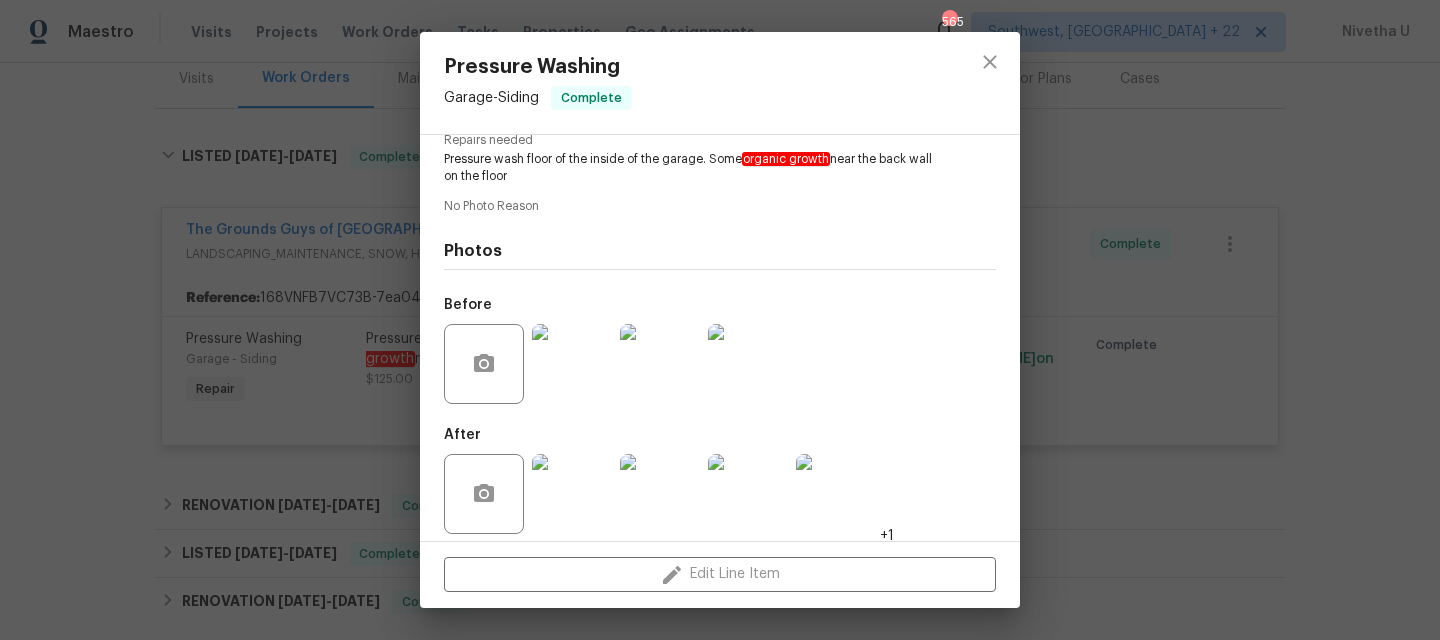 click at bounding box center [572, 364] 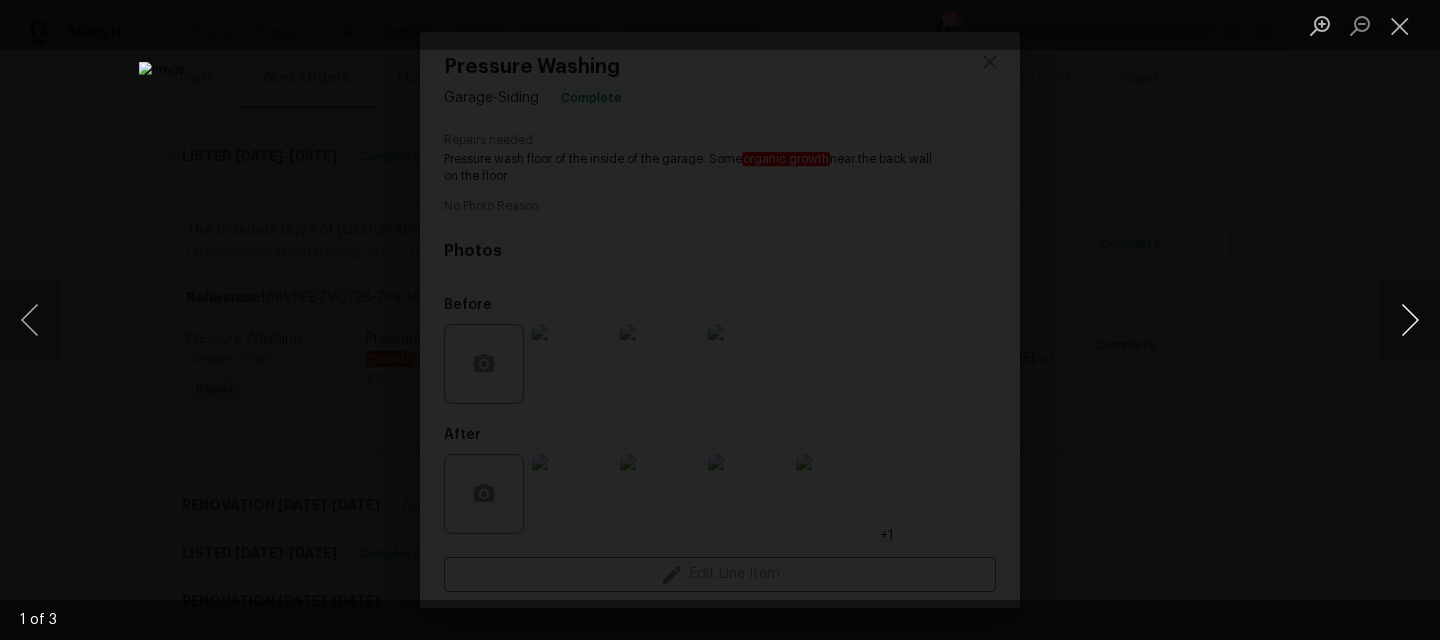click at bounding box center (1410, 320) 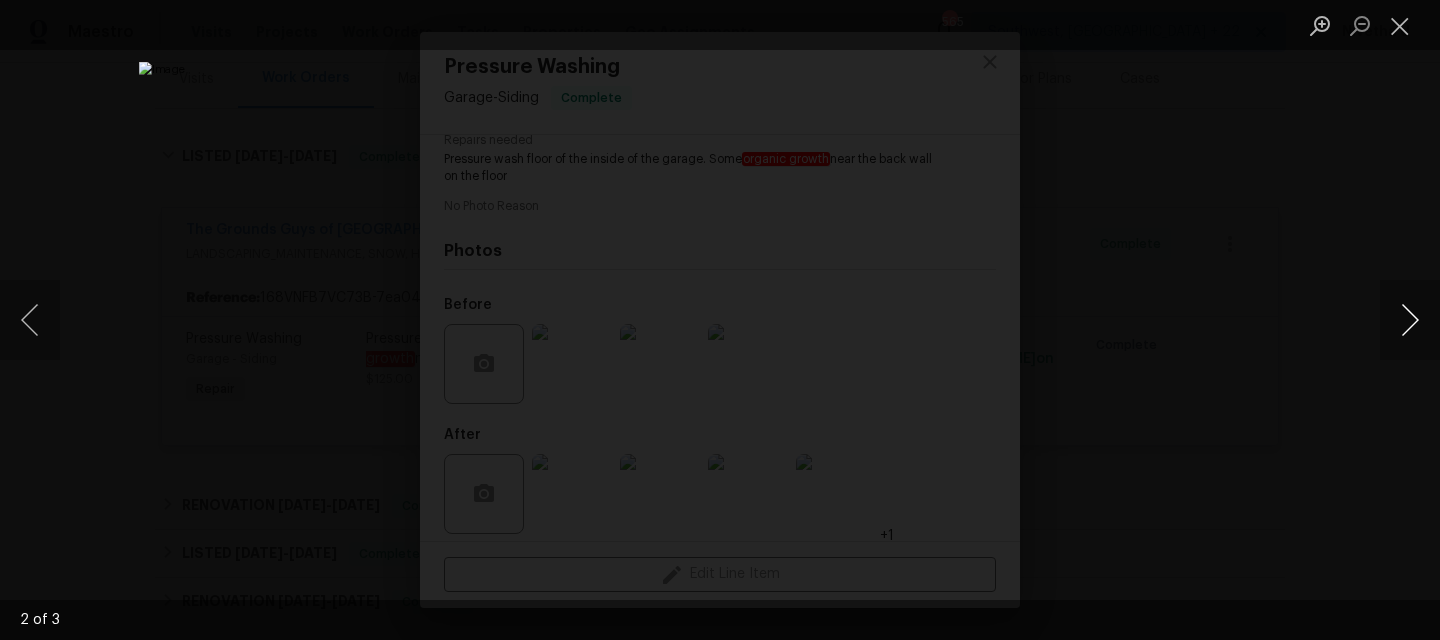 click at bounding box center [1410, 320] 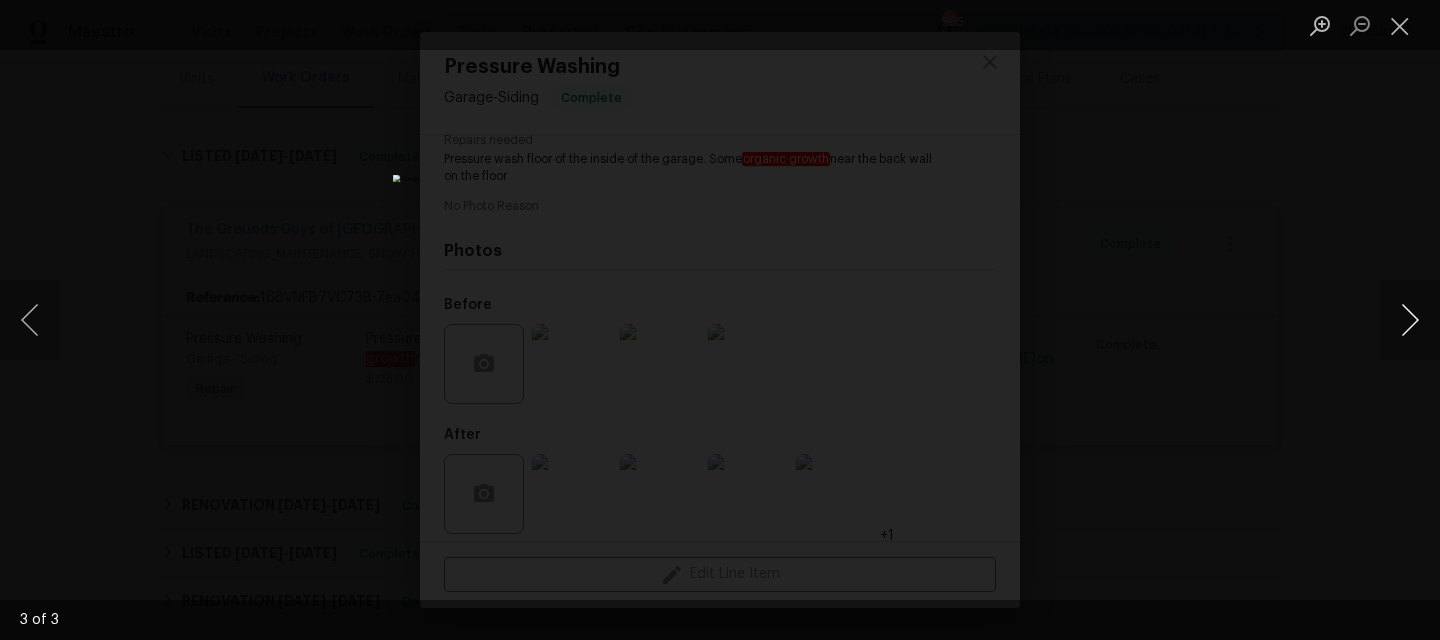click at bounding box center [1410, 320] 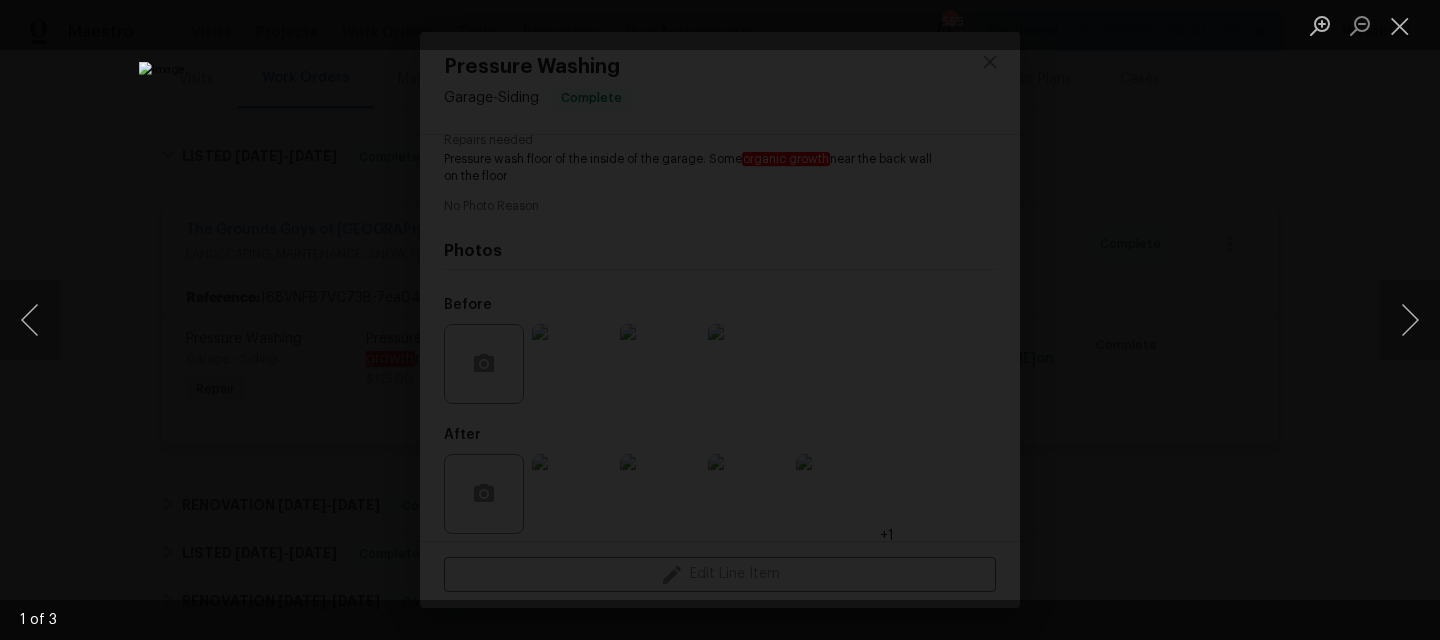 click at bounding box center [720, 320] 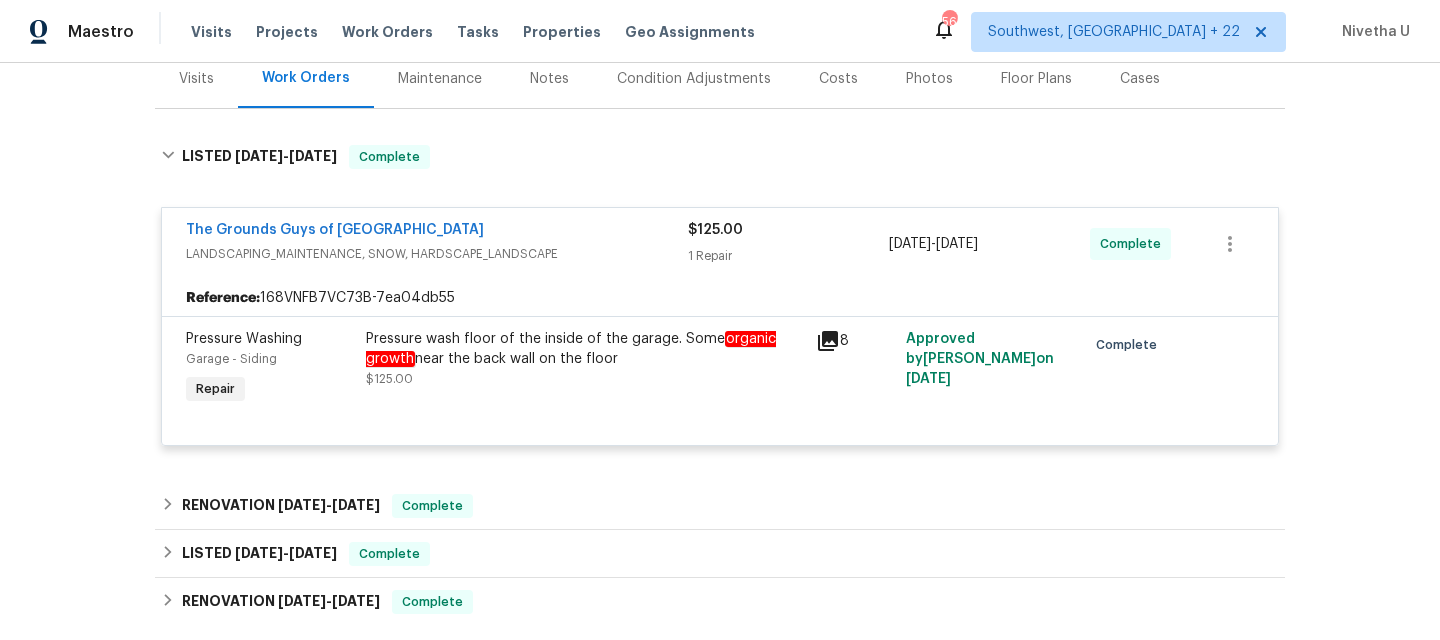 scroll, scrollTop: 411, scrollLeft: 0, axis: vertical 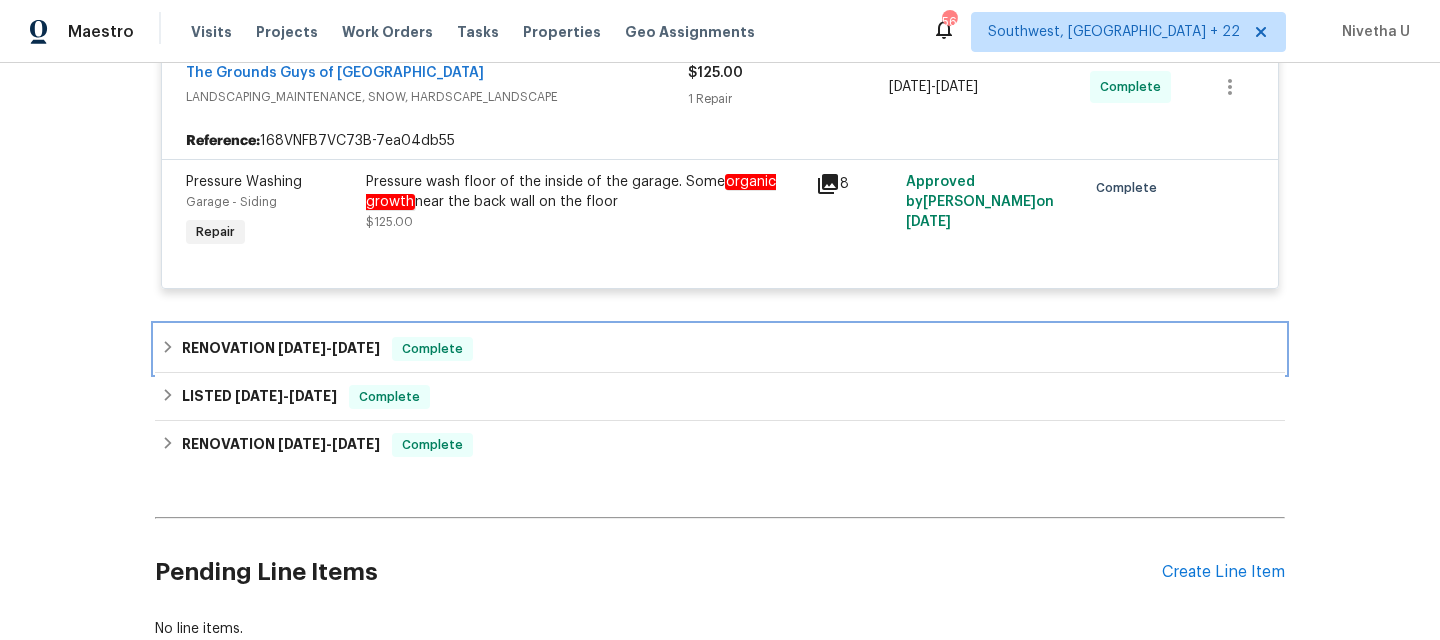 click on "RENOVATION   5/29/25  -  6/3/25 Complete" at bounding box center (720, 349) 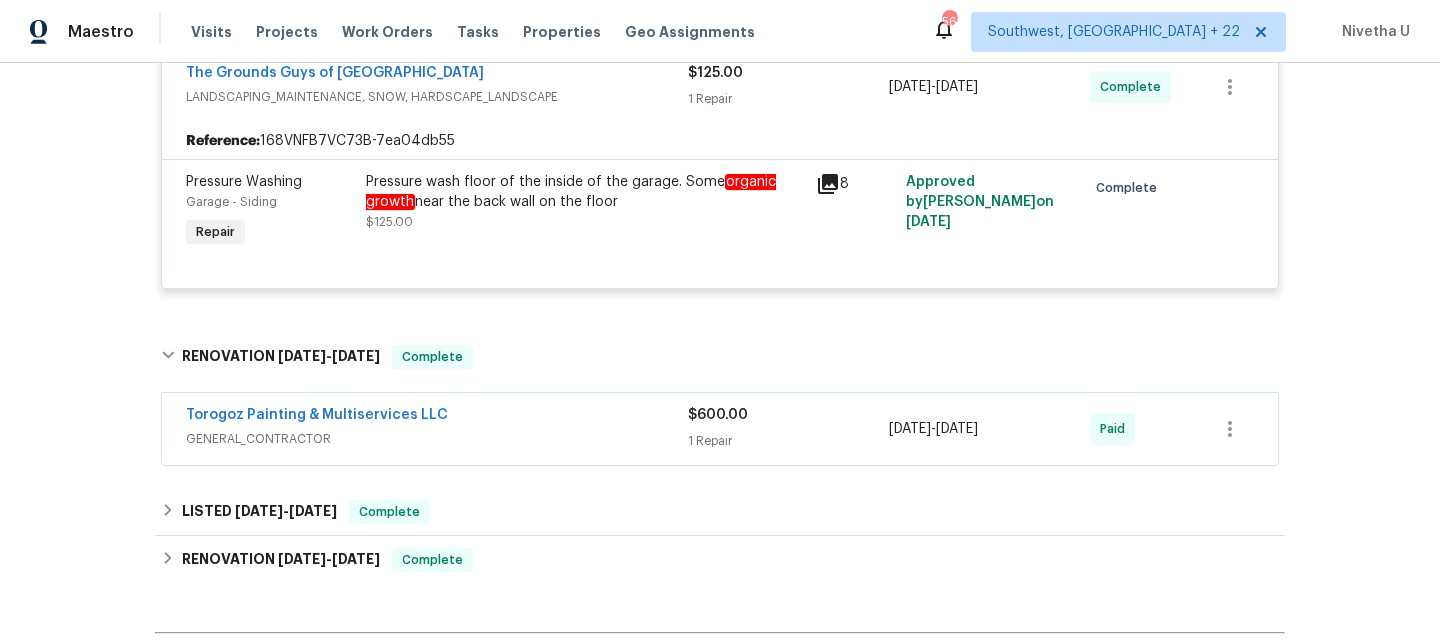 click on "Torogoz Painting & Multiservices LLC GENERAL_CONTRACTOR $600.00 1 Repair 5/29/2025  -  6/3/2025 Paid" at bounding box center (720, 429) 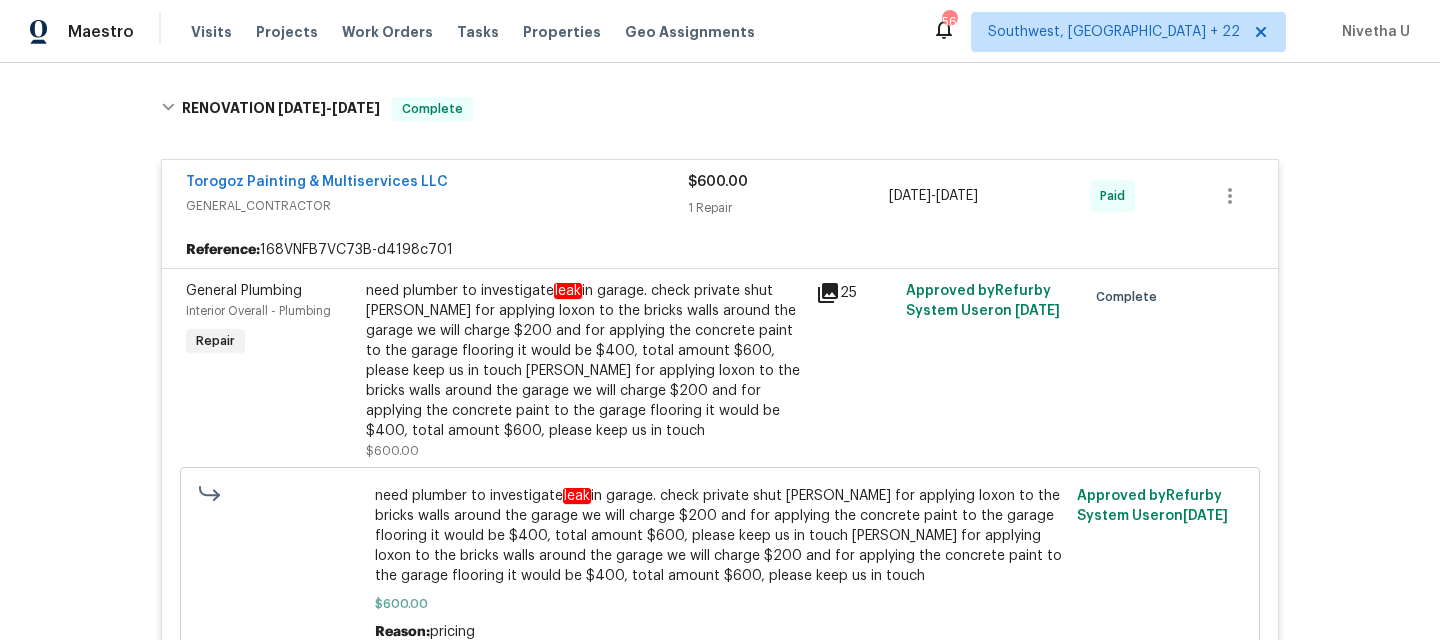 scroll, scrollTop: 636, scrollLeft: 0, axis: vertical 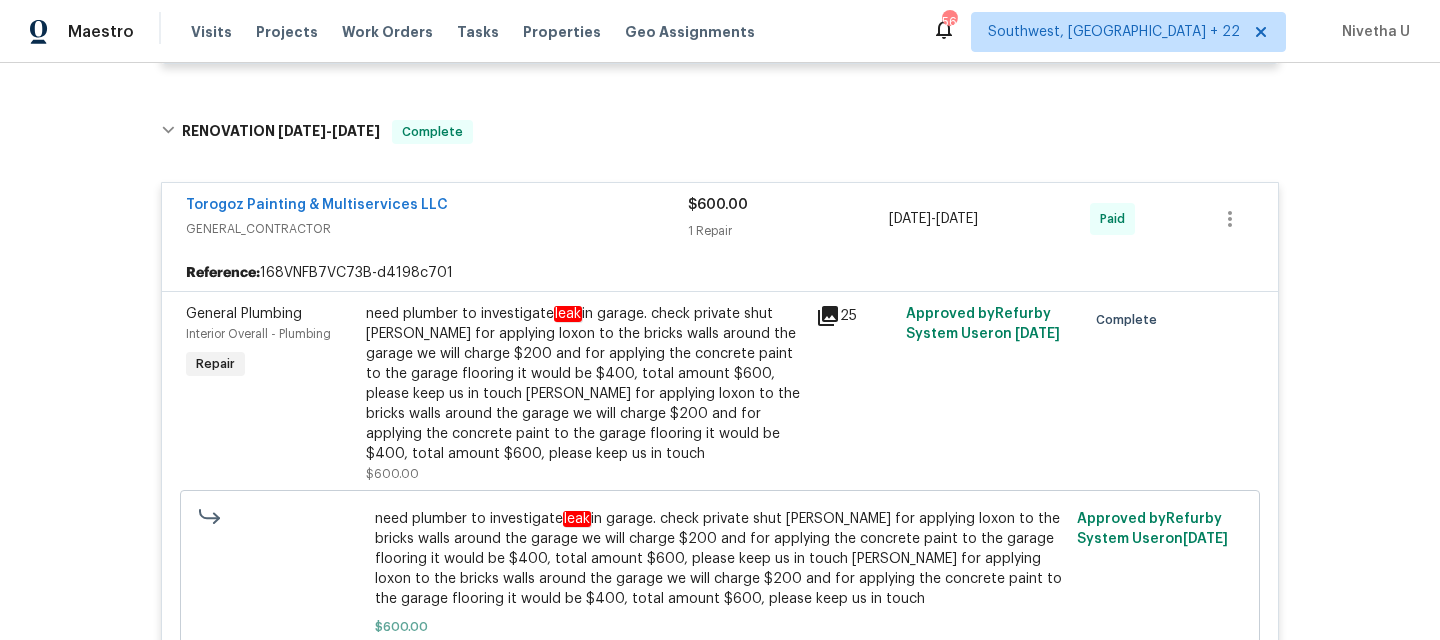 click on "need plumber to investigate  leak  in garage. check private shut Dan for applying loxon to the bricks walls around the garage we will charge $200 and for applying the concrete paint to the garage flooring it would be $400, total amount $600, please keep us in touch
aDan for applying loxon to the bricks walls around the garage we will charge $200 and for applying the concrete paint to the garage flooring it would be $400, total amount $600, please keep us in touch" at bounding box center (585, 384) 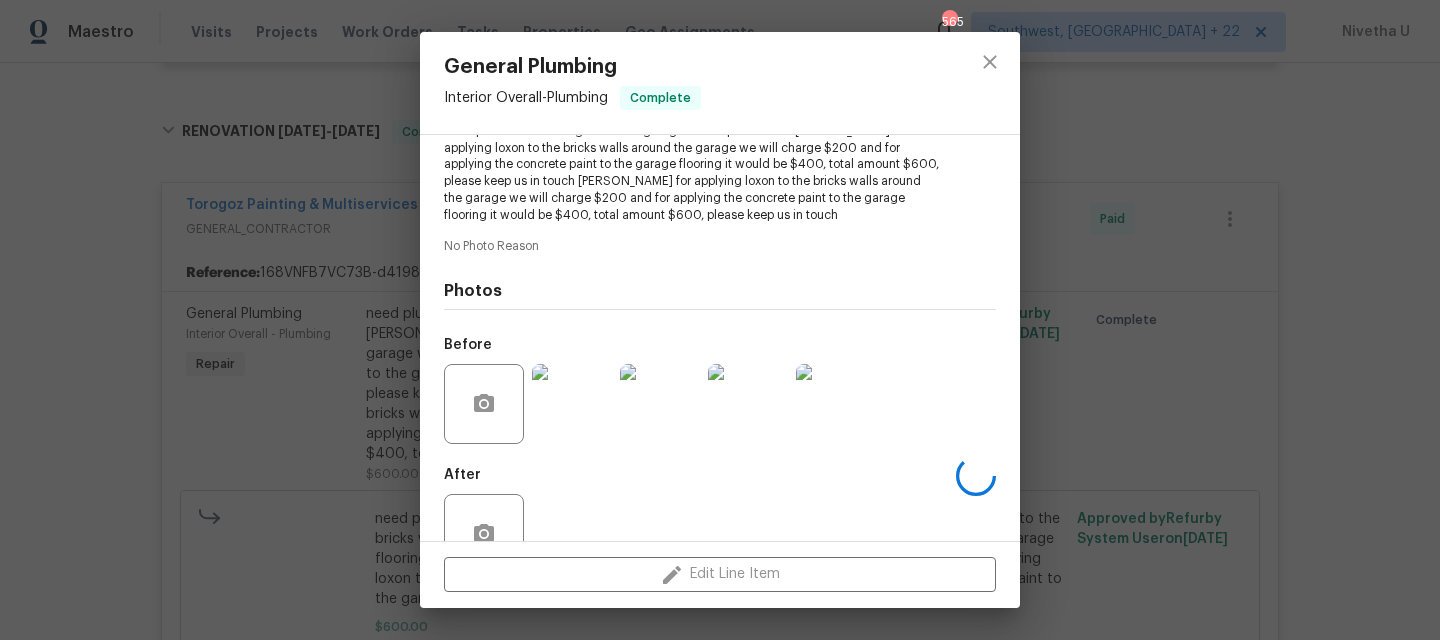scroll, scrollTop: 297, scrollLeft: 0, axis: vertical 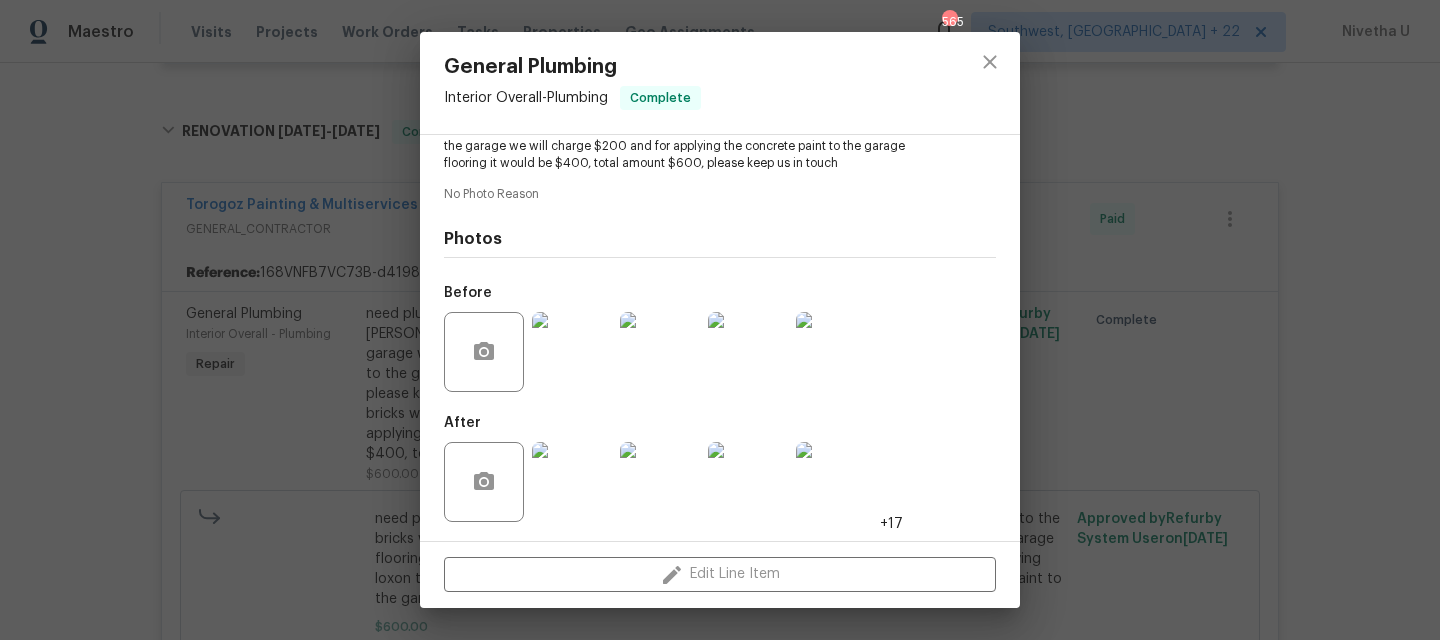 click at bounding box center [572, 352] 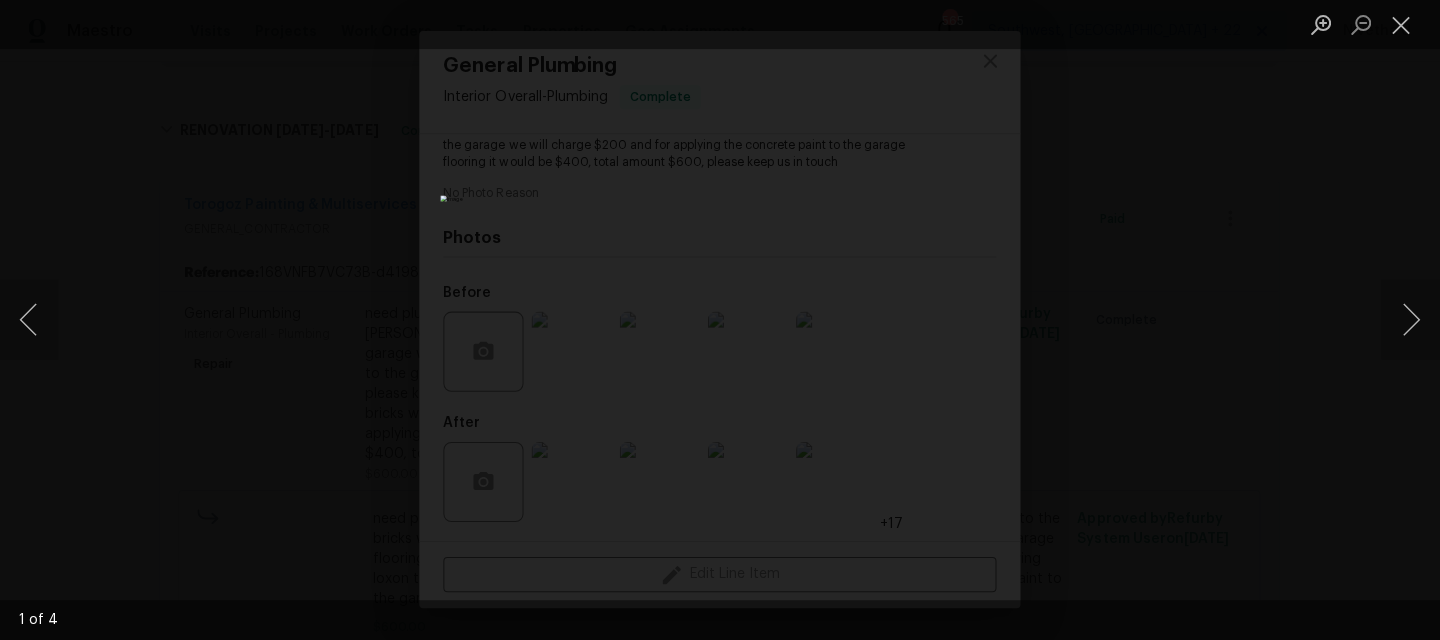 scroll, scrollTop: 0, scrollLeft: 0, axis: both 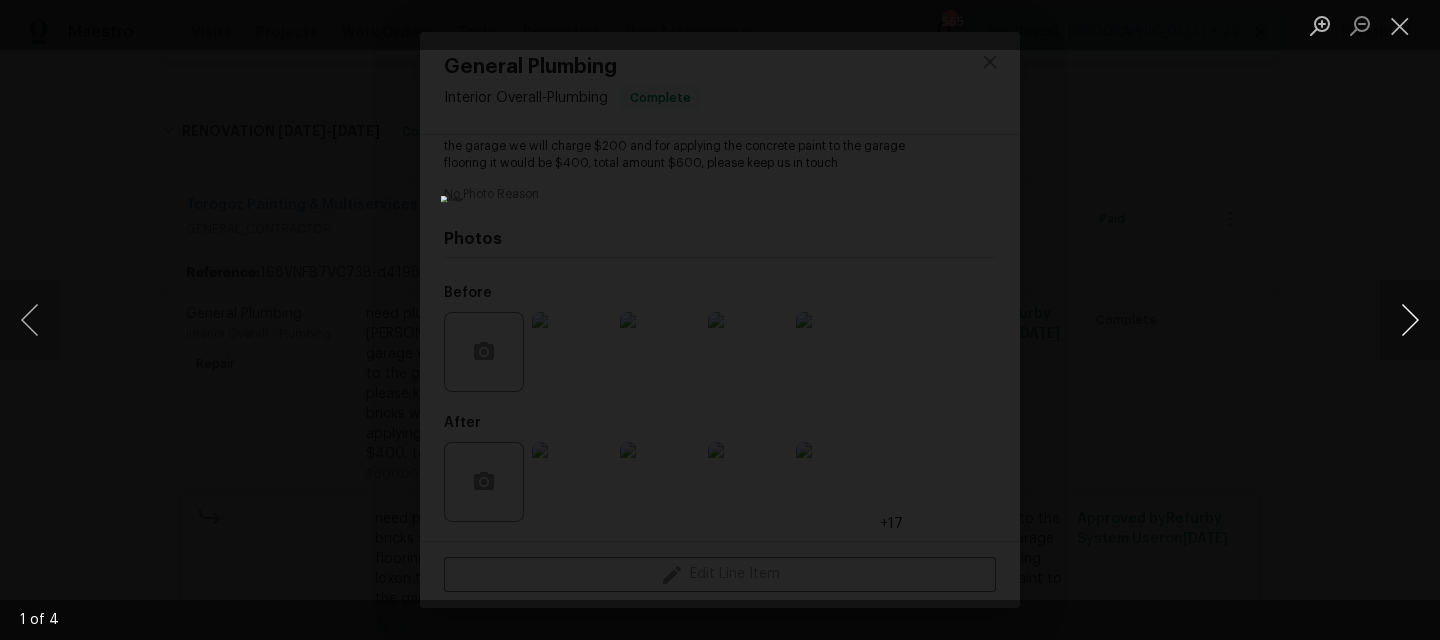 click at bounding box center (1410, 320) 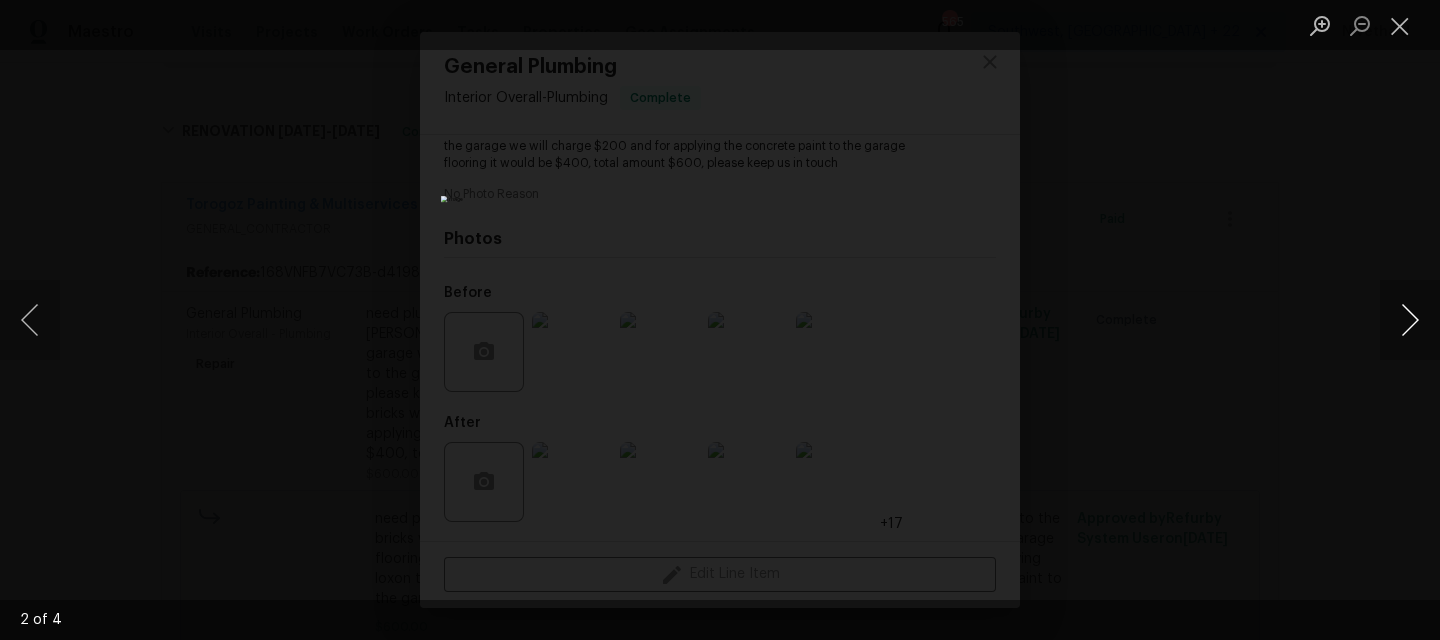 click at bounding box center [1410, 320] 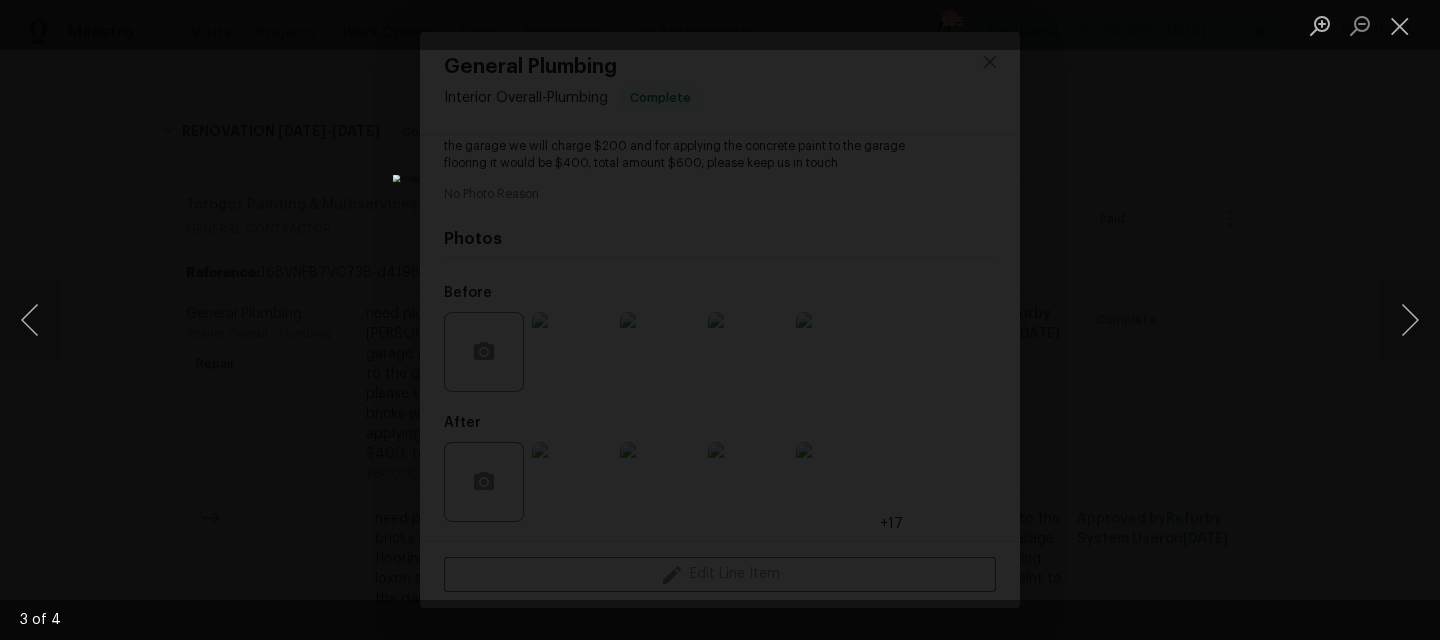 drag, startPoint x: 1403, startPoint y: 329, endPoint x: 1040, endPoint y: 364, distance: 364.6834 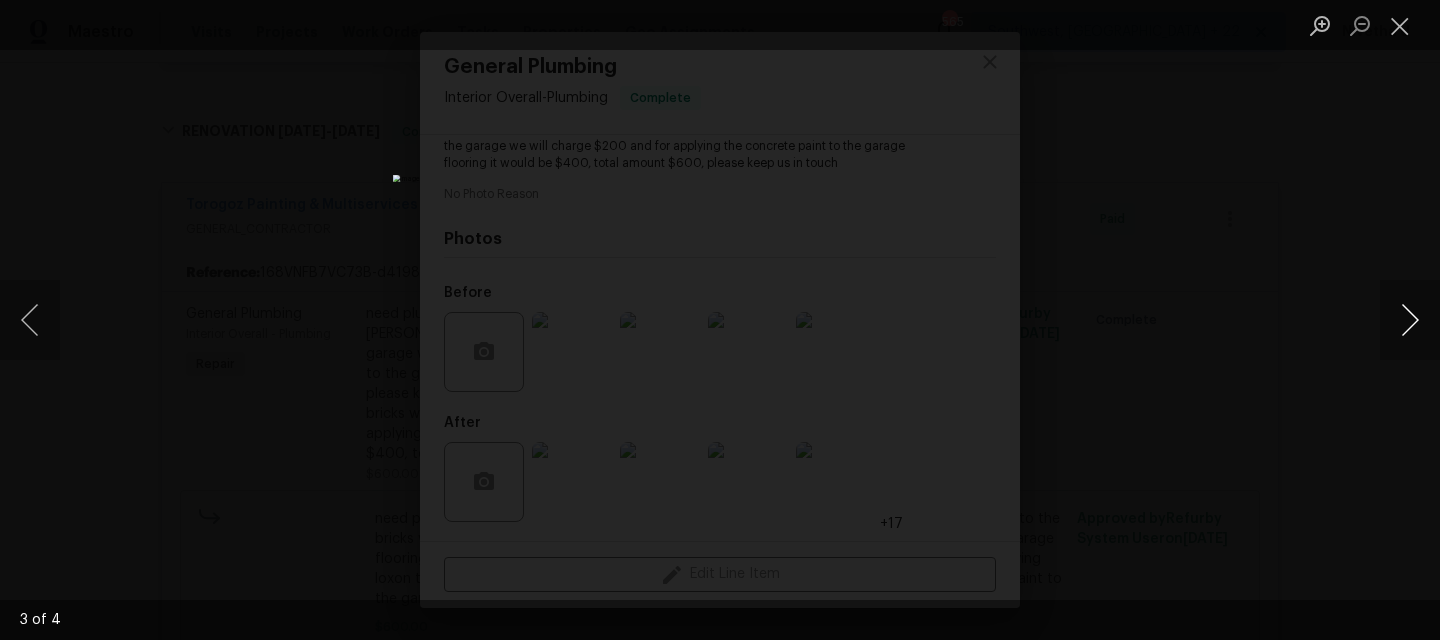 click at bounding box center (1410, 320) 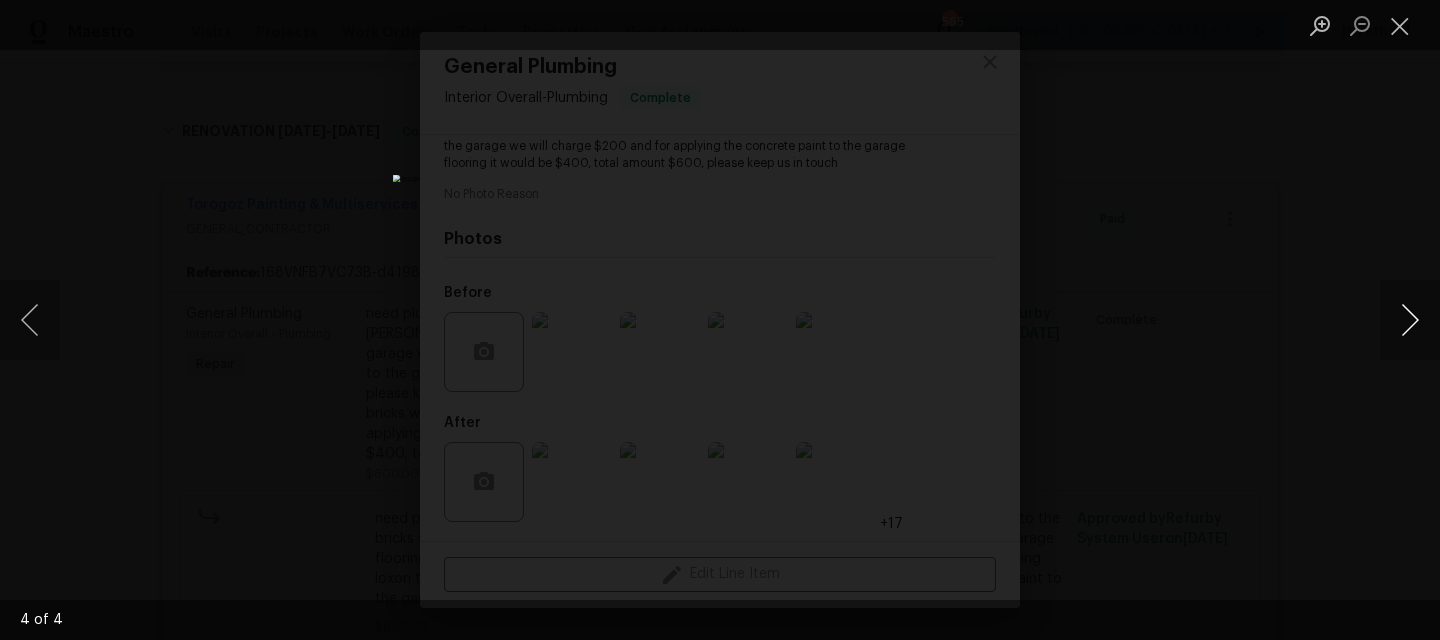 click at bounding box center [1410, 320] 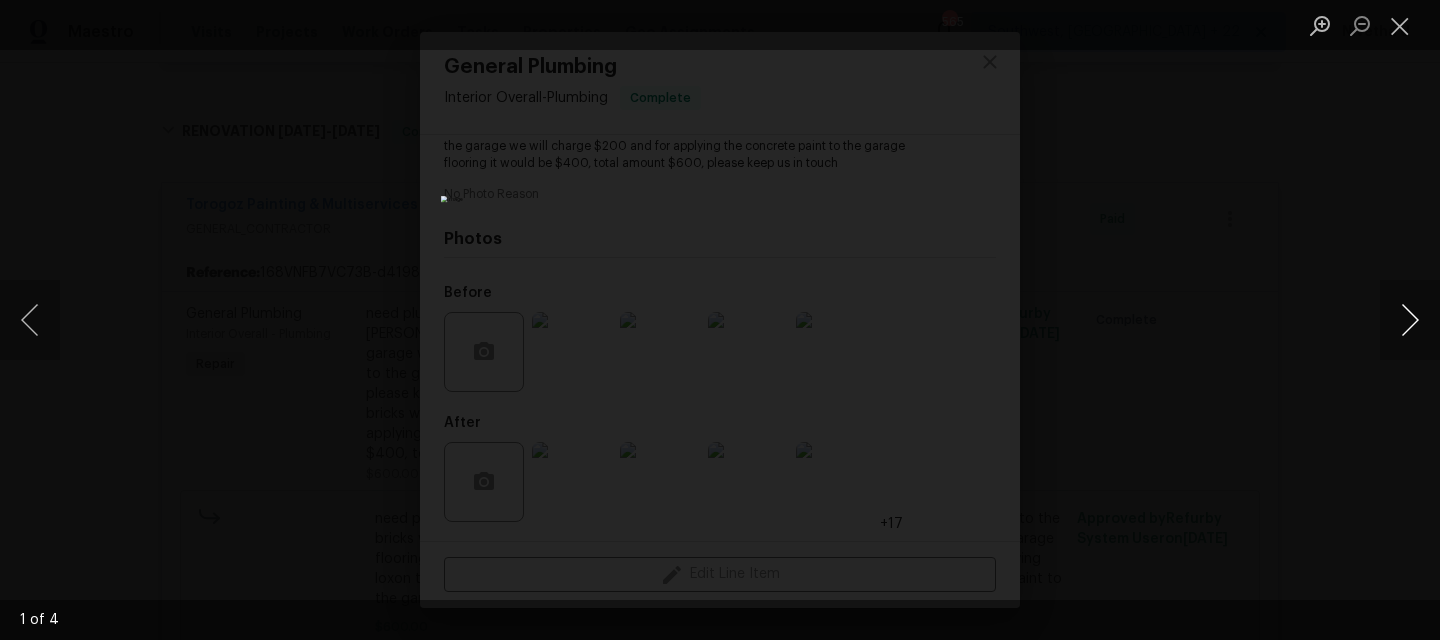 click at bounding box center [1410, 320] 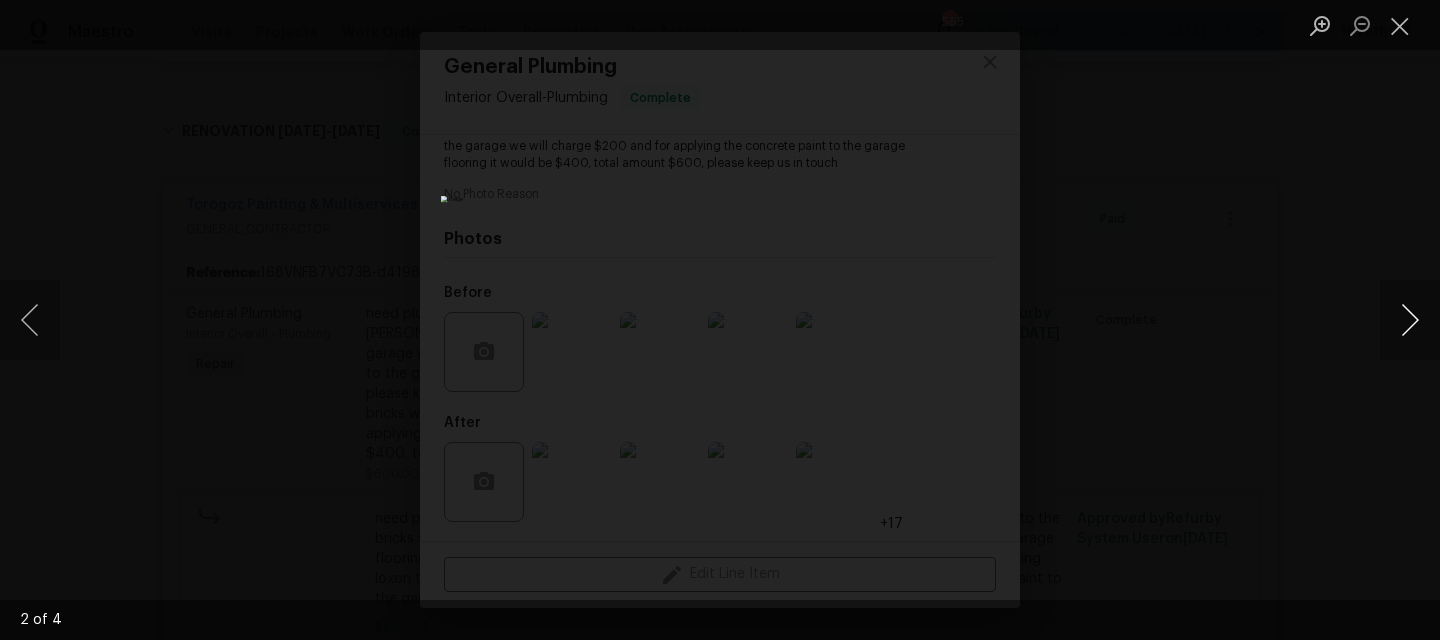 click at bounding box center [1410, 320] 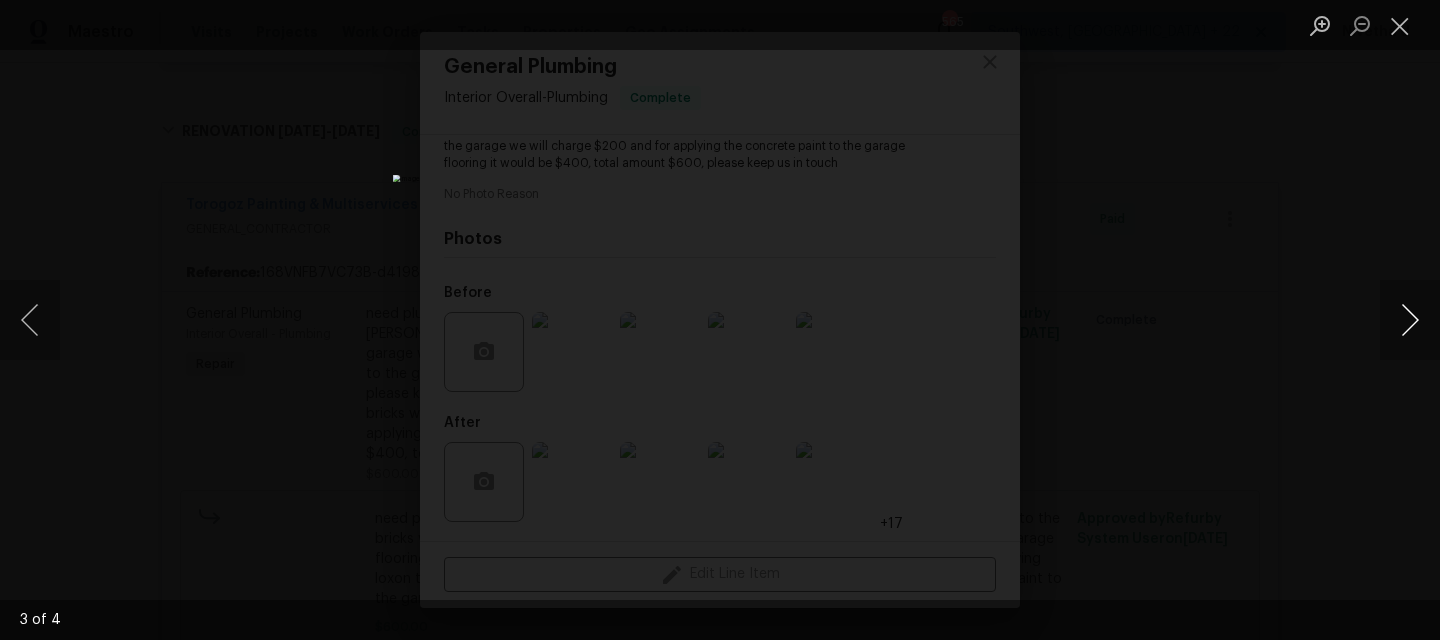 click at bounding box center (1410, 320) 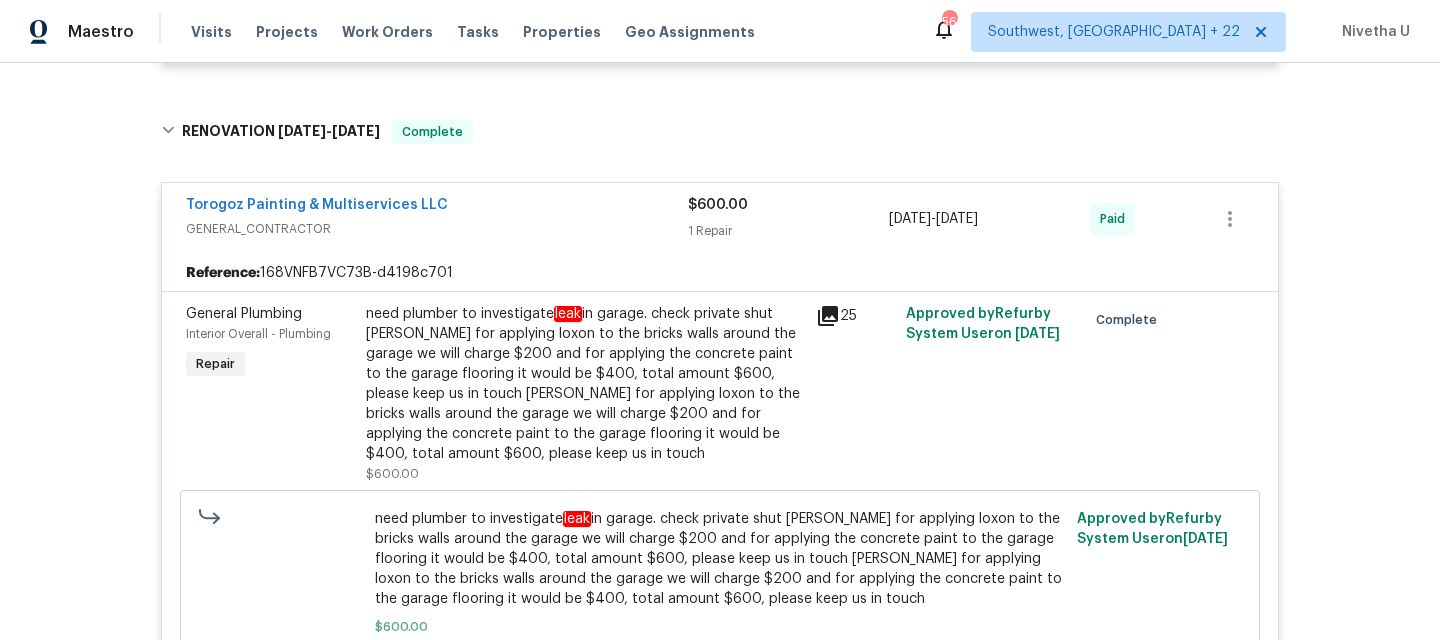 click on "need plumber to investigate  leak  in garage. check private shut Dan for applying loxon to the bricks walls around the garage we will charge $200 and for applying the concrete paint to the garage flooring it would be $400, total amount $600, please keep us in touch
aDan for applying loxon to the bricks walls around the garage we will charge $200 and for applying the concrete paint to the garage flooring it would be $400, total amount $600, please keep us in touch" at bounding box center (585, 384) 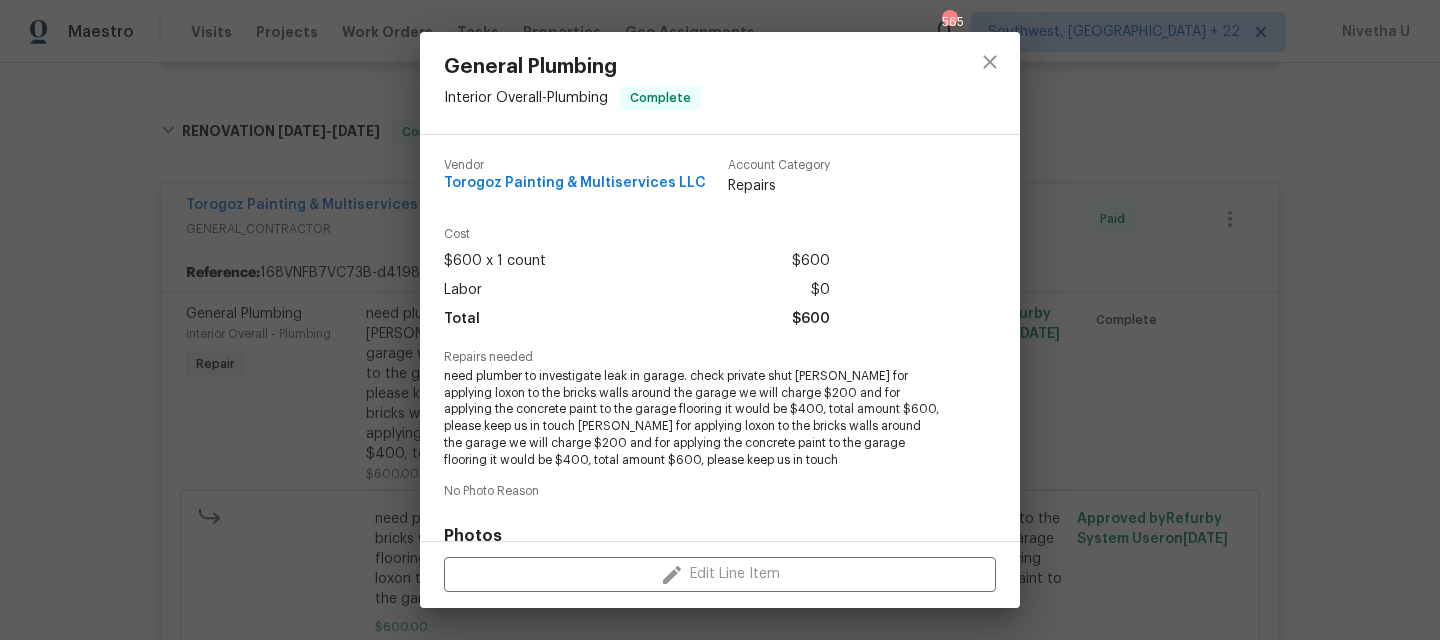 scroll, scrollTop: 297, scrollLeft: 0, axis: vertical 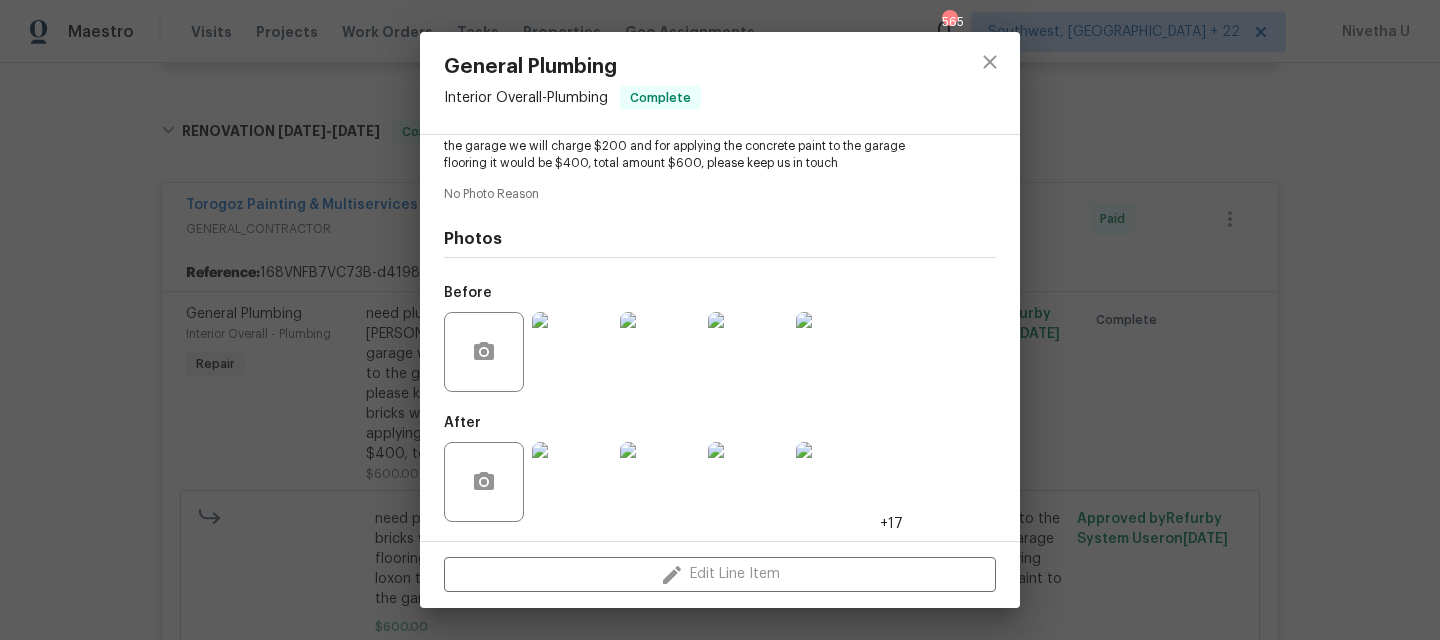 click at bounding box center (572, 482) 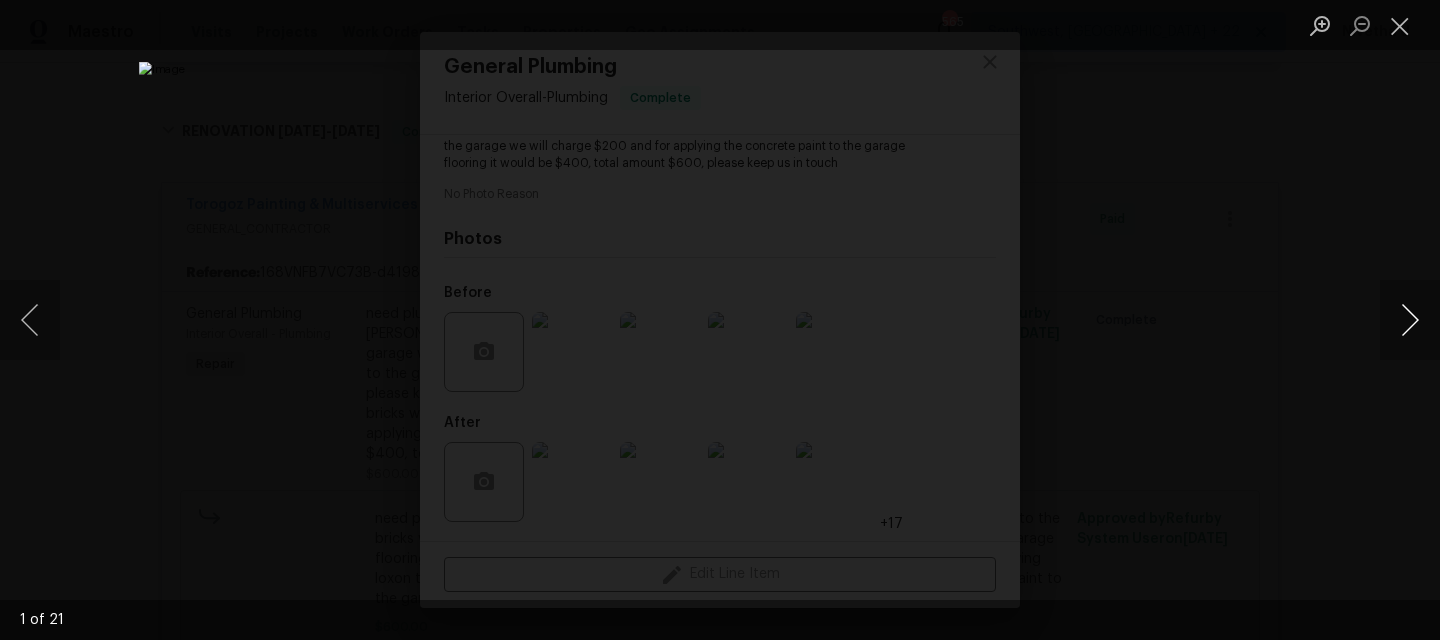 click at bounding box center [1410, 320] 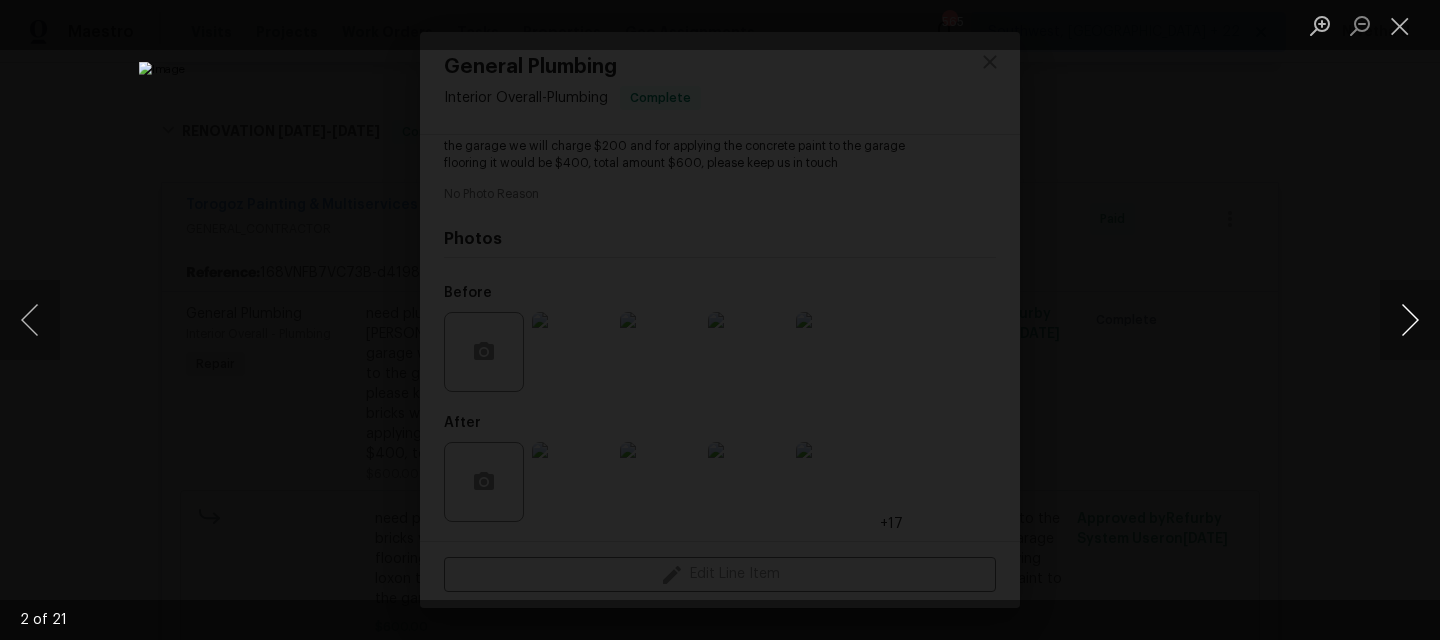 click at bounding box center [1410, 320] 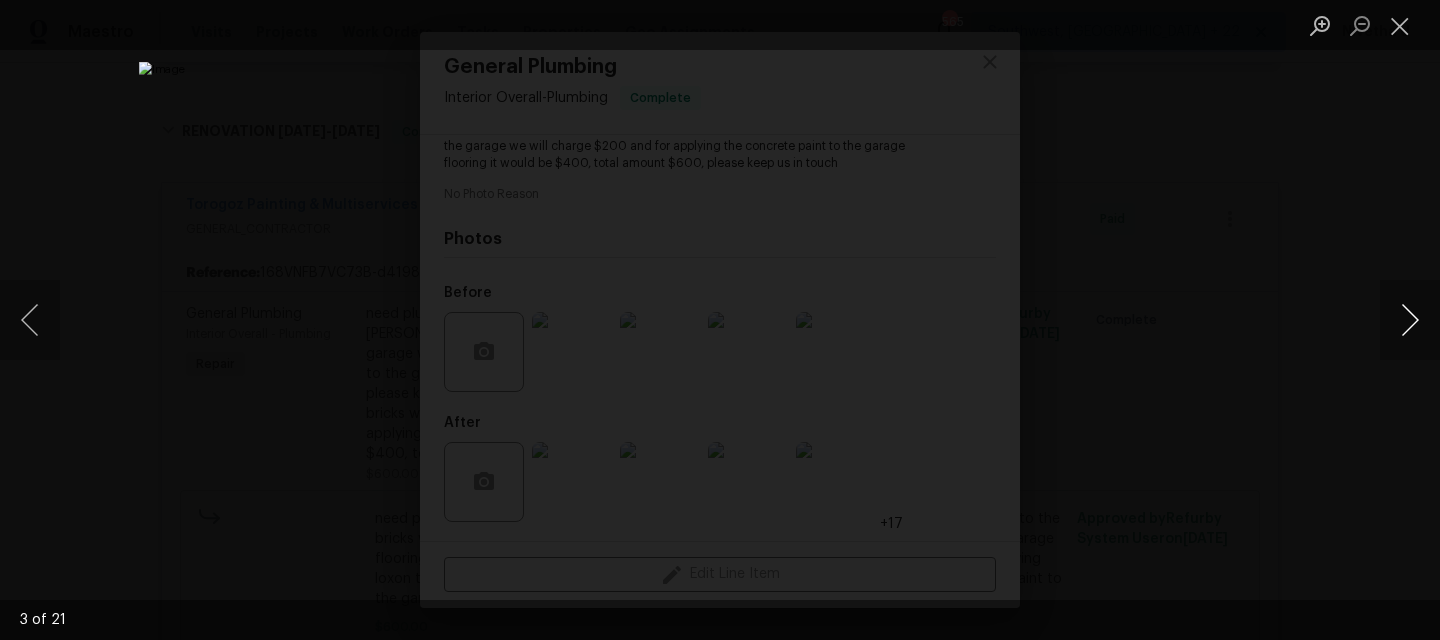 click at bounding box center [1410, 320] 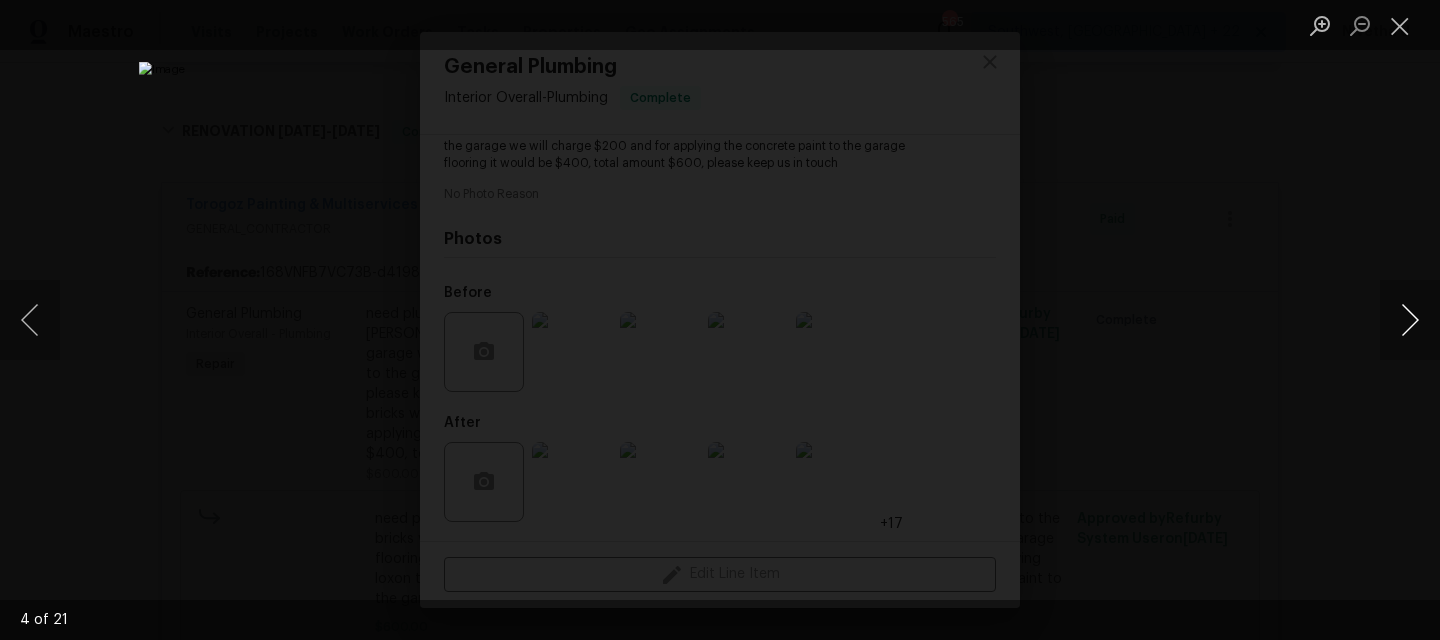 click at bounding box center (1410, 320) 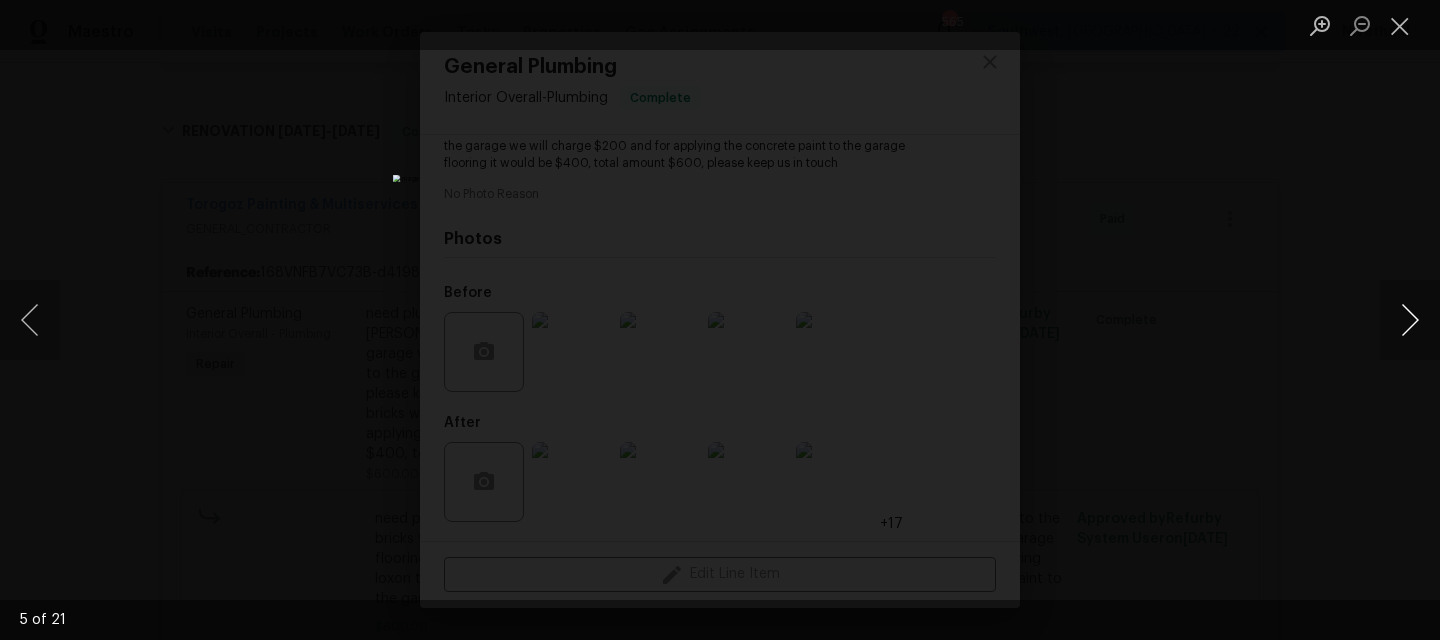 click at bounding box center [1410, 320] 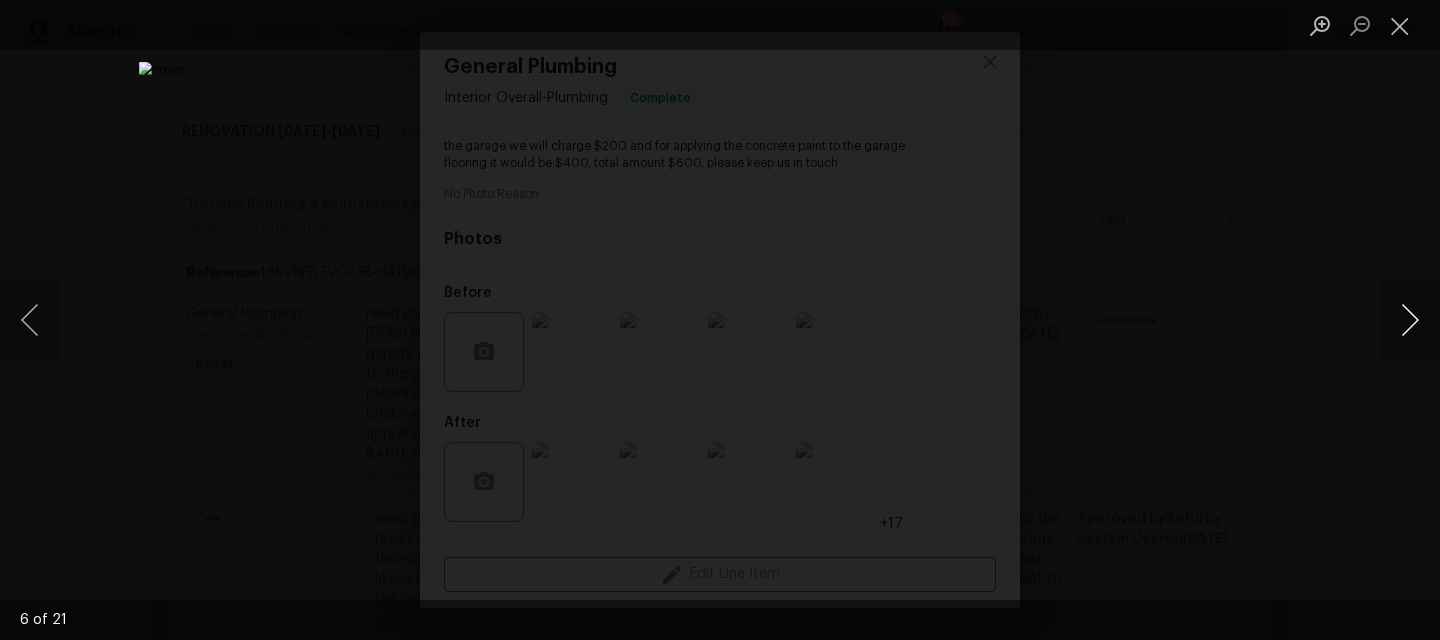 click at bounding box center (1410, 320) 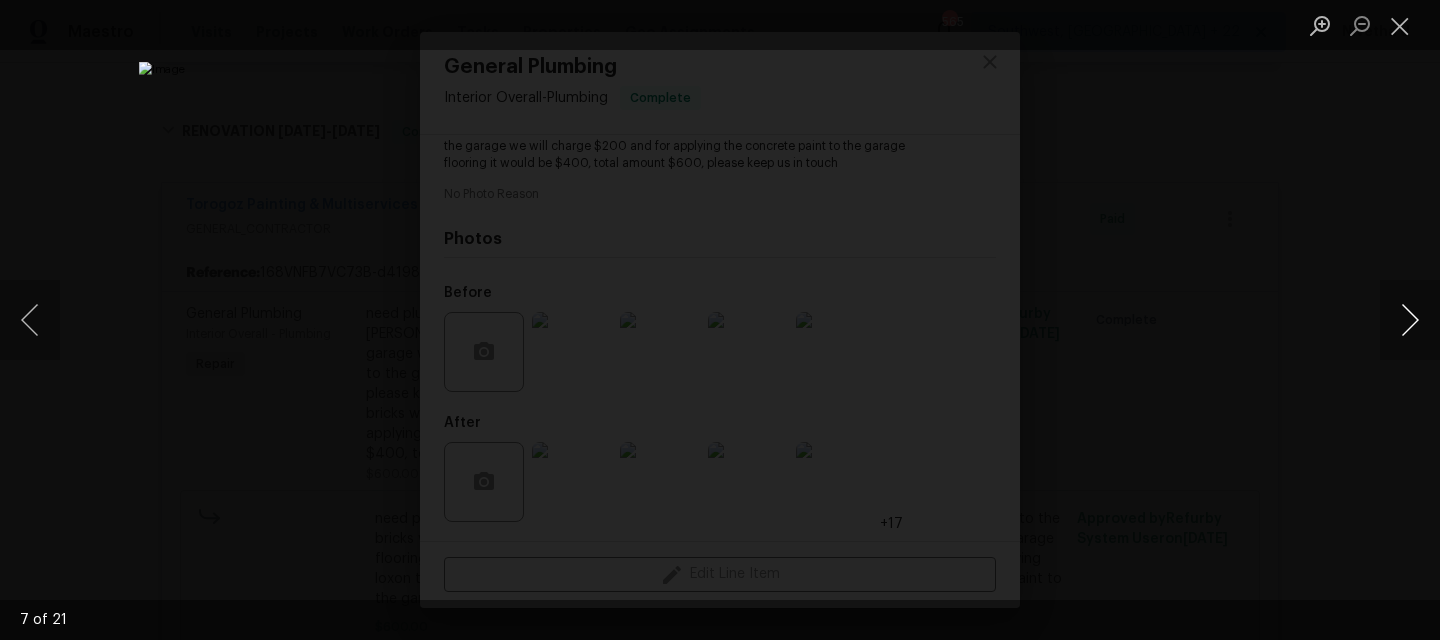 click at bounding box center (1410, 320) 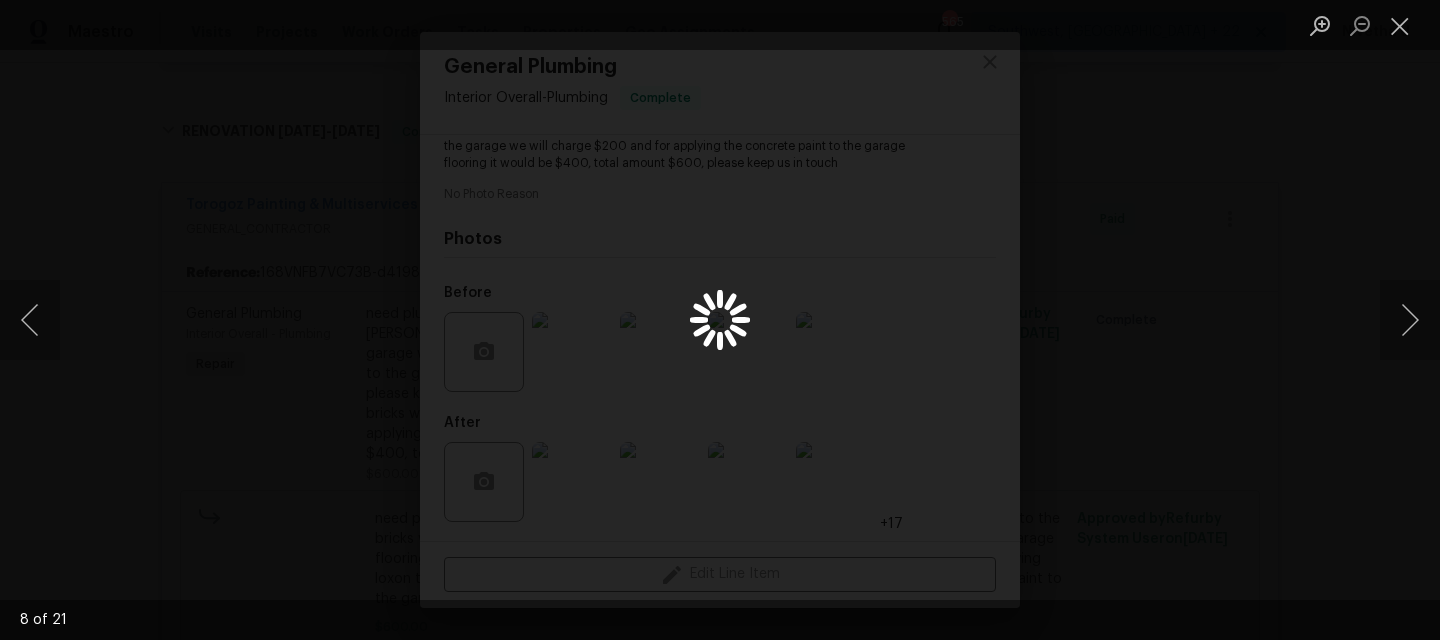 click at bounding box center [720, 320] 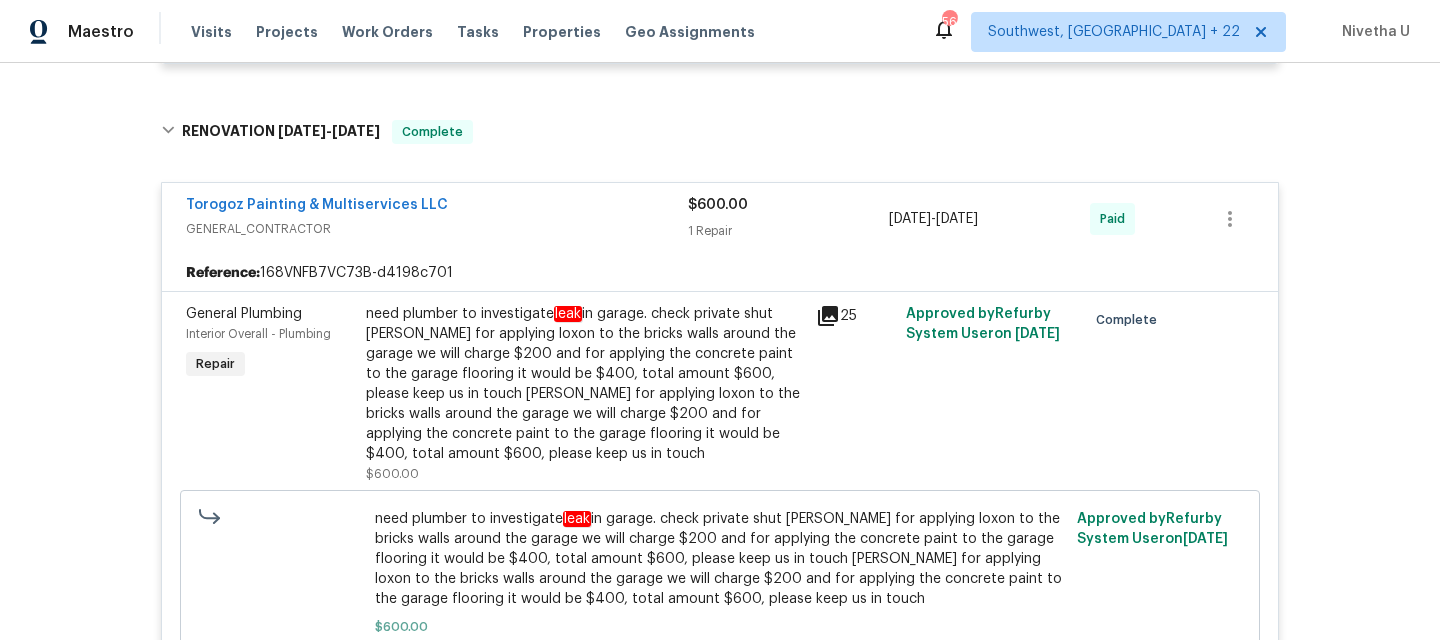 click on "need plumber to investigate  leak  in garage. check private shut Dan for applying loxon to the bricks walls around the garage we will charge $200 and for applying the concrete paint to the garage flooring it would be $400, total amount $600, please keep us in touch
aDan for applying loxon to the bricks walls around the garage we will charge $200 and for applying the concrete paint to the garage flooring it would be $400, total amount $600, please keep us in touch" at bounding box center [585, 384] 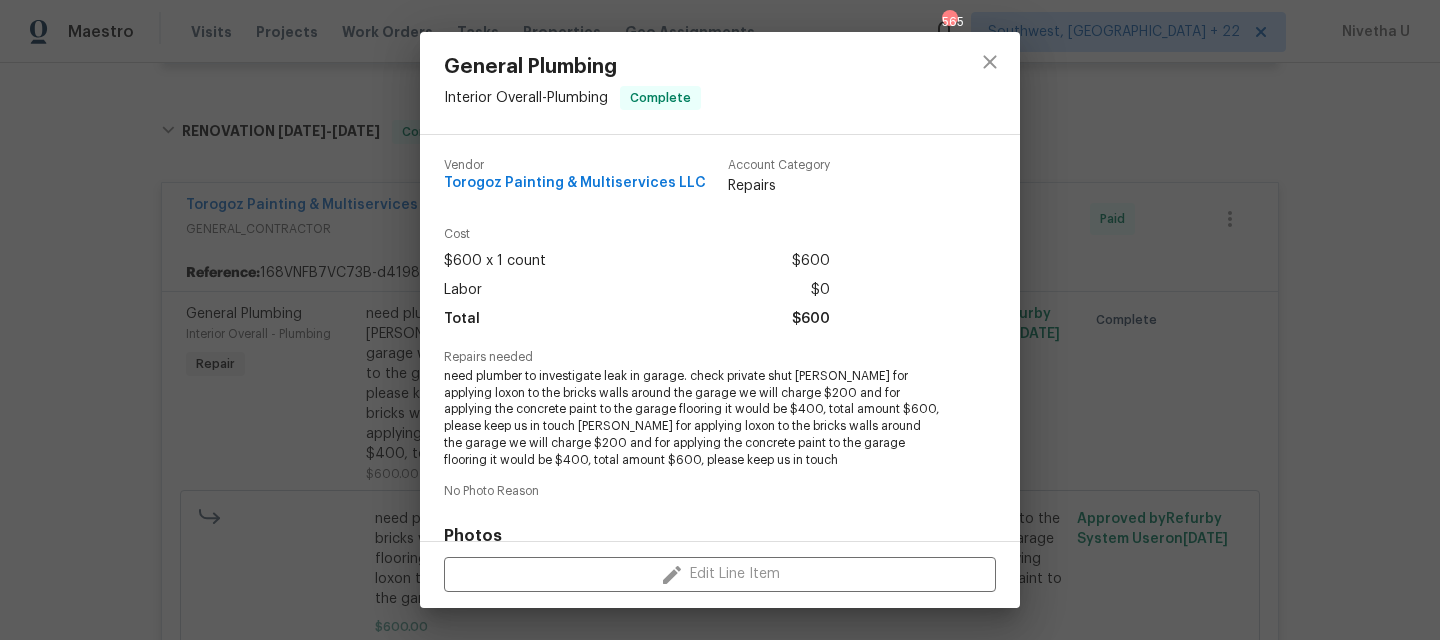 scroll, scrollTop: 297, scrollLeft: 0, axis: vertical 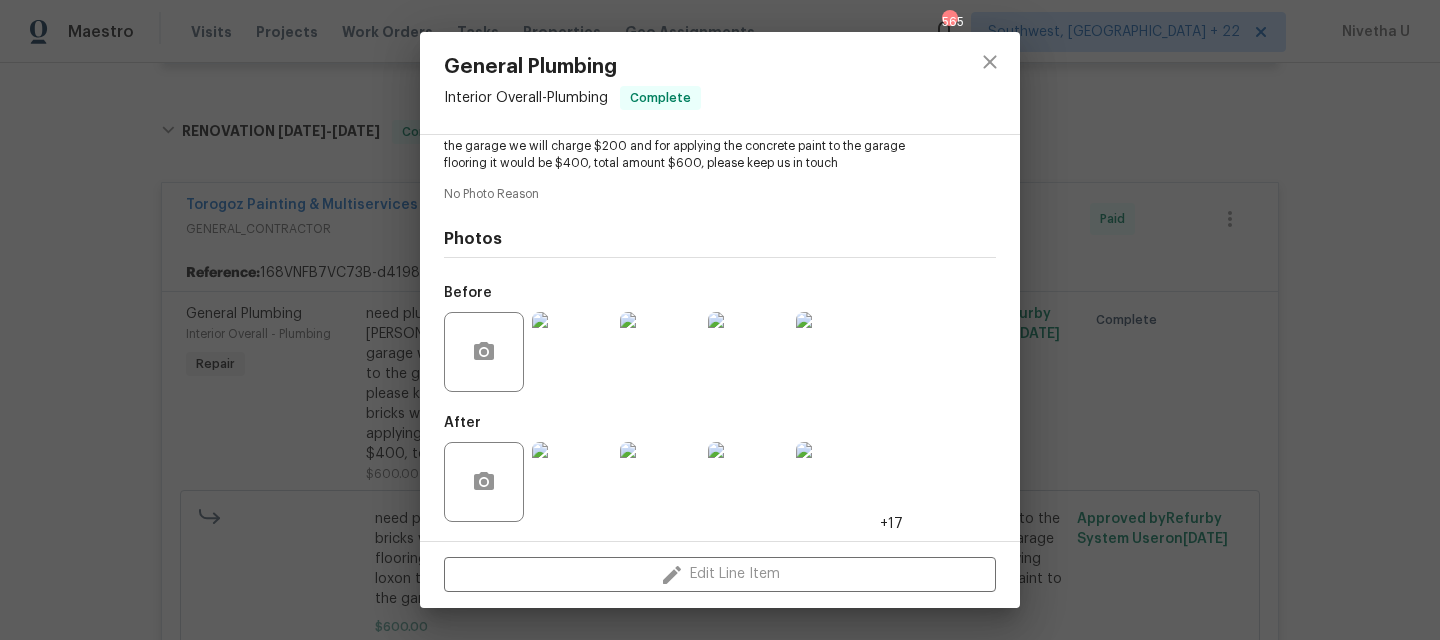 click at bounding box center (572, 352) 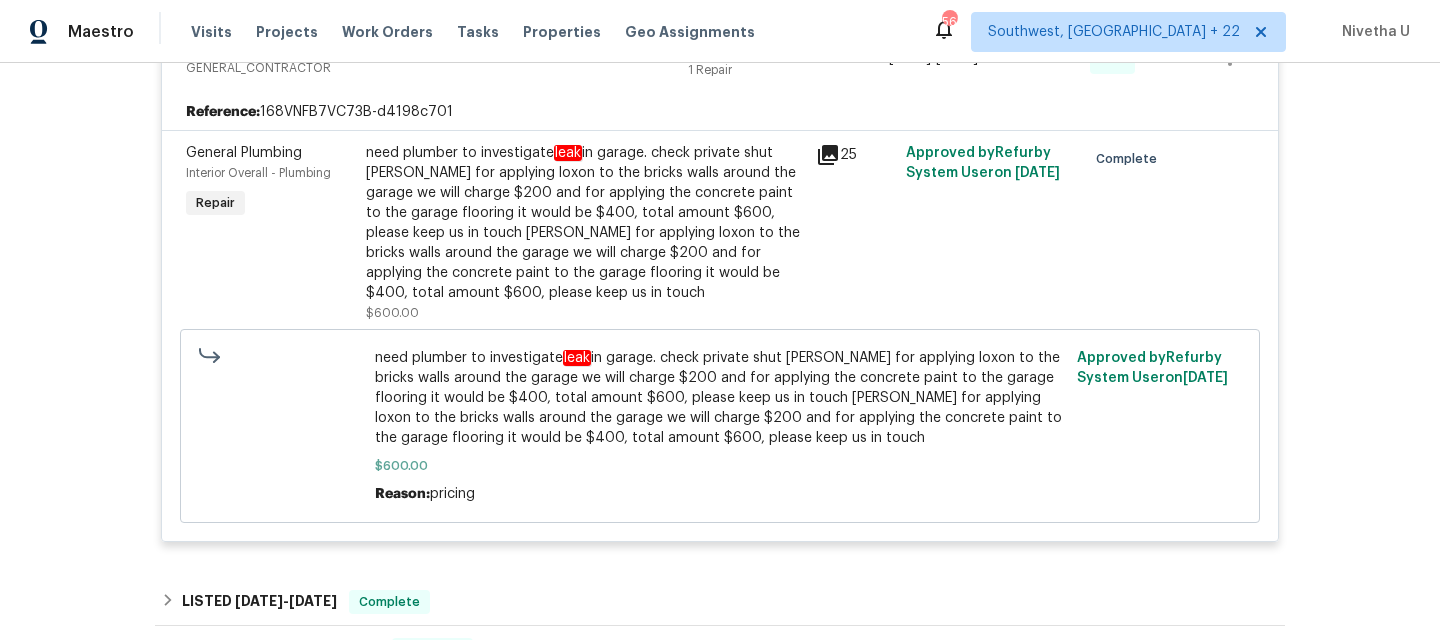 scroll, scrollTop: 798, scrollLeft: 0, axis: vertical 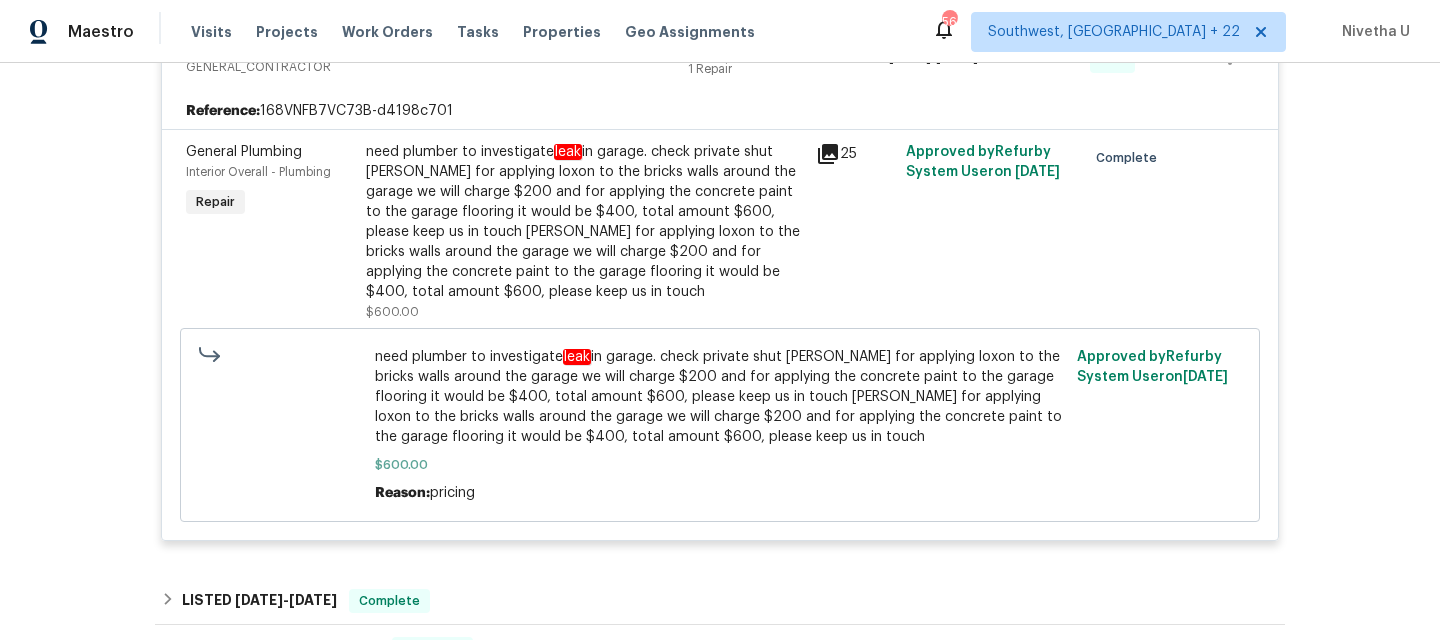 click on "need plumber to investigate  leak  in garage. check private shut Dan for applying loxon to the bricks walls around the garage we will charge $200 and for applying the concrete paint to the garage flooring it would be $400, total amount $600, please keep us in touch
aDan for applying loxon to the bricks walls around the garage we will charge $200 and for applying the concrete paint to the garage flooring it would be $400, total amount $600, please keep us in touch" at bounding box center (585, 222) 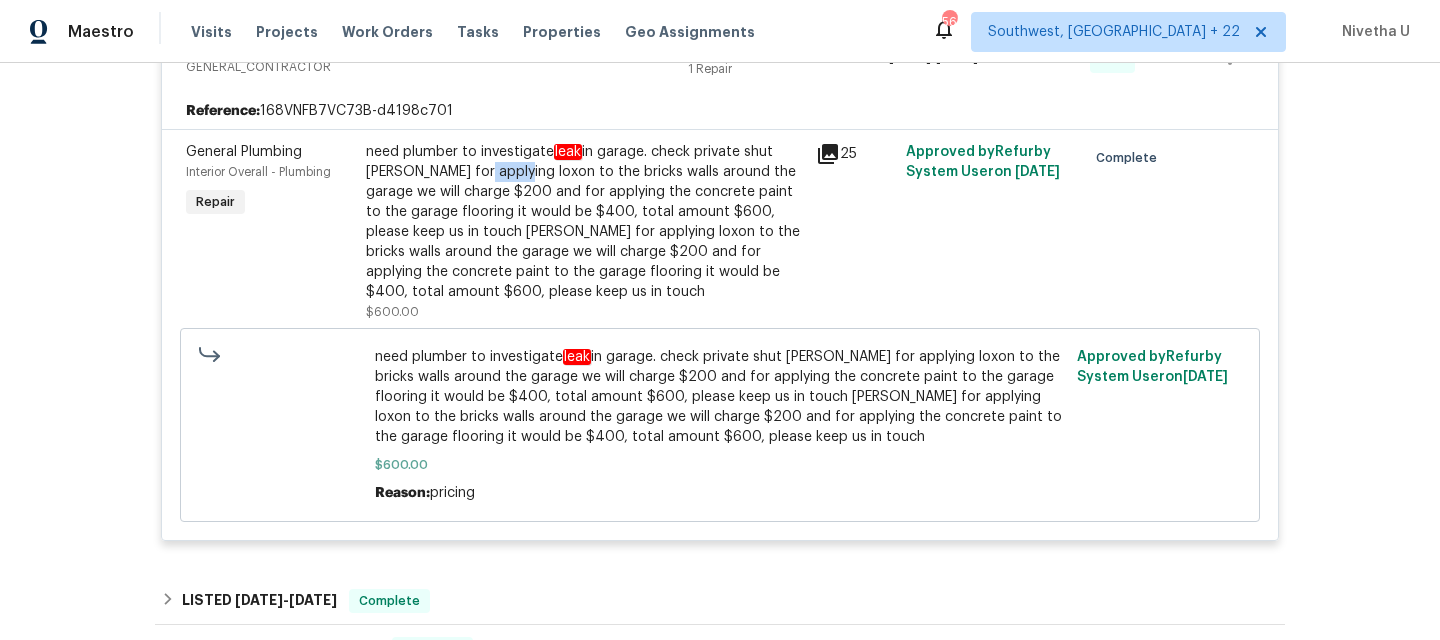 drag, startPoint x: 503, startPoint y: 174, endPoint x: 466, endPoint y: 174, distance: 37 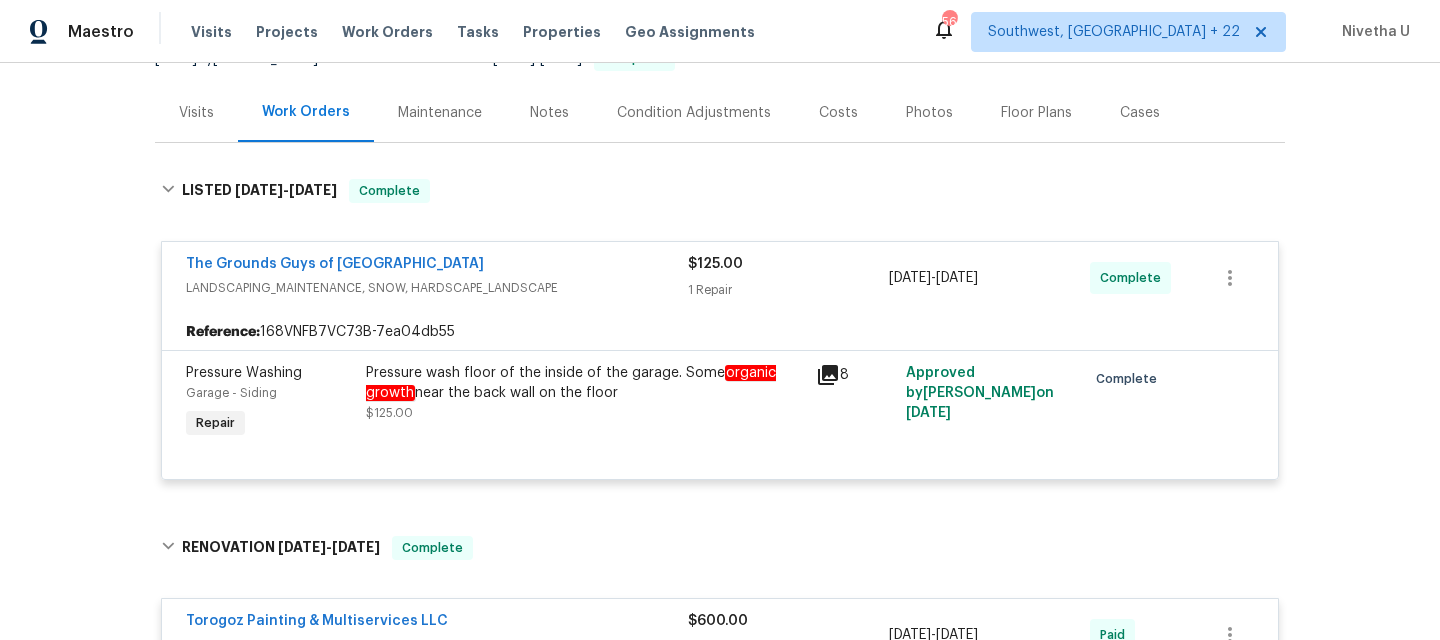 scroll, scrollTop: 237, scrollLeft: 0, axis: vertical 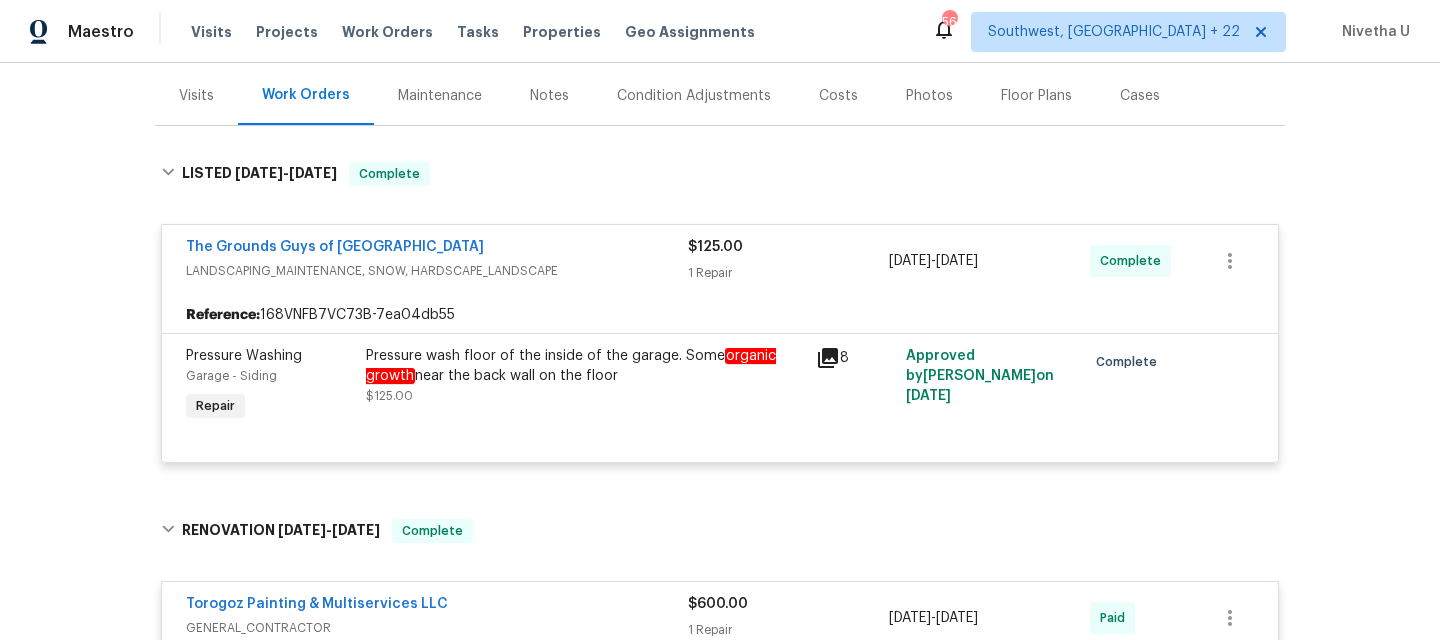 click on "The Grounds Guys of Huntersville" at bounding box center (437, 249) 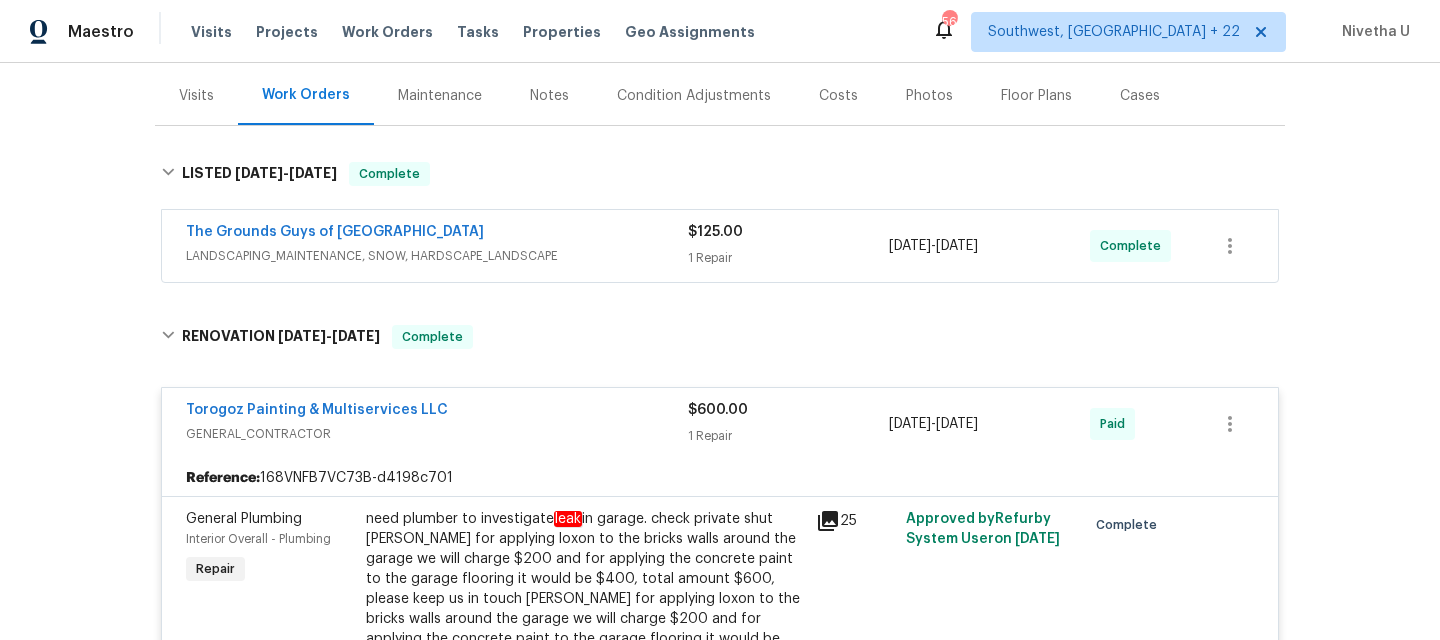 click on "GENERAL_CONTRACTOR" at bounding box center (437, 434) 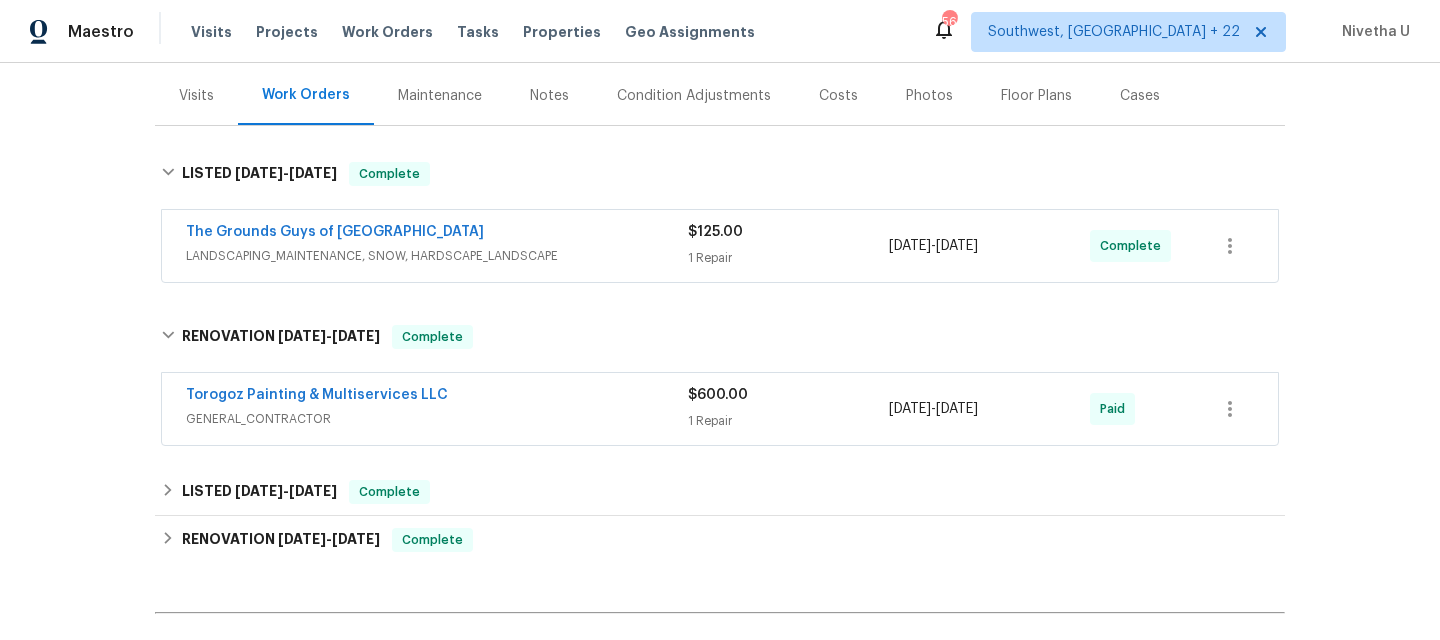 click on "LANDSCAPING_MAINTENANCE, SNOW, HARDSCAPE_LANDSCAPE" at bounding box center (437, 256) 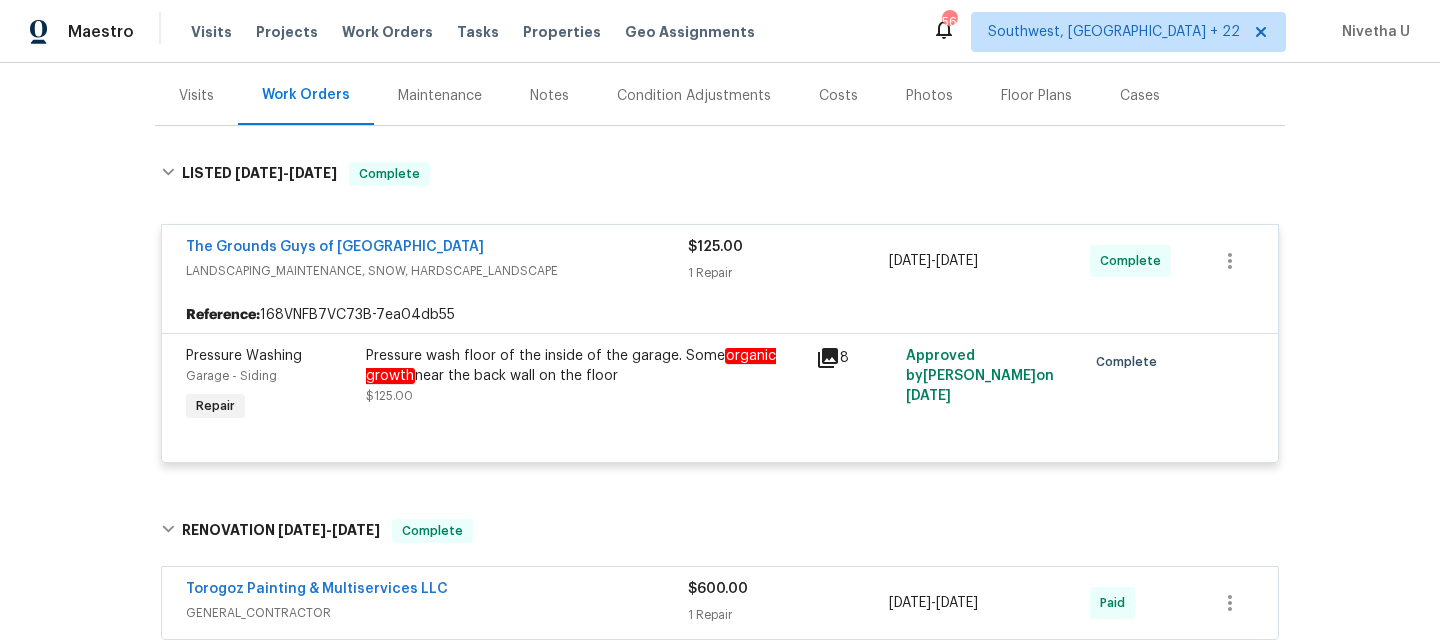 click on "Pressure wash floor of the inside of the garage. Some  organic growth  near the back wall on the floor $125.00" at bounding box center [585, 386] 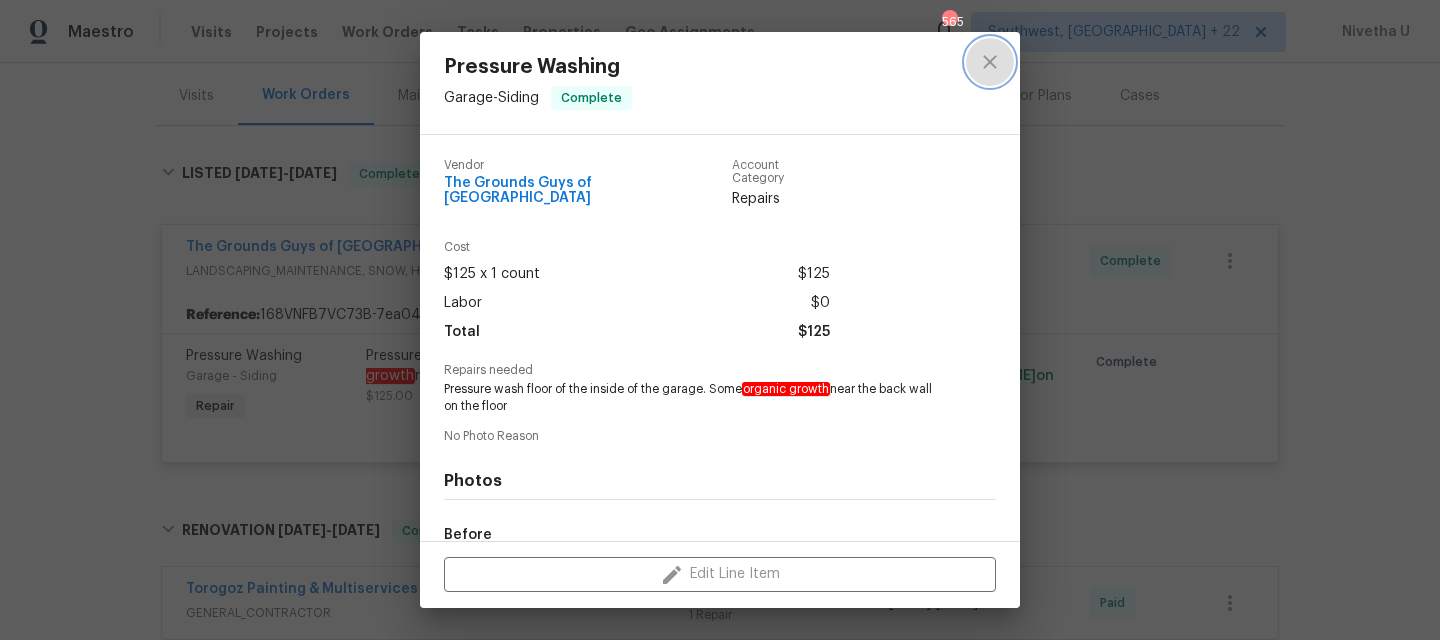 click at bounding box center [990, 62] 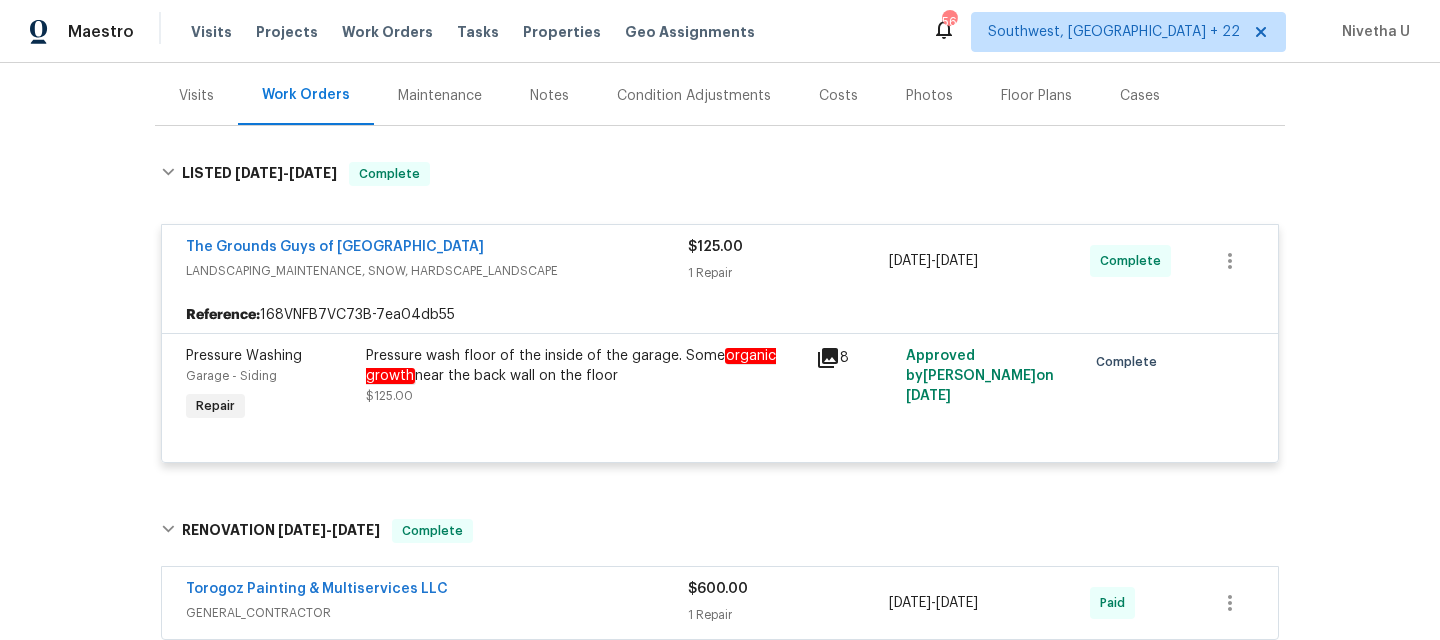 scroll, scrollTop: 313, scrollLeft: 0, axis: vertical 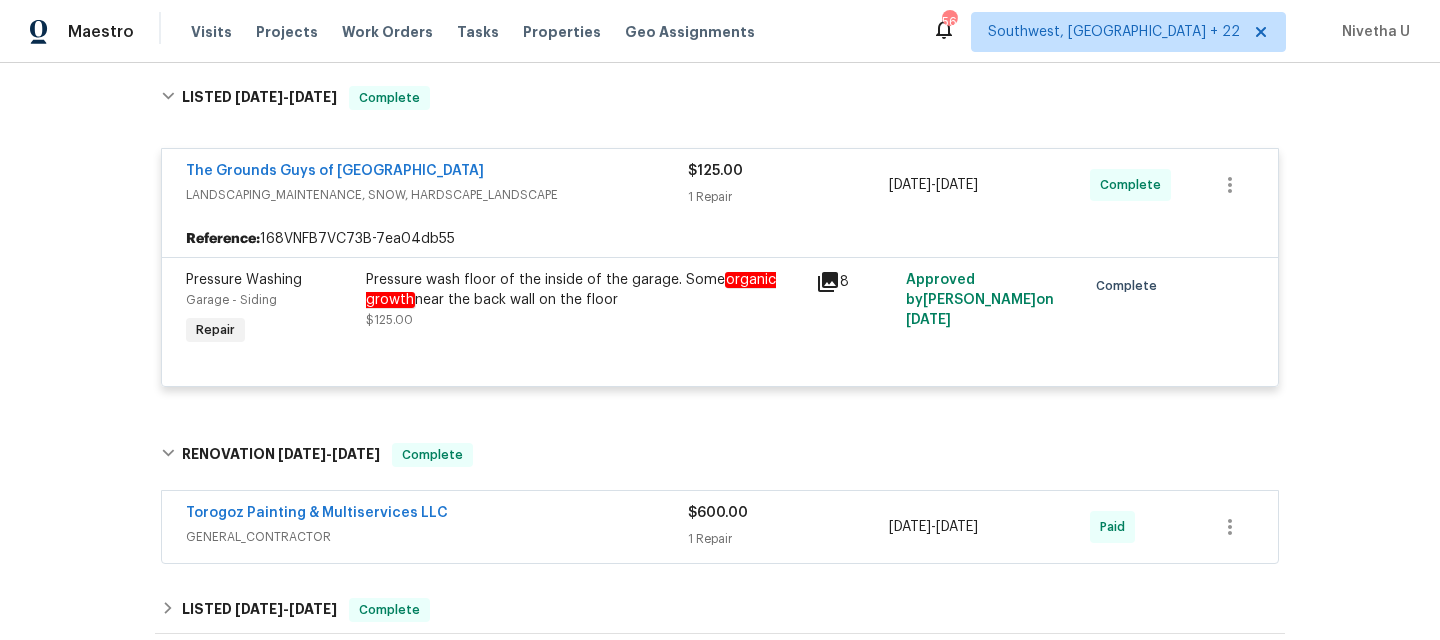click on "The Grounds Guys of Huntersville" at bounding box center (437, 173) 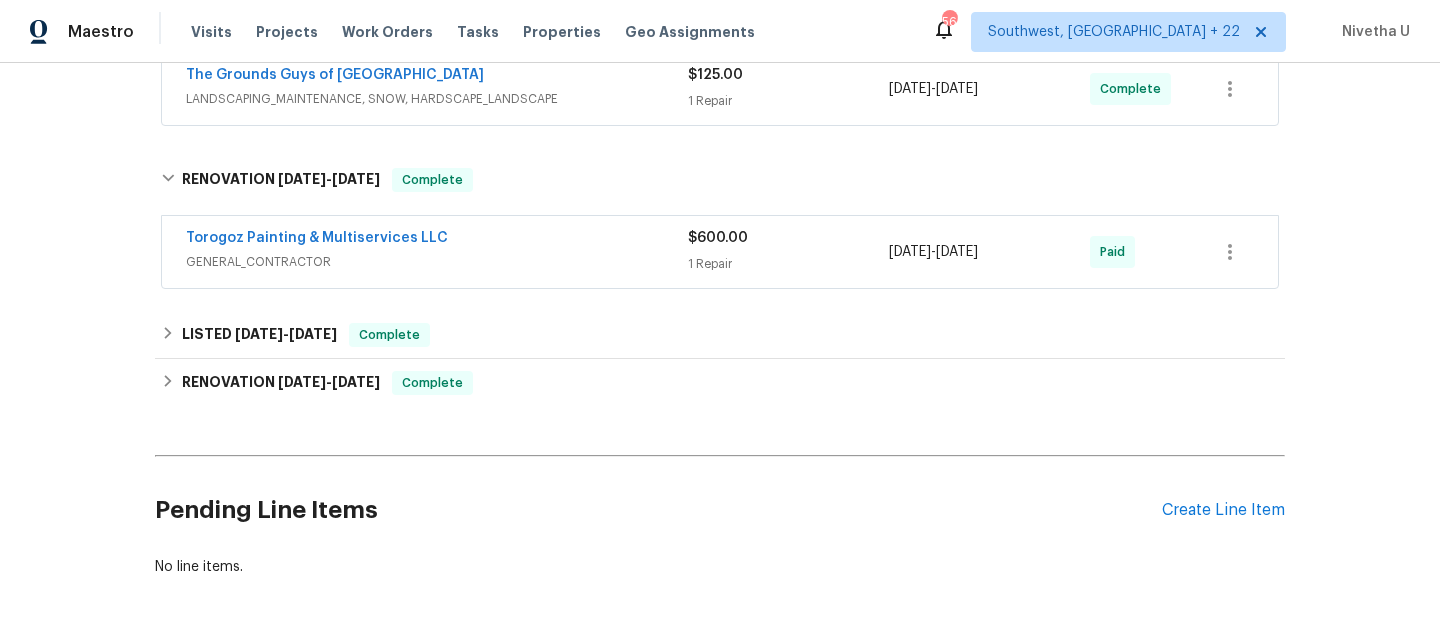 scroll, scrollTop: 403, scrollLeft: 0, axis: vertical 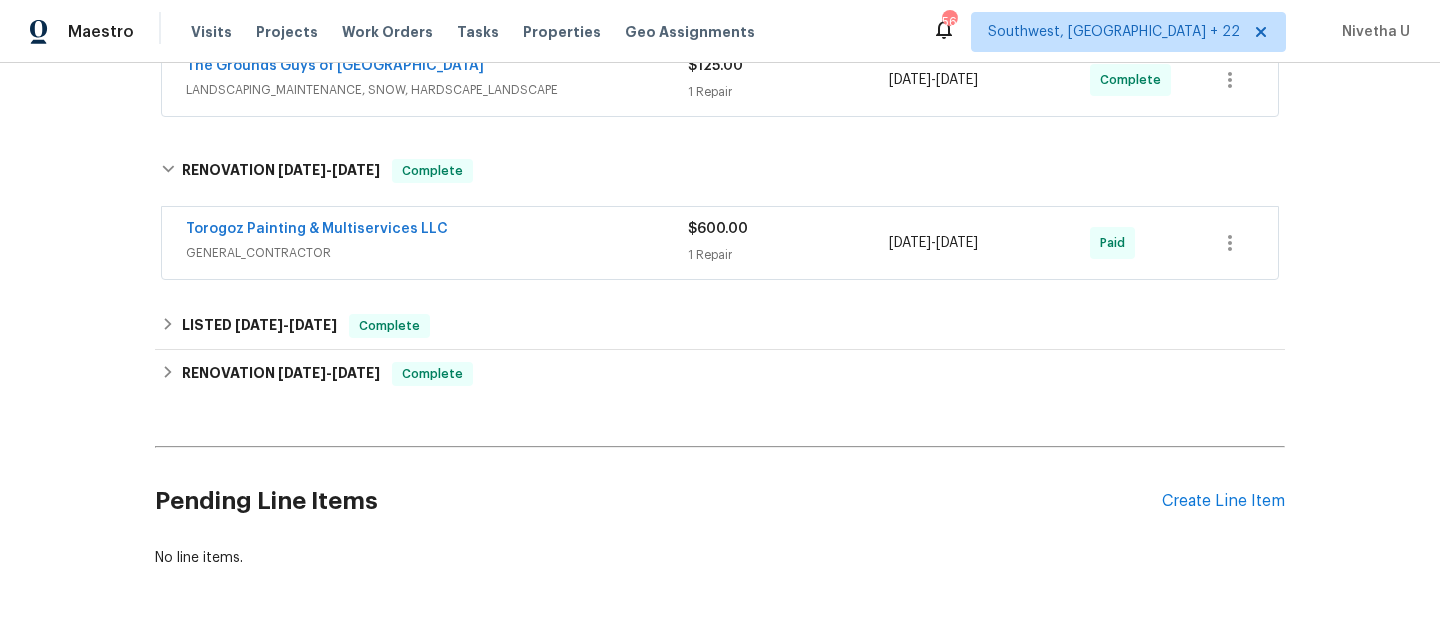 click on "Torogoz Painting & Multiservices LLC" at bounding box center (437, 231) 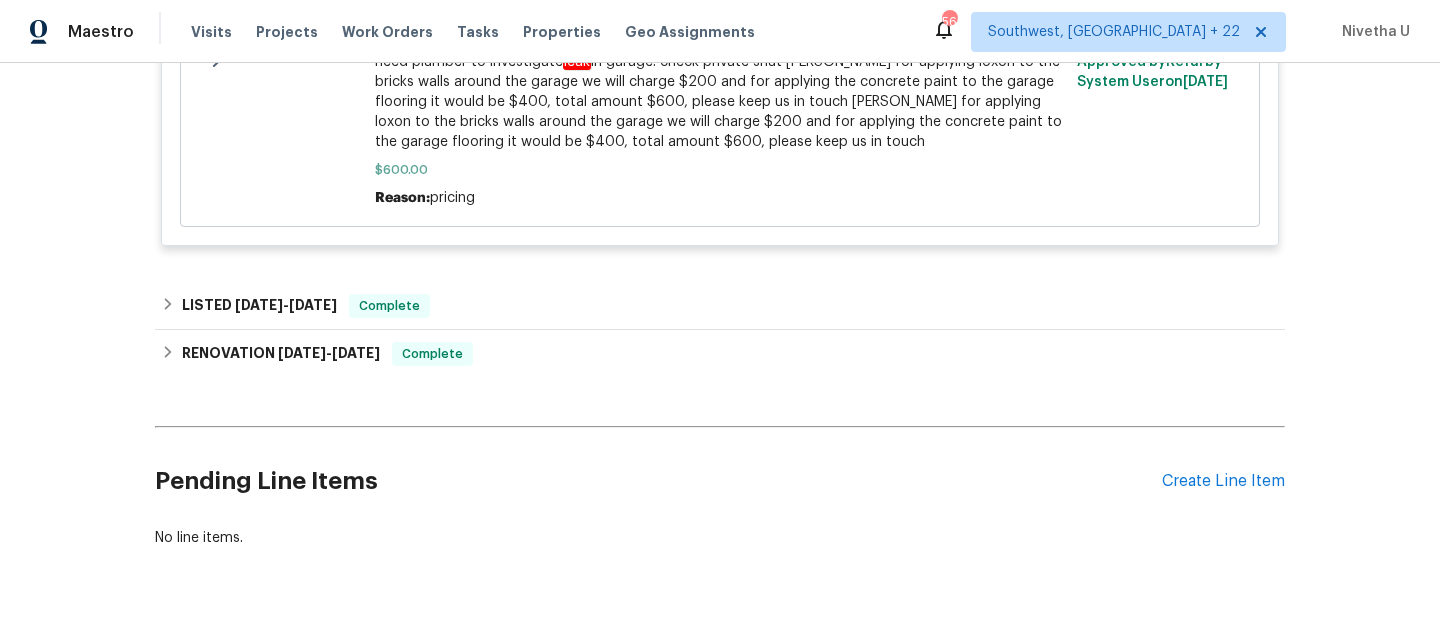 scroll, scrollTop: 958, scrollLeft: 0, axis: vertical 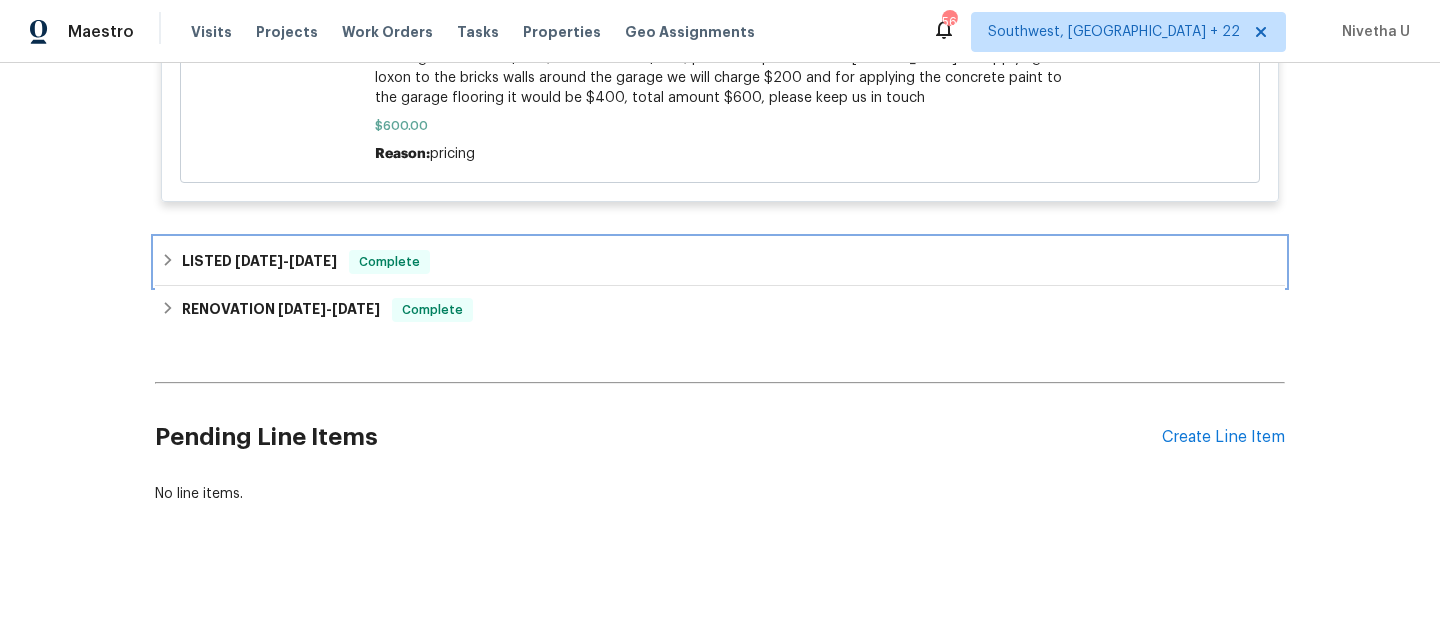 click on "LISTED   2/28/25  -  3/1/25 Complete" at bounding box center (720, 262) 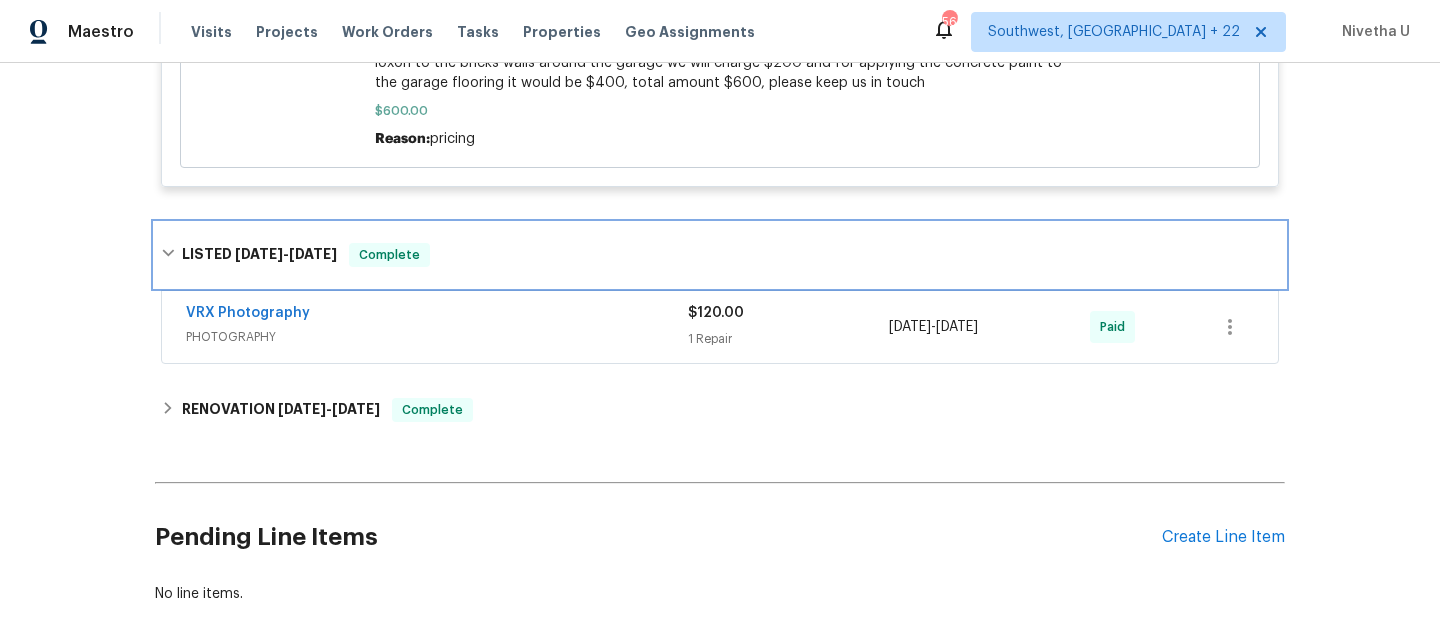 click on "LISTED   2/28/25  -  3/1/25 Complete" at bounding box center [720, 255] 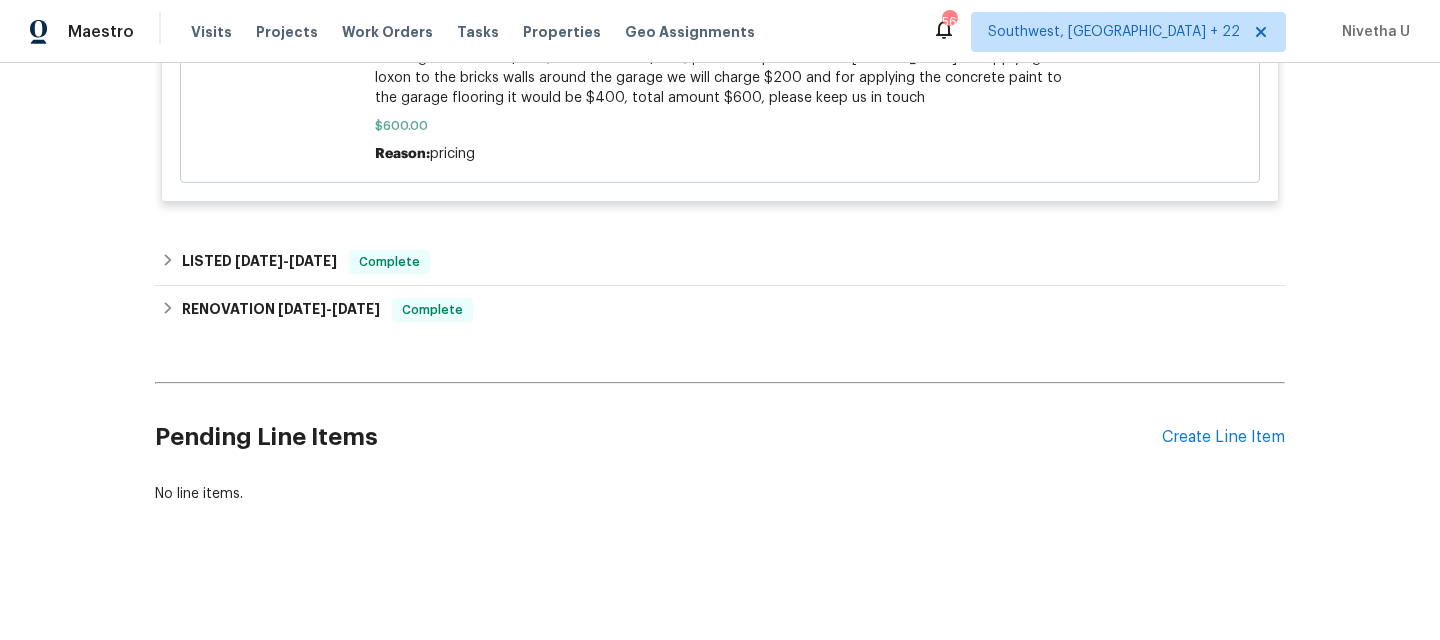 click on "Back to all projects 12326 Cranberry Glades Dr, Cornelius, NC 28031 4 Beds | 3 Baths | Total: 3558 ft² | Above Grade: 3558 ft² | Basement Finished: N/A | 2017 Not seen today Mark Seen Actions Last Visit Date 7/11/2025  by  Dan Baquero   Project Listed   7/11/2025  -  7/15/2025 Complete Visits Work Orders Maintenance Notes Condition Adjustments Costs Photos Floor Plans Cases LISTED   7/11/25  -  7/15/25 Complete The Grounds Guys of Huntersville LANDSCAPING_MAINTENANCE, SNOW, HARDSCAPE_LANDSCAPE $125.00 1 Repair 7/11/2025  -  7/15/2025 Complete RENOVATION   5/29/25  -  6/3/25 Complete Torogoz Painting & Multiservices LLC GENERAL_CONTRACTOR $600.00 1 Repair 5/29/2025  -  6/3/2025 Paid Reference:  168VNFB7VC73B-d4198c701 General Plumbing Interior Overall - Plumbing Repair need plumber to investigate  leak $600.00   25 Approved by  Refurby System User  on   6/5/2025 Complete need plumber to investigate  leak $600.00 Reason:  pricing Approved by  Refurby System User  on  6/5/2025 LISTED   2/28/25  -  3/1/25  -" at bounding box center [720, -168] 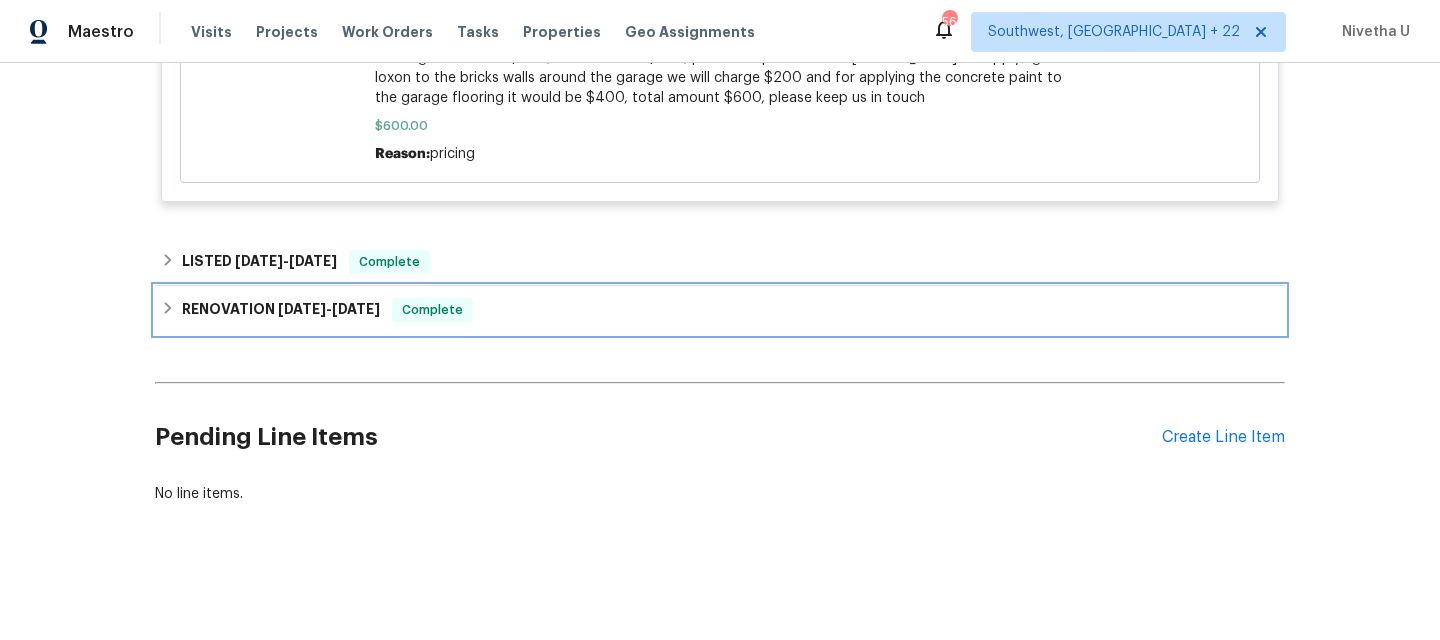 click on "RENOVATION   11/26/24  -  12/2/24 Complete" at bounding box center (720, 310) 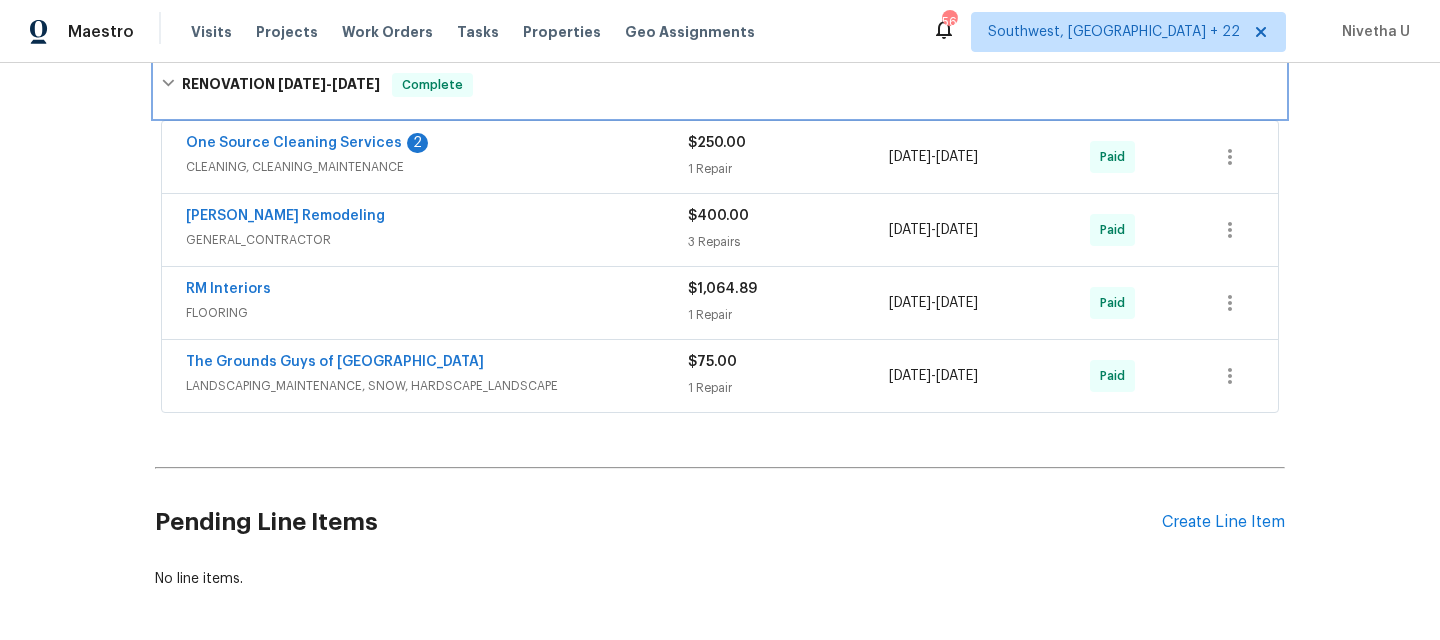 scroll, scrollTop: 1190, scrollLeft: 0, axis: vertical 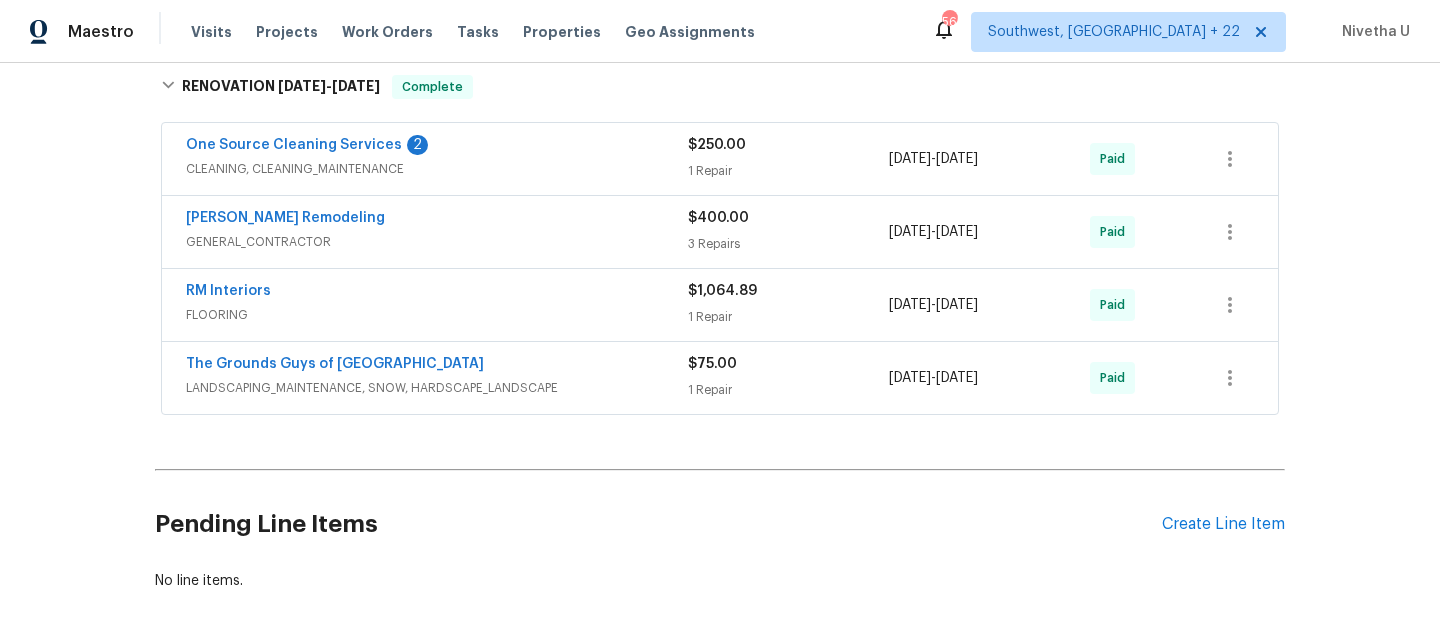 click on "CLEANING, CLEANING_MAINTENANCE" at bounding box center (437, 169) 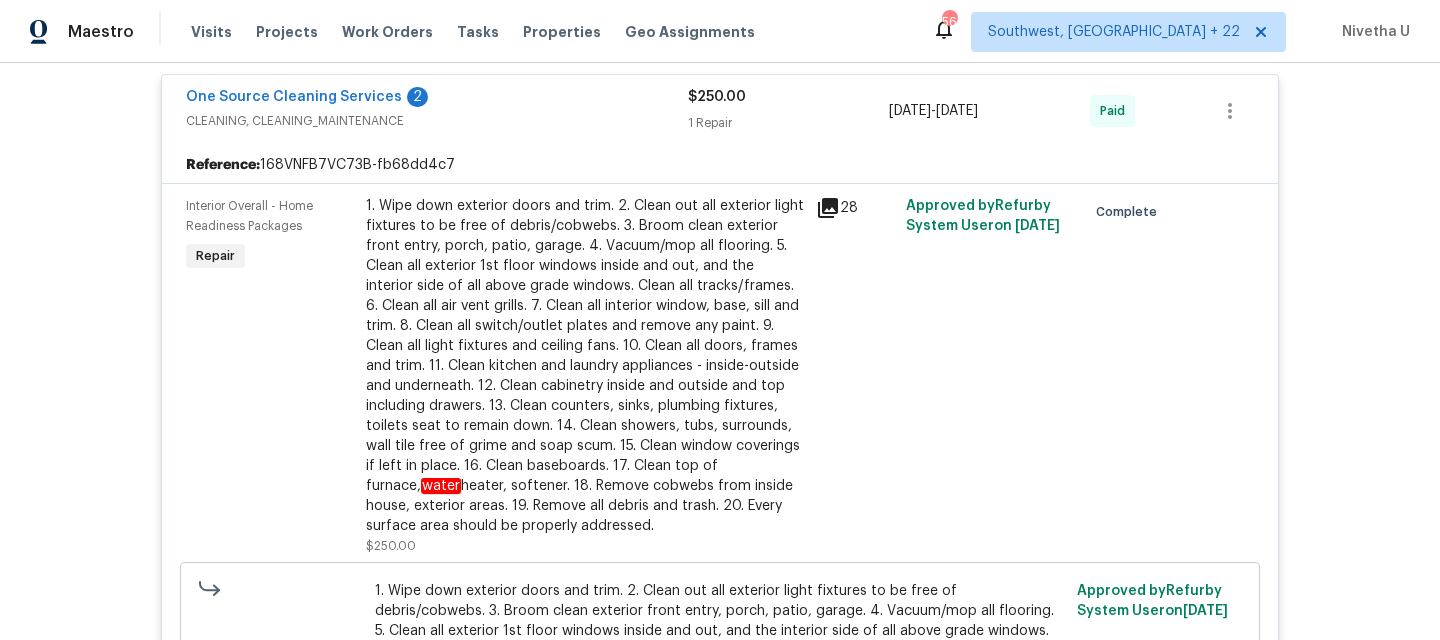 scroll, scrollTop: 1182, scrollLeft: 0, axis: vertical 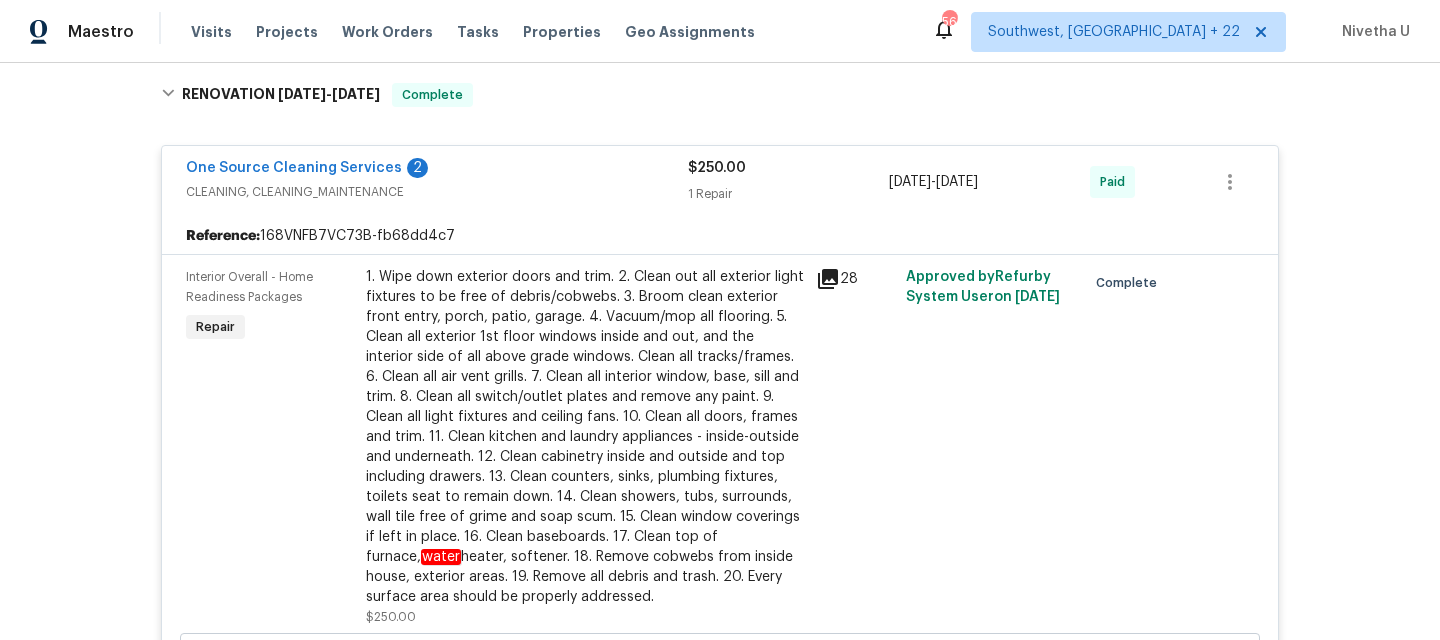 click on "CLEANING, CLEANING_MAINTENANCE" at bounding box center (437, 192) 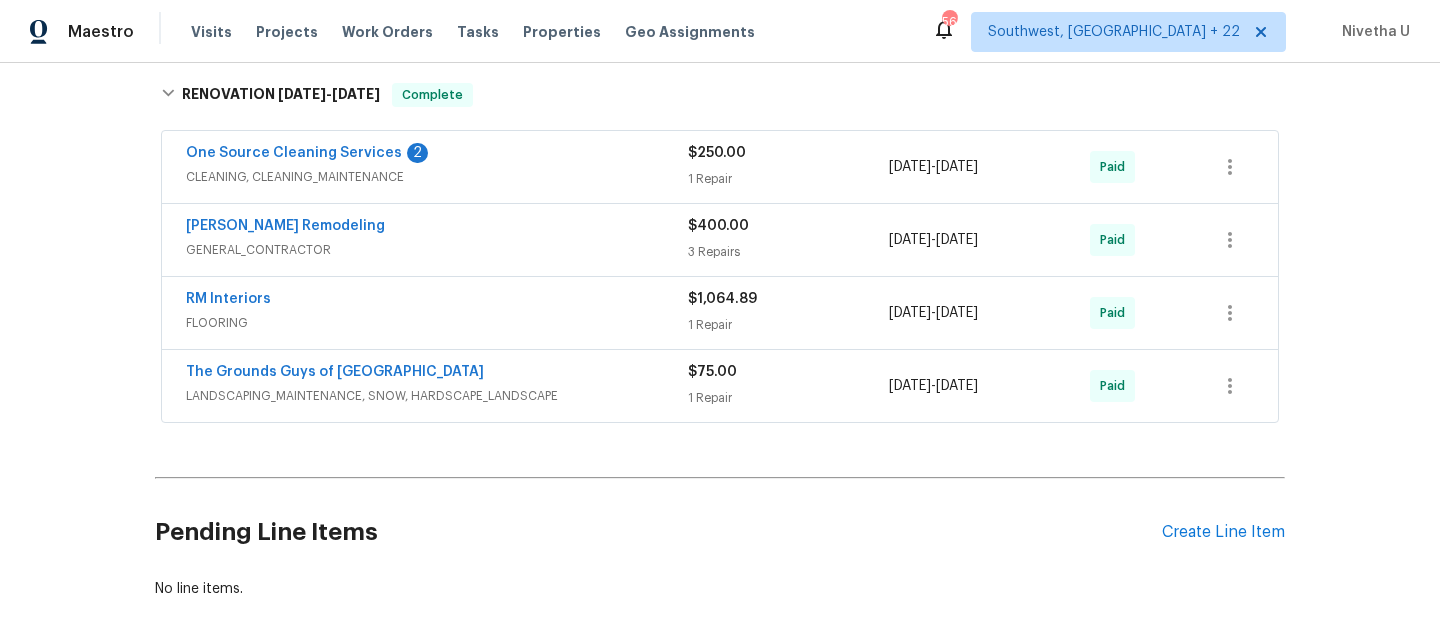 click on "Pino Remodeling GENERAL_CONTRACTOR" at bounding box center (437, 240) 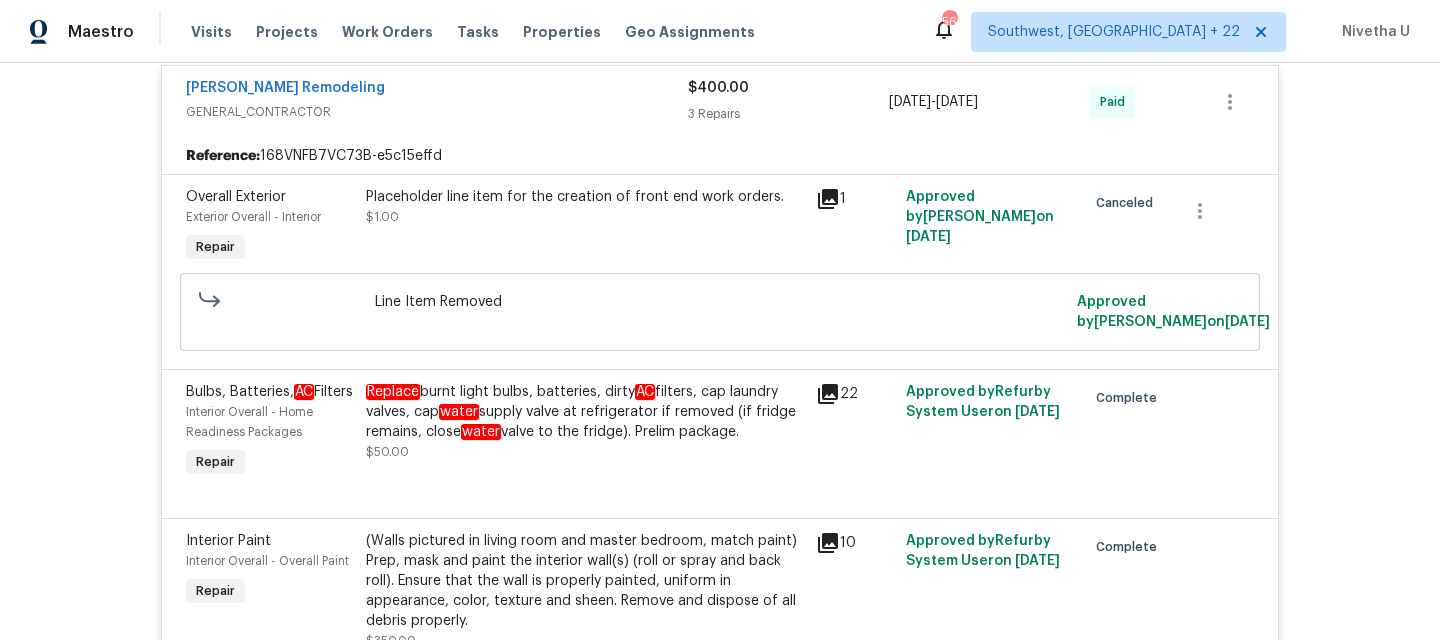 click on "Pino Remodeling" at bounding box center (437, 90) 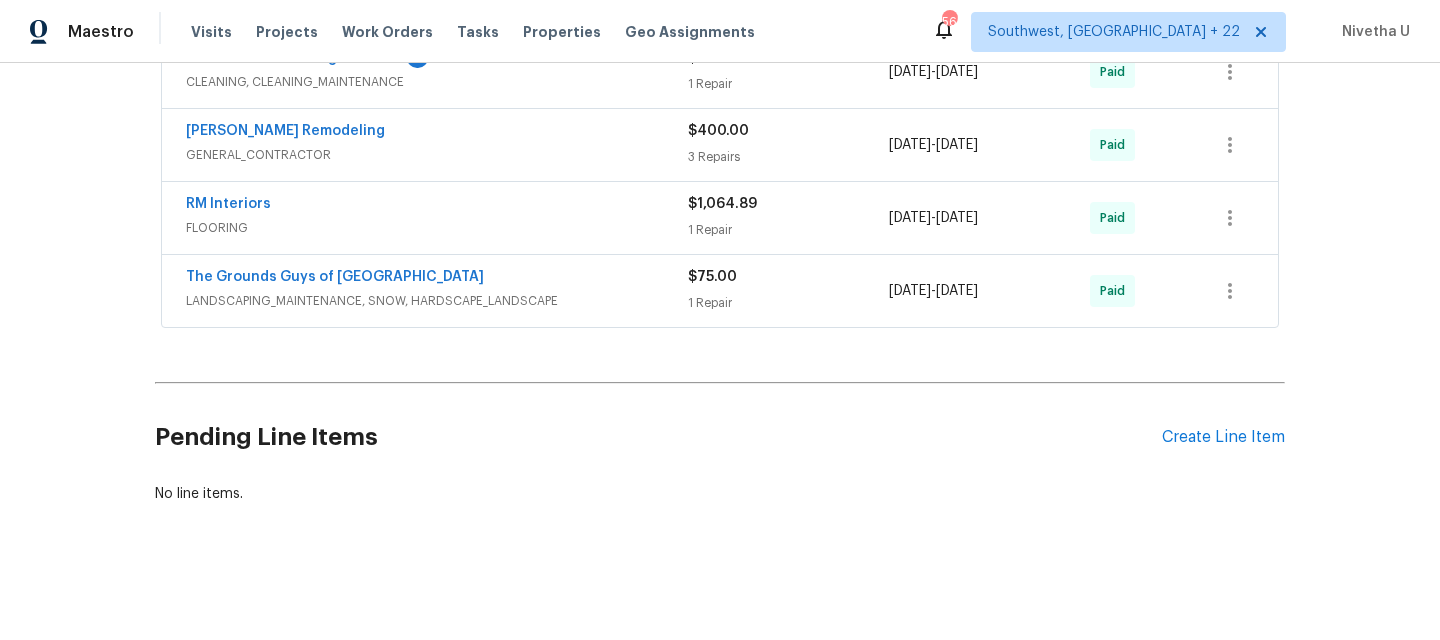click on "RM Interiors FLOORING" at bounding box center (437, 218) 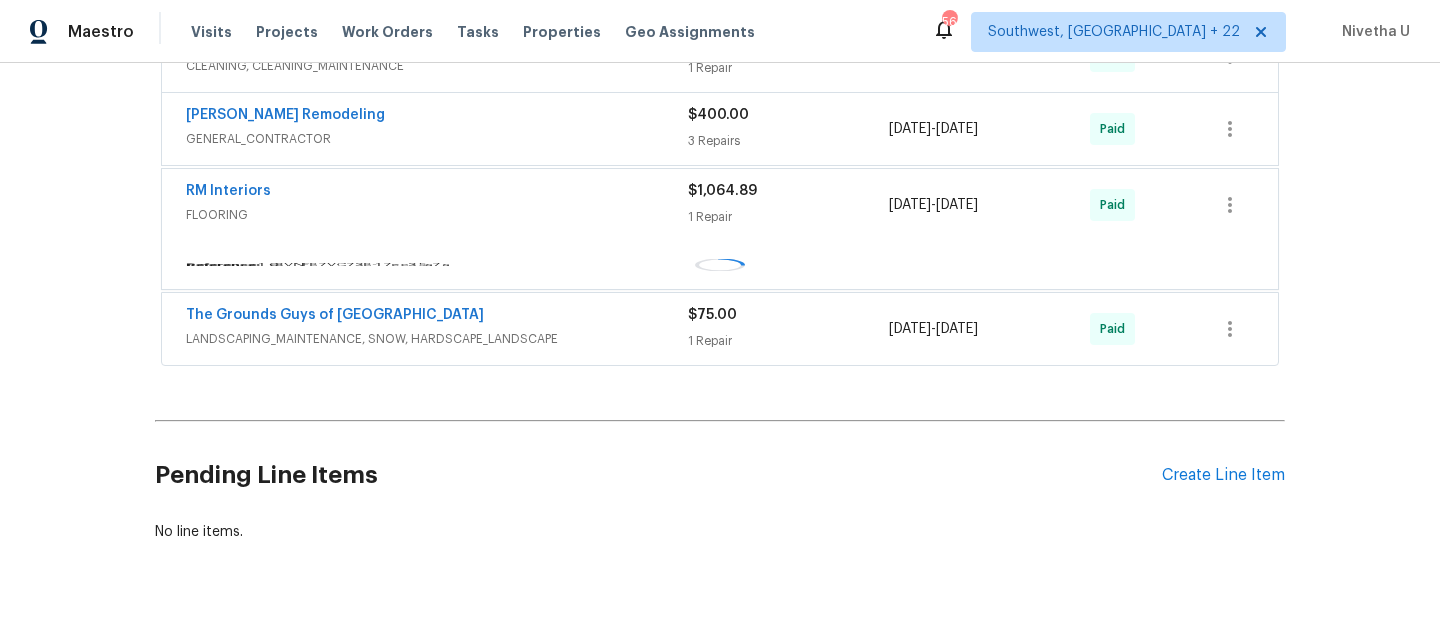 scroll, scrollTop: 1318, scrollLeft: 0, axis: vertical 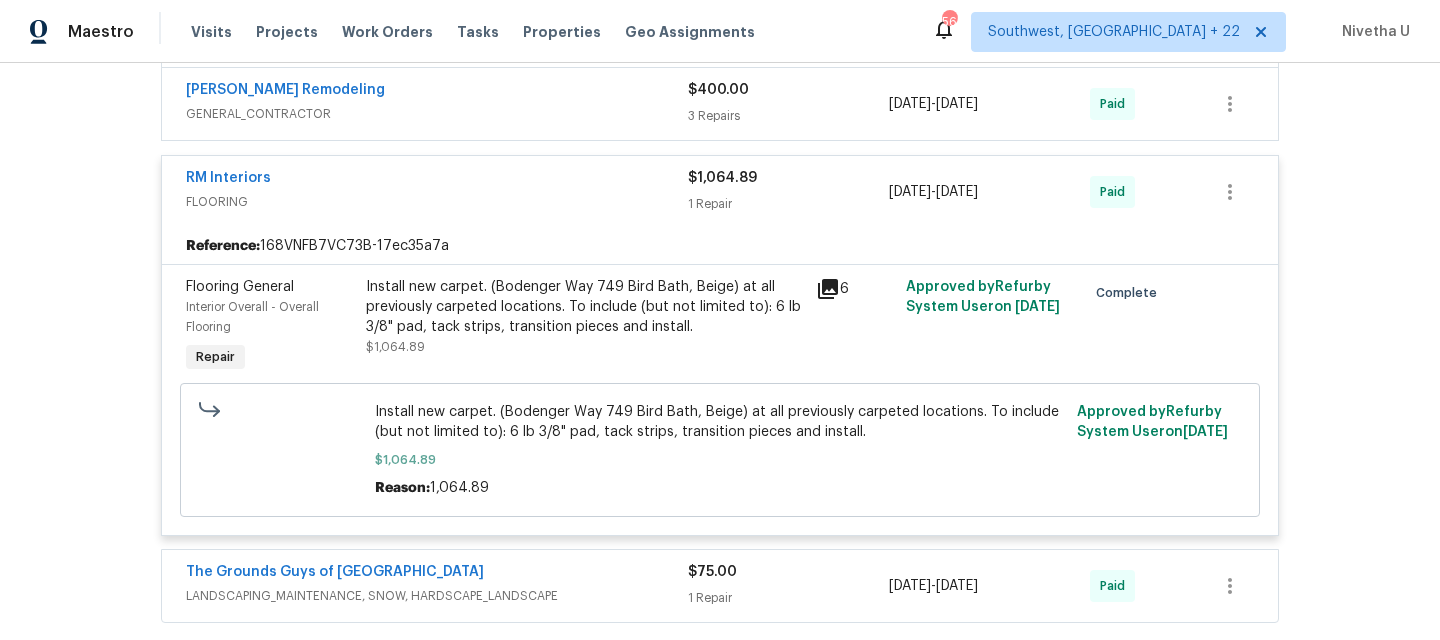 click on "FLOORING" at bounding box center (437, 202) 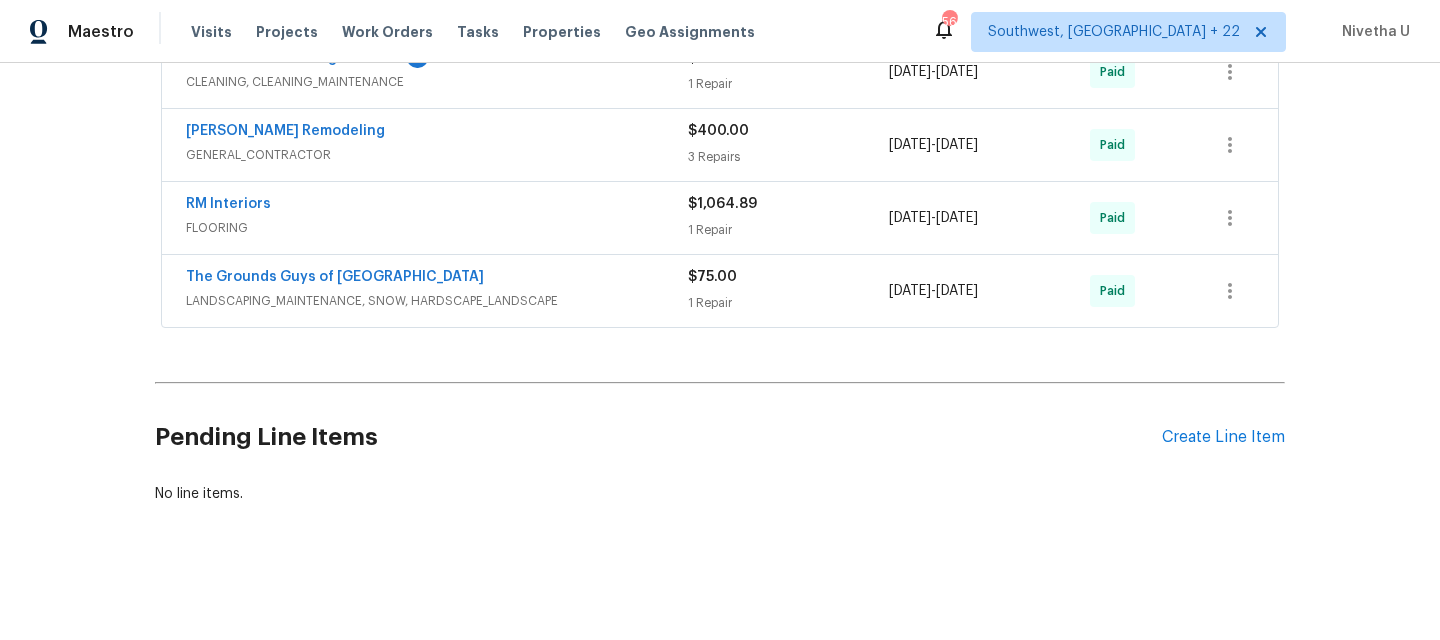 click on "LANDSCAPING_MAINTENANCE, SNOW, HARDSCAPE_LANDSCAPE" at bounding box center (437, 301) 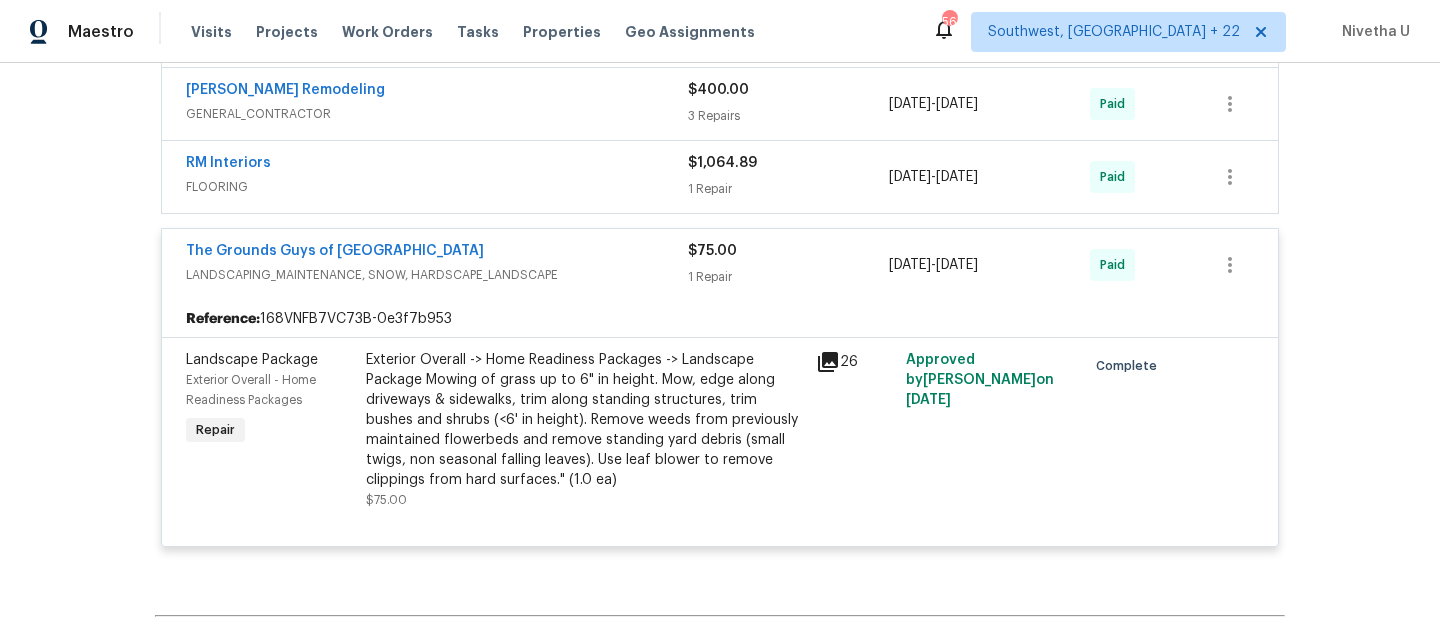 click on "Reference:  168VNFB7VC73B-0e3f7b953" at bounding box center [720, 319] 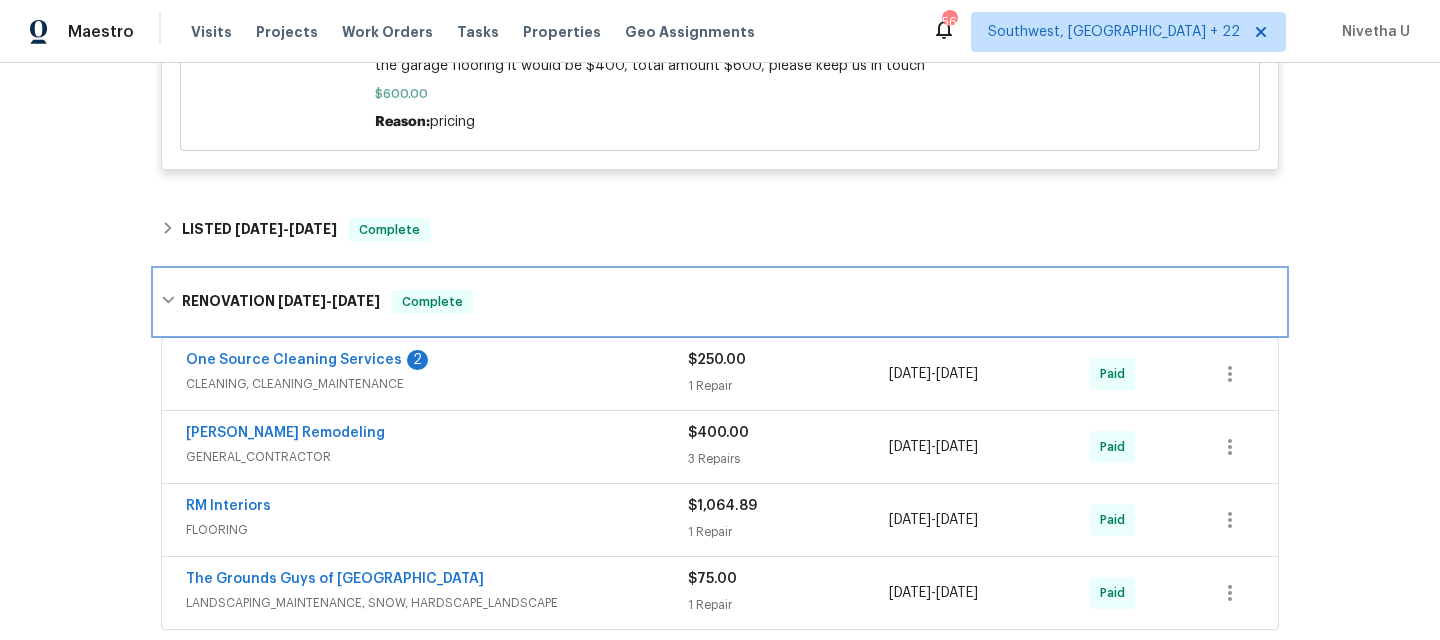 click on "RENOVATION   11/26/24  -  12/2/24 Complete" at bounding box center [720, 302] 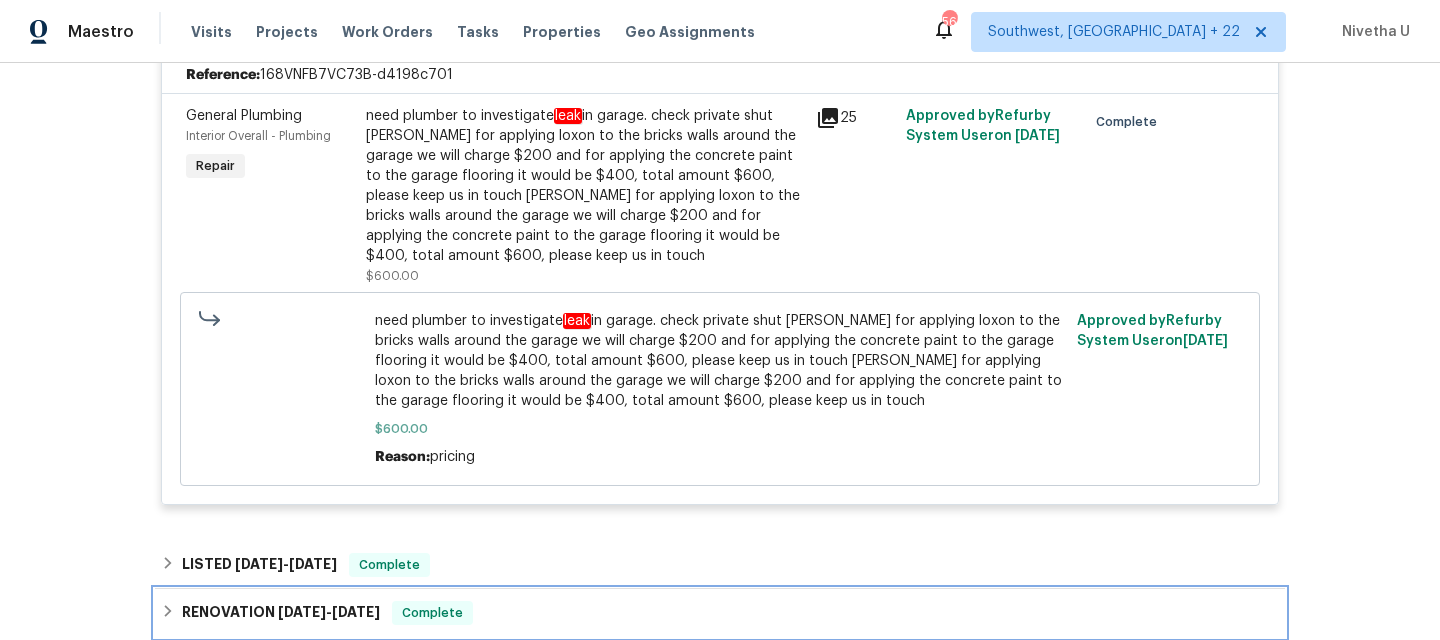 scroll, scrollTop: 402, scrollLeft: 0, axis: vertical 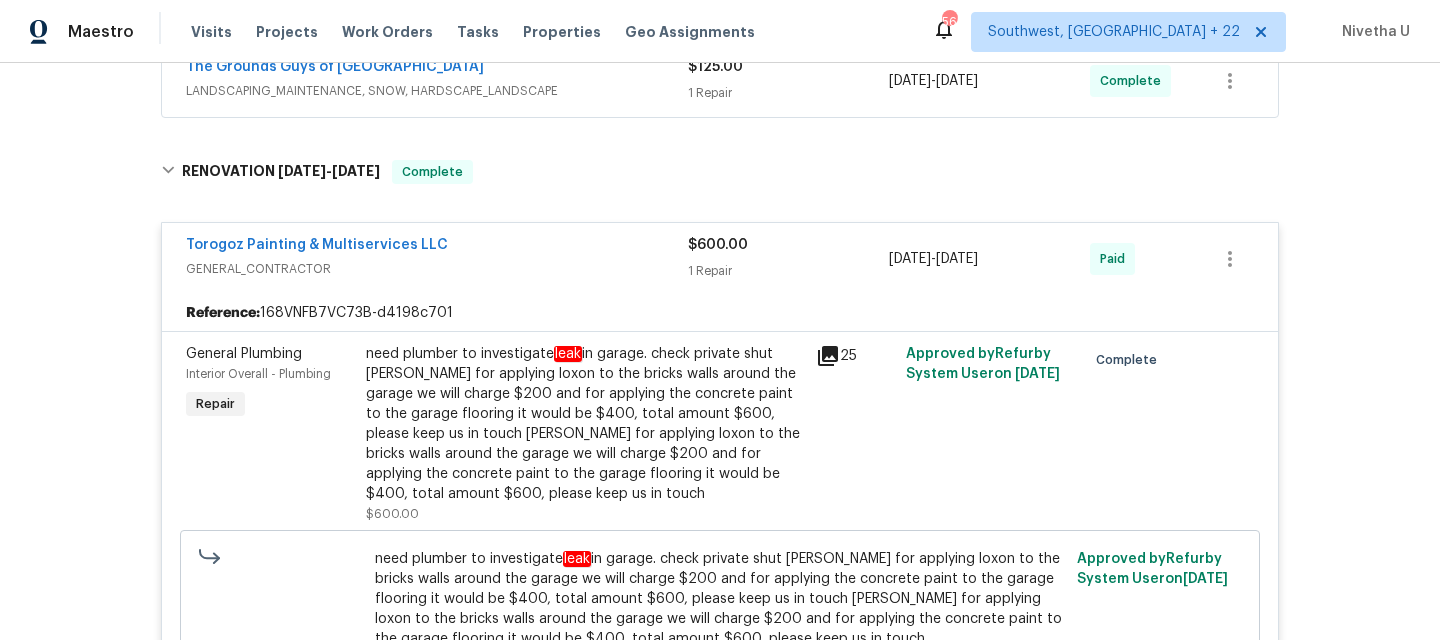 click on "Torogoz Painting & Multiservices LLC" at bounding box center (437, 247) 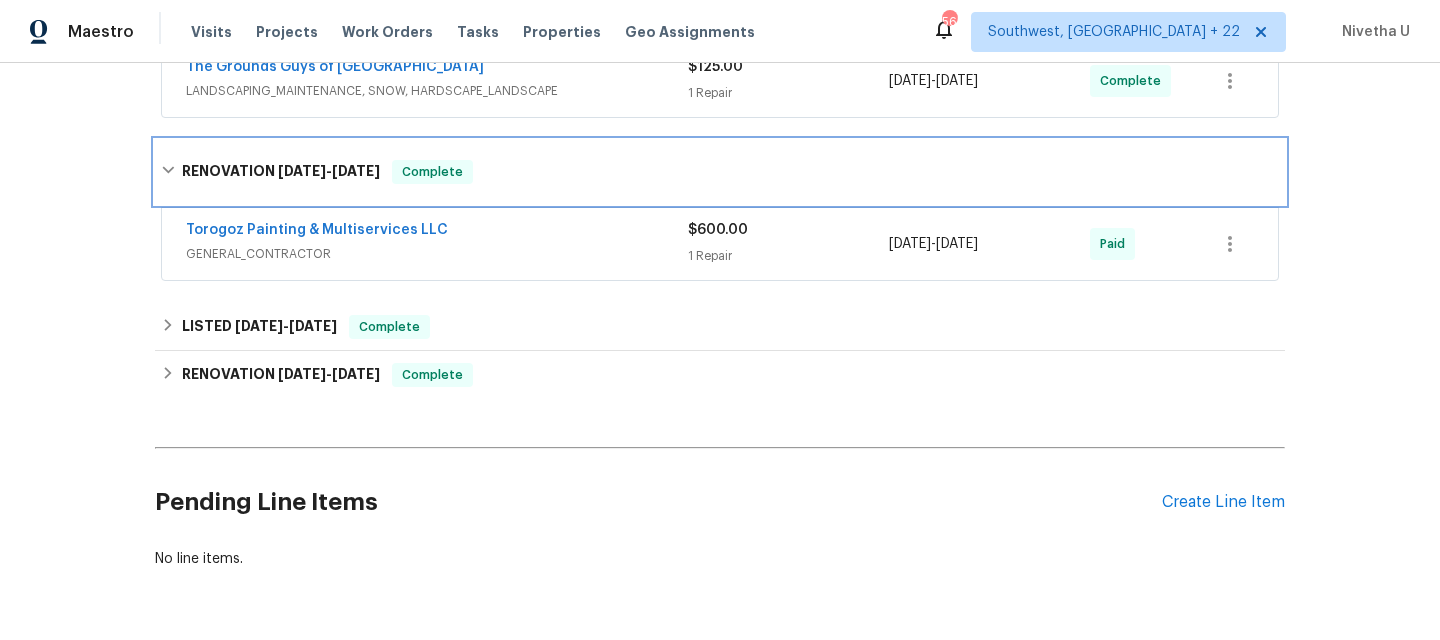 click on "RENOVATION   5/29/25  -  6/3/25 Complete" at bounding box center (720, 172) 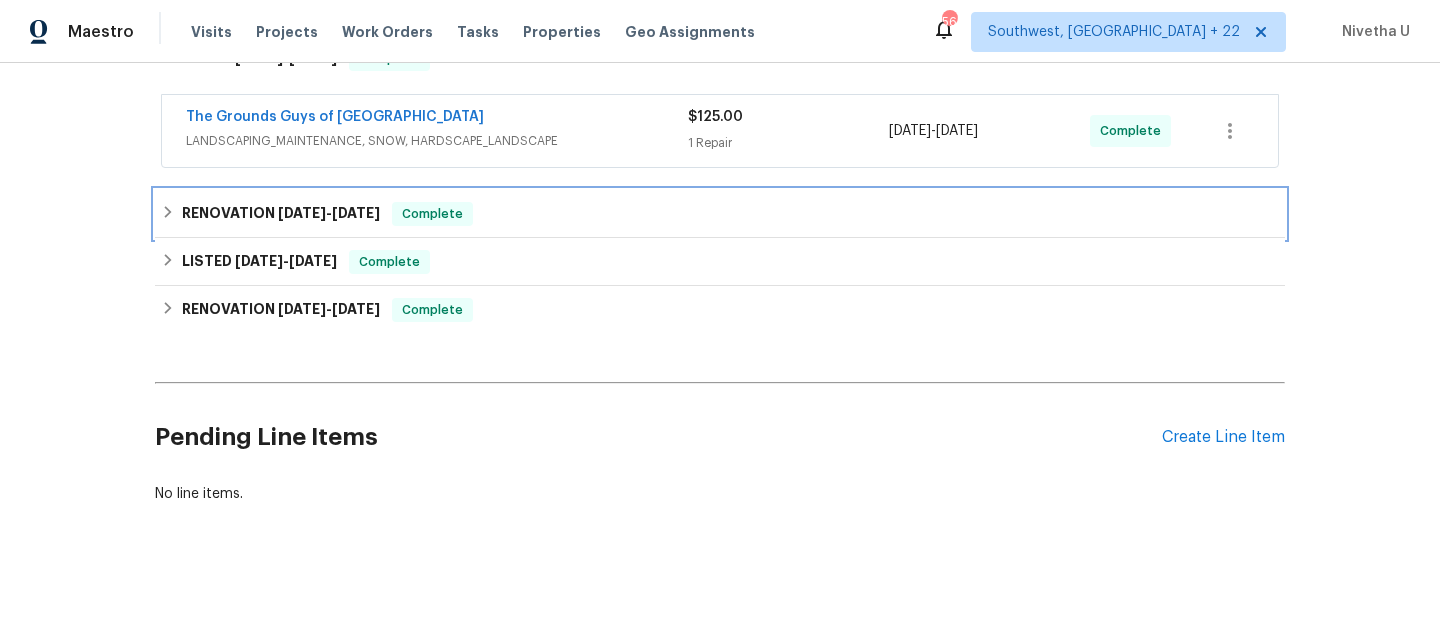 scroll, scrollTop: 0, scrollLeft: 0, axis: both 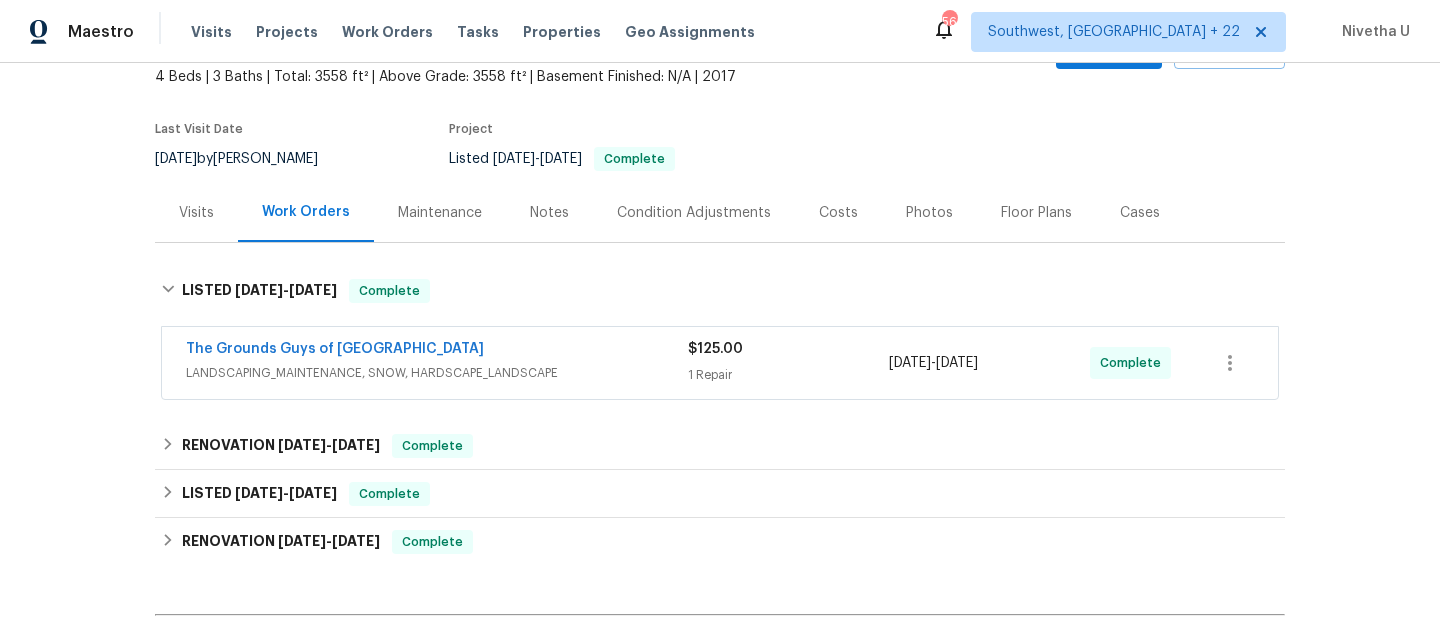 drag, startPoint x: 648, startPoint y: 326, endPoint x: 648, endPoint y: 349, distance: 23 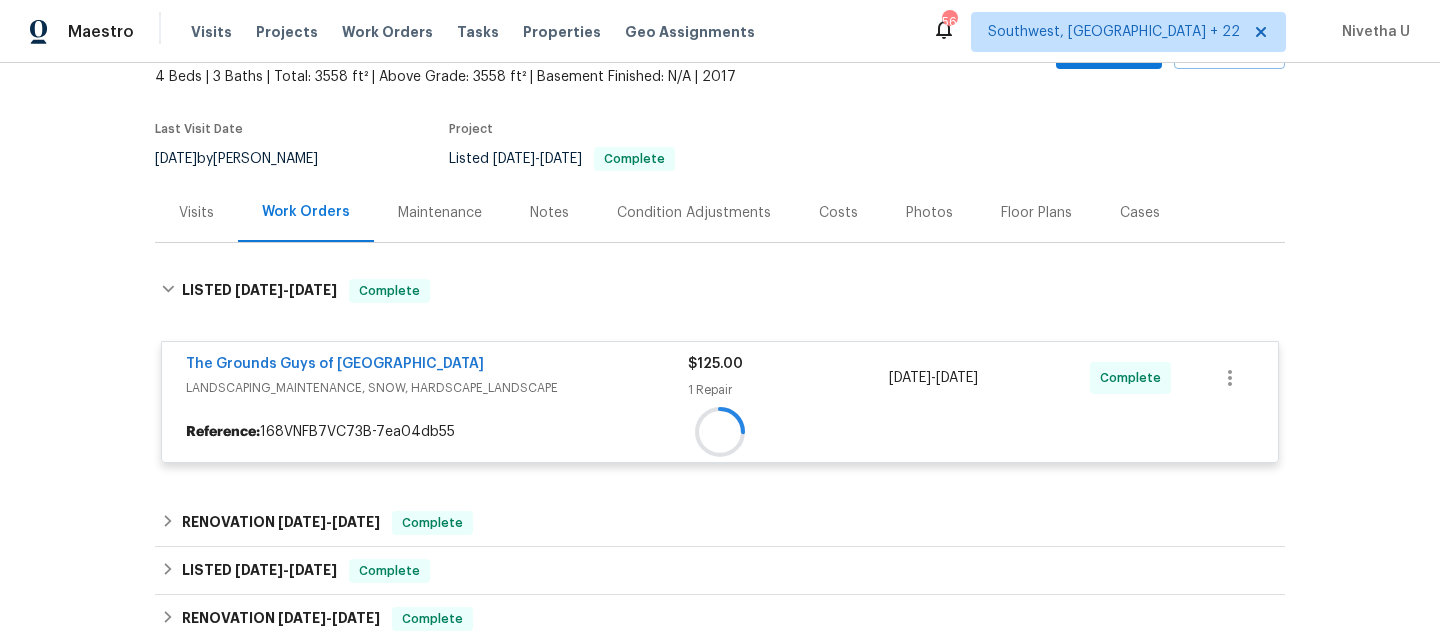 scroll, scrollTop: 318, scrollLeft: 0, axis: vertical 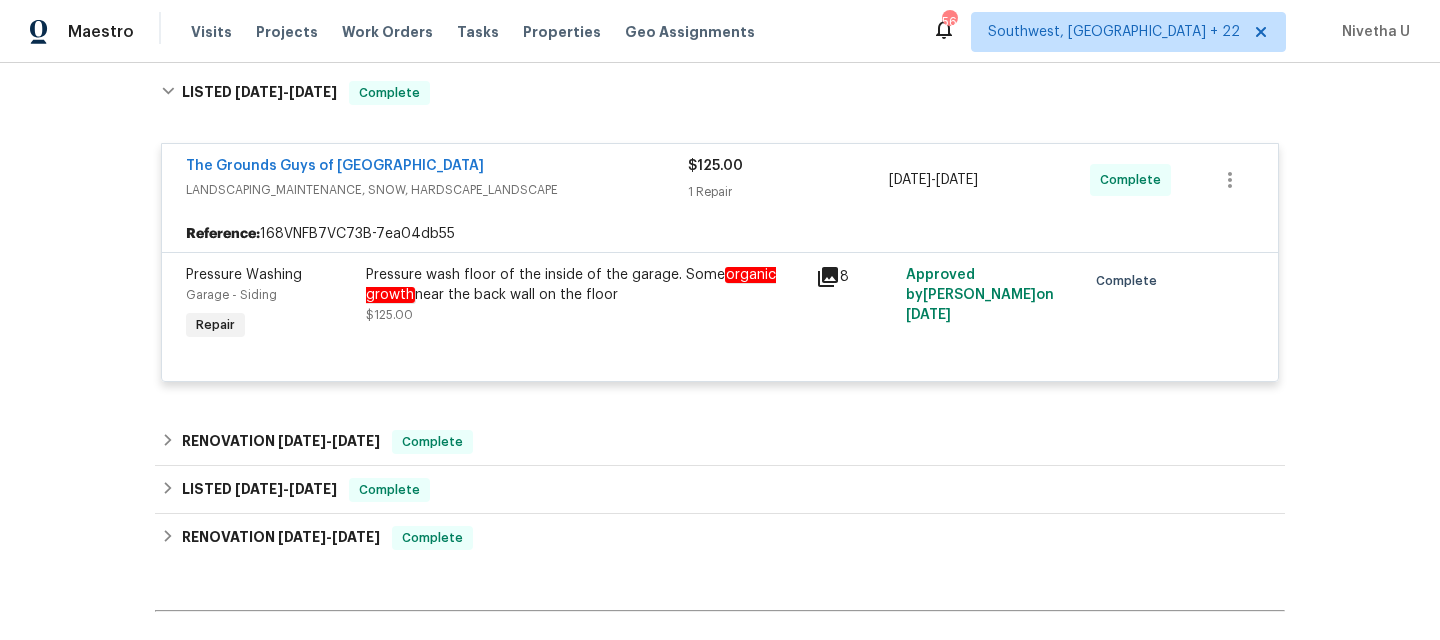 drag, startPoint x: 410, startPoint y: 300, endPoint x: 611, endPoint y: 297, distance: 201.02238 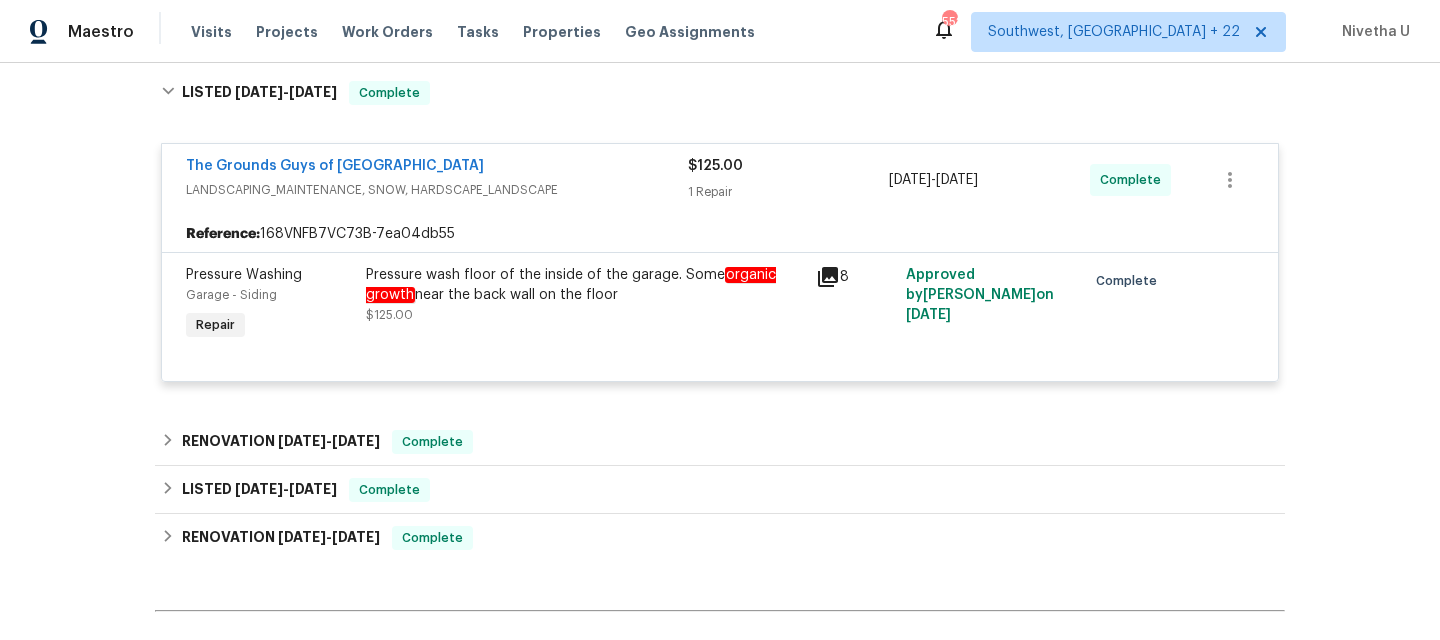 scroll, scrollTop: 0, scrollLeft: 0, axis: both 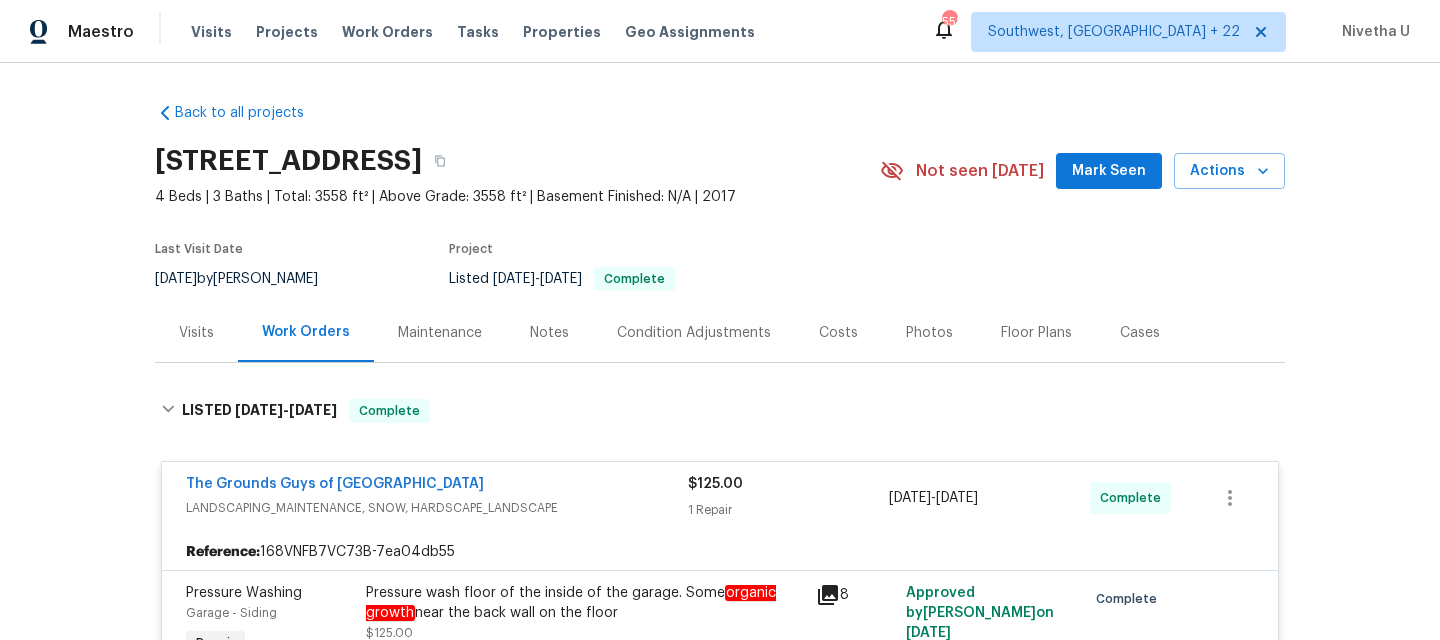 click on "Visits Projects Work Orders Tasks Properties Geo Assignments" at bounding box center (485, 32) 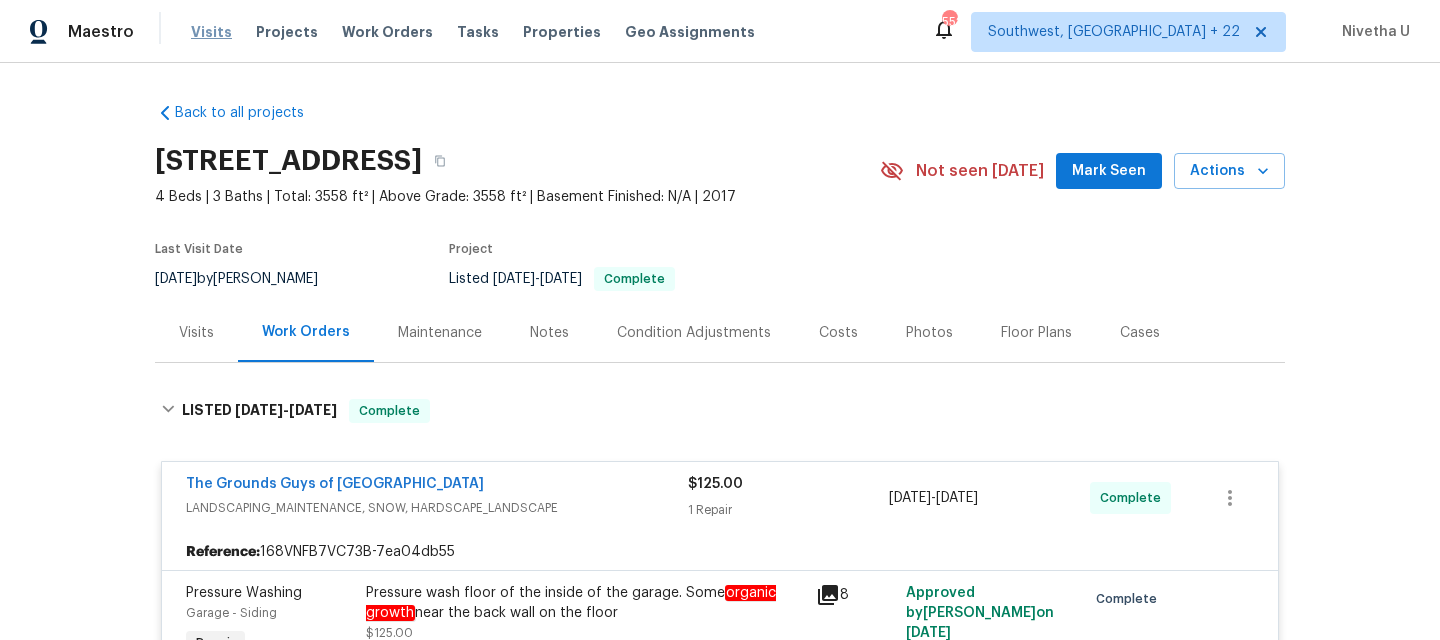 click on "Visits" at bounding box center [211, 32] 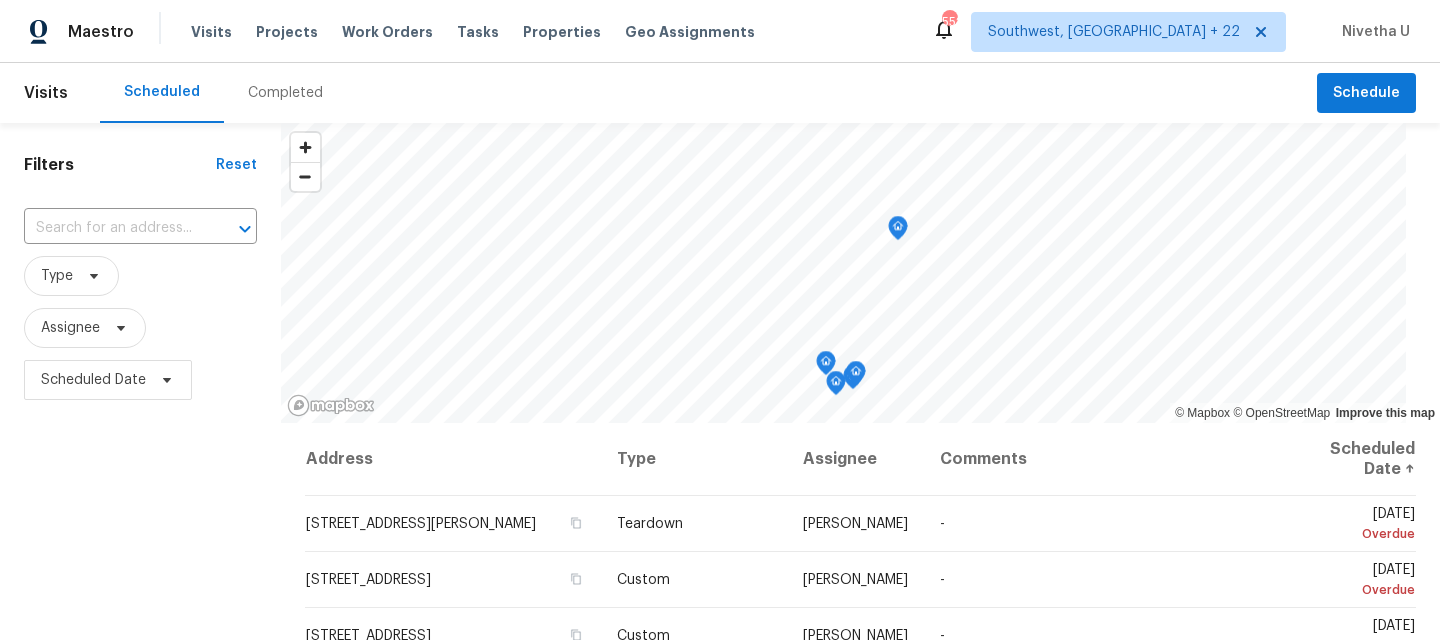 click on "Completed" at bounding box center (285, 93) 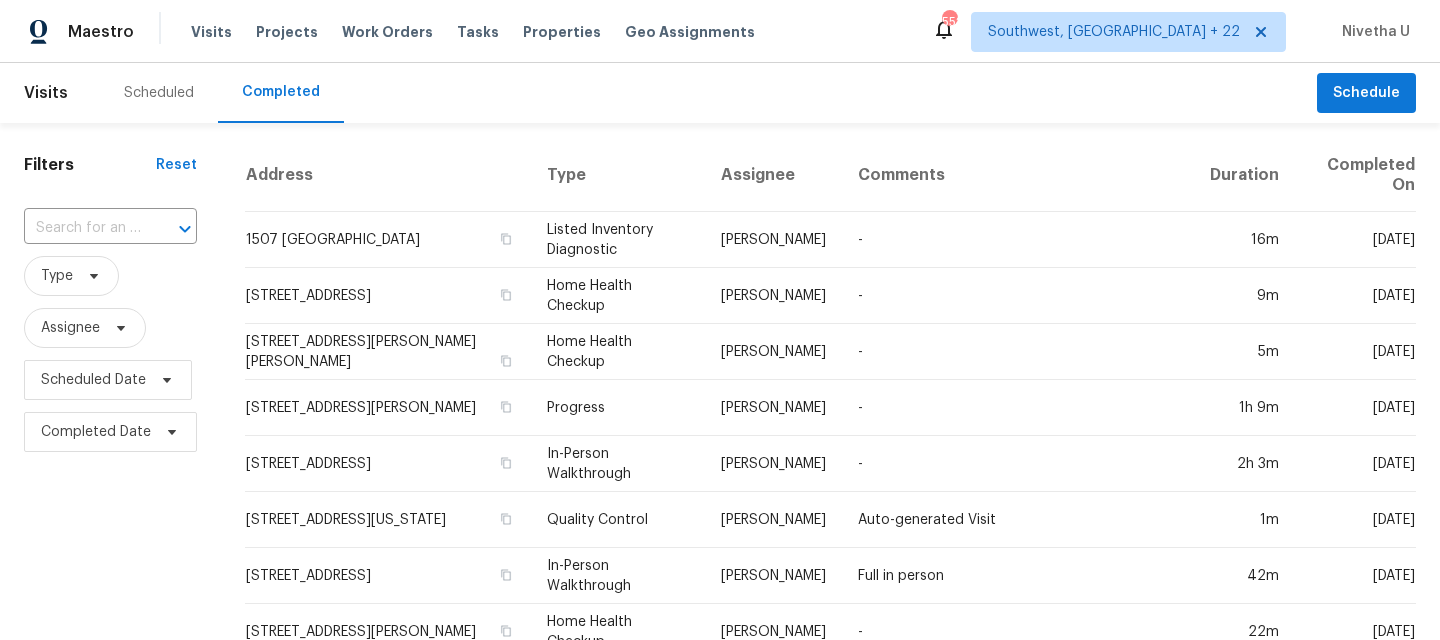 click on "​" at bounding box center [110, 228] 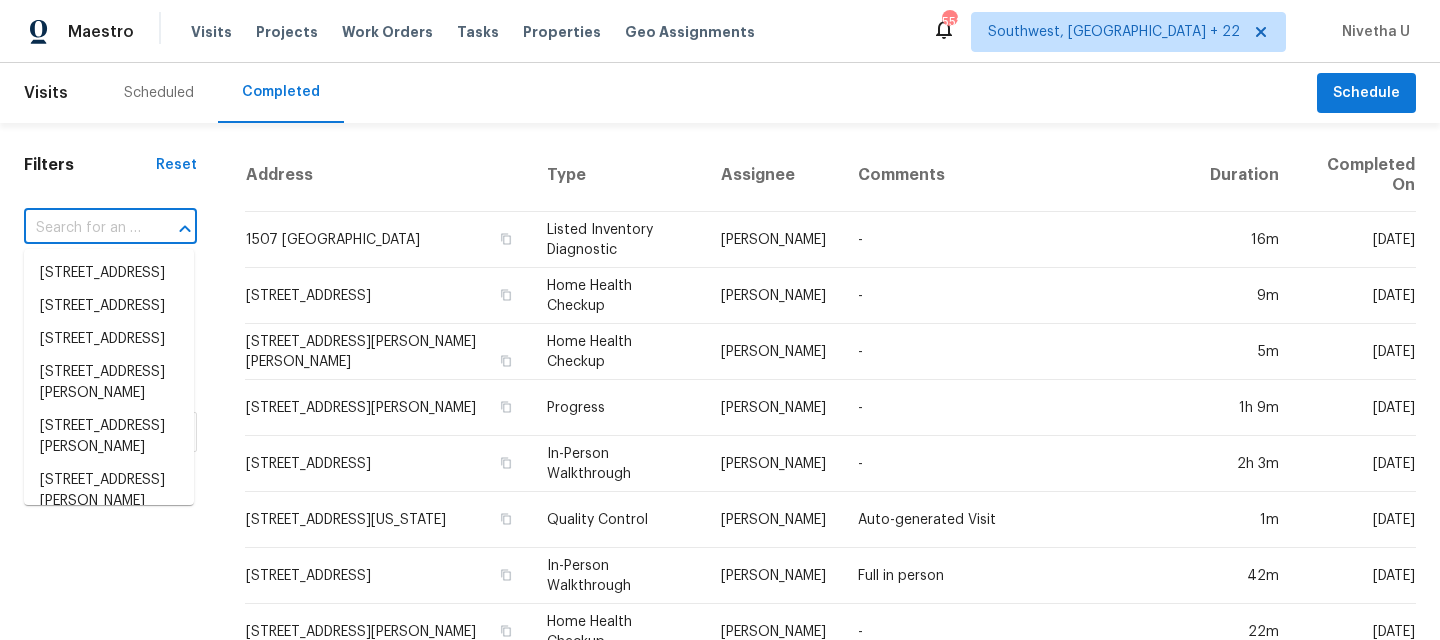 click at bounding box center (82, 228) 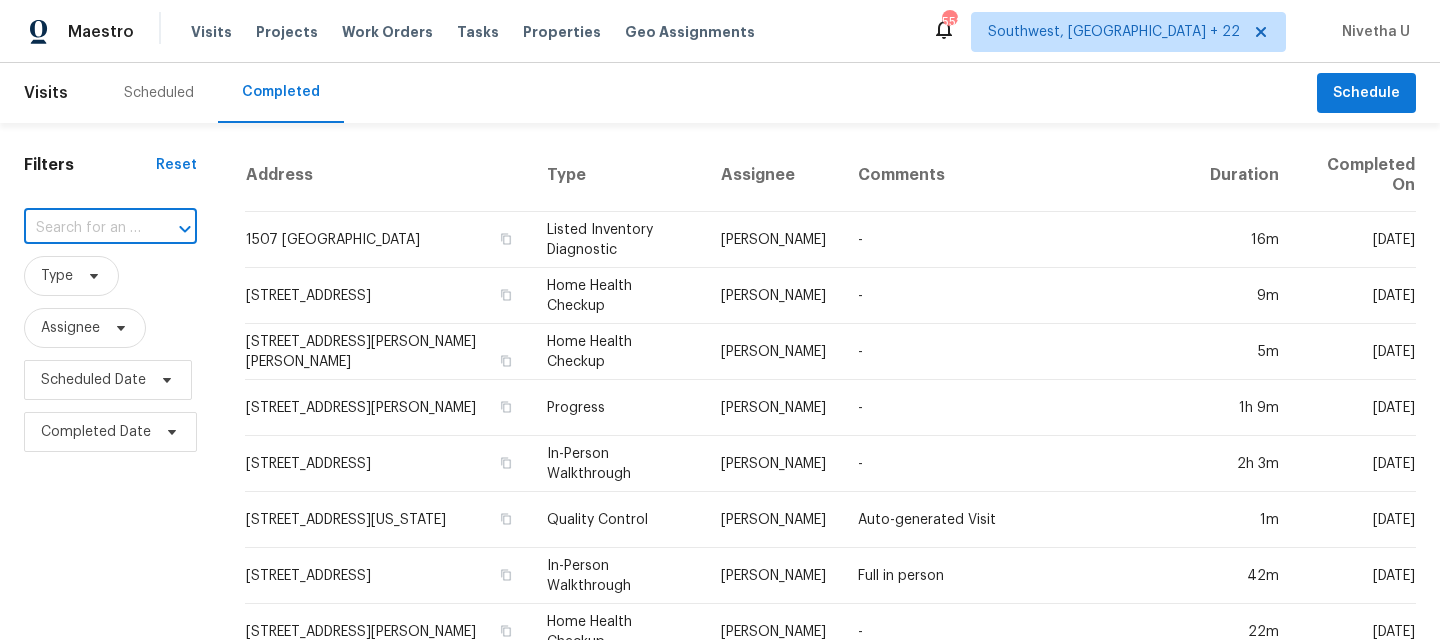 paste on "12326 Cranberry Glades Dr, Cornelius, NC 28031" 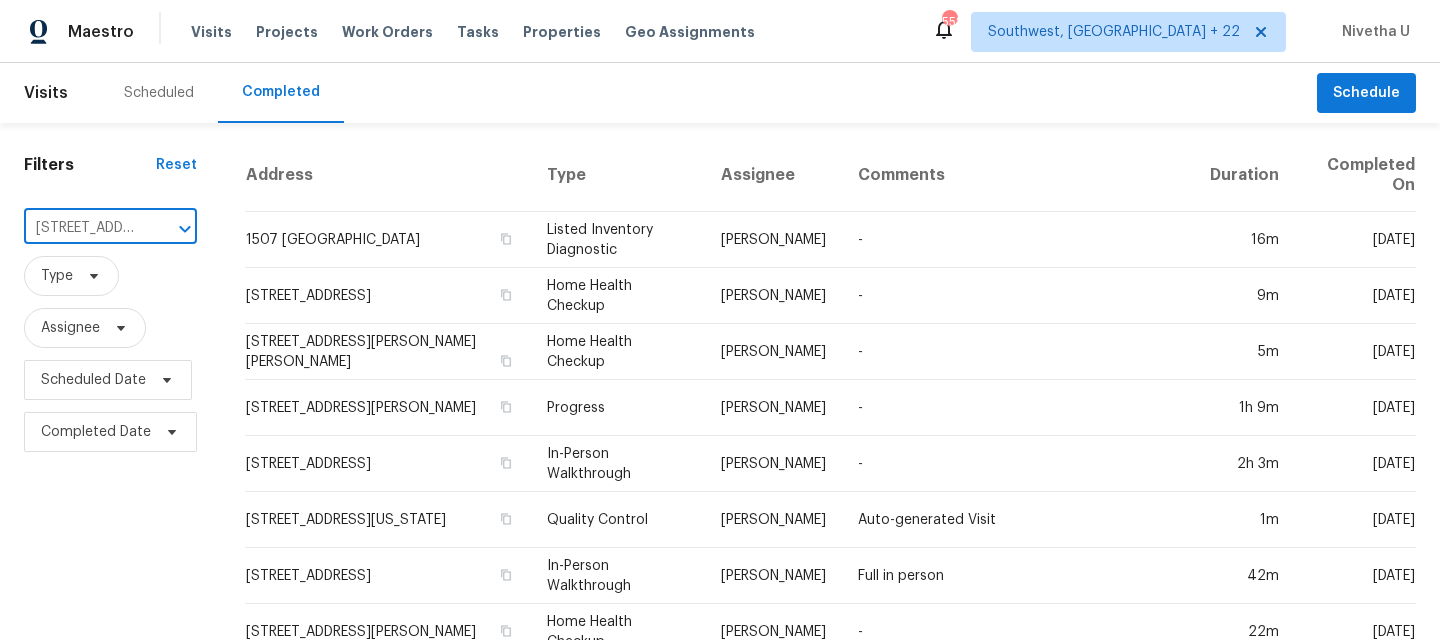 scroll, scrollTop: 0, scrollLeft: 213, axis: horizontal 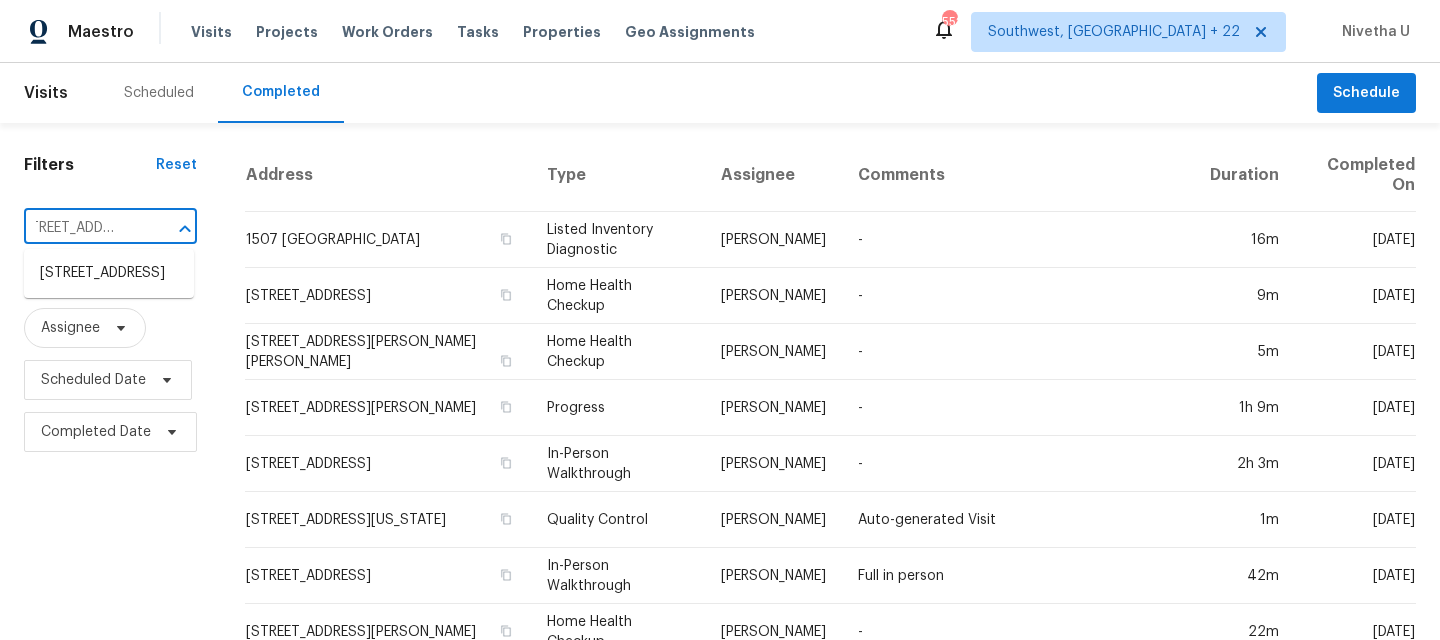 click on "12326 Cranberry Glades Dr, Cornelius, NC 28031" at bounding box center (109, 273) 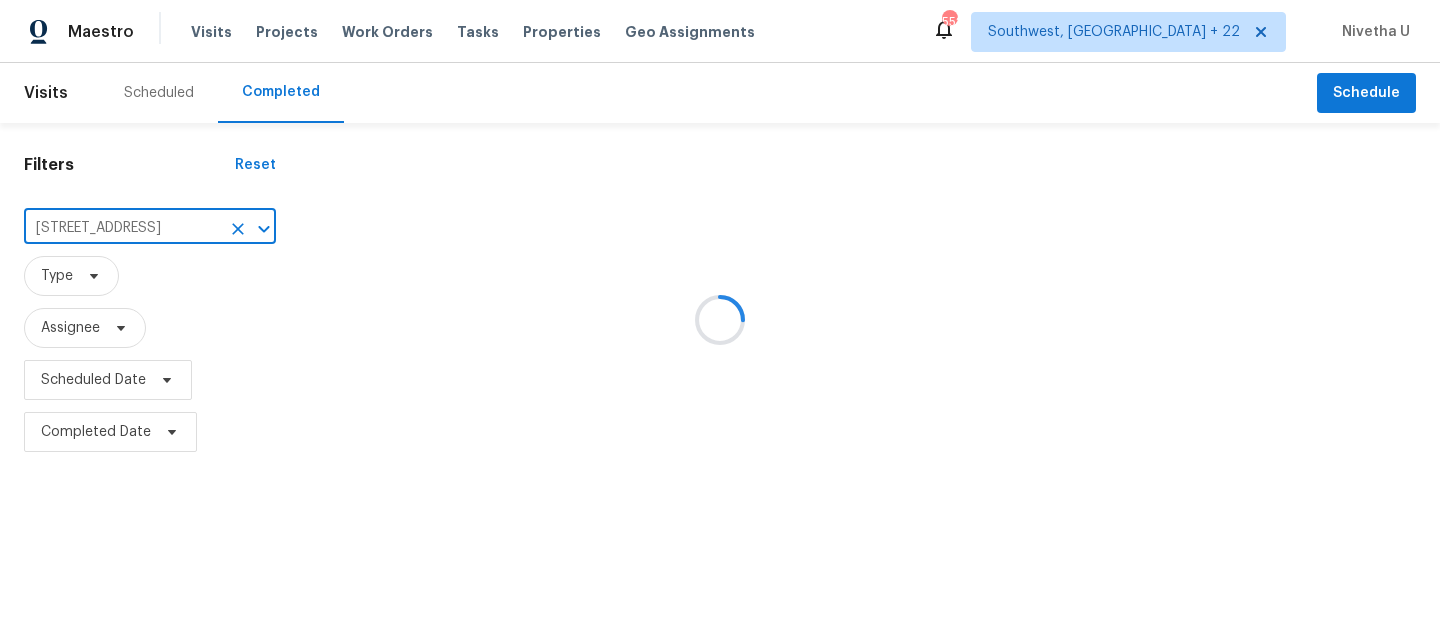 scroll, scrollTop: 0, scrollLeft: 0, axis: both 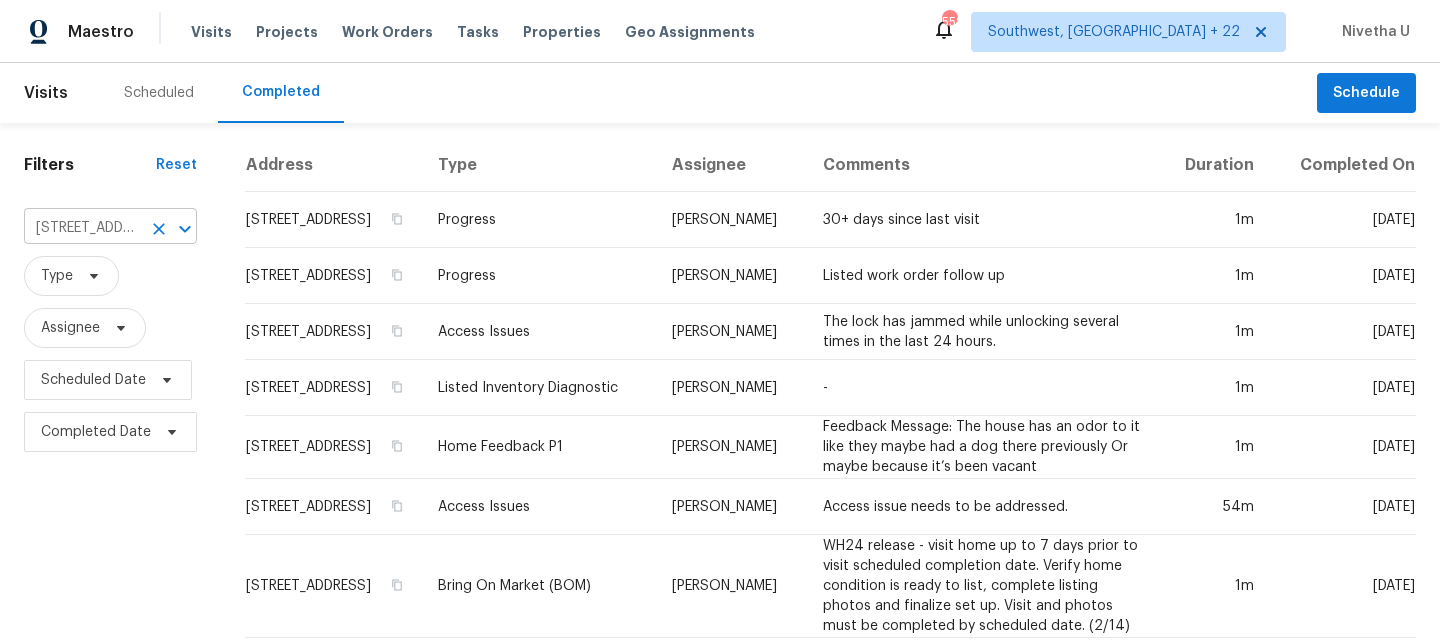 click on "12326 Cranberry Glades Dr, Cornelius, NC 28031" at bounding box center (82, 228) 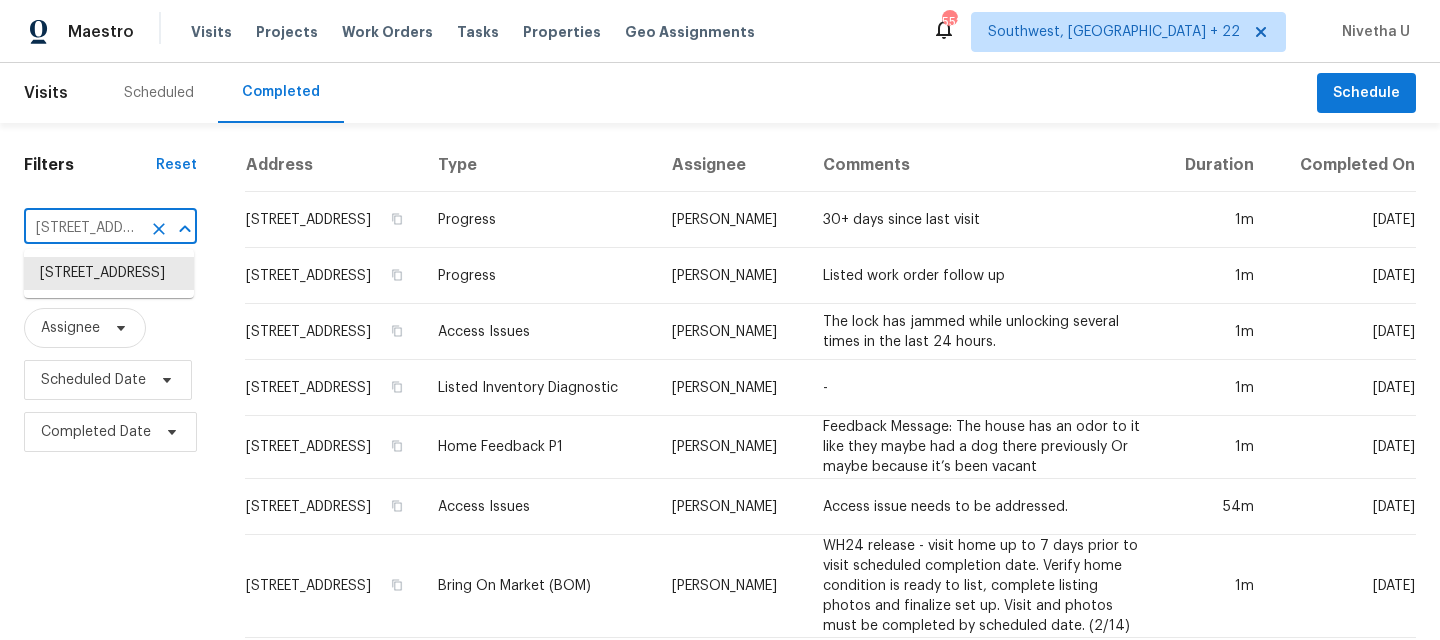 click on "12326 Cranberry Glades Dr, Cornelius, NC 28031" at bounding box center [82, 228] 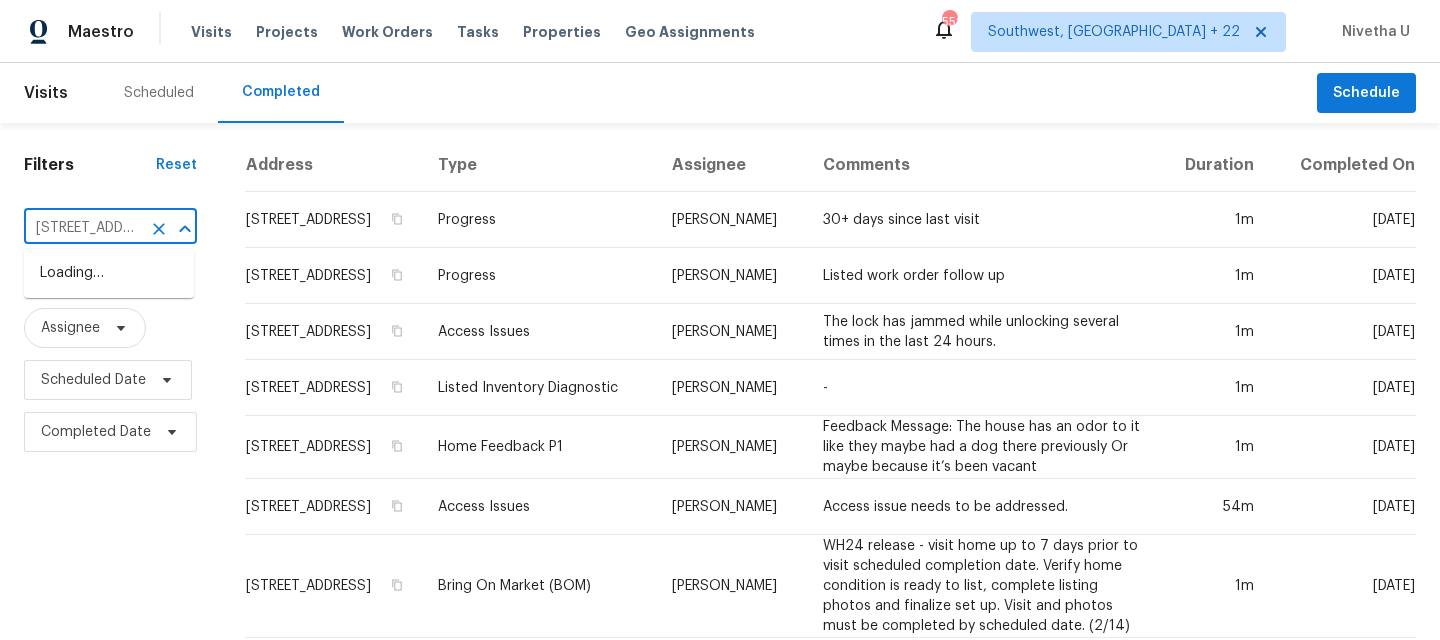 scroll, scrollTop: 0, scrollLeft: 200, axis: horizontal 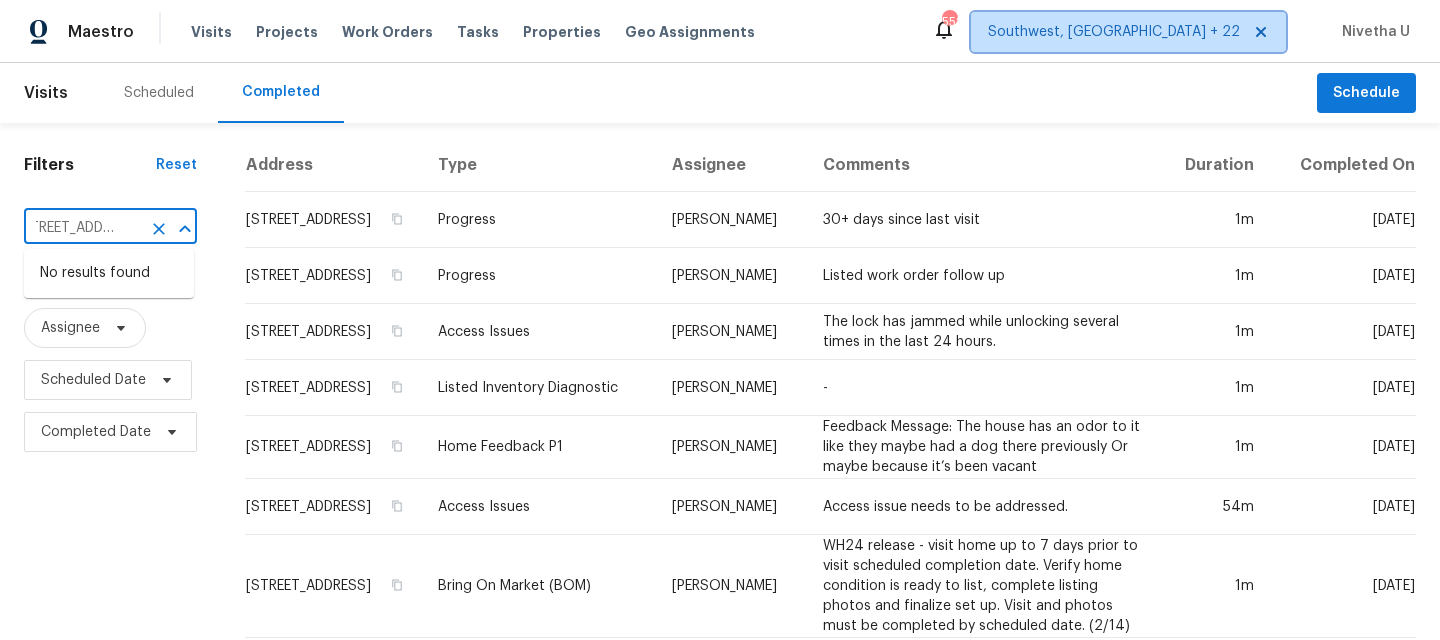 type on "12326 Cranberry Glades Dr, Cornelius, NC 28031" 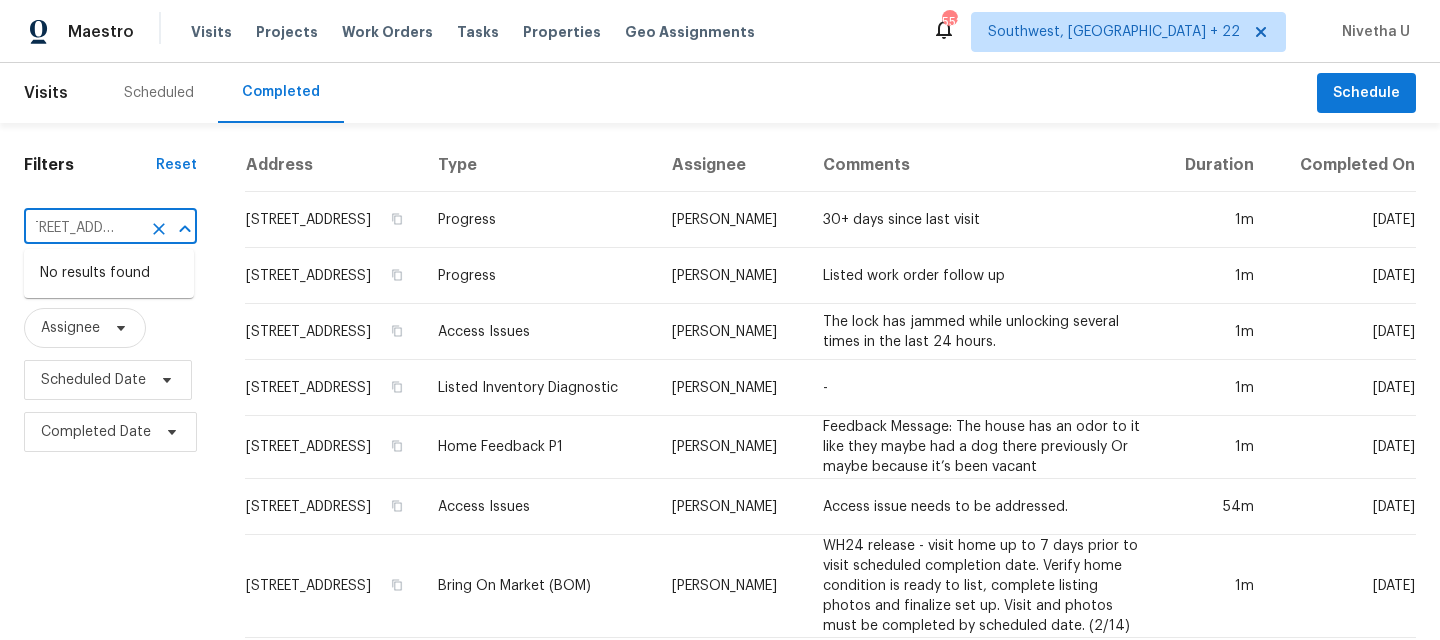 scroll, scrollTop: 0, scrollLeft: 0, axis: both 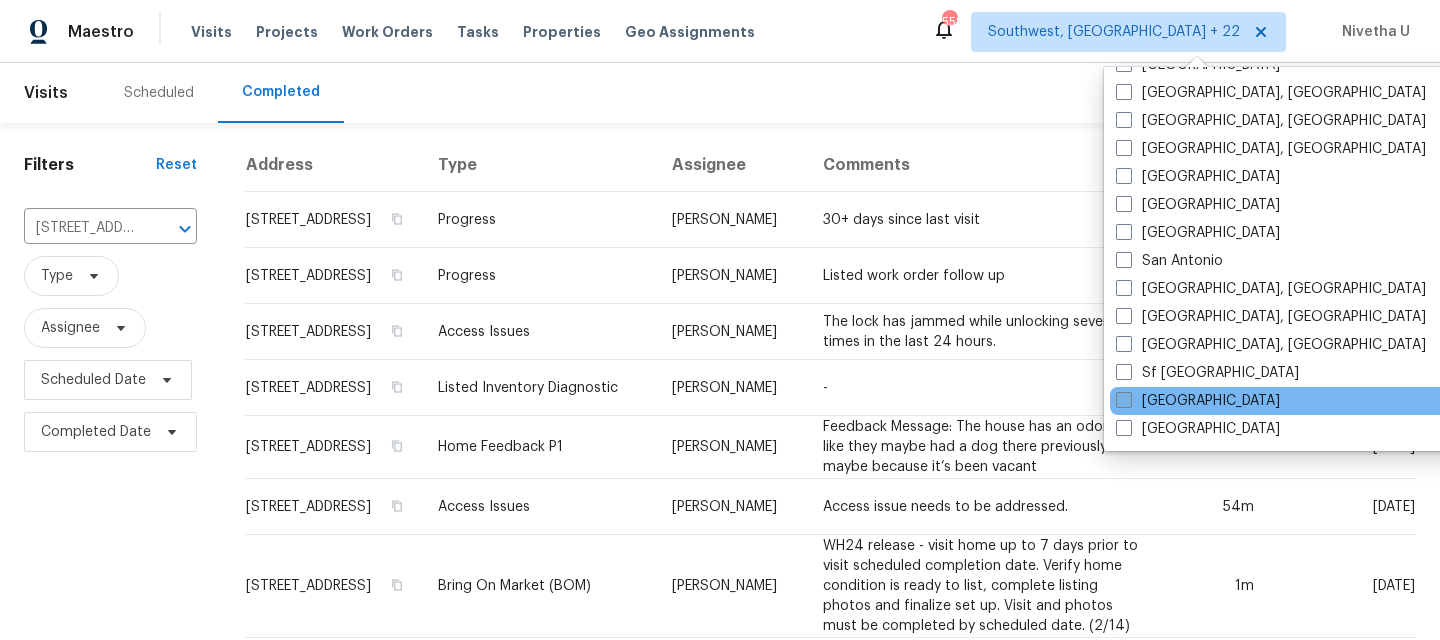 click on "St Louis" at bounding box center [1198, 401] 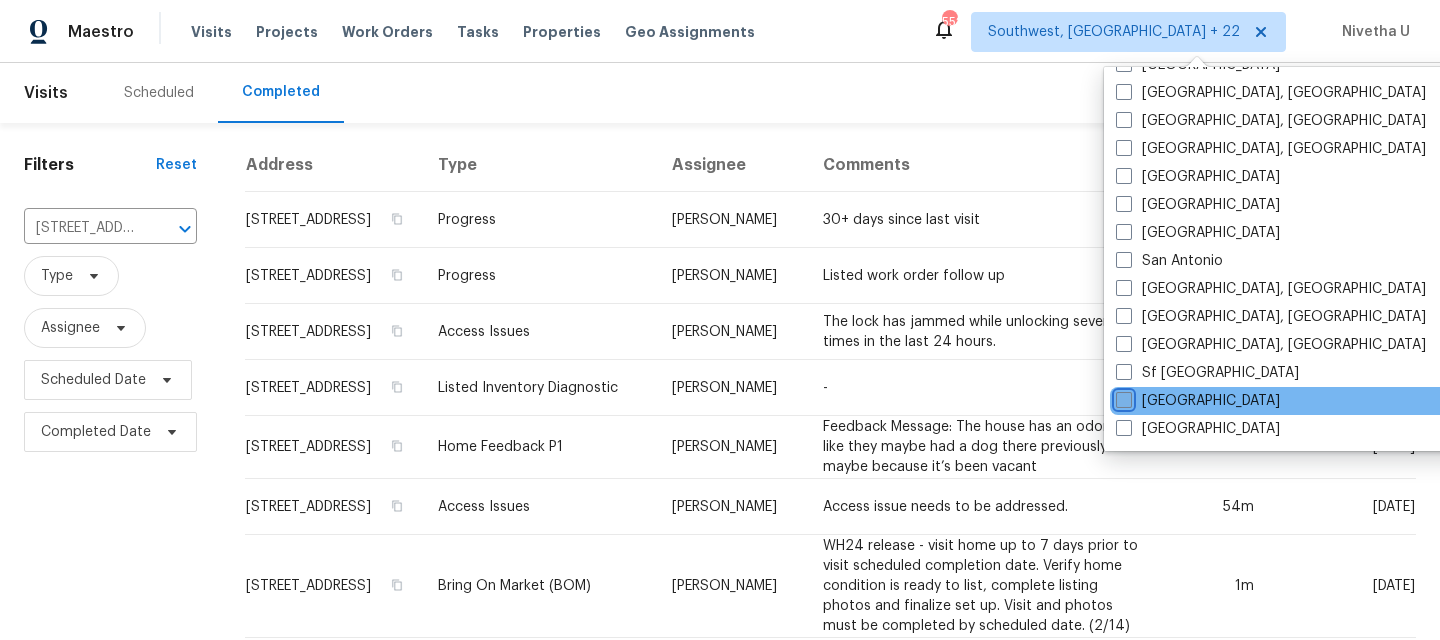 click on "St Louis" at bounding box center (1122, 397) 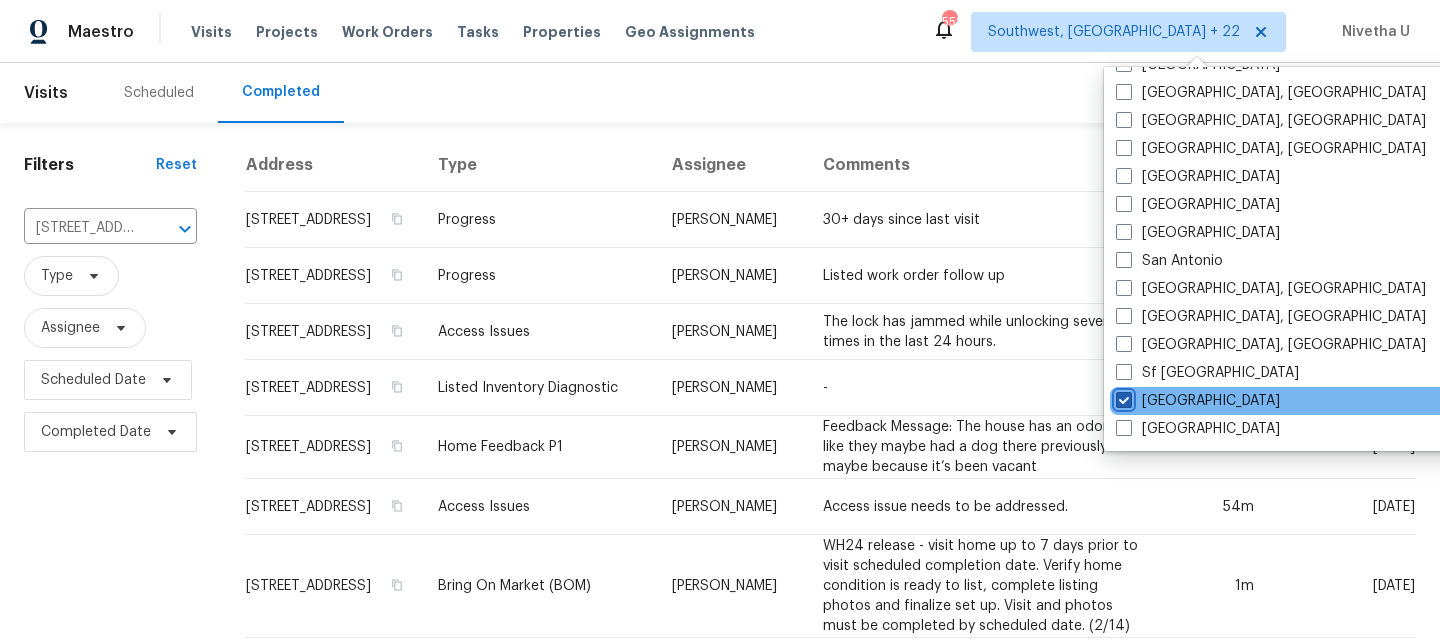 checkbox on "true" 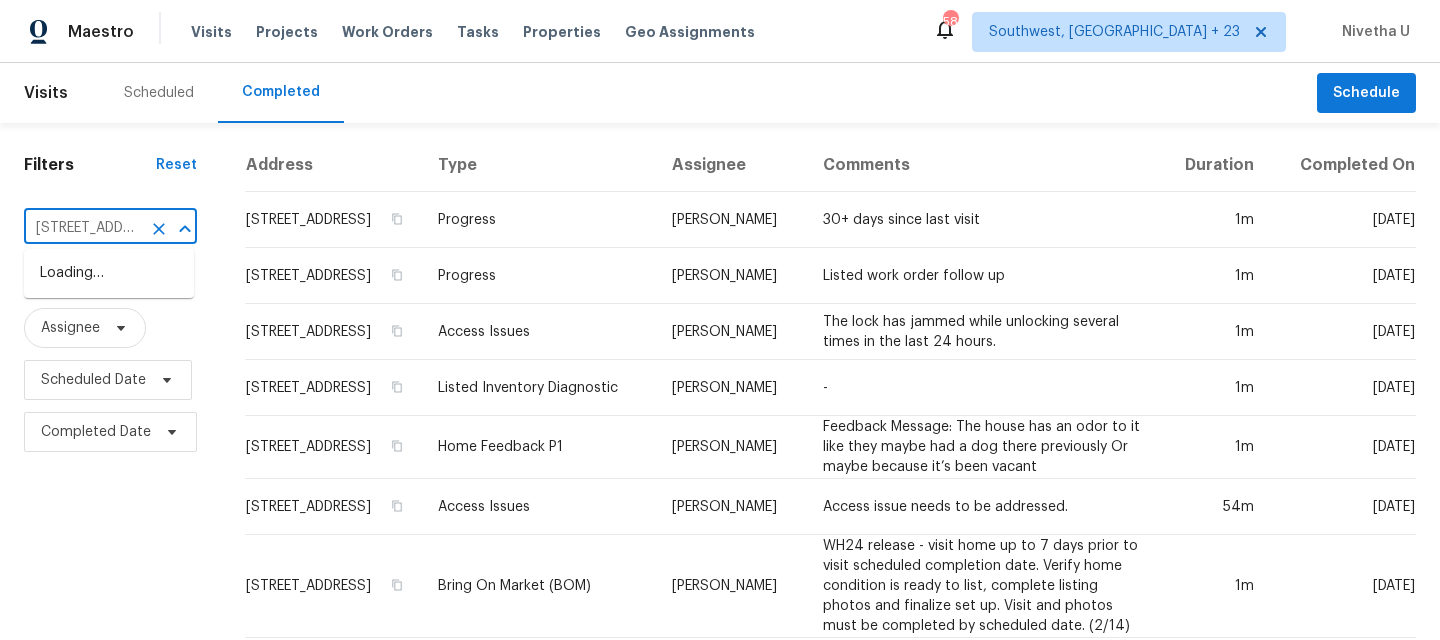 click on "12326 Cranberry Glades Dr, Cornelius, NC 28031" at bounding box center (82, 228) 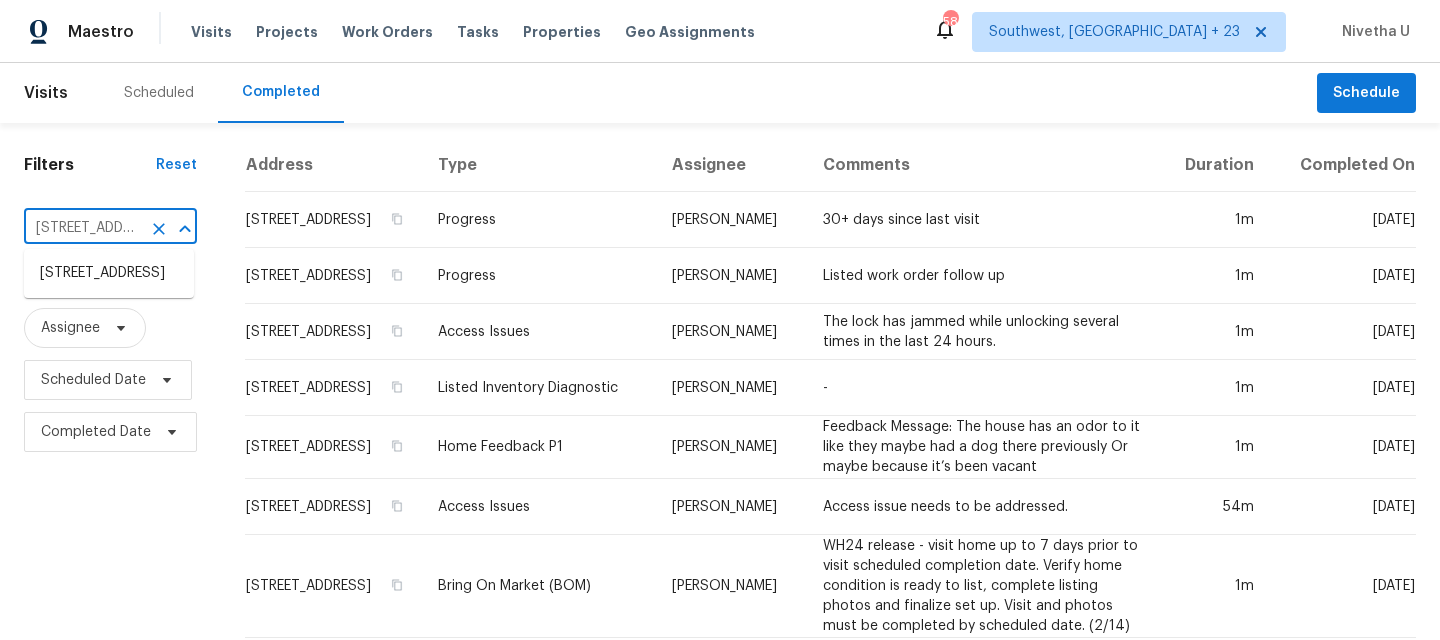 paste on "301 Westchester Dr Herculaneum, MO 63048" 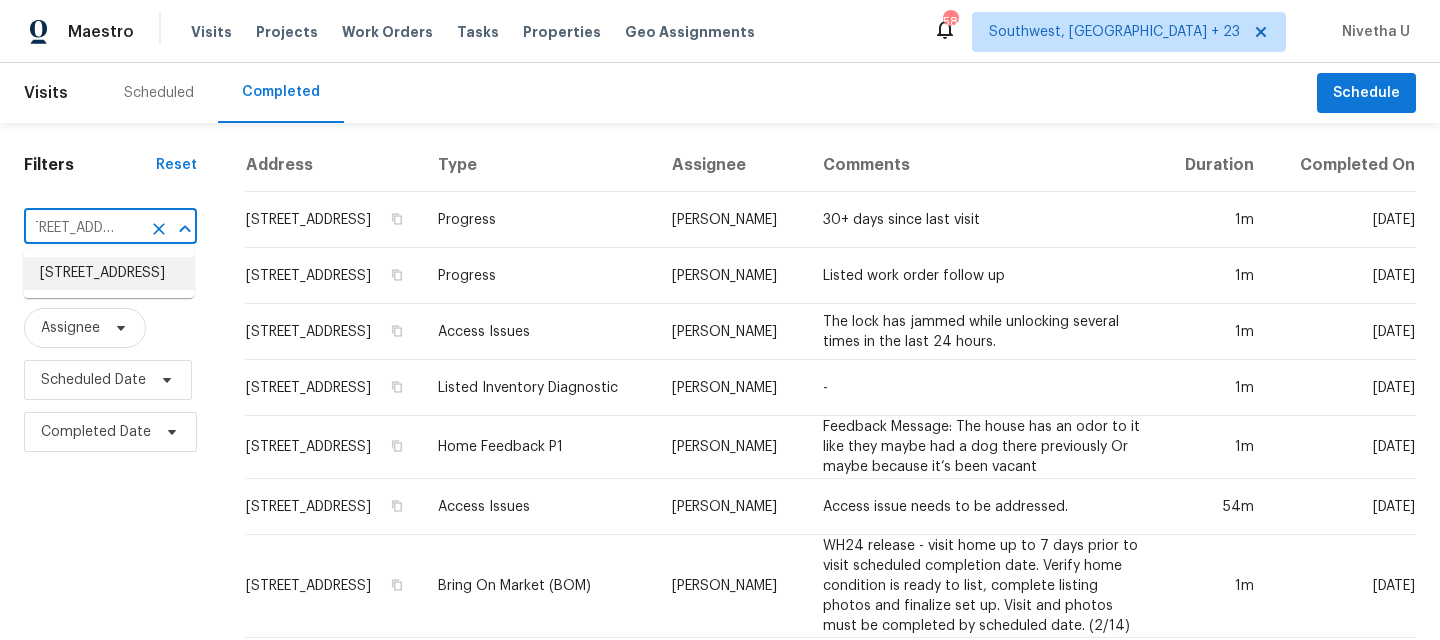 click on "1301 Westchester Dr, Herculaneum, MO 63048" at bounding box center [109, 273] 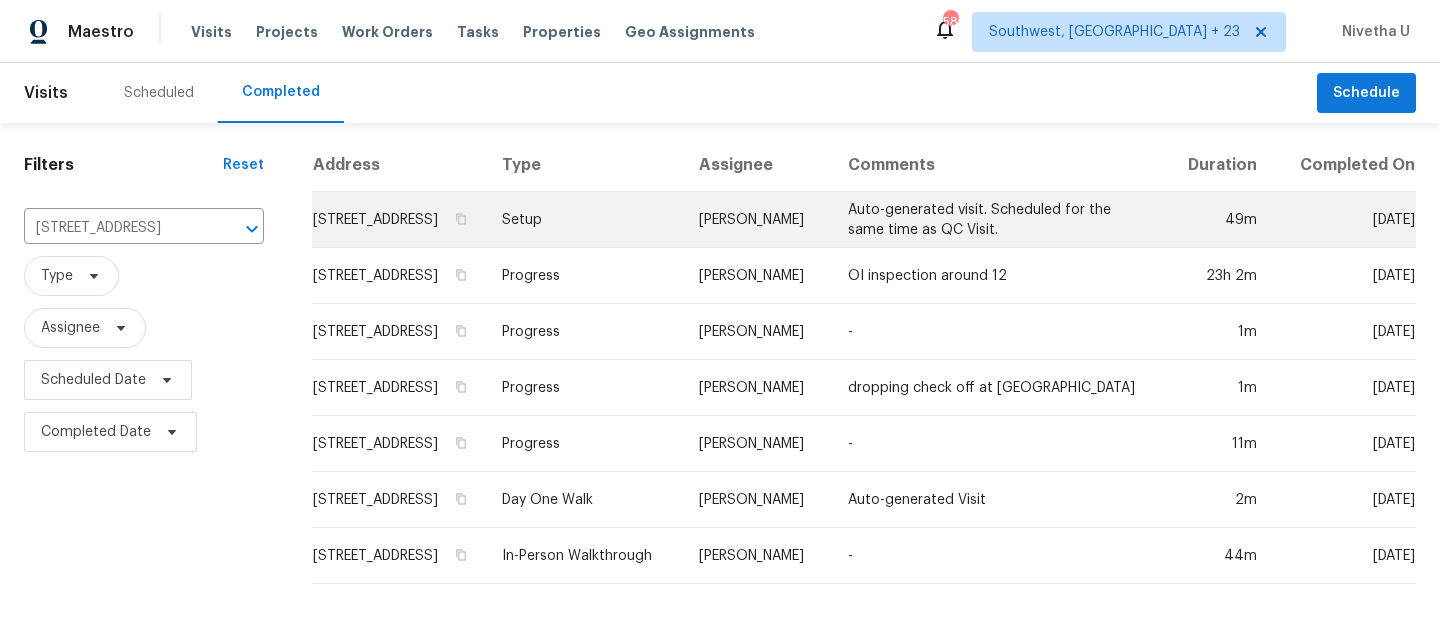 click on "Setup" at bounding box center (585, 220) 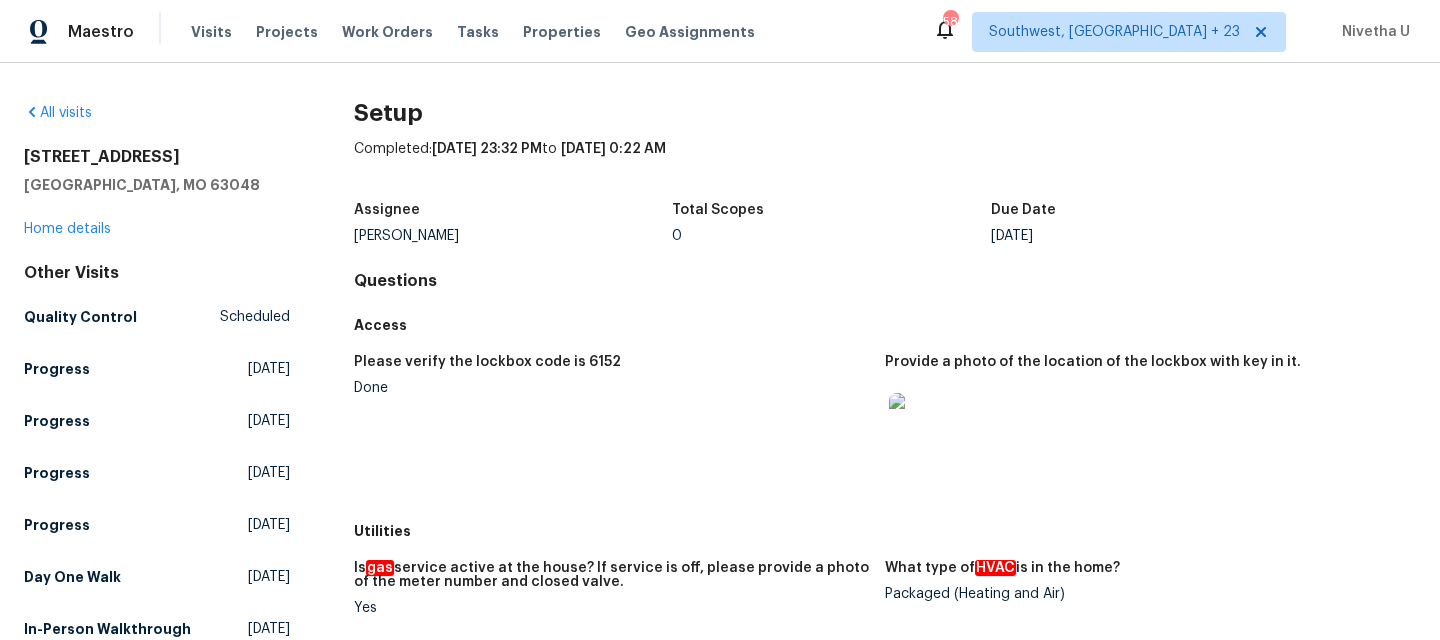 scroll, scrollTop: 1599, scrollLeft: 0, axis: vertical 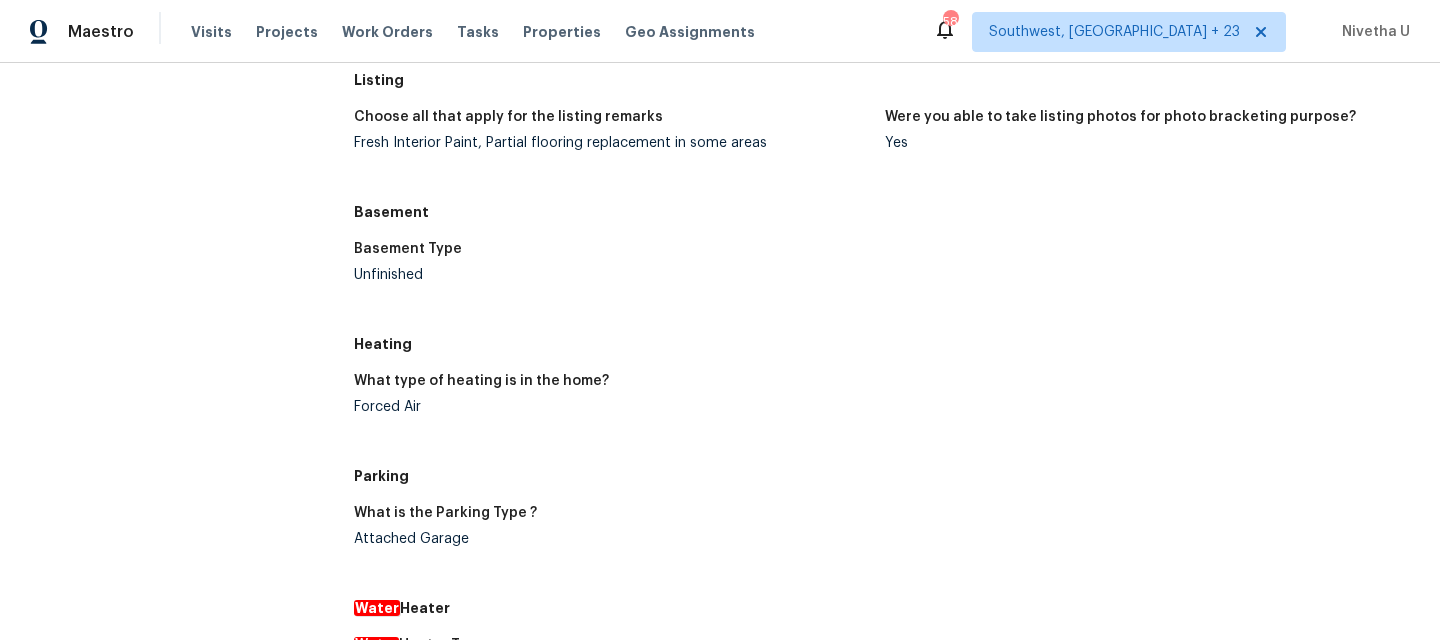 click on "Forced Air" at bounding box center [611, 407] 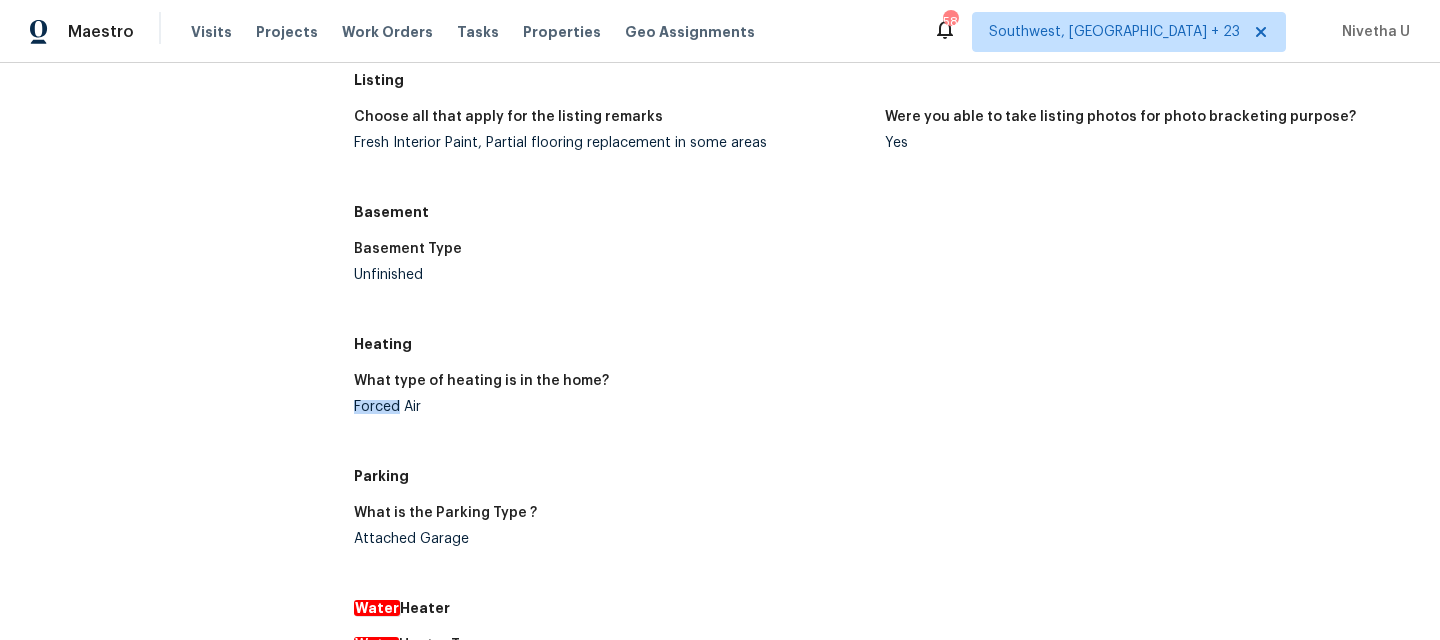 click on "Forced Air" at bounding box center [611, 407] 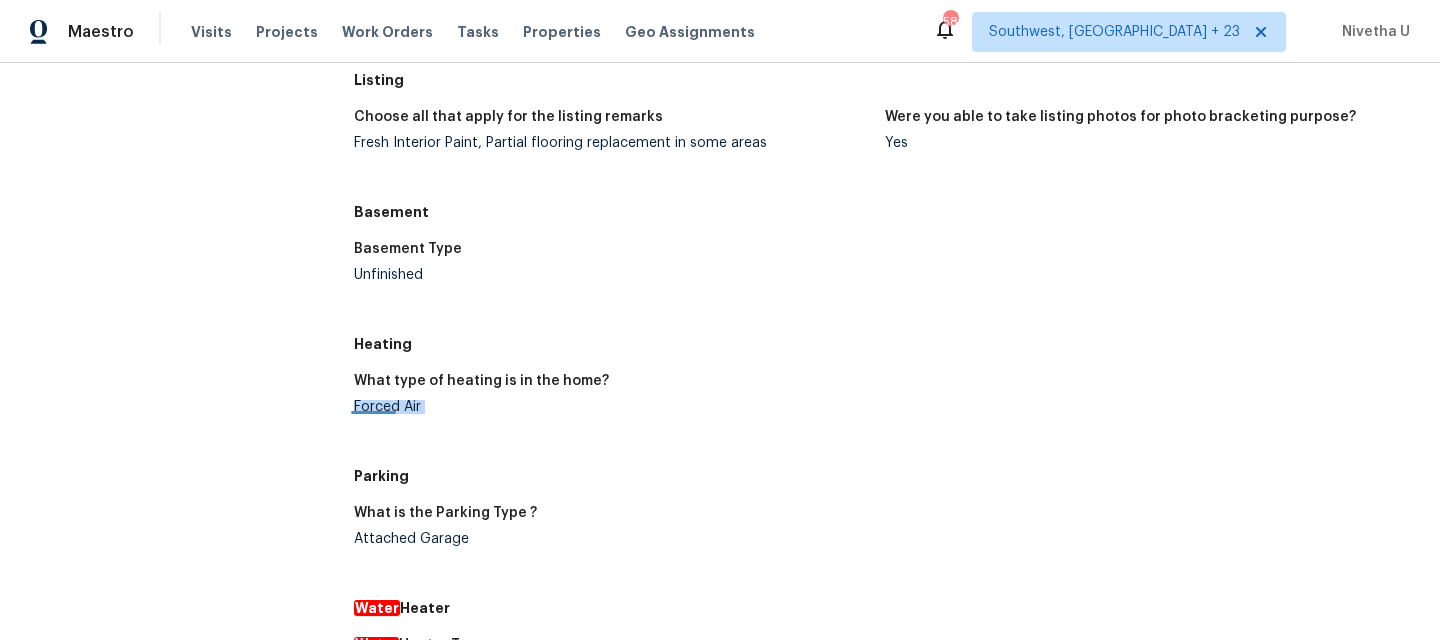 click on "Forced Air" at bounding box center [611, 407] 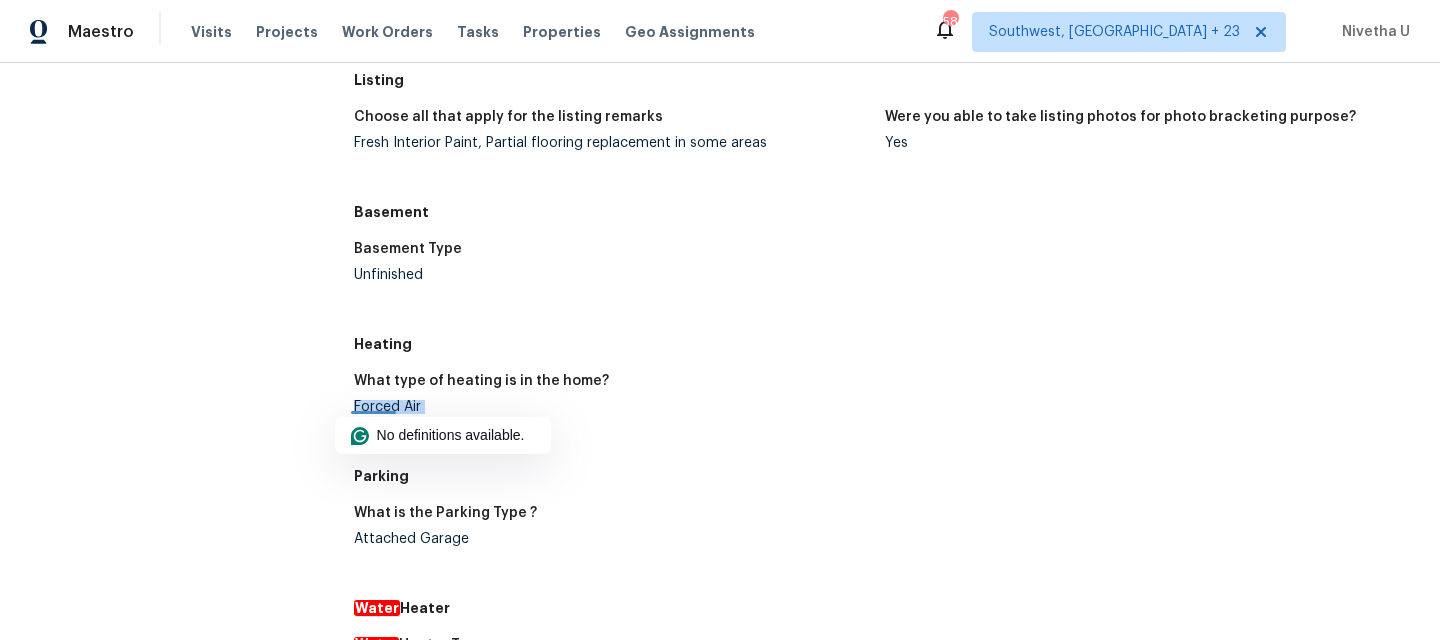 copy on "Forced Air" 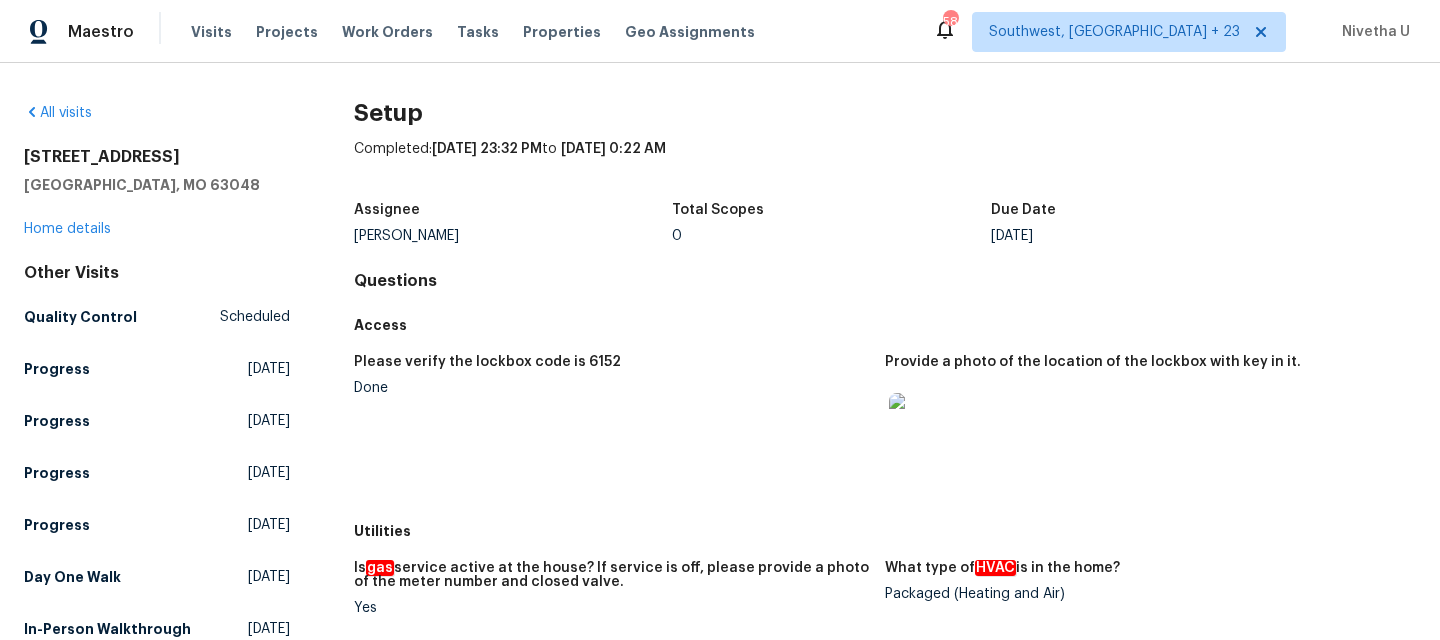 scroll, scrollTop: 90, scrollLeft: 0, axis: vertical 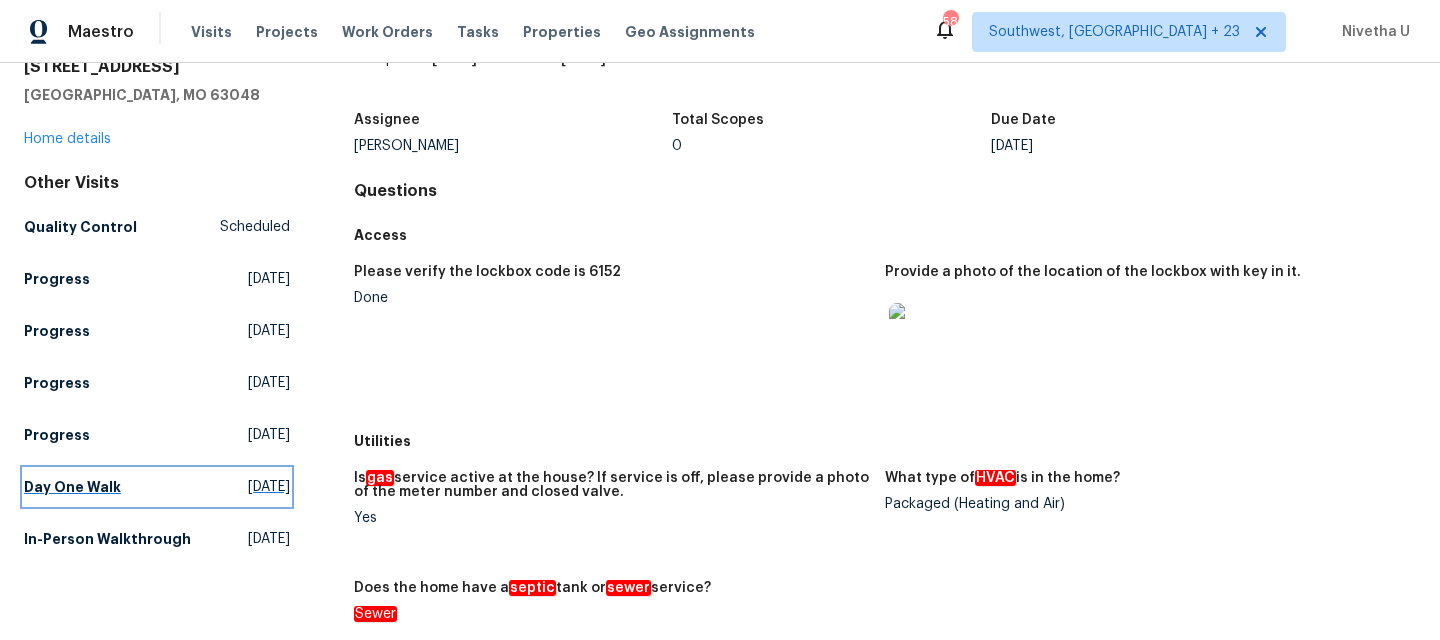 click on "Day One Walk Mon, Jun 30 2025" at bounding box center (157, 487) 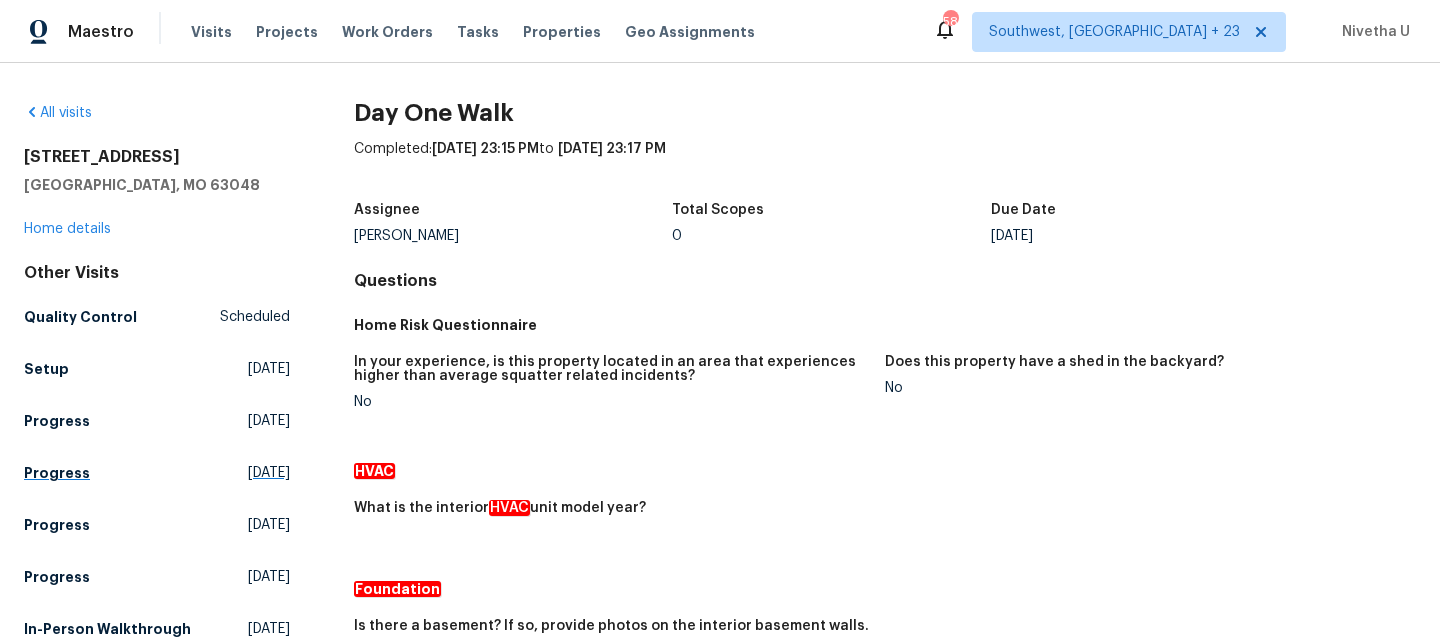scroll, scrollTop: 247, scrollLeft: 0, axis: vertical 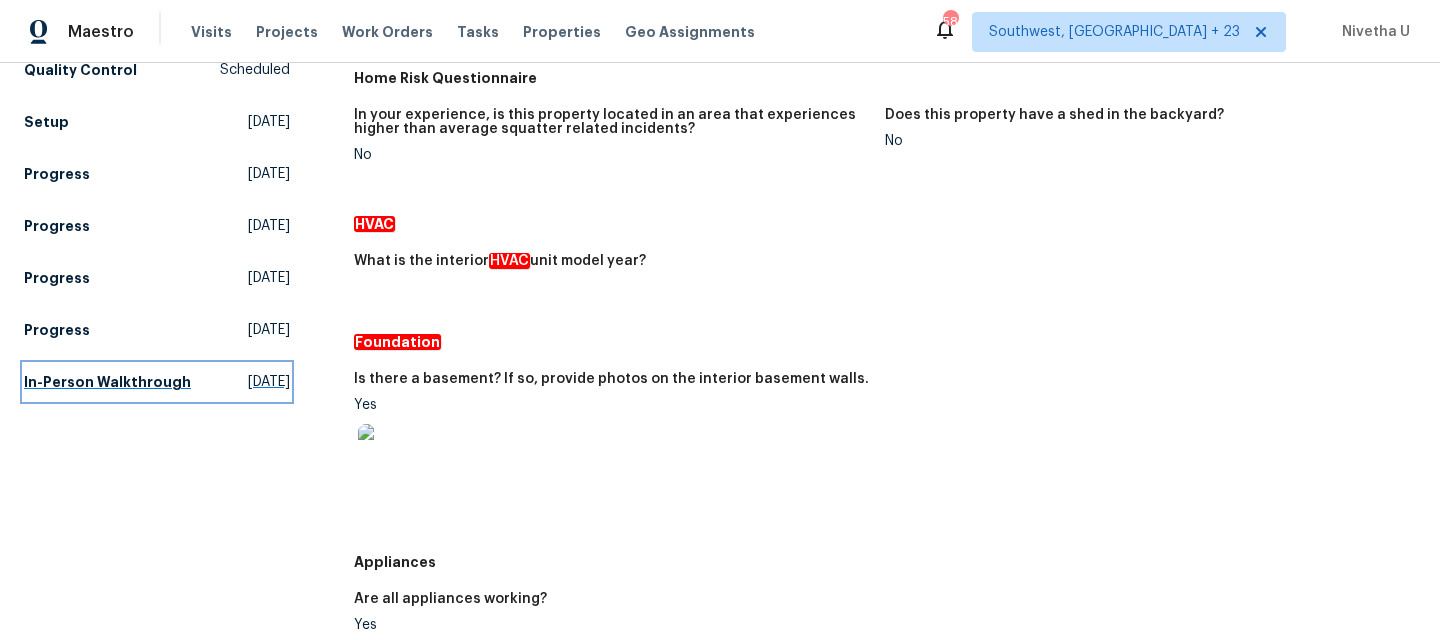 click on "In-Person Walkthrough Wed, May 28 2025" at bounding box center [157, 382] 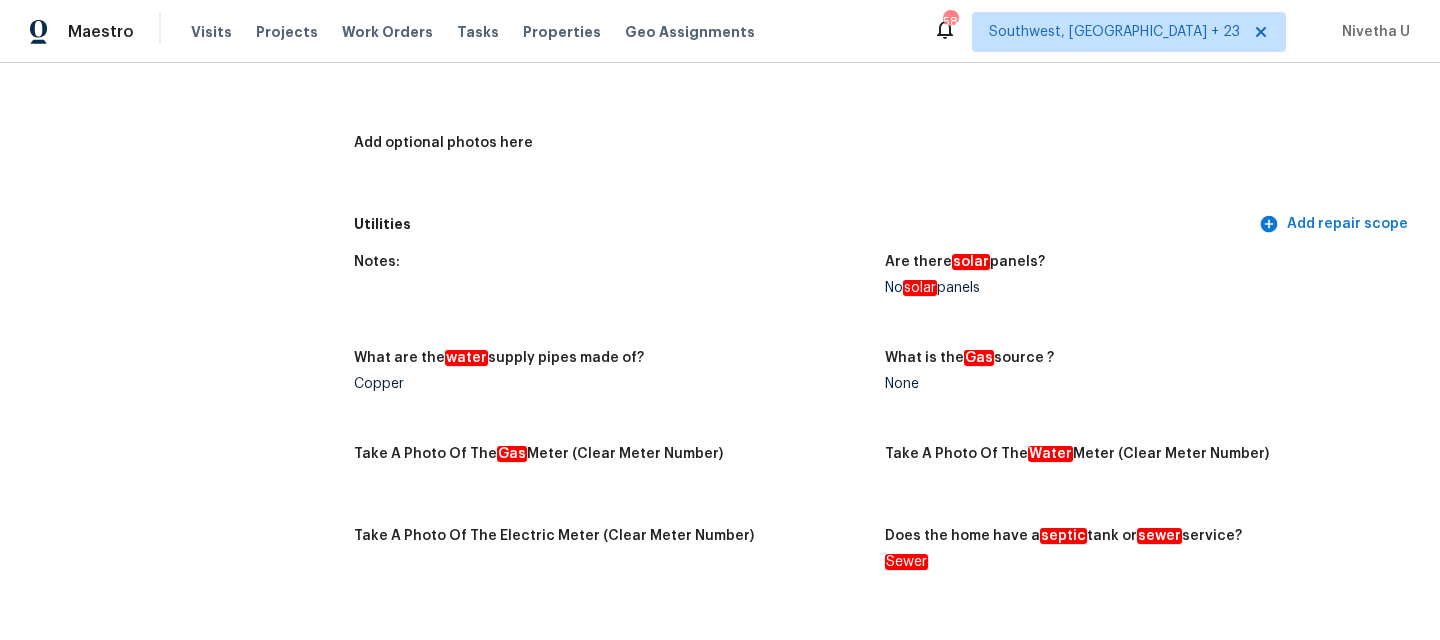 scroll, scrollTop: 3552, scrollLeft: 0, axis: vertical 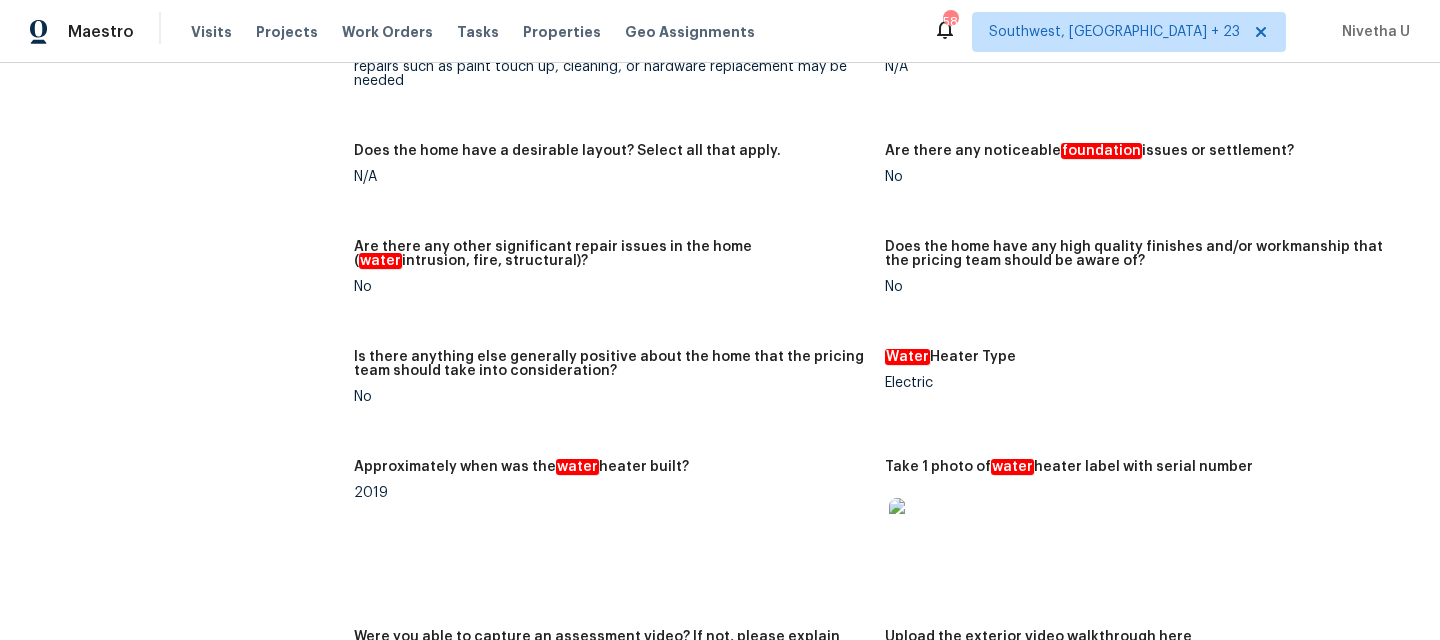click at bounding box center [921, 530] 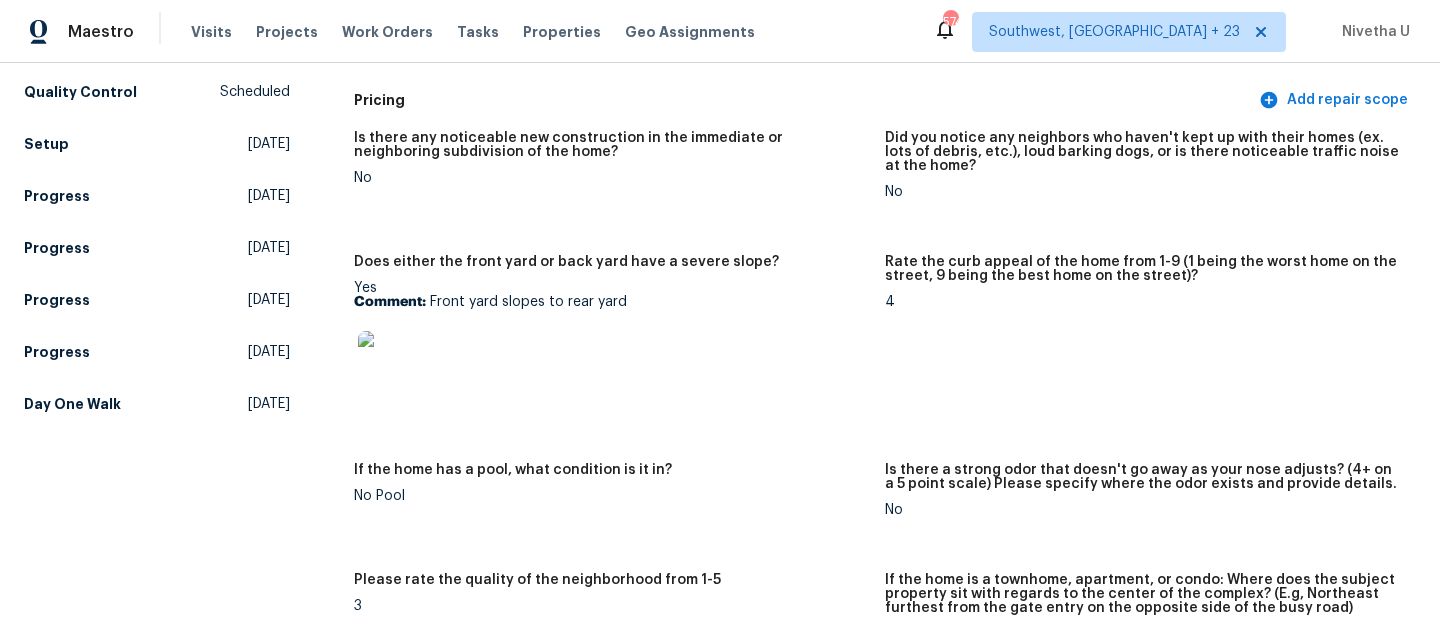 scroll, scrollTop: 0, scrollLeft: 0, axis: both 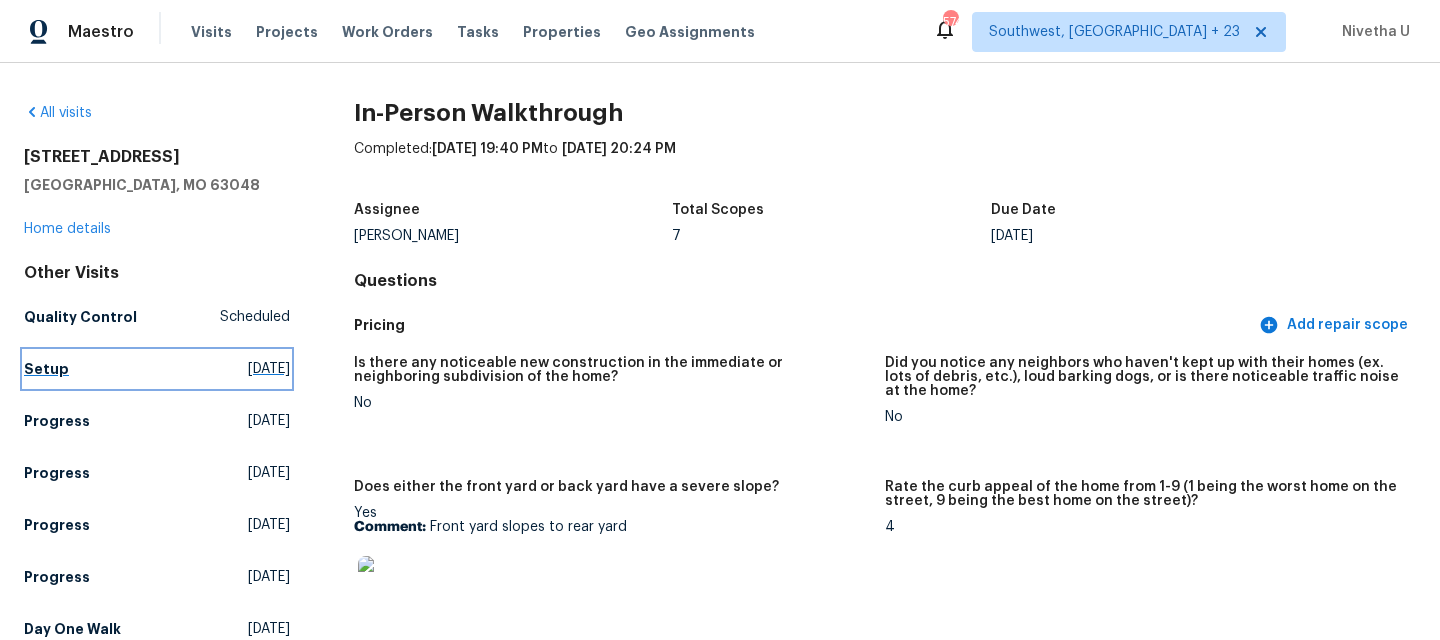 click on "Setup Fri, Jul 18 2025" at bounding box center (157, 369) 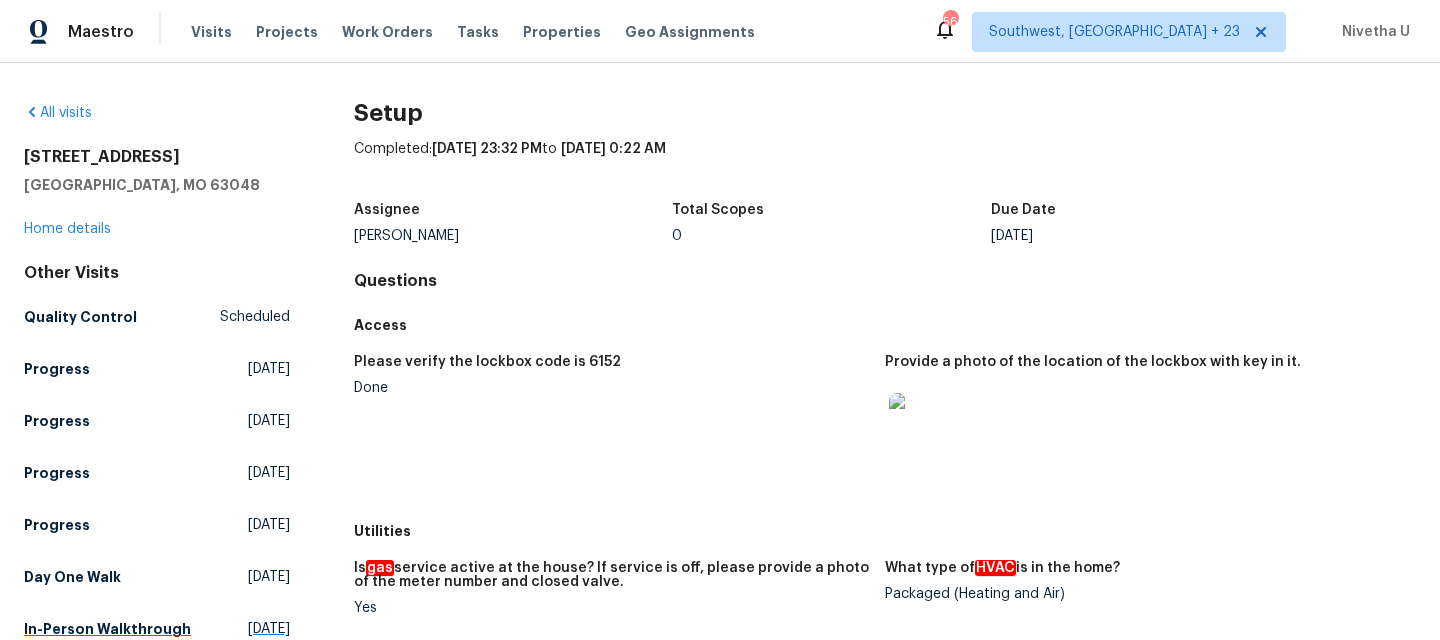 scroll, scrollTop: 120, scrollLeft: 0, axis: vertical 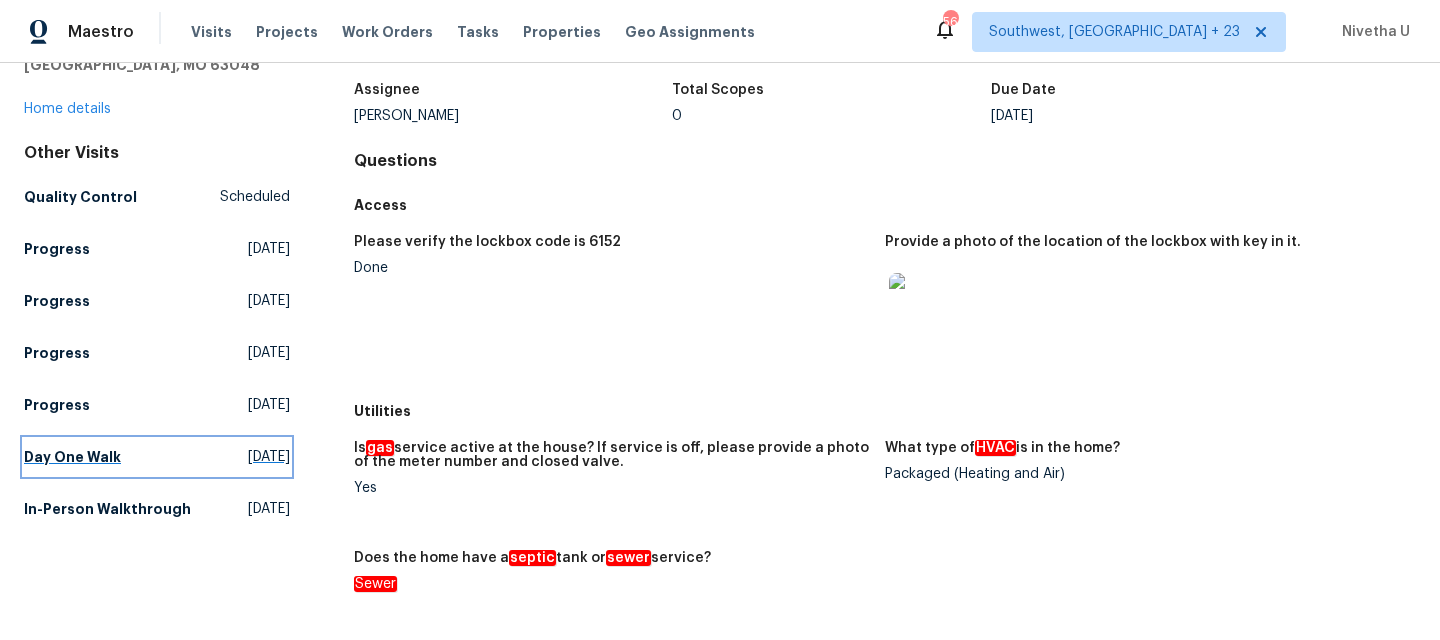 click on "Day One Walk Mon, Jun 30 2025" at bounding box center [157, 457] 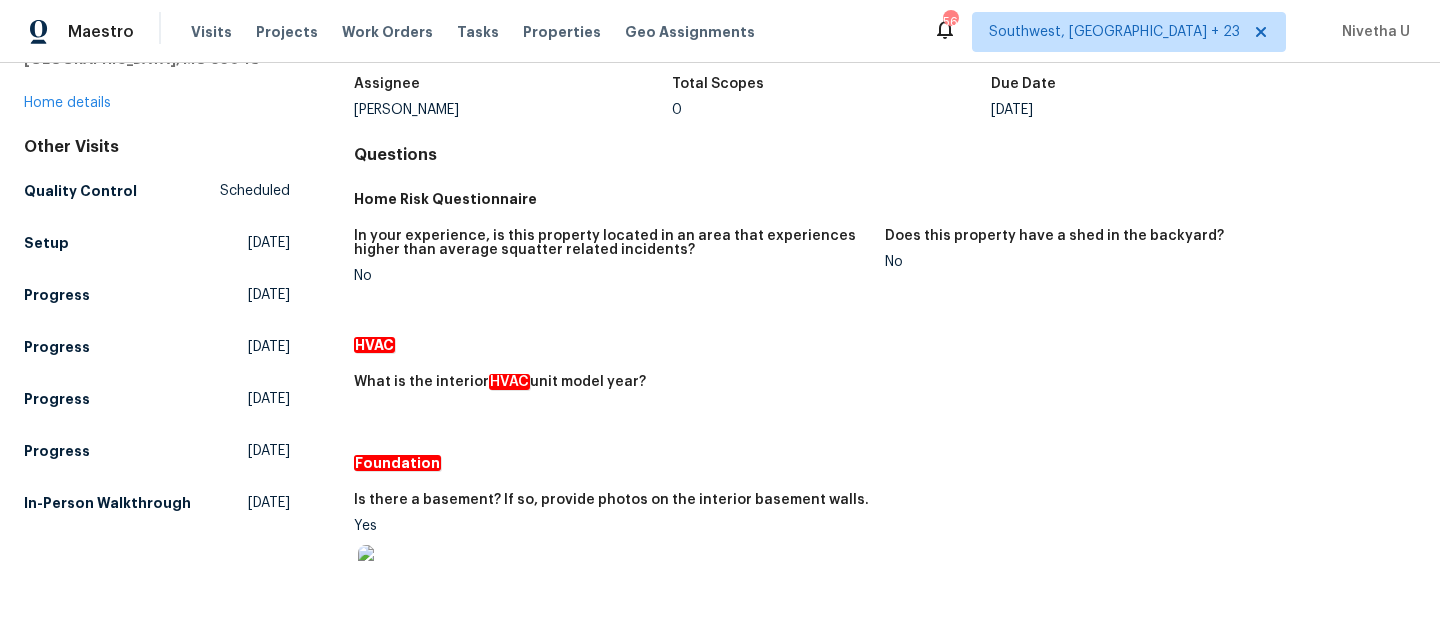 scroll, scrollTop: 139, scrollLeft: 0, axis: vertical 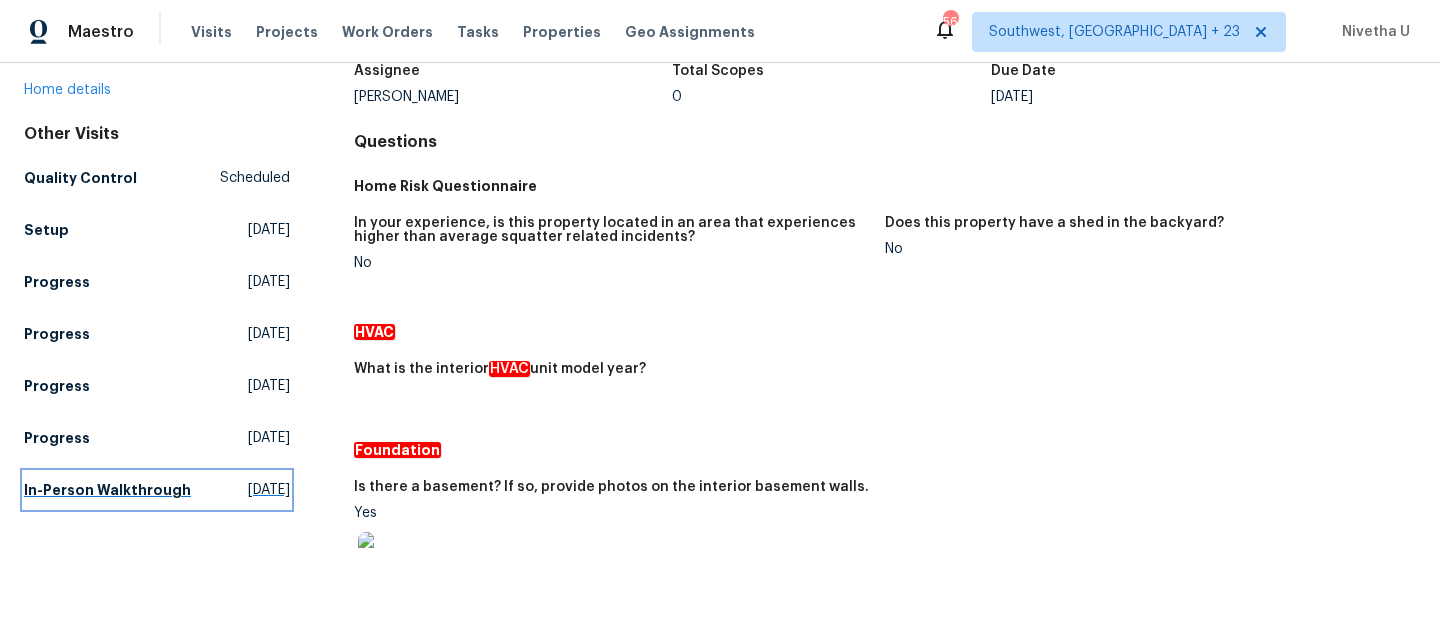 click on "In-Person Walkthrough" at bounding box center (107, 490) 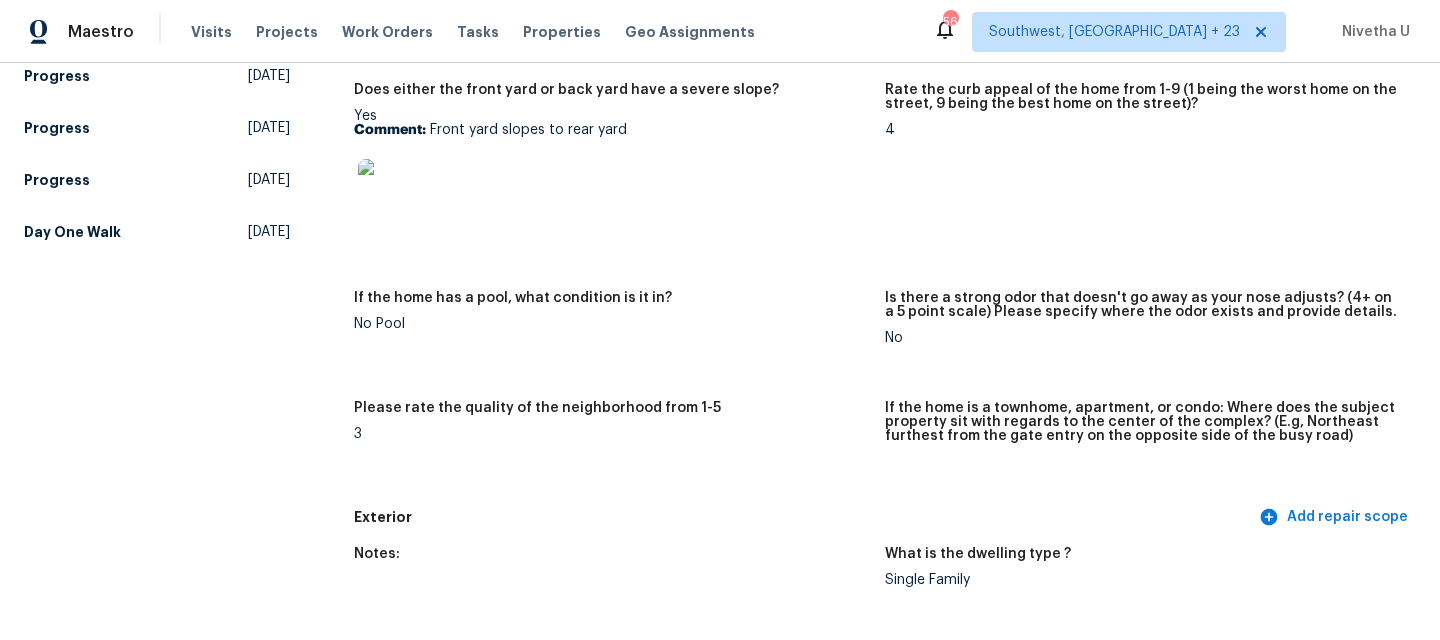 scroll, scrollTop: 0, scrollLeft: 0, axis: both 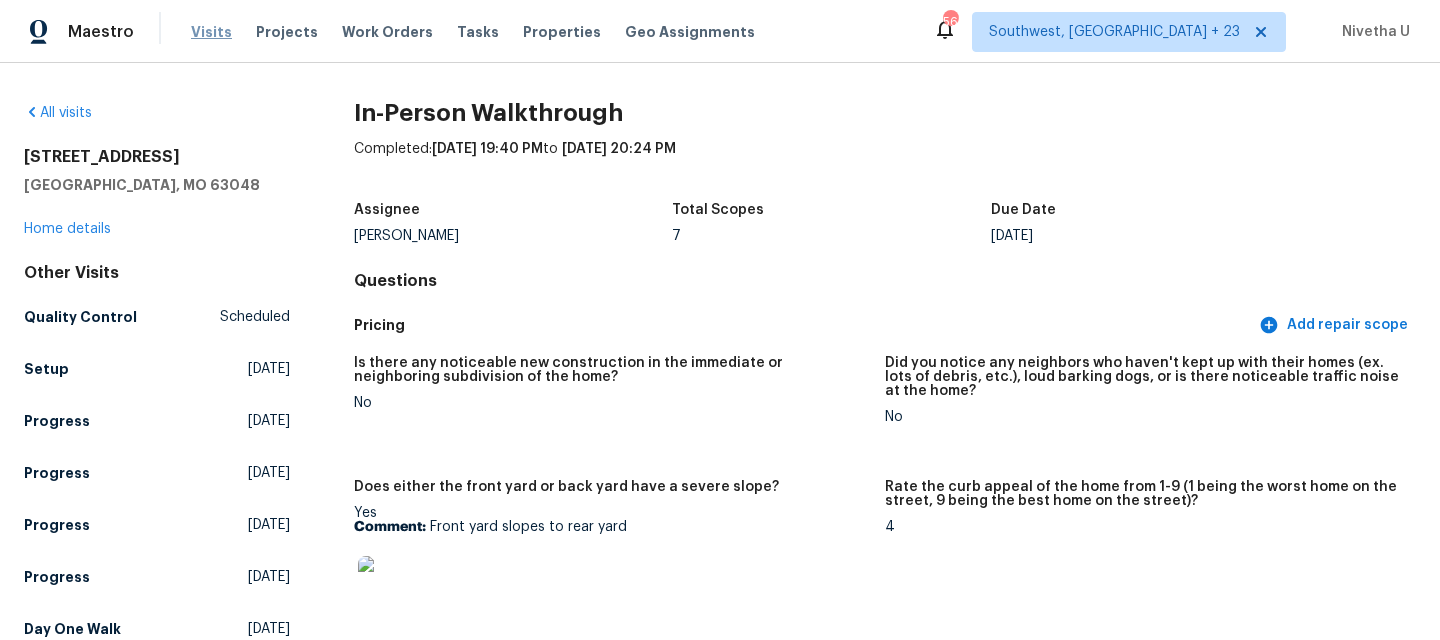 click on "Visits" at bounding box center [211, 32] 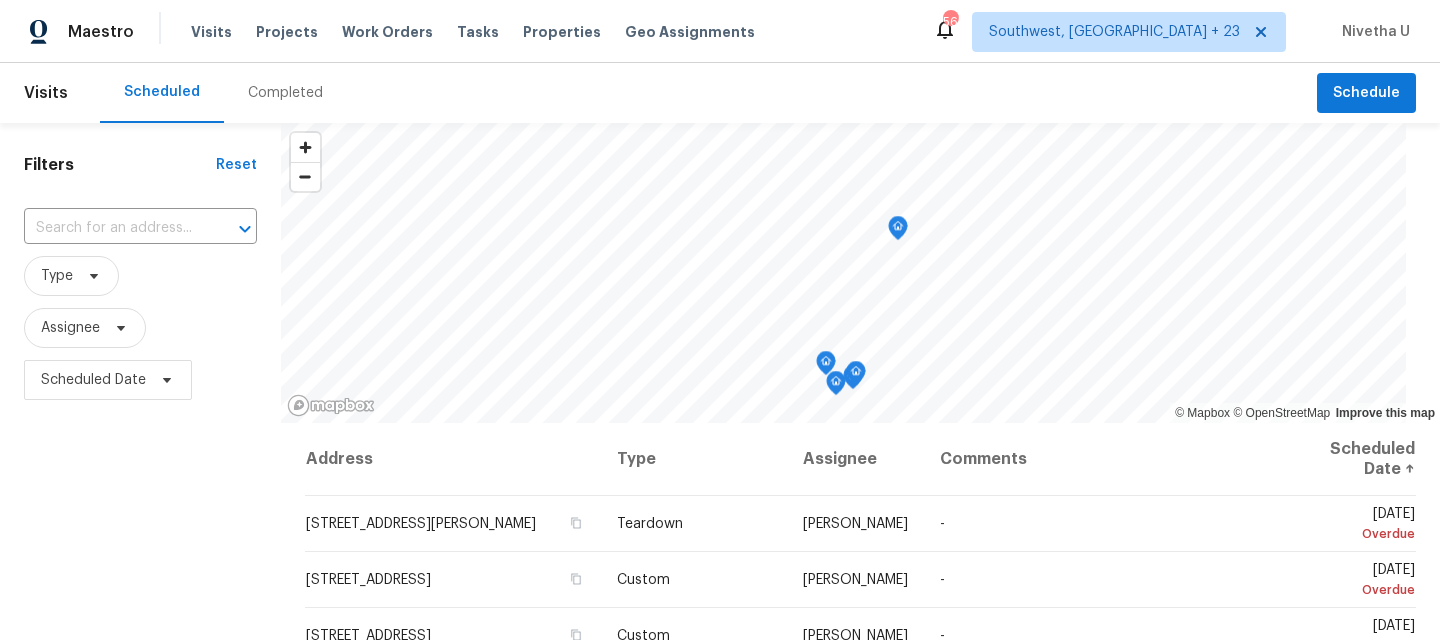 click on "Completed" at bounding box center (285, 93) 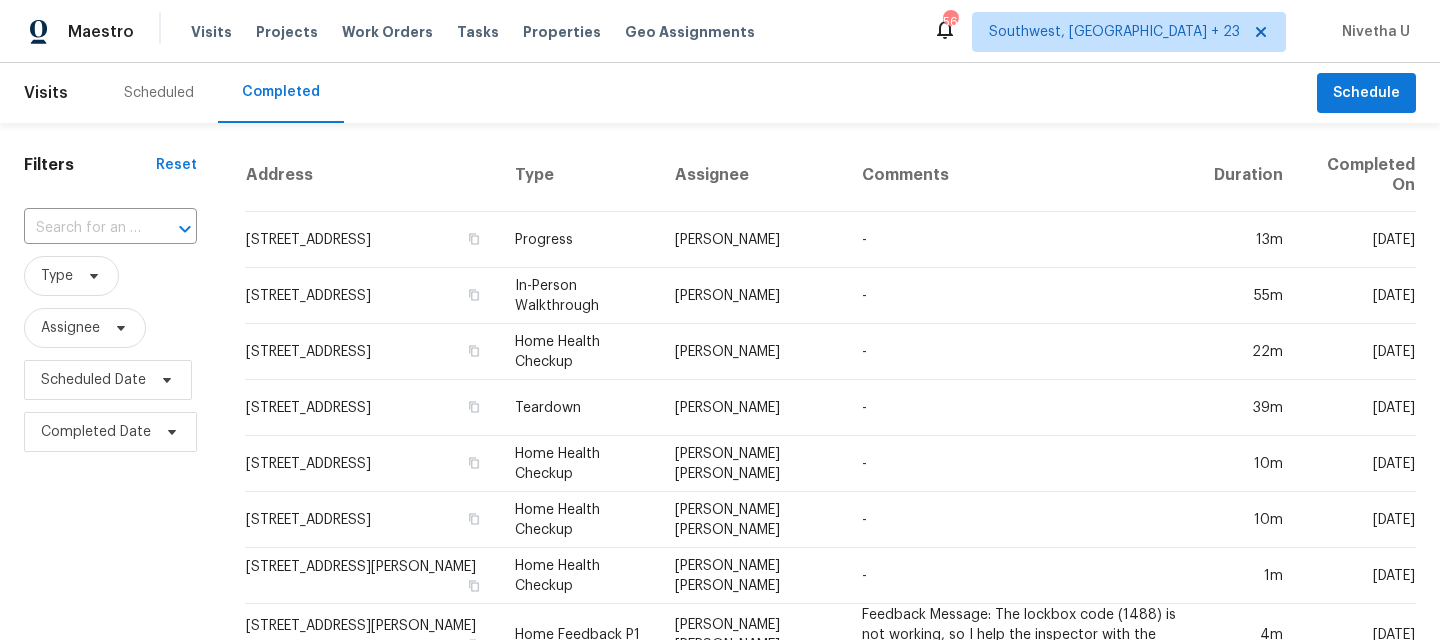 click on "​" at bounding box center (110, 228) 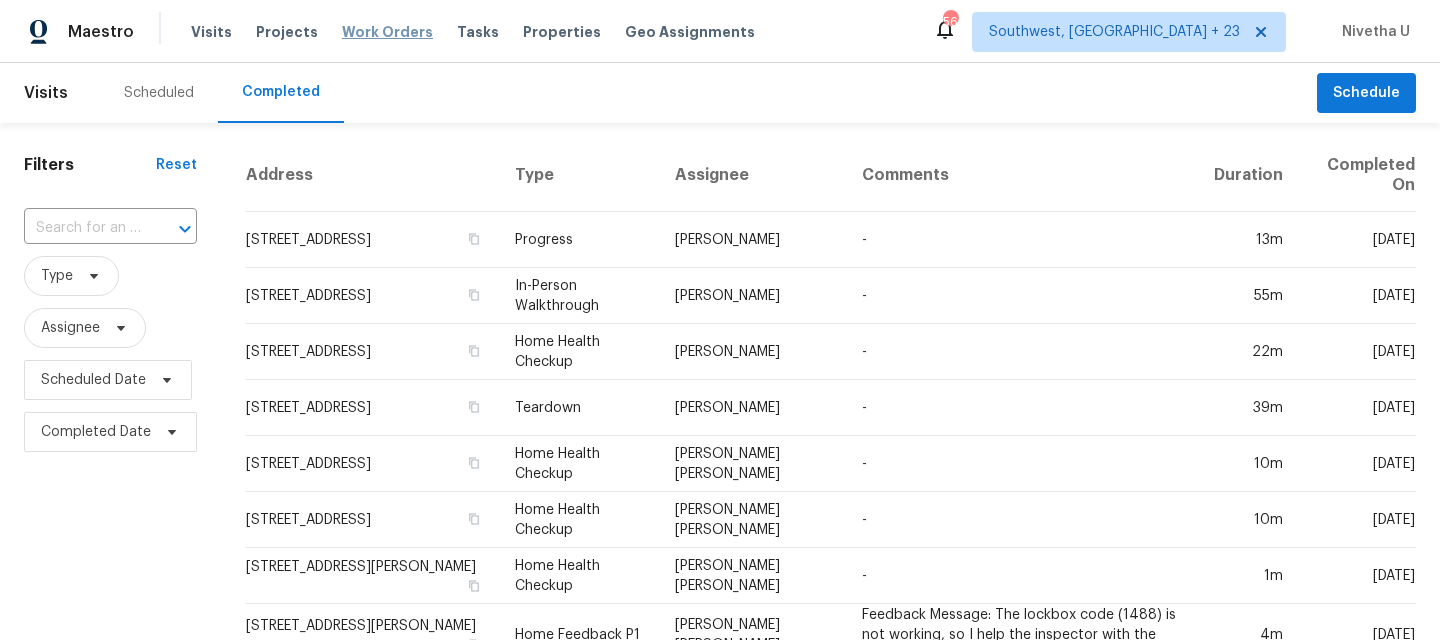 click on "Work Orders" at bounding box center [387, 32] 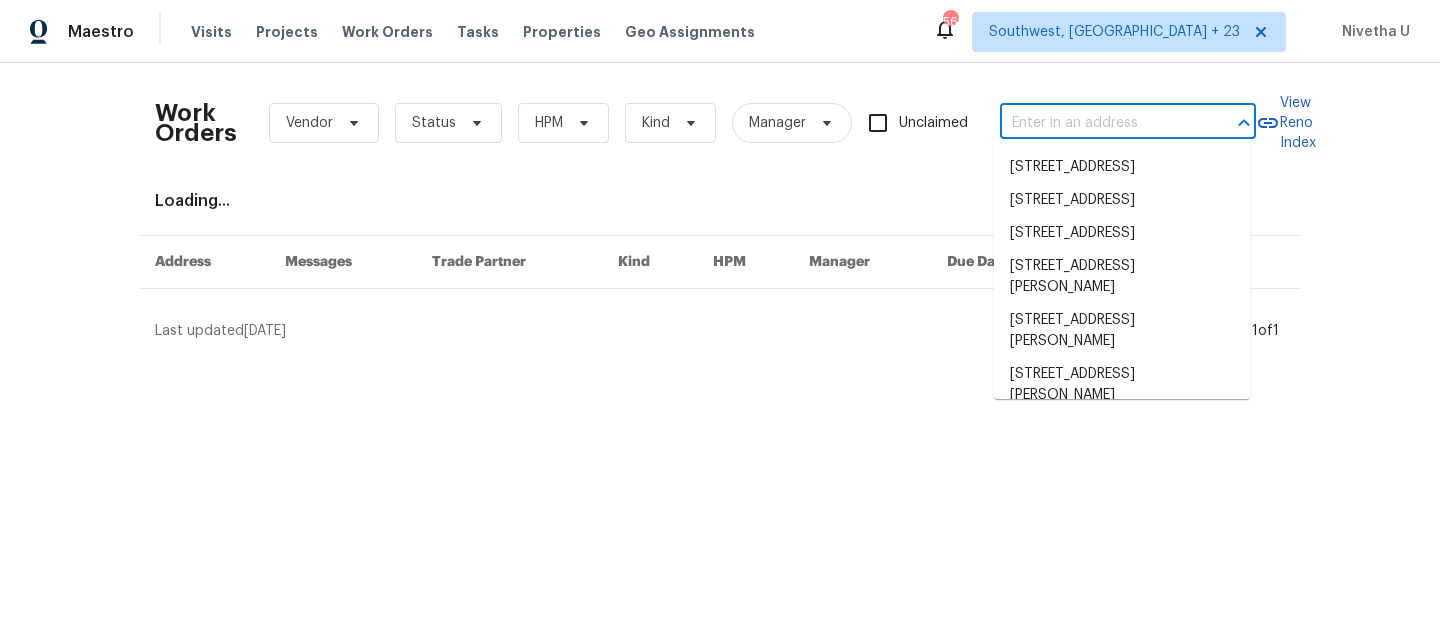 click at bounding box center (1100, 123) 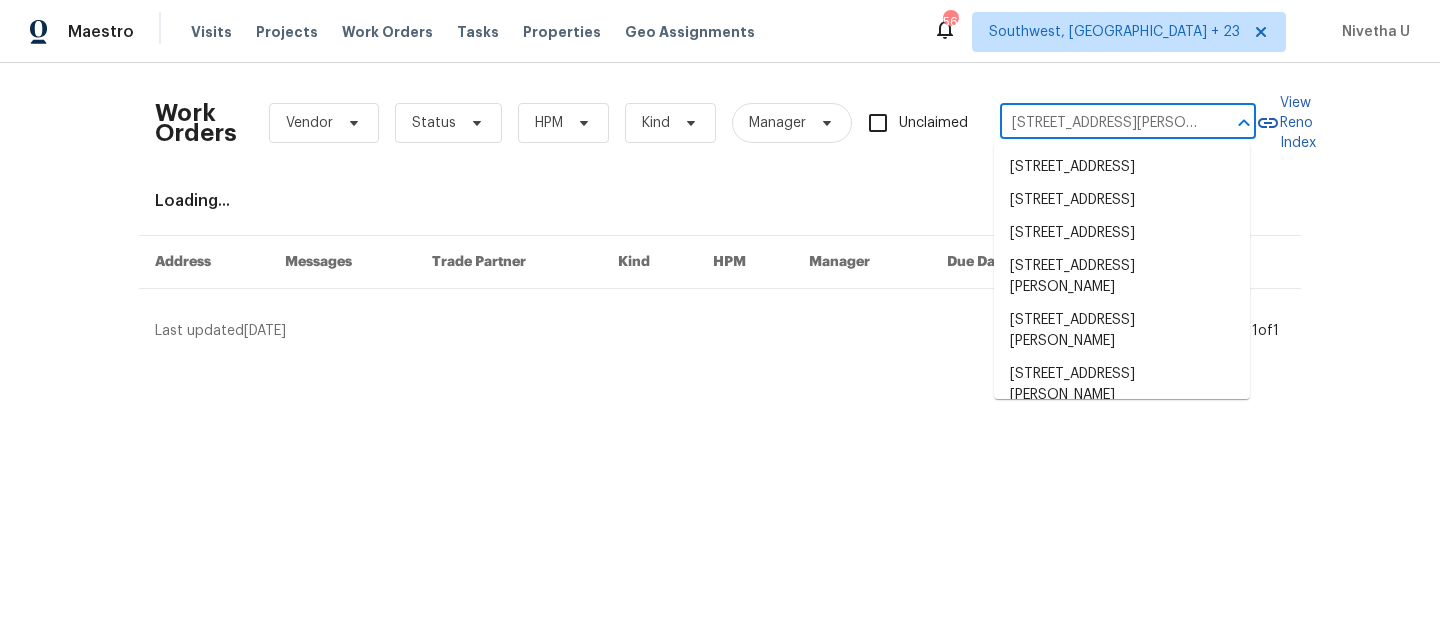 scroll, scrollTop: 0, scrollLeft: 75, axis: horizontal 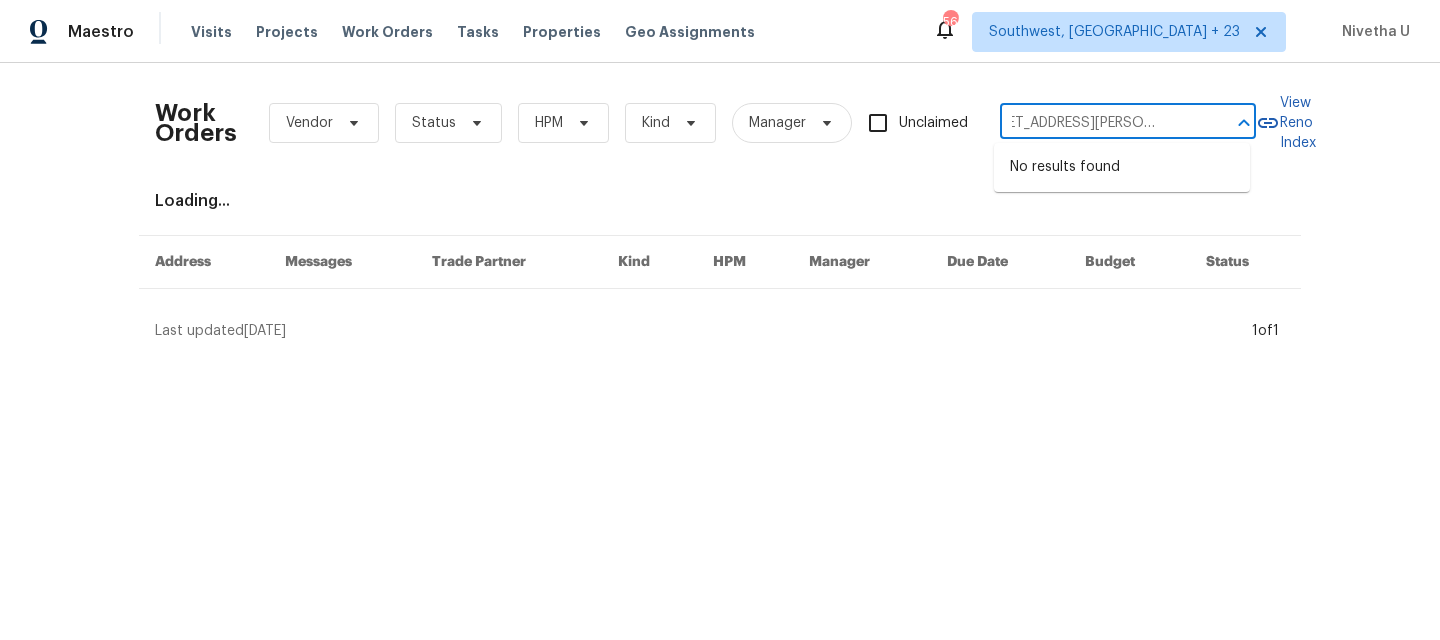 type on "12803 Shady Knoll Ln Cypress, TX 77429" 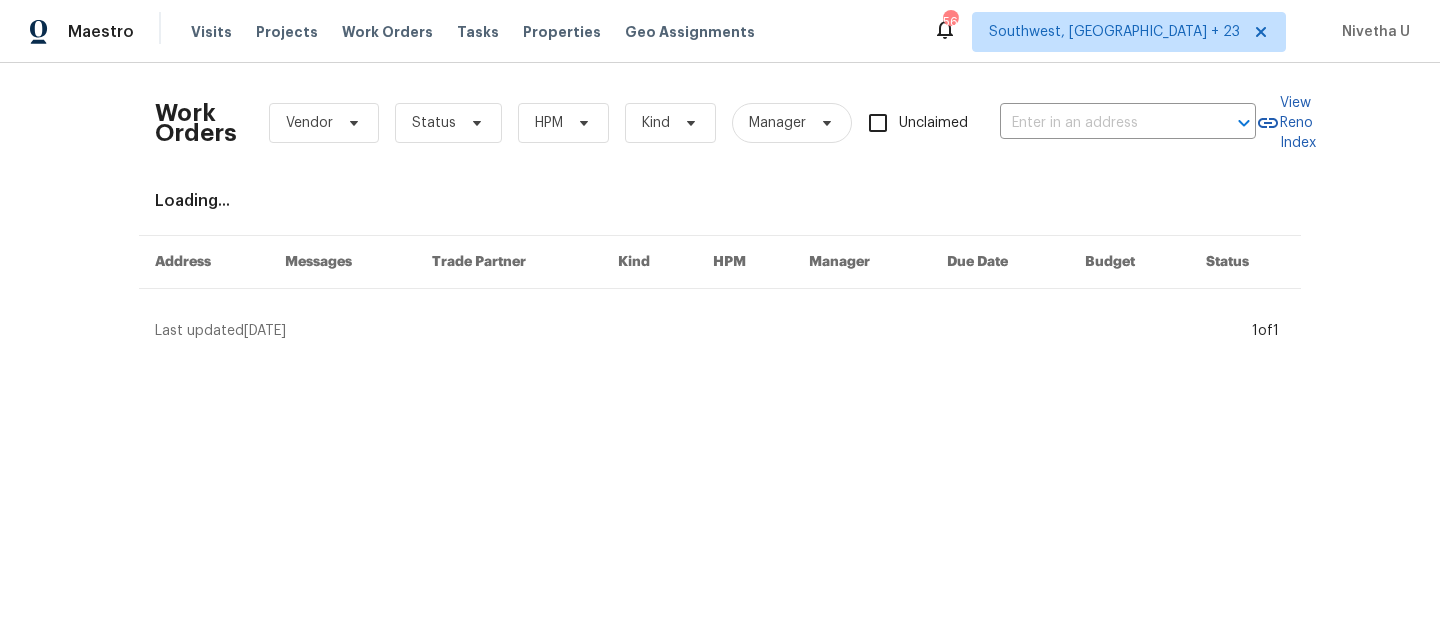 scroll, scrollTop: 0, scrollLeft: 0, axis: both 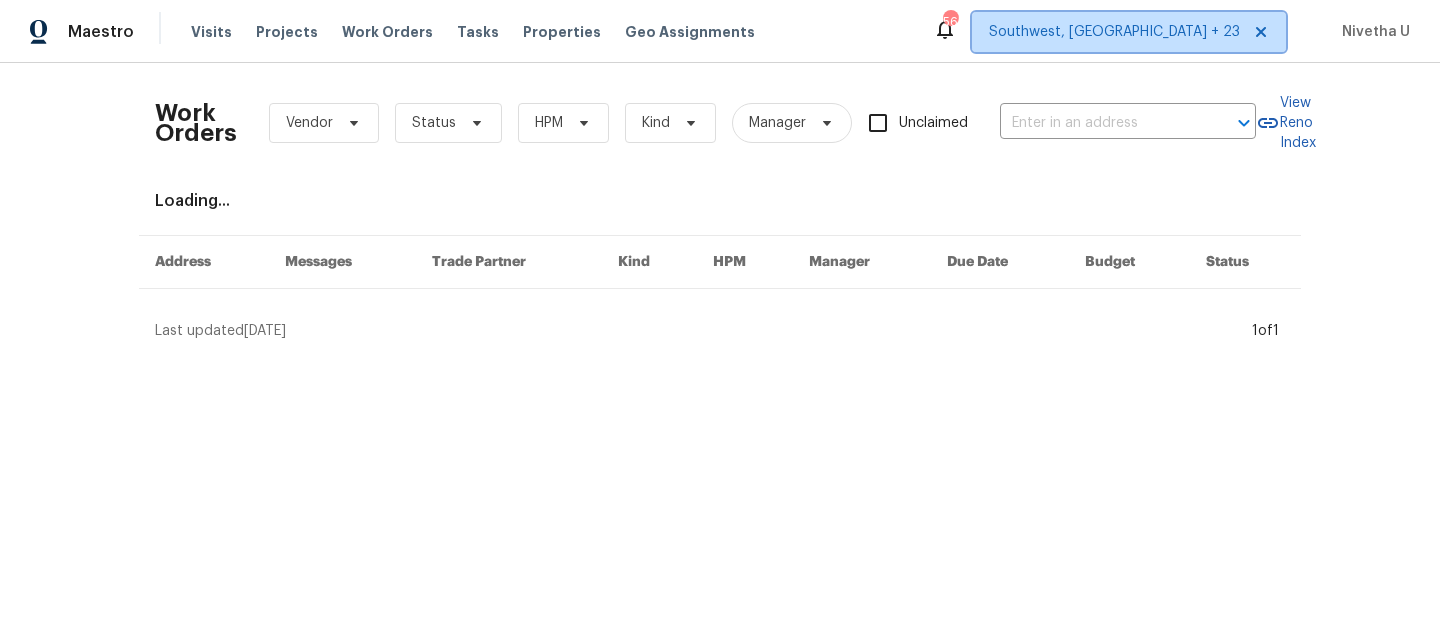 click on "Southwest, FL + 23" at bounding box center (1114, 32) 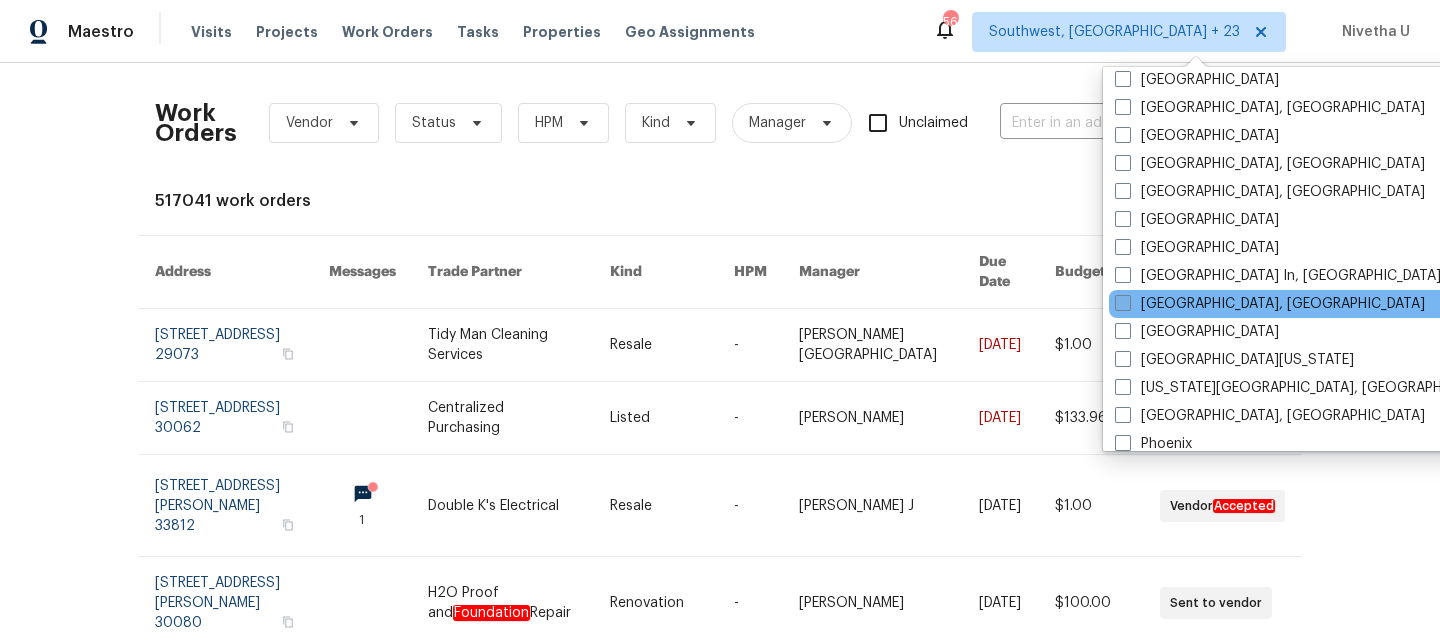 scroll, scrollTop: 963, scrollLeft: 0, axis: vertical 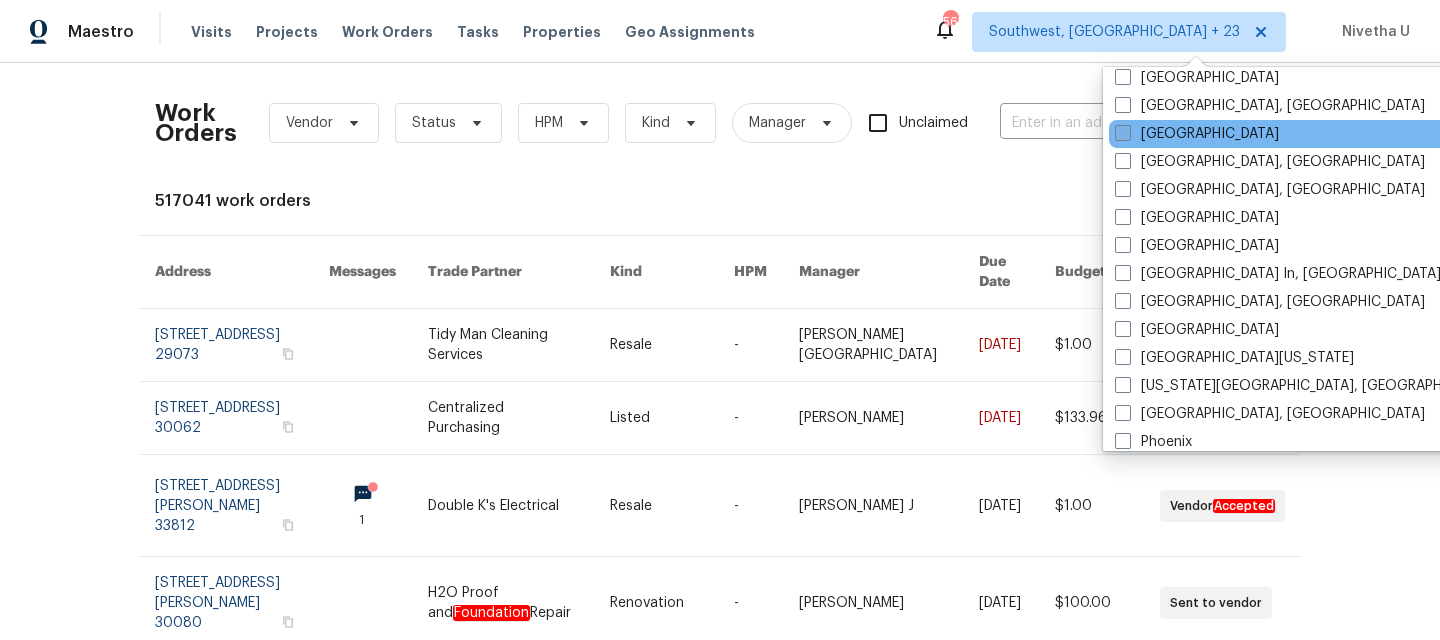 click on "Houston" at bounding box center [1197, 134] 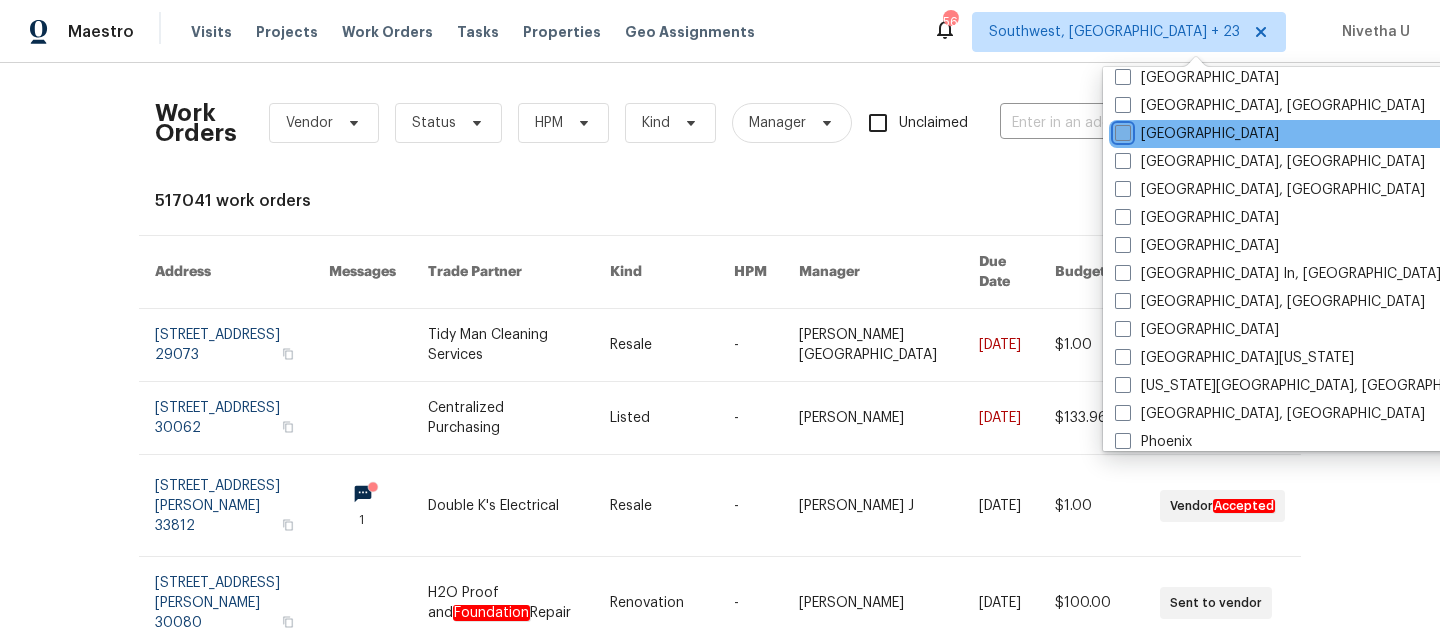 click on "Houston" at bounding box center [1121, 130] 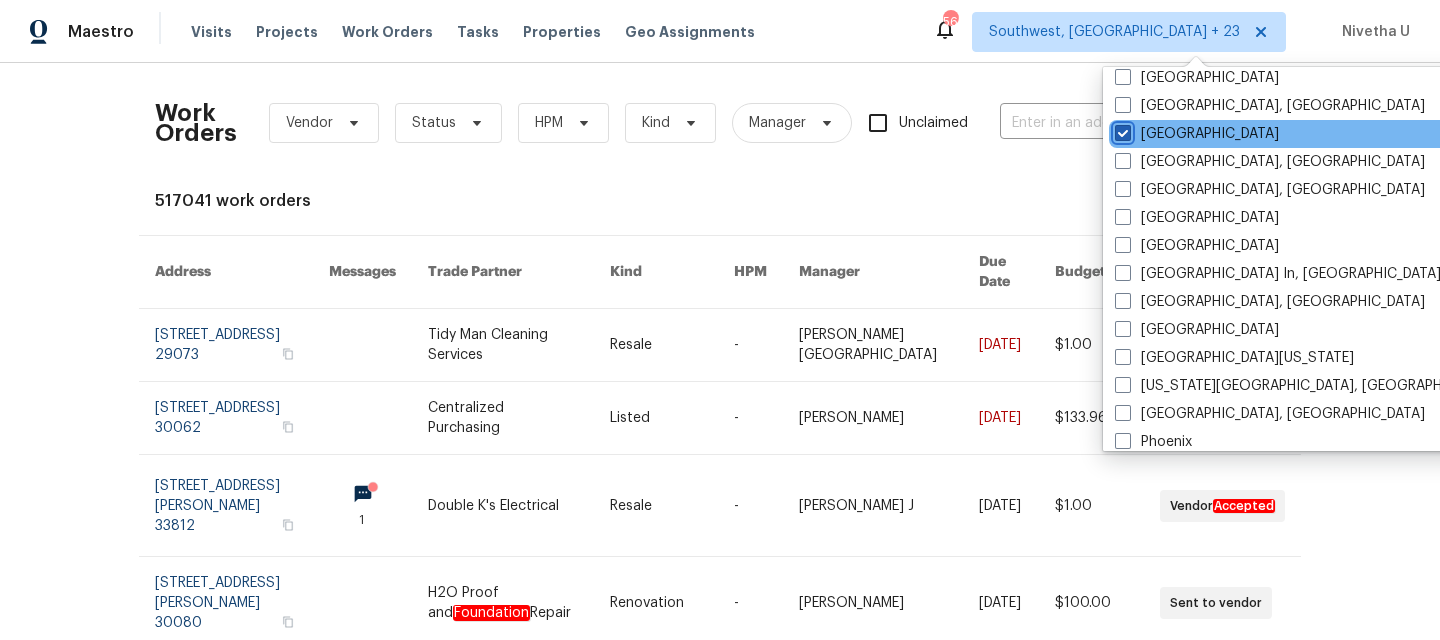 checkbox on "true" 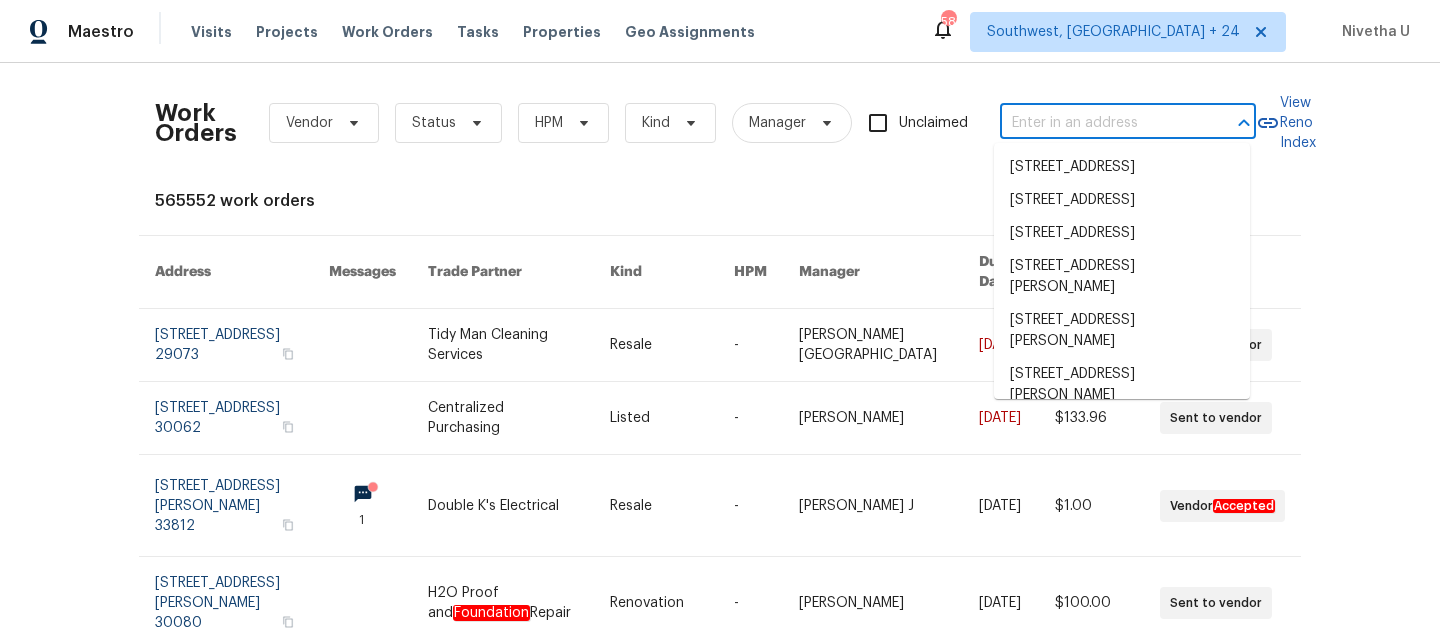 click at bounding box center [1100, 123] 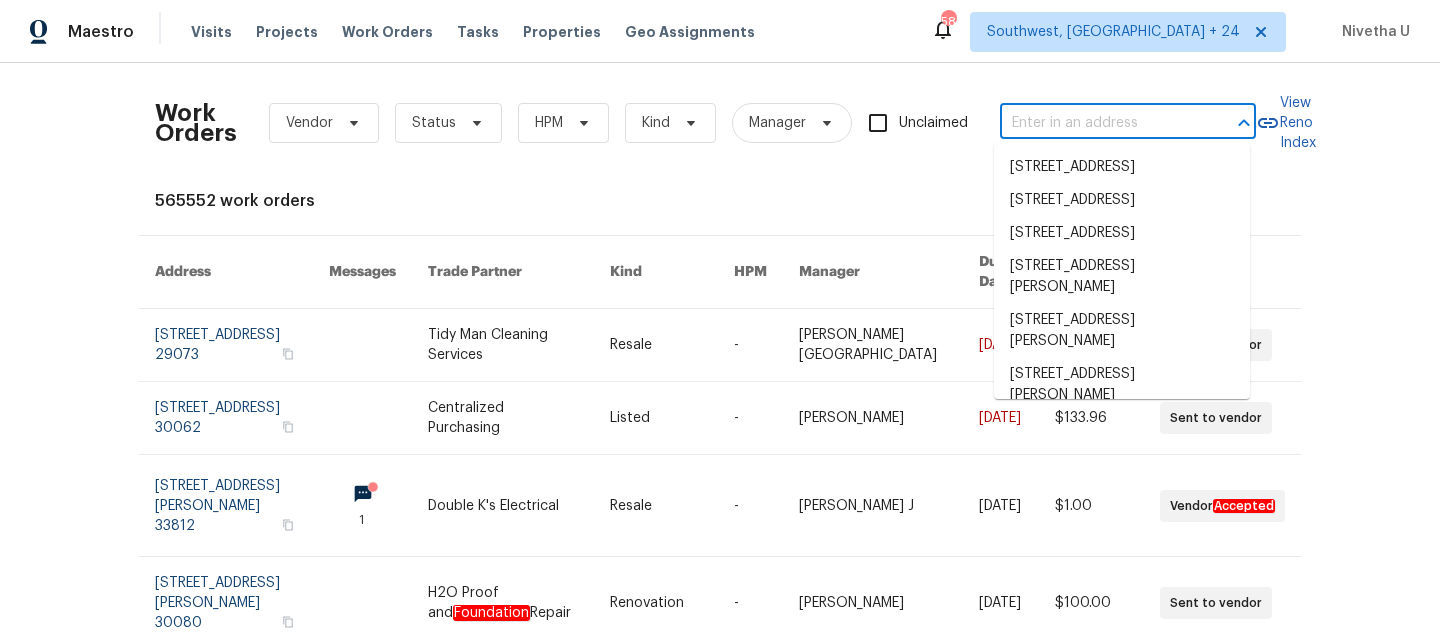 paste on "12803 Shady Knoll Ln Cypress, TX 77429" 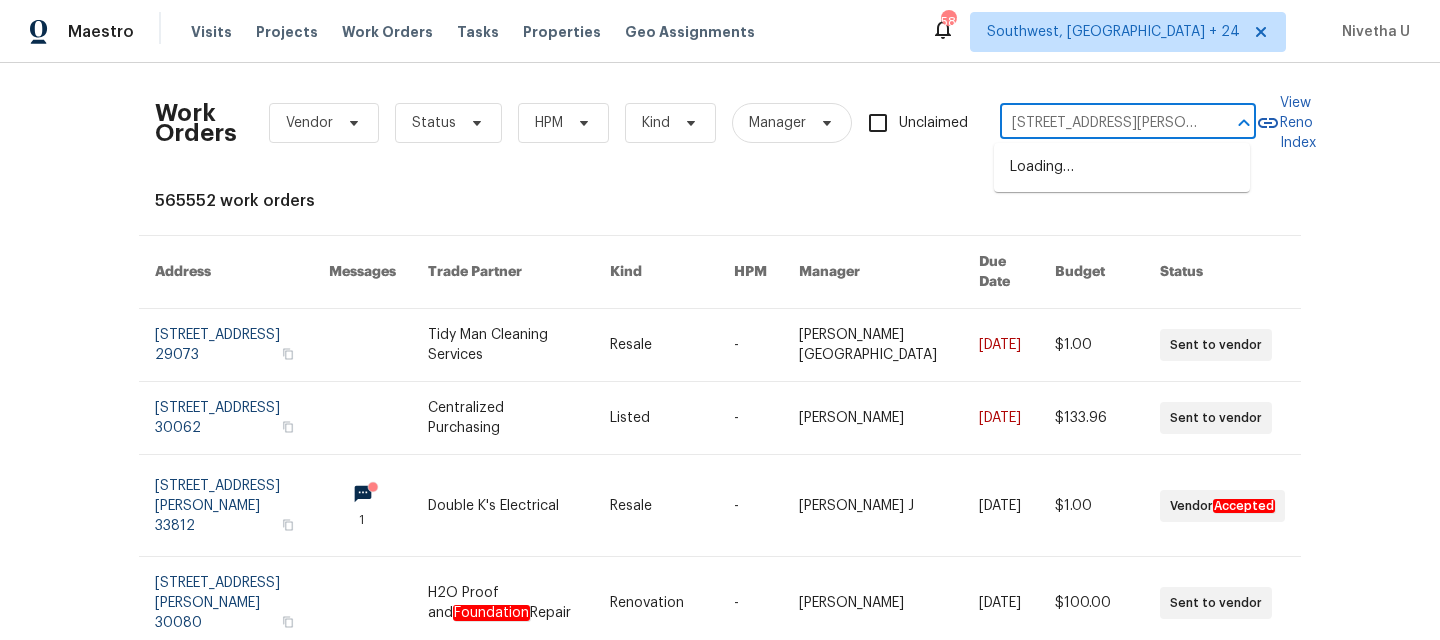 scroll, scrollTop: 0, scrollLeft: 75, axis: horizontal 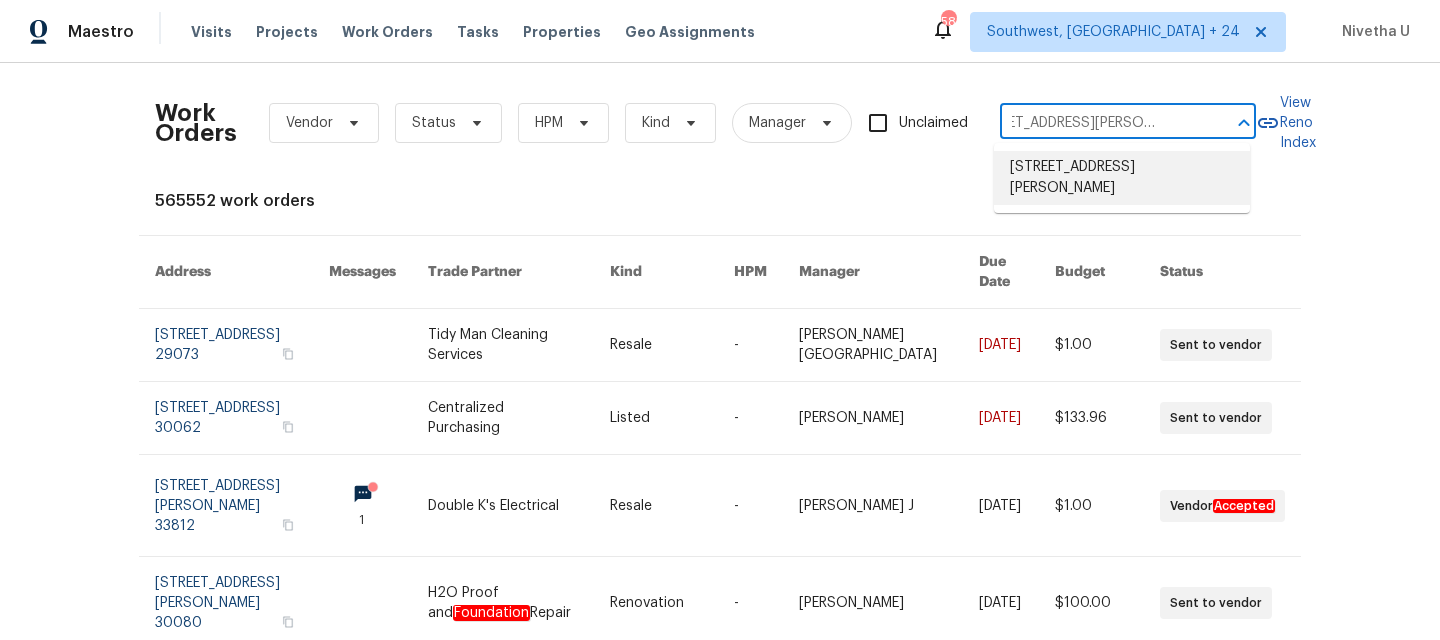 click on "12803 Shady Knoll Ln, Cypress, TX 77429" at bounding box center (1122, 178) 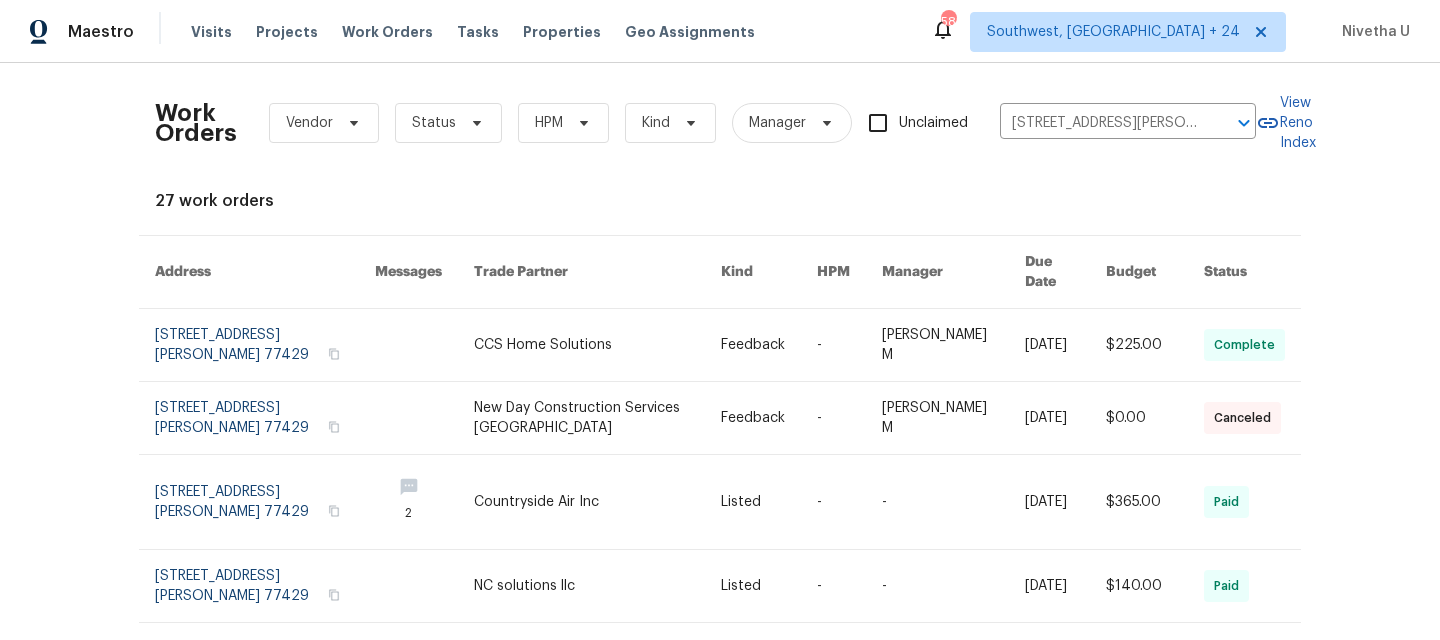 click at bounding box center (265, 345) 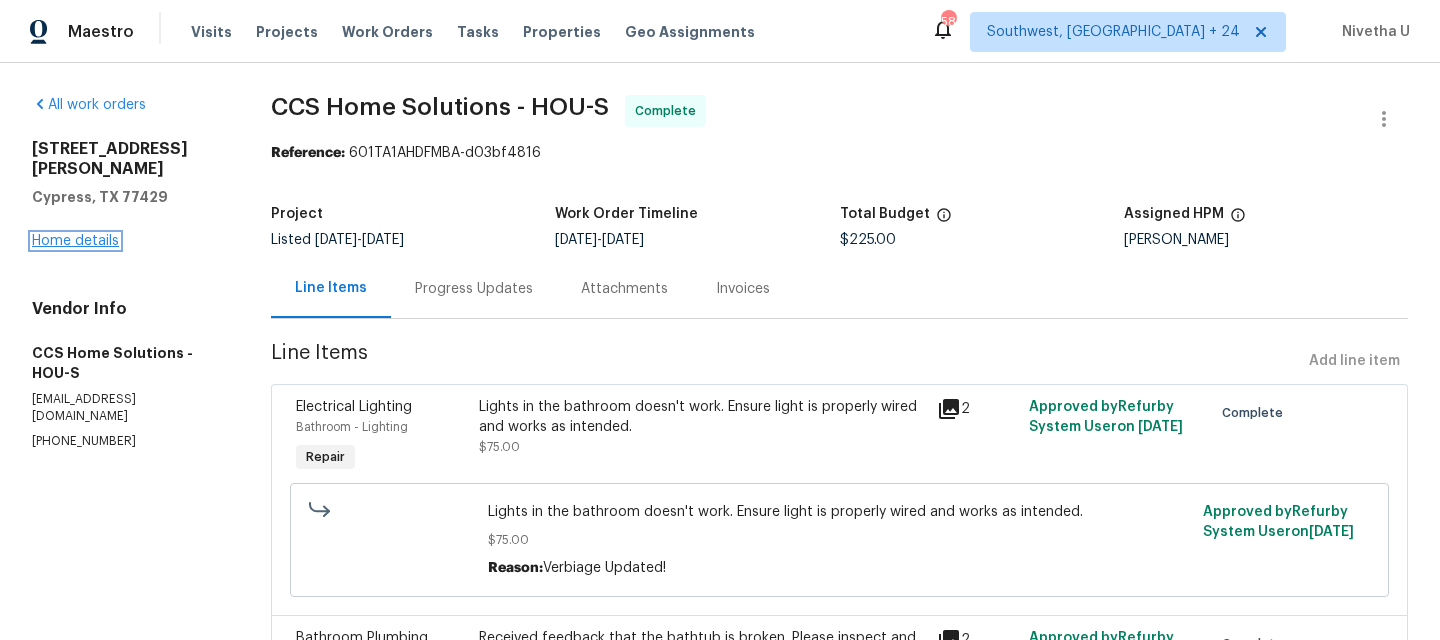 click on "Home details" at bounding box center (75, 241) 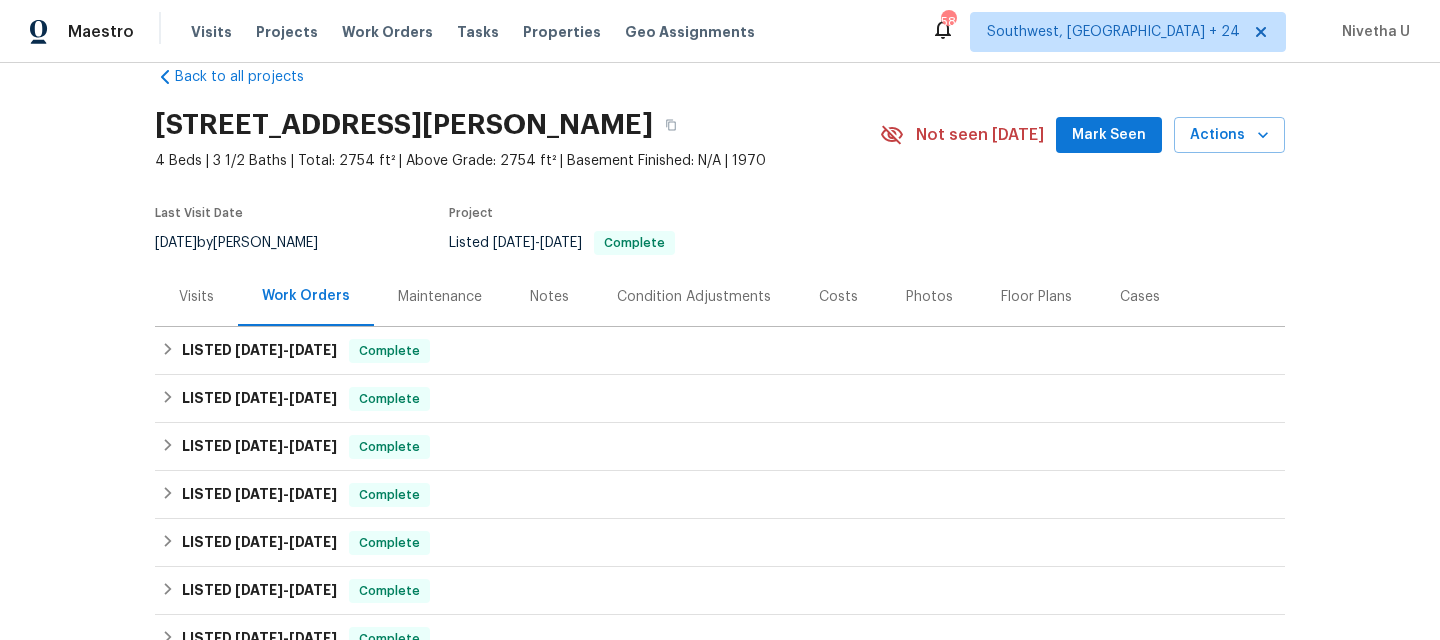 scroll, scrollTop: 0, scrollLeft: 0, axis: both 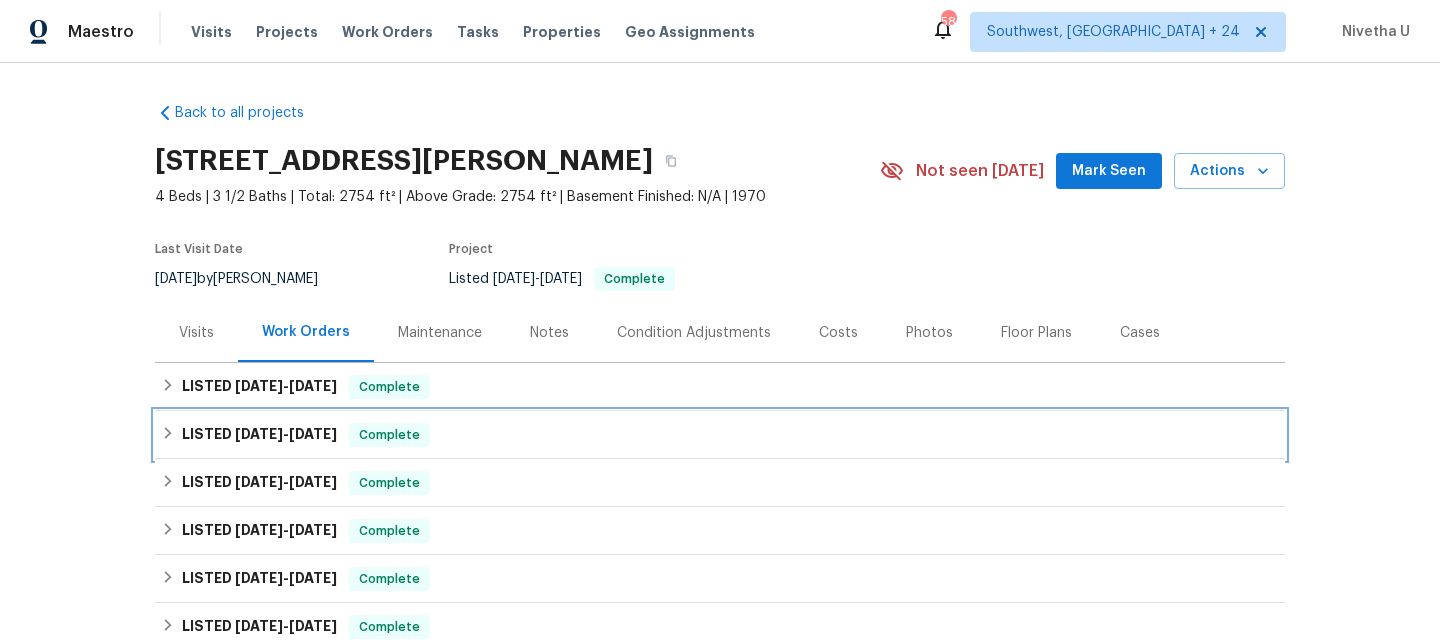click on "LISTED   5/16/25  -  5/29/25 Complete" at bounding box center (720, 435) 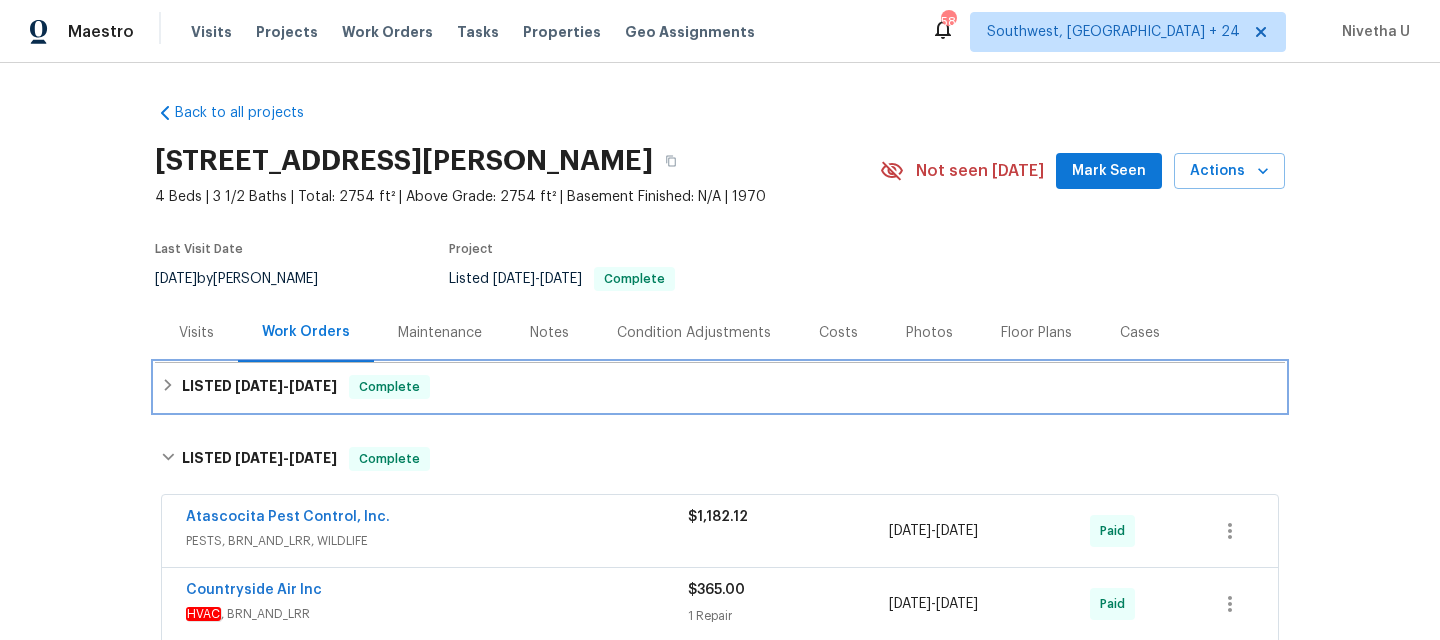 click on "LISTED   7/9/25  -  7/18/25 Complete" at bounding box center (720, 387) 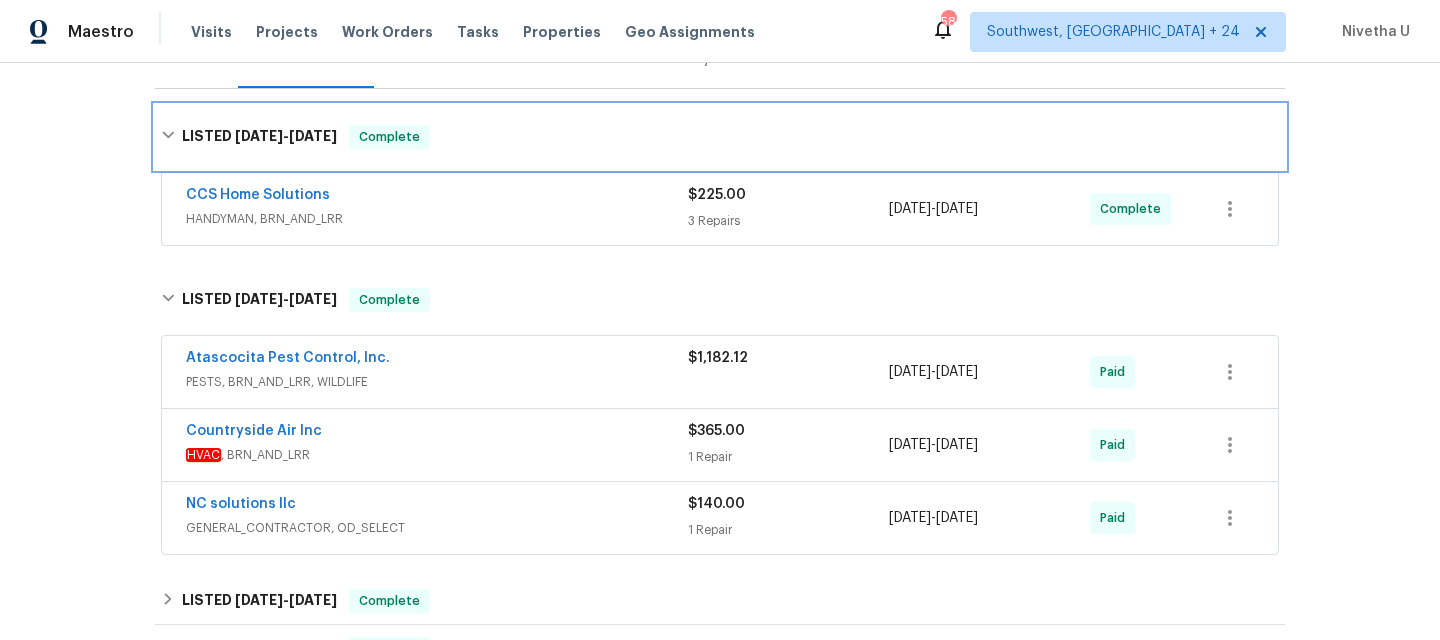 scroll, scrollTop: 272, scrollLeft: 0, axis: vertical 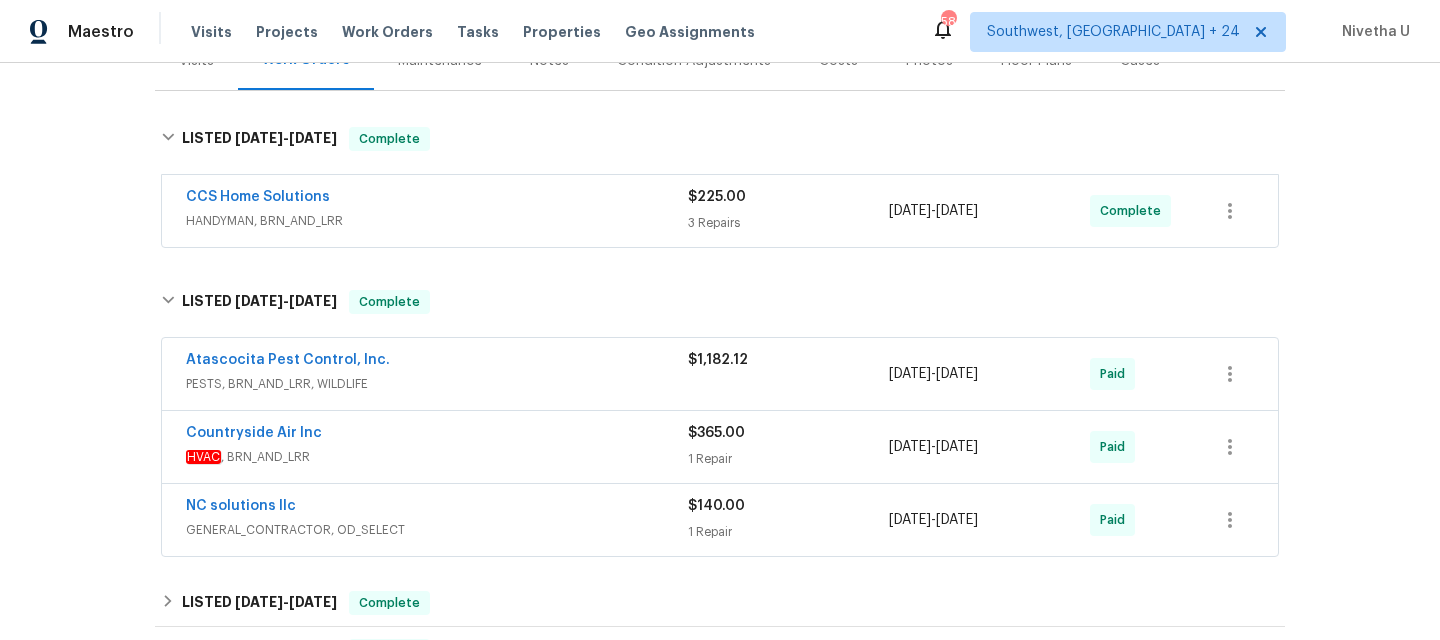 click on "NC solutions llc" at bounding box center (437, 508) 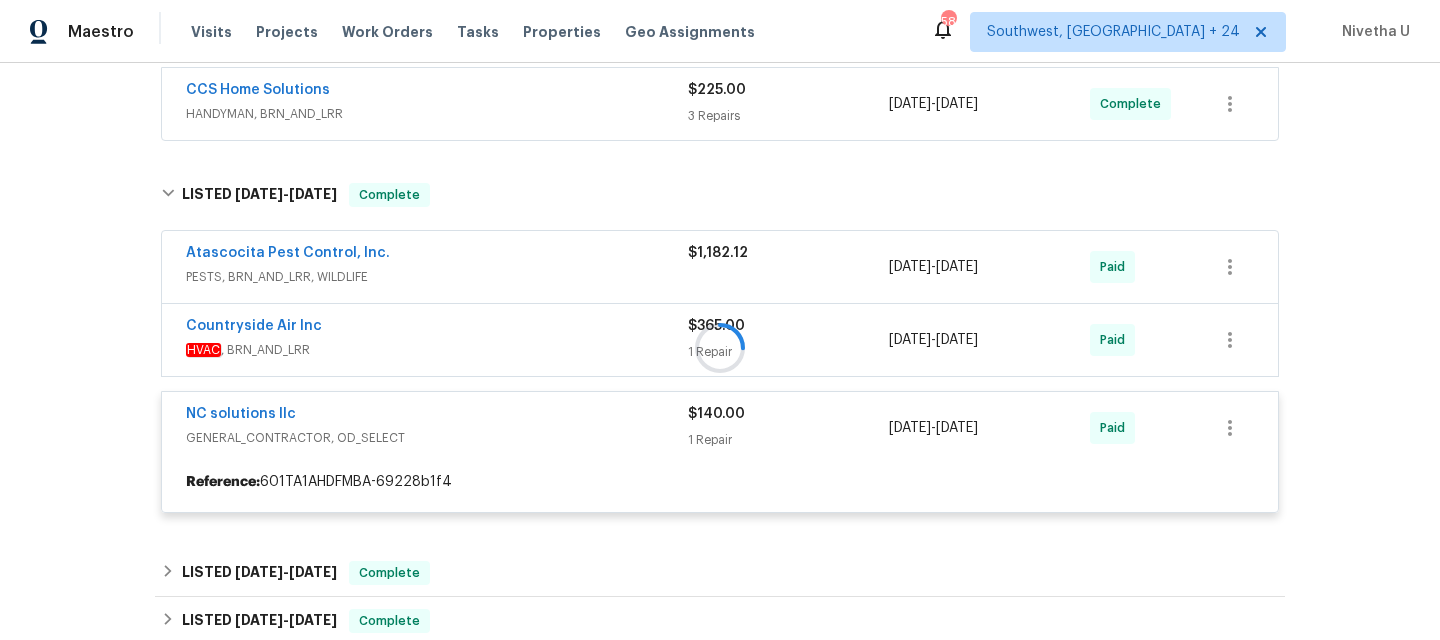 scroll, scrollTop: 488, scrollLeft: 0, axis: vertical 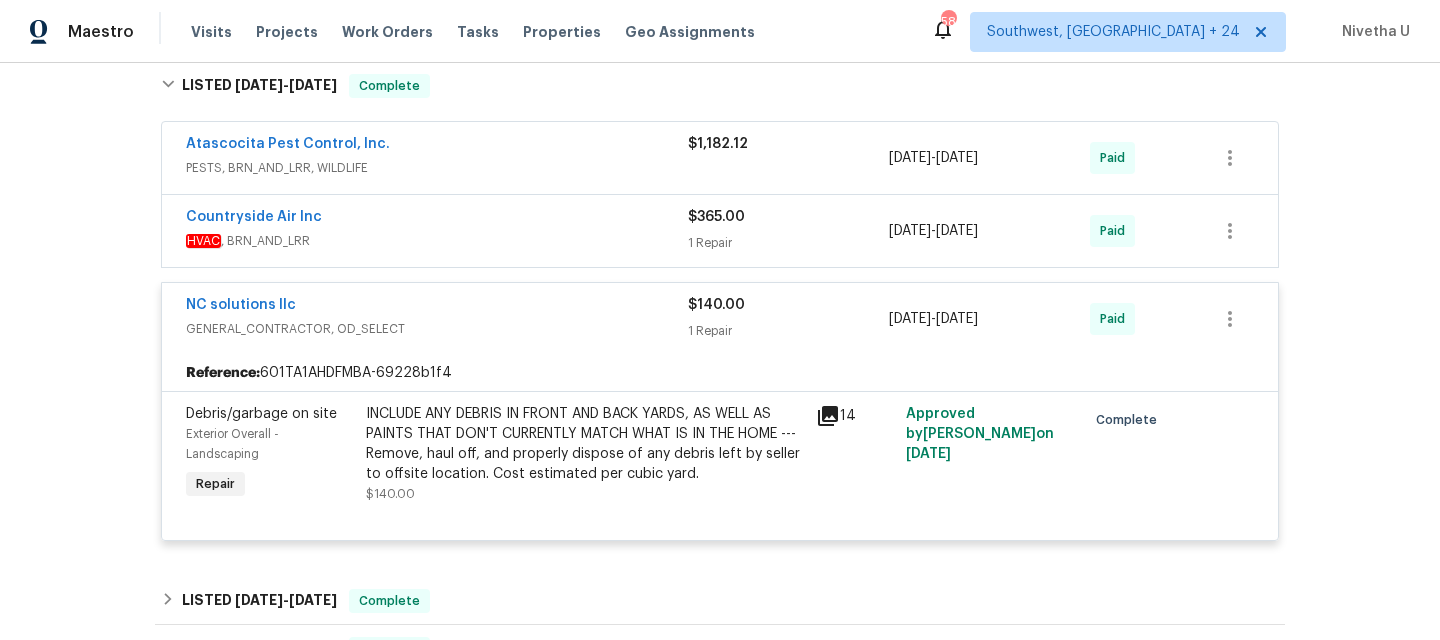 click on "Countryside Air Inc" at bounding box center [437, 219] 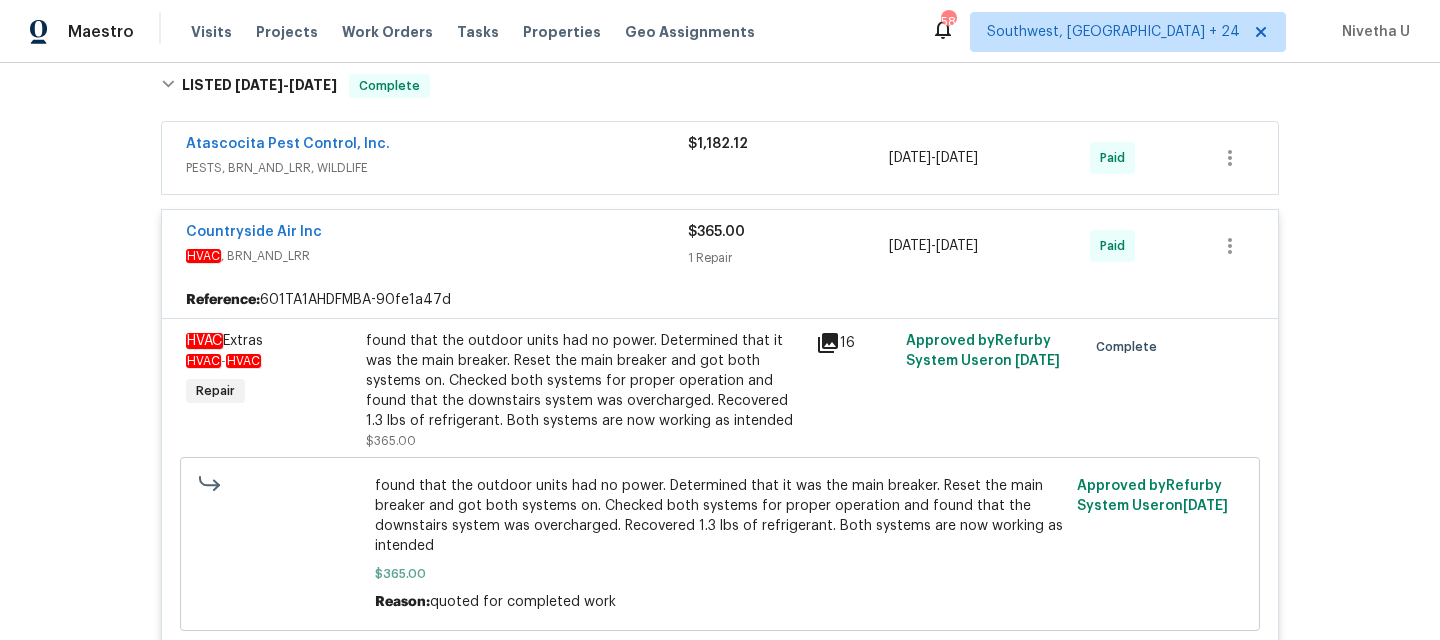 click on "PESTS, BRN_AND_LRR, WILDLIFE" at bounding box center [437, 168] 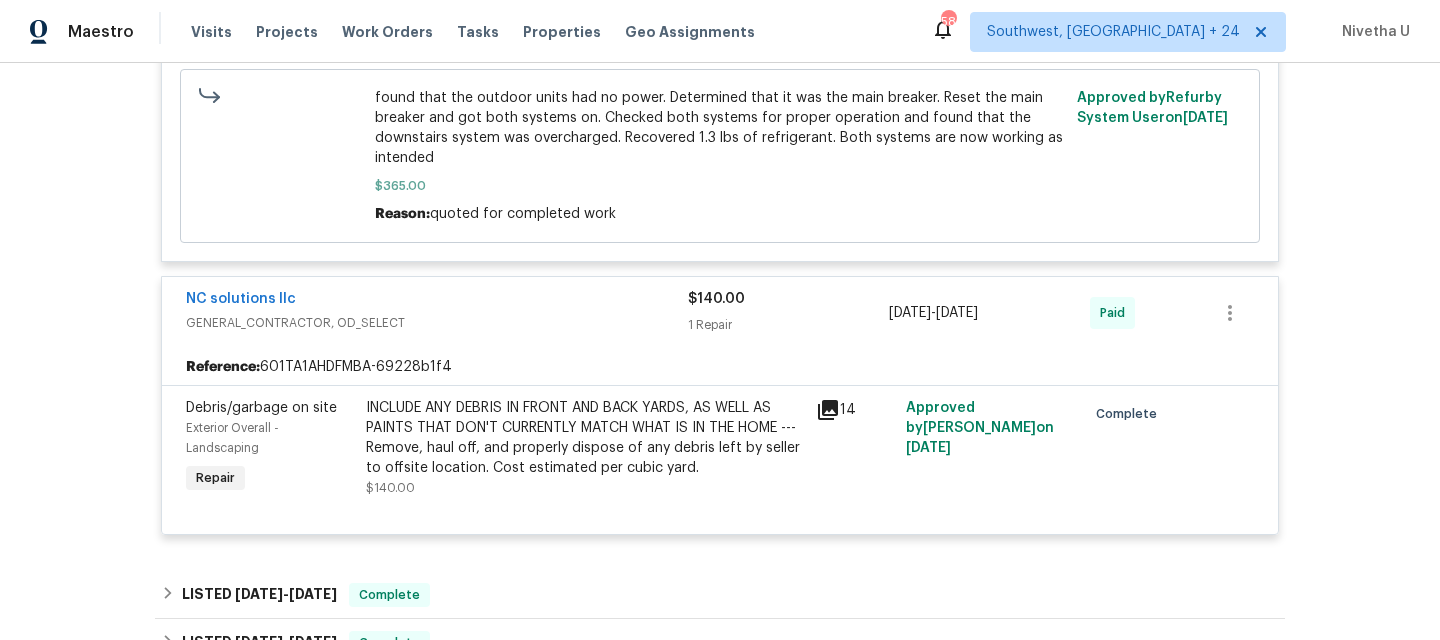 scroll, scrollTop: 1303, scrollLeft: 0, axis: vertical 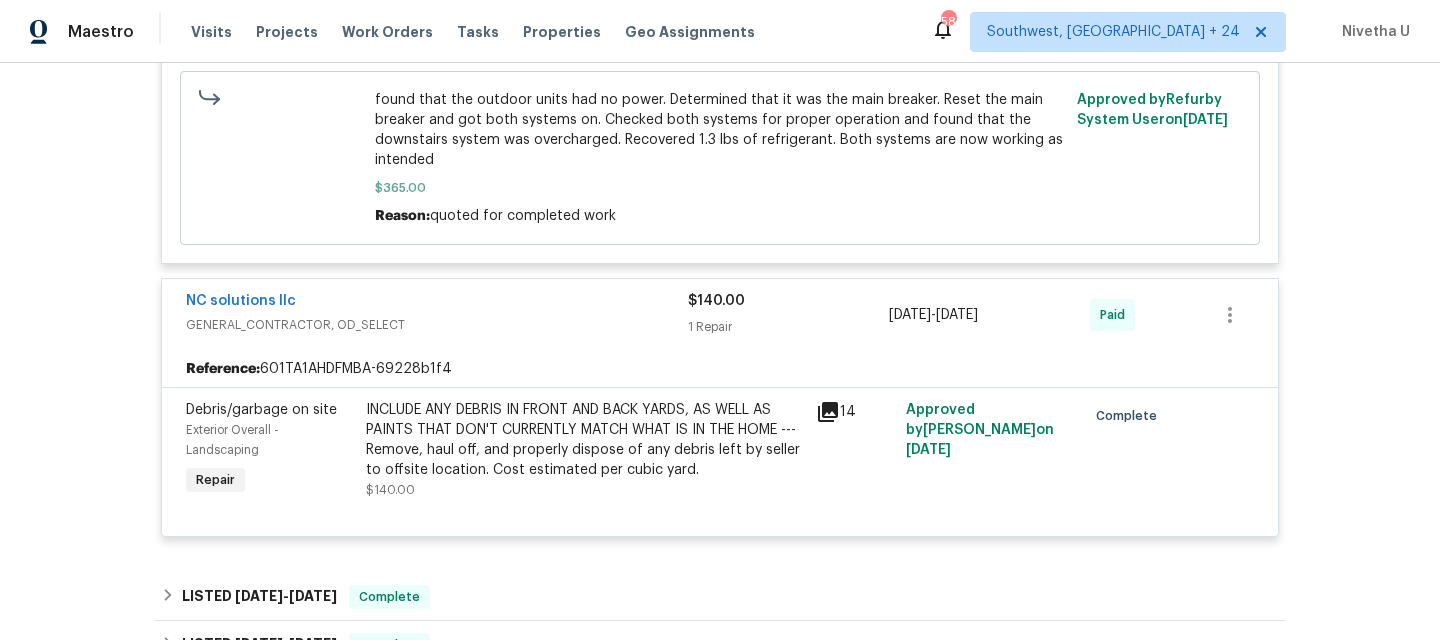 click on "GENERAL_CONTRACTOR, OD_SELECT" at bounding box center (437, 325) 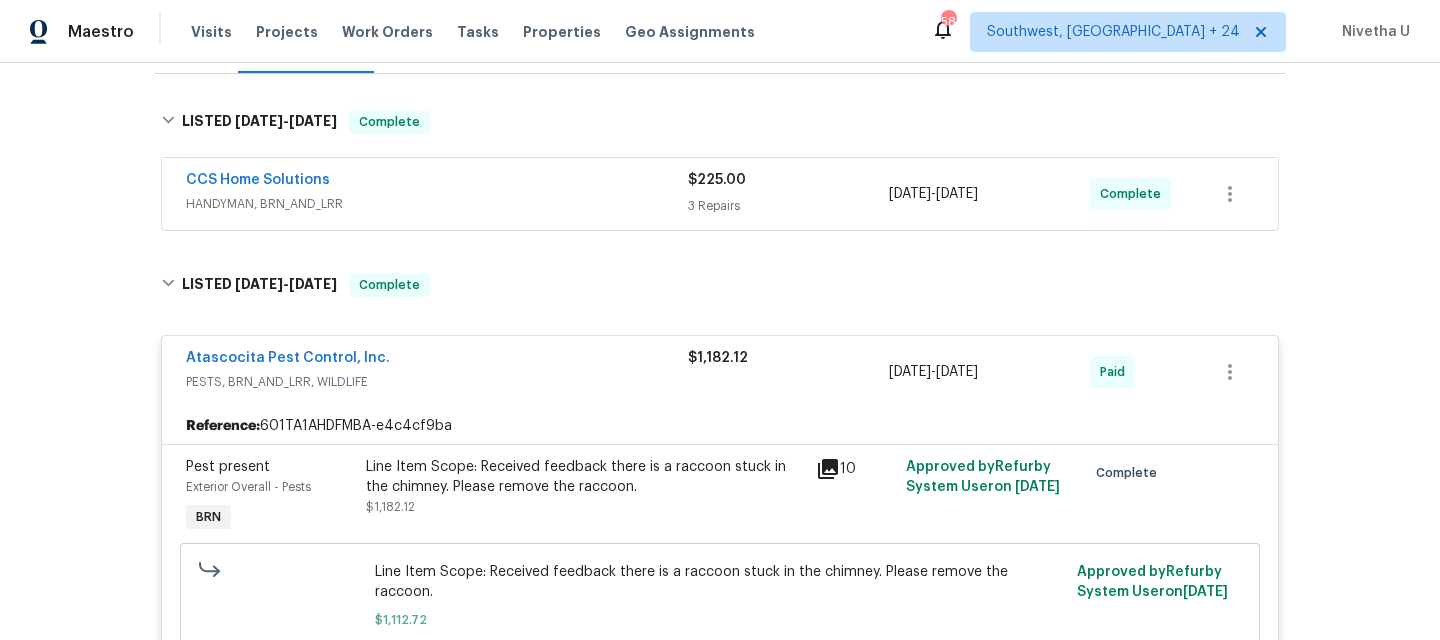 scroll, scrollTop: 262, scrollLeft: 0, axis: vertical 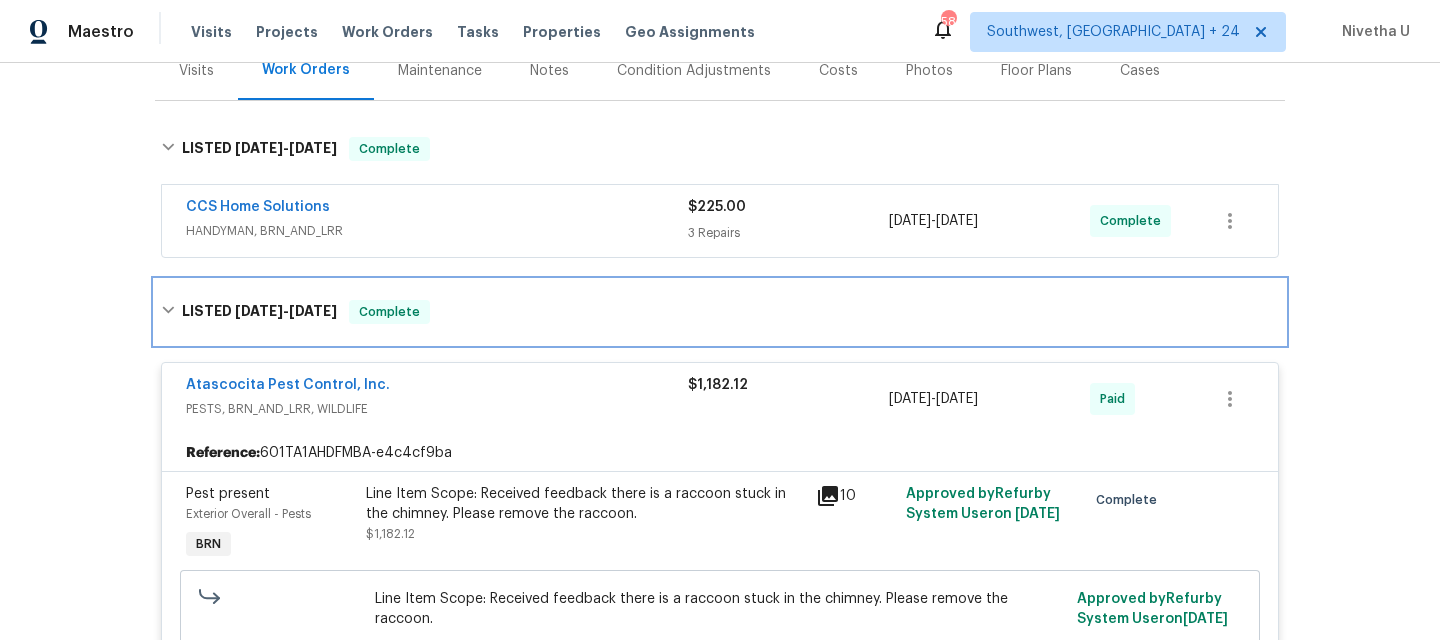 click on "LISTED   5/16/25  -  5/29/25 Complete" at bounding box center (720, 312) 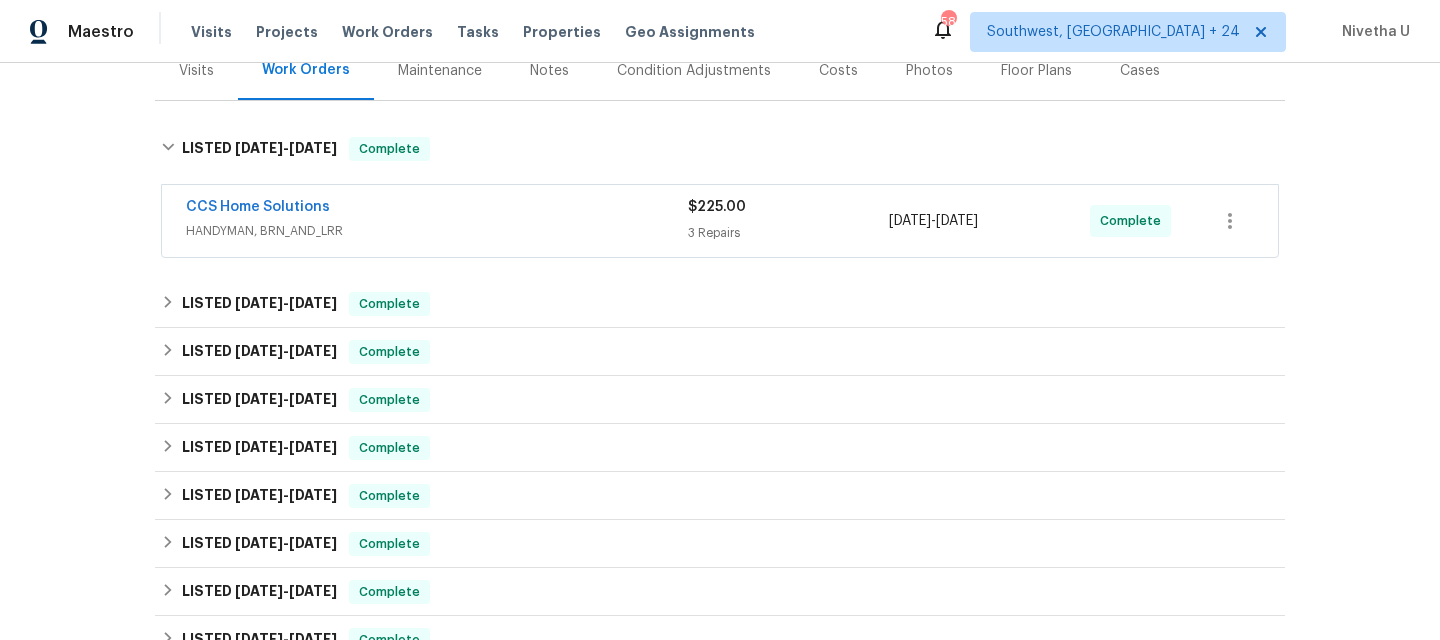 click on "HANDYMAN, BRN_AND_LRR" at bounding box center (437, 231) 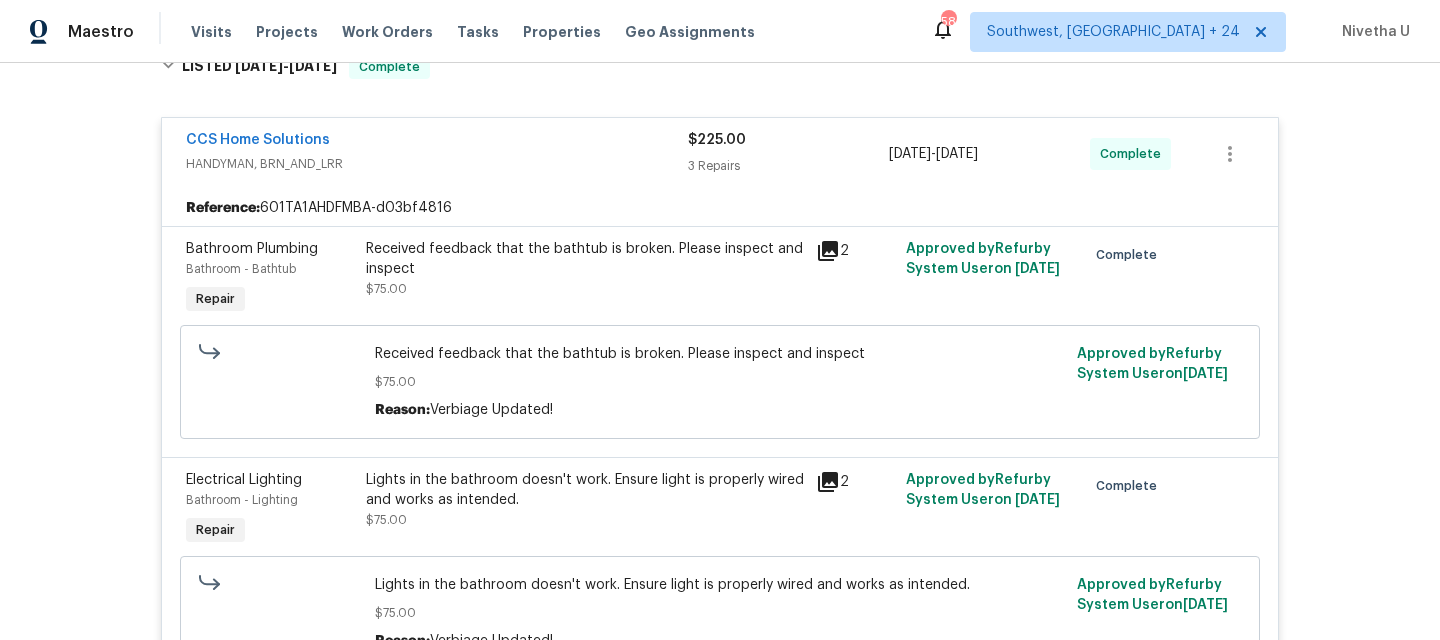 scroll, scrollTop: 346, scrollLeft: 0, axis: vertical 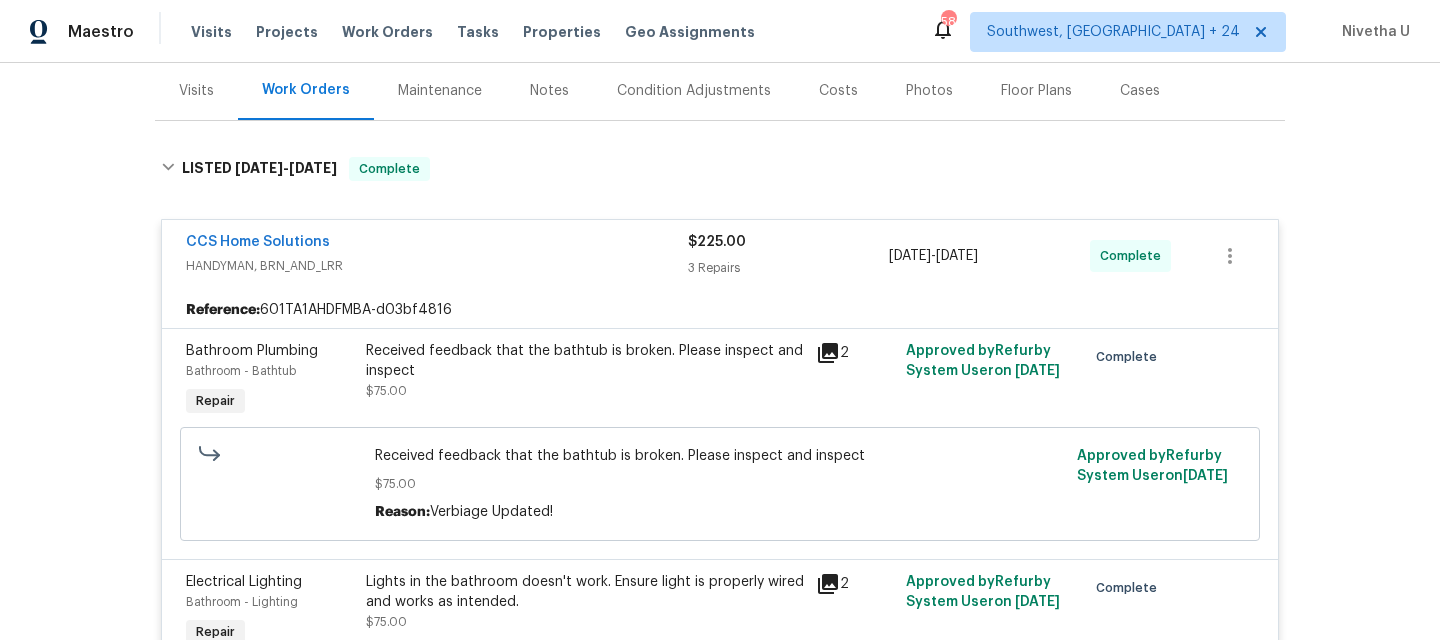 click on "HANDYMAN, BRN_AND_LRR" at bounding box center [437, 266] 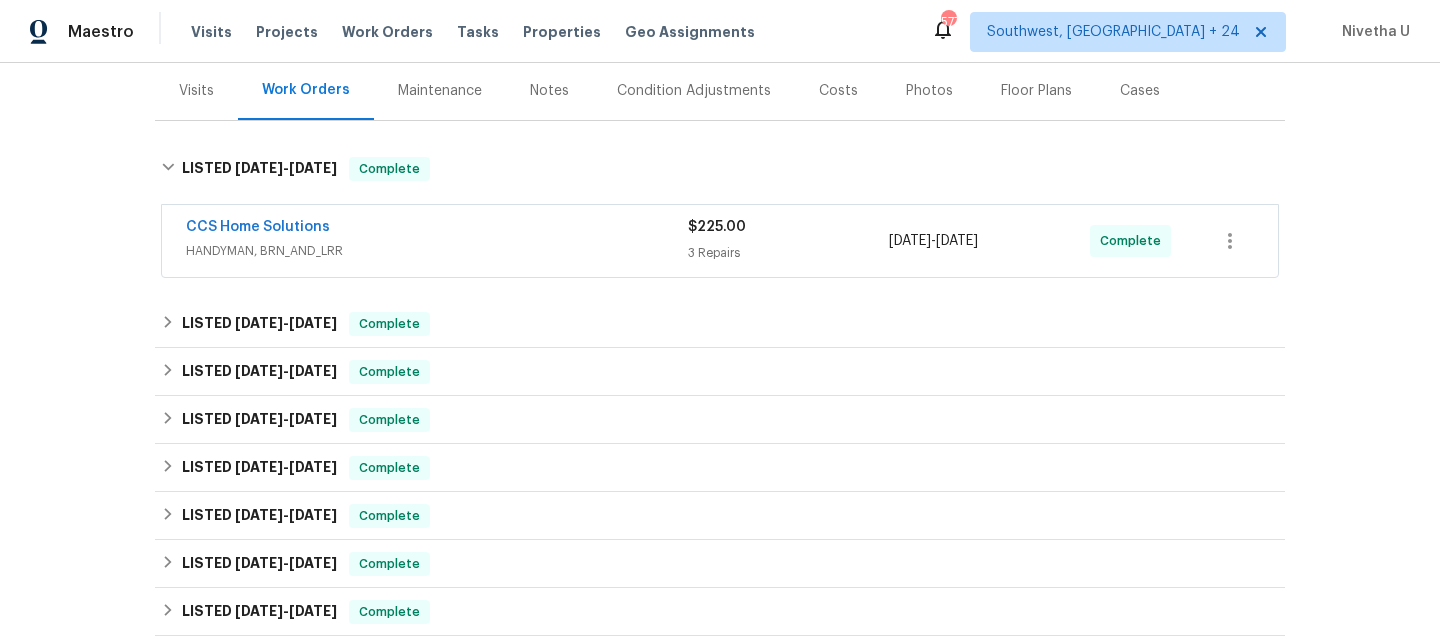 scroll, scrollTop: 0, scrollLeft: 0, axis: both 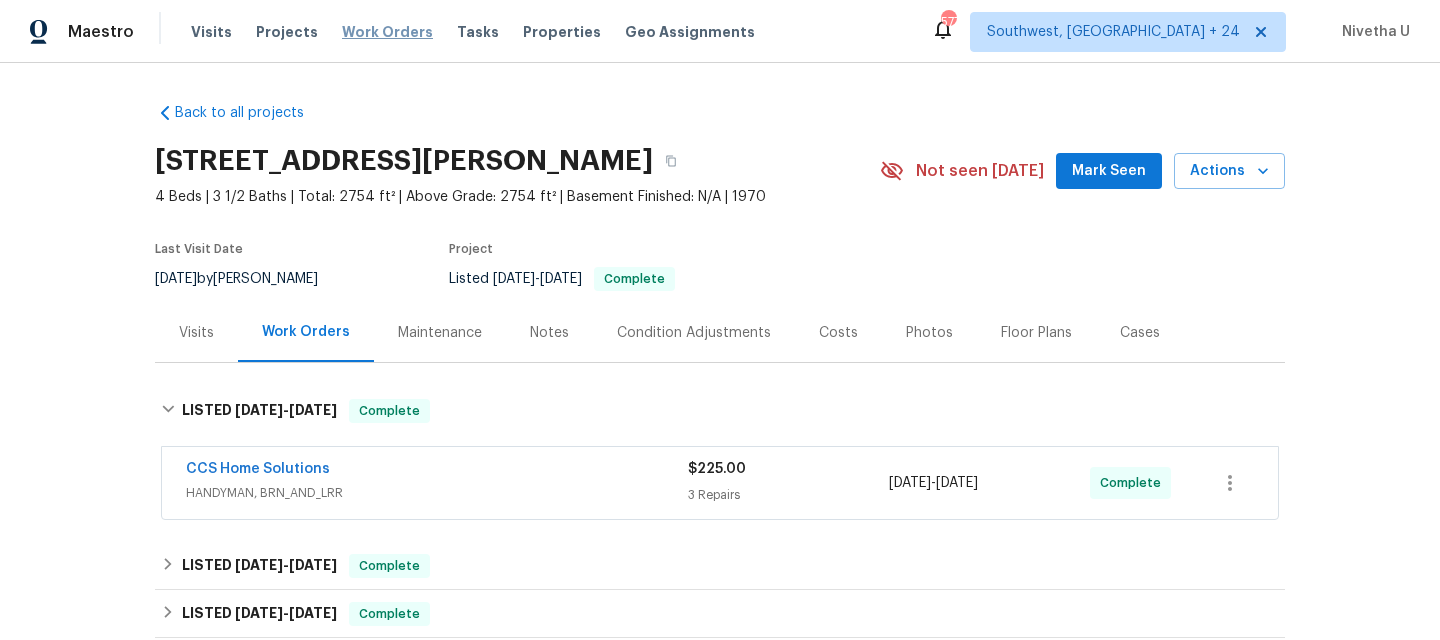 click on "Work Orders" at bounding box center [387, 32] 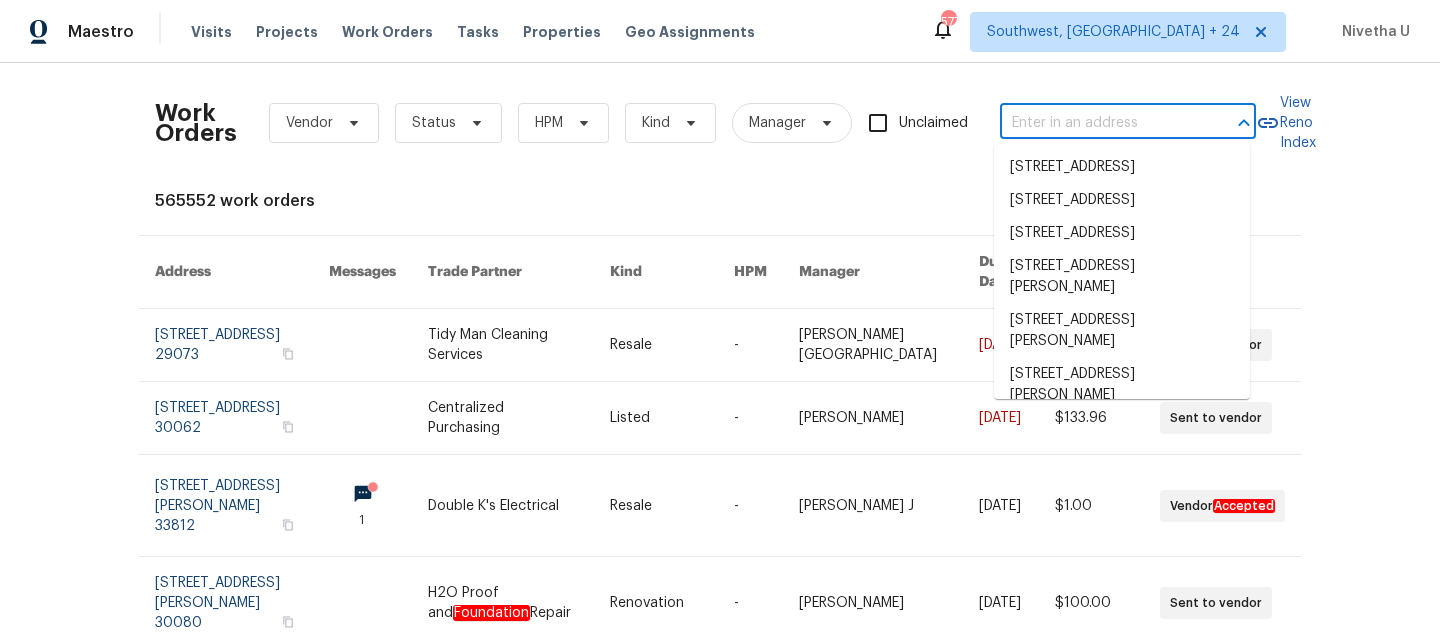 click at bounding box center (1100, 123) 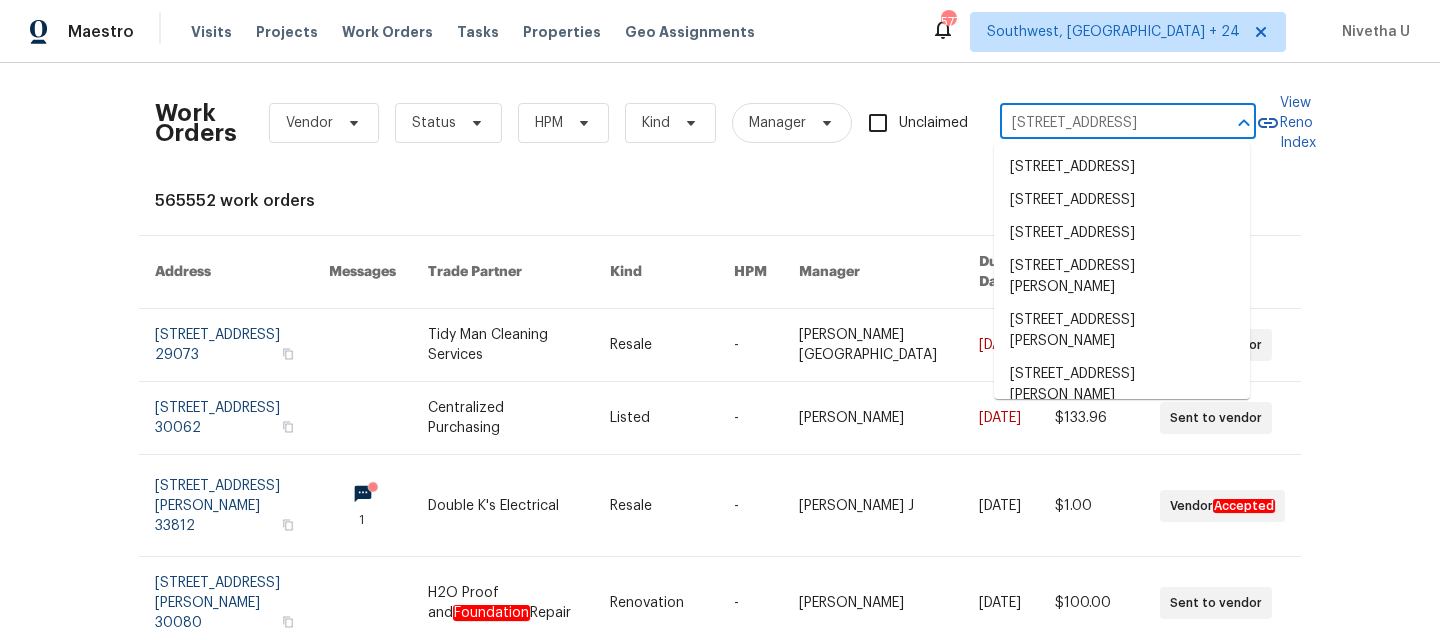 scroll, scrollTop: 0, scrollLeft: 116, axis: horizontal 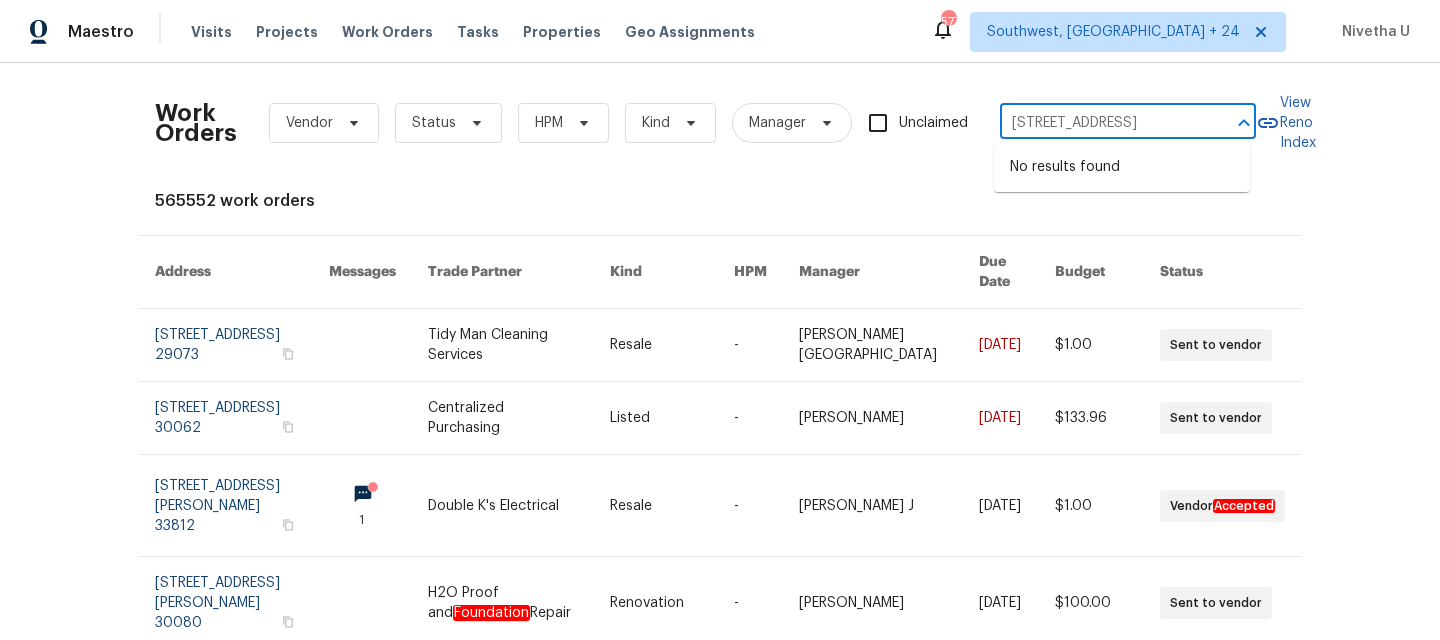 type on "16814 E Palm Beach Dr Queen Creek, AZ 85142" 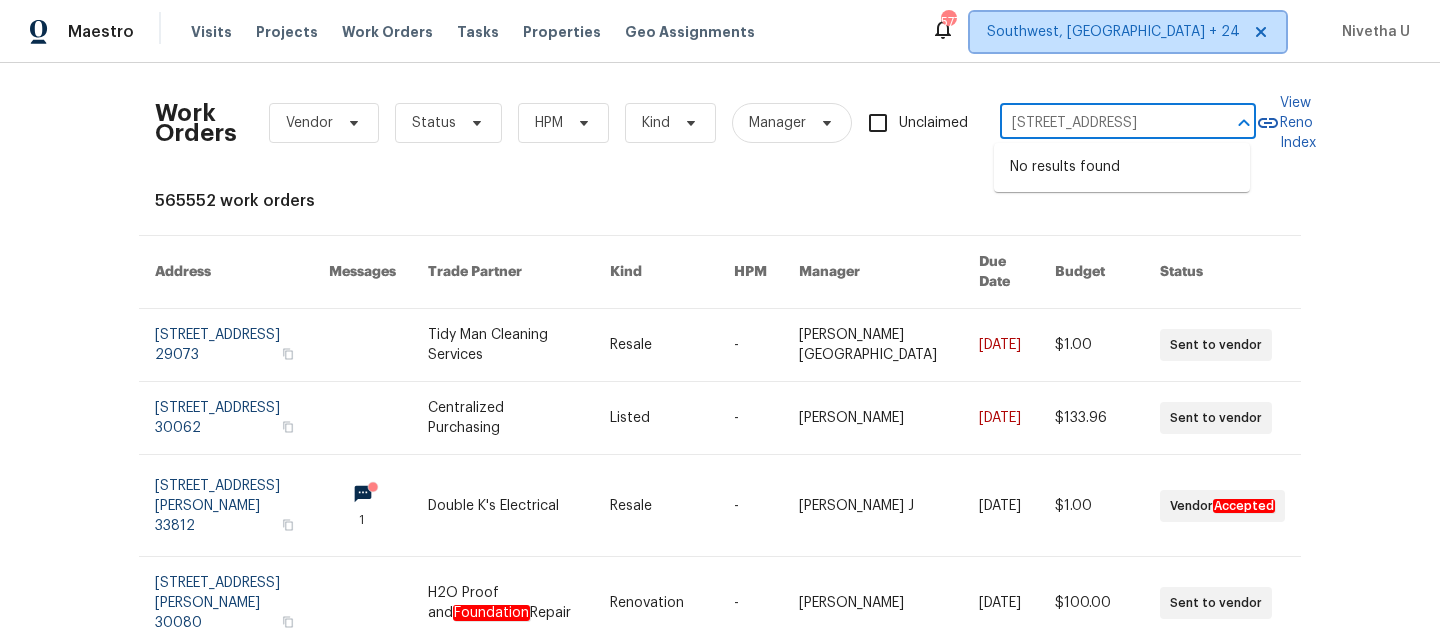 type 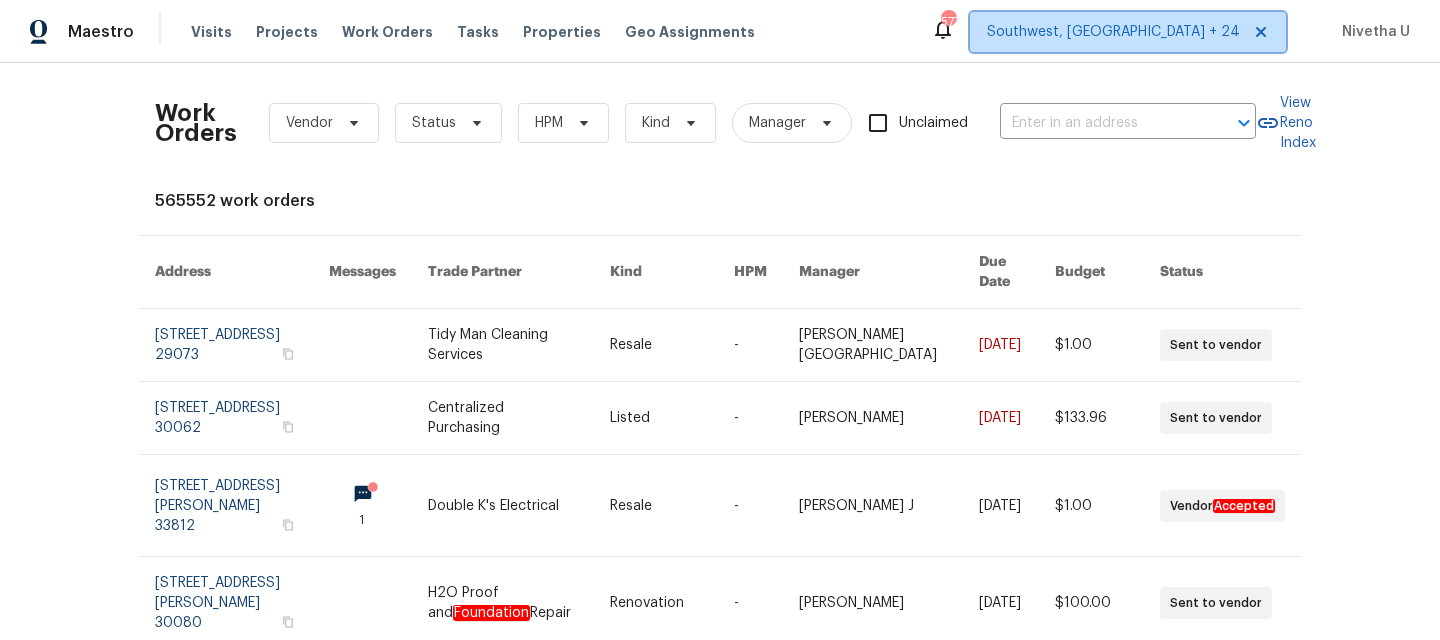 click on "Southwest, FL + 24" at bounding box center (1128, 32) 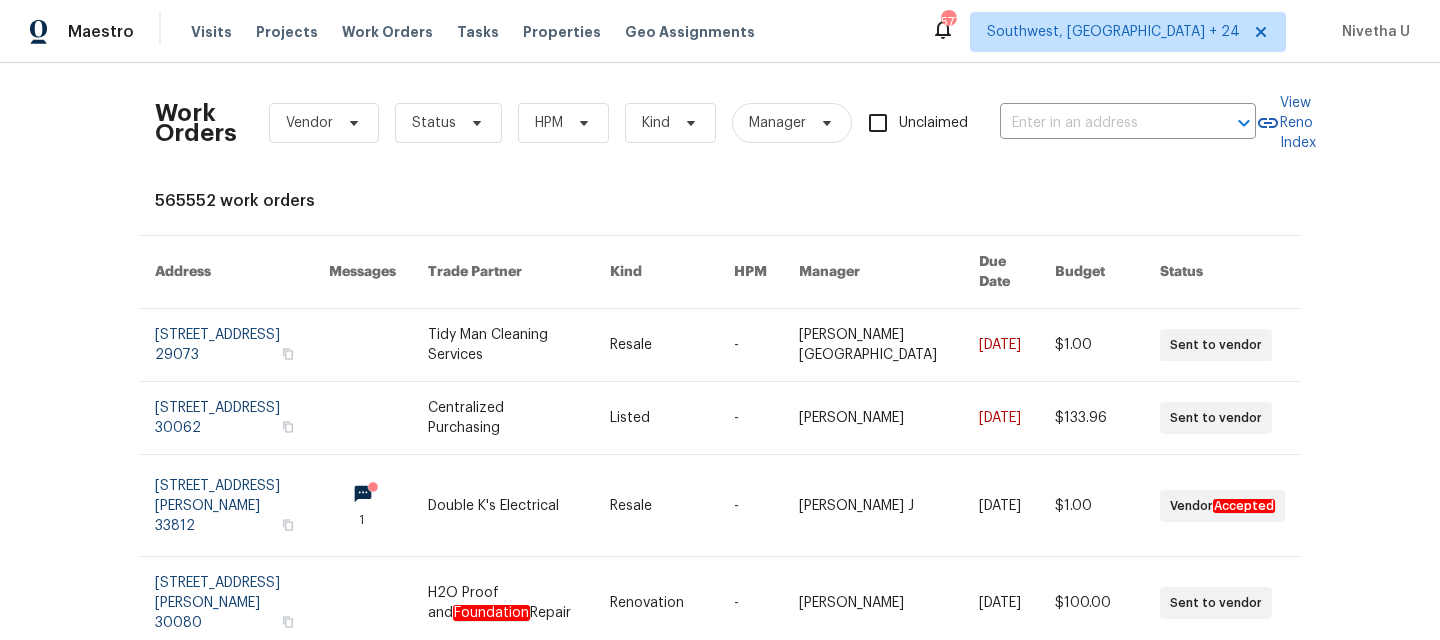 scroll, scrollTop: 0, scrollLeft: 0, axis: both 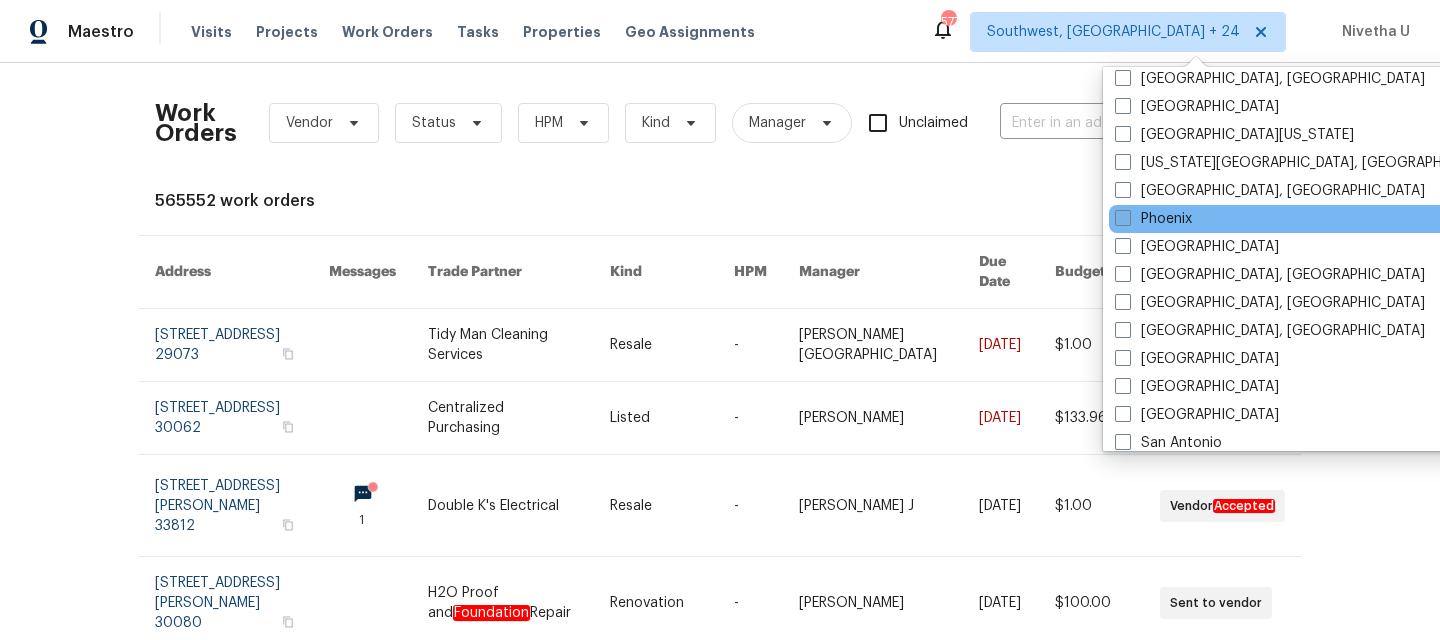 click on "Phoenix" at bounding box center (1153, 219) 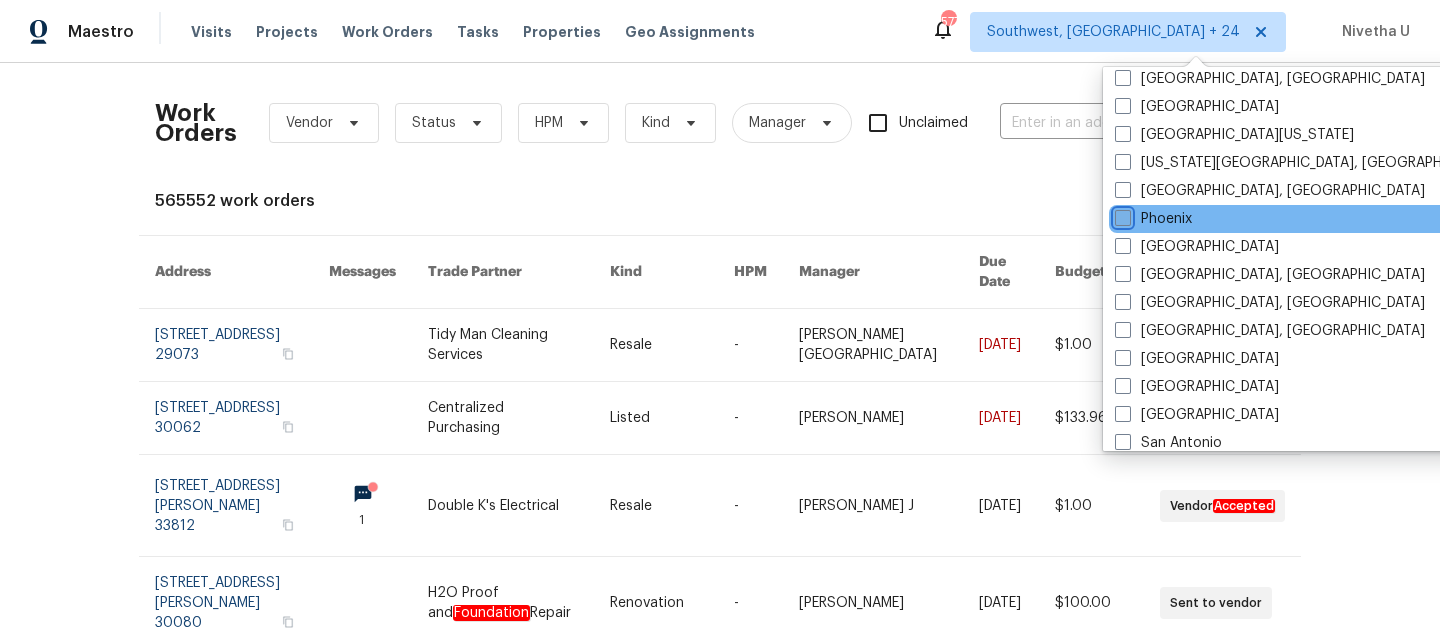 click on "Phoenix" at bounding box center (1121, 215) 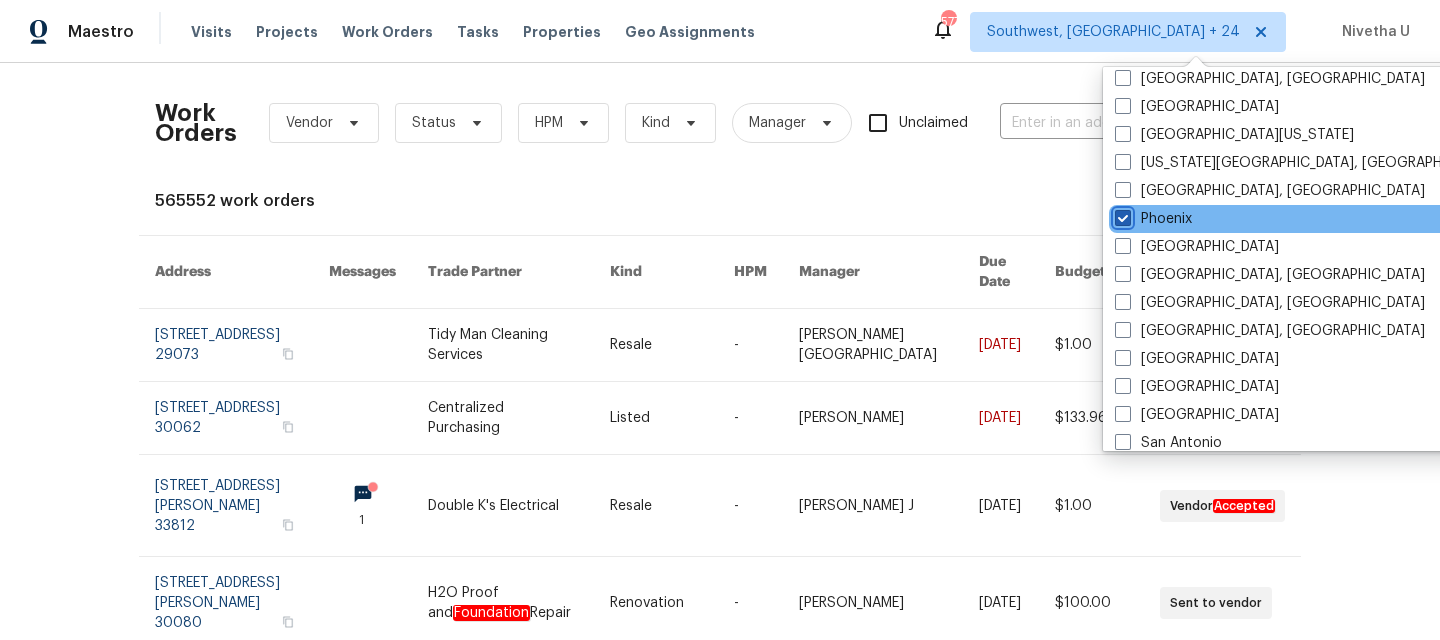 checkbox on "true" 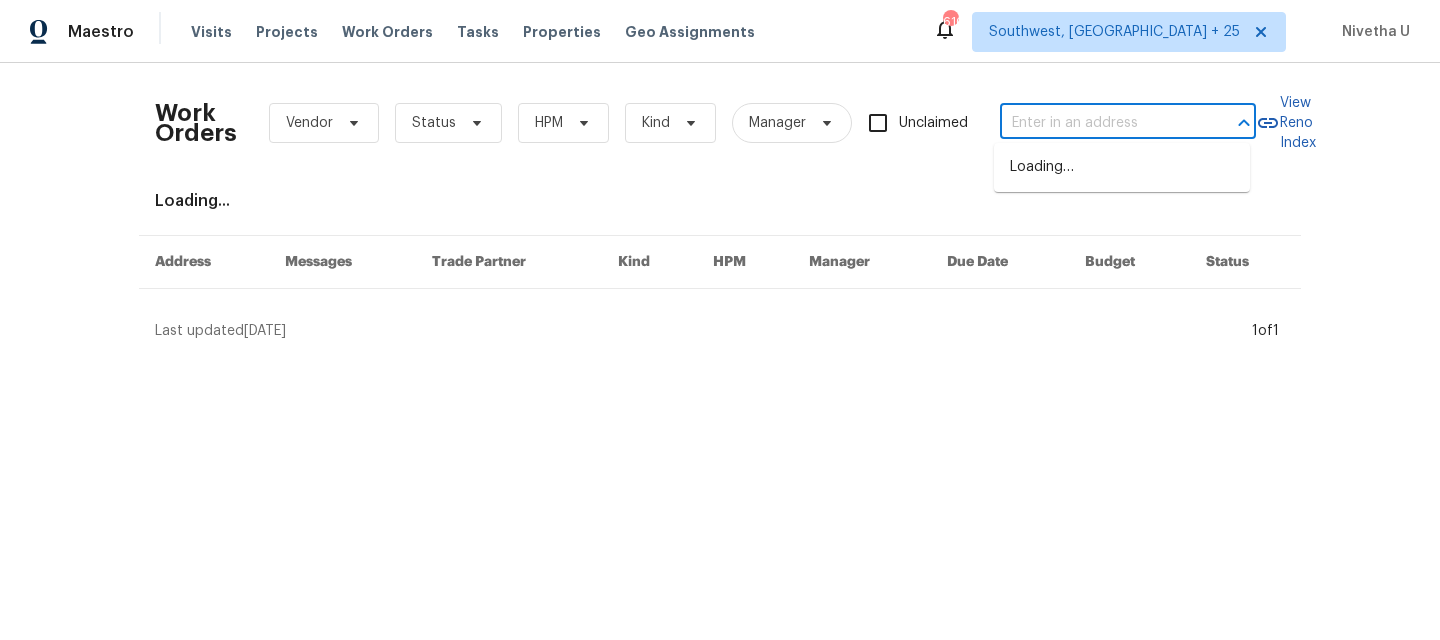 click at bounding box center [1100, 123] 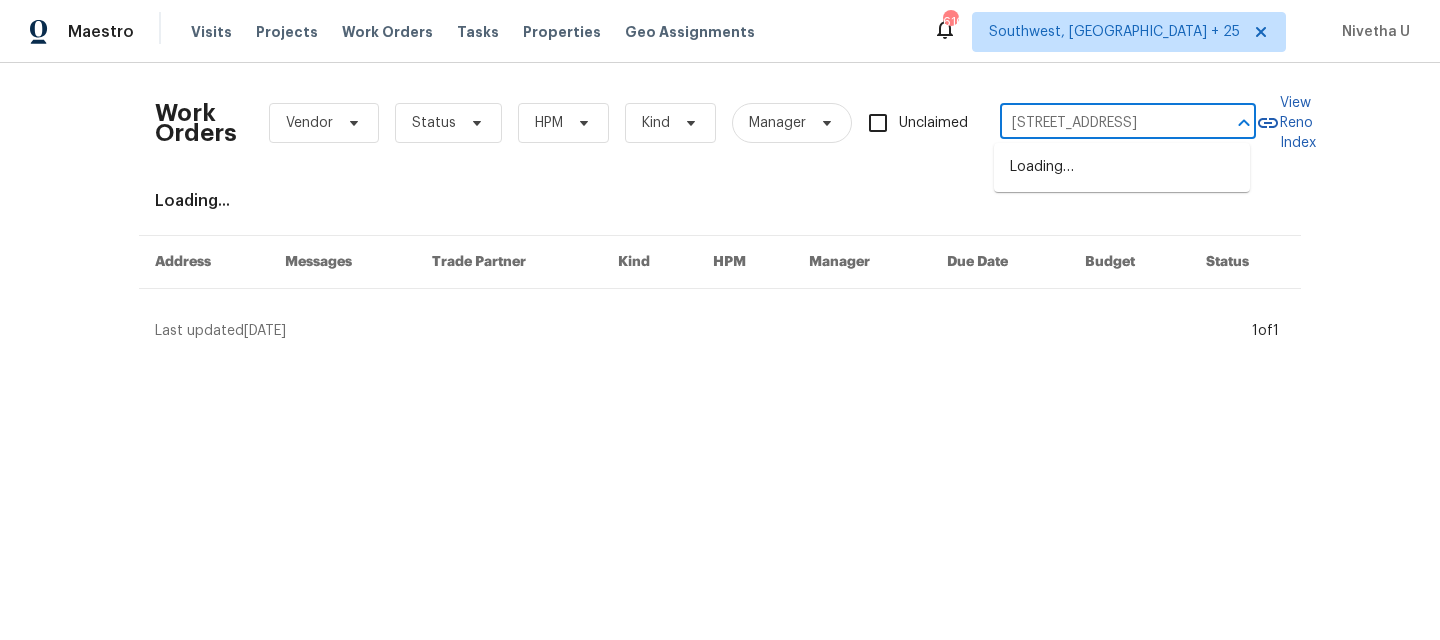 scroll, scrollTop: 0, scrollLeft: 116, axis: horizontal 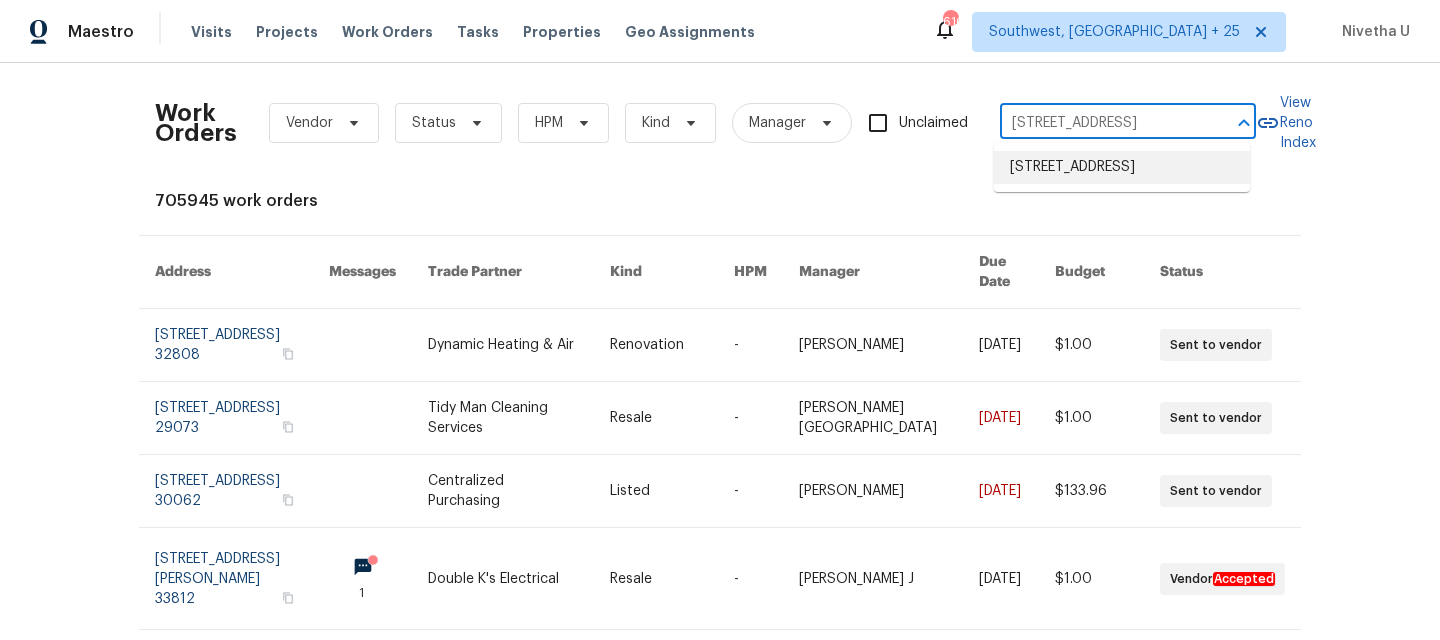 click on "16814 E Palm Beach Dr, Queen Creek, AZ 85142" at bounding box center [1122, 167] 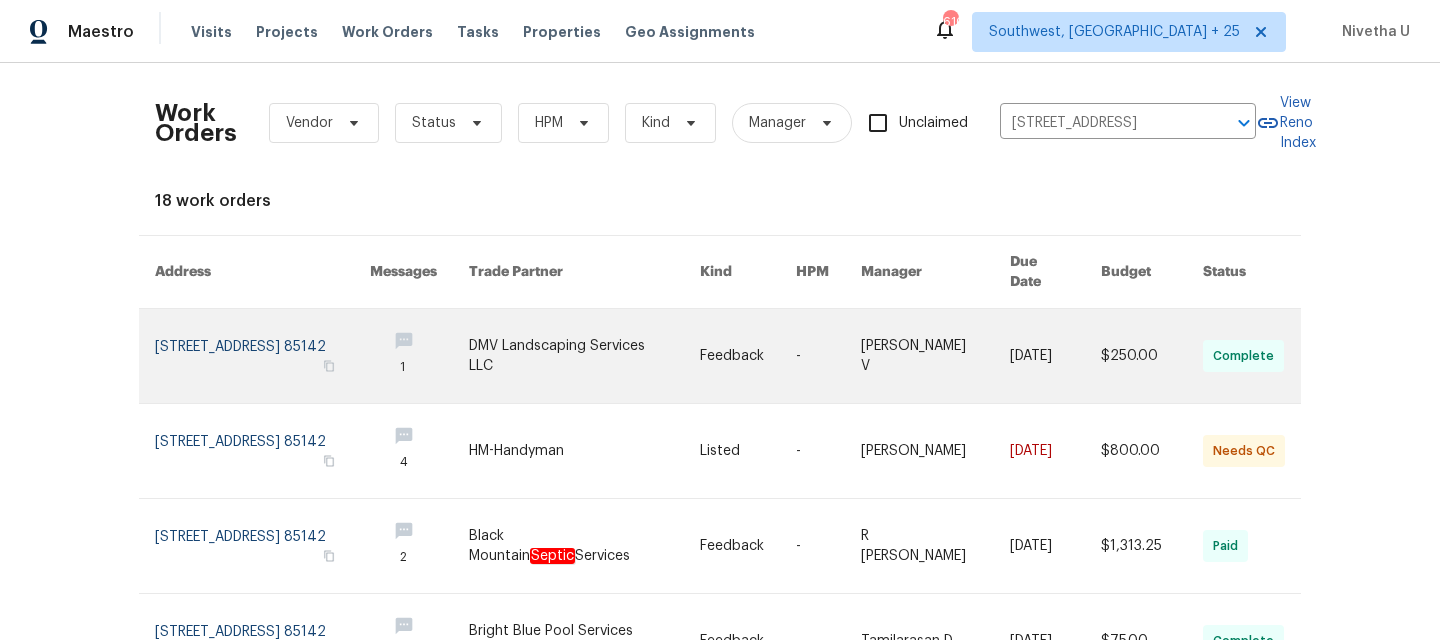 click at bounding box center [262, 356] 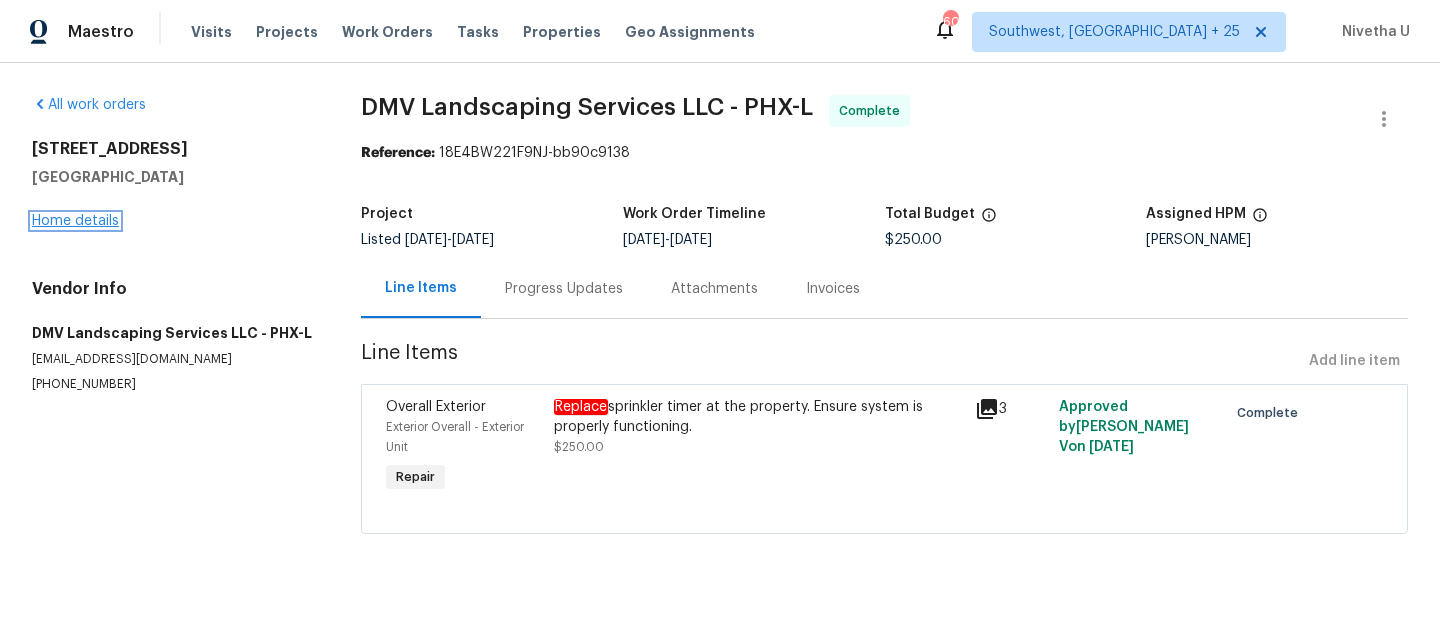 click on "Home details" at bounding box center [75, 221] 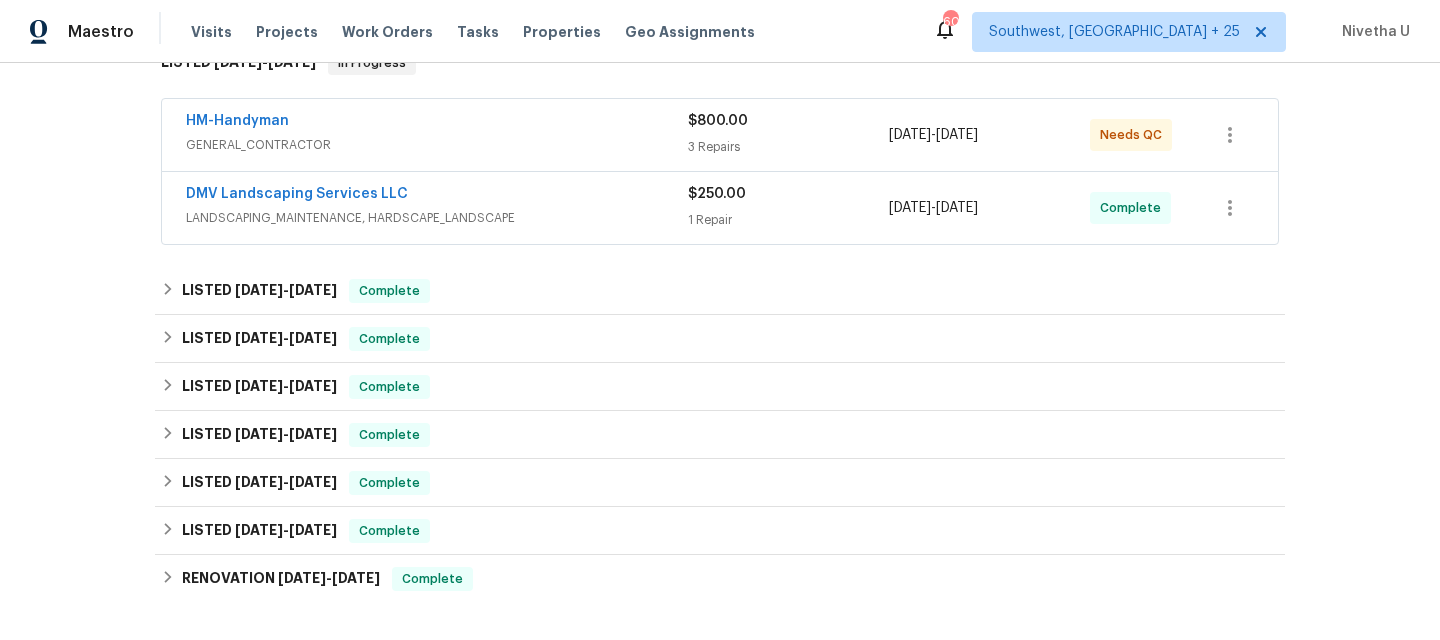 scroll, scrollTop: 350, scrollLeft: 0, axis: vertical 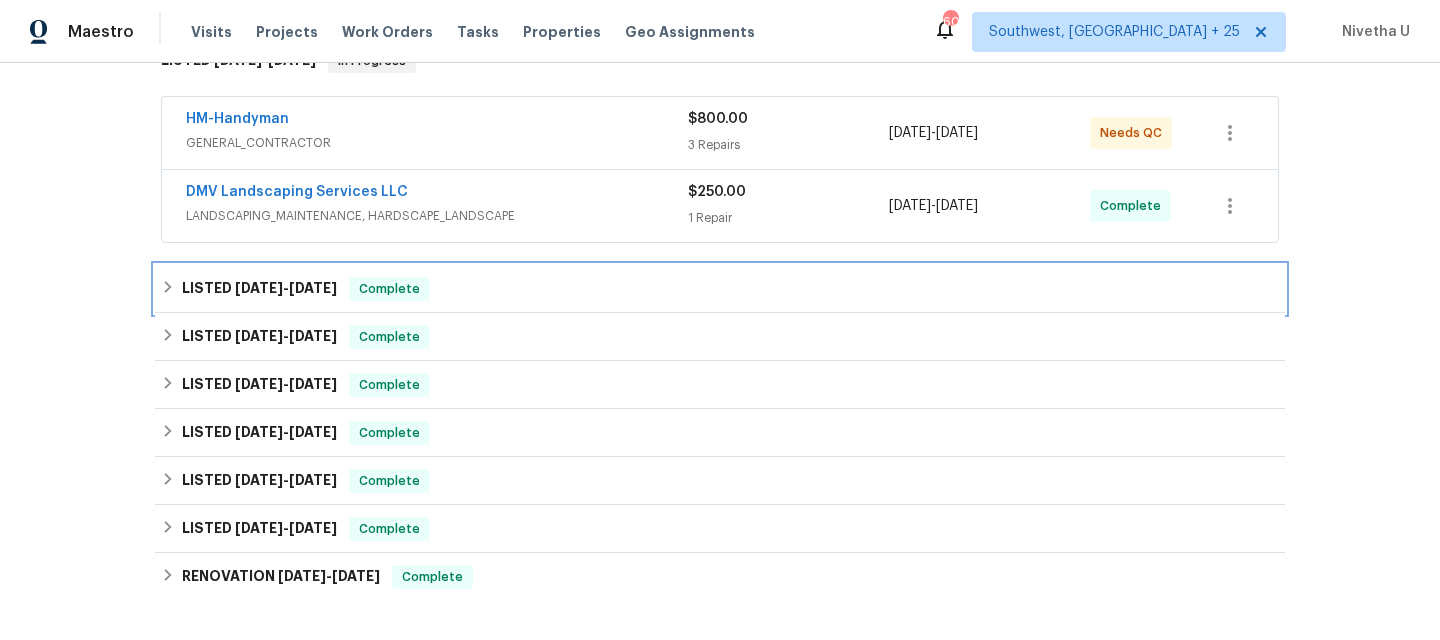 drag, startPoint x: 516, startPoint y: 285, endPoint x: 3, endPoint y: 556, distance: 580.181 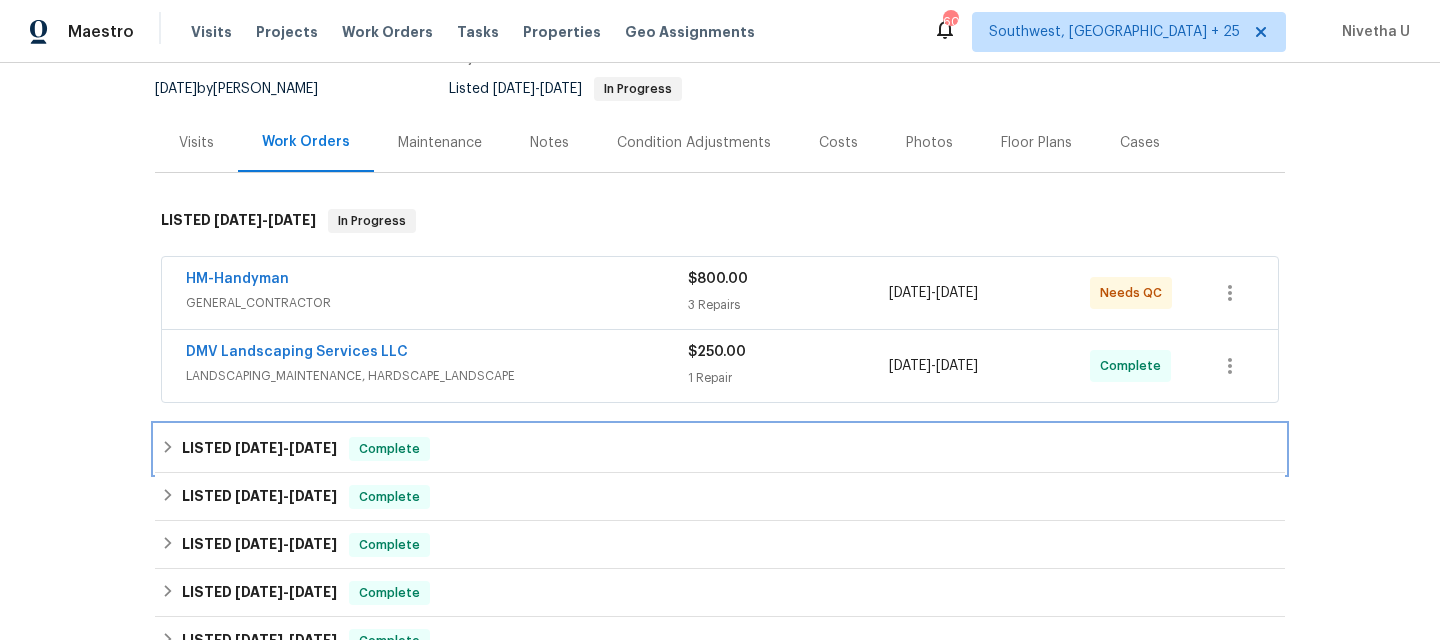 click on "LISTED   5/22/25  -  7/2/25 Complete" at bounding box center (720, 449) 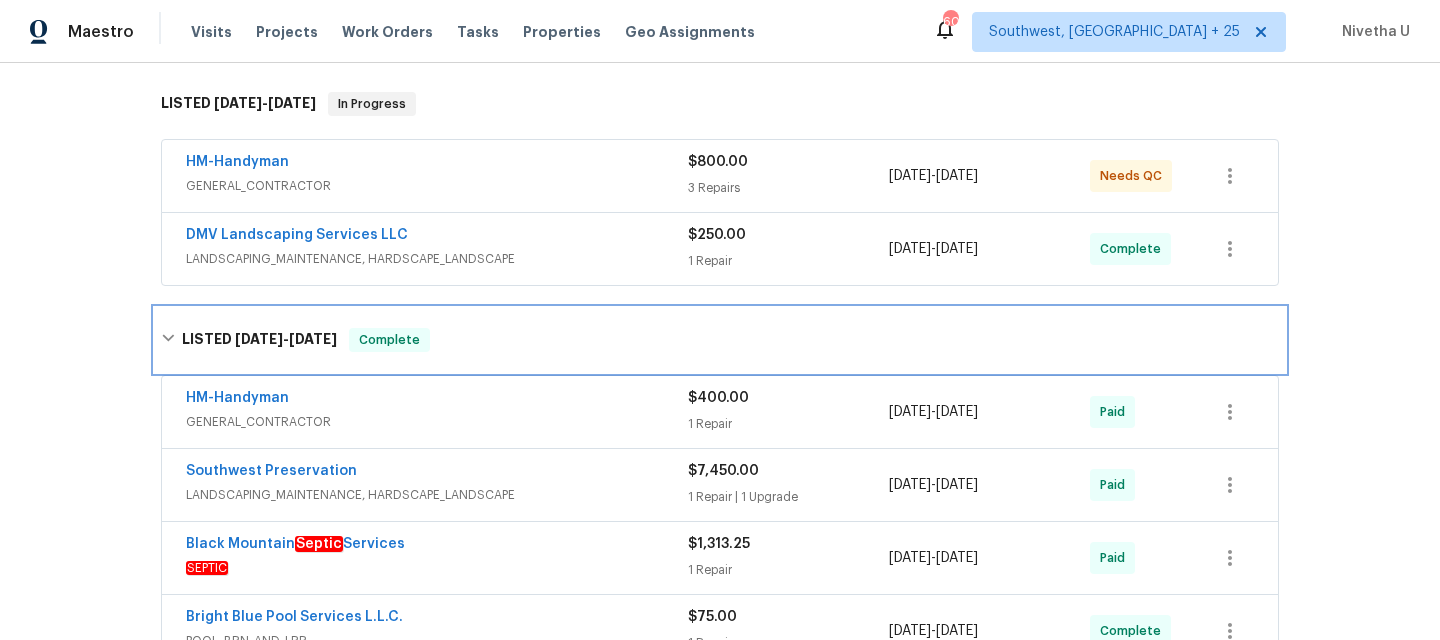 scroll, scrollTop: 305, scrollLeft: 0, axis: vertical 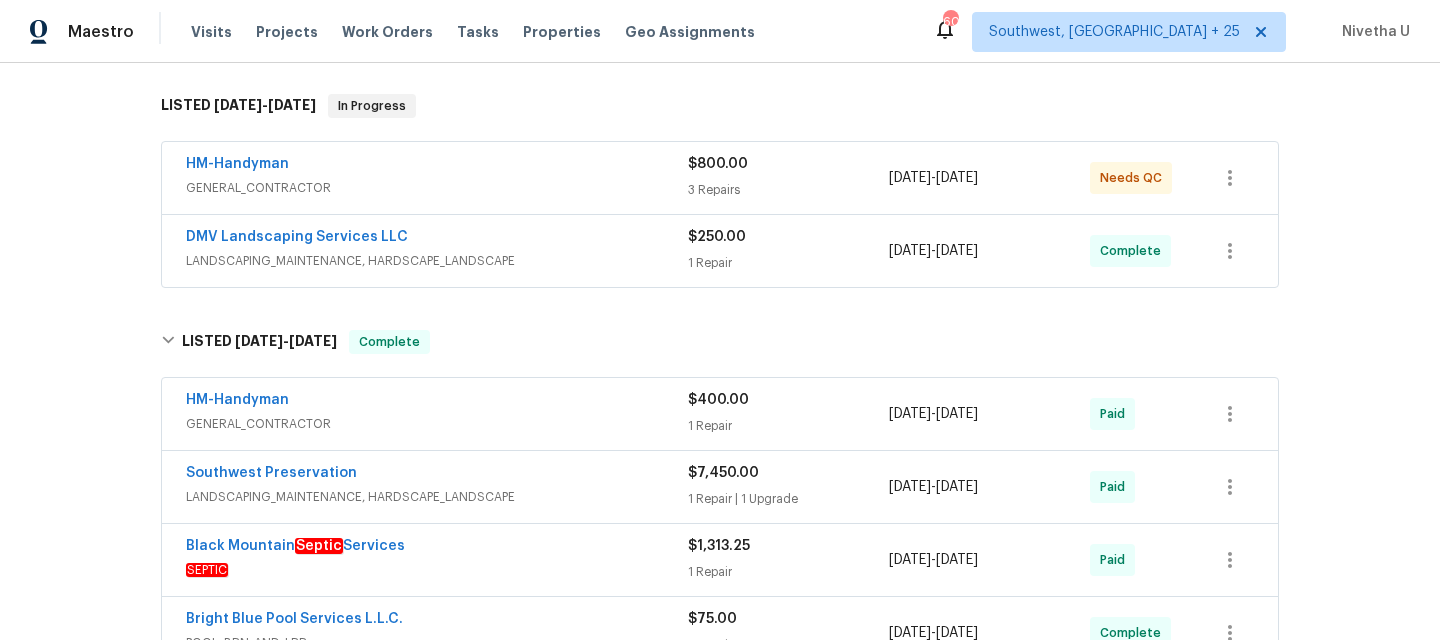 click on "Back to all projects 16814 E Palm Beach Dr, Queen Creek, AZ 85142 4 Beds | 3 Baths | Total: 2313 ft² | Above Grade: 2313 ft² | Basement Finished: N/A | 2005 Not seen today Mark Seen Actions Last Visit Date 7/9/2025  by  Scott Nicol   Project Listed   7/3/2025  -  7/18/2025 In Progress Visits Work Orders Maintenance Notes Condition Adjustments Costs Photos Floor Plans Cases LISTED   7/3/25  -  7/18/25 In Progress HM-Handyman GENERAL_CONTRACTOR $800.00 3 Repairs 7/3/2025  -  7/12/2025 Needs QC DMV Landscaping Services LLC LANDSCAPING_MAINTENANCE, HARDSCAPE_LANDSCAPE $250.00 1 Repair 7/16/2025  -  7/18/2025 Complete LISTED   5/22/25  -  7/2/25 Complete HM-Handyman GENERAL_CONTRACTOR $400.00 1 Repair 5/30/2025  -  6/6/2025 Paid Southwest Preservation LANDSCAPING_MAINTENANCE, HARDSCAPE_LANDSCAPE $7,450.00 1 Repair | 1 Upgrade 5/22/2025  -  5/31/2025 Paid Black Mountain  Septic  Services SEPTIC $1,313.25 1 Repair 6/27/2025  -  7/2/2025 Paid Bright Blue Pool Services L.L.C. POOL, BRN_AND_LRR $75.00 1 Repair  -" at bounding box center (720, 351) 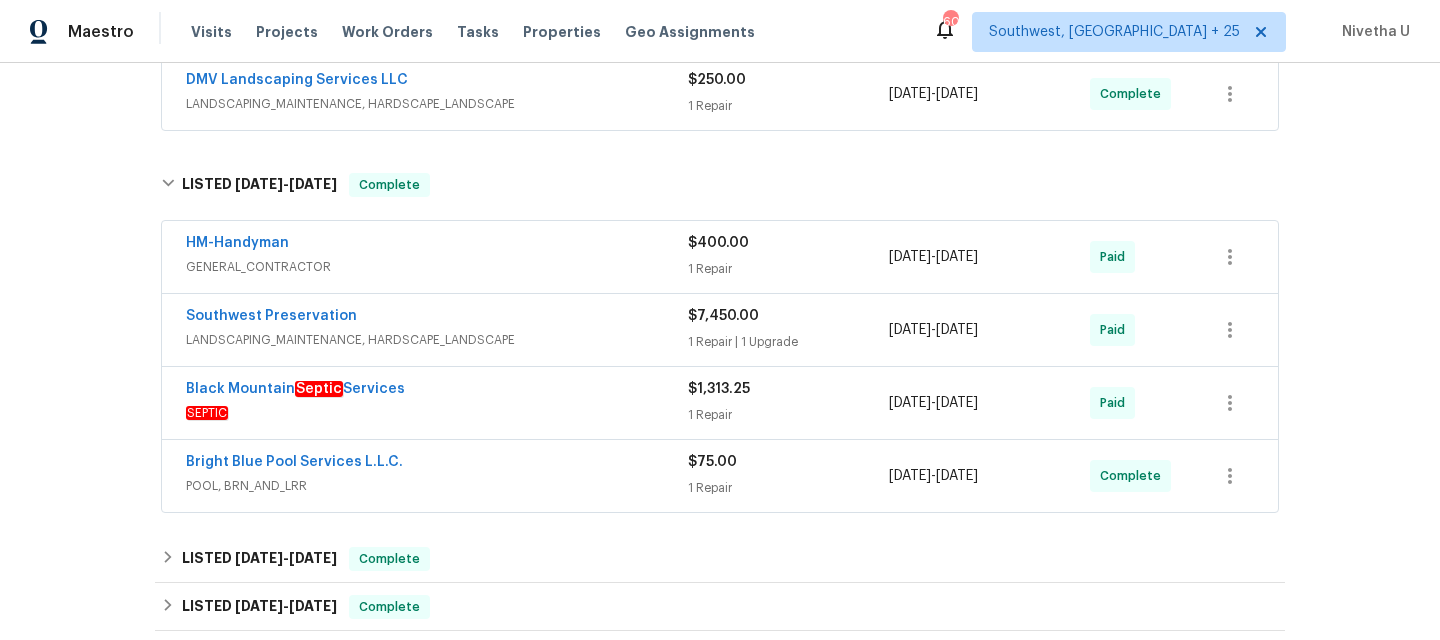 click on "POOL, BRN_AND_LRR" at bounding box center [437, 486] 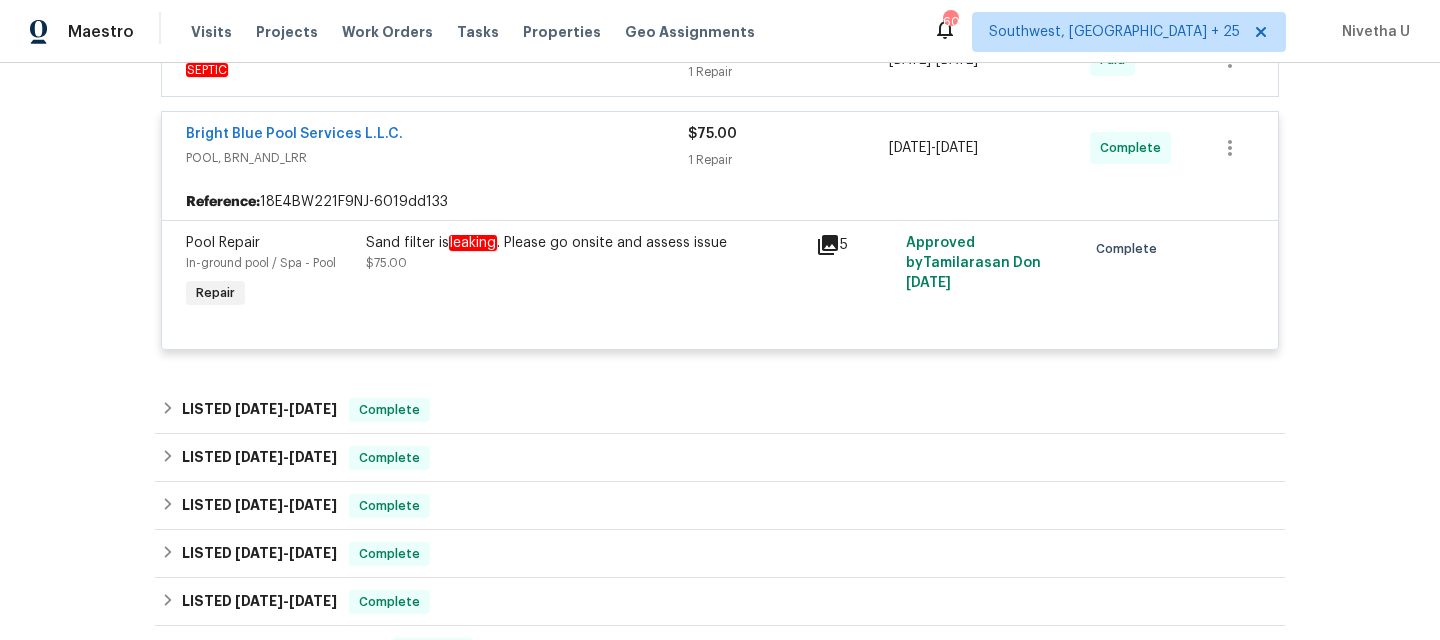 scroll, scrollTop: 617, scrollLeft: 0, axis: vertical 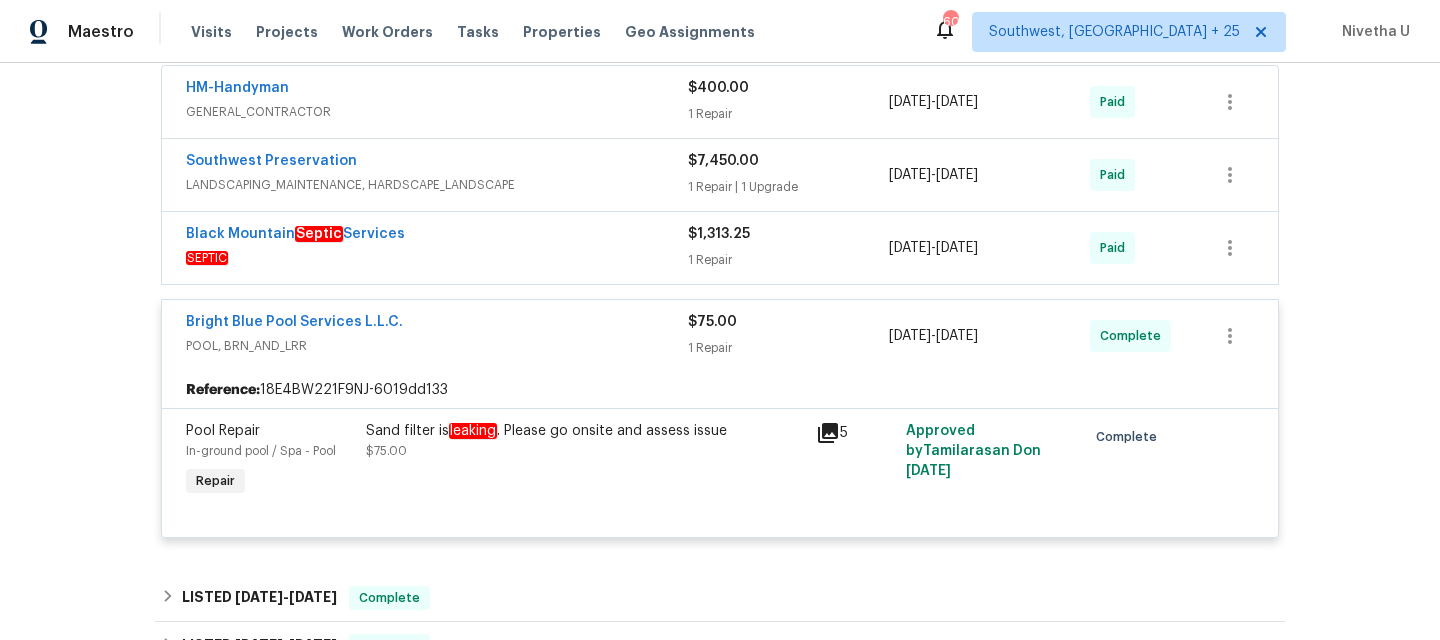 click on "POOL, BRN_AND_LRR" at bounding box center [437, 346] 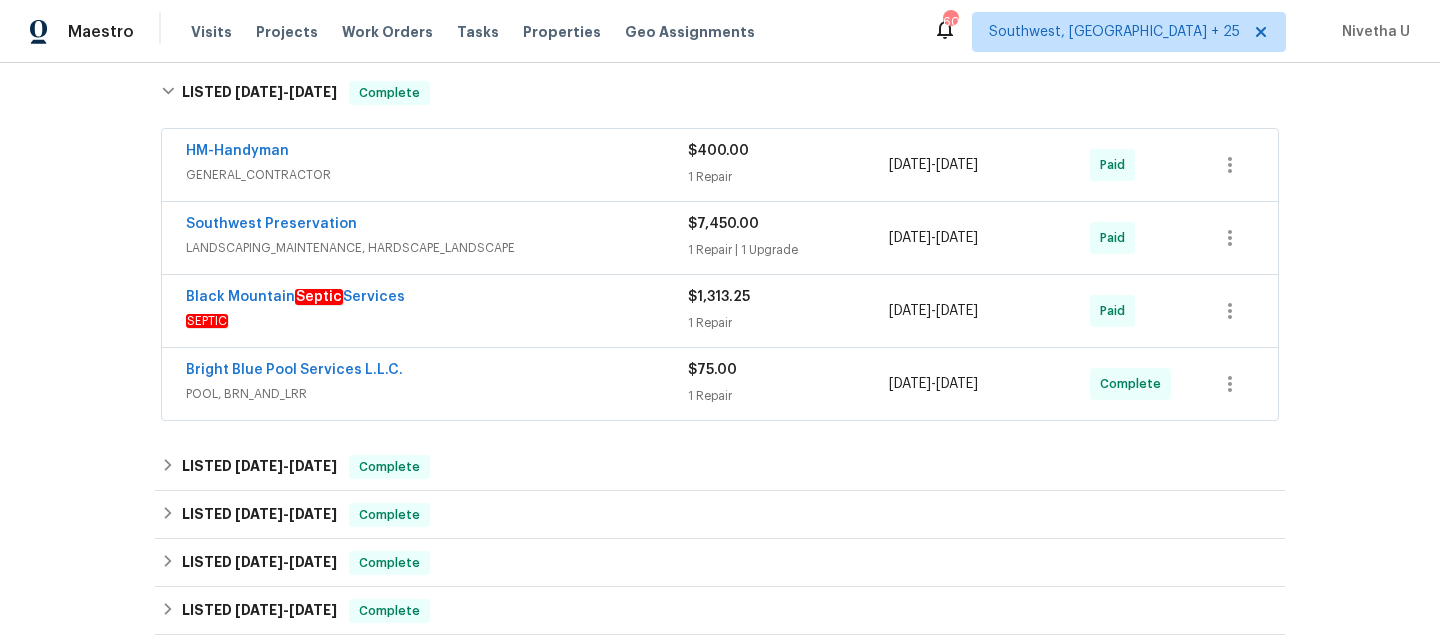scroll, scrollTop: 547, scrollLeft: 0, axis: vertical 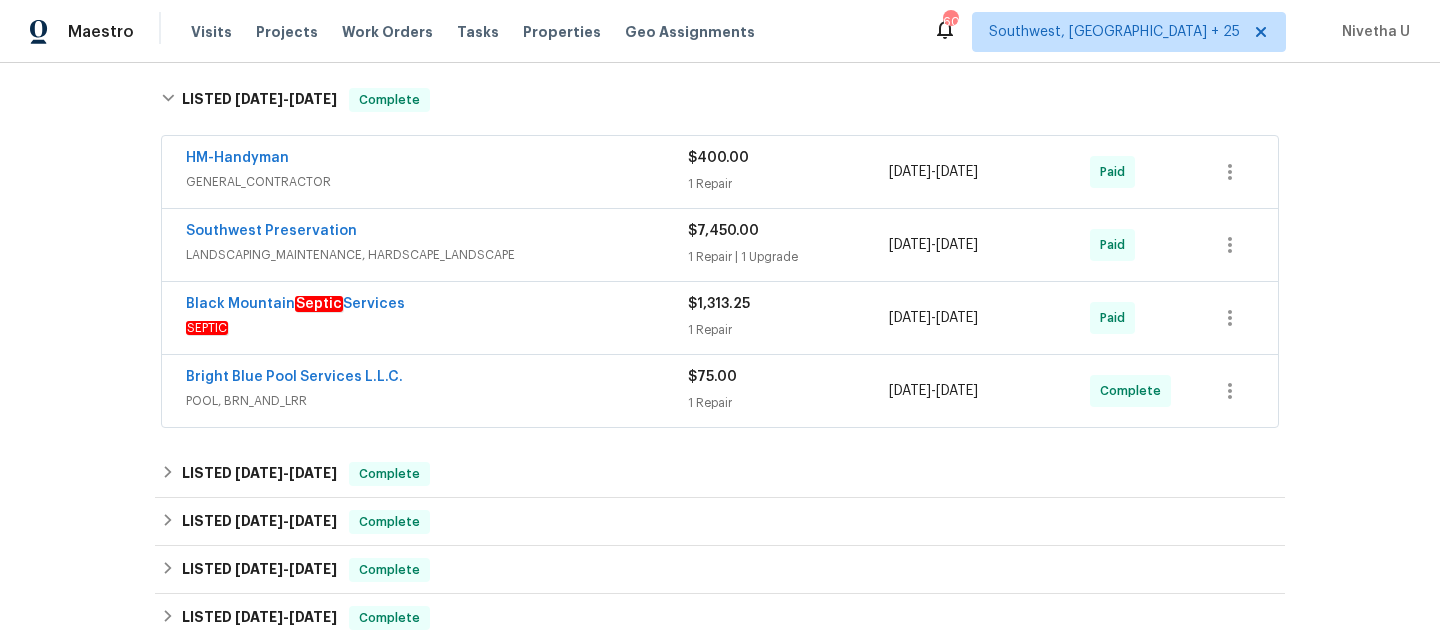 click on "SEPTIC" at bounding box center [437, 328] 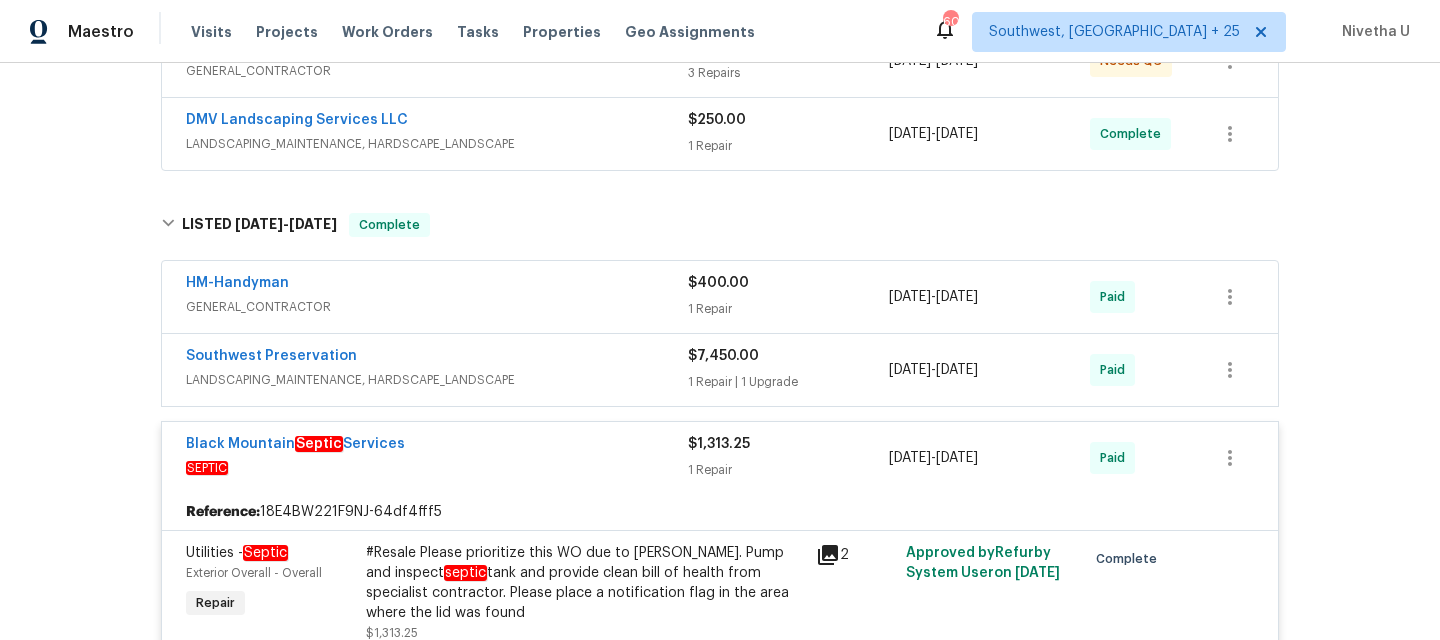 scroll, scrollTop: 420, scrollLeft: 0, axis: vertical 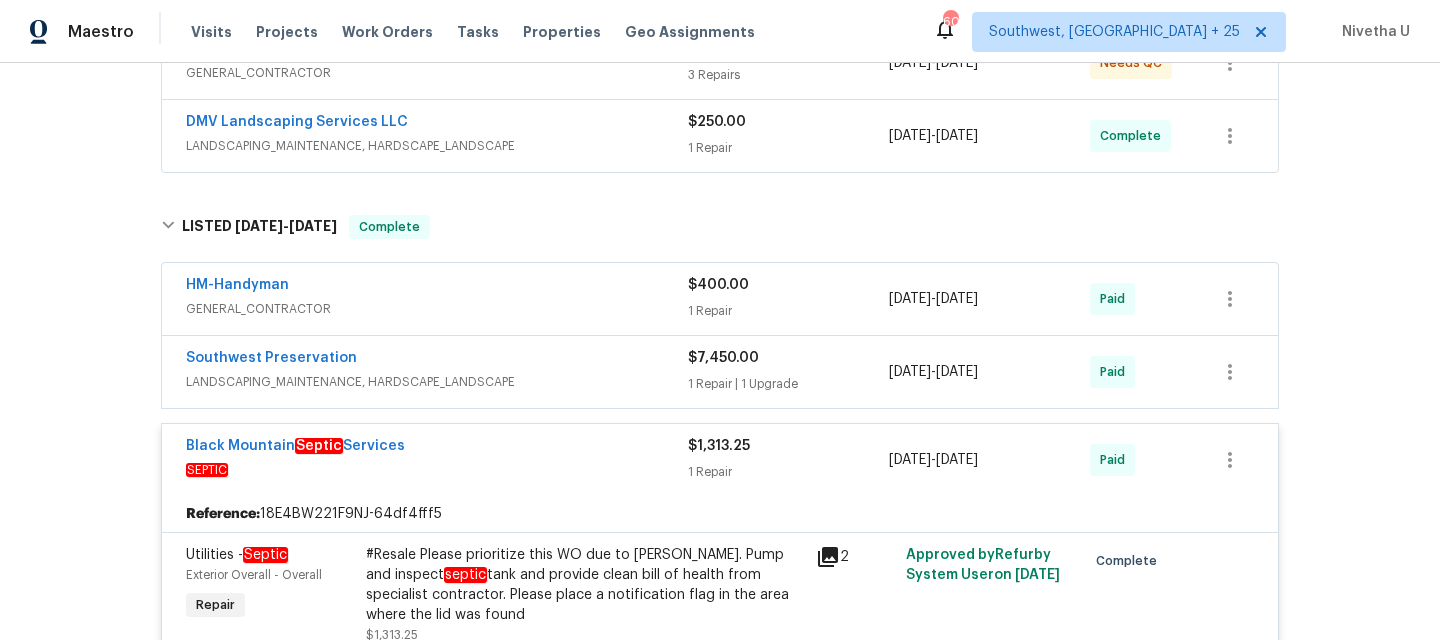 click on "LANDSCAPING_MAINTENANCE, HARDSCAPE_LANDSCAPE" at bounding box center [437, 382] 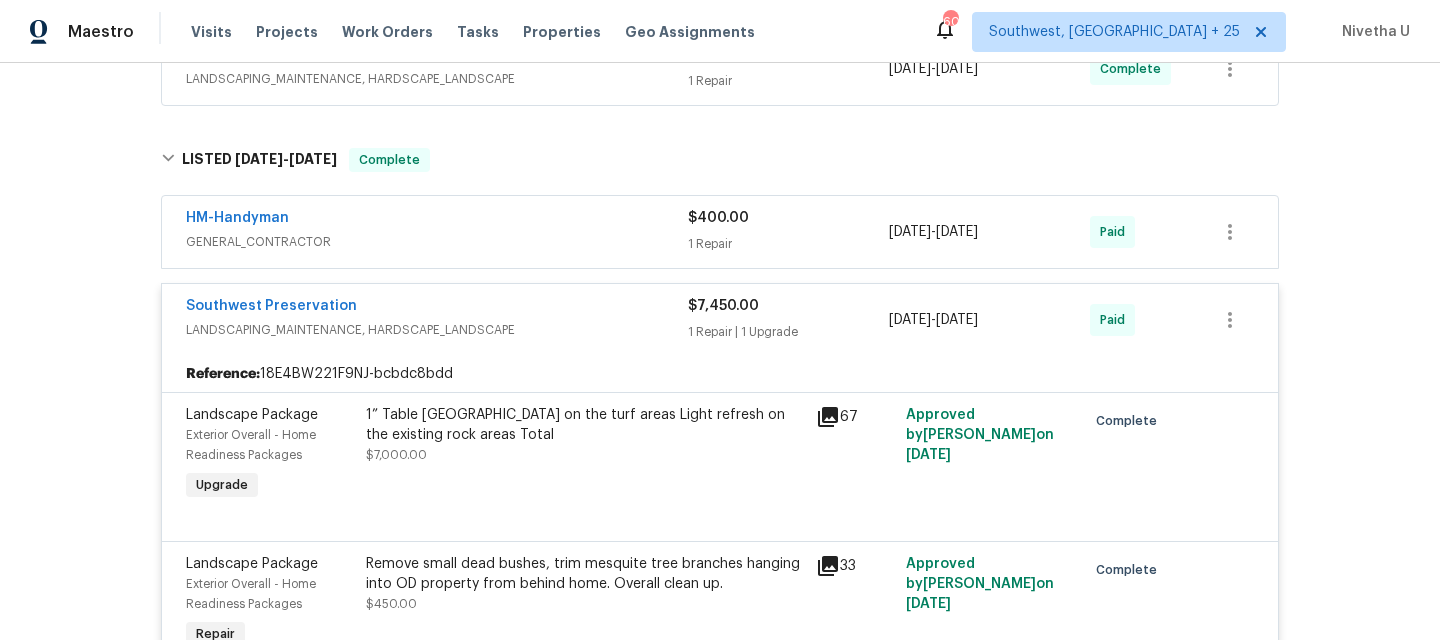 scroll, scrollTop: 489, scrollLeft: 0, axis: vertical 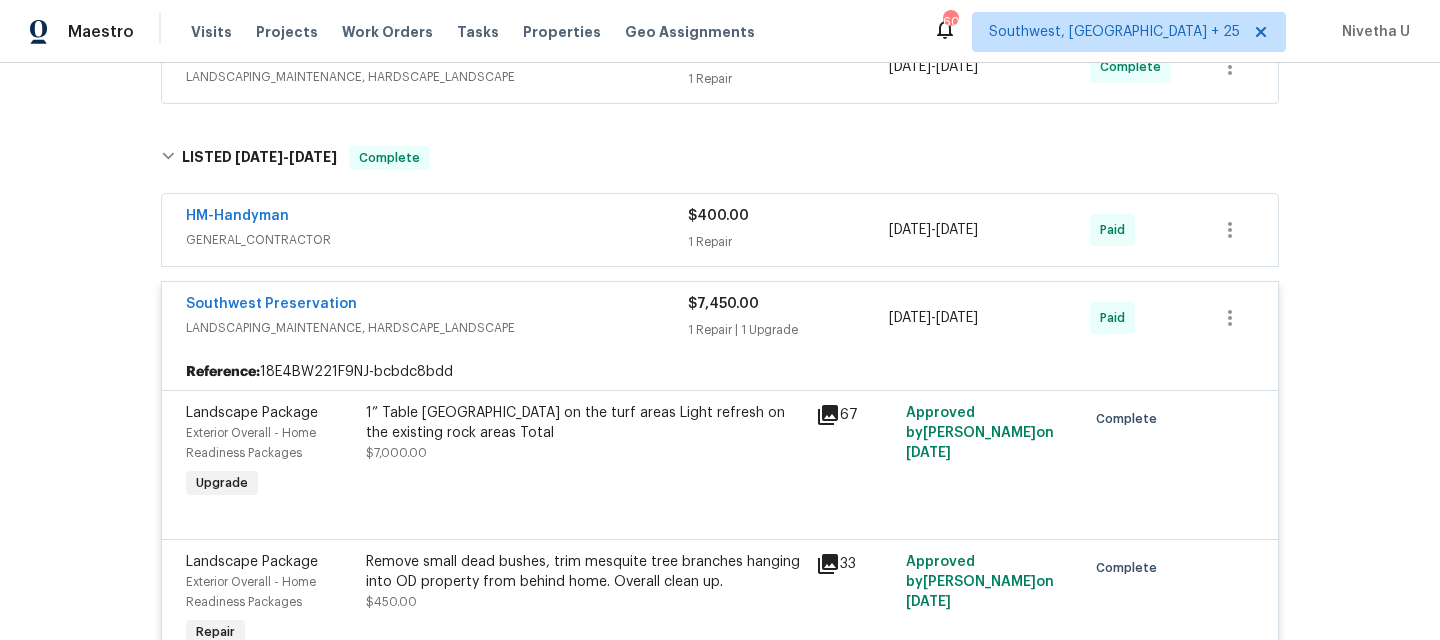 click on "LANDSCAPING_MAINTENANCE, HARDSCAPE_LANDSCAPE" at bounding box center [437, 328] 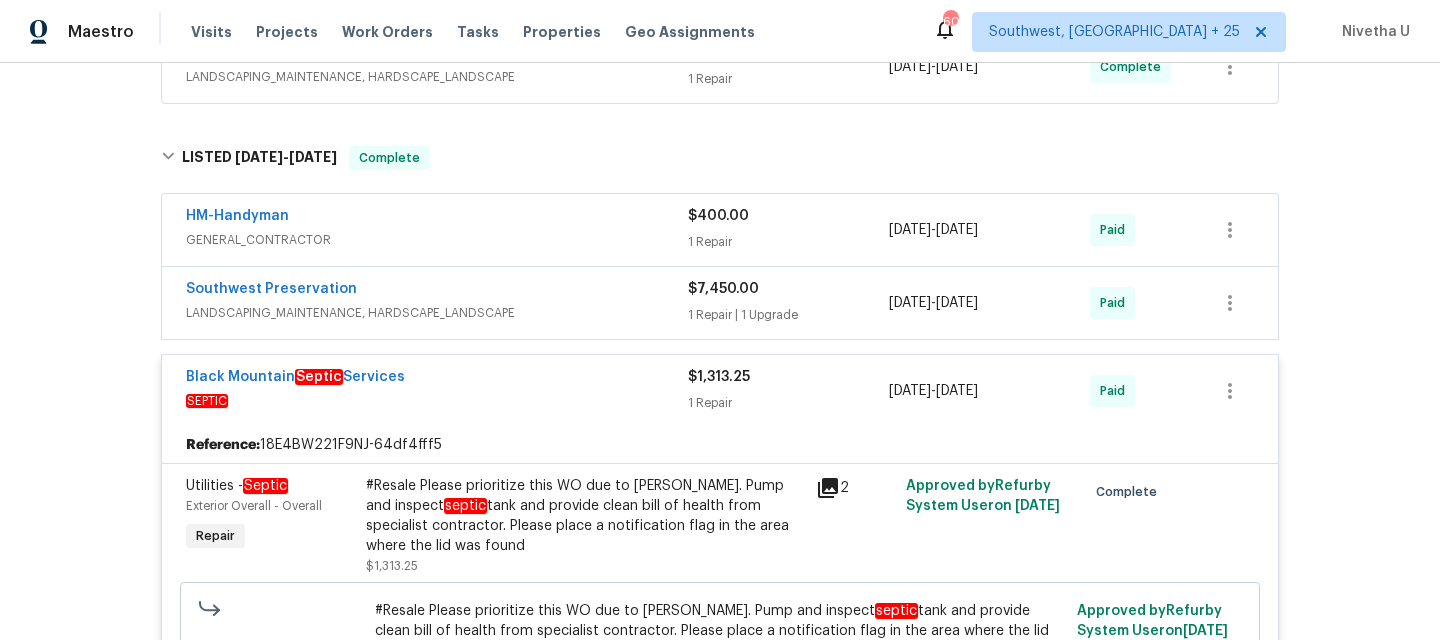 click on "GENERAL_CONTRACTOR" at bounding box center (437, 240) 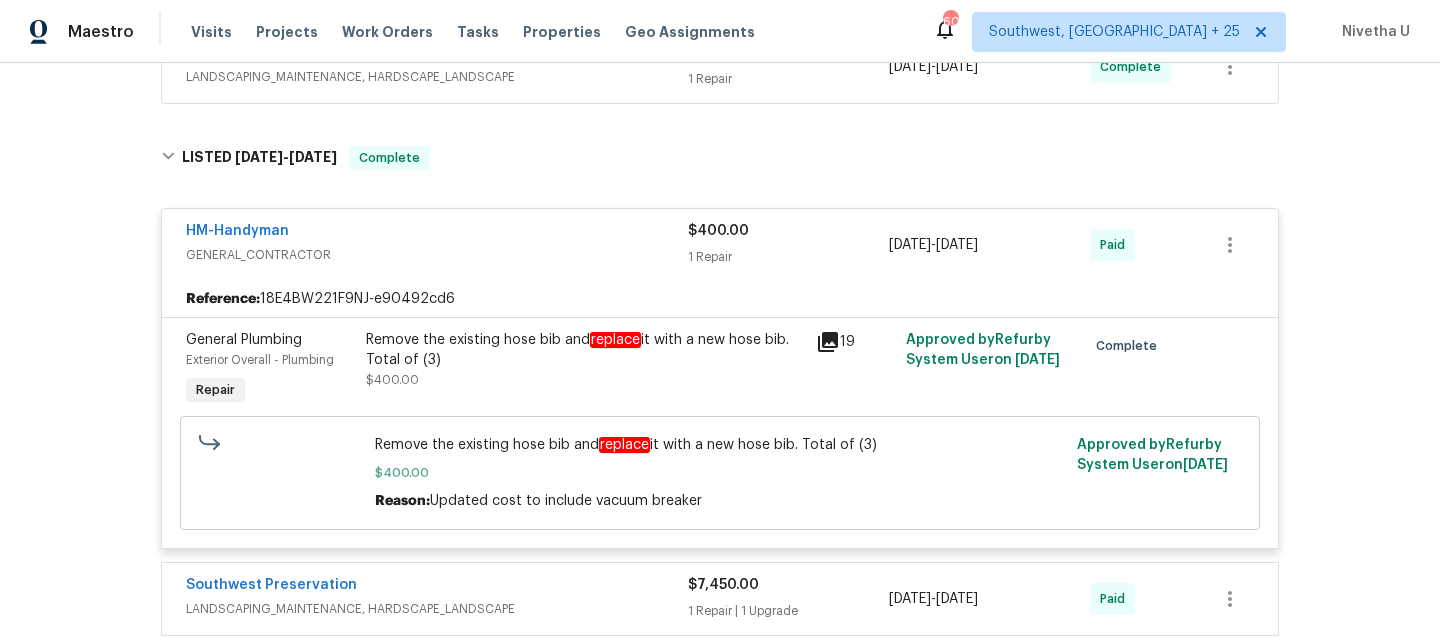 click on "GENERAL_CONTRACTOR" at bounding box center [437, 255] 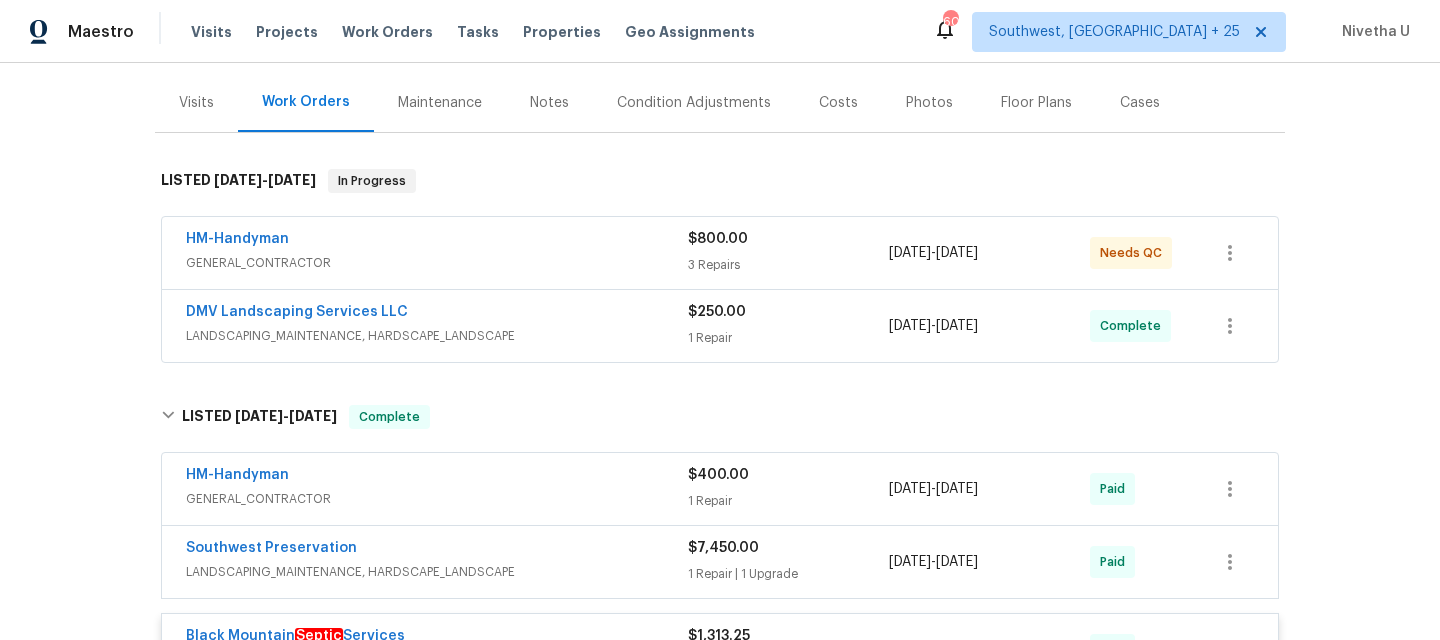 scroll, scrollTop: 208, scrollLeft: 0, axis: vertical 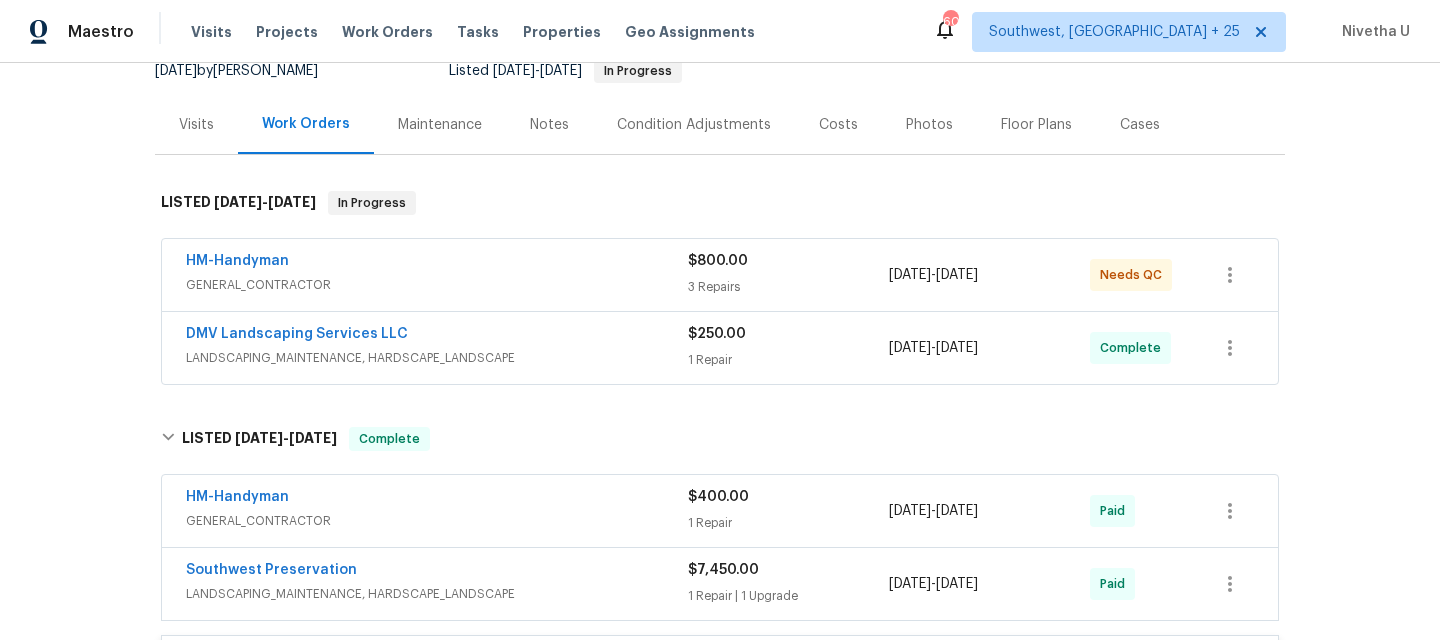 click on "DMV Landscaping Services LLC" at bounding box center [437, 336] 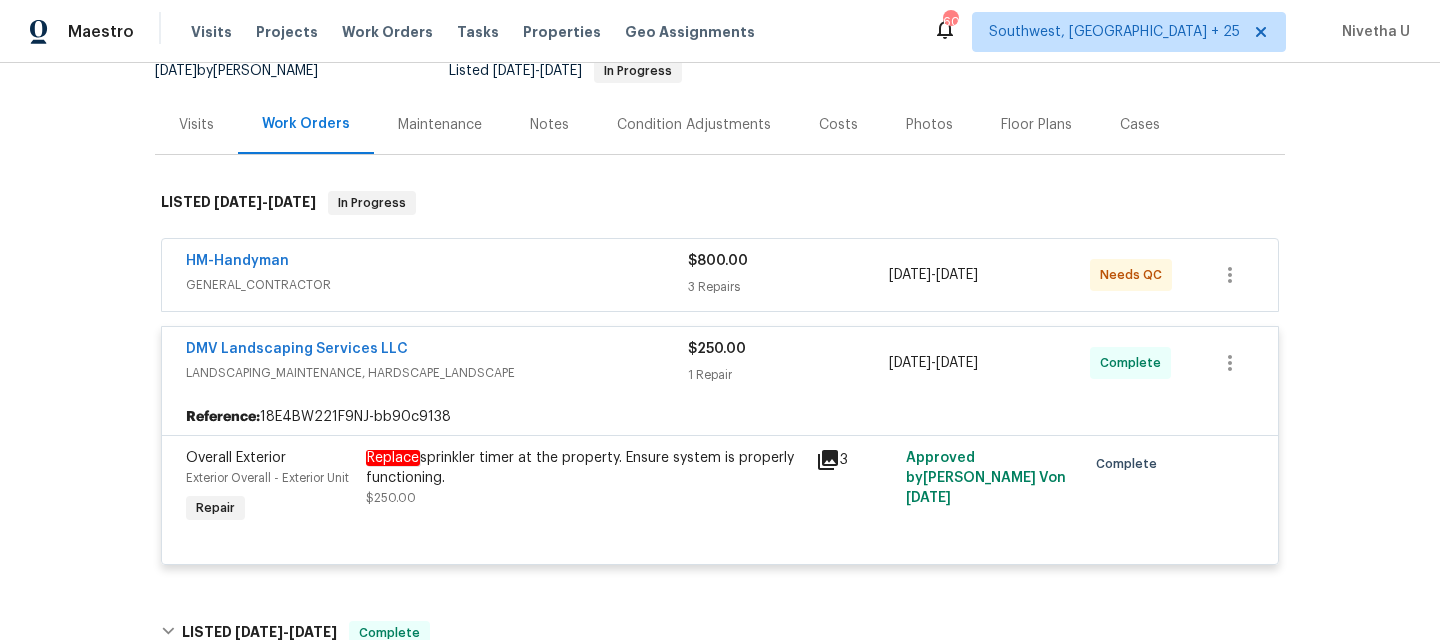 click on "GENERAL_CONTRACTOR" at bounding box center [437, 285] 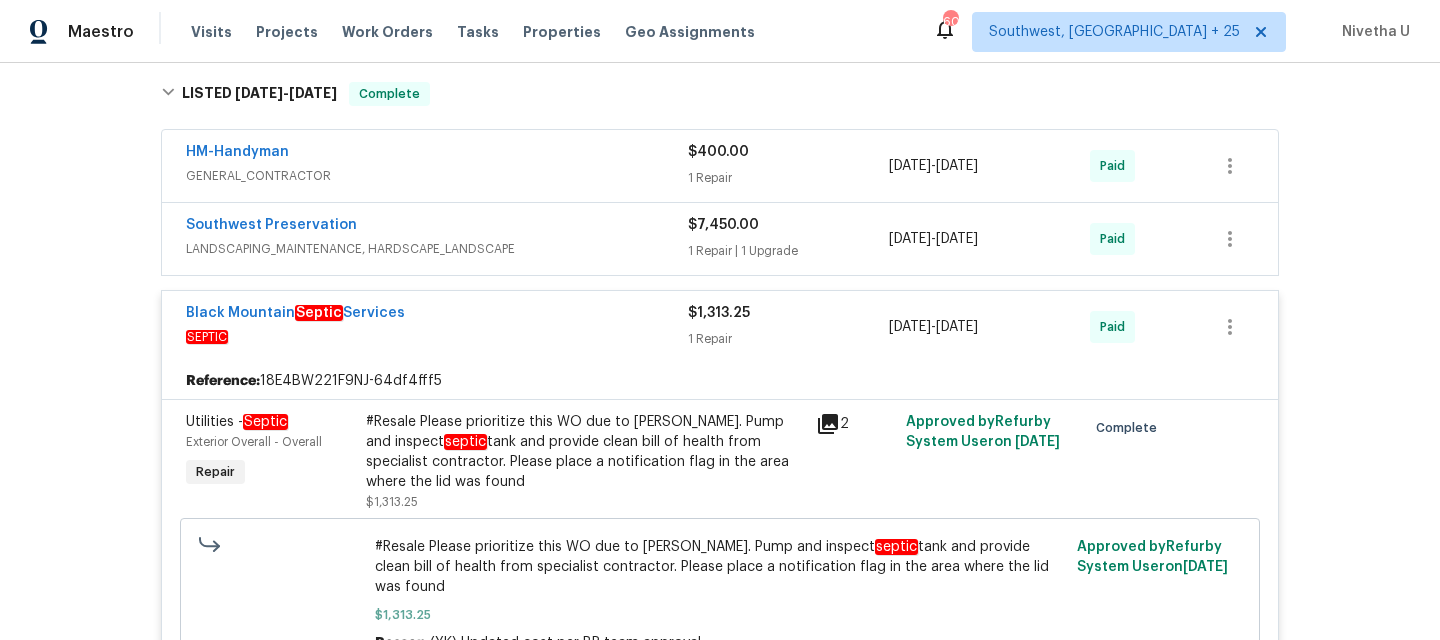 scroll, scrollTop: 1429, scrollLeft: 0, axis: vertical 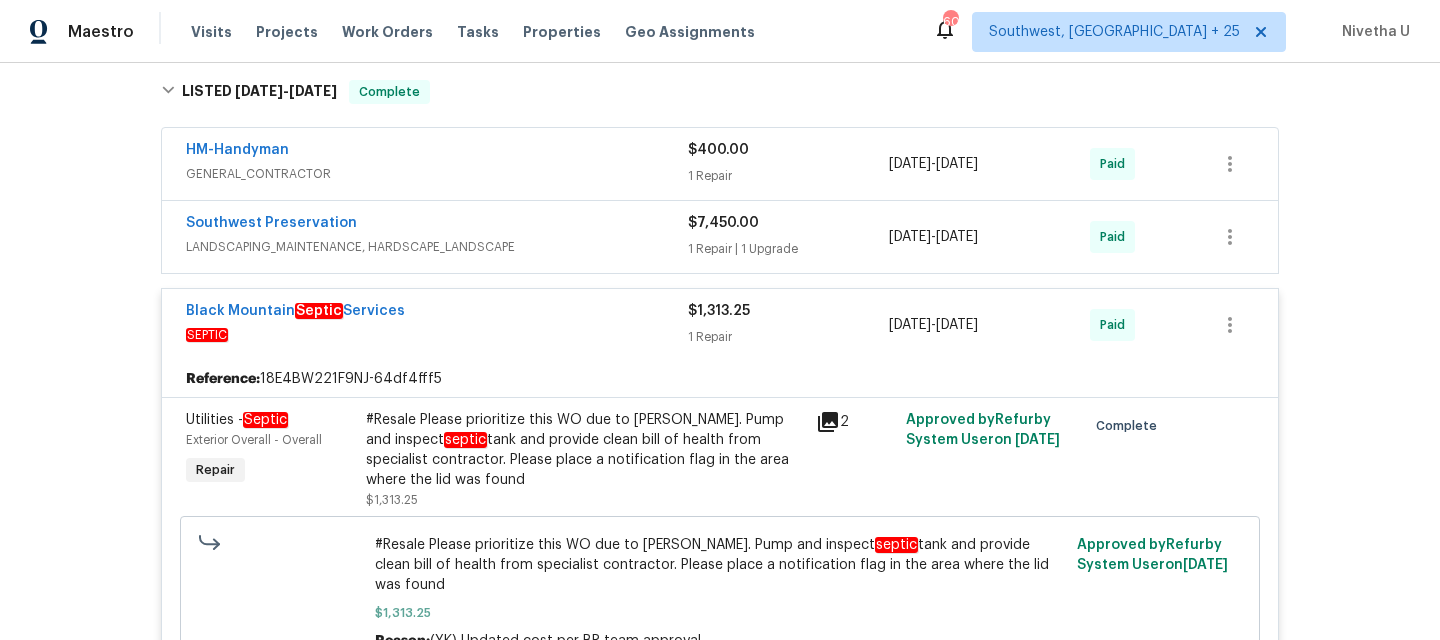 click on "Black Mountain  Septic  Services" at bounding box center [437, 313] 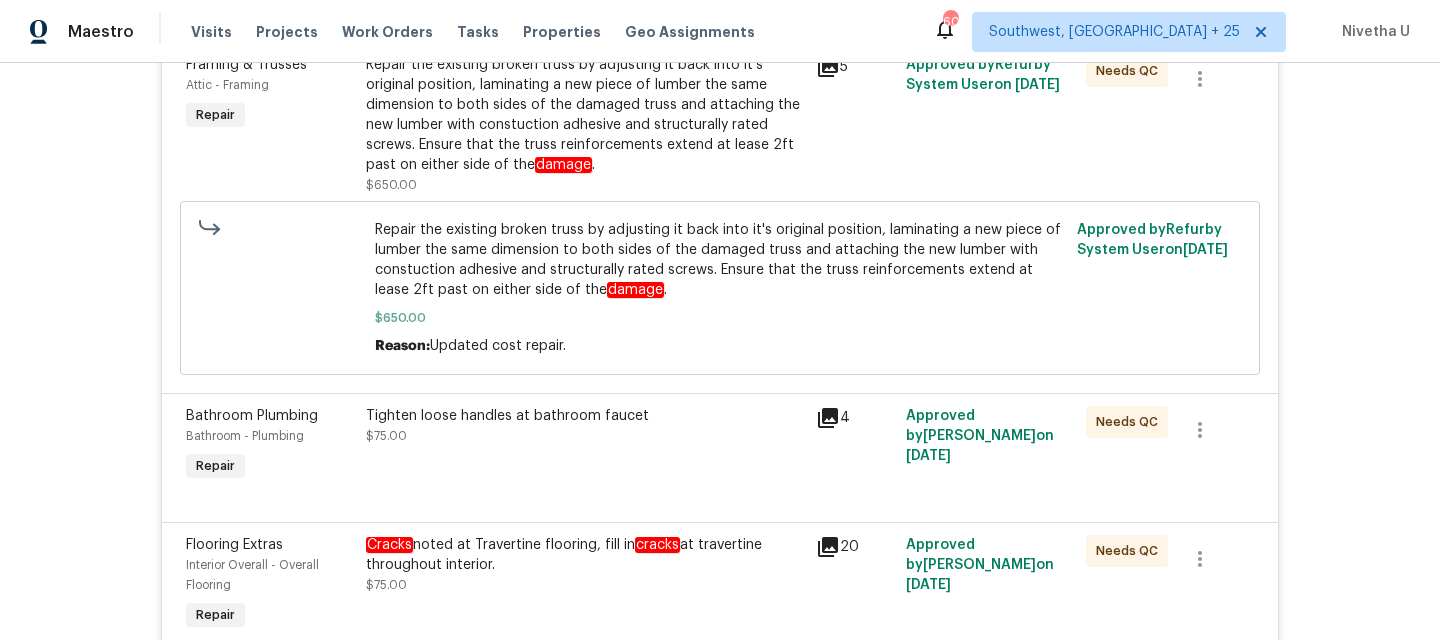 scroll, scrollTop: 526, scrollLeft: 0, axis: vertical 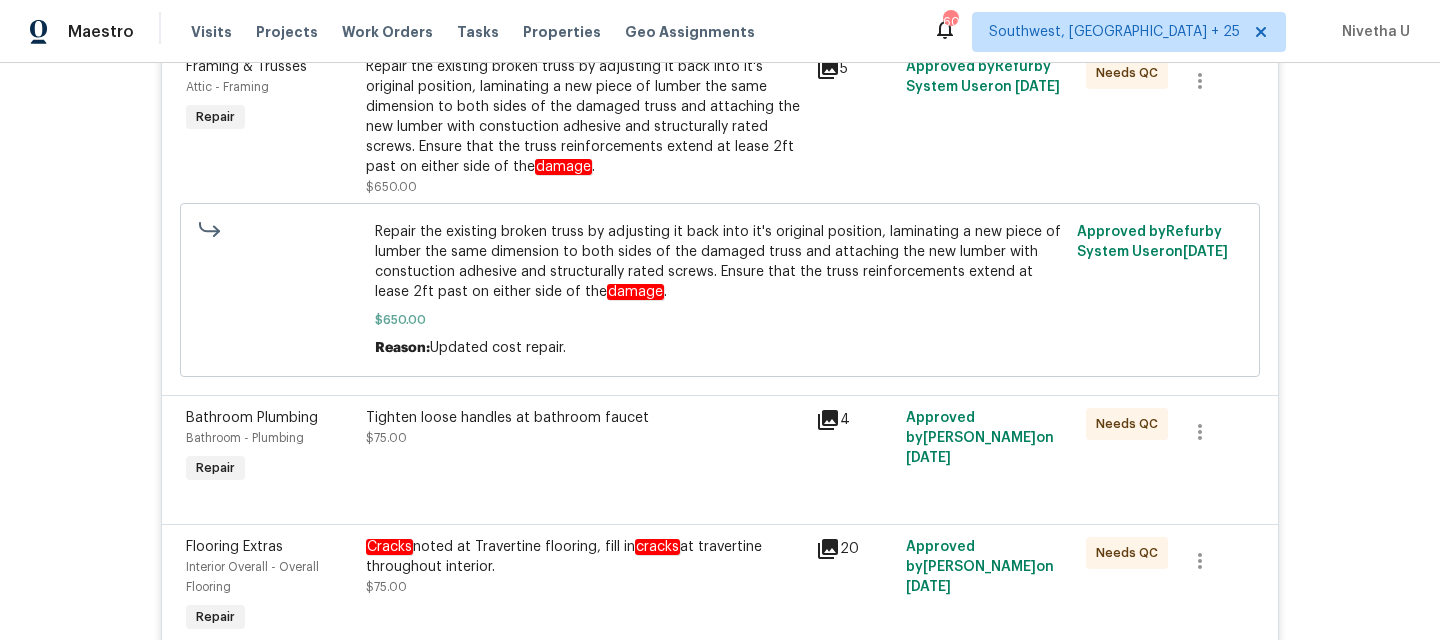 click on "Cracks  noted at Travertine flooring, fill in  cracks  at travertine throughout interior. $75.00" at bounding box center [585, 587] 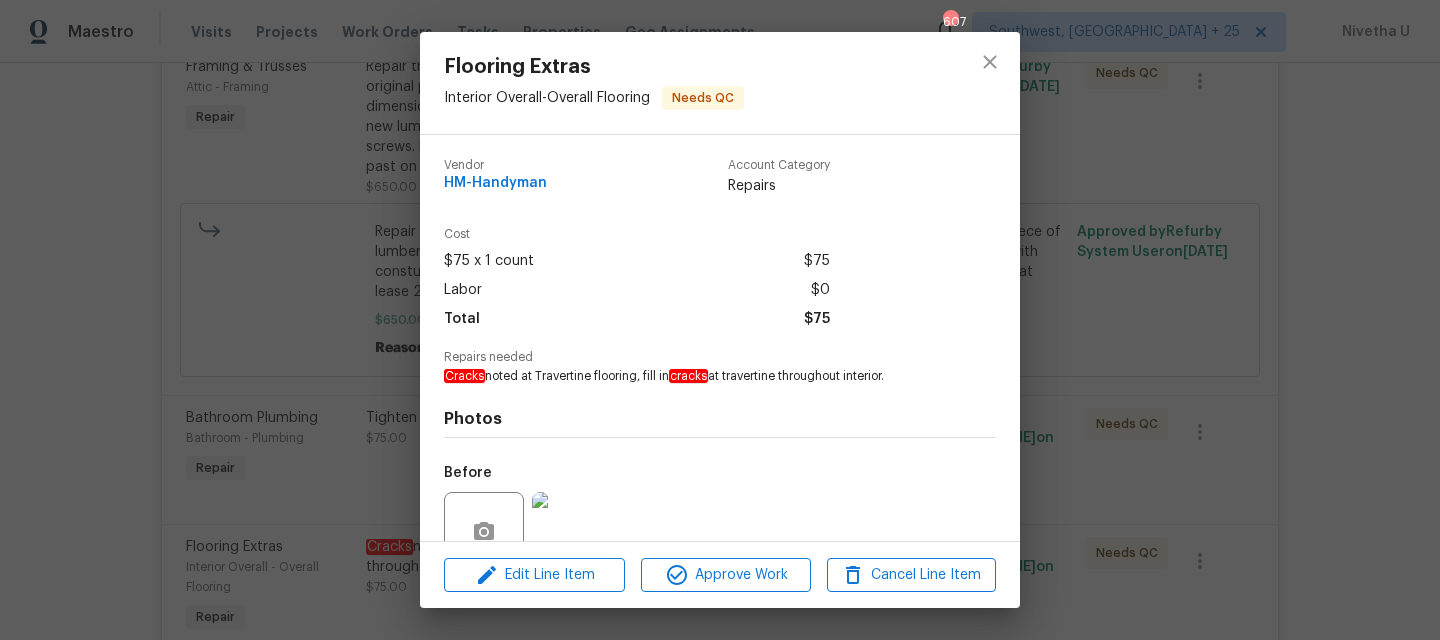 scroll, scrollTop: 180, scrollLeft: 0, axis: vertical 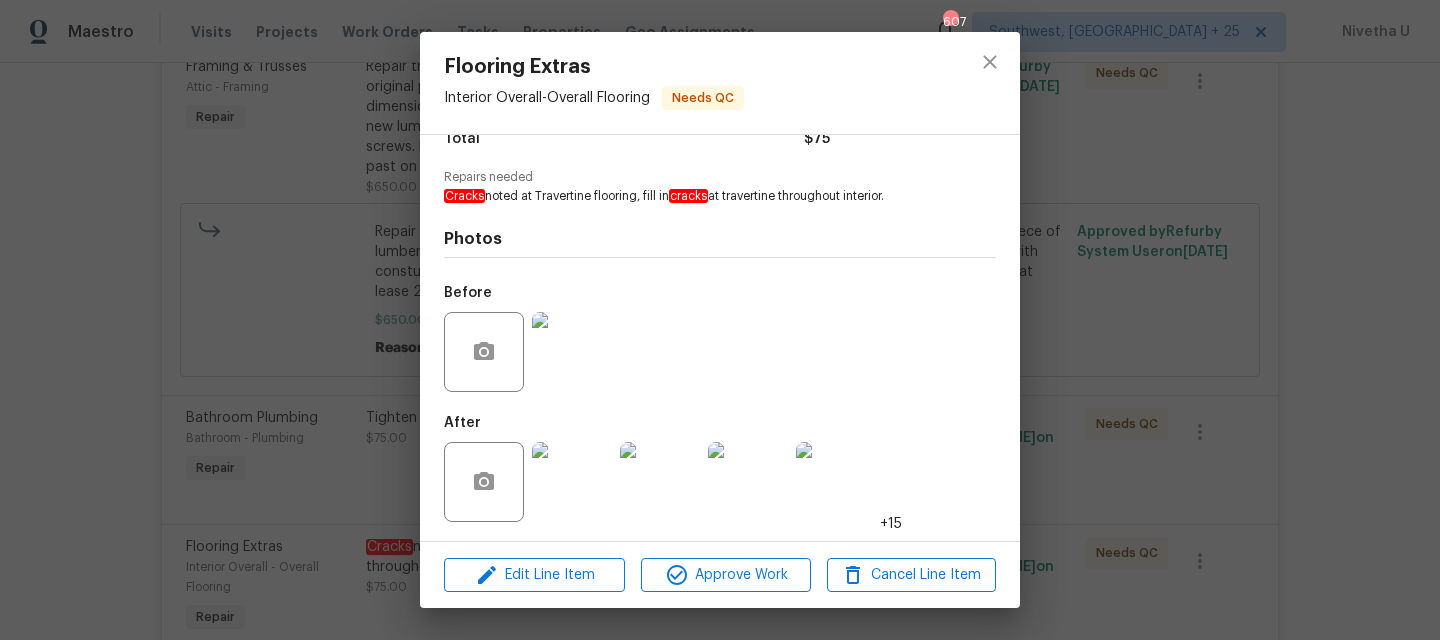 click at bounding box center [572, 352] 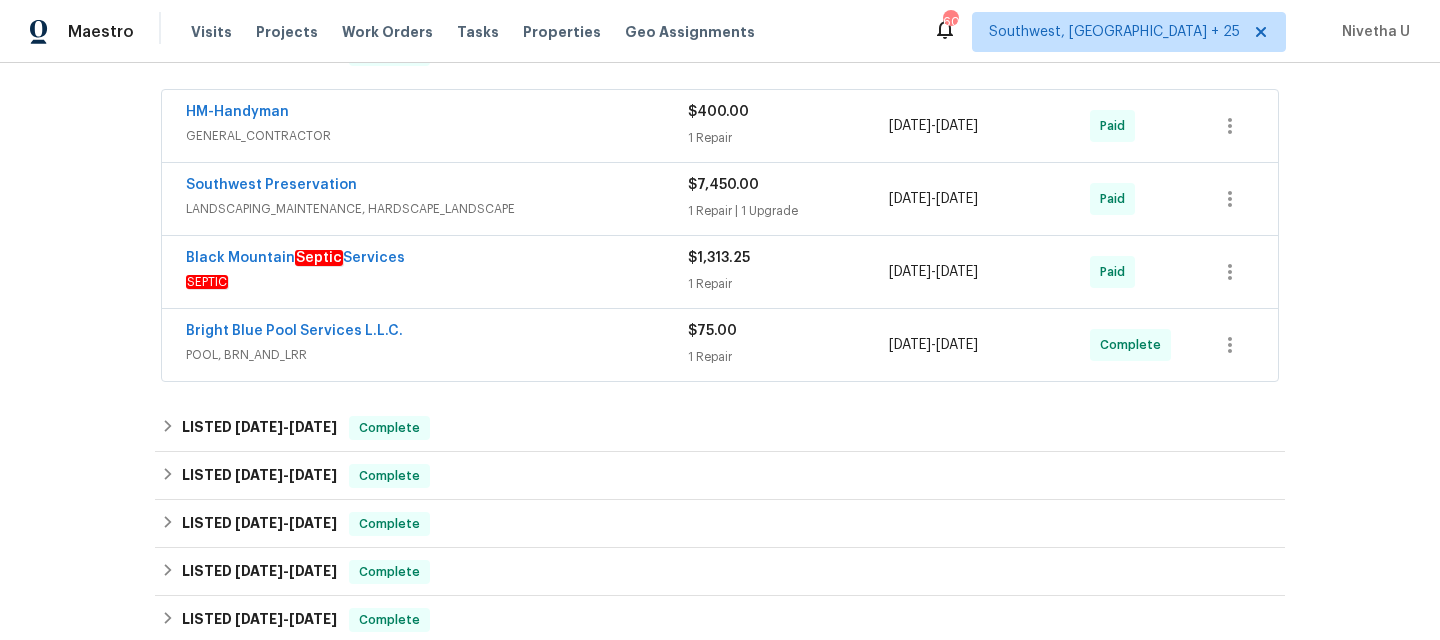 scroll, scrollTop: 1276, scrollLeft: 0, axis: vertical 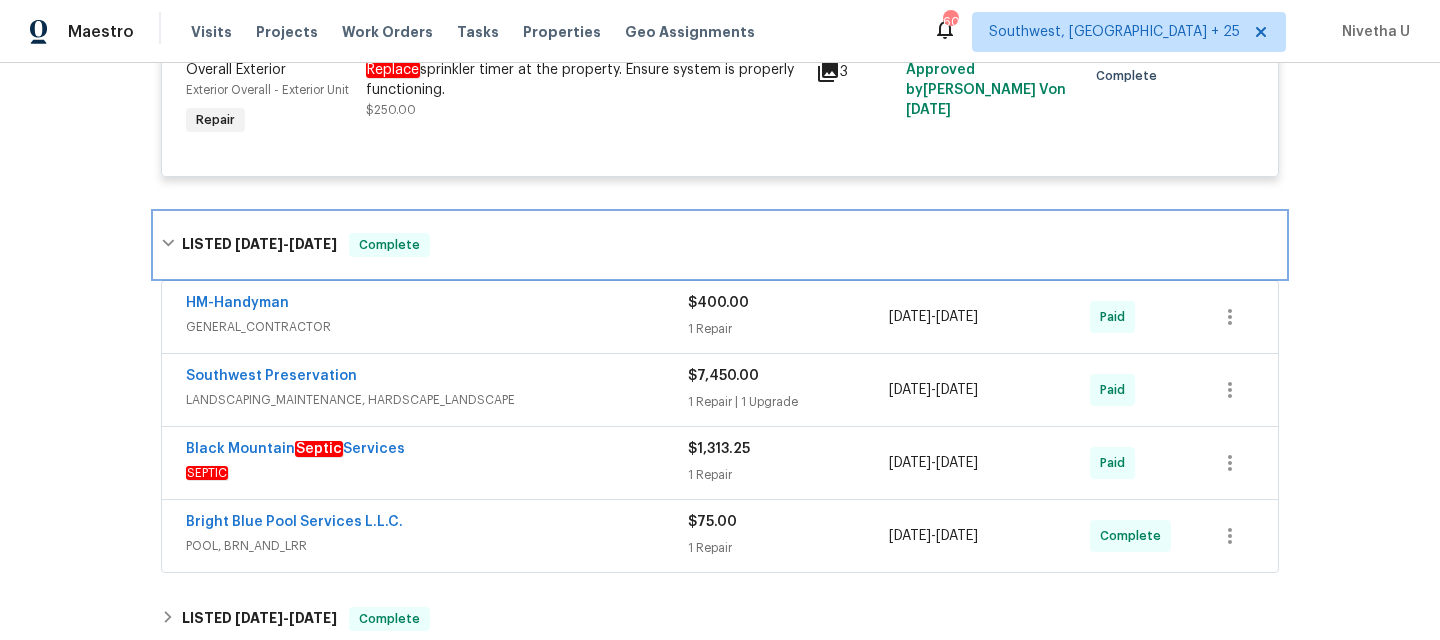 click on "LISTED   5/22/25  -  7/2/25" at bounding box center (259, 245) 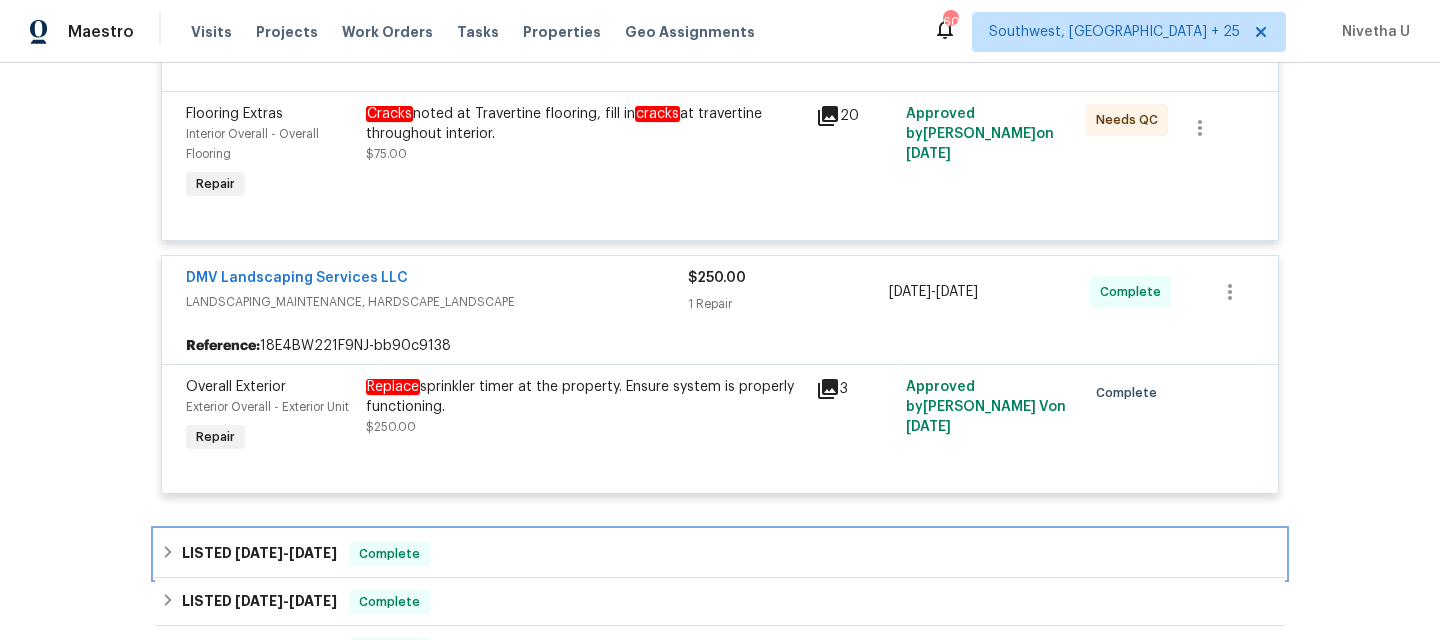 scroll, scrollTop: 932, scrollLeft: 0, axis: vertical 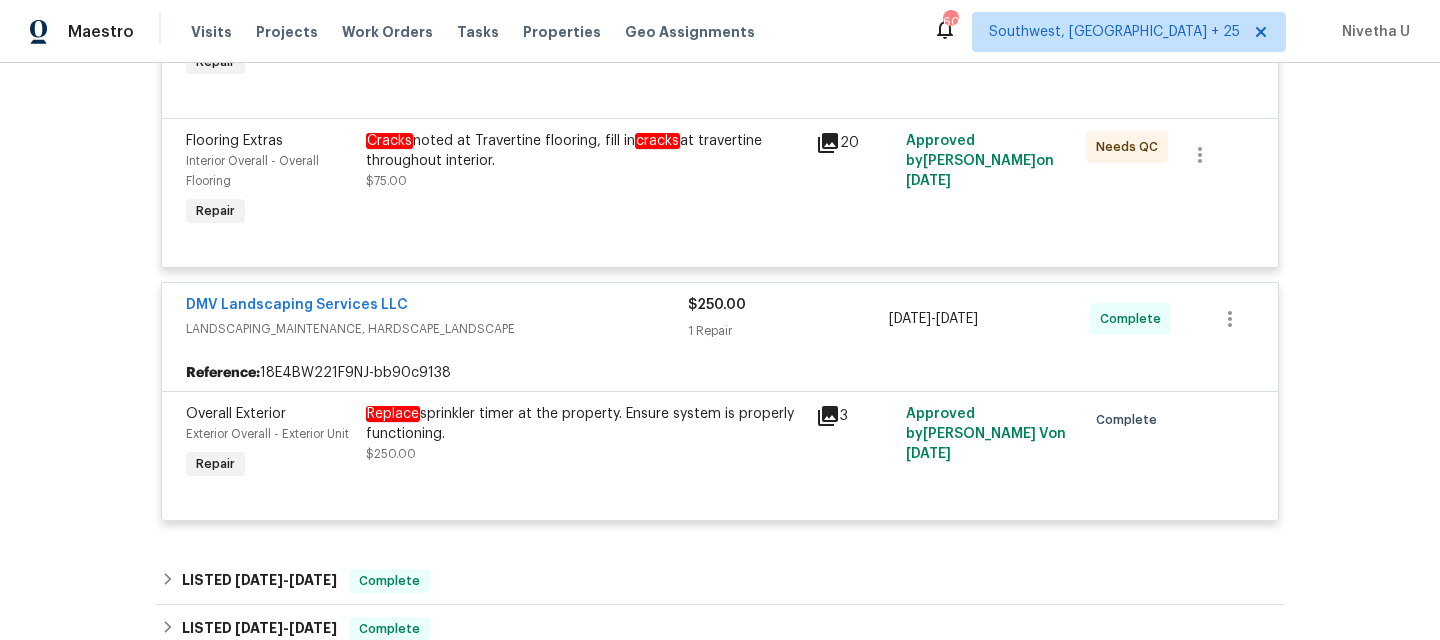 click on "Replace  sprinkler timer at the property. Ensure system is properly functioning. $250.00" at bounding box center (585, 434) 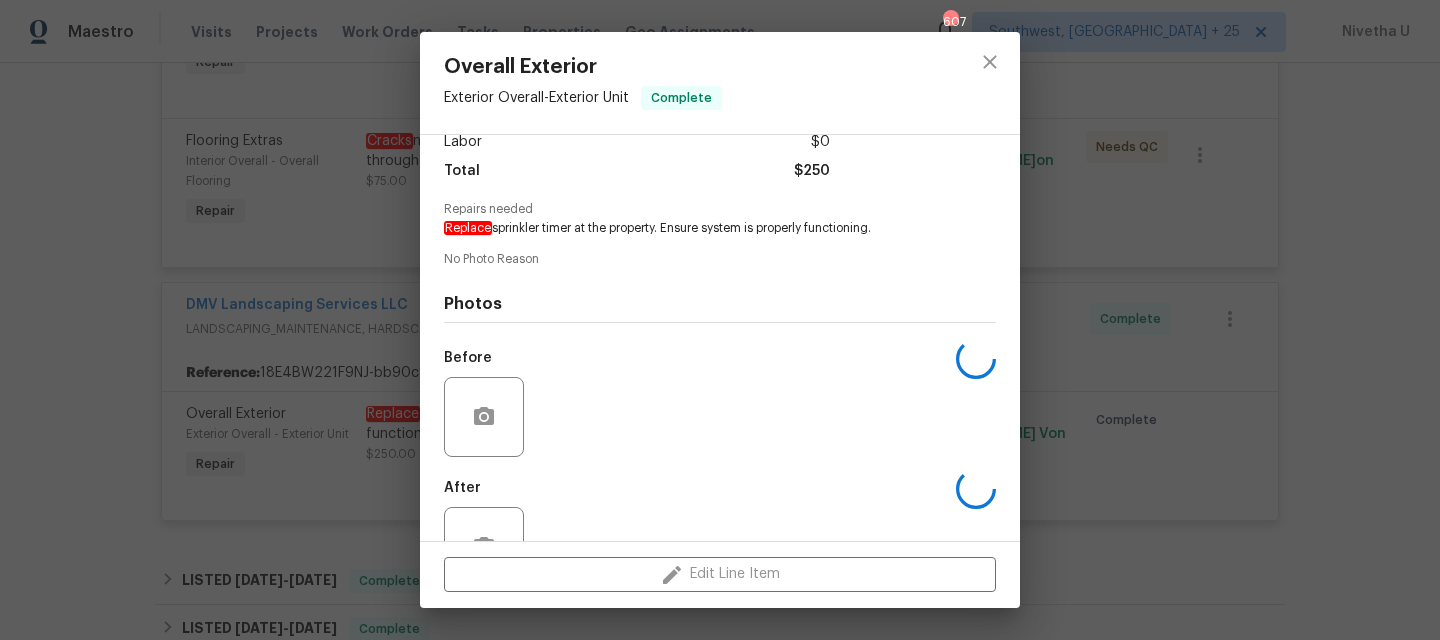 scroll, scrollTop: 213, scrollLeft: 0, axis: vertical 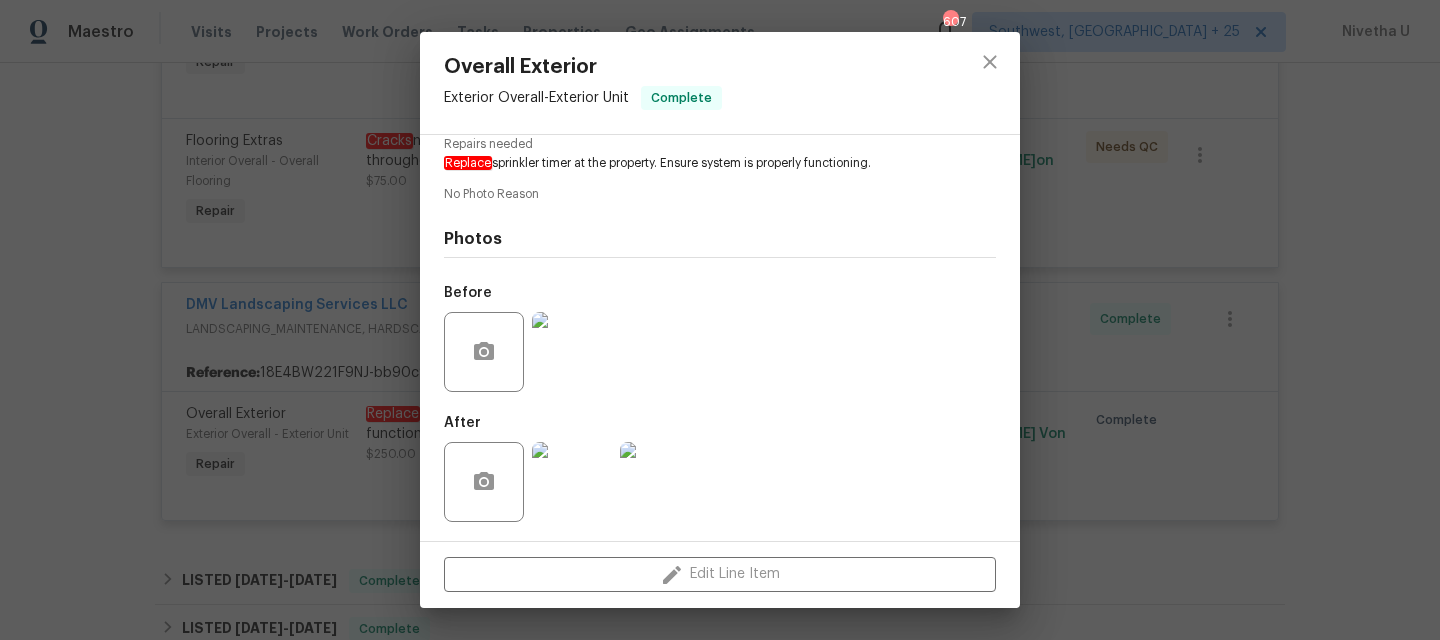 click at bounding box center (572, 352) 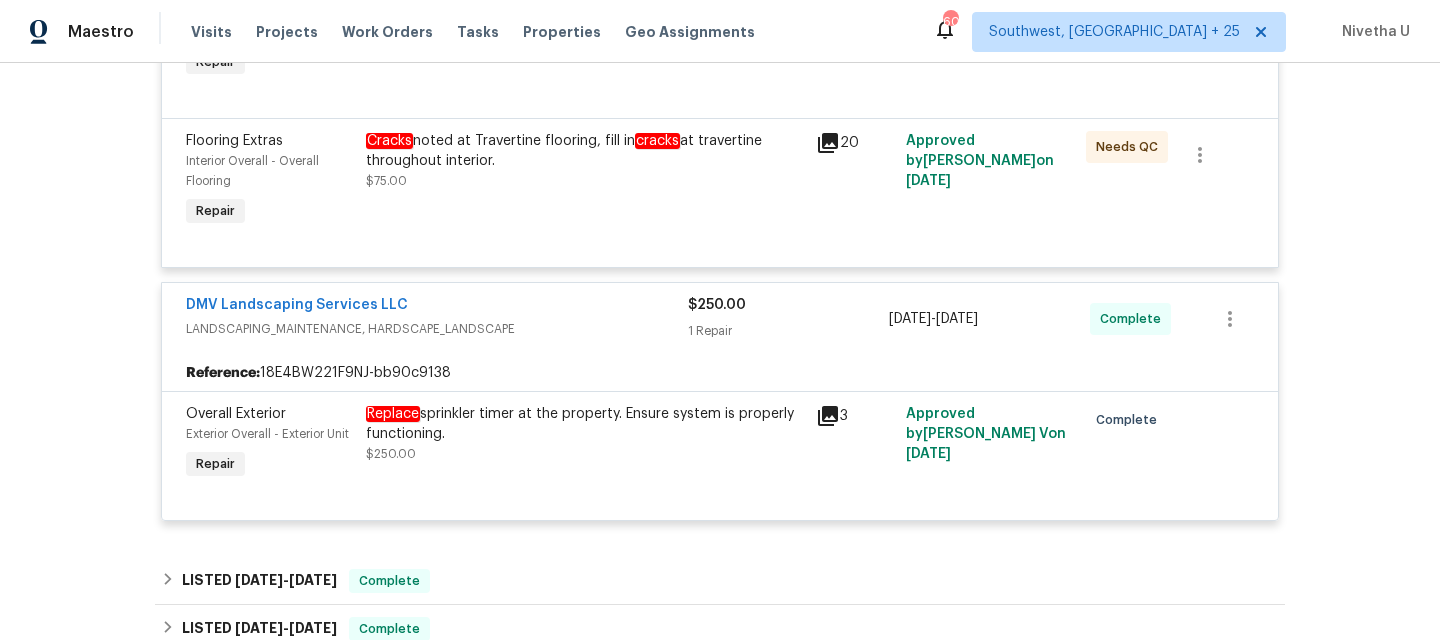 click on "Replace  sprinkler timer at the property. Ensure system is properly functioning." at bounding box center (585, 424) 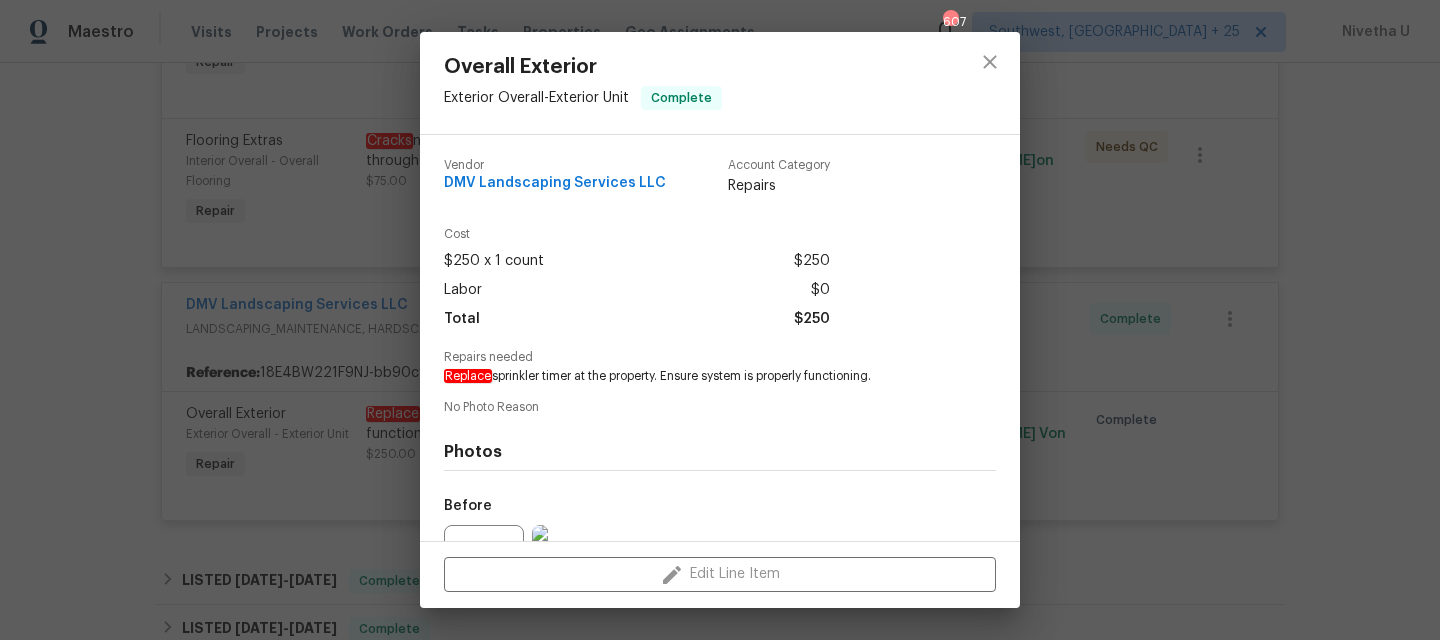 scroll, scrollTop: 213, scrollLeft: 0, axis: vertical 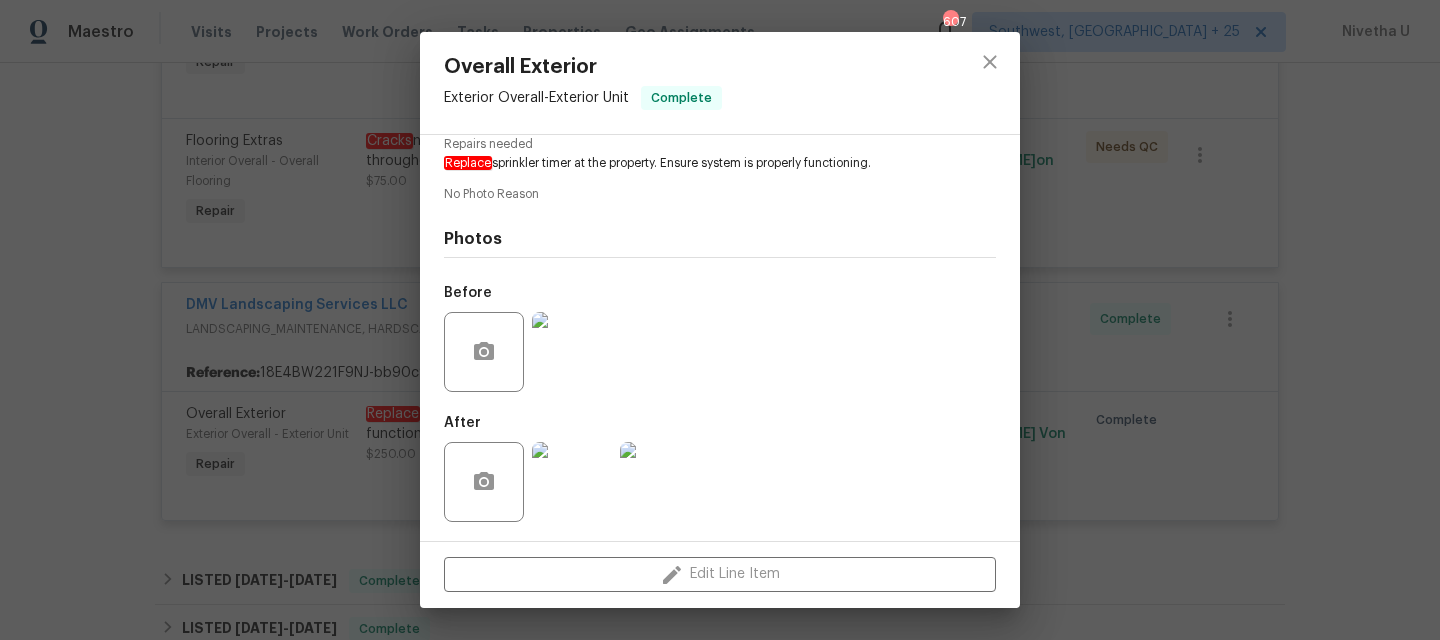 click at bounding box center (572, 482) 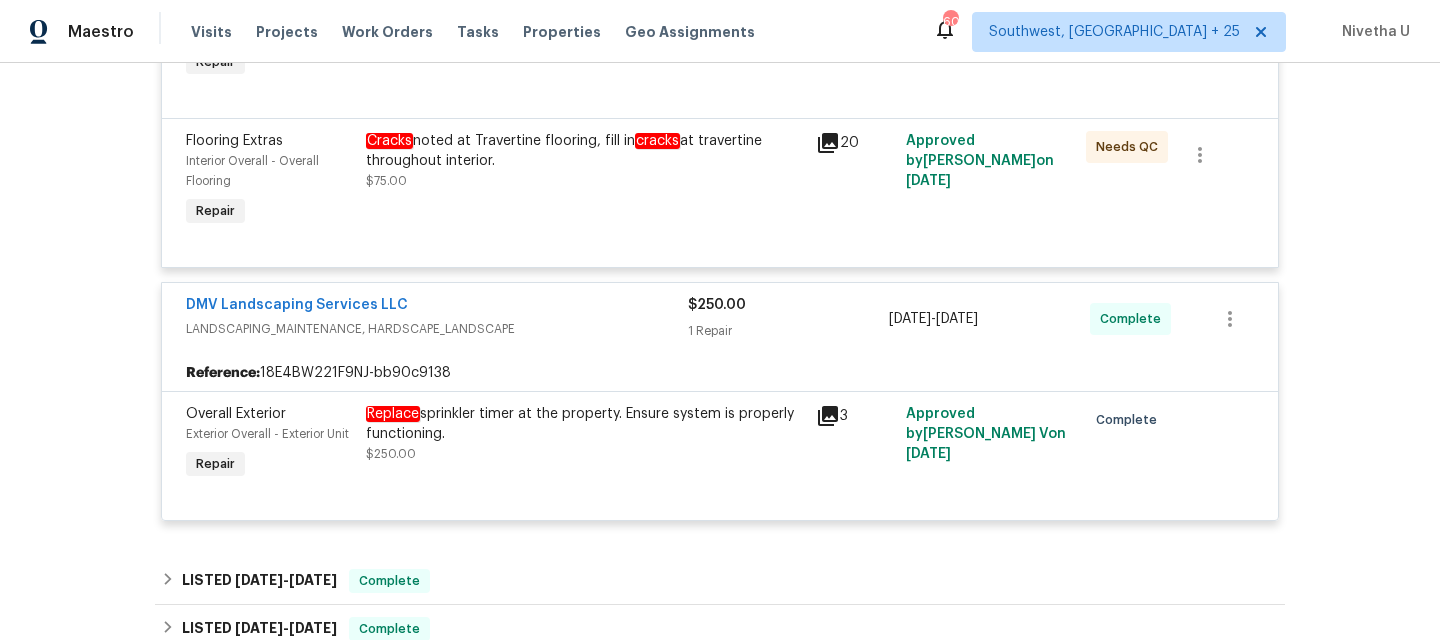click on "LANDSCAPING_MAINTENANCE, HARDSCAPE_LANDSCAPE" at bounding box center (437, 329) 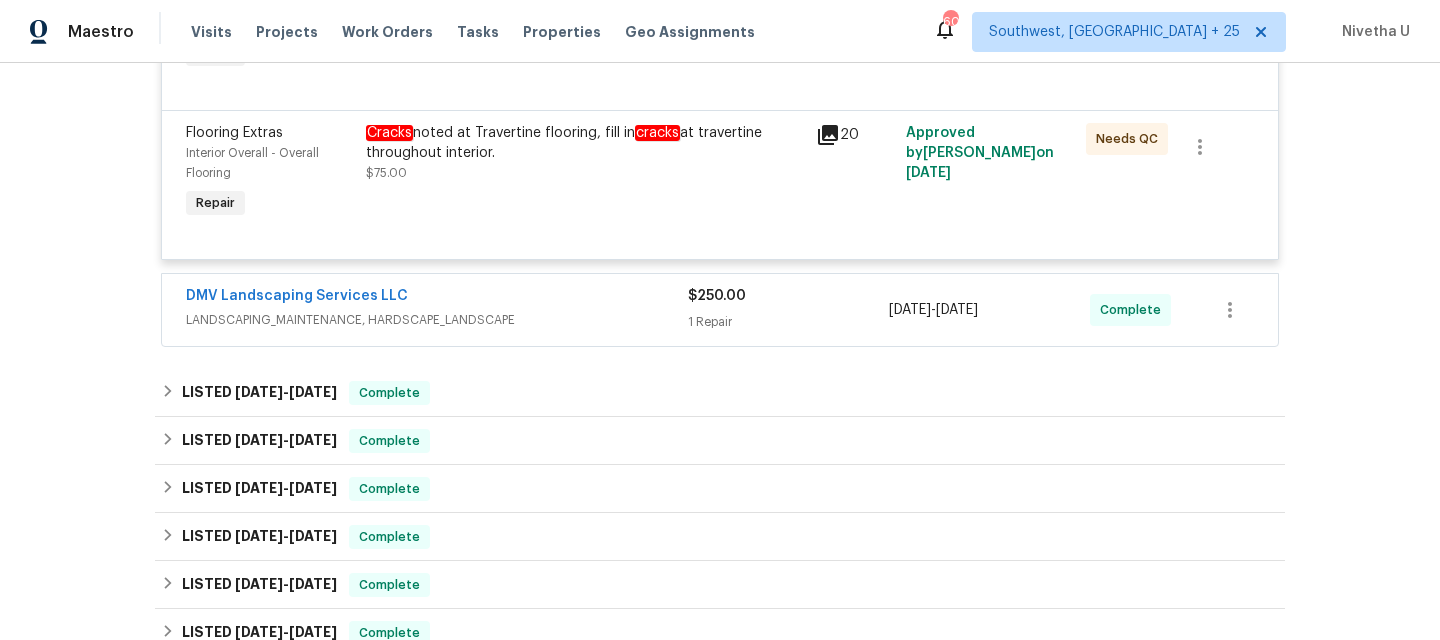 scroll, scrollTop: 939, scrollLeft: 0, axis: vertical 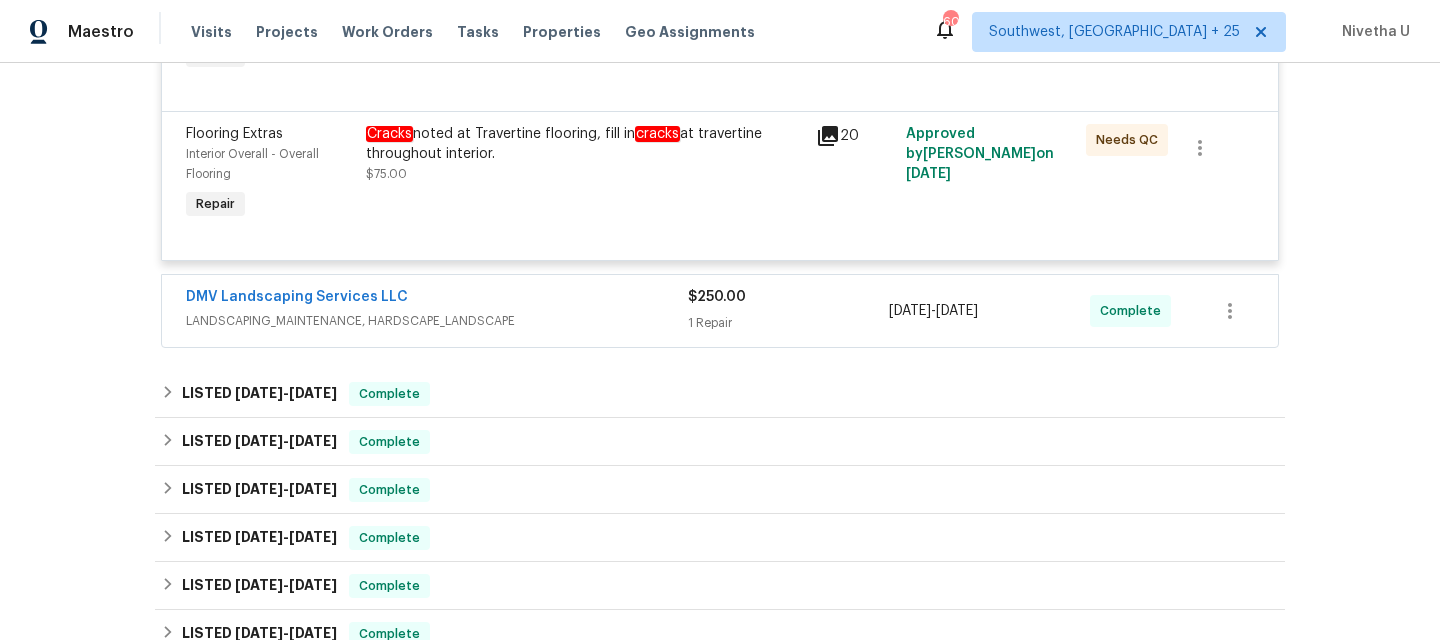 click on "LANDSCAPING_MAINTENANCE, HARDSCAPE_LANDSCAPE" at bounding box center [437, 321] 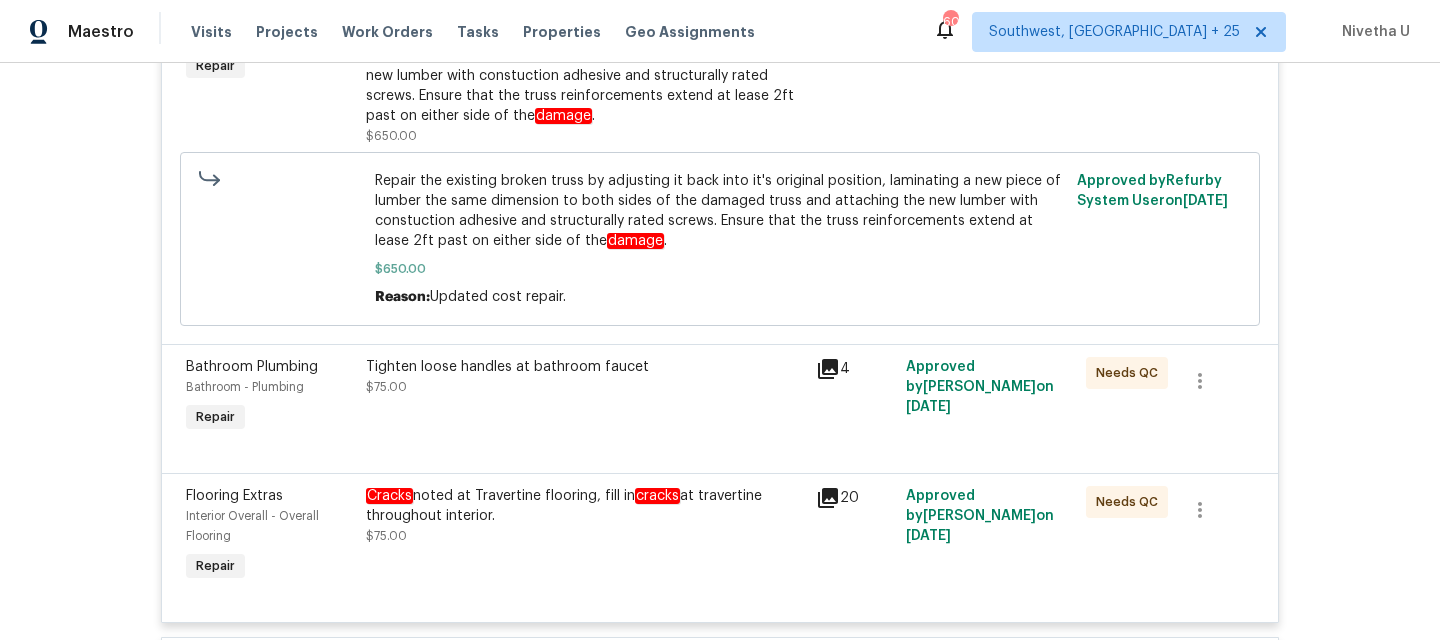 scroll, scrollTop: 0, scrollLeft: 0, axis: both 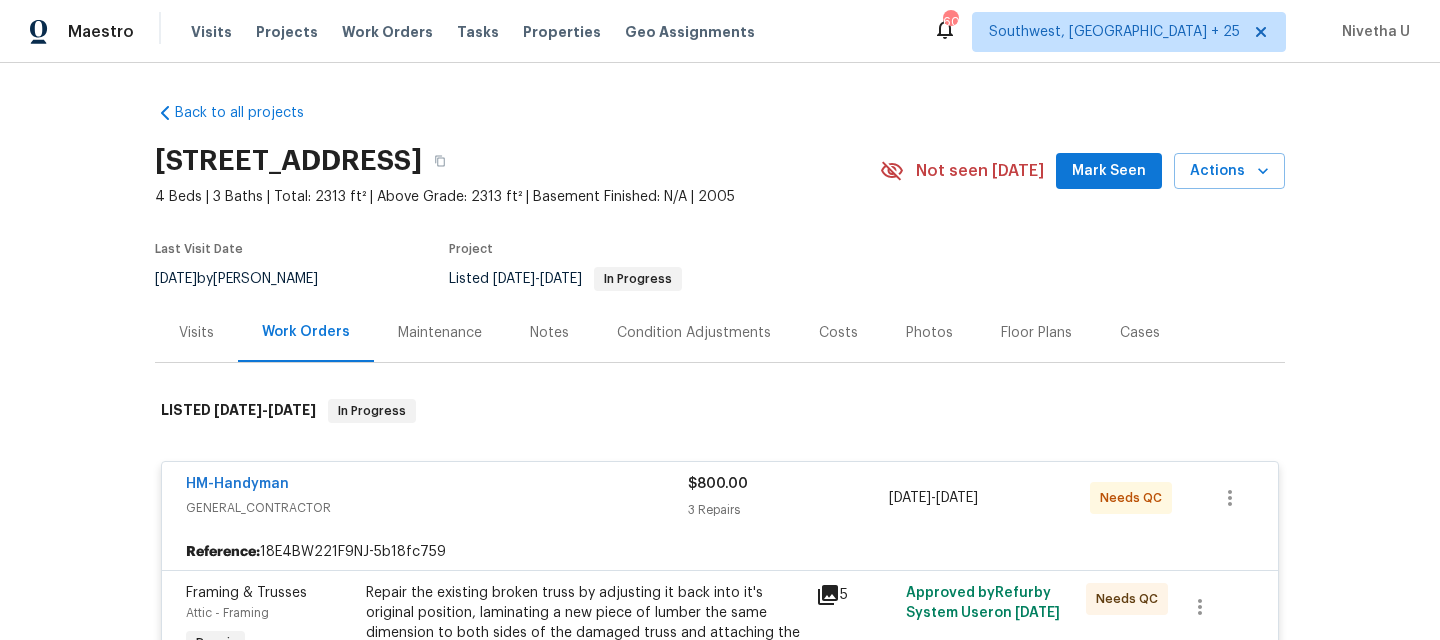click on "Visits Projects Work Orders Tasks Properties Geo Assignments" at bounding box center (485, 32) 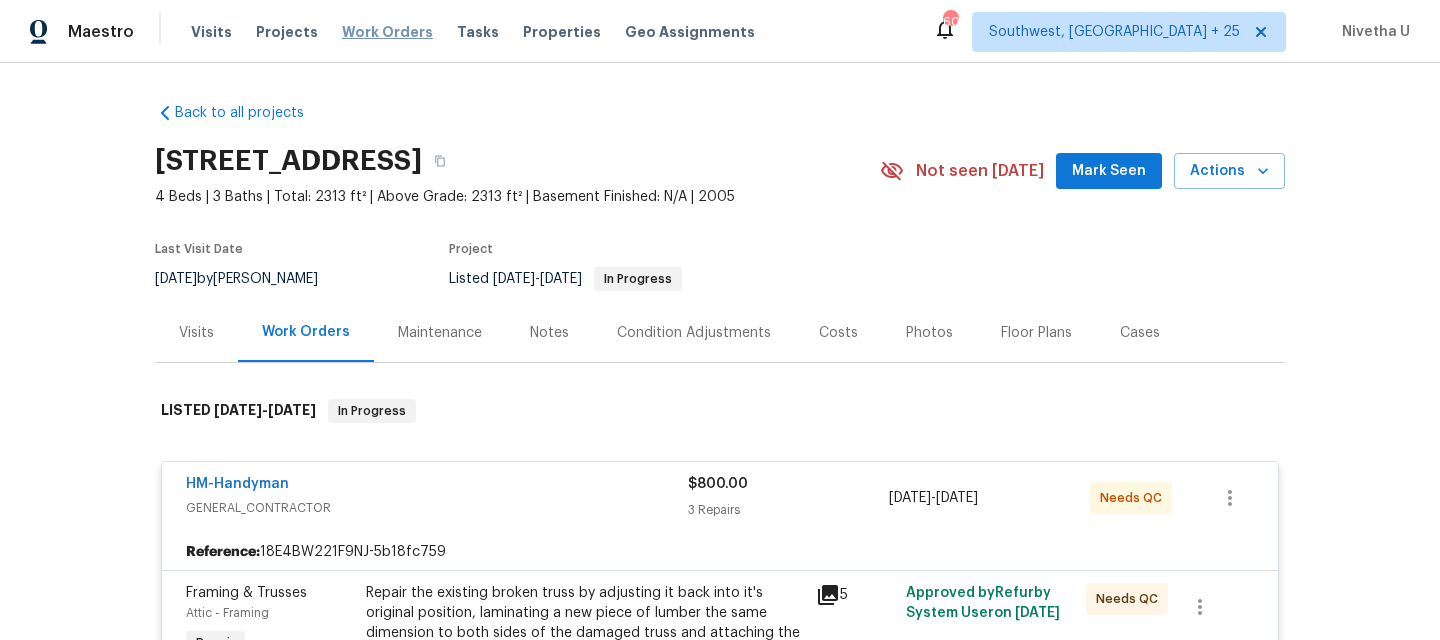 click on "Work Orders" at bounding box center (387, 32) 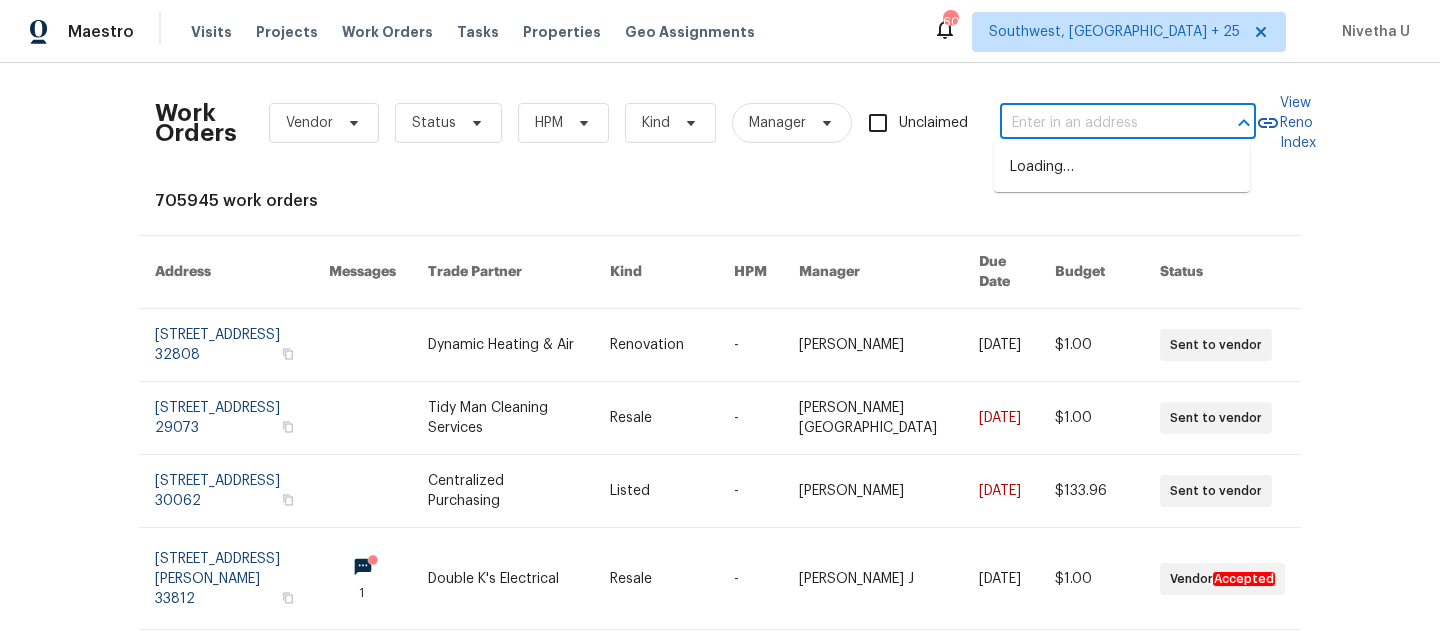 click at bounding box center [1100, 123] 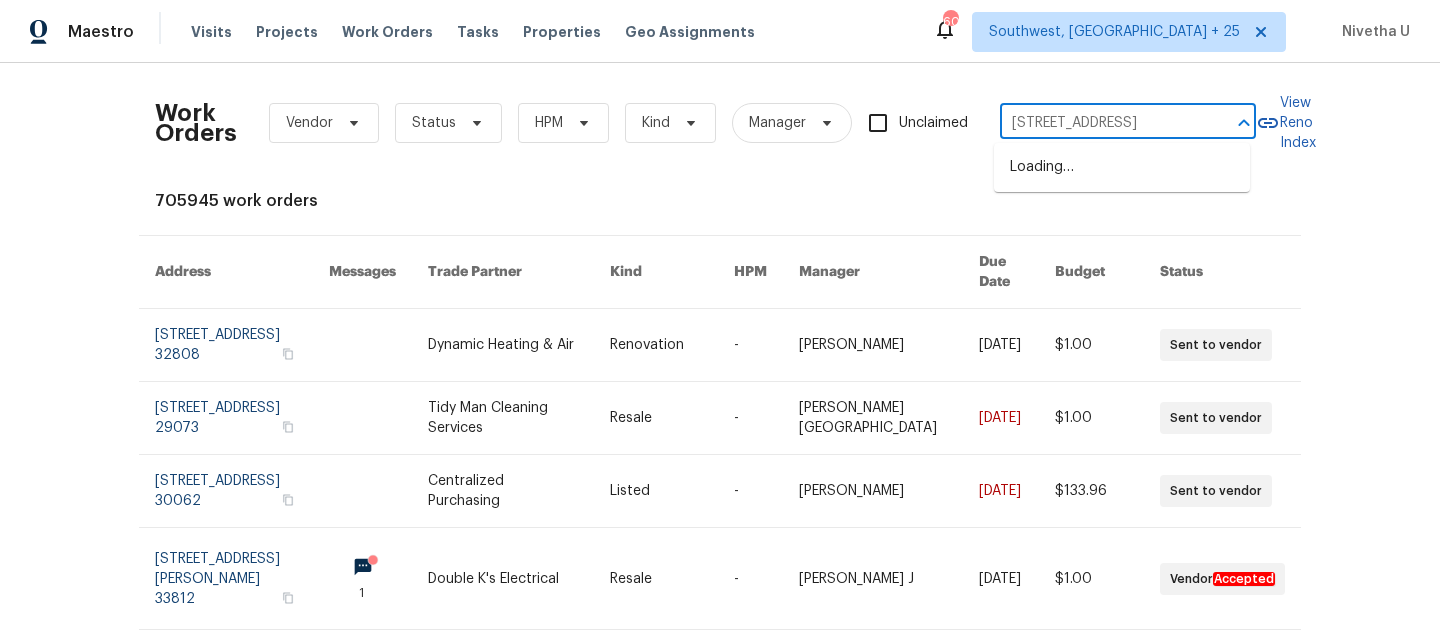scroll, scrollTop: 0, scrollLeft: 94, axis: horizontal 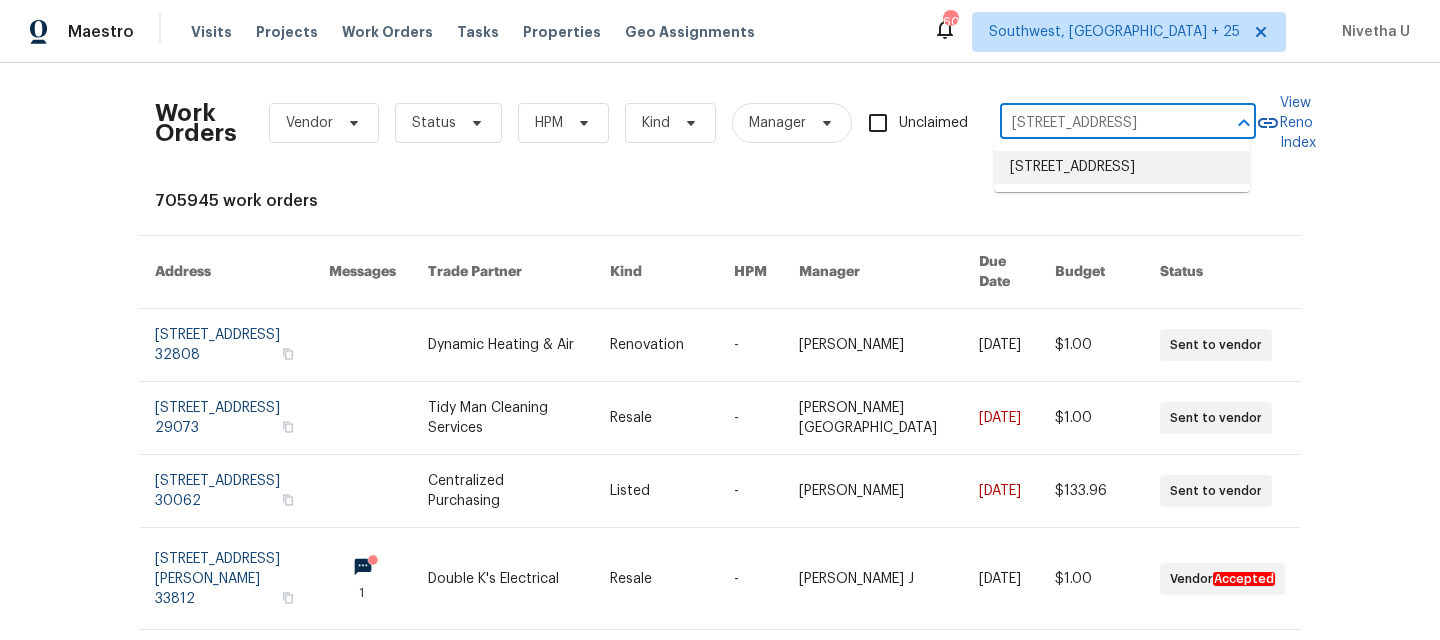 click on "9479 Lake Serena Dr, Boca Raton, FL 33496" at bounding box center (1122, 167) 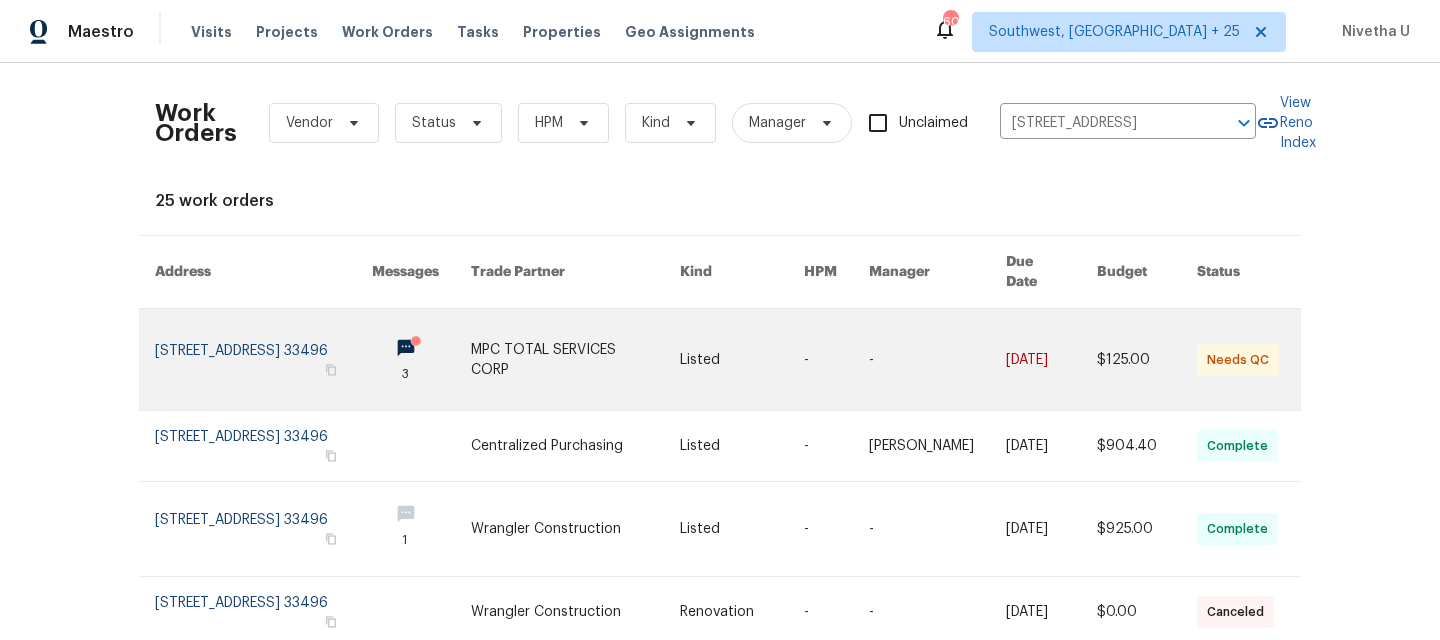 click at bounding box center [263, 359] 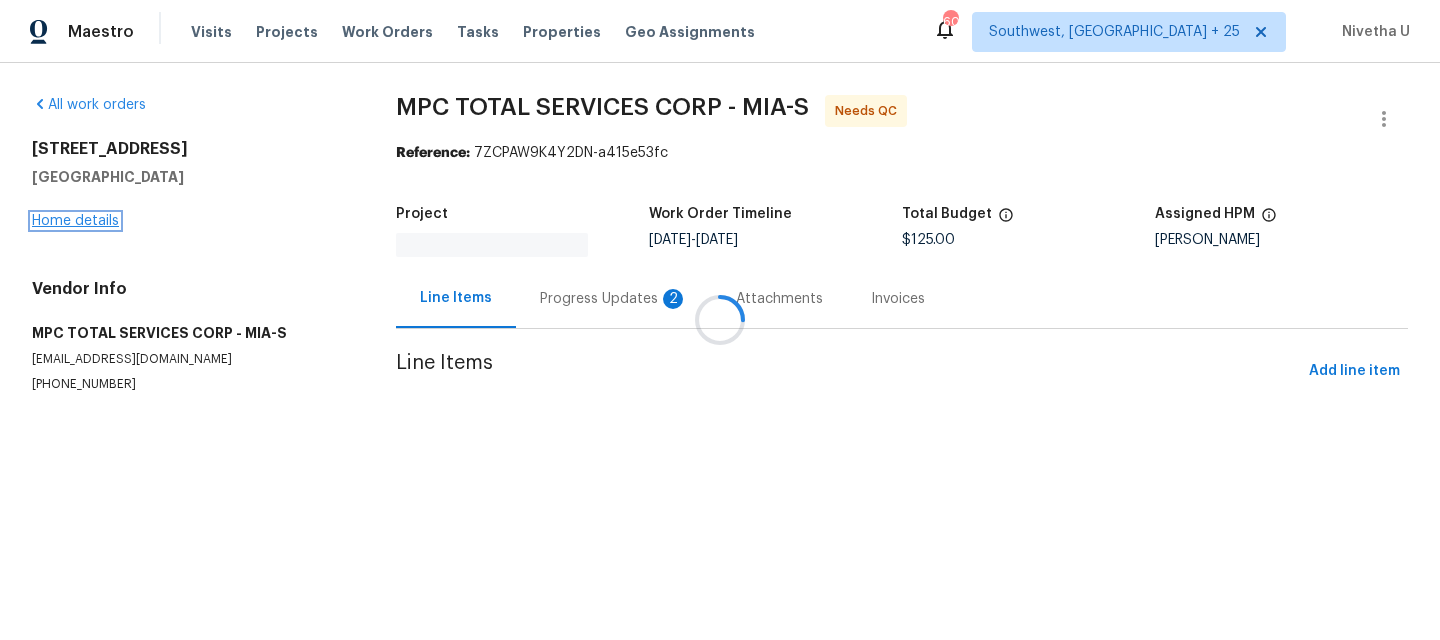 click on "Home details" at bounding box center (75, 221) 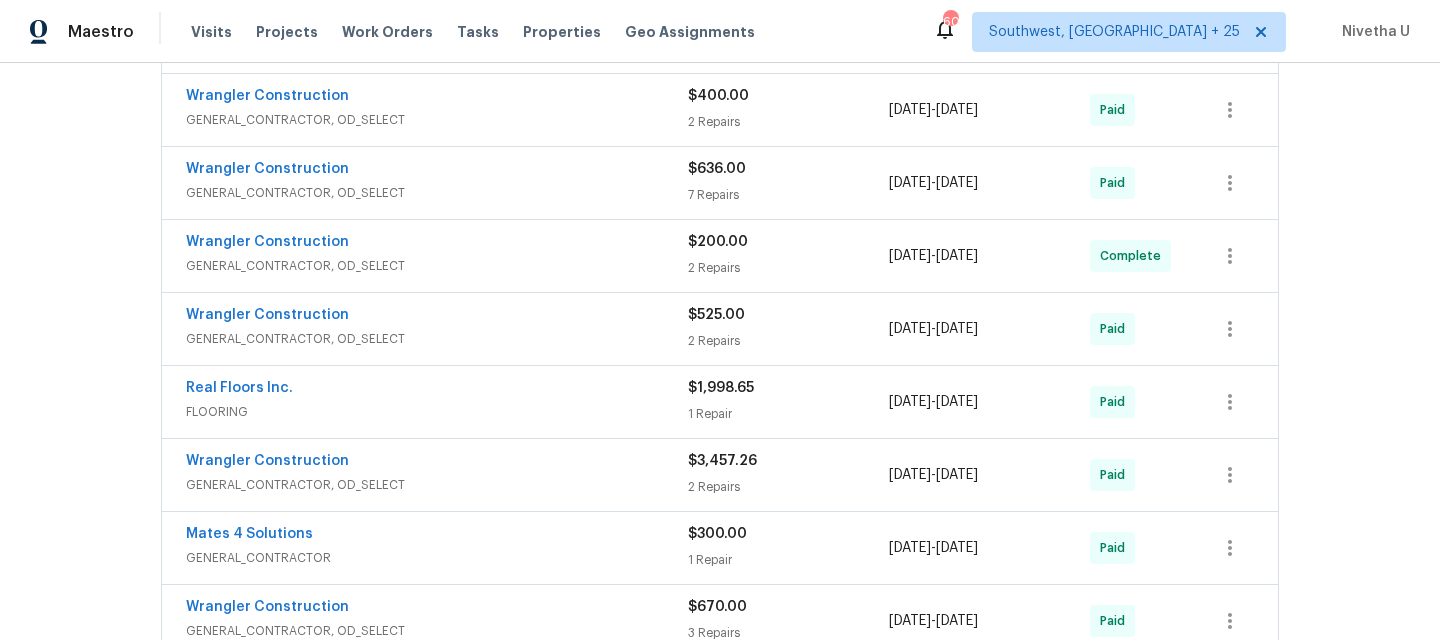 scroll, scrollTop: 1625, scrollLeft: 0, axis: vertical 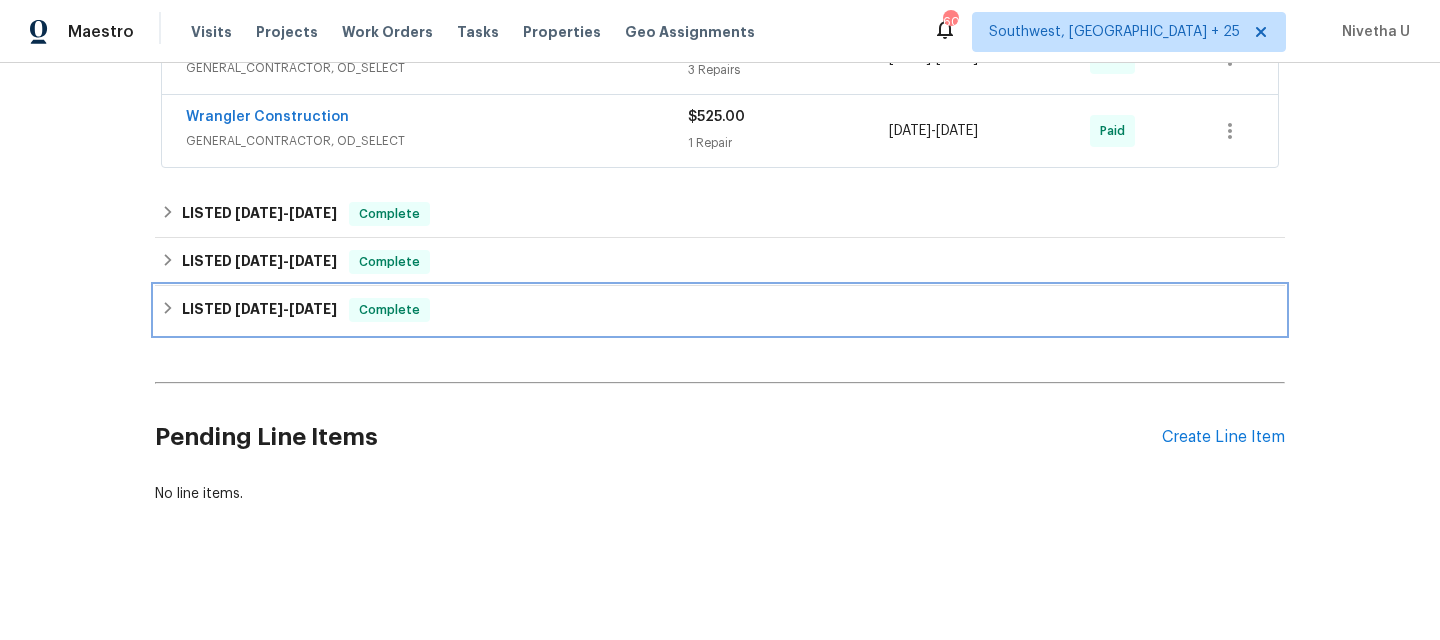 click on "LISTED   1/8/25  -  1/9/25 Complete" at bounding box center (720, 310) 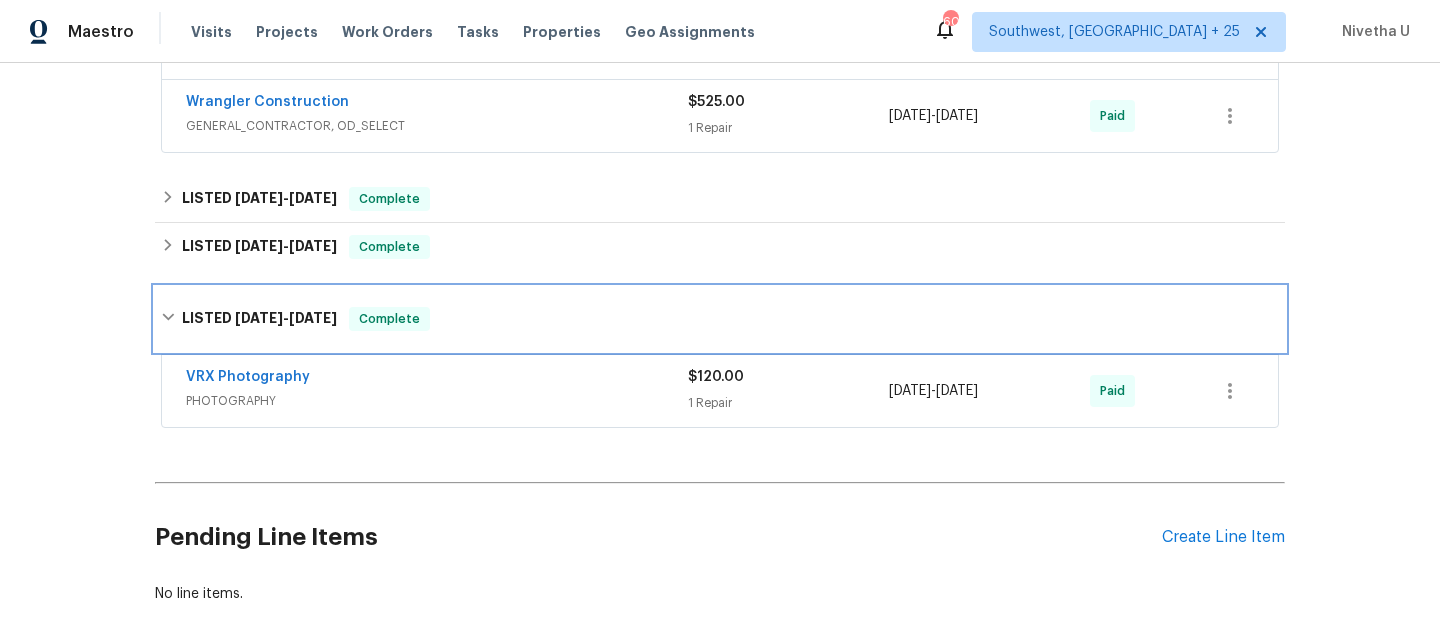 click on "LISTED   1/8/25  -  1/9/25 Complete" at bounding box center (720, 319) 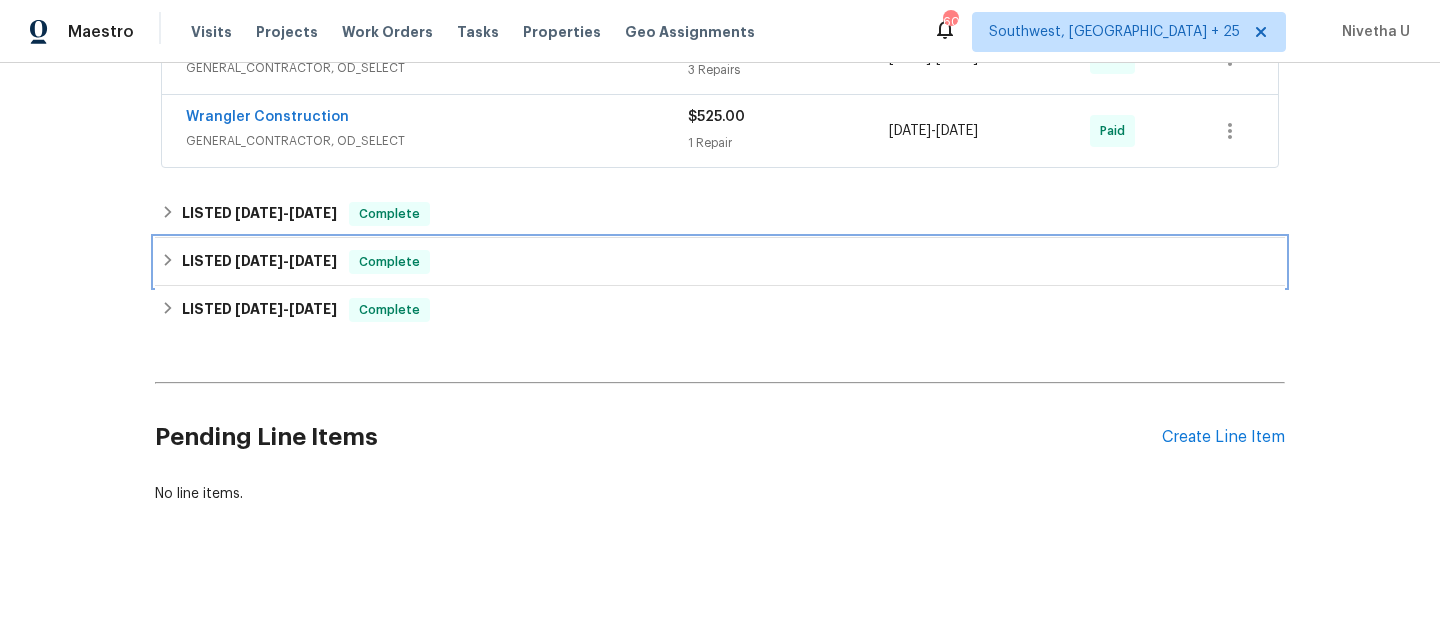 click on "LISTED   4/11/25  -  4/22/25 Complete" at bounding box center [720, 262] 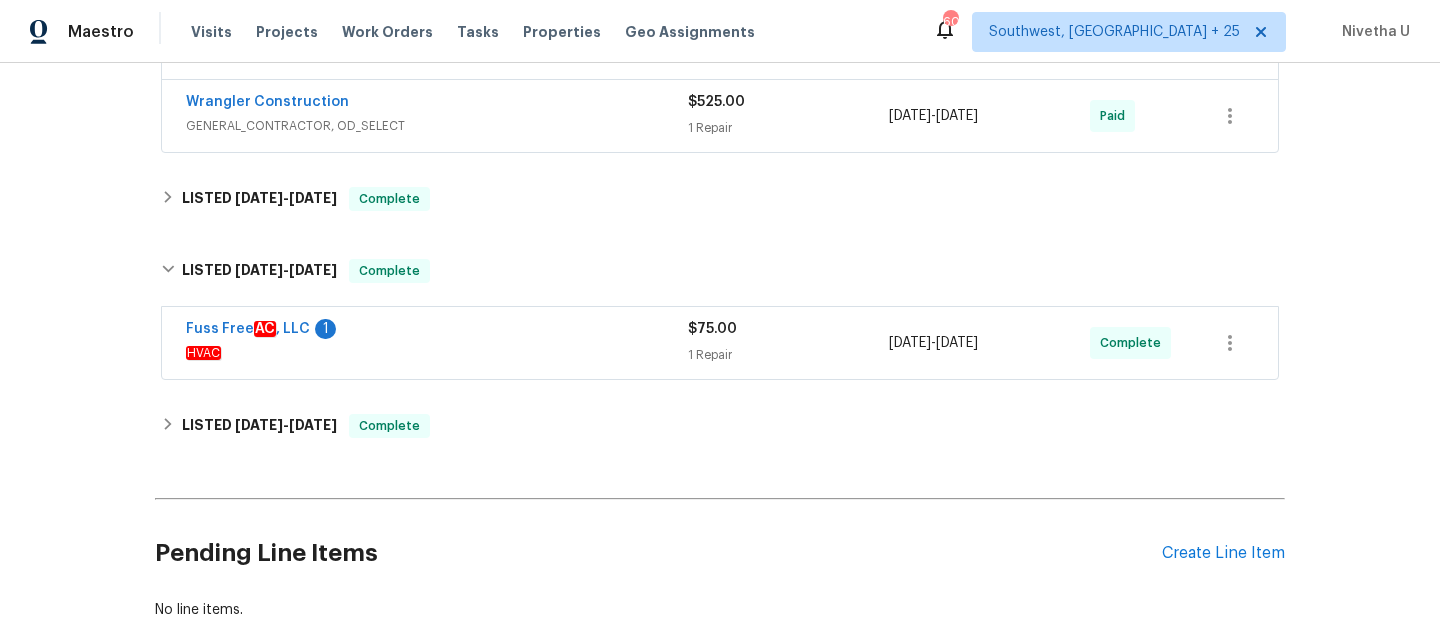 click on "HVAC" at bounding box center (437, 353) 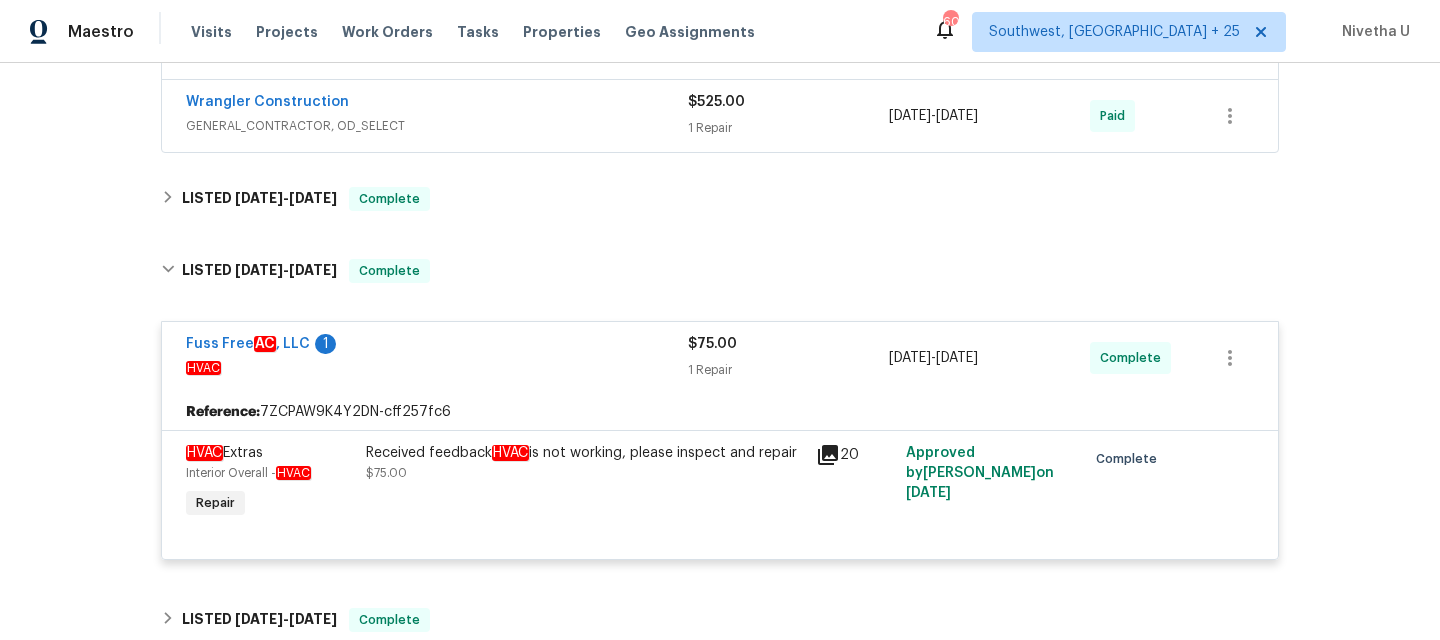 click on "Fuss Free  AC , LLC 1" at bounding box center (437, 346) 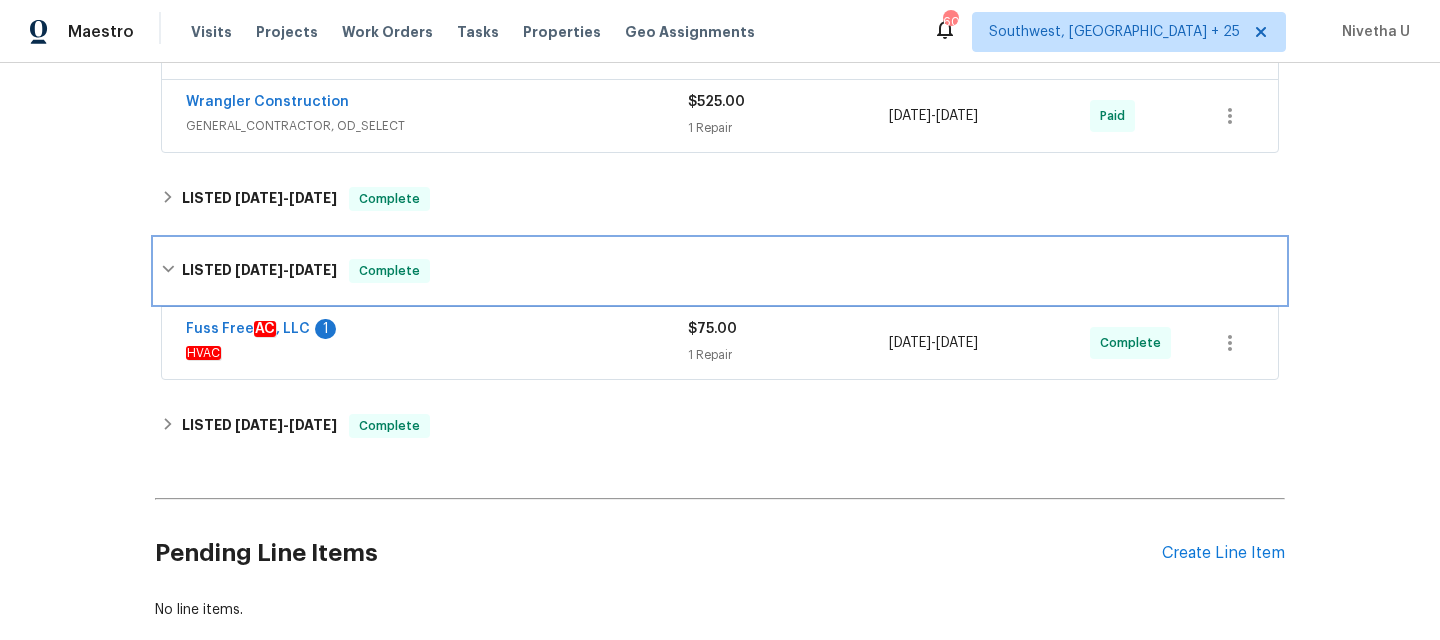 click on "LISTED   4/11/25  -  4/22/25 Complete" at bounding box center [720, 271] 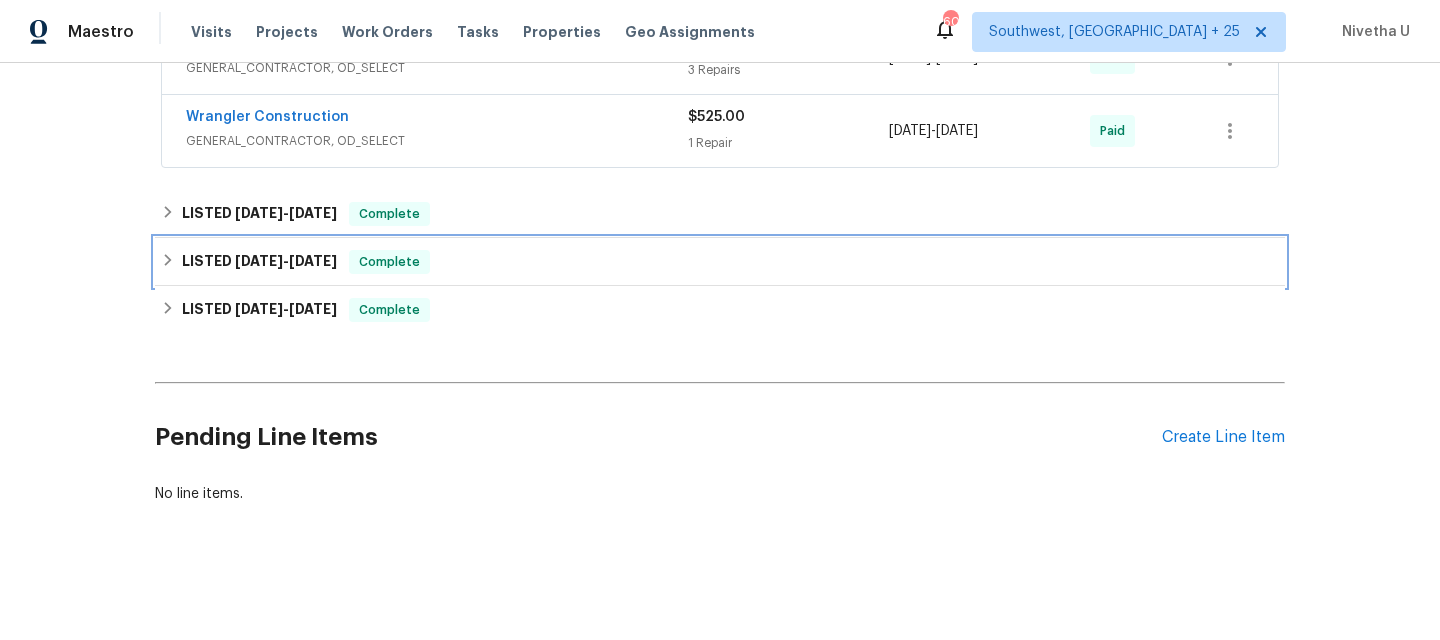 click on "LISTED   4/11/25  -  4/22/25 Complete" at bounding box center (720, 262) 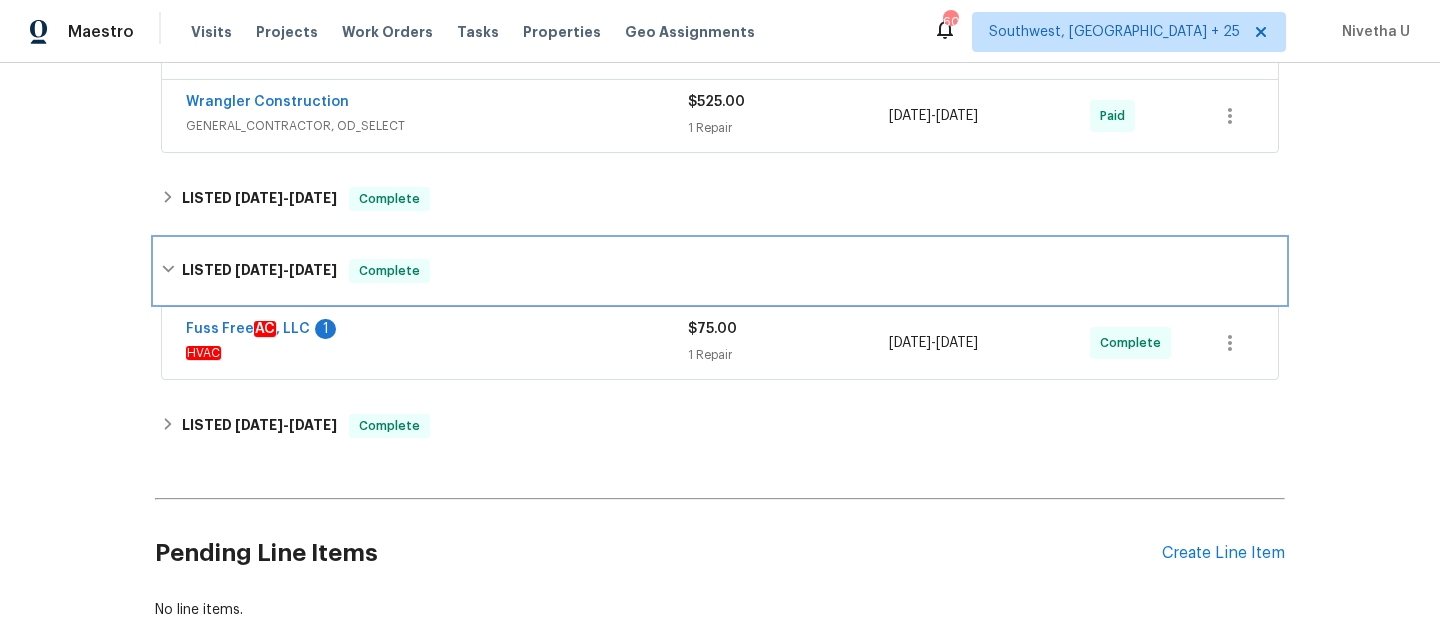 click on "LISTED   4/11/25  -  4/22/25 Complete" at bounding box center (720, 271) 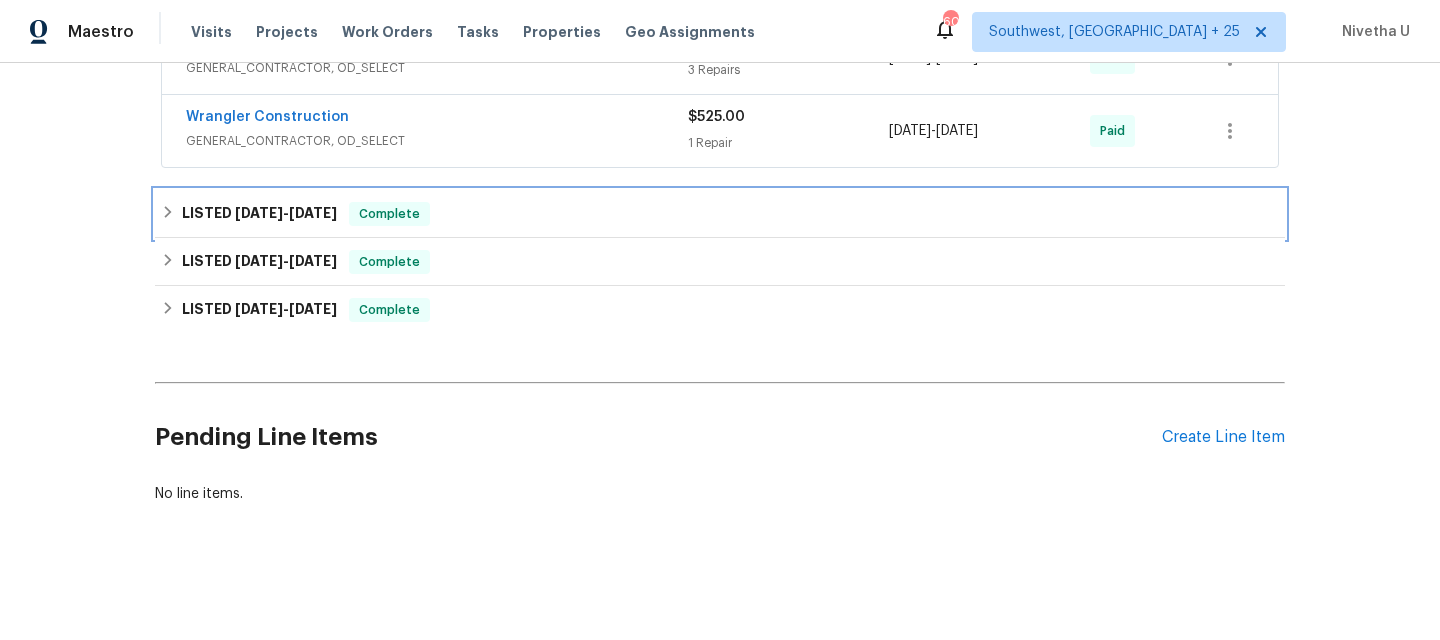click on "LISTED   5/16/25  -  5/20/25 Complete" at bounding box center [720, 214] 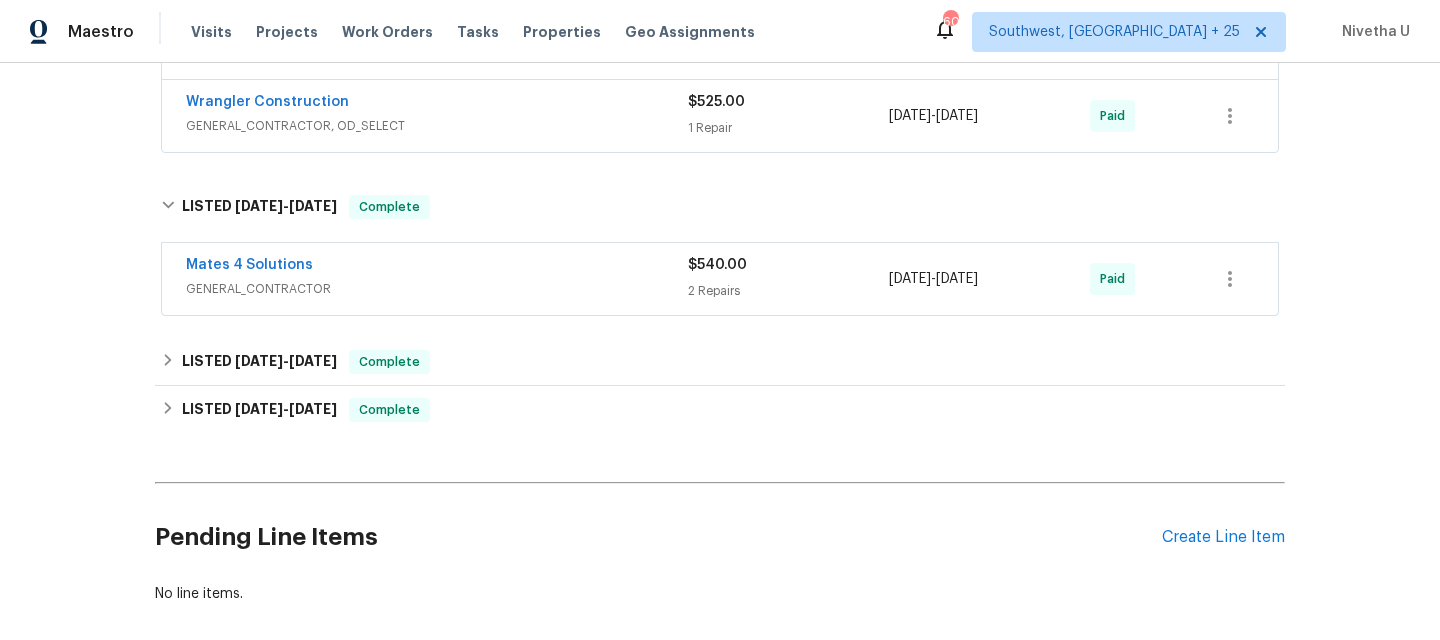 click on "Mates 4 Solutions" at bounding box center (437, 267) 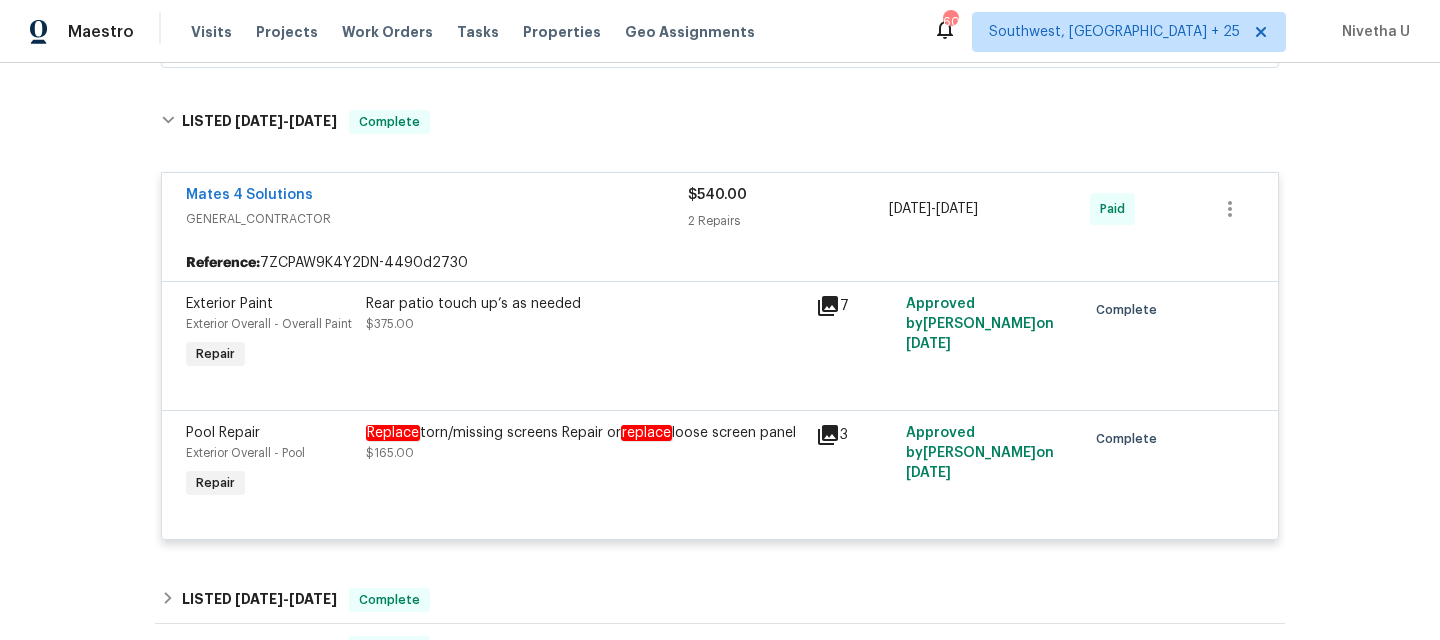 scroll, scrollTop: 1600, scrollLeft: 0, axis: vertical 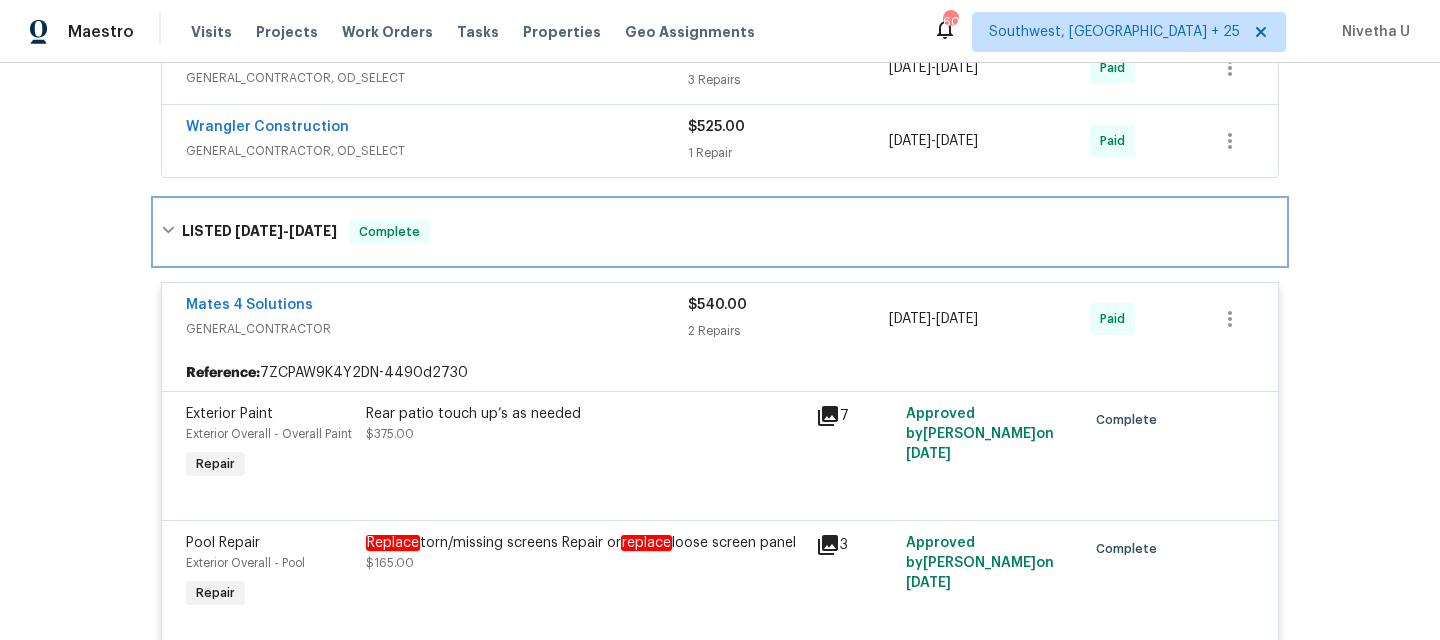 click on "LISTED   5/16/25  -  5/20/25 Complete" at bounding box center [720, 232] 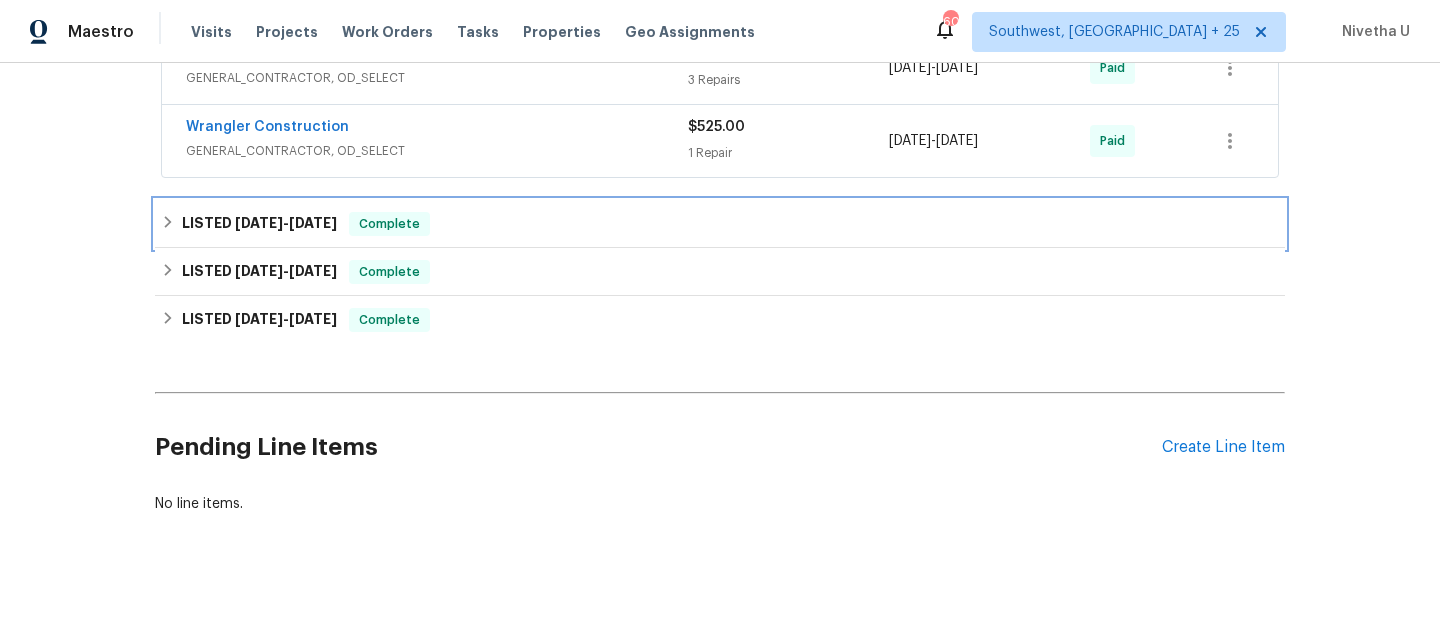 click on "LISTED   5/16/25  -  5/20/25 Complete" at bounding box center [720, 224] 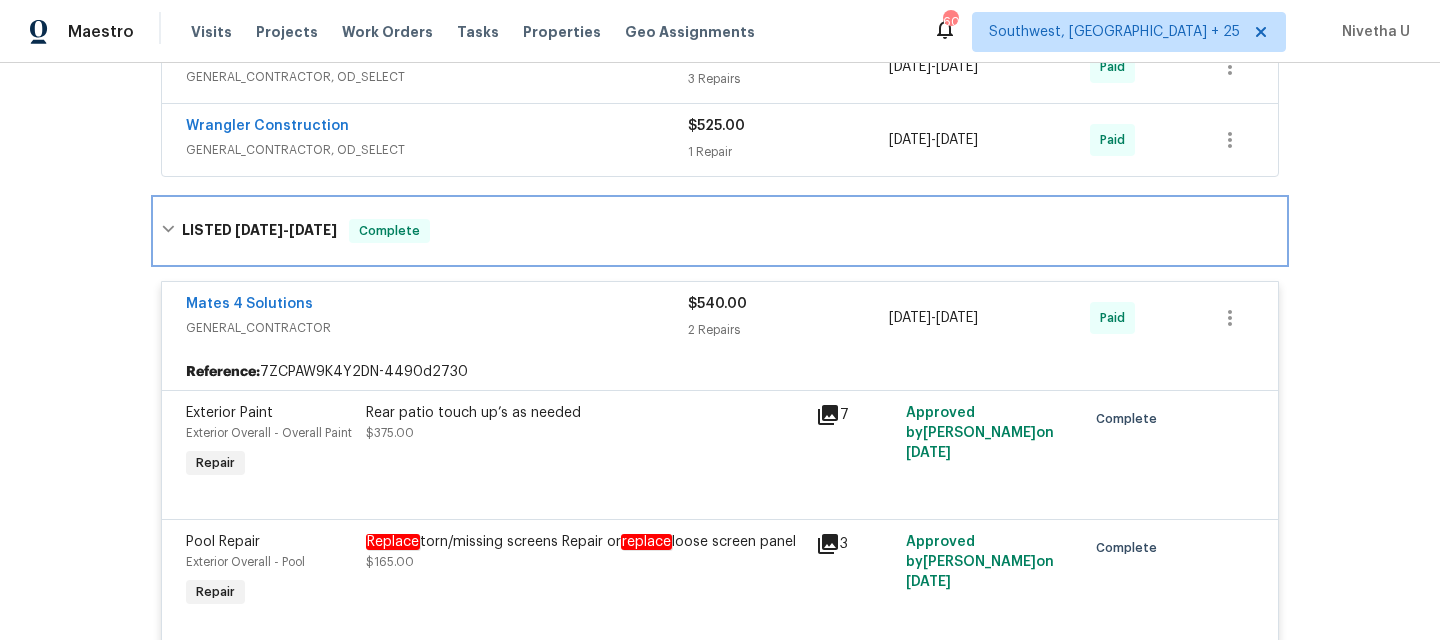 scroll, scrollTop: 1599, scrollLeft: 0, axis: vertical 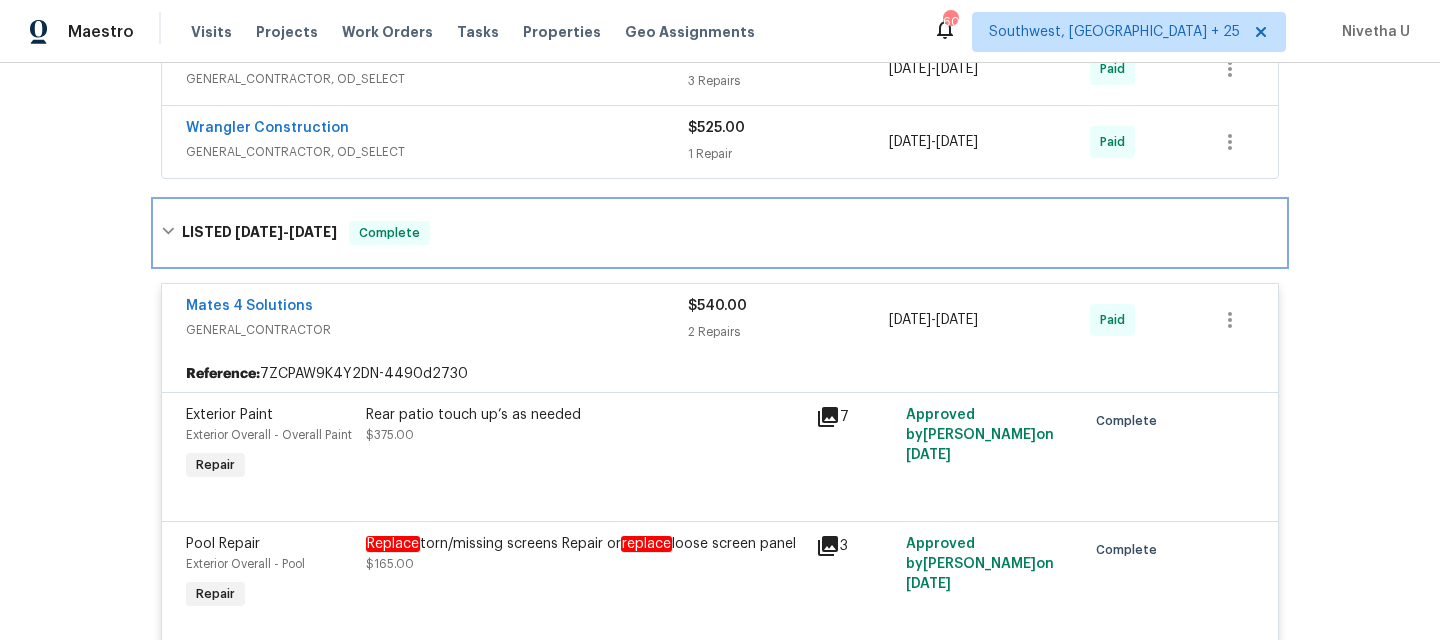 click on "LISTED   5/16/25  -  5/20/25 Complete" at bounding box center (720, 233) 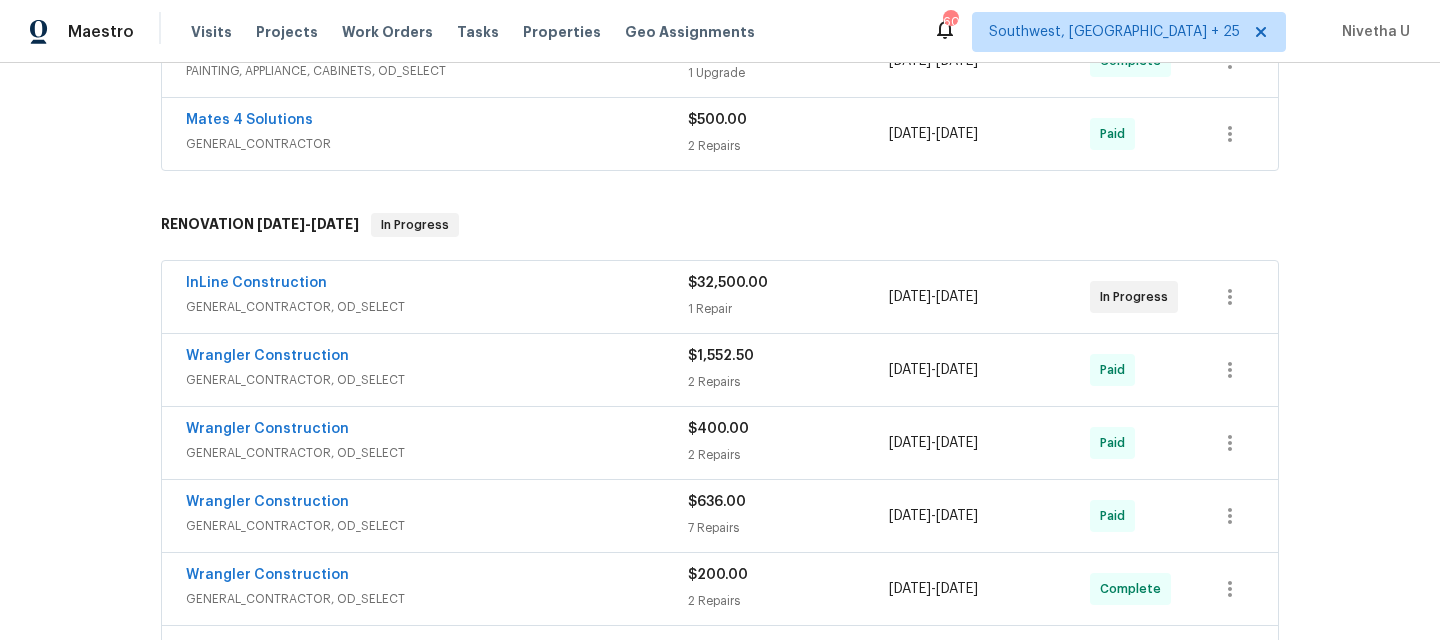 scroll, scrollTop: 713, scrollLeft: 0, axis: vertical 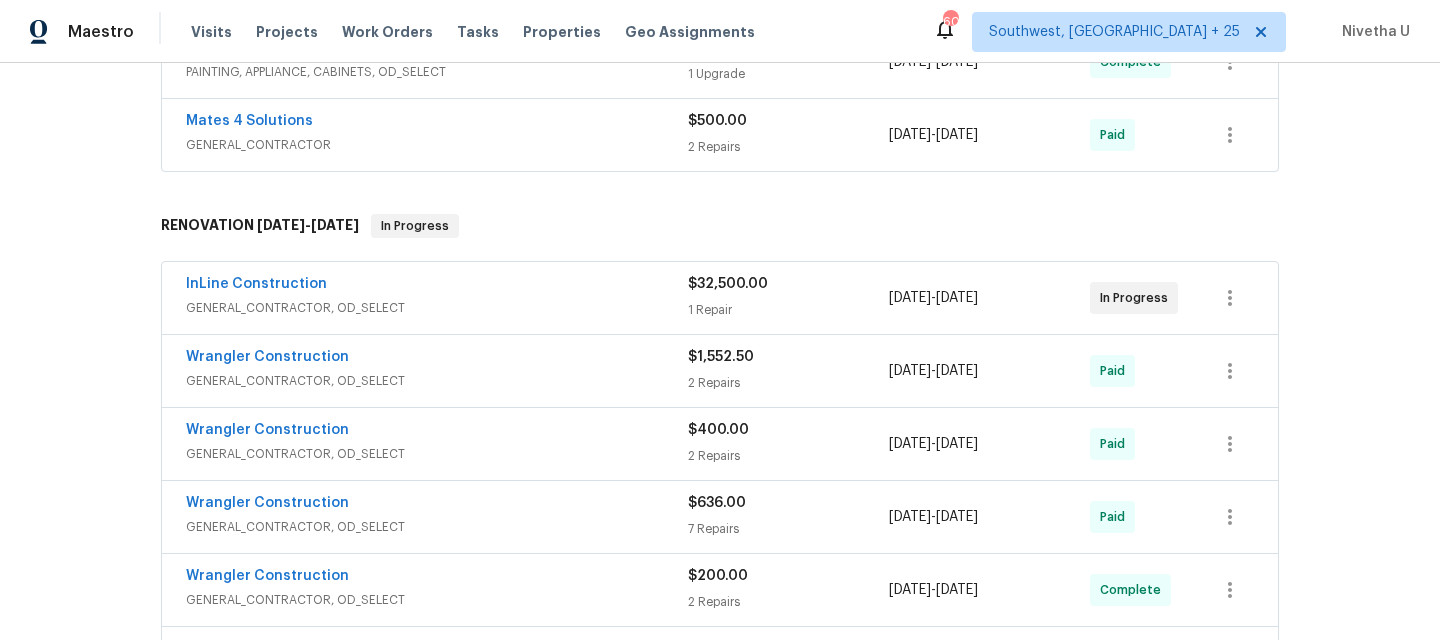 click on "Wrangler Construction" at bounding box center (437, 578) 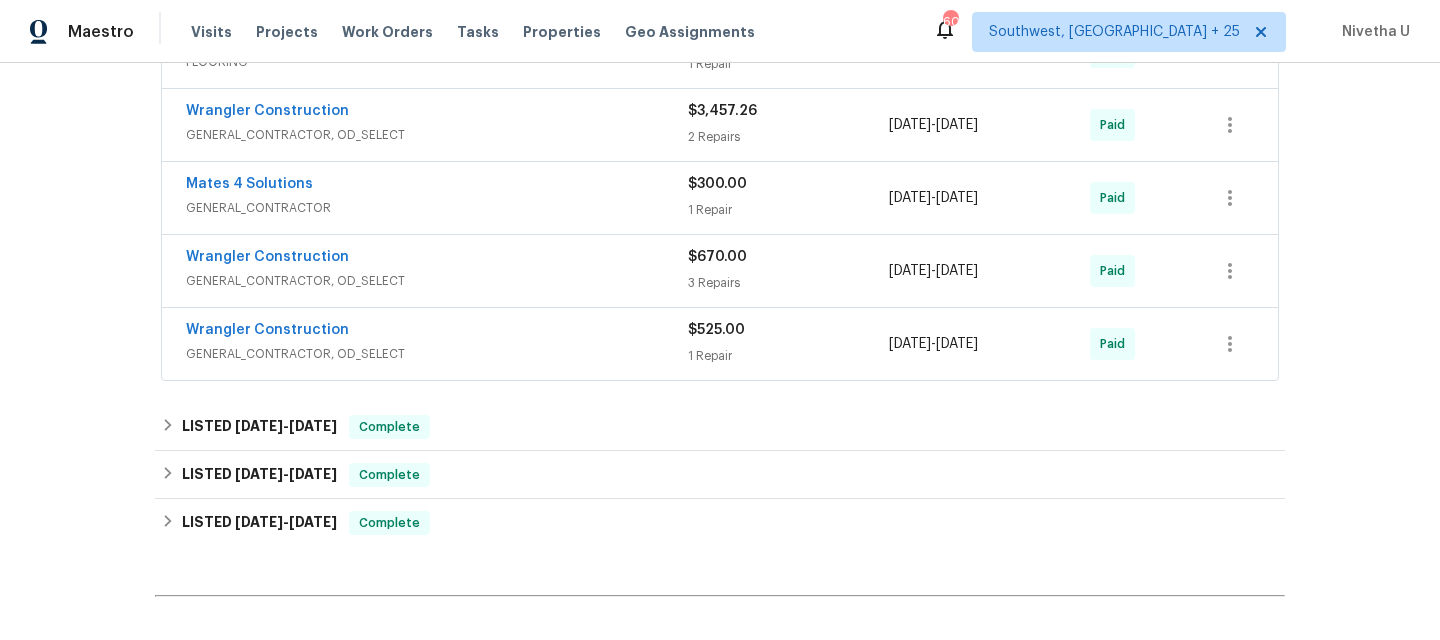 scroll, scrollTop: 2113, scrollLeft: 0, axis: vertical 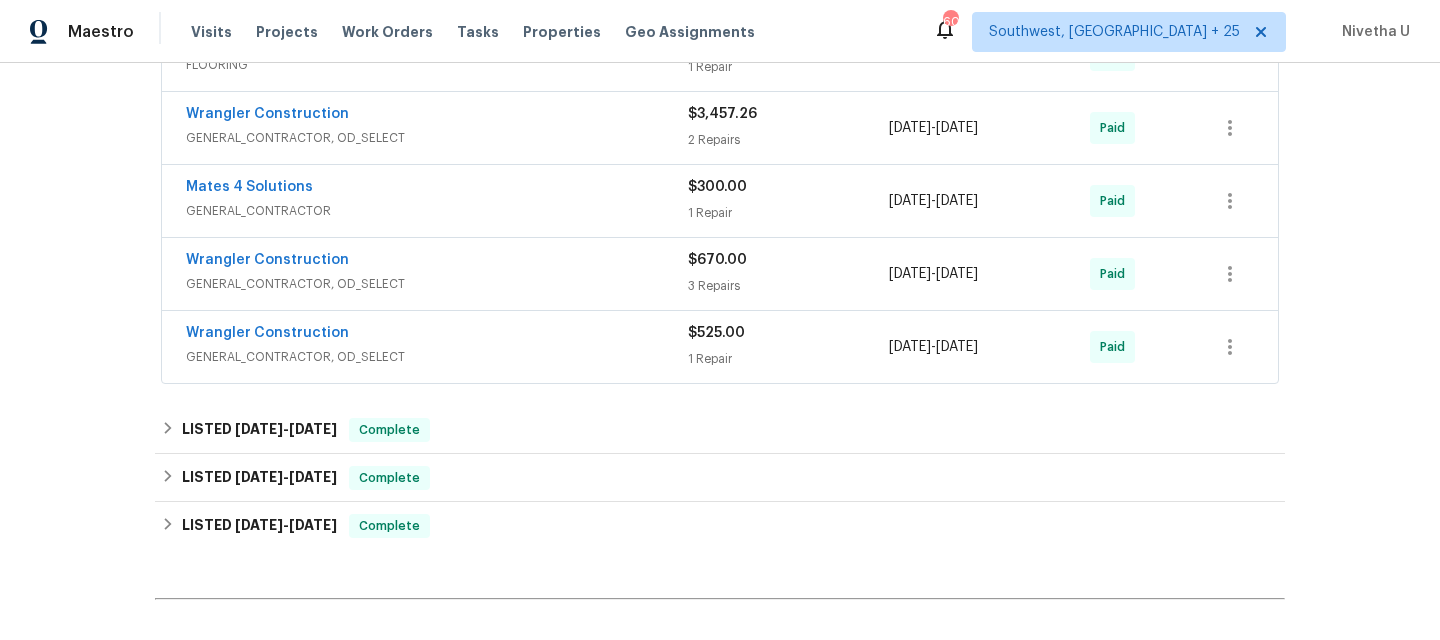 click on "Wrangler Construction" at bounding box center [437, 335] 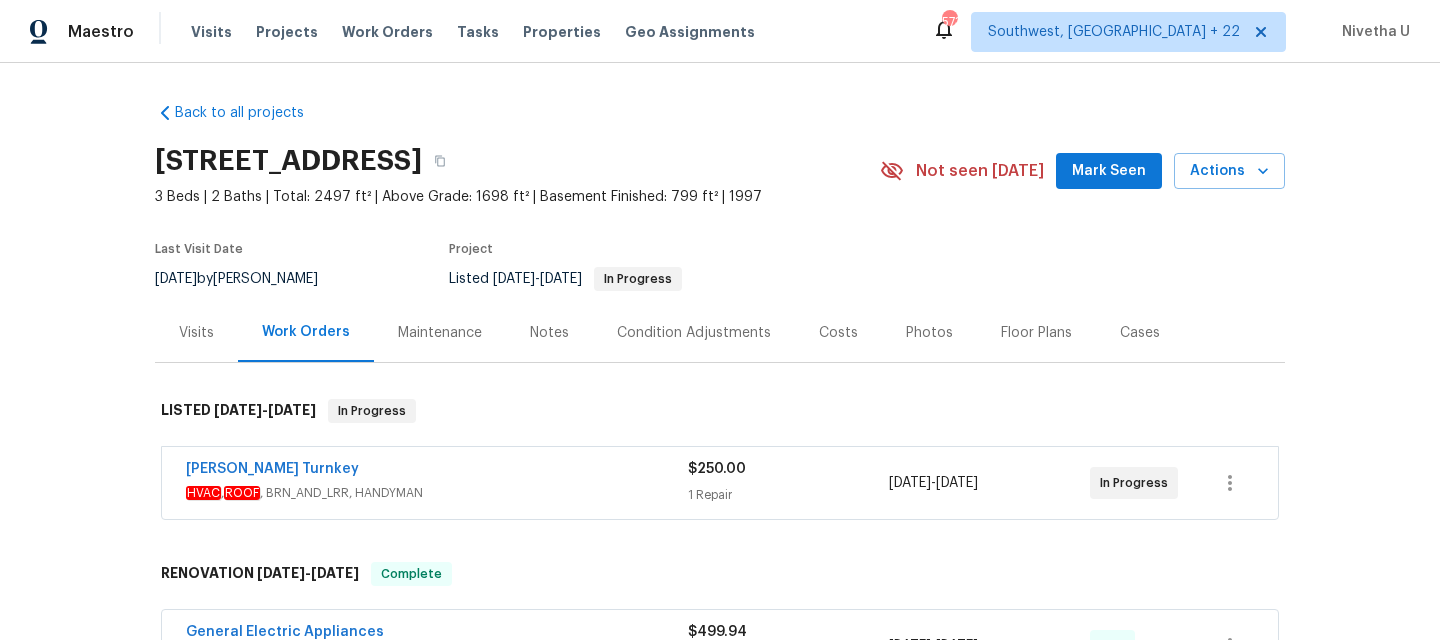 scroll, scrollTop: 0, scrollLeft: 0, axis: both 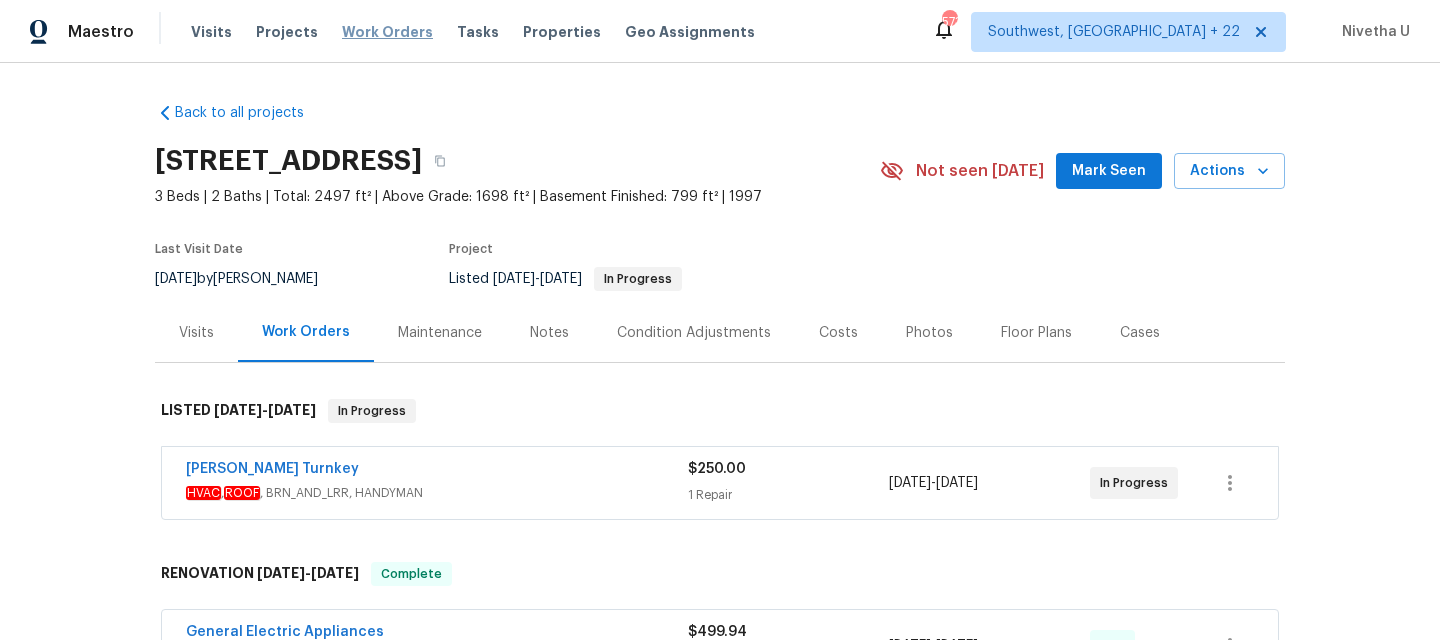 click on "Work Orders" at bounding box center [387, 32] 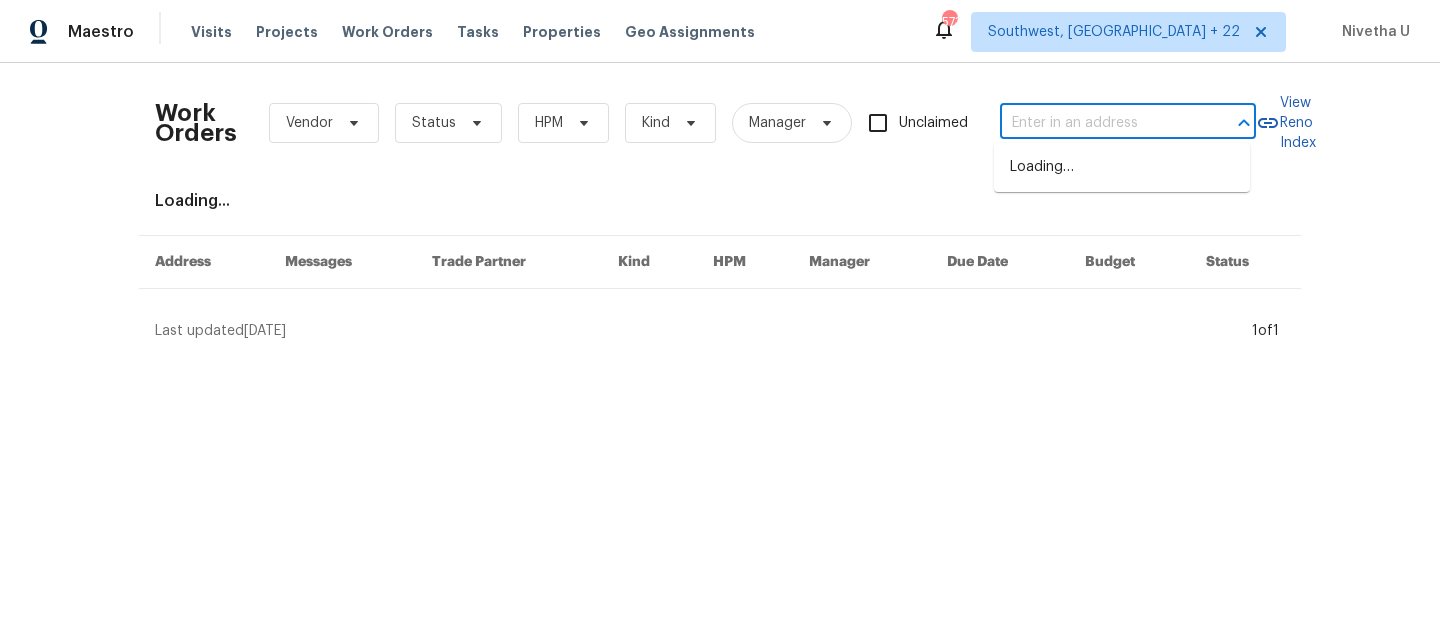 click at bounding box center [1100, 123] 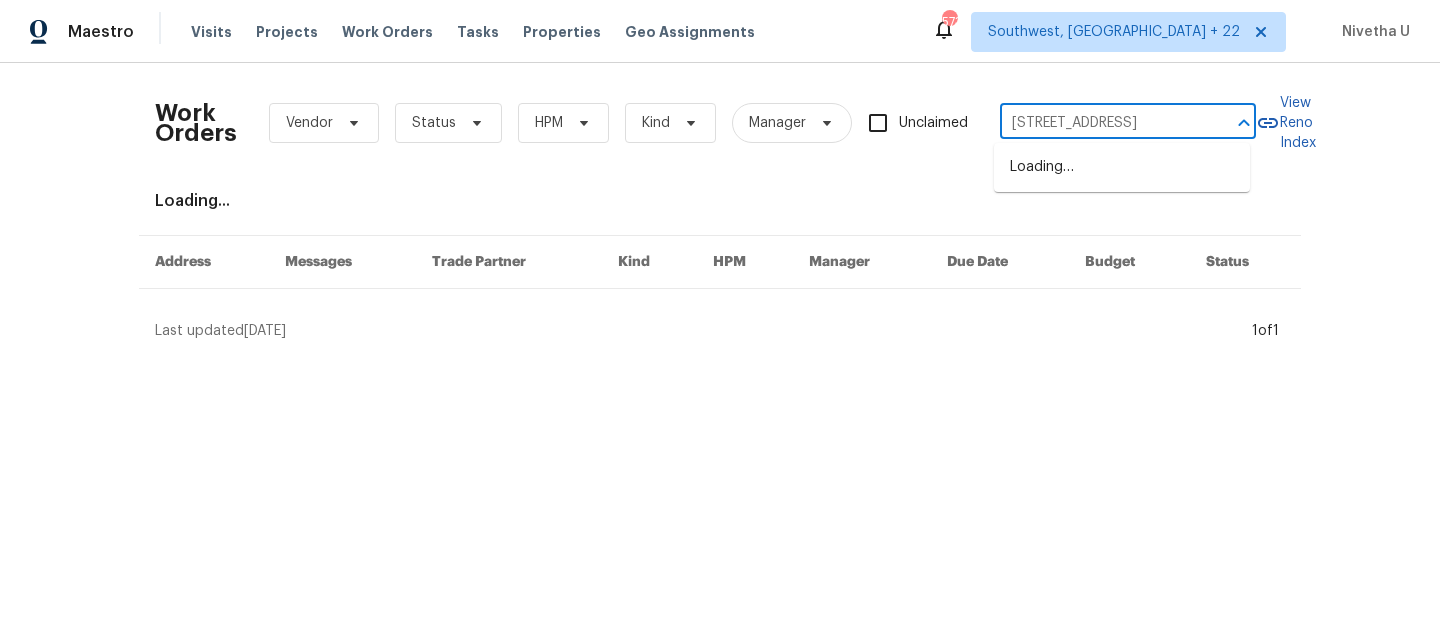 scroll, scrollTop: 0, scrollLeft: 35, axis: horizontal 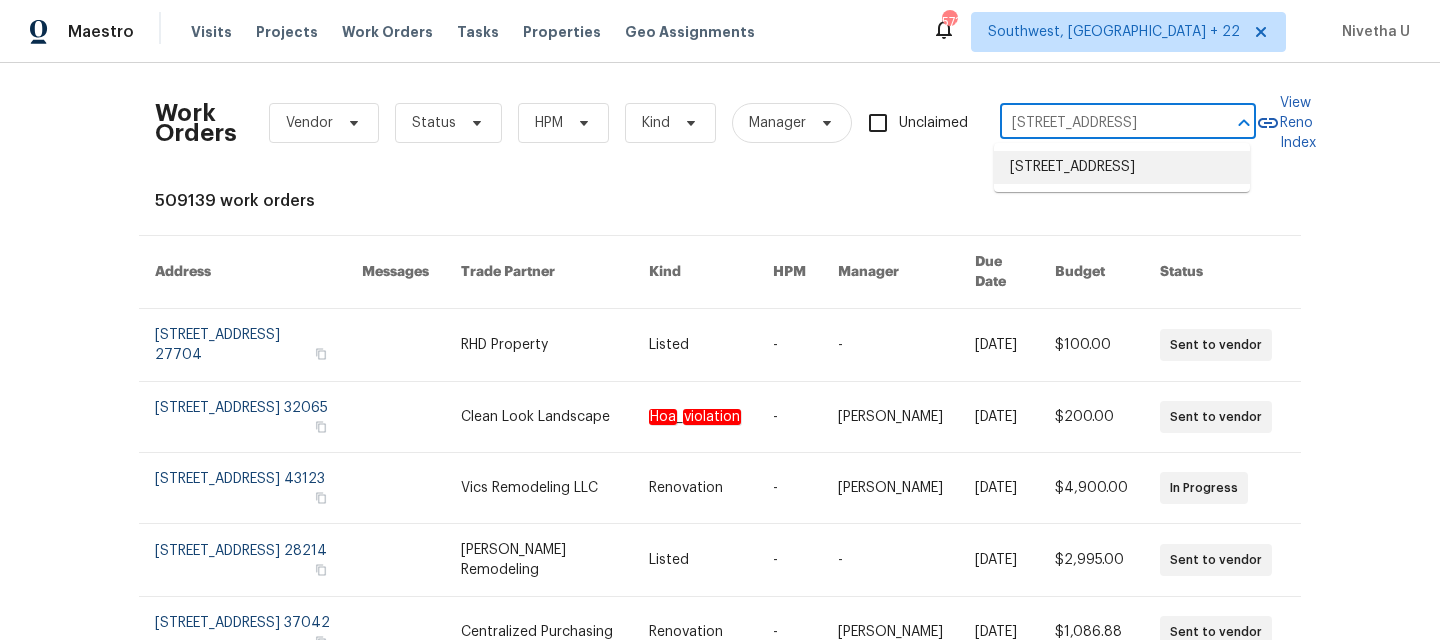 click on "[STREET_ADDRESS]" at bounding box center [1122, 167] 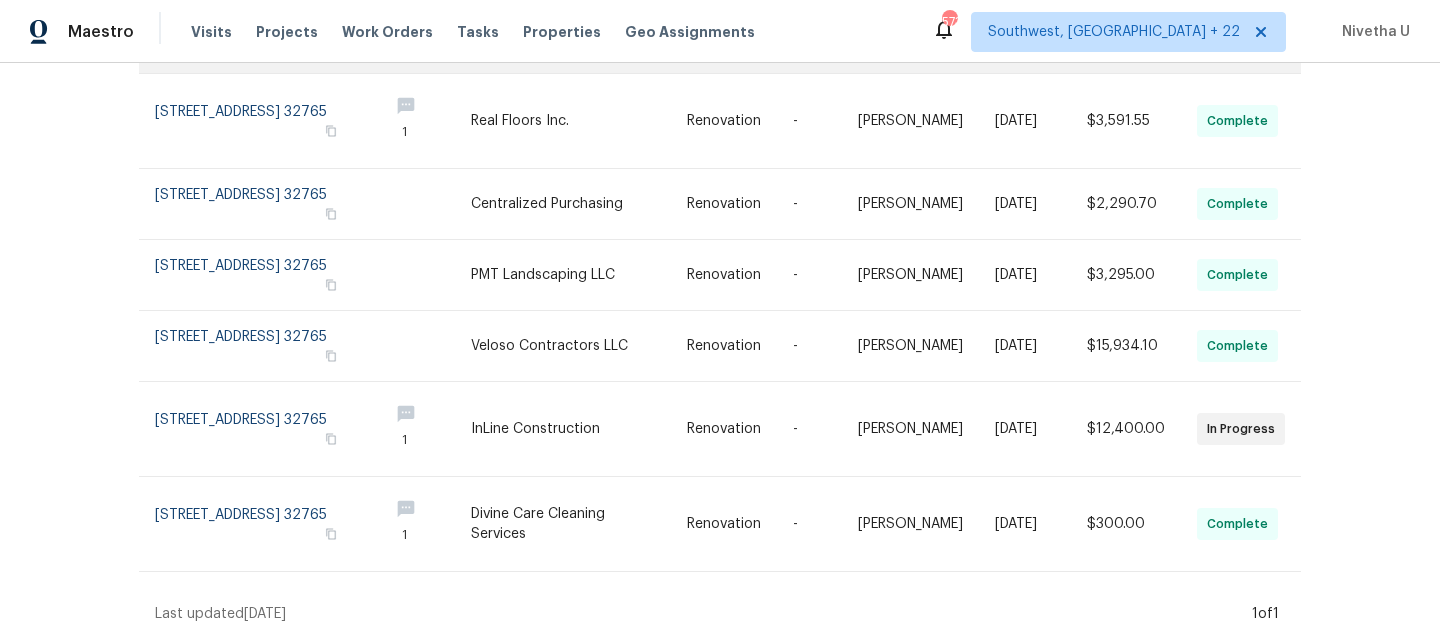 scroll, scrollTop: 0, scrollLeft: 0, axis: both 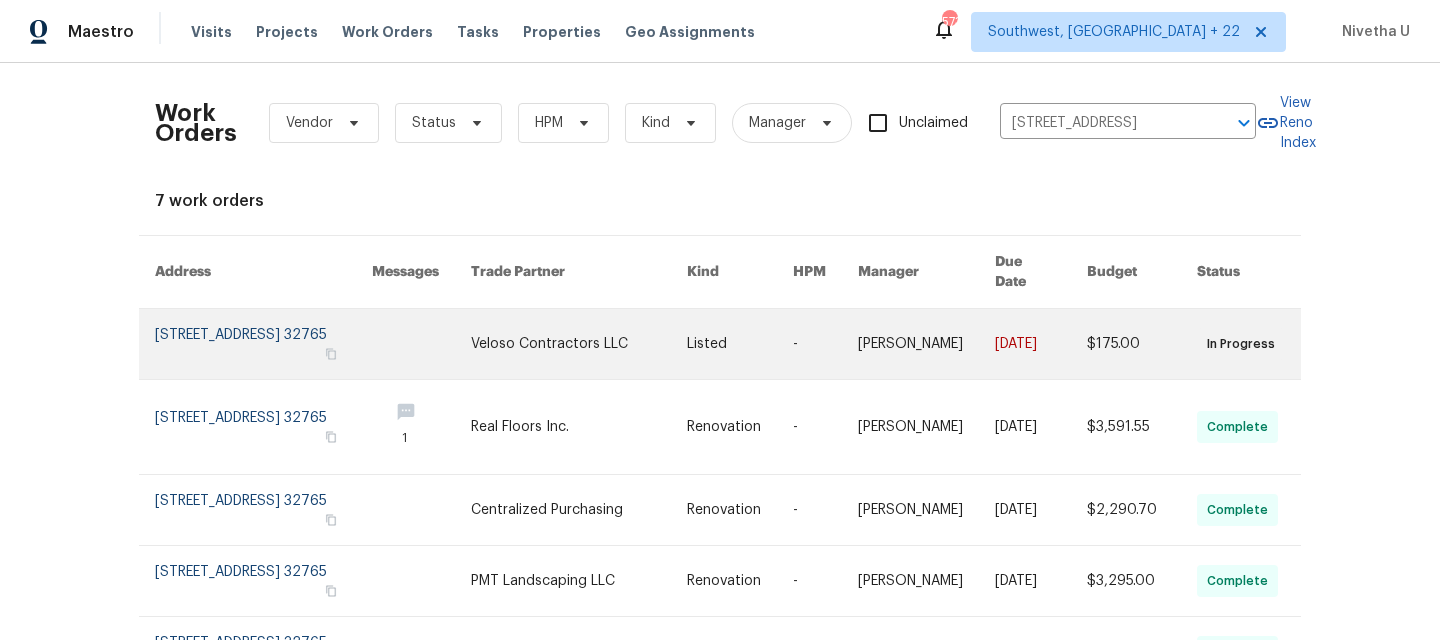 click at bounding box center [263, 344] 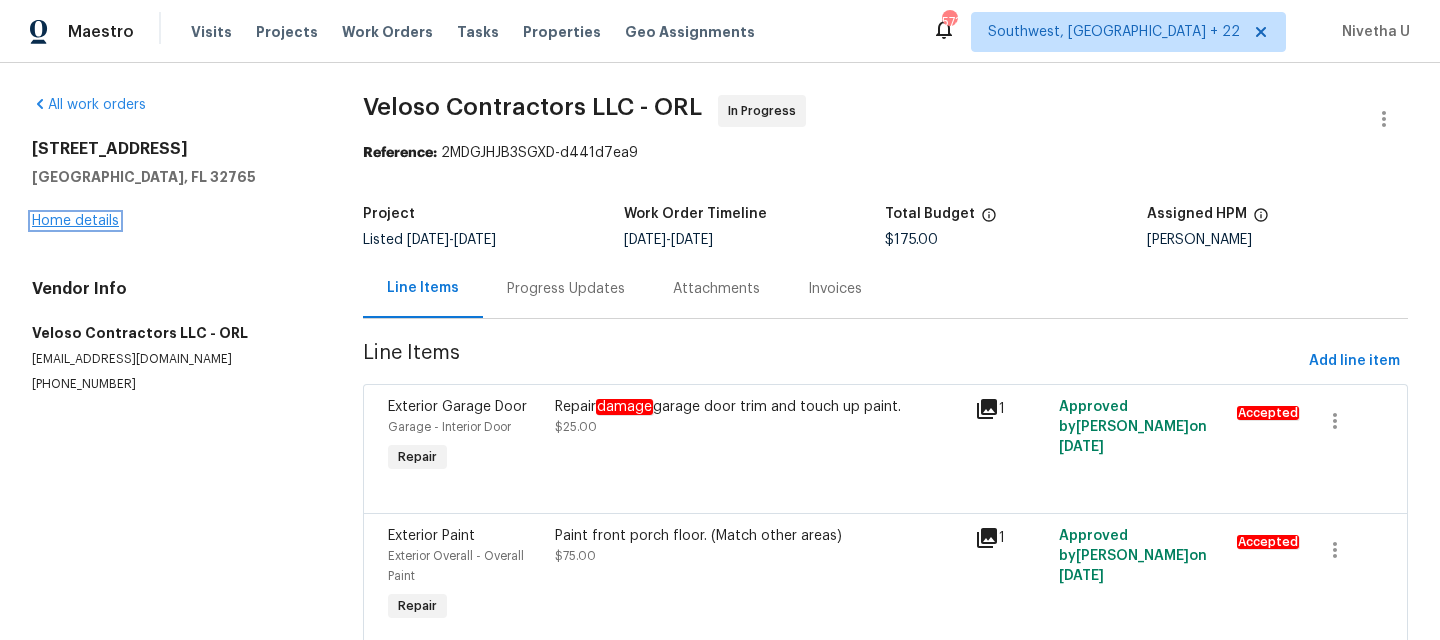 click on "Home details" at bounding box center (75, 221) 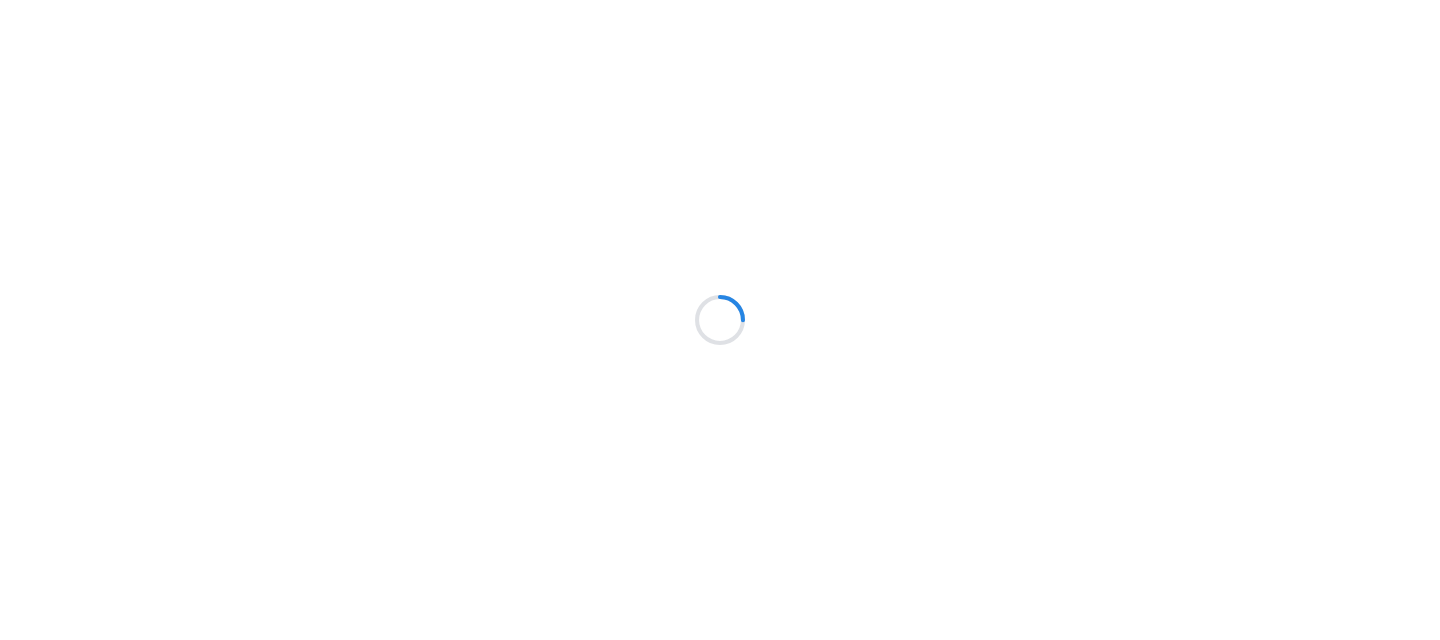 scroll, scrollTop: 0, scrollLeft: 0, axis: both 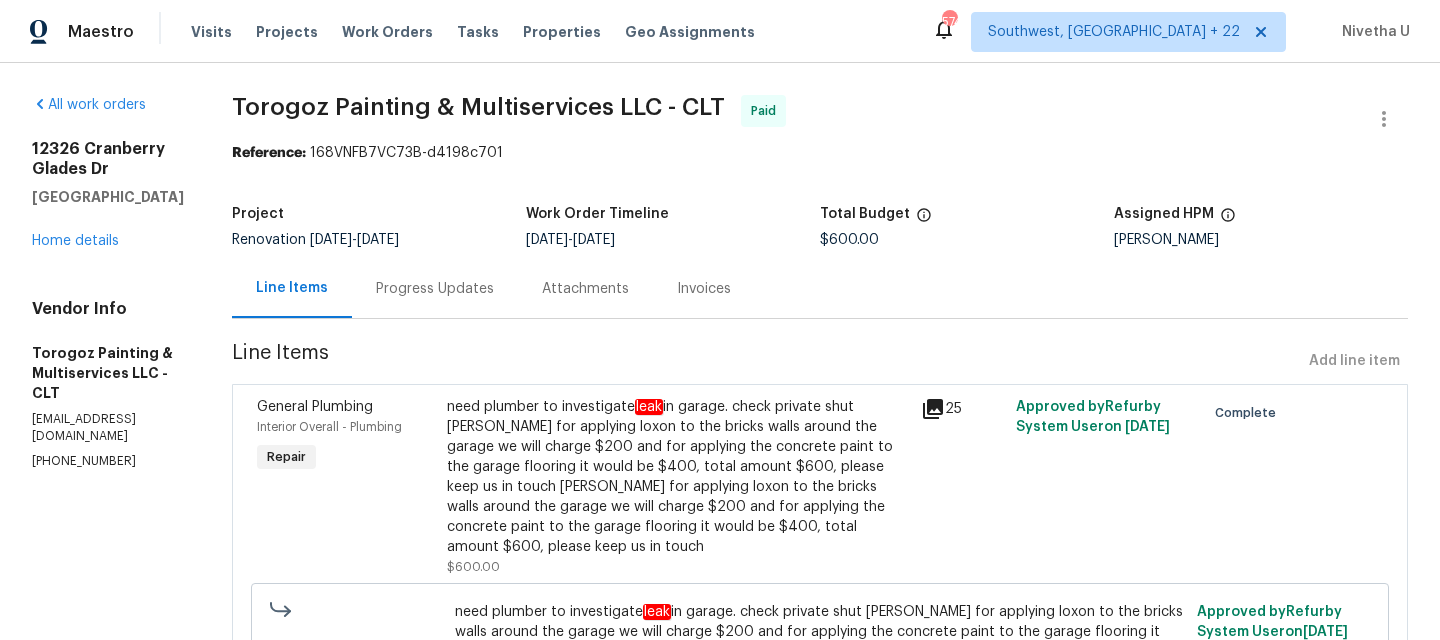 click on "Progress Updates" at bounding box center (435, 288) 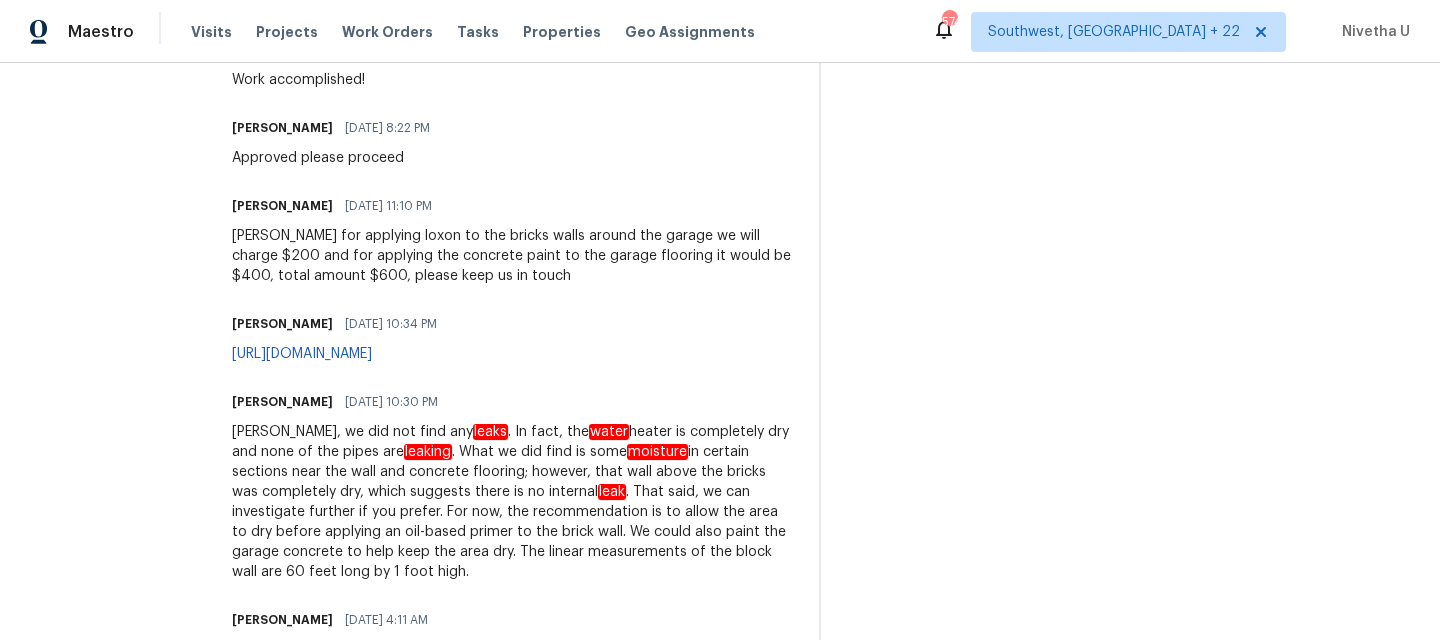scroll, scrollTop: 101, scrollLeft: 0, axis: vertical 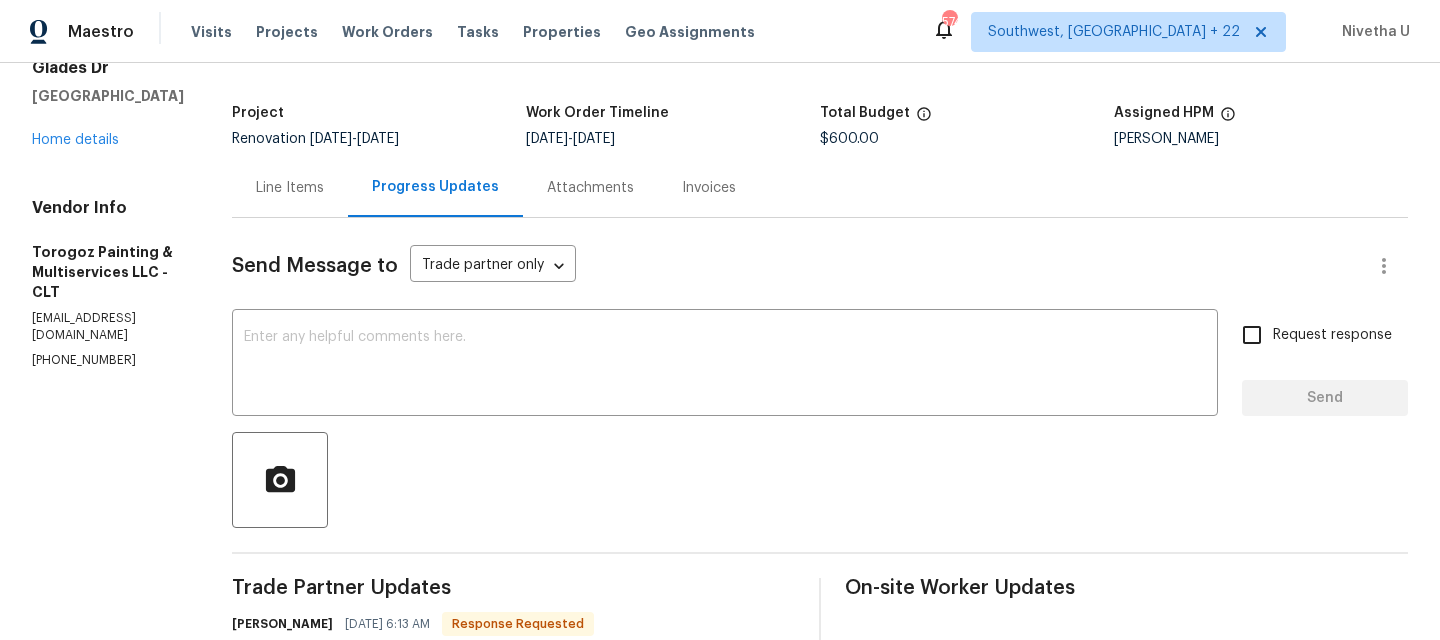 click on "Line Items" at bounding box center [290, 187] 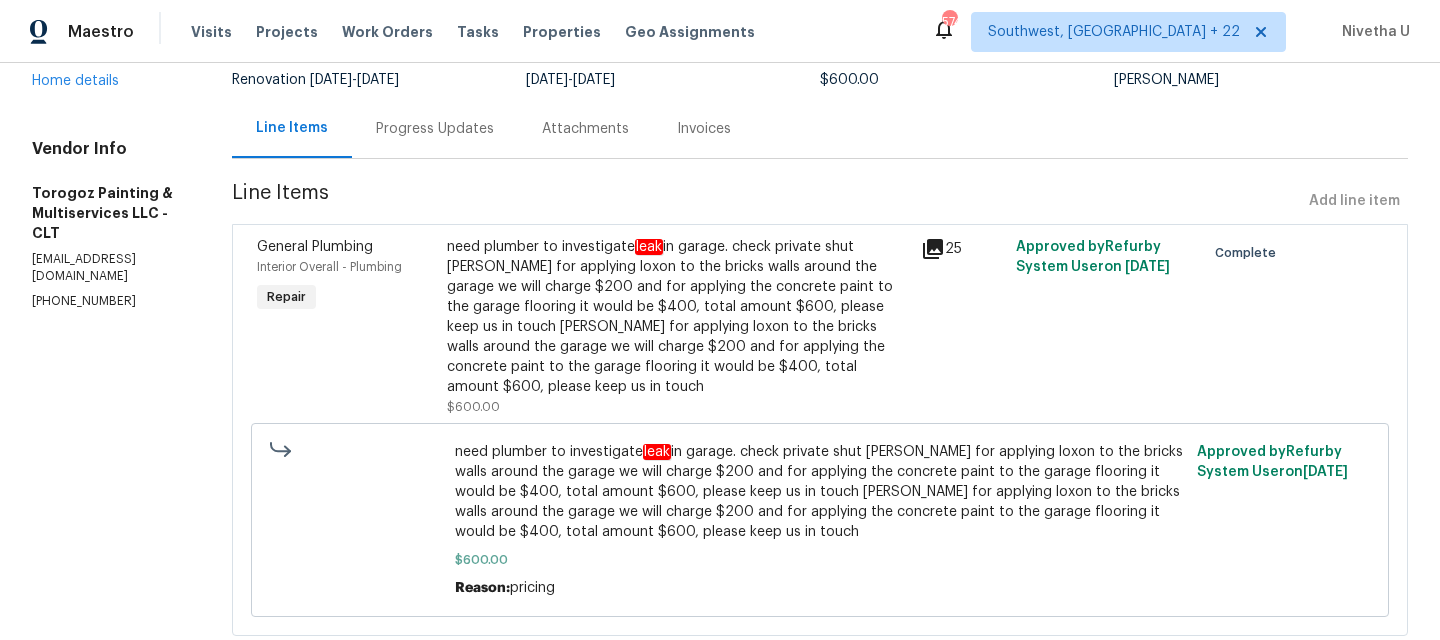 scroll, scrollTop: 162, scrollLeft: 0, axis: vertical 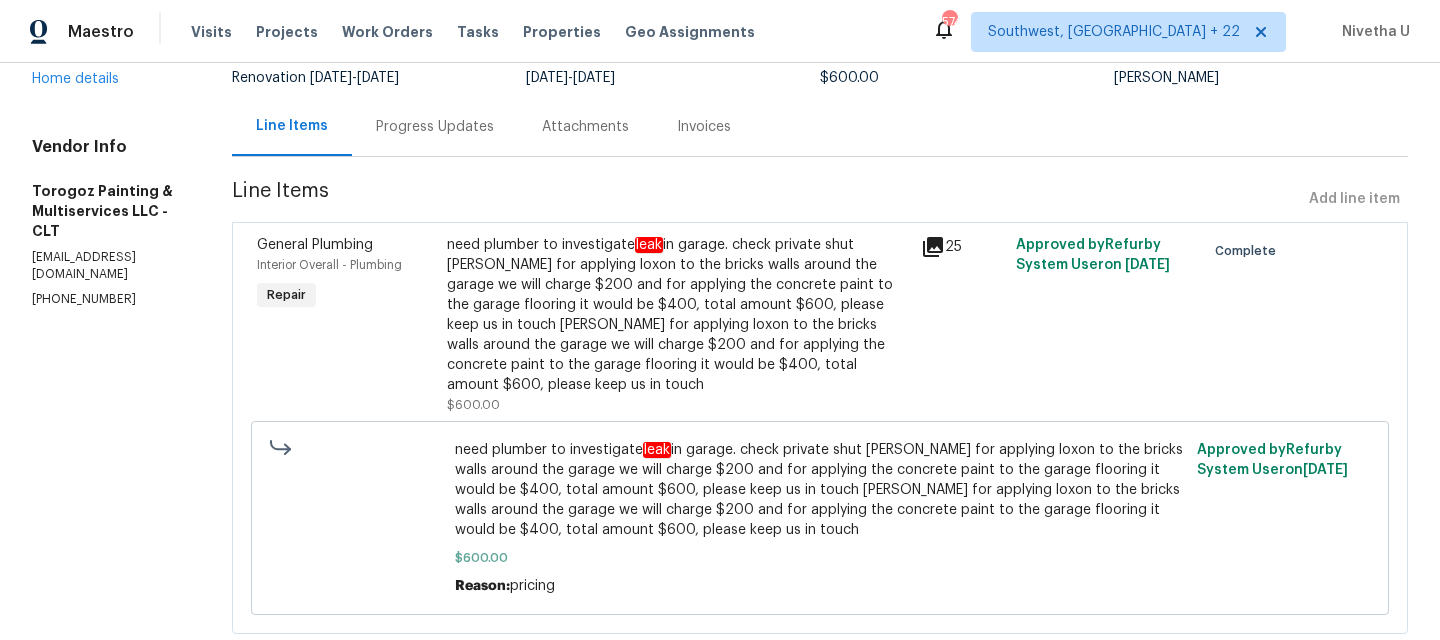 click on "Progress Updates" at bounding box center [435, 127] 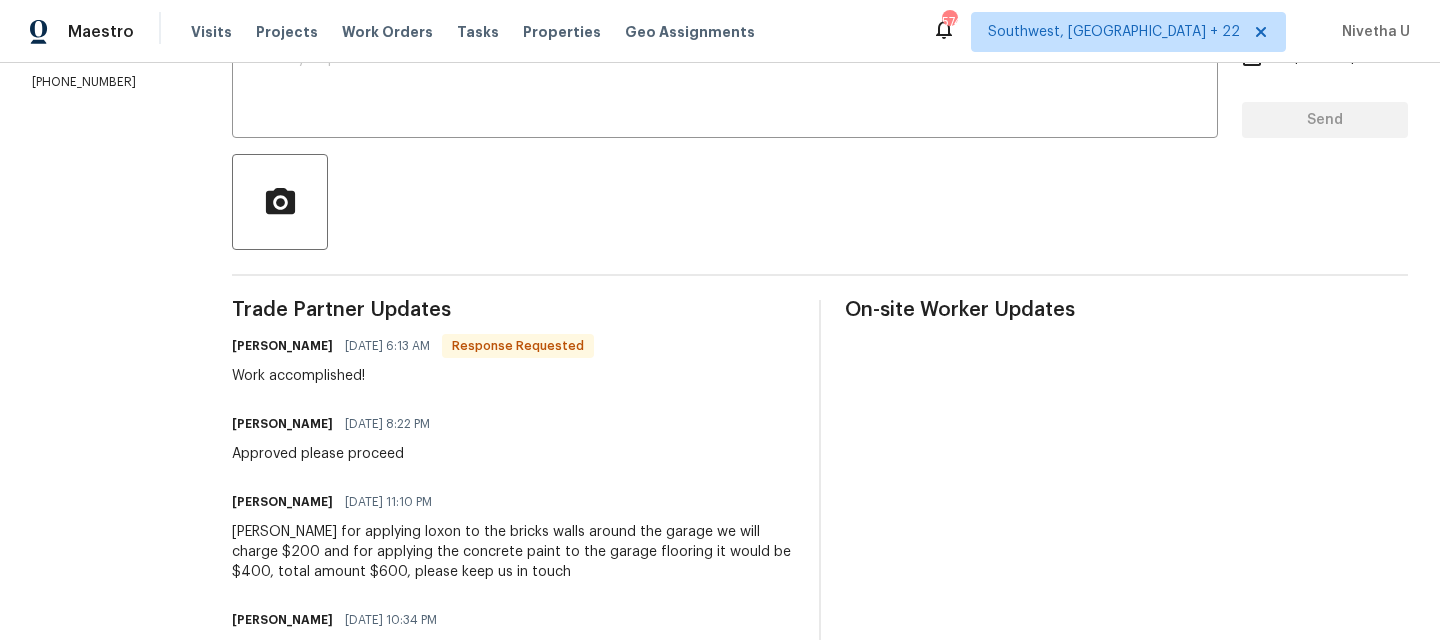 scroll, scrollTop: 366, scrollLeft: 0, axis: vertical 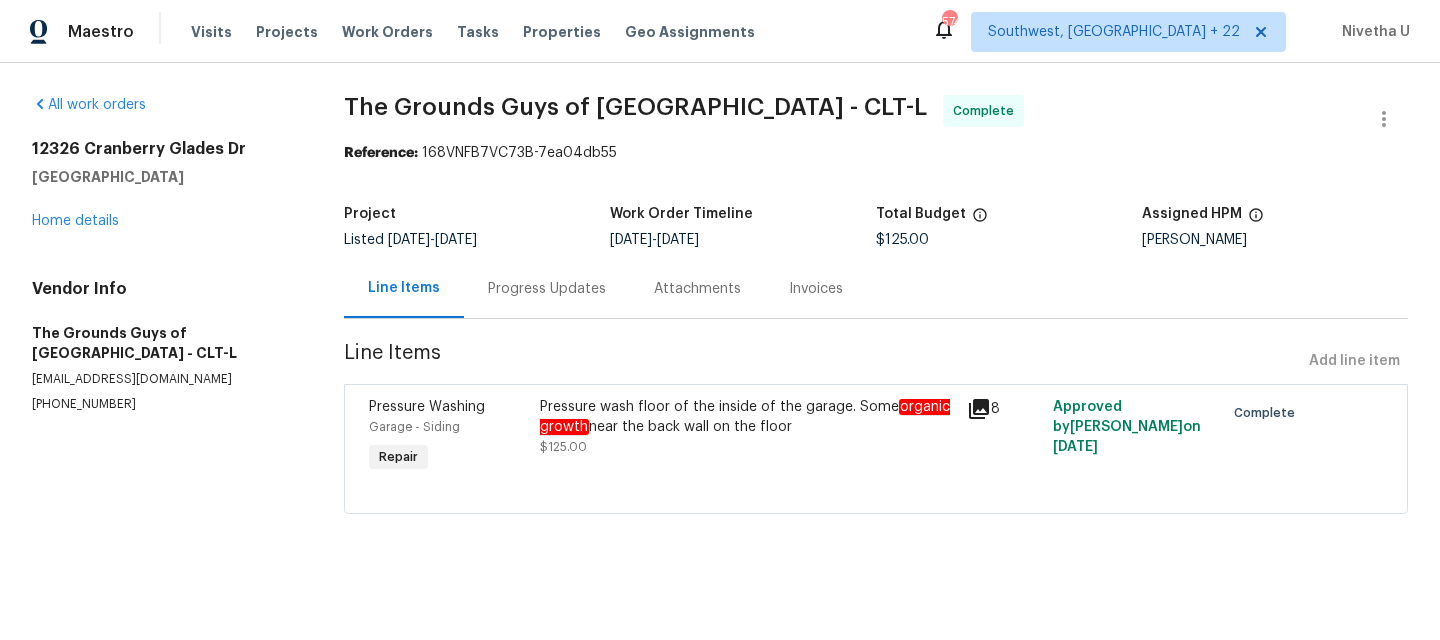 click on "Progress Updates" at bounding box center (547, 289) 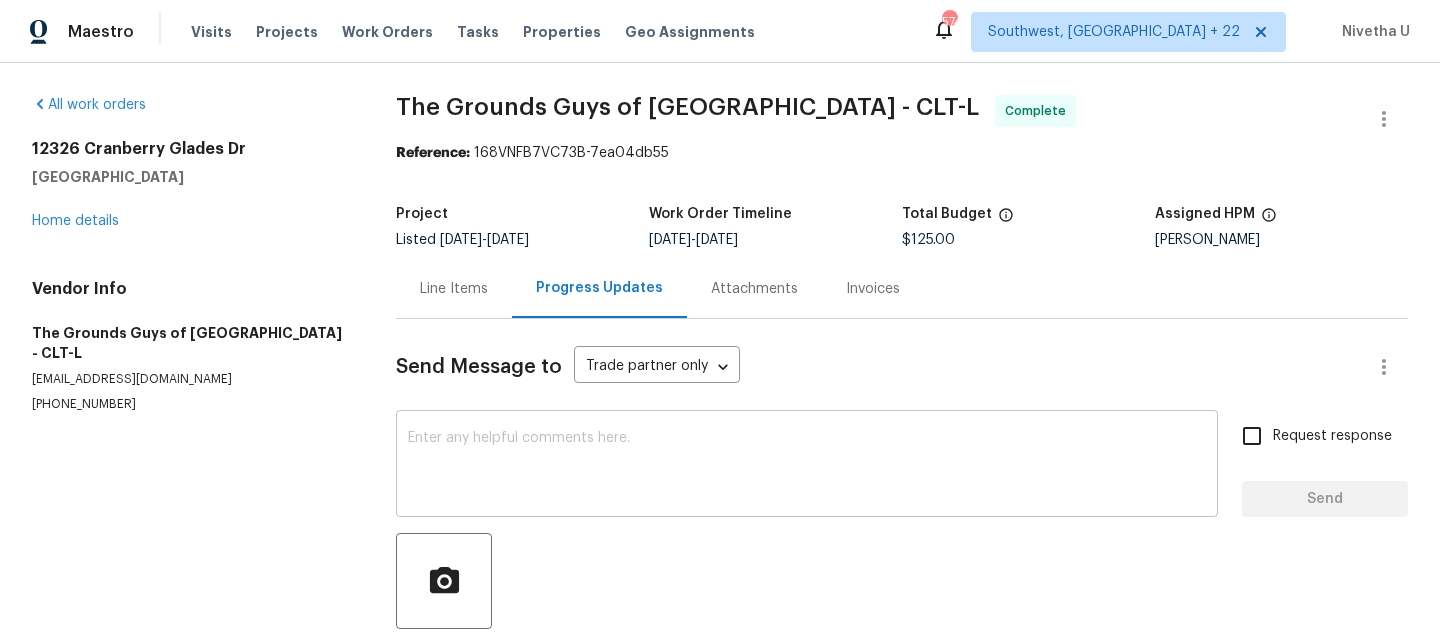 scroll, scrollTop: 118, scrollLeft: 0, axis: vertical 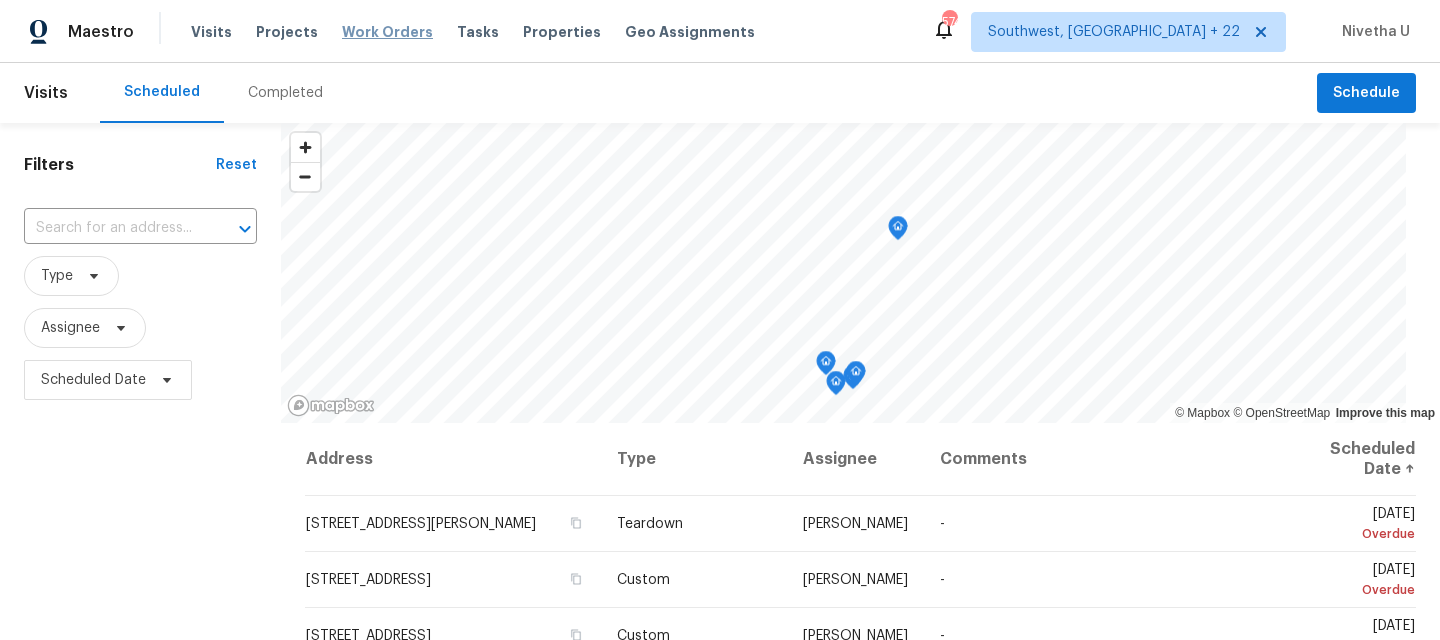 click on "Work Orders" at bounding box center [387, 32] 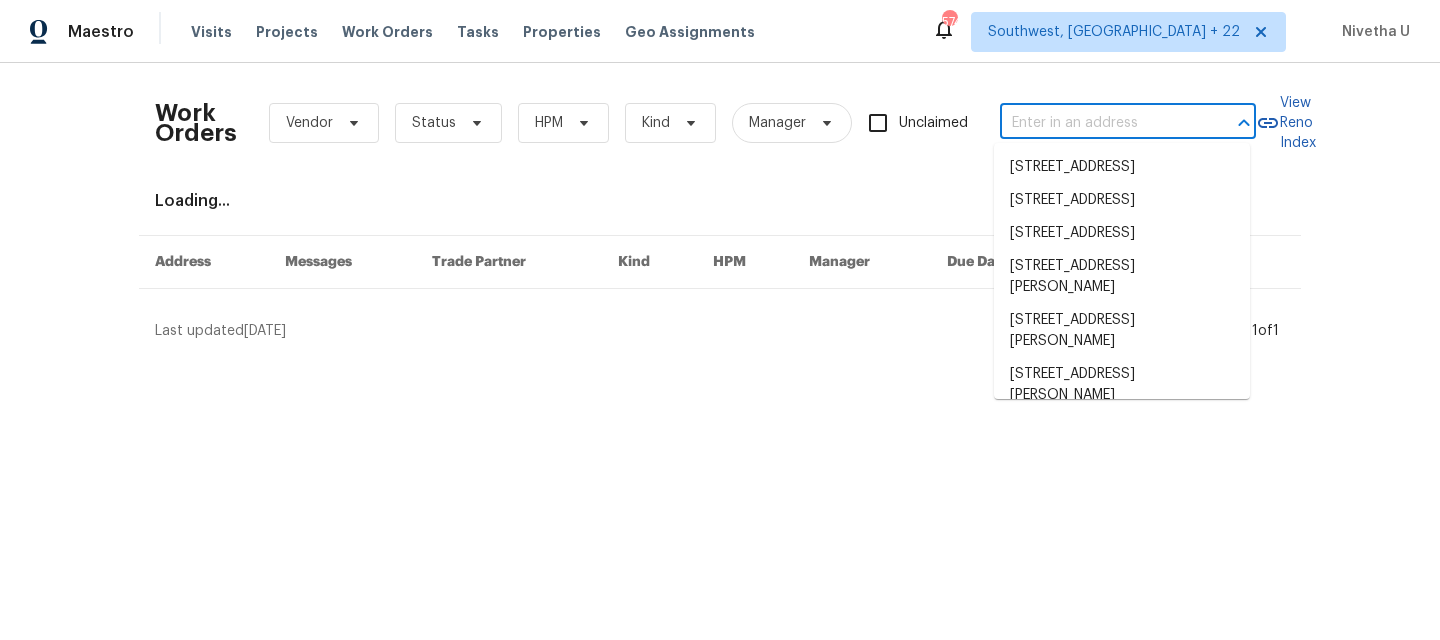 click at bounding box center (1100, 123) 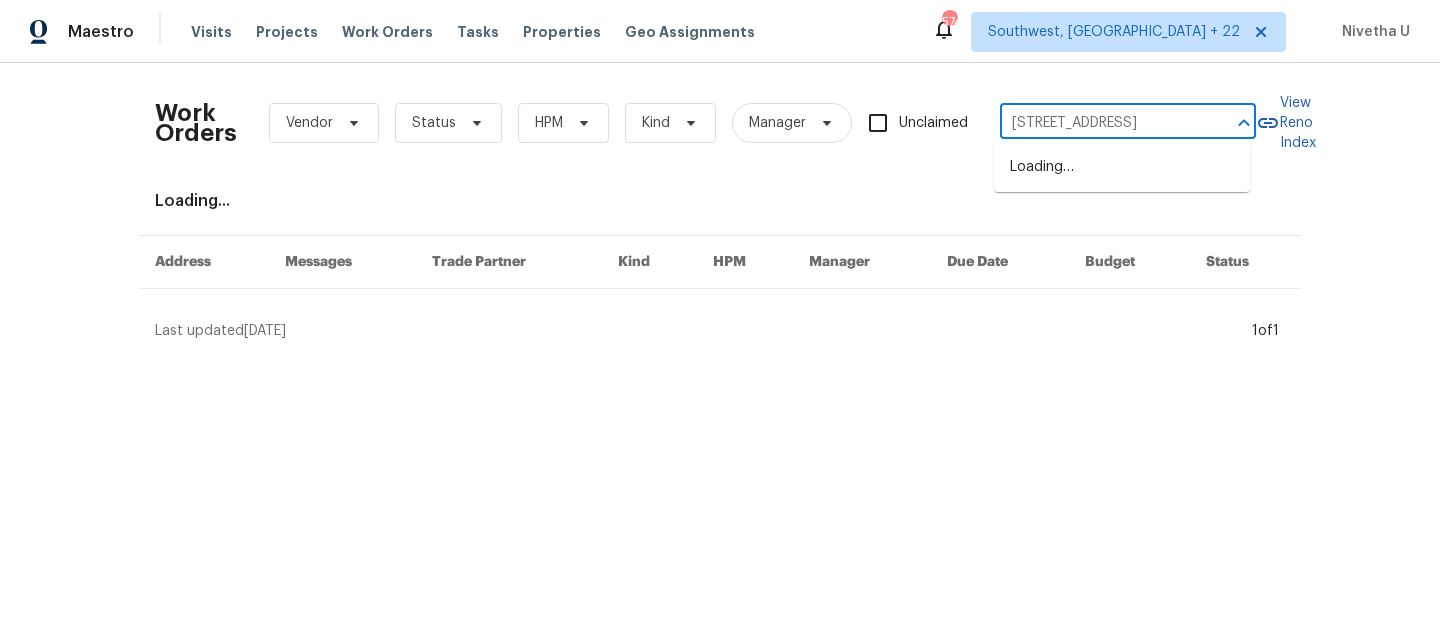 scroll, scrollTop: 0, scrollLeft: 128, axis: horizontal 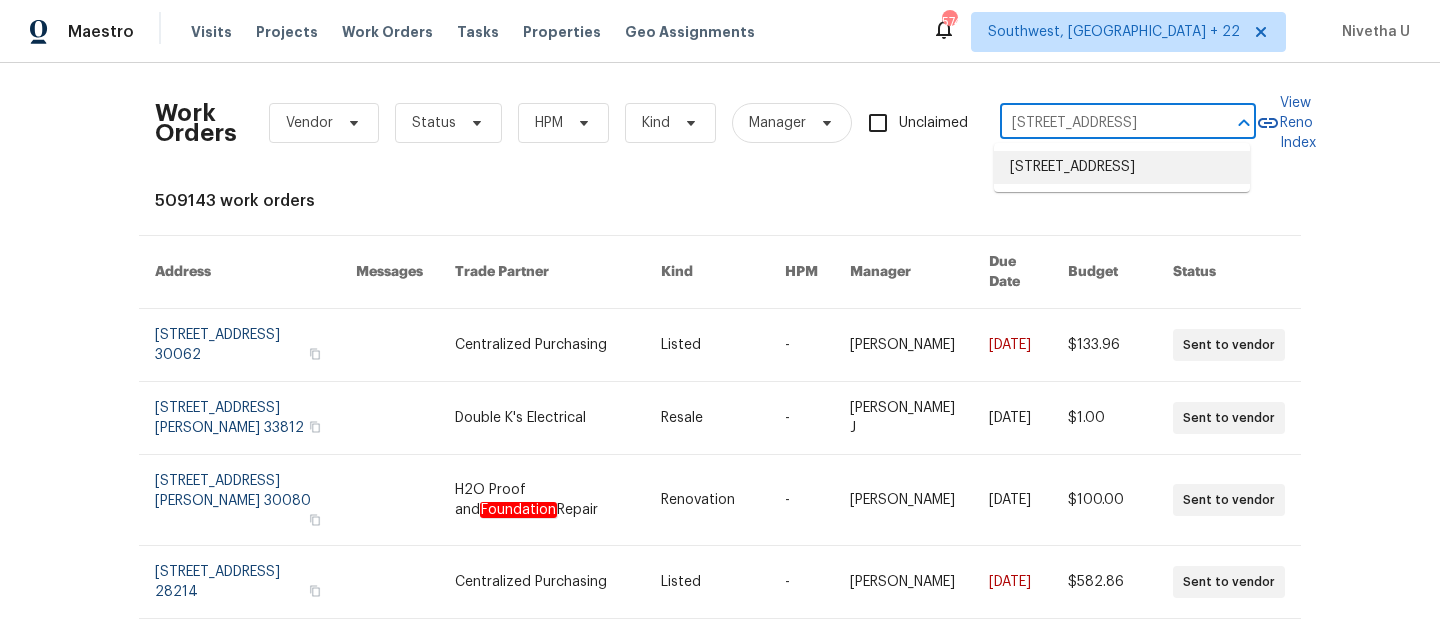 type on "12326 Cranberry Glades Dr, Cornelius, NC 28031" 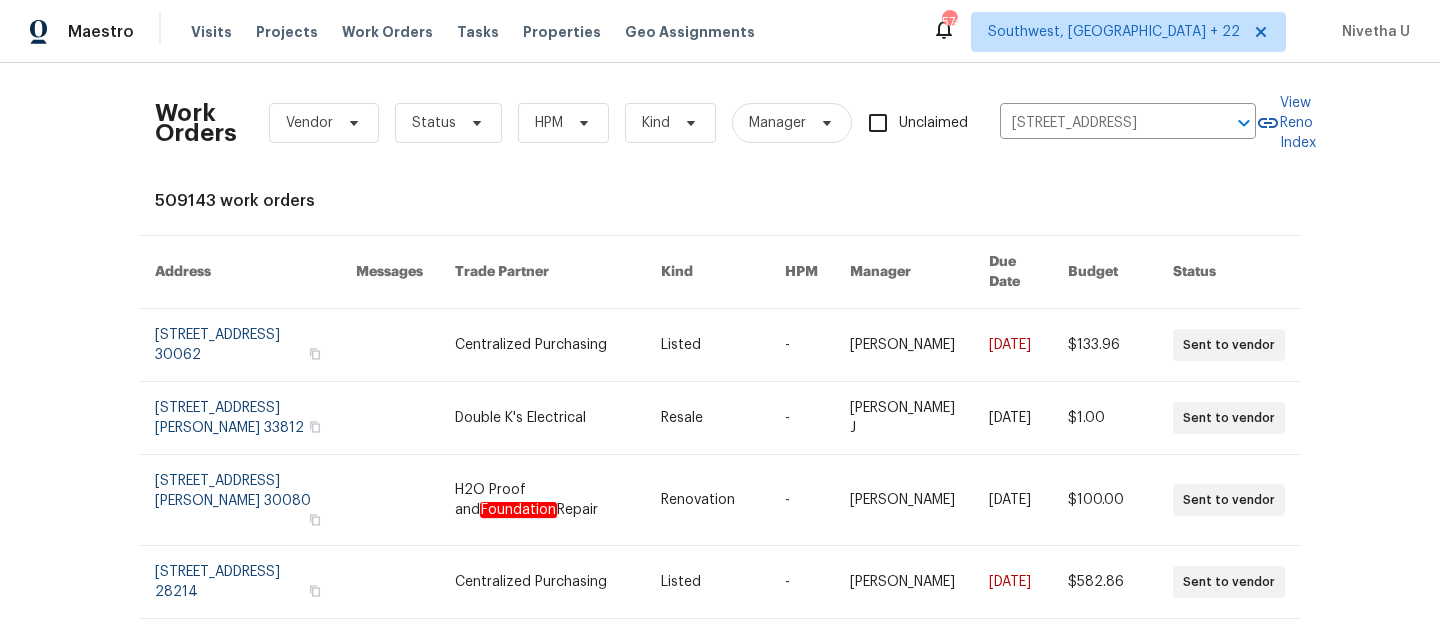 type 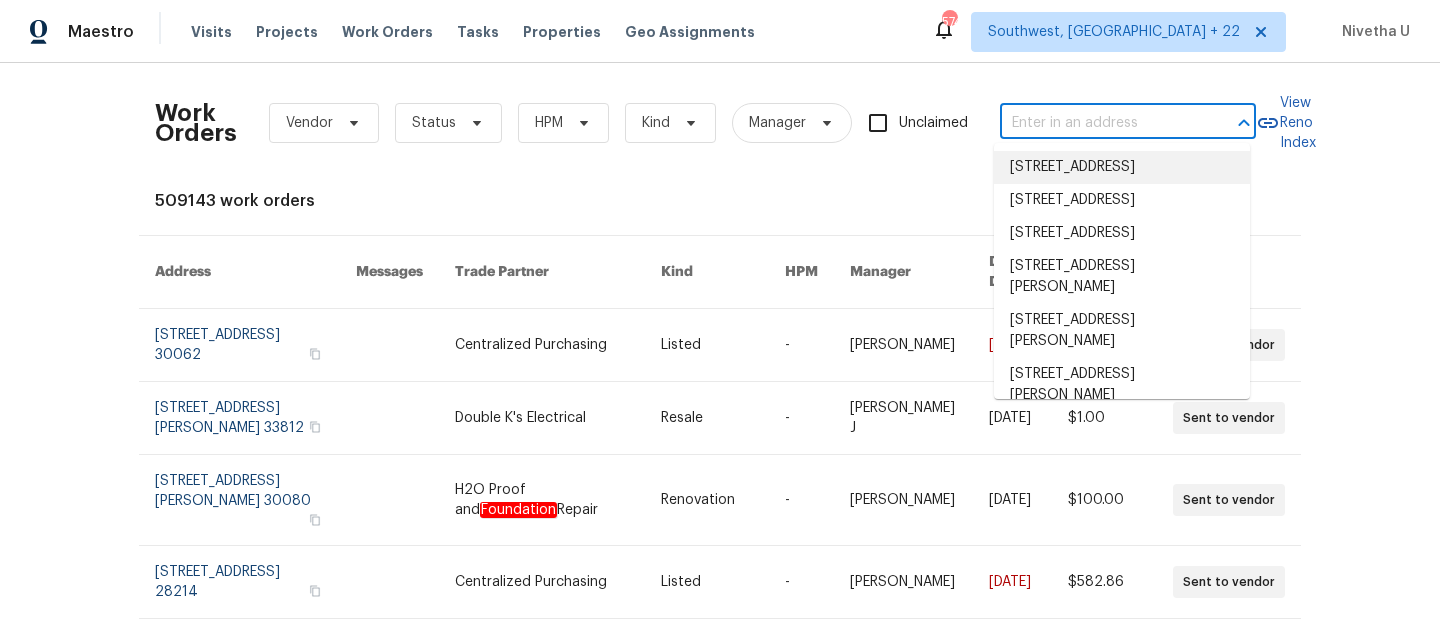 scroll, scrollTop: 0, scrollLeft: 0, axis: both 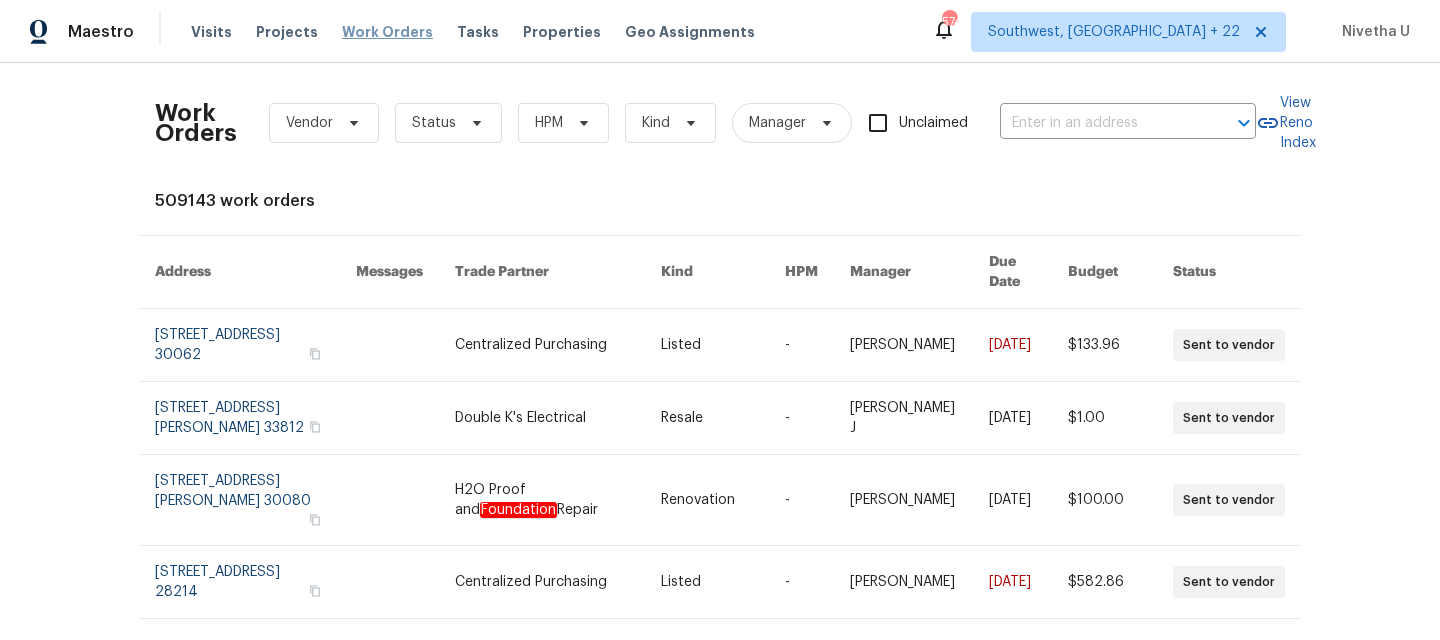 click on "Work Orders" at bounding box center [387, 32] 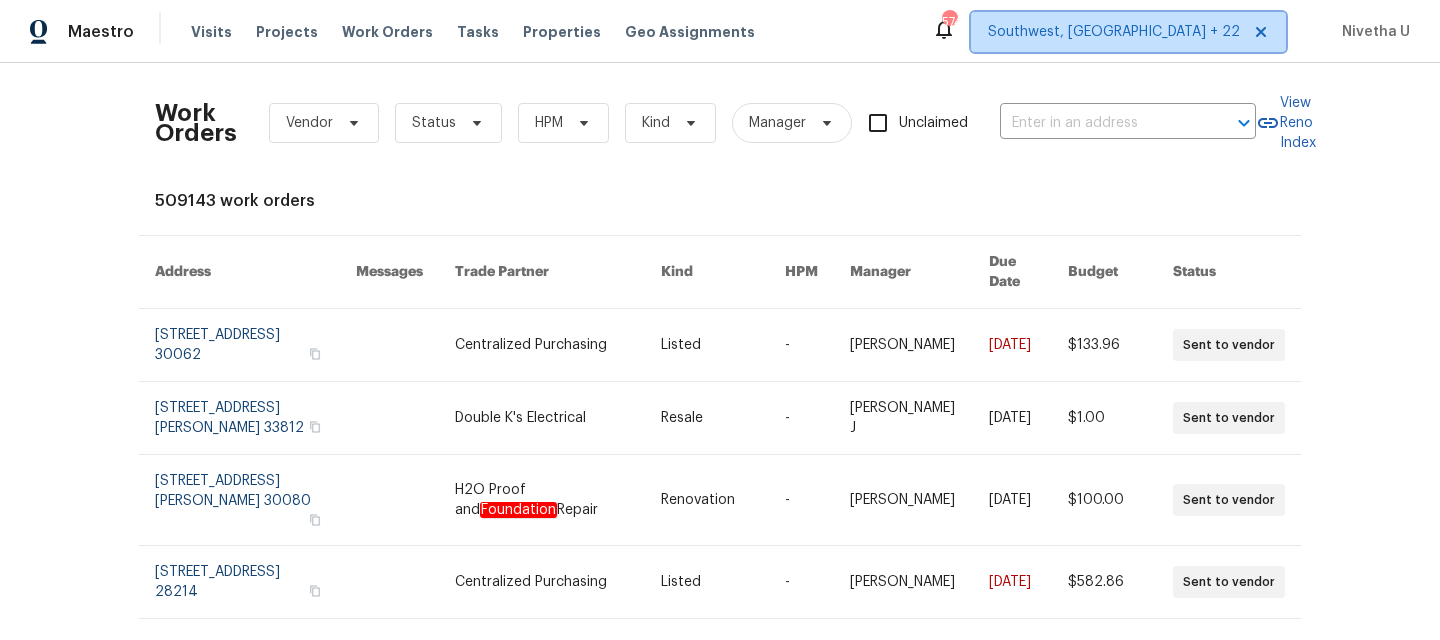 click on "Southwest, FL + 22" at bounding box center (1128, 32) 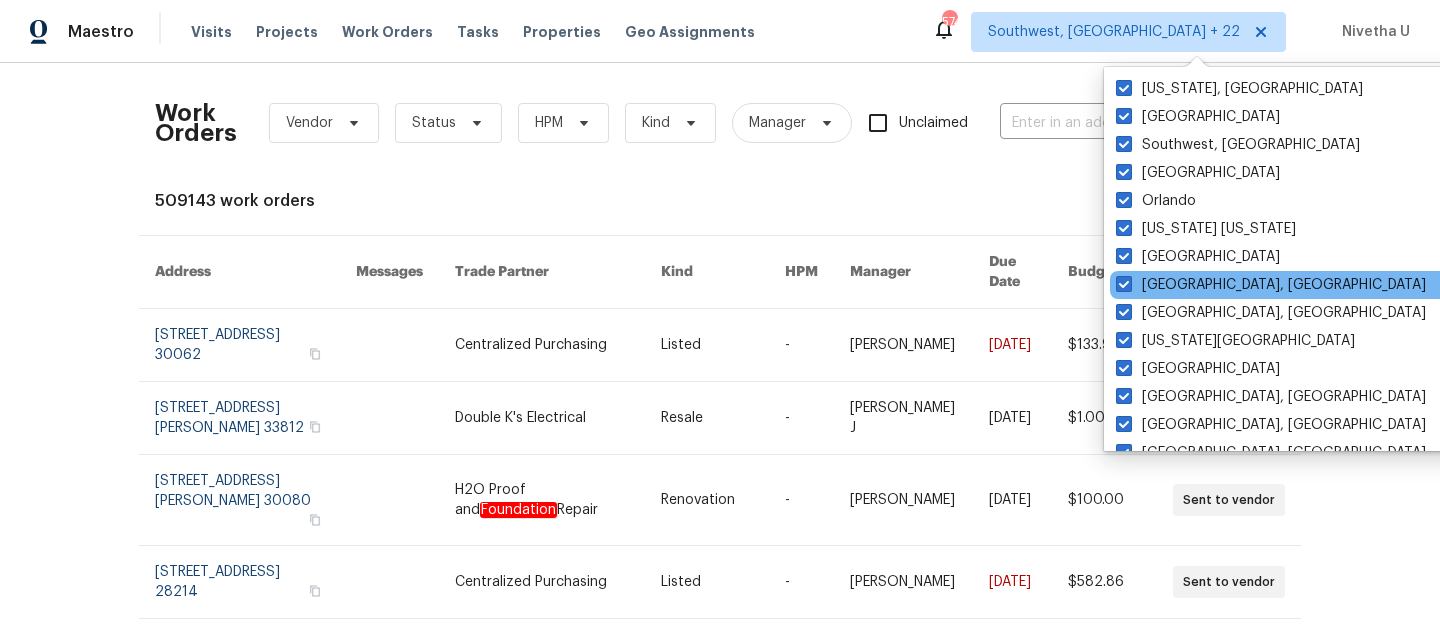 scroll, scrollTop: 1340, scrollLeft: 0, axis: vertical 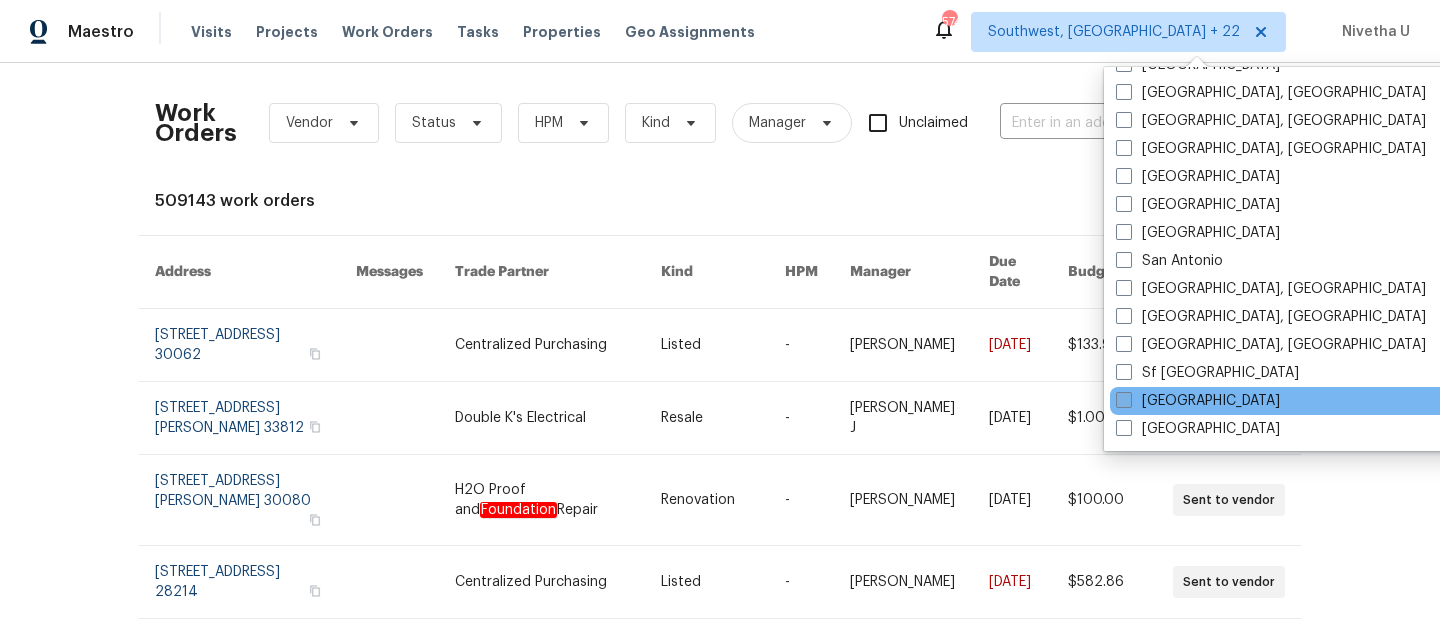 click on "St Louis" at bounding box center (1198, 401) 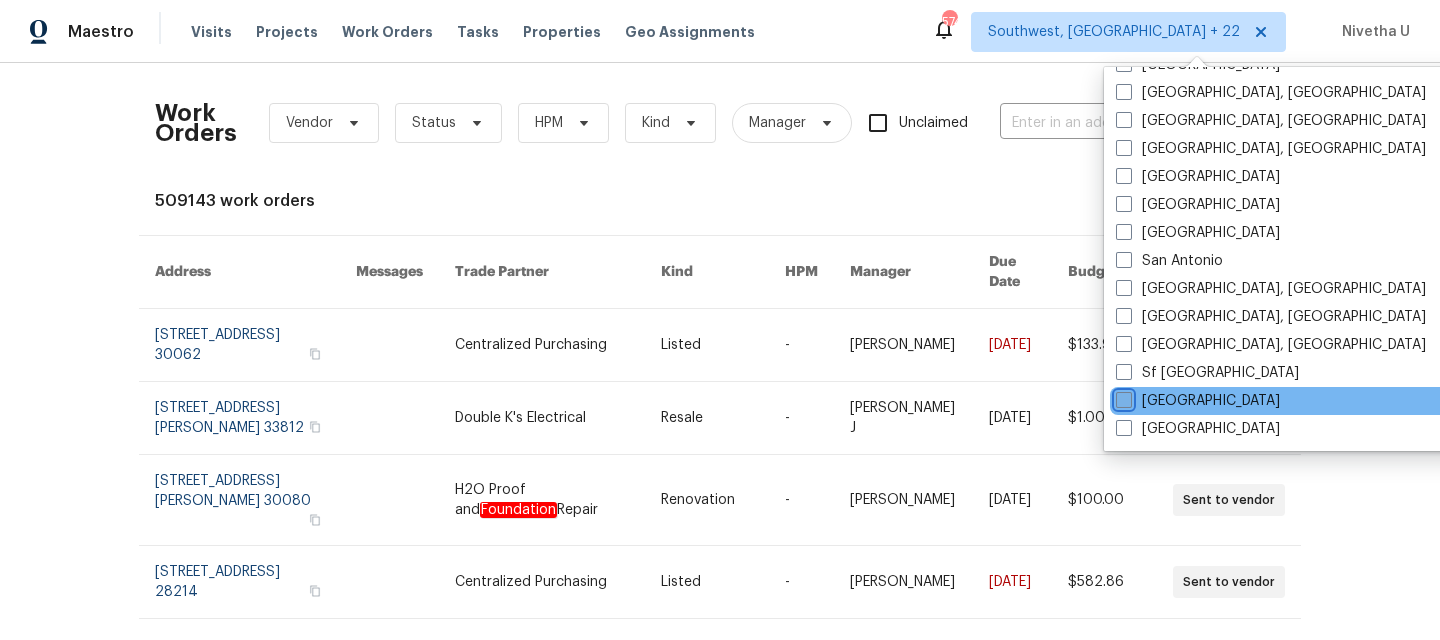click on "St Louis" at bounding box center [1122, 397] 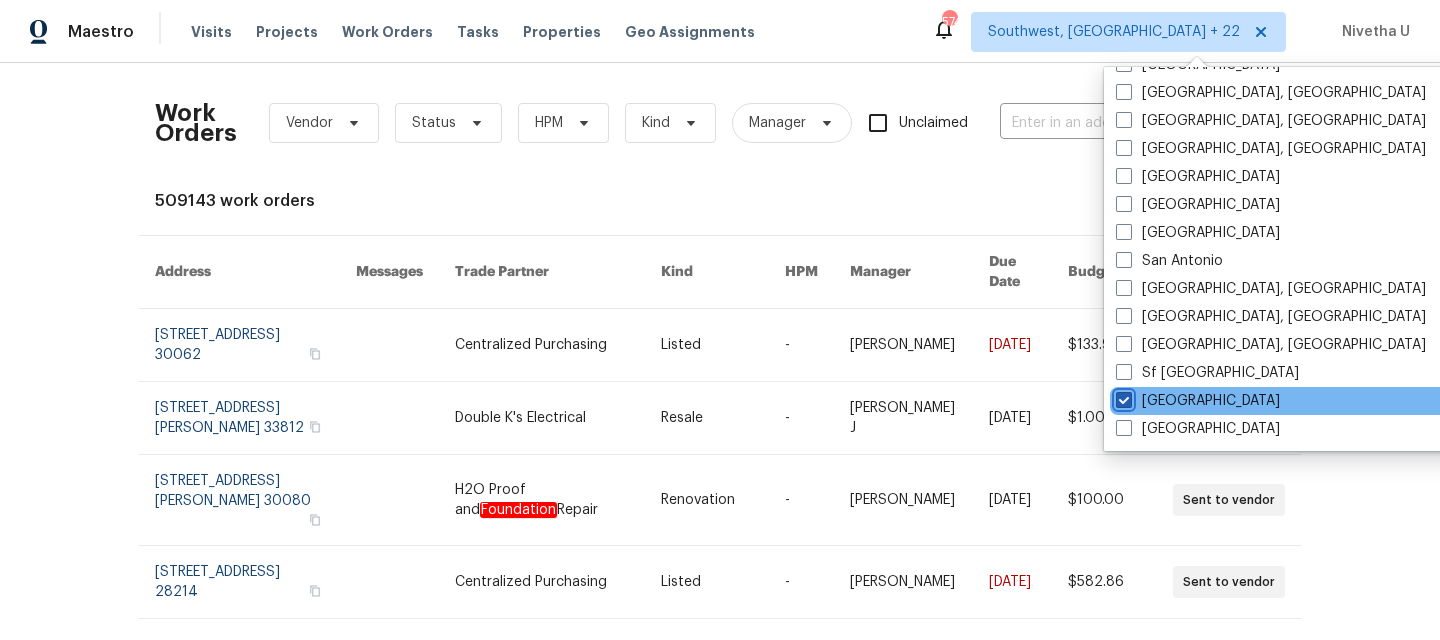 checkbox on "true" 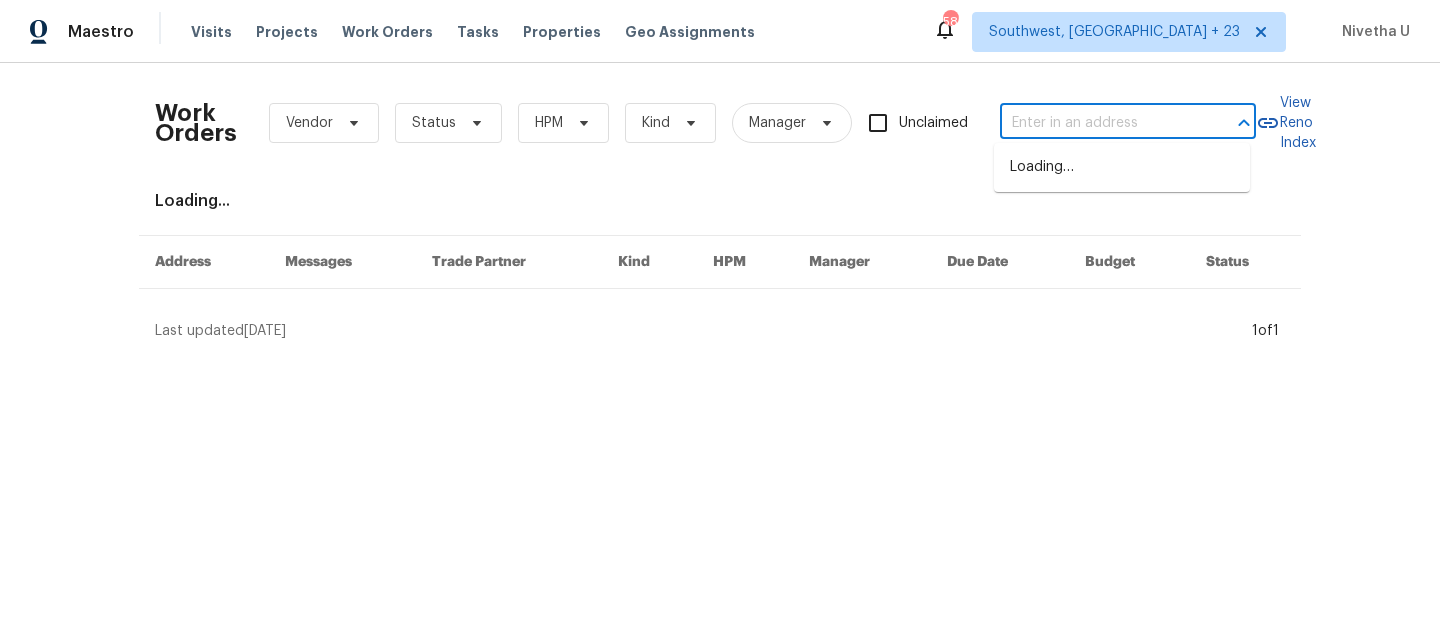 click at bounding box center (1100, 123) 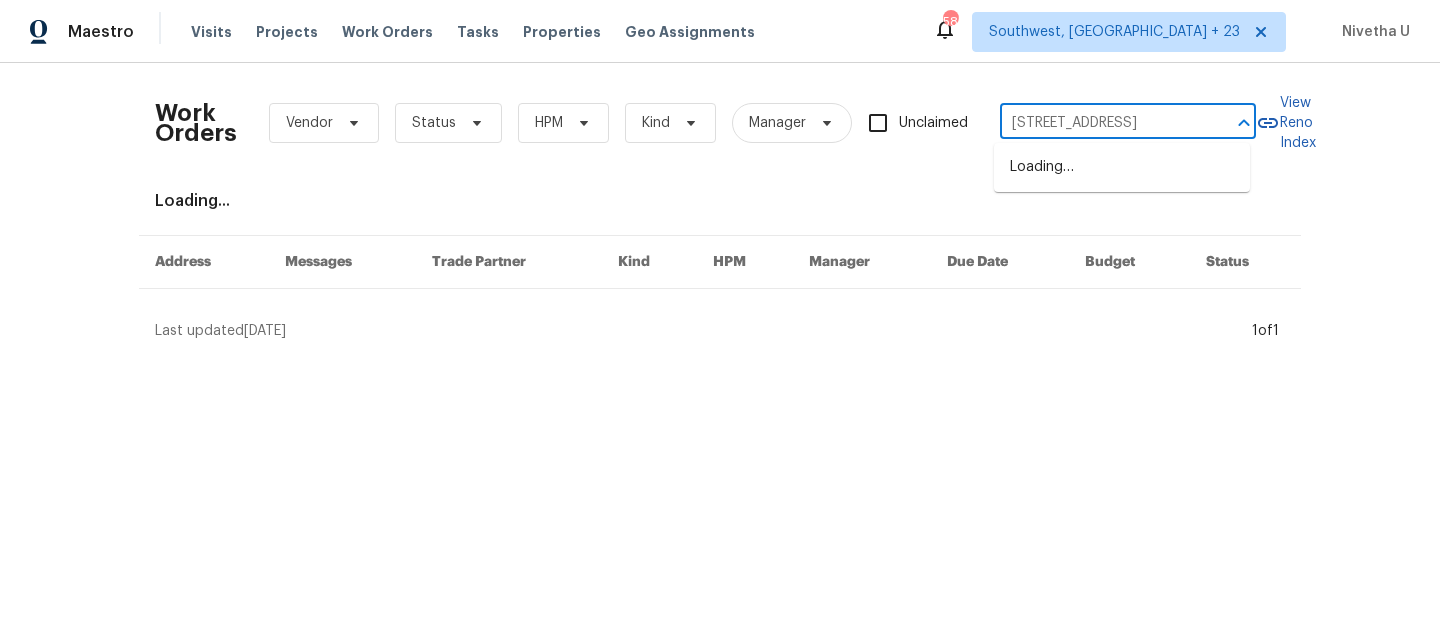 scroll, scrollTop: 0, scrollLeft: 114, axis: horizontal 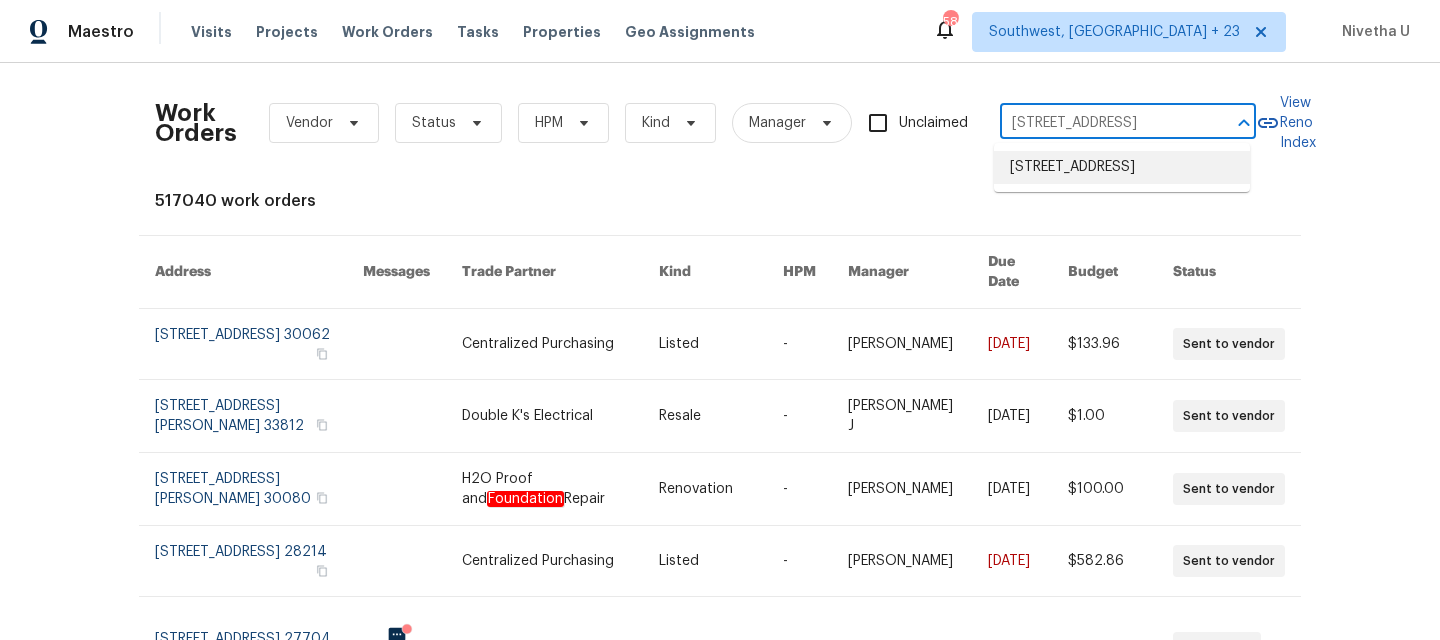 click on "1301 Westchester Dr, Herculaneum, MO 63048" at bounding box center [1122, 167] 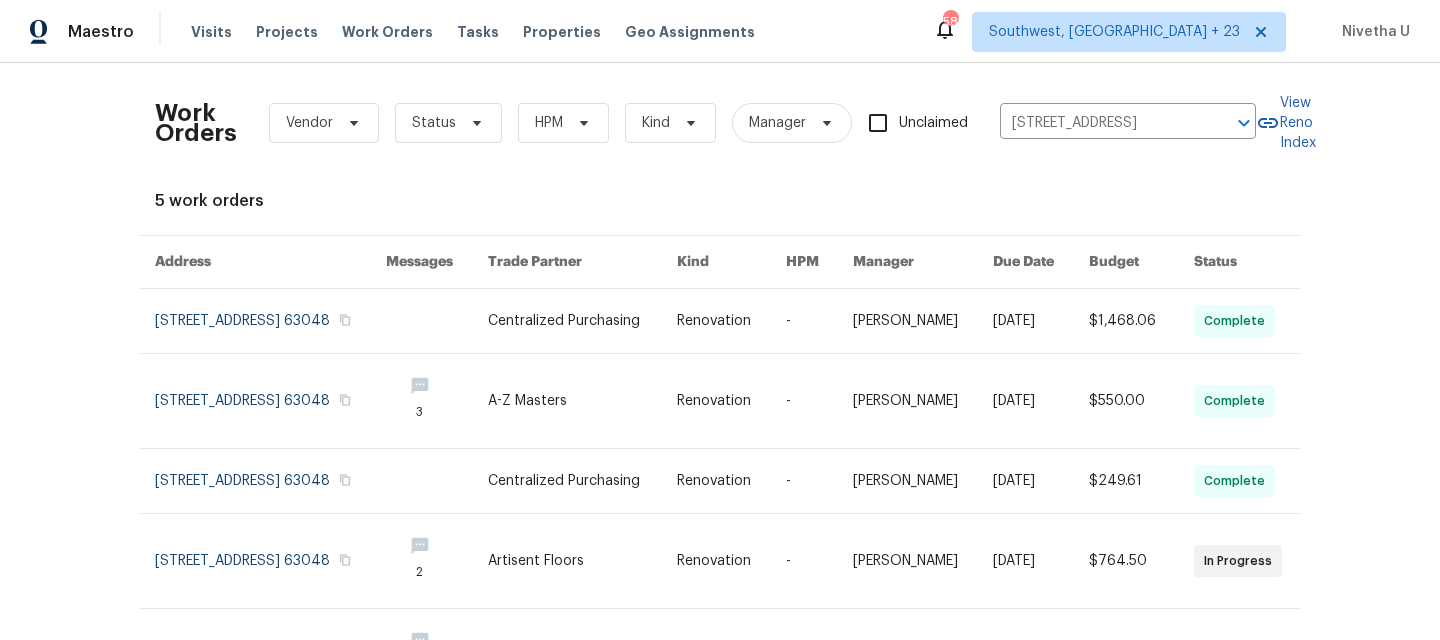 click at bounding box center [270, 321] 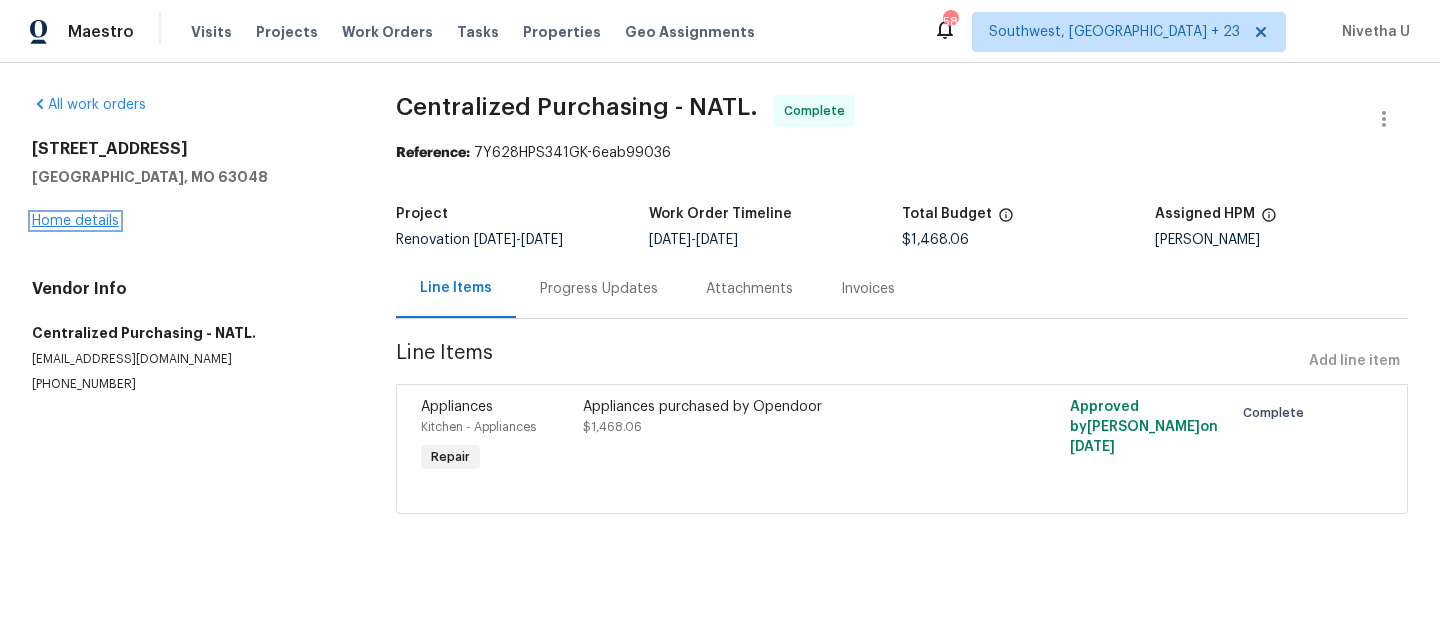 click on "Home details" at bounding box center (75, 221) 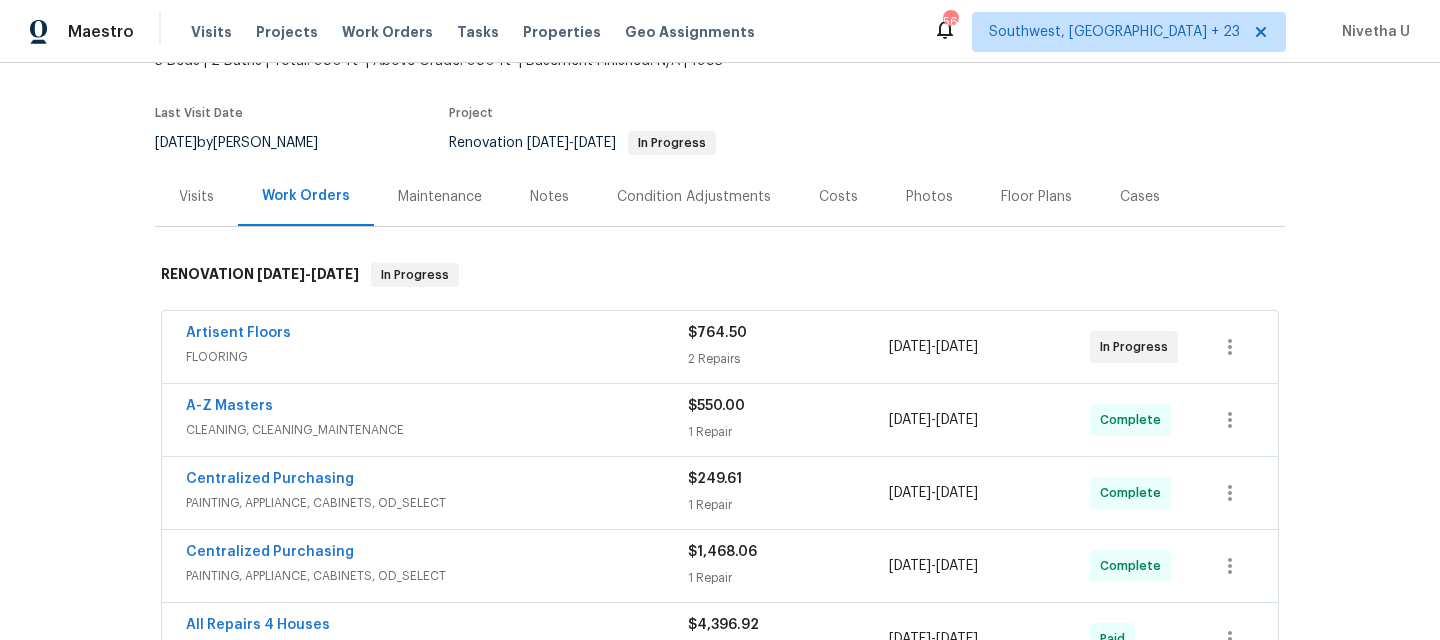 scroll, scrollTop: 0, scrollLeft: 0, axis: both 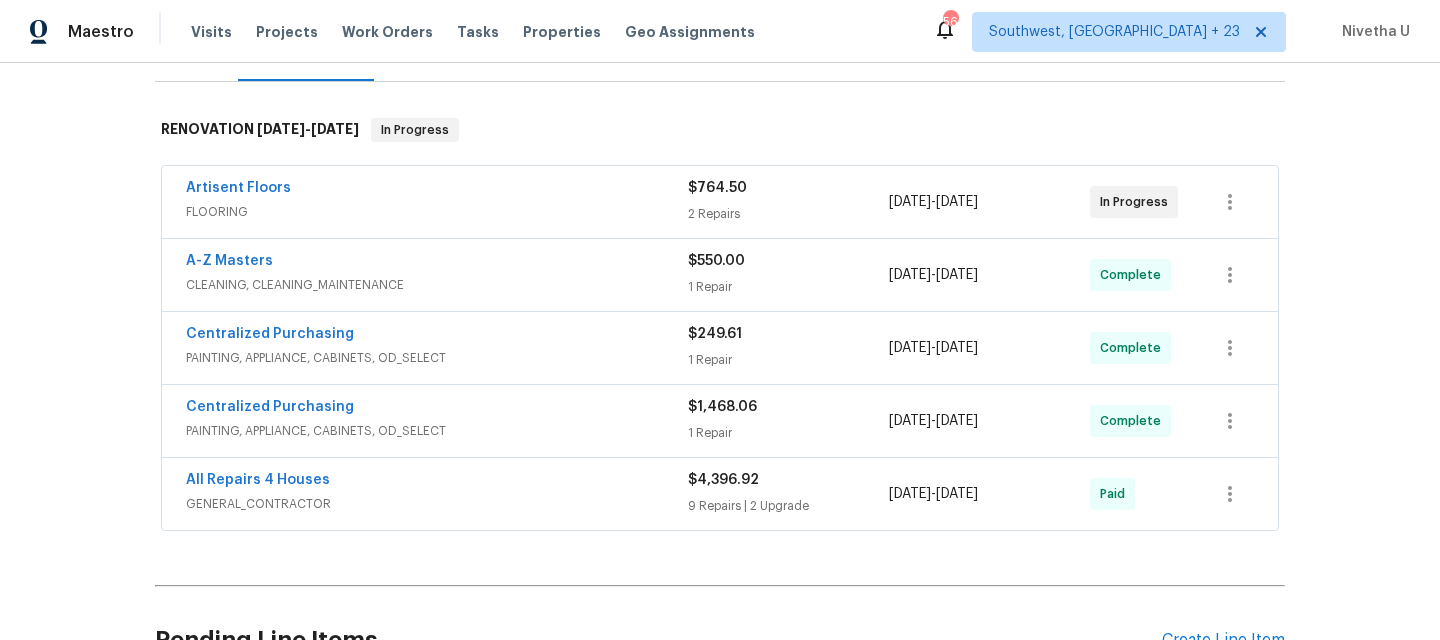 click on "All Repairs 4 Houses" at bounding box center (437, 482) 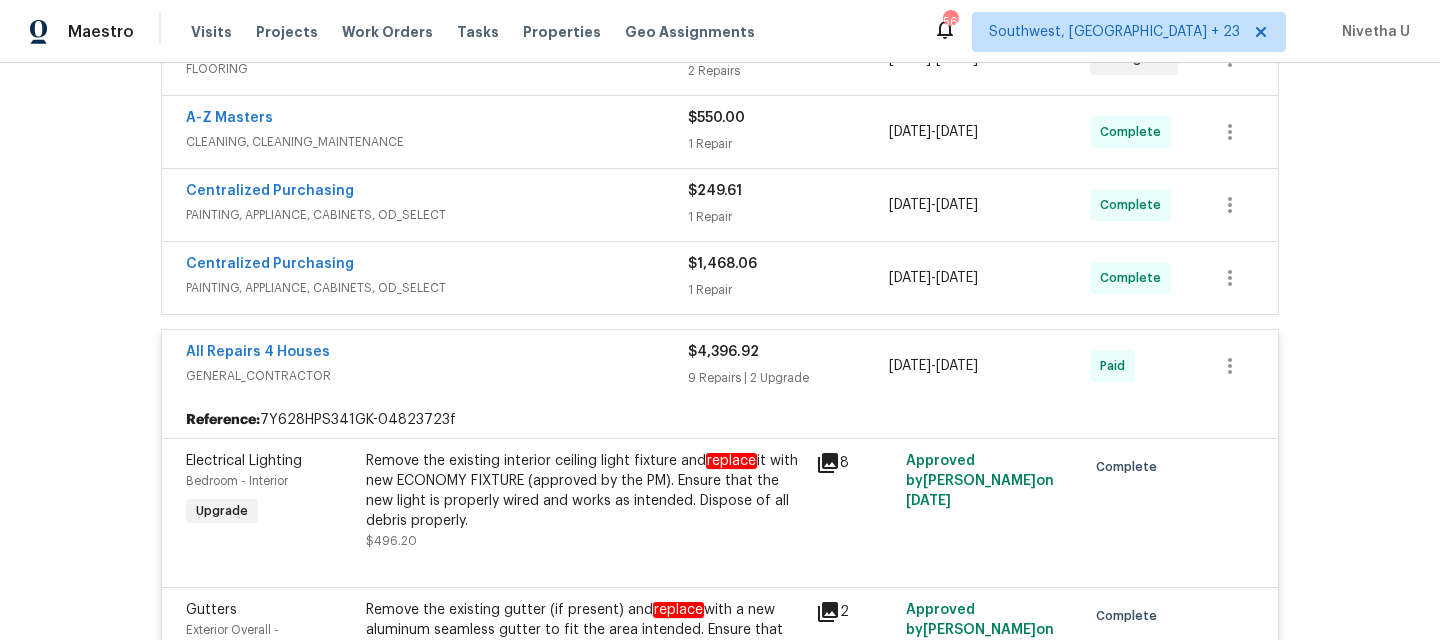 scroll, scrollTop: 423, scrollLeft: 0, axis: vertical 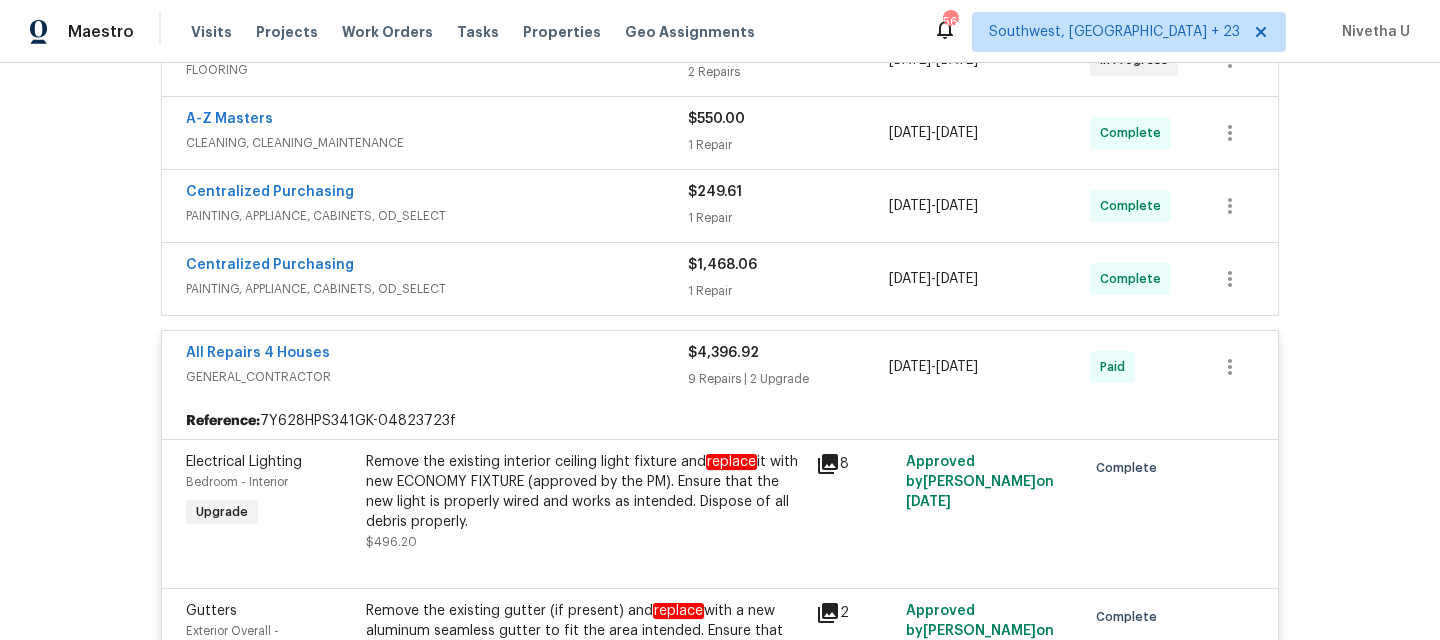 click on "All Repairs 4 Houses" at bounding box center (437, 355) 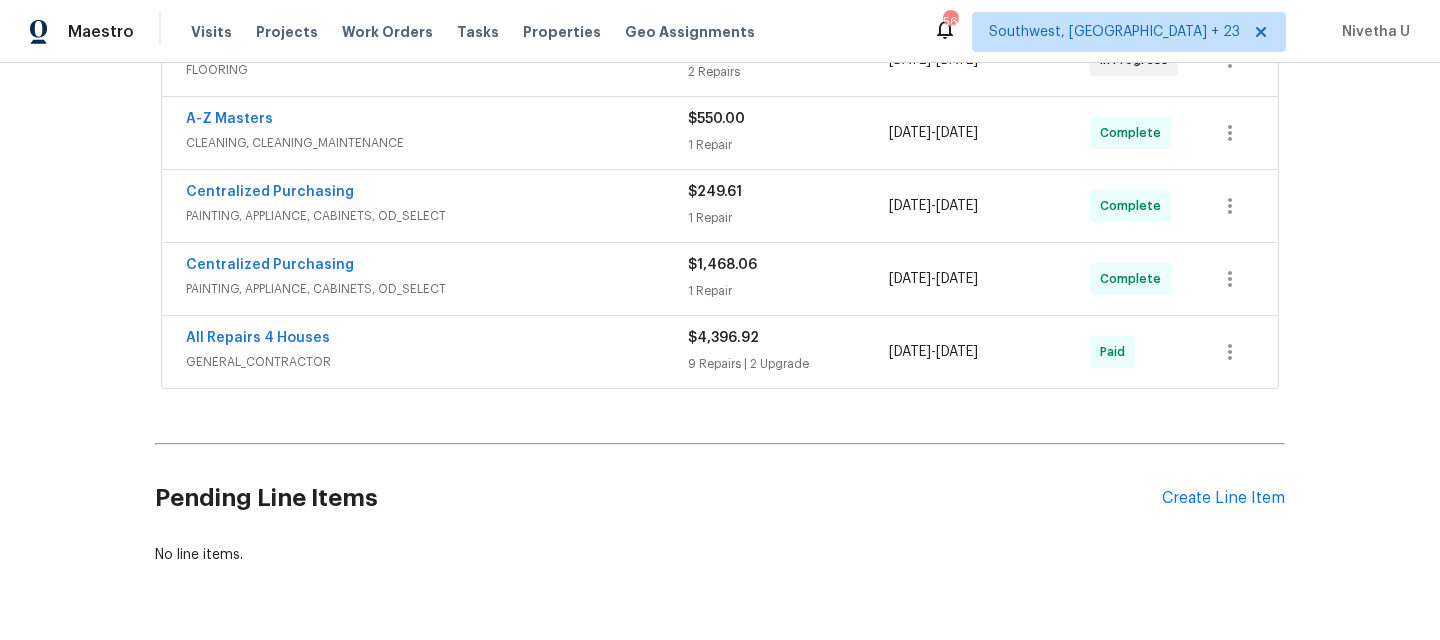 click on "PAINTING, APPLIANCE, CABINETS, OD_SELECT" at bounding box center [437, 289] 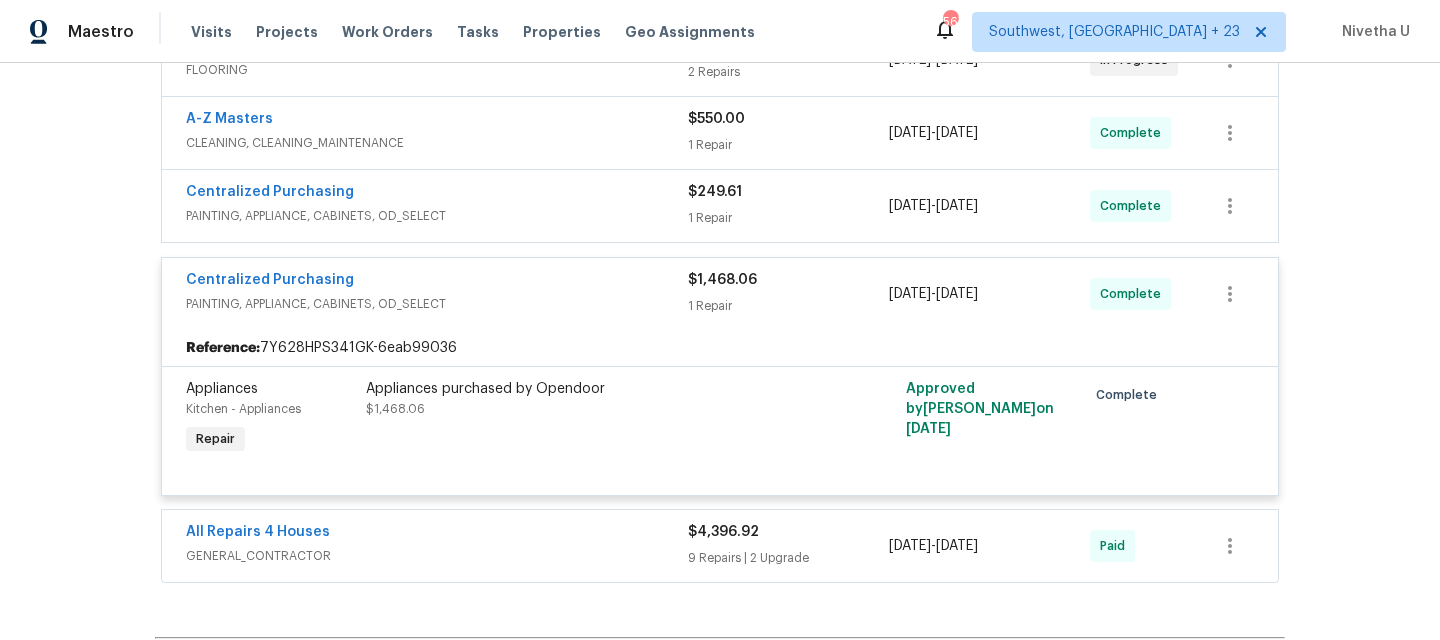 click on "PAINTING, APPLIANCE, CABINETS, OD_SELECT" at bounding box center [437, 304] 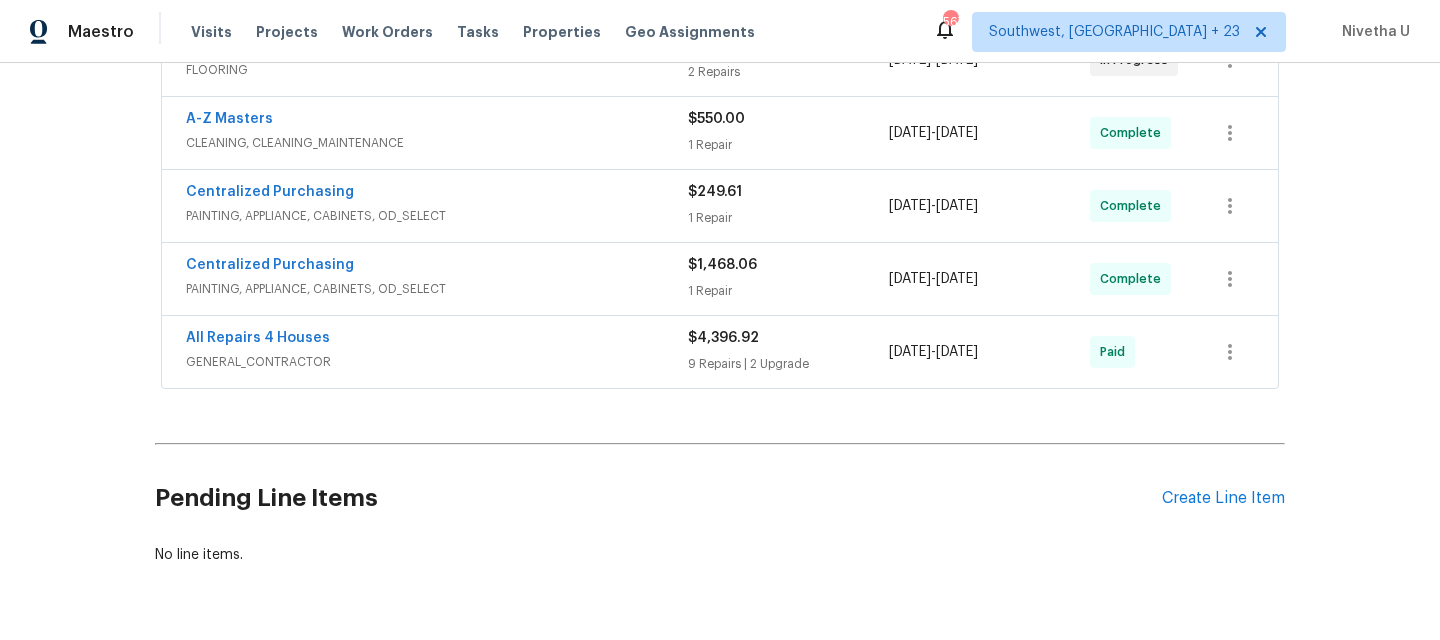 click on "Centralized Purchasing PAINTING, APPLIANCE, CABINETS, OD_SELECT $249.61 1 Repair 7/1/2025  -  7/1/2025 Complete" at bounding box center [720, 206] 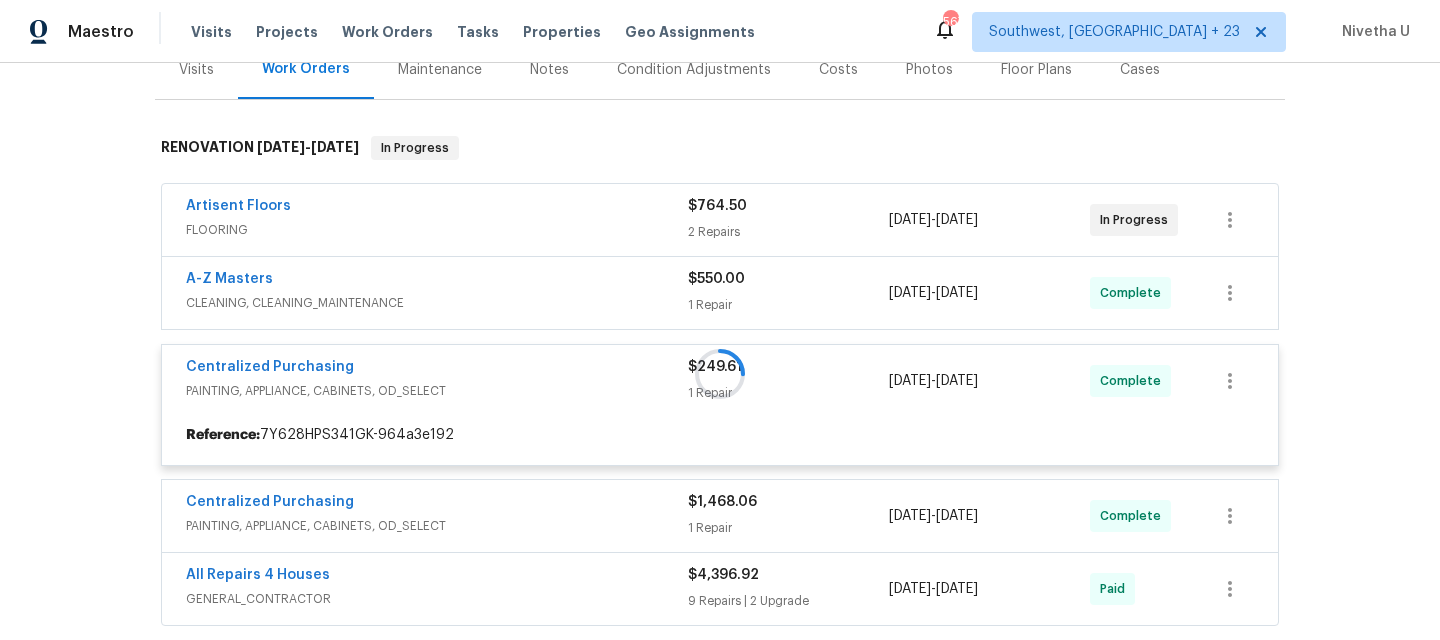 scroll, scrollTop: 262, scrollLeft: 0, axis: vertical 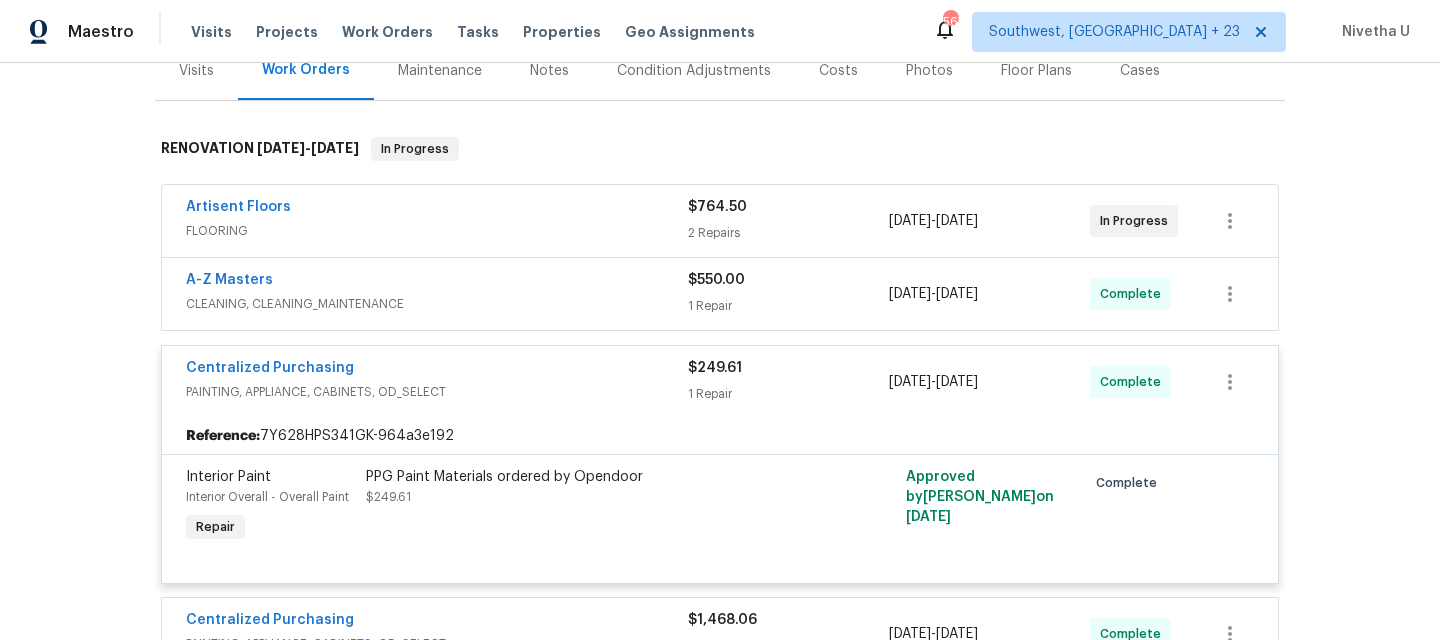 click on "Centralized Purchasing" at bounding box center (437, 370) 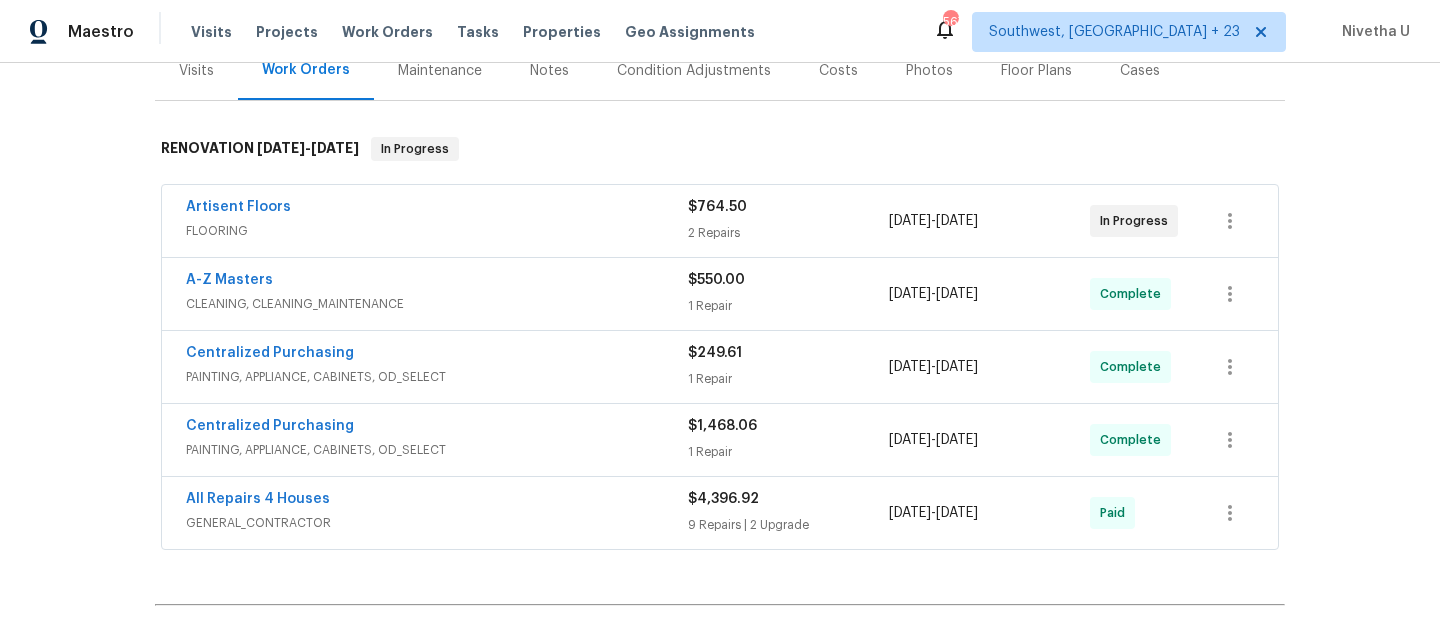 click on "CLEANING, CLEANING_MAINTENANCE" at bounding box center [437, 304] 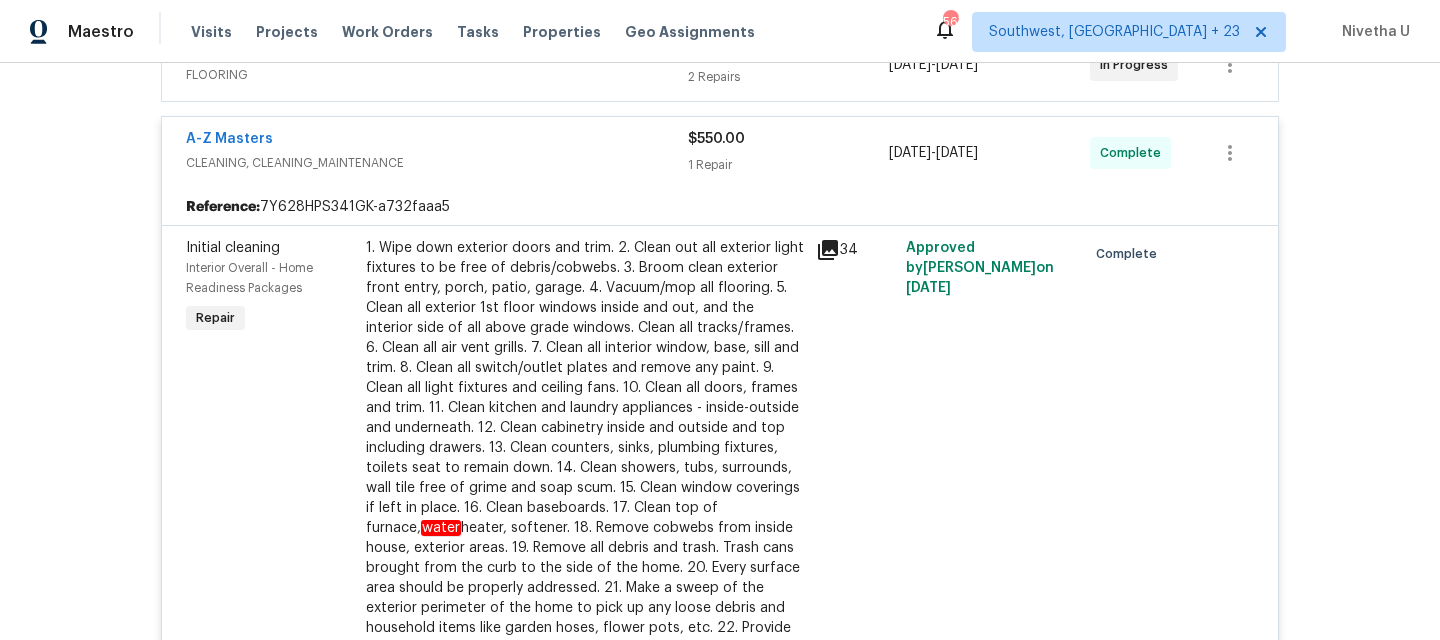 scroll, scrollTop: 269, scrollLeft: 0, axis: vertical 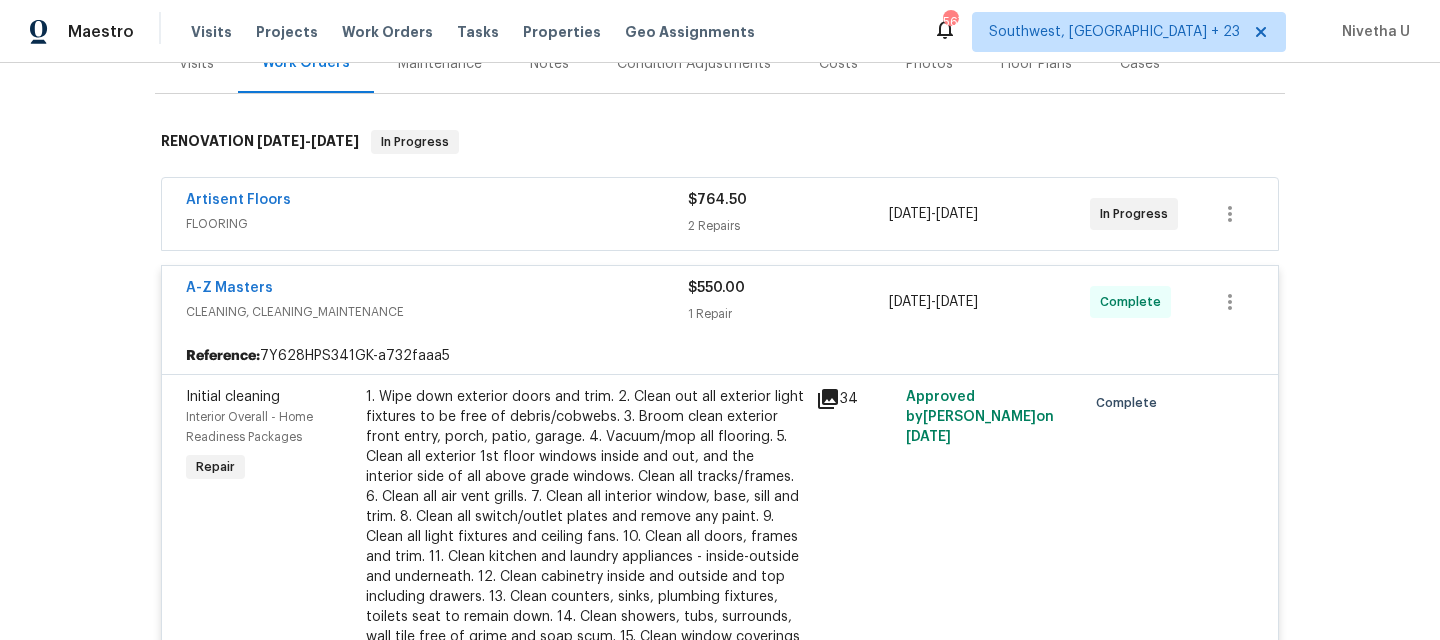 click on "CLEANING, CLEANING_MAINTENANCE" at bounding box center (437, 312) 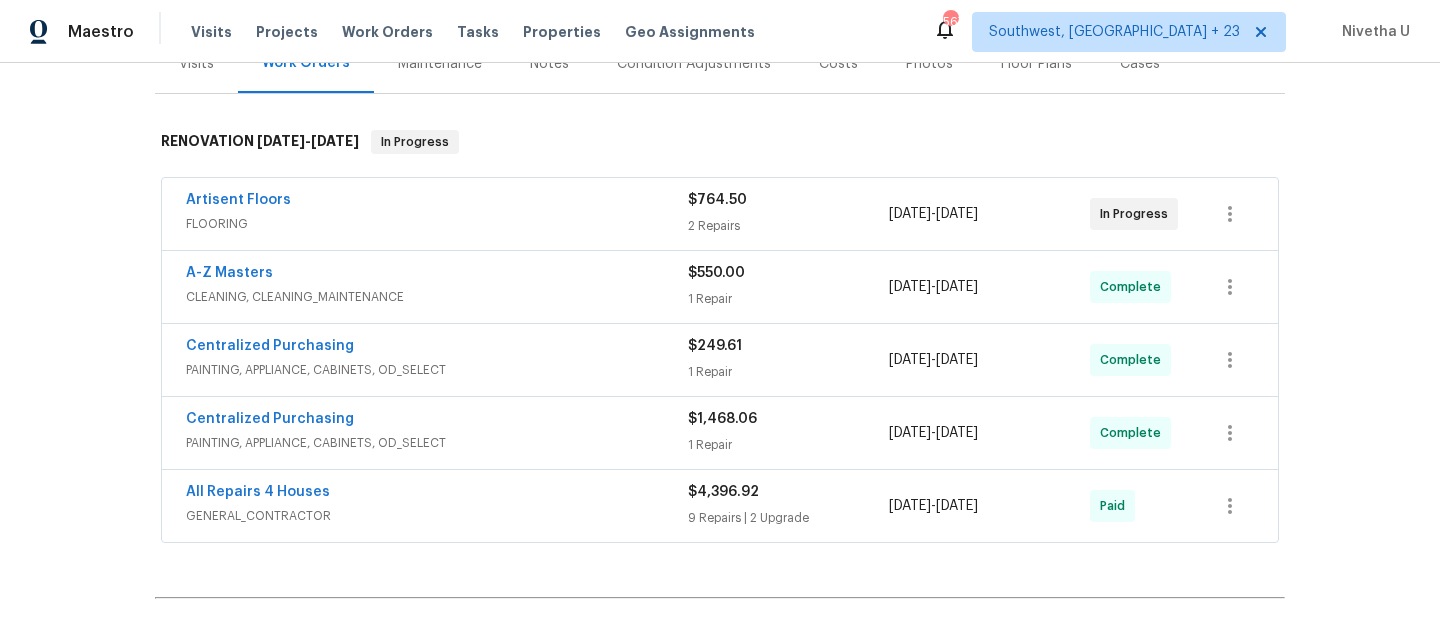 click on "FLOORING" at bounding box center (437, 224) 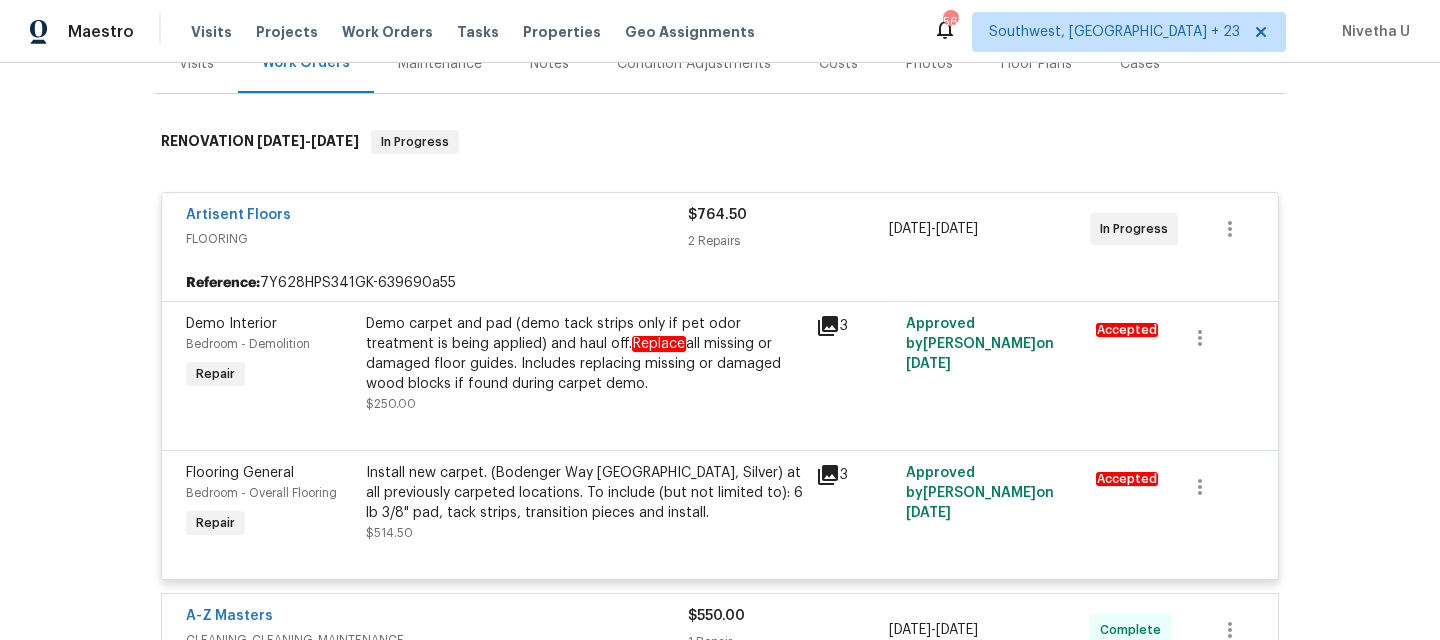 click on "FLOORING" at bounding box center [437, 239] 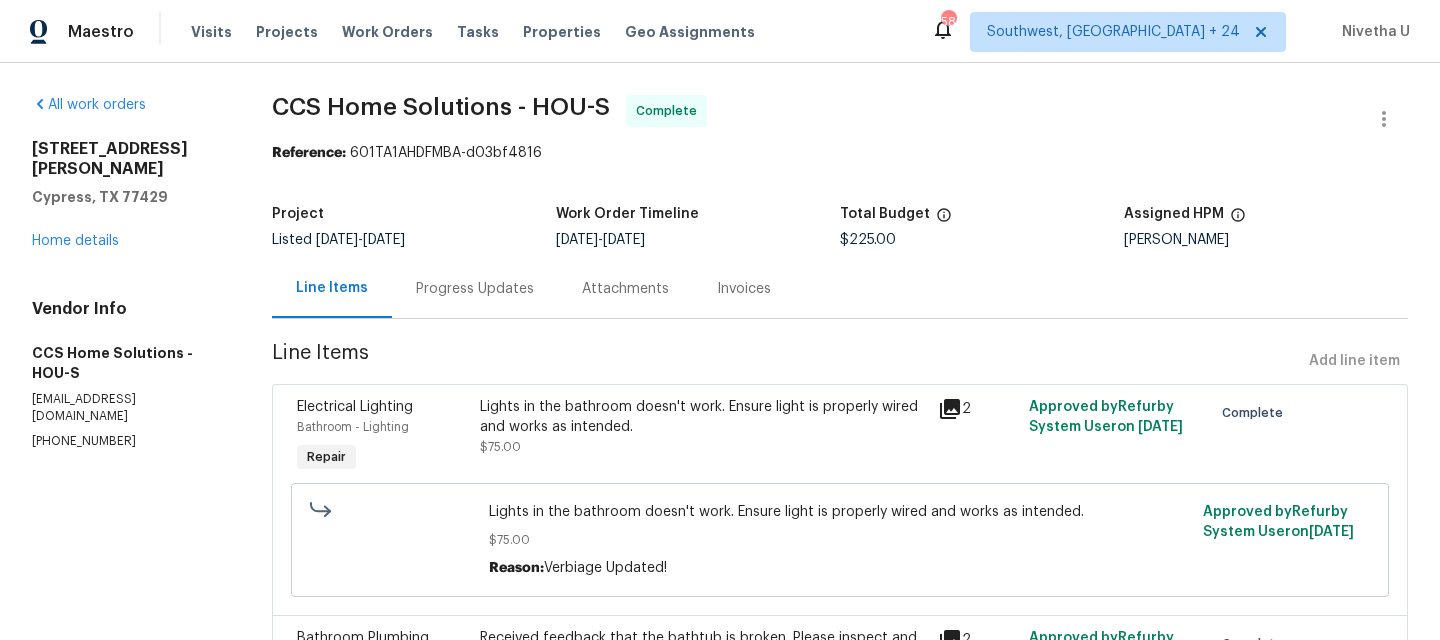 scroll, scrollTop: 0, scrollLeft: 0, axis: both 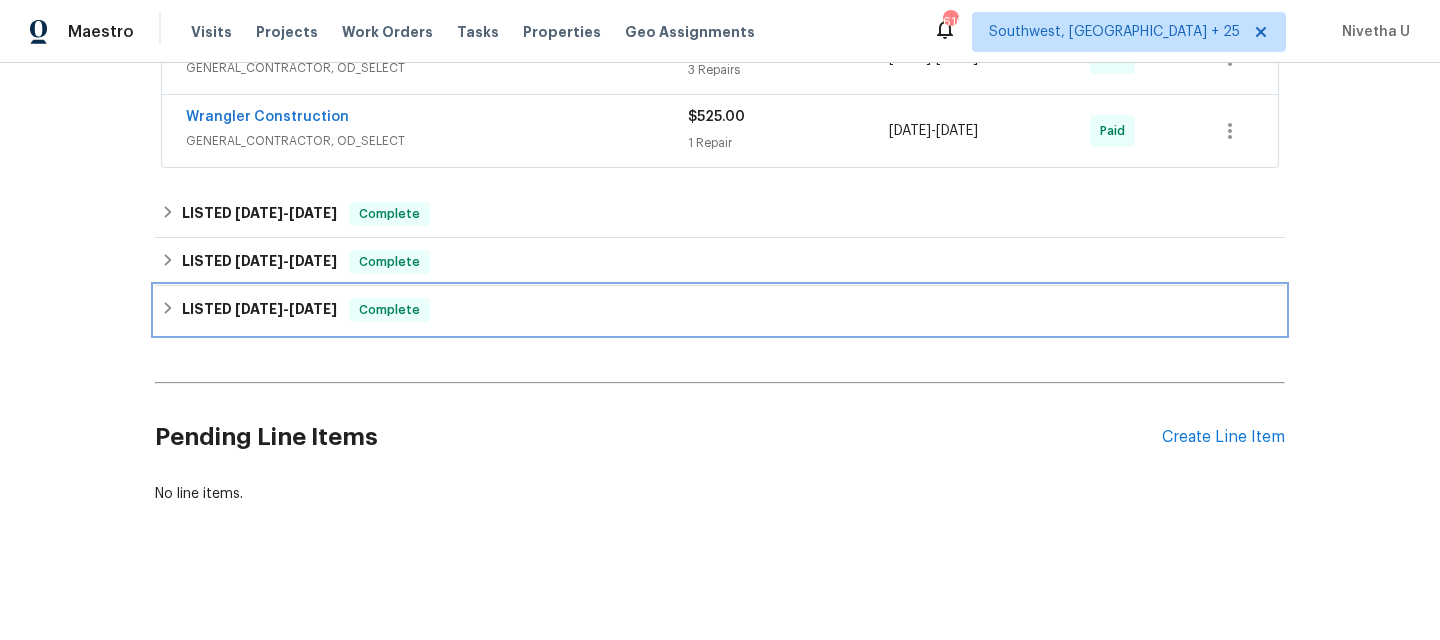 click on "LISTED   [DATE]  -  [DATE] Complete" at bounding box center (720, 310) 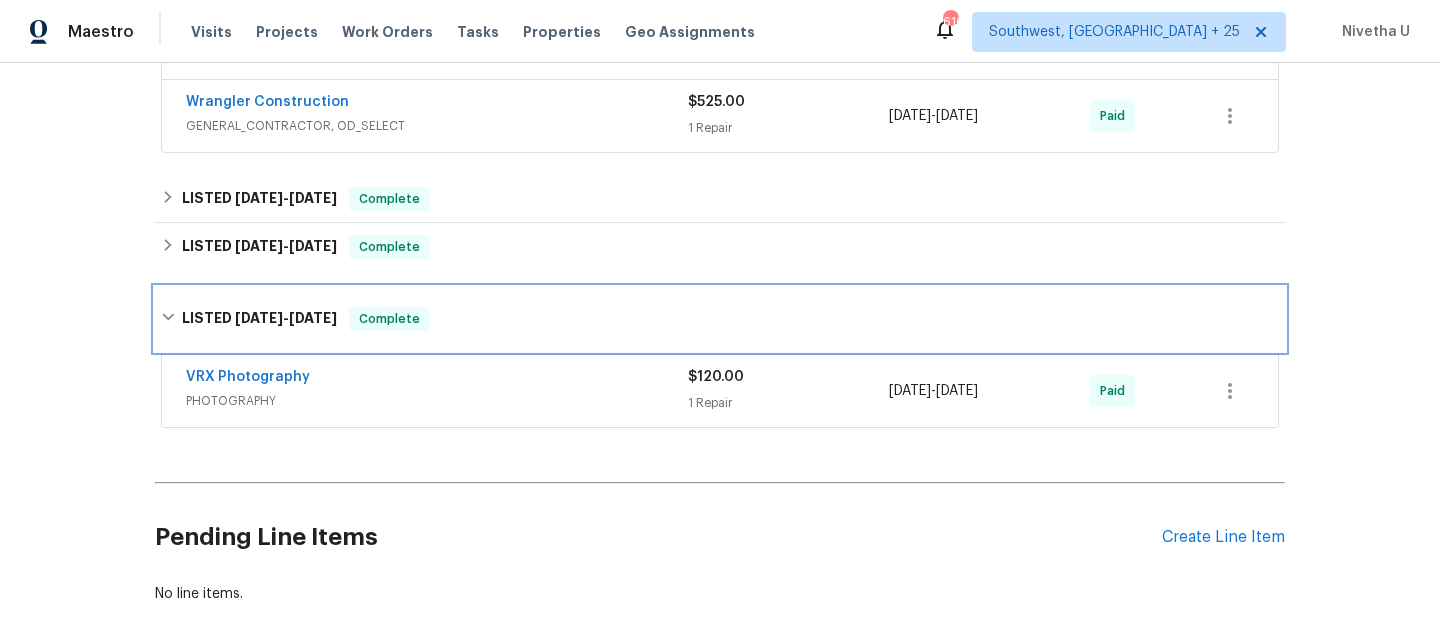 click on "LISTED   [DATE]  -  [DATE] Complete" at bounding box center [720, 319] 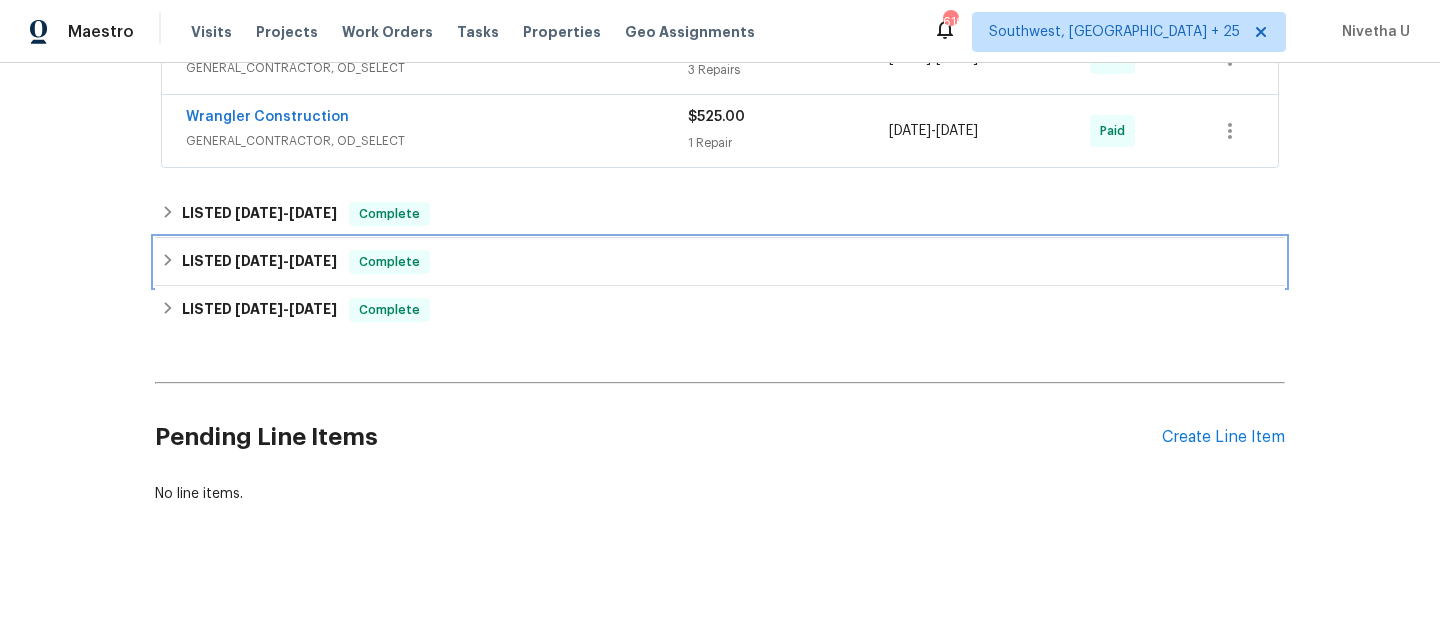 click on "LISTED   [DATE]  -  [DATE] Complete" at bounding box center (720, 262) 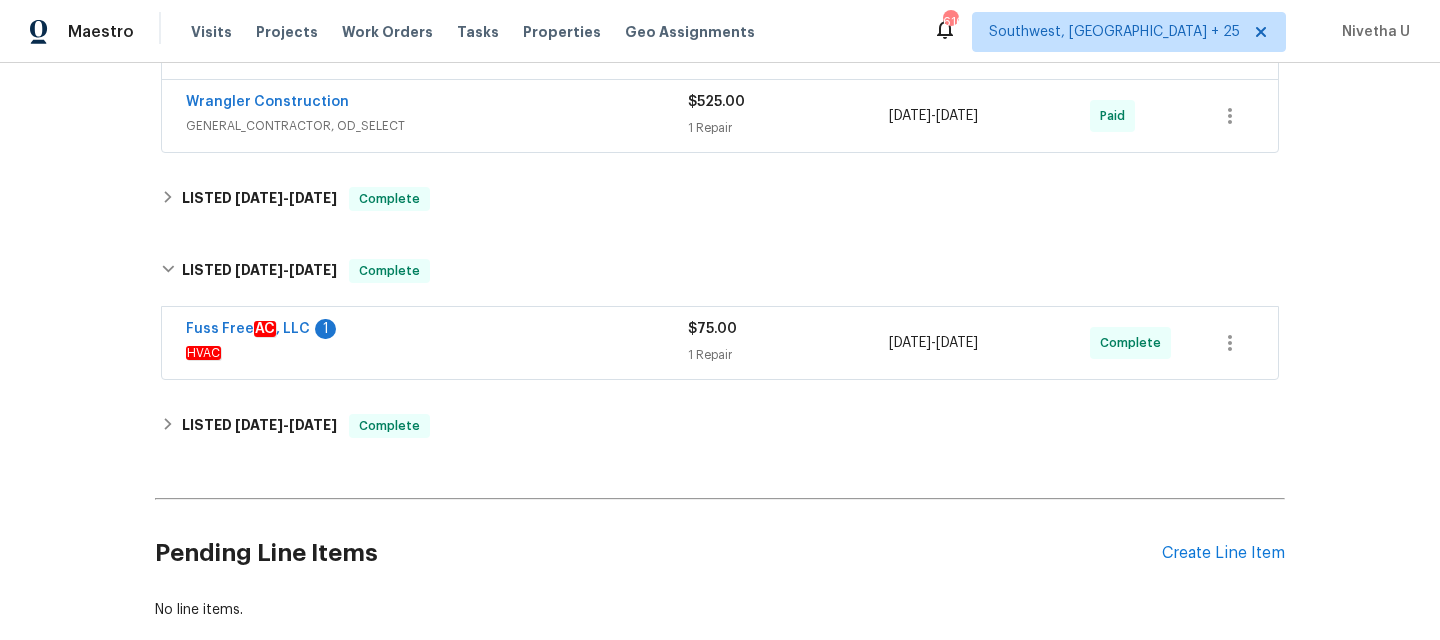 click on "HVAC" at bounding box center (437, 353) 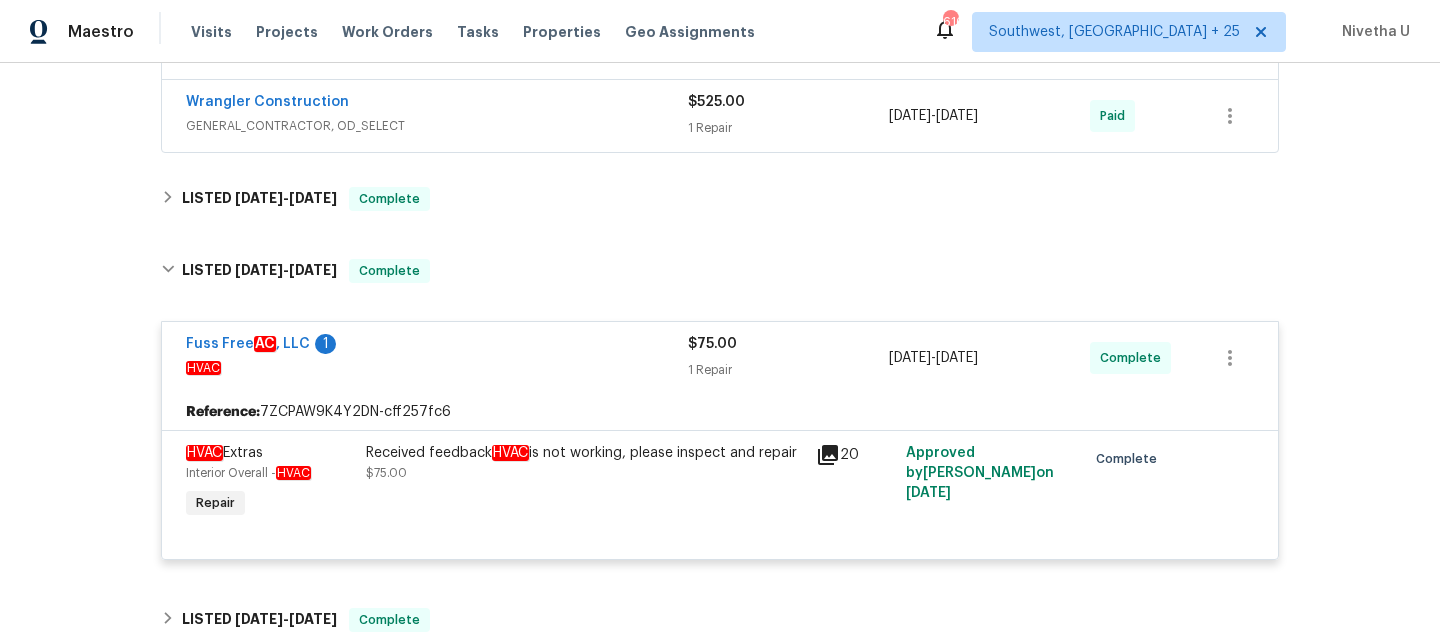 click on "Fuss Free  AC , LLC 1" at bounding box center [437, 346] 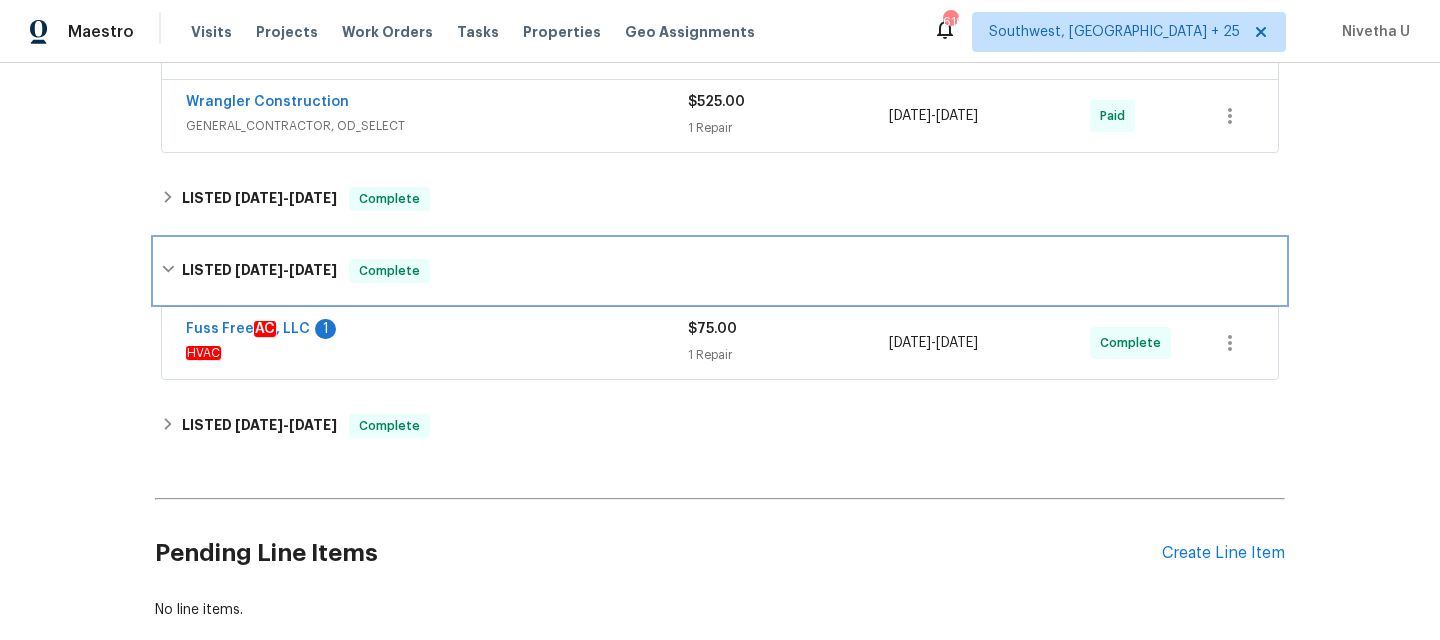 click on "LISTED   [DATE]  -  [DATE] Complete" at bounding box center (720, 271) 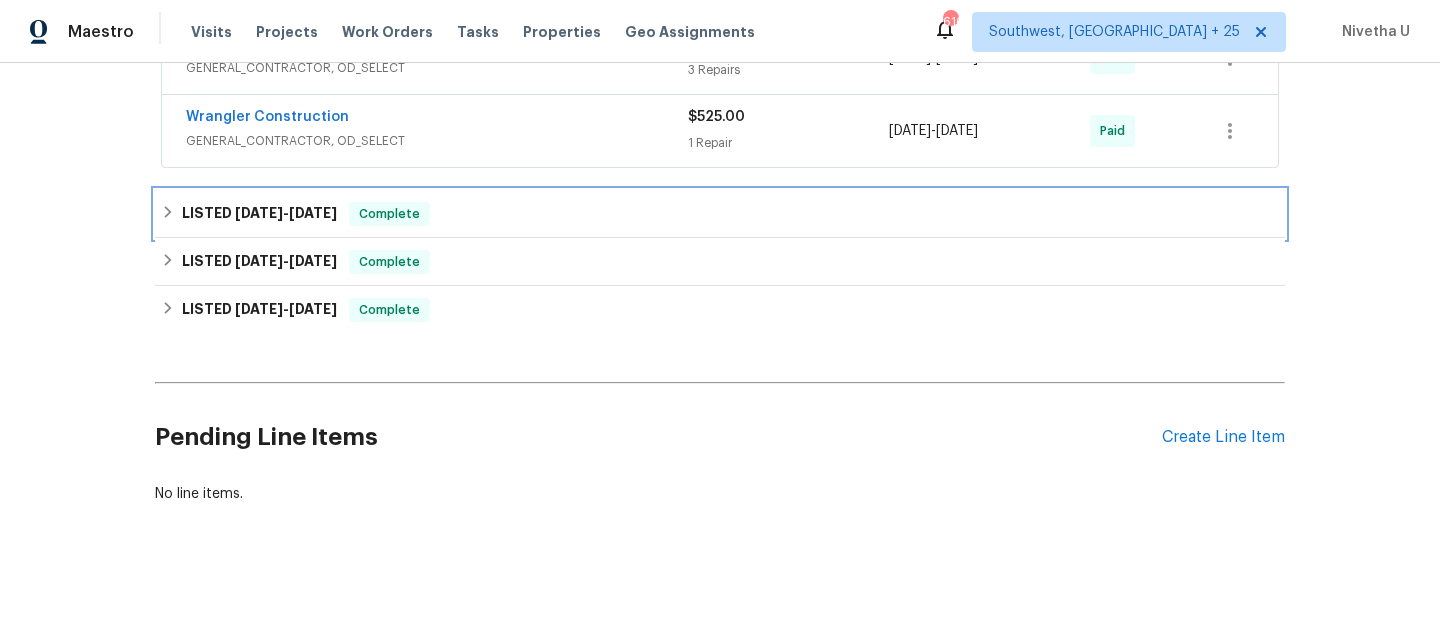 click on "LISTED   [DATE]  -  [DATE] Complete" at bounding box center [720, 214] 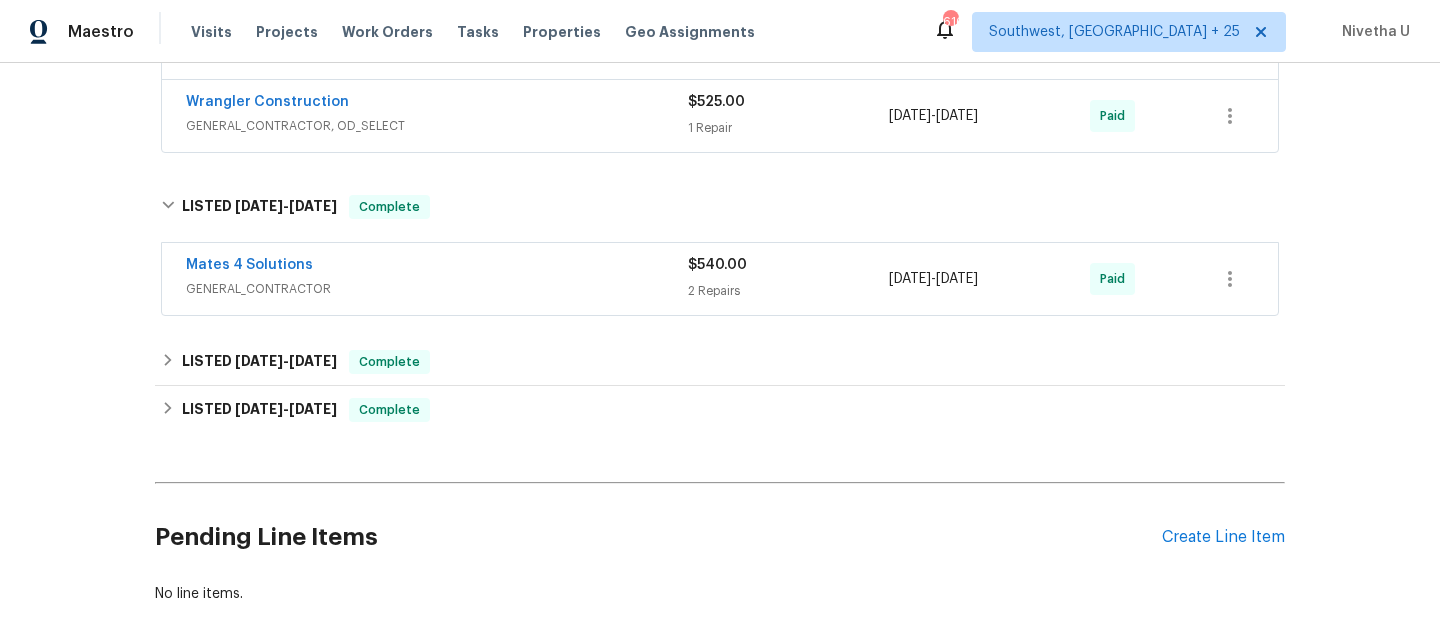 click on "Mates 4 Solutions" at bounding box center [437, 267] 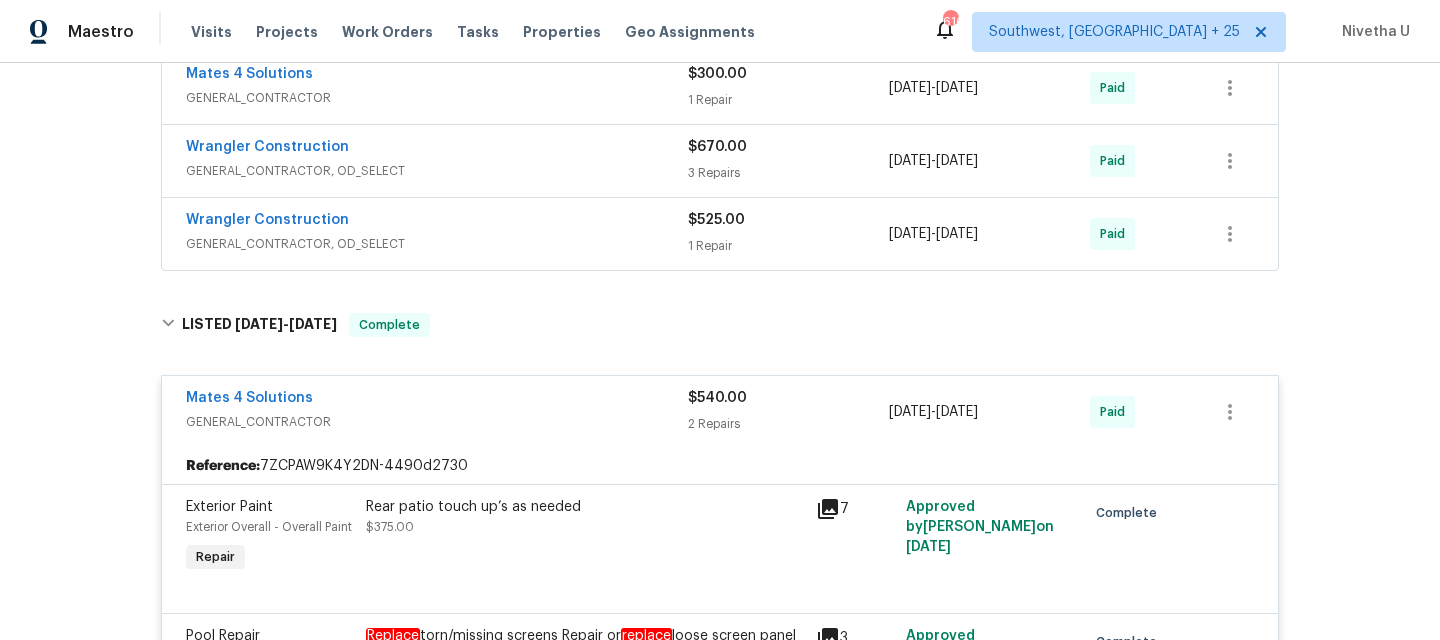 scroll, scrollTop: 1452, scrollLeft: 0, axis: vertical 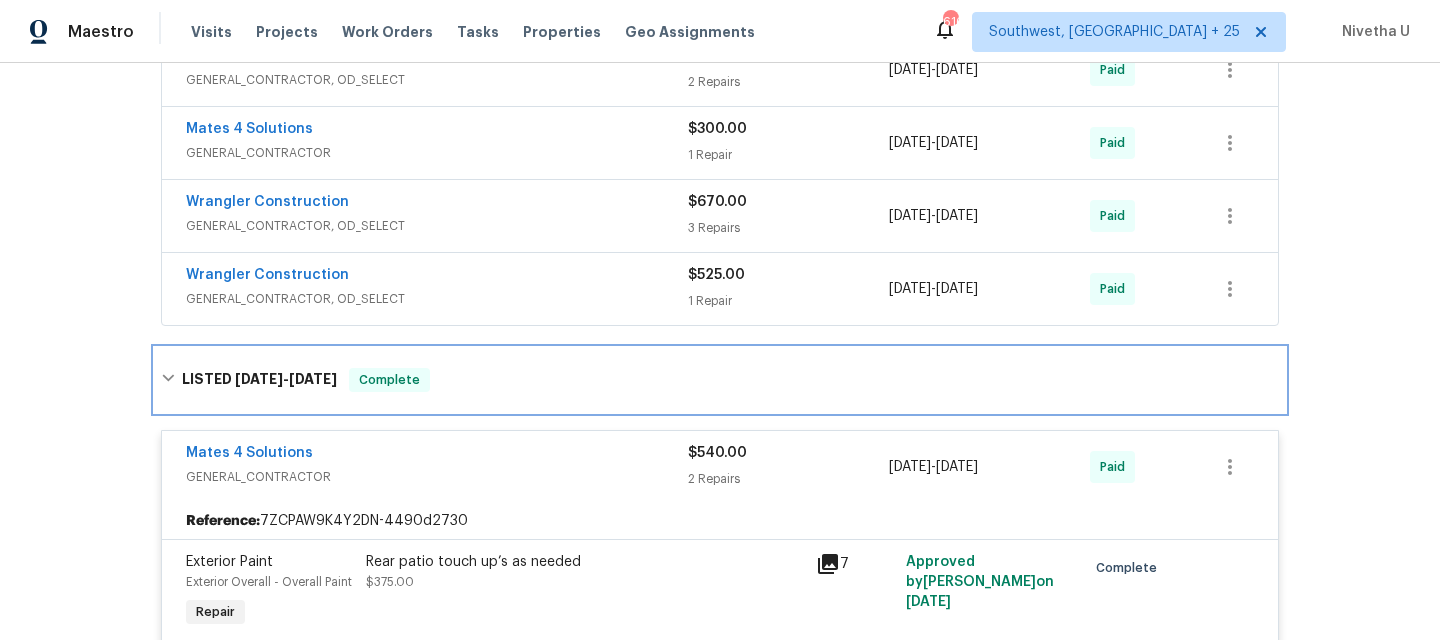 click on "LISTED   [DATE]  -  [DATE] Complete" at bounding box center (720, 380) 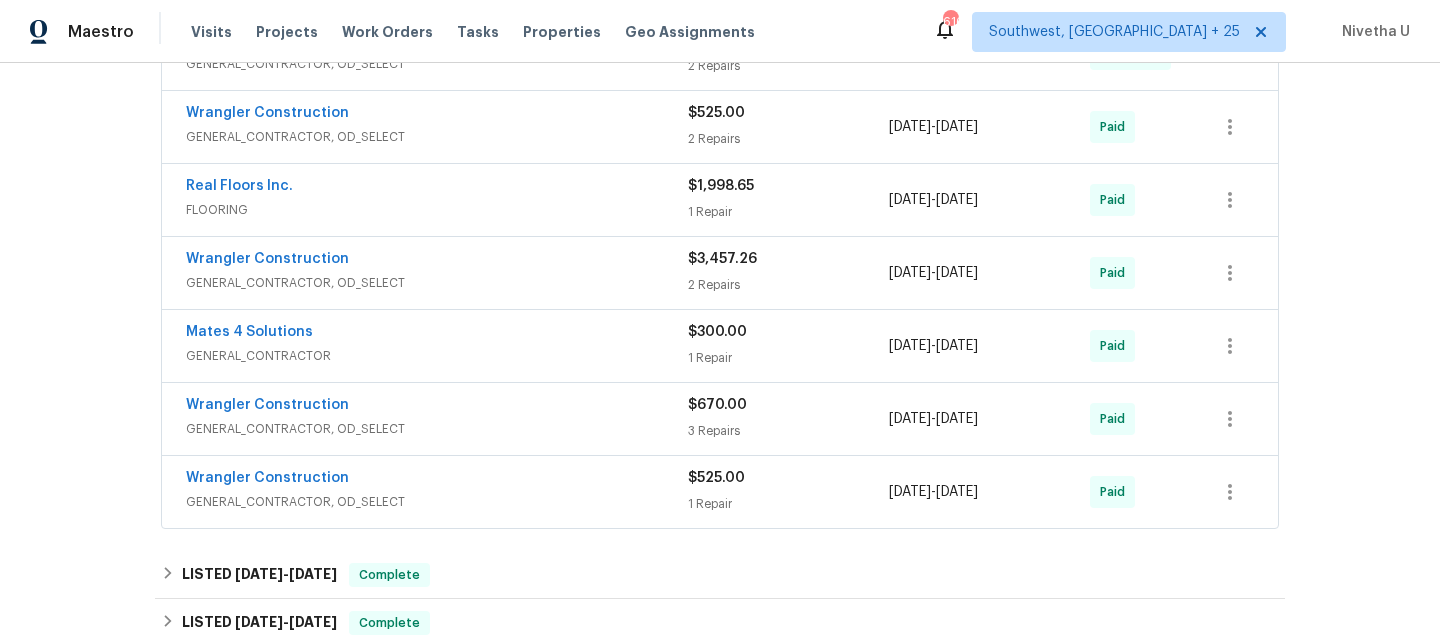 click on "Wrangler Construction" at bounding box center [437, 480] 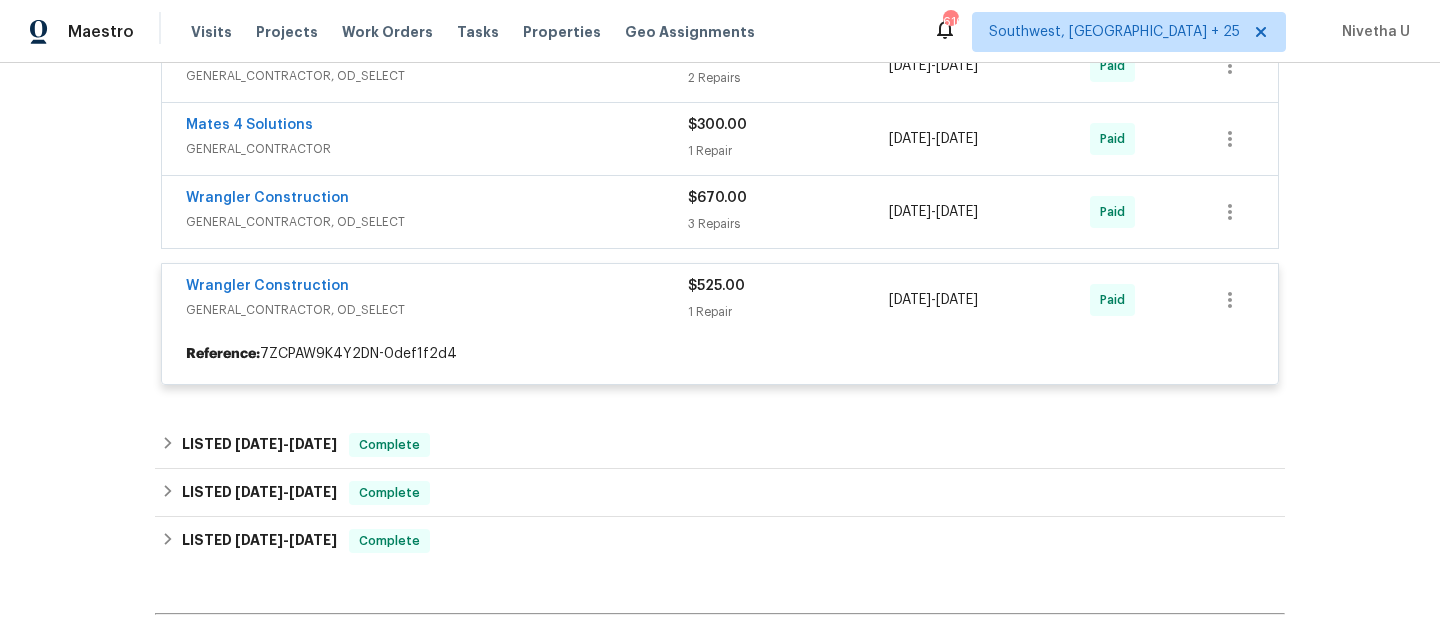 scroll, scrollTop: 1482, scrollLeft: 0, axis: vertical 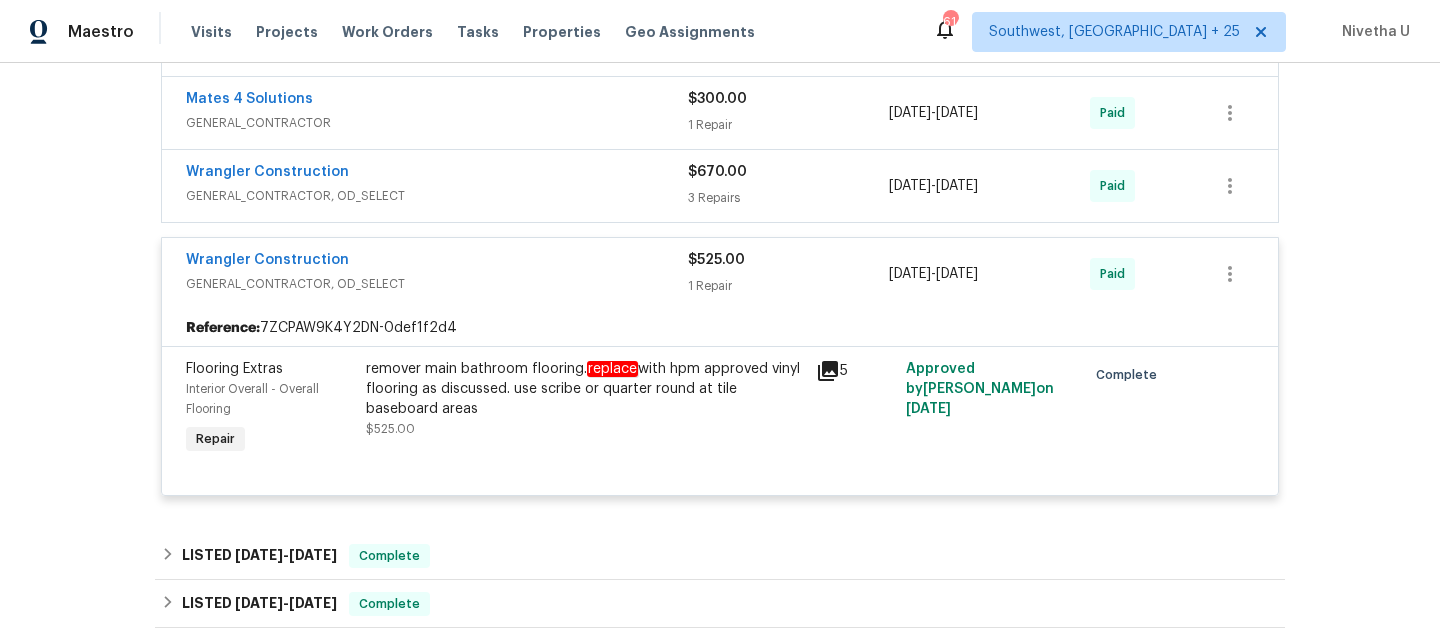 click on "GENERAL_CONTRACTOR, OD_SELECT" at bounding box center [437, 284] 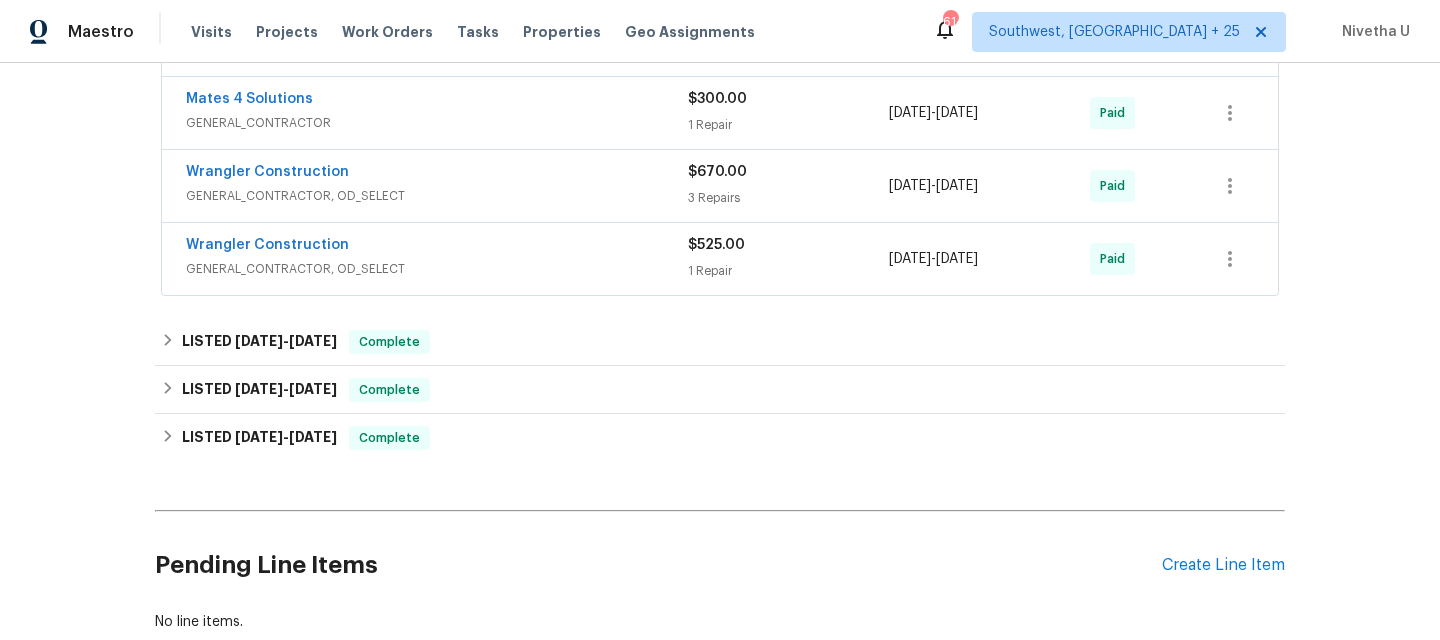click on "GENERAL_CONTRACTOR, OD_SELECT" at bounding box center (437, 196) 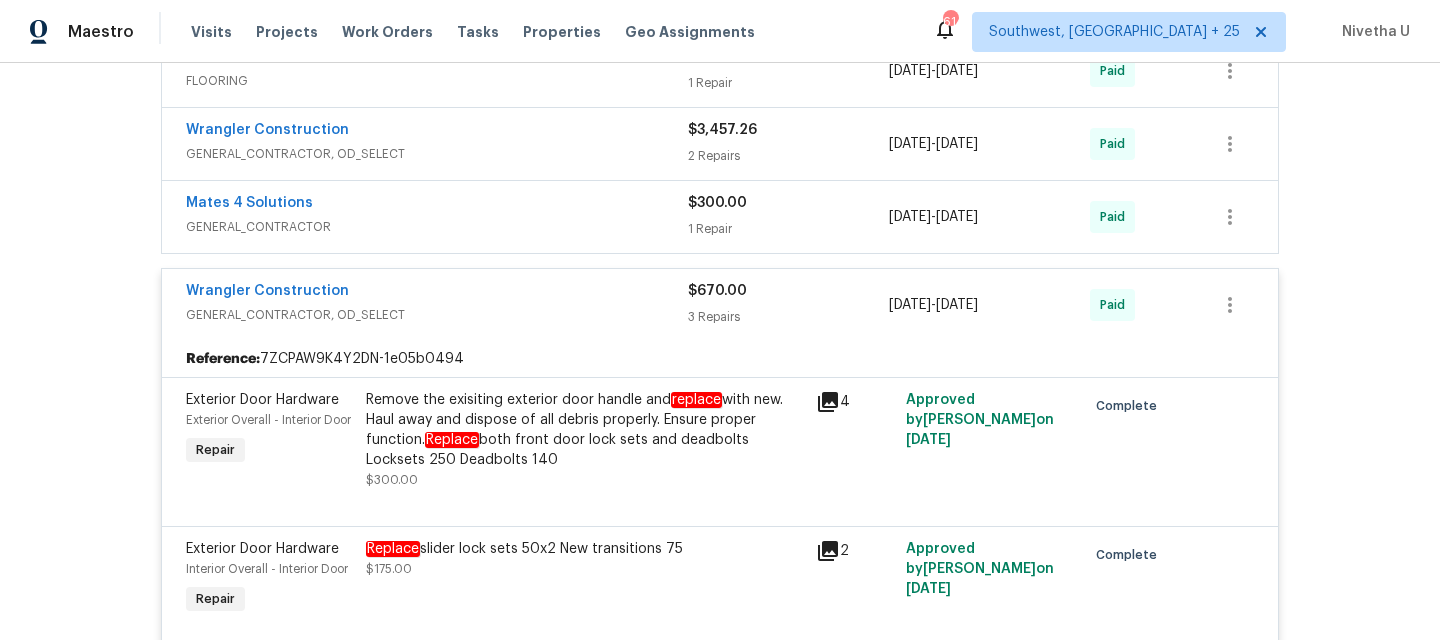 scroll, scrollTop: 1364, scrollLeft: 0, axis: vertical 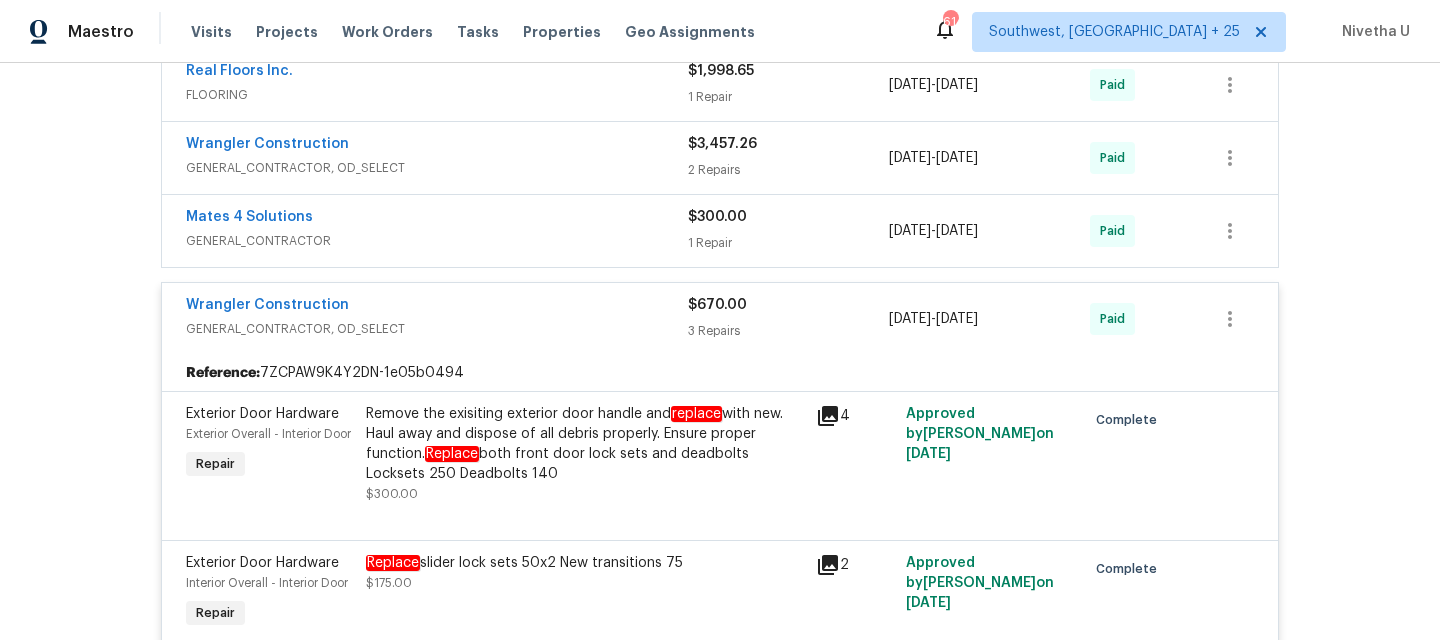 click on "Wrangler Construction" at bounding box center (437, 307) 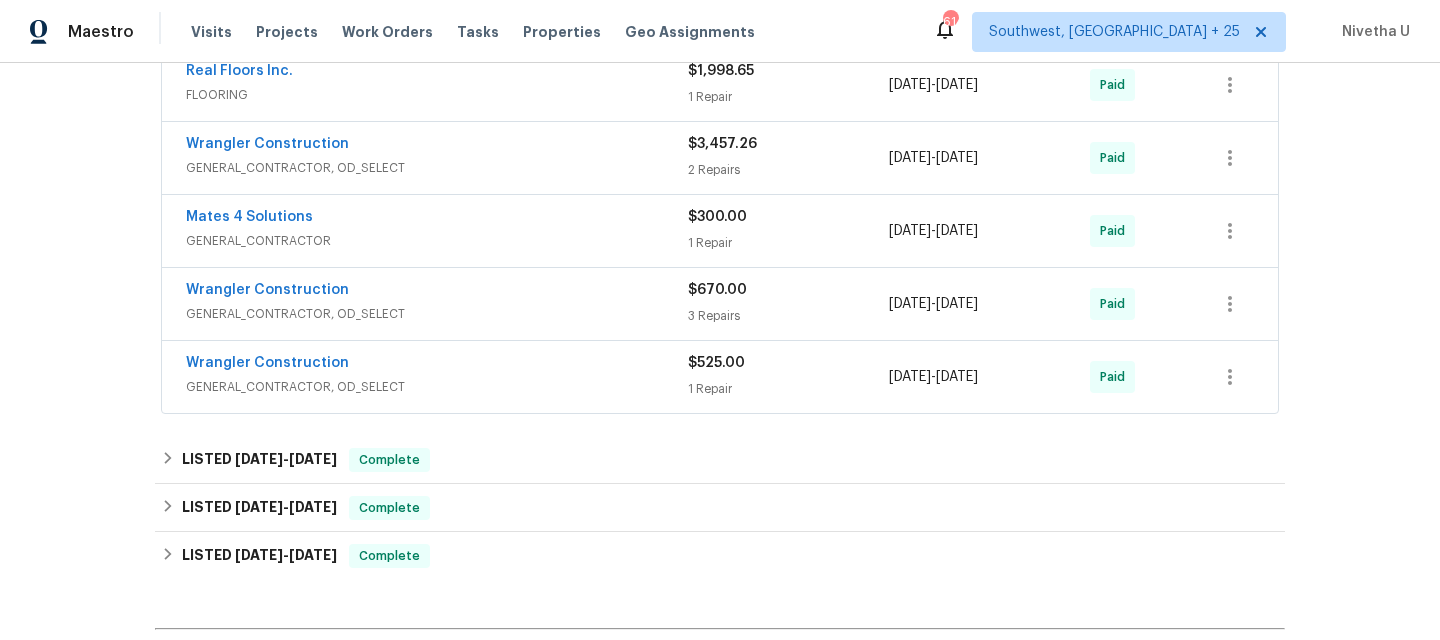click on "Mates 4 Solutions" at bounding box center (437, 219) 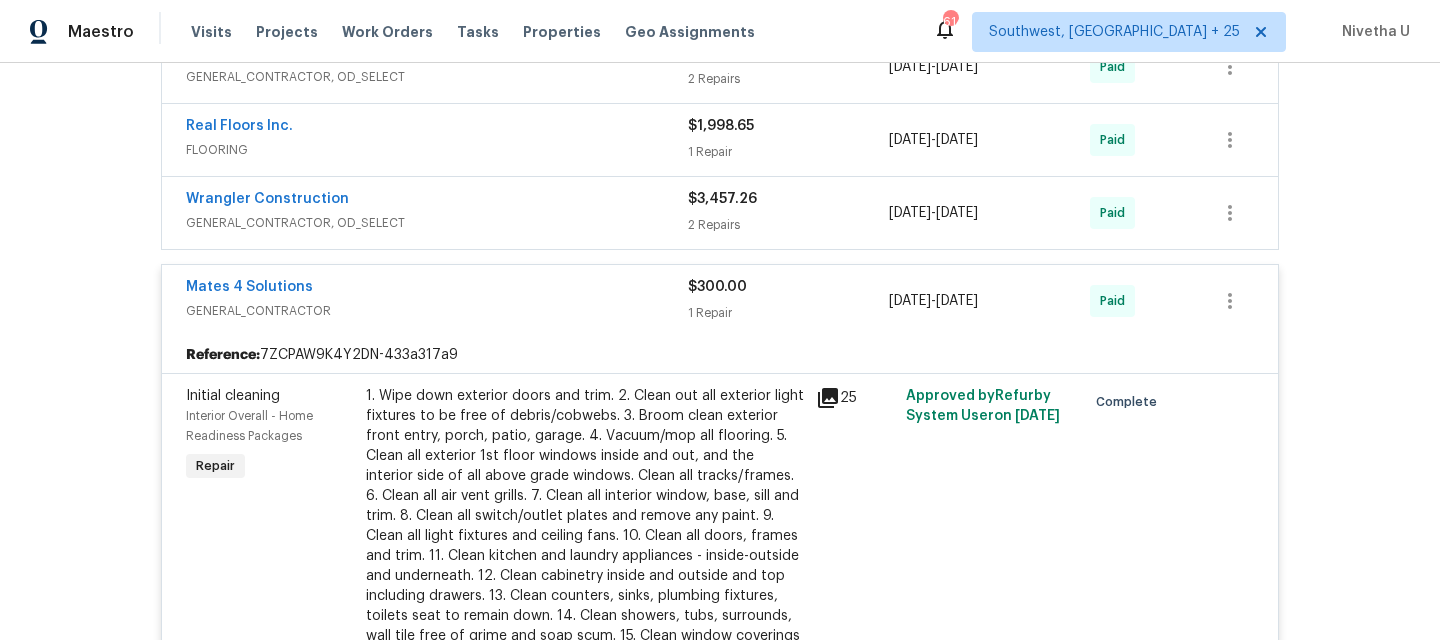 click on "GENERAL_CONTRACTOR" at bounding box center [437, 311] 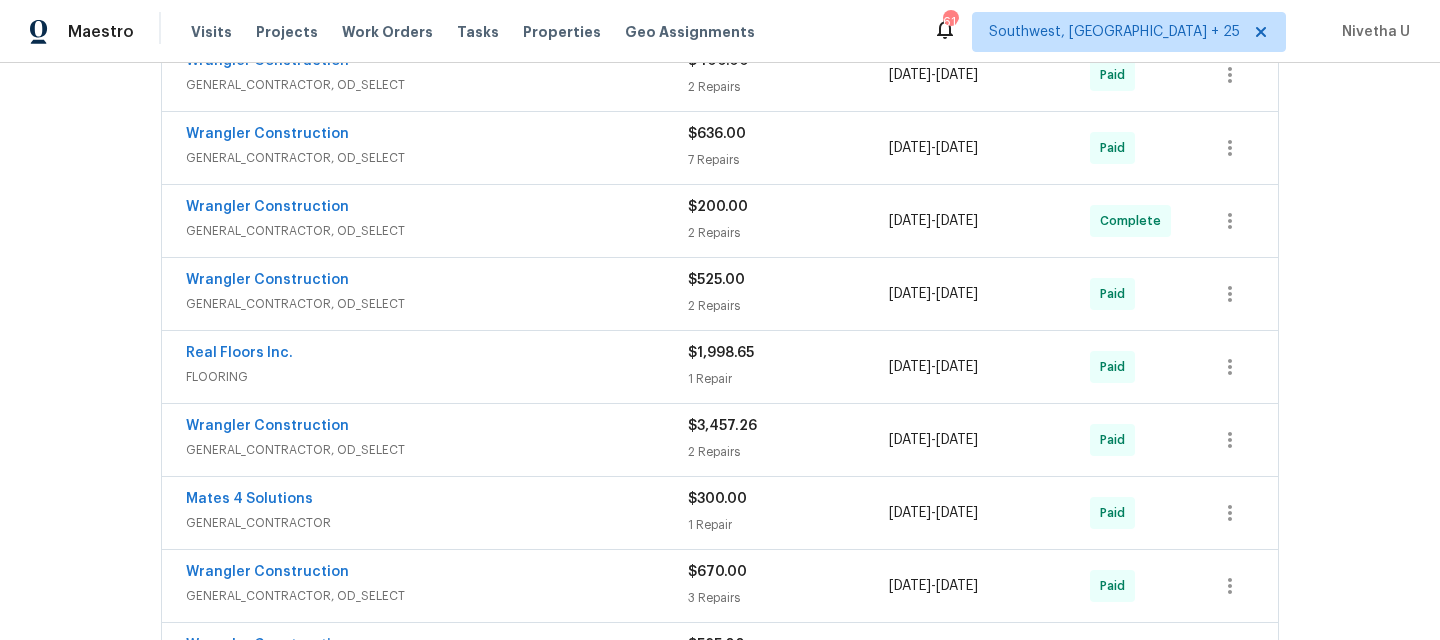 scroll, scrollTop: 1063, scrollLeft: 0, axis: vertical 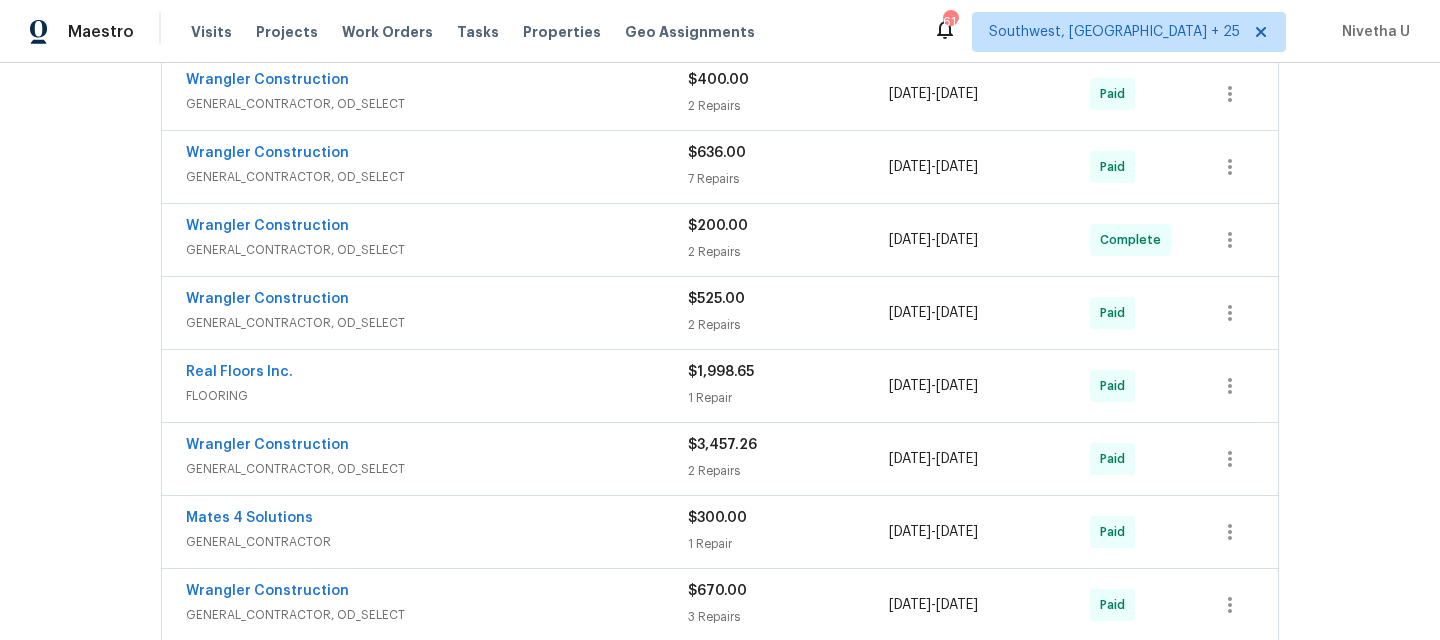 click on "GENERAL_CONTRACTOR, OD_SELECT" at bounding box center [437, 469] 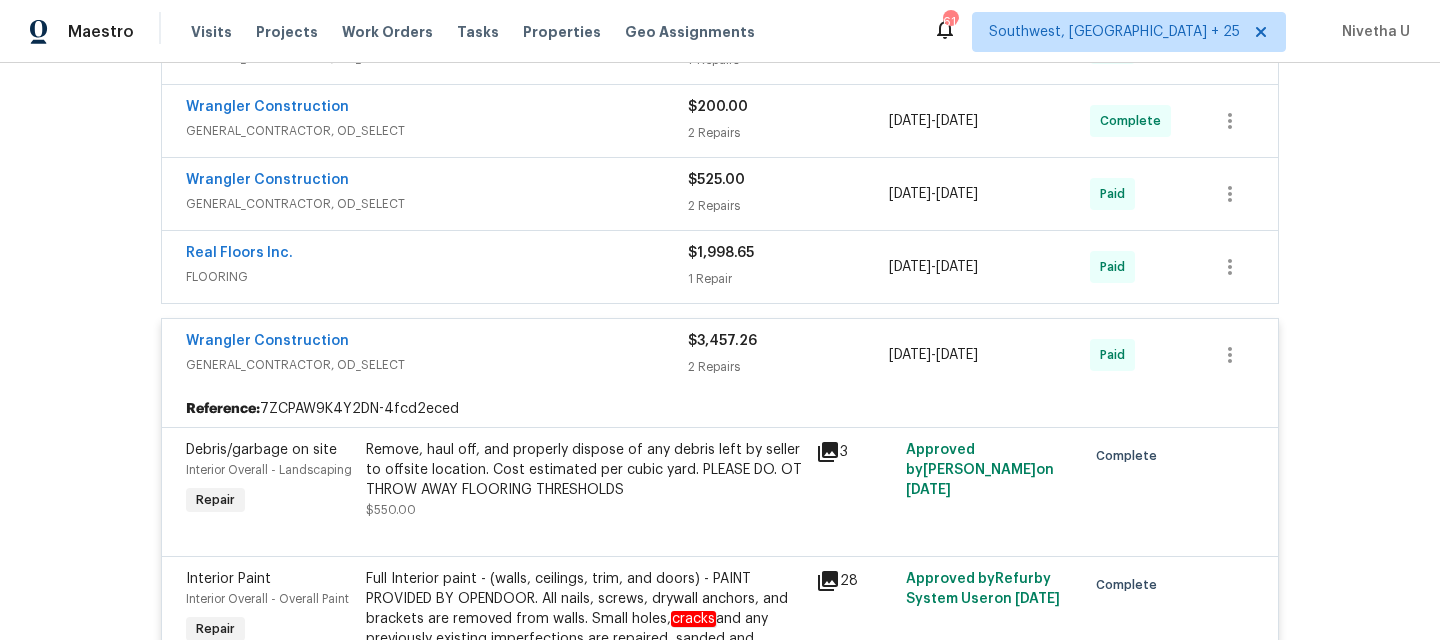scroll, scrollTop: 1178, scrollLeft: 0, axis: vertical 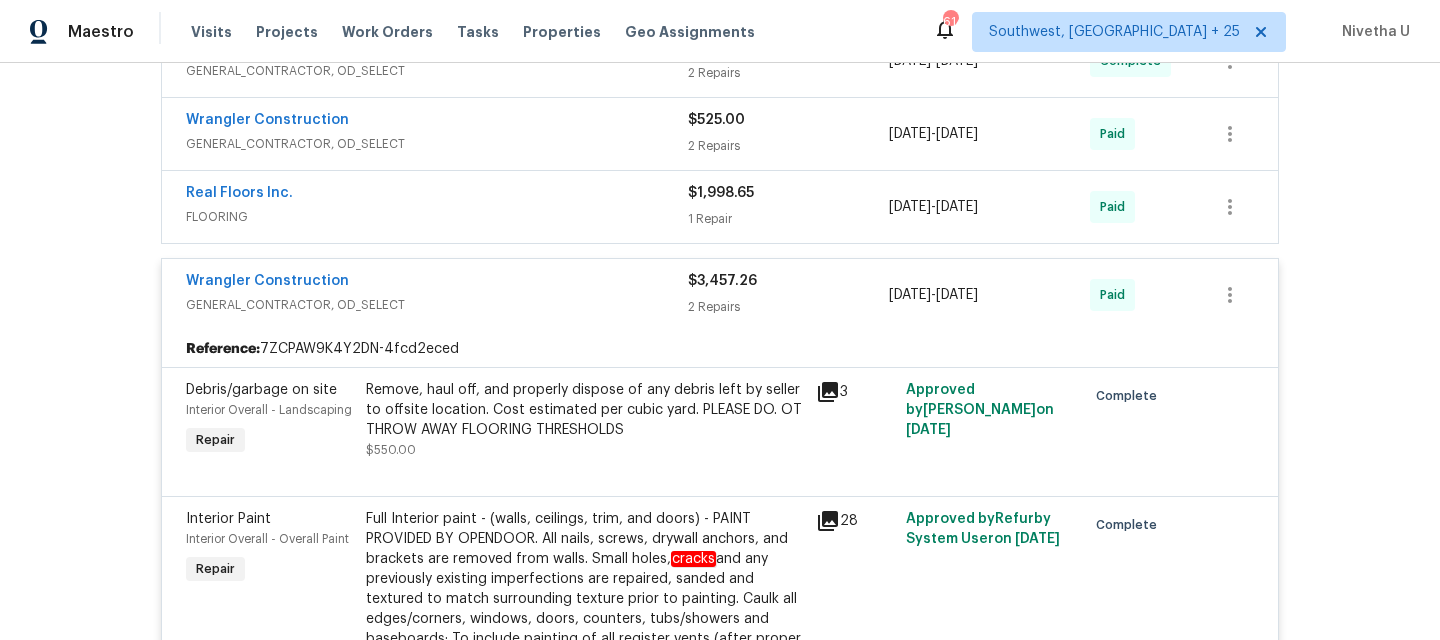 click on "GENERAL_CONTRACTOR, OD_SELECT" at bounding box center (437, 305) 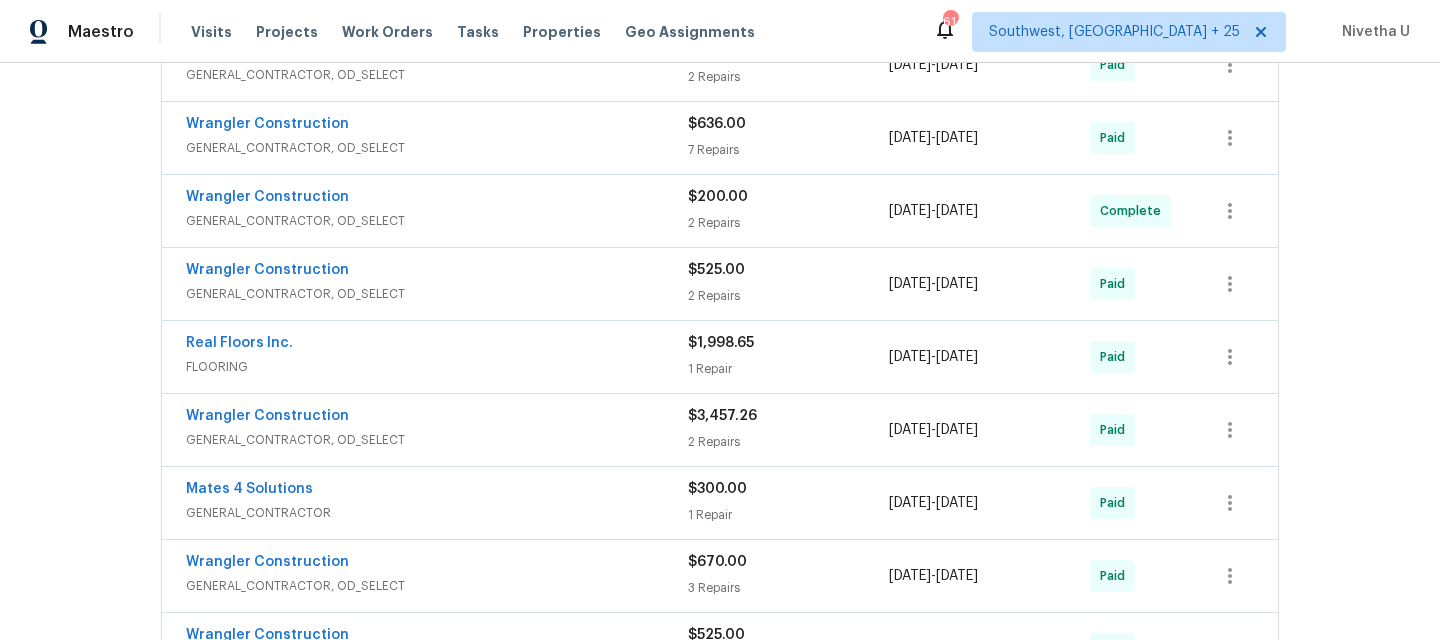 scroll, scrollTop: 1032, scrollLeft: 0, axis: vertical 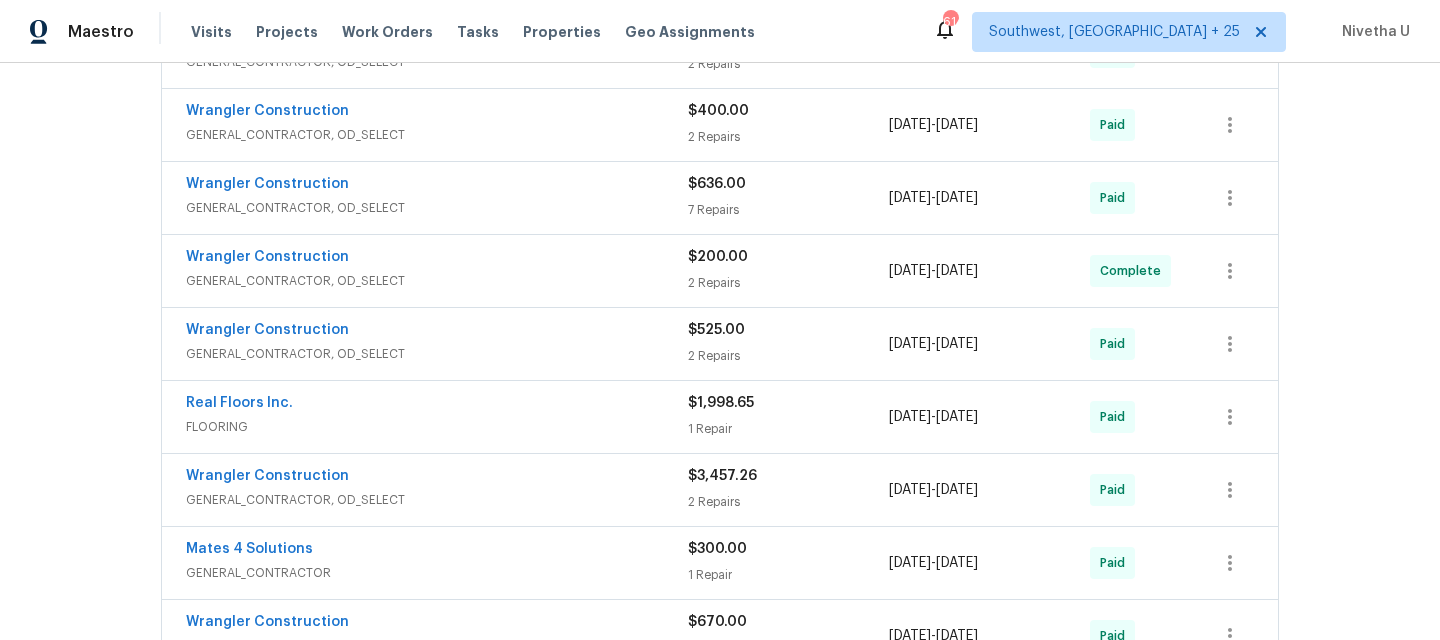 click on "Wrangler Construction GENERAL_CONTRACTOR, OD_SELECT" at bounding box center [437, 271] 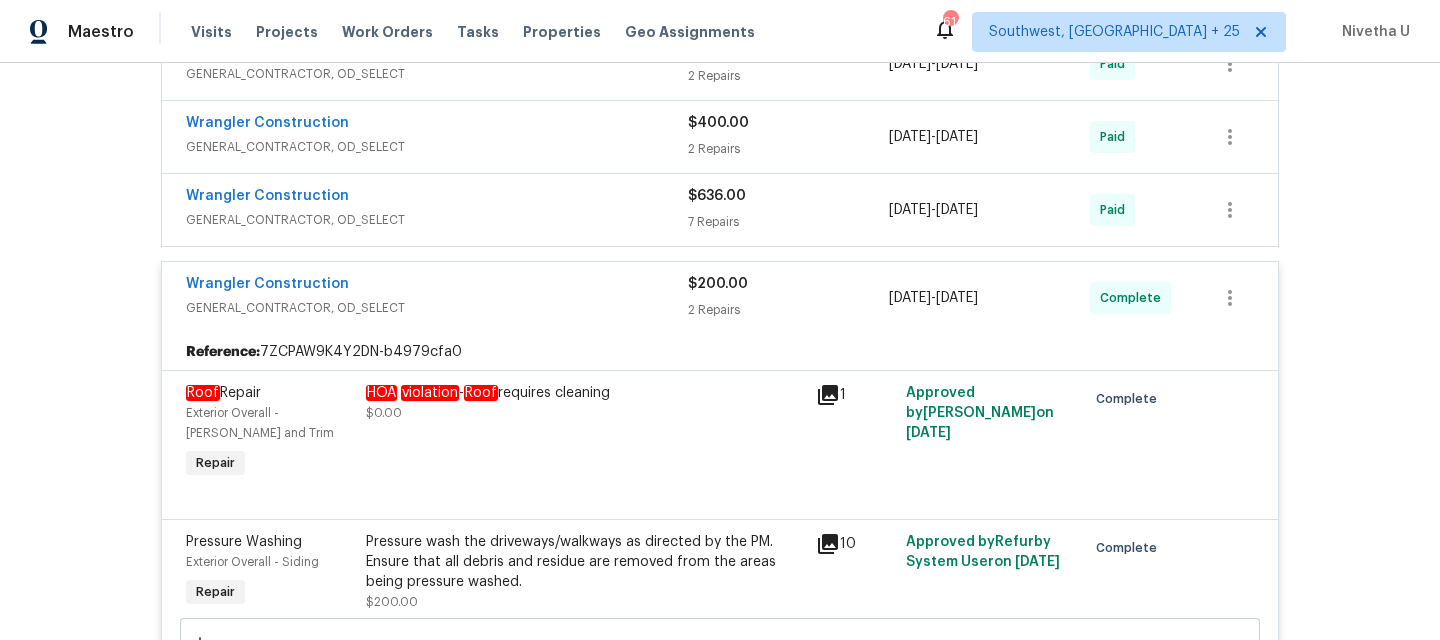 scroll, scrollTop: 1018, scrollLeft: 0, axis: vertical 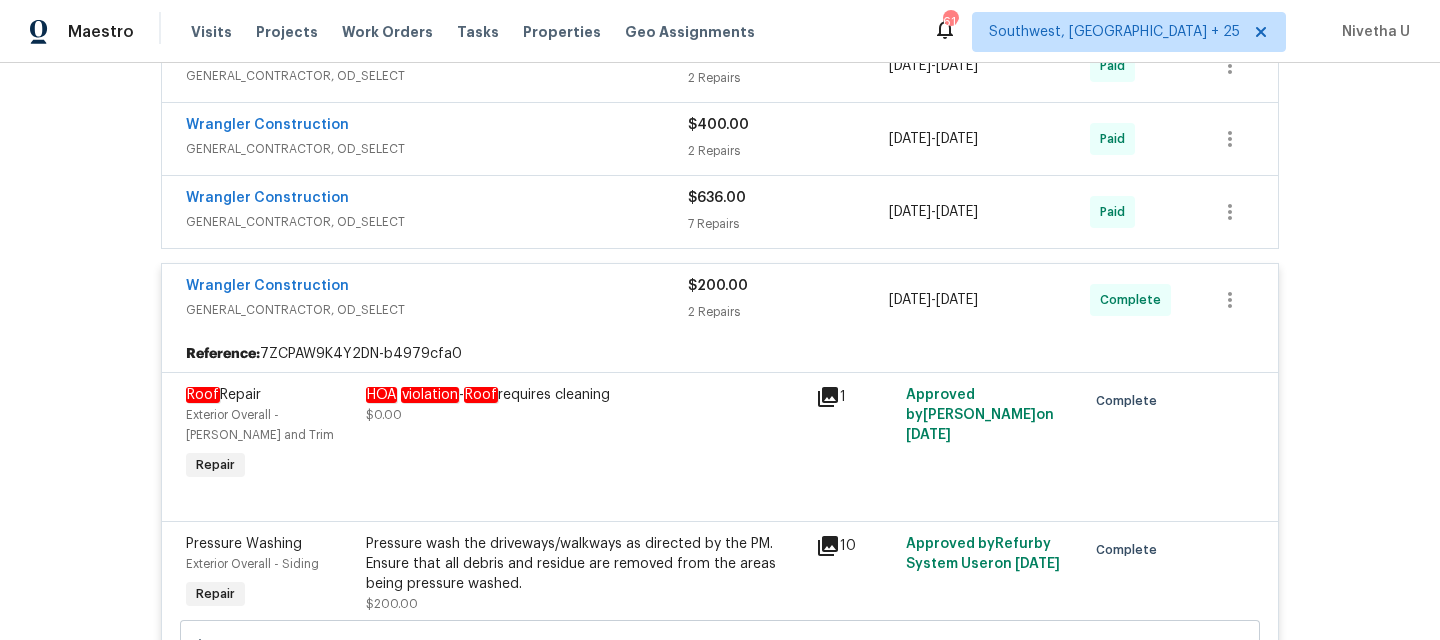 click on "Wrangler Construction" at bounding box center (437, 288) 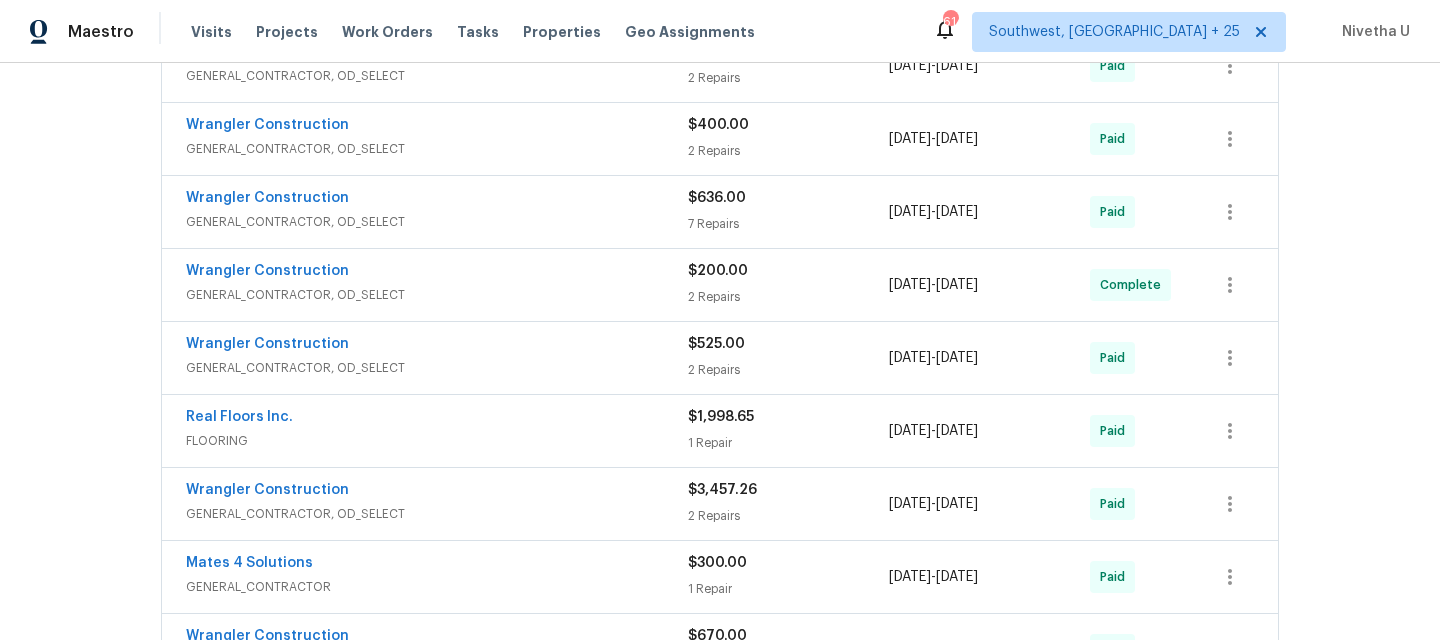 scroll, scrollTop: 856, scrollLeft: 0, axis: vertical 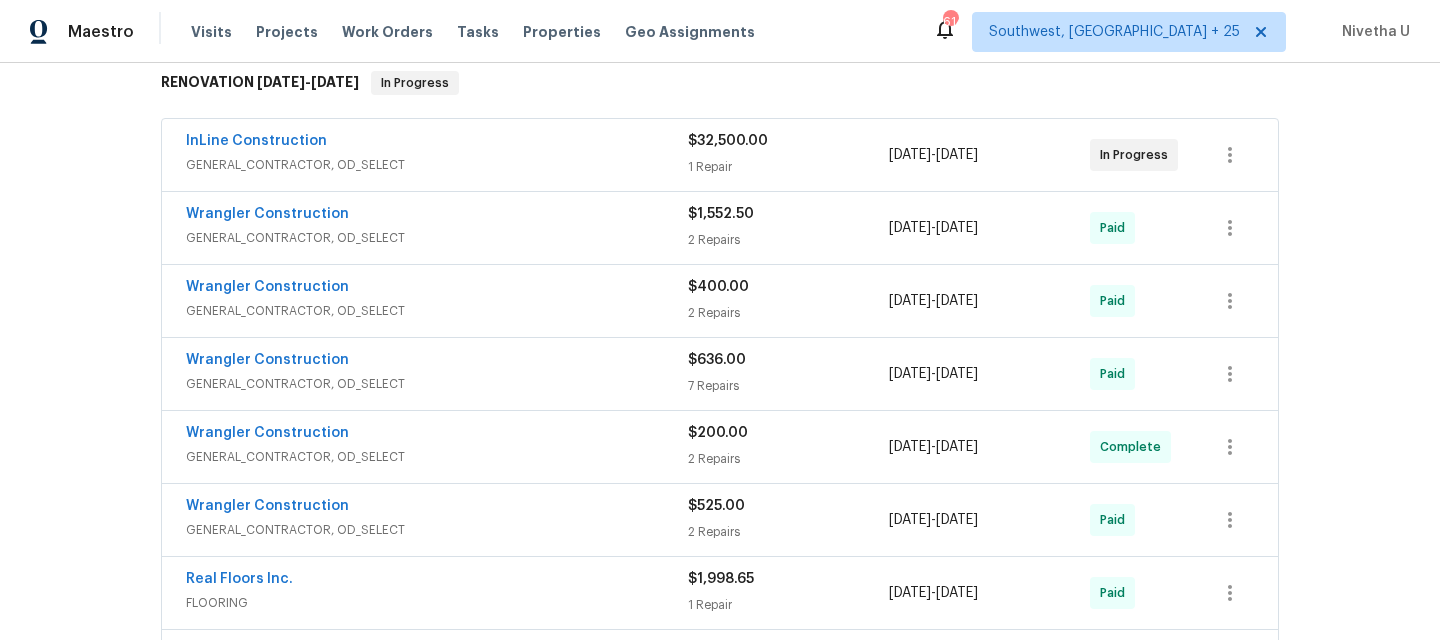 click on "GENERAL_CONTRACTOR, OD_SELECT" at bounding box center (437, 384) 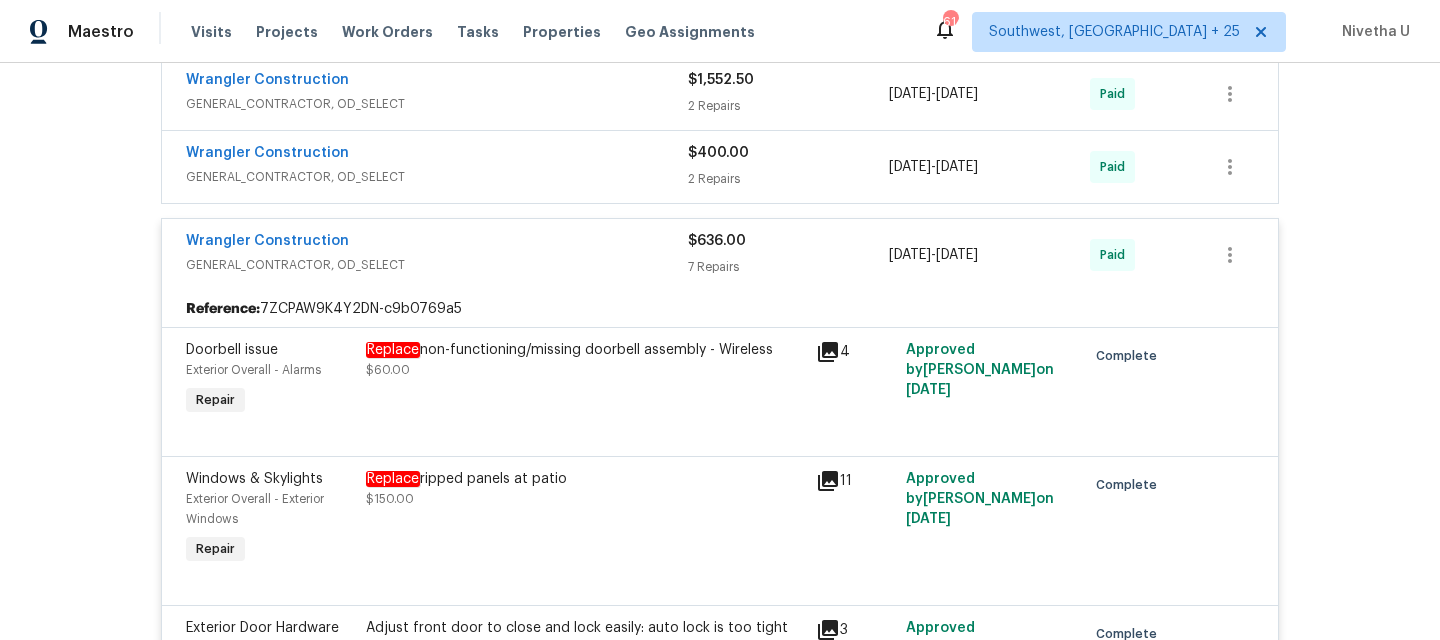 scroll, scrollTop: 883, scrollLeft: 0, axis: vertical 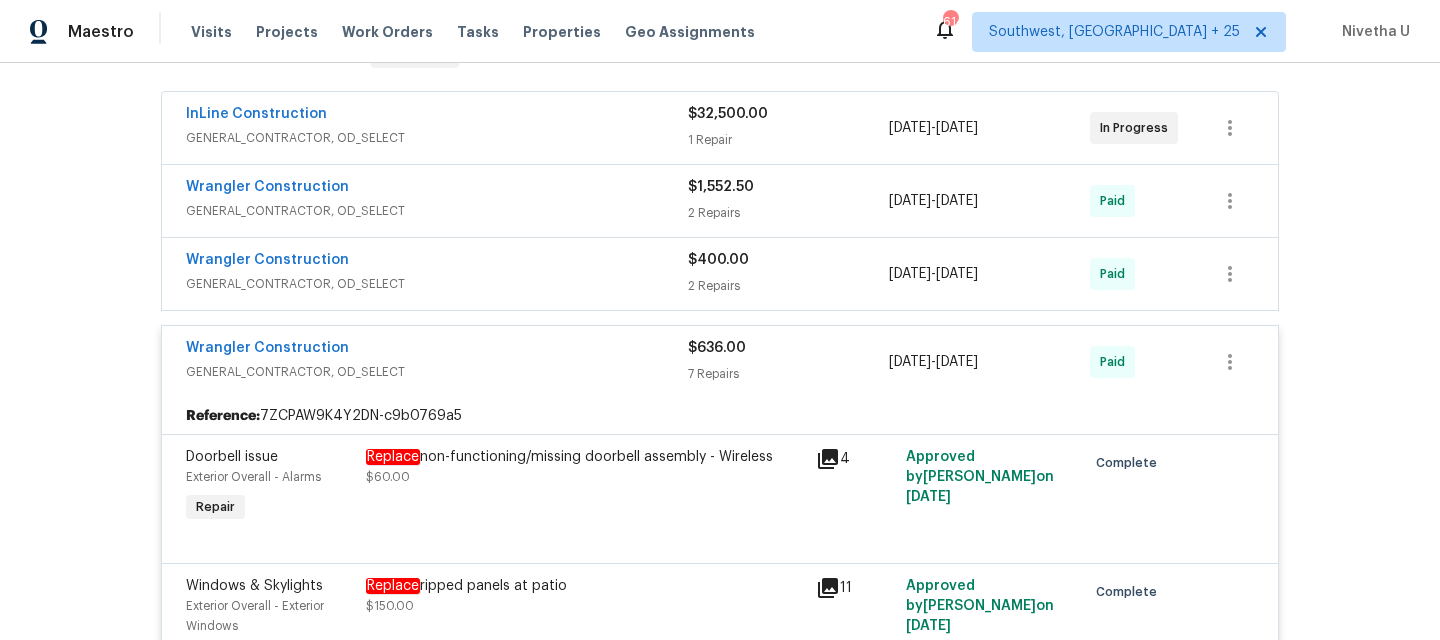 click on "Wrangler Construction" at bounding box center (437, 350) 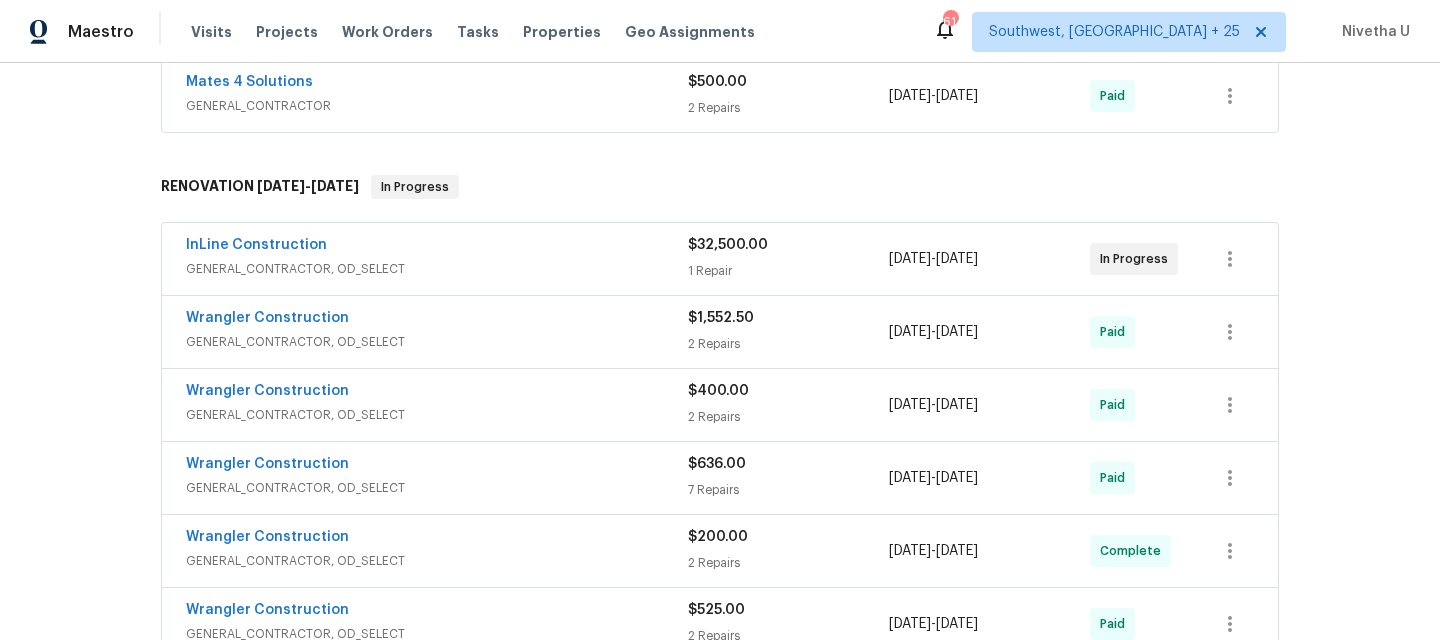 scroll, scrollTop: 719, scrollLeft: 0, axis: vertical 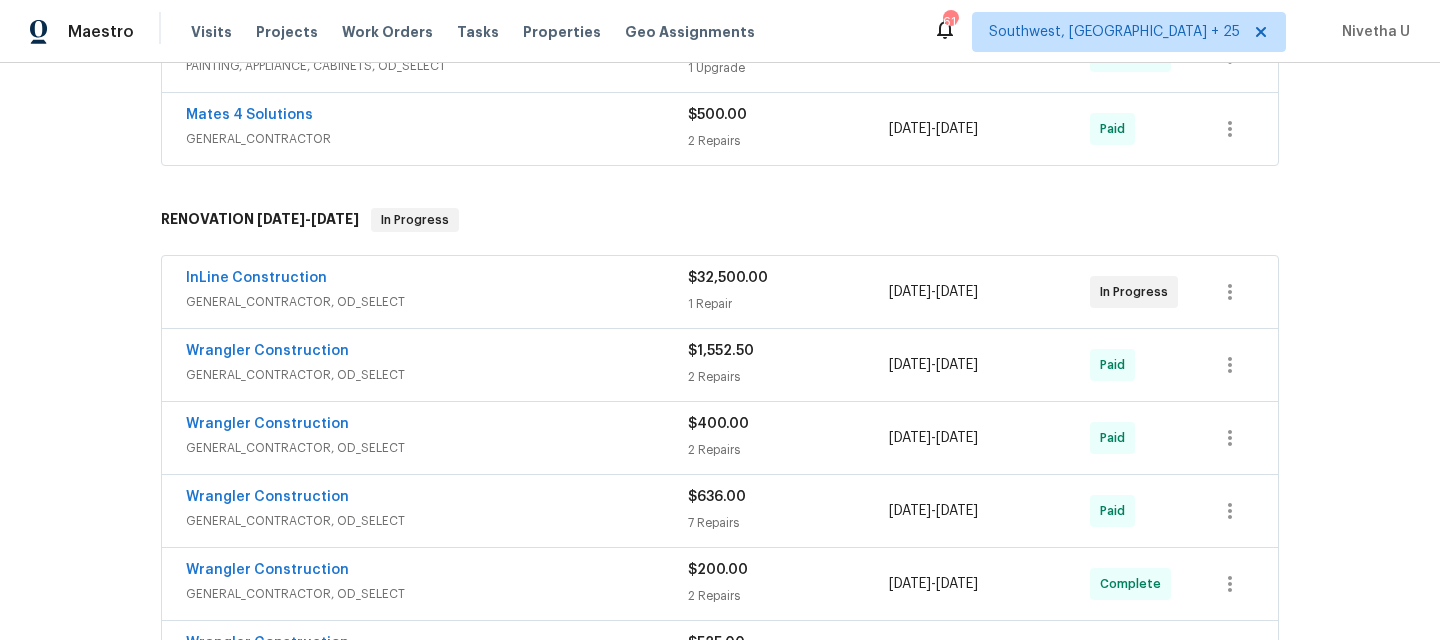 click on "GENERAL_CONTRACTOR, OD_SELECT" at bounding box center [437, 302] 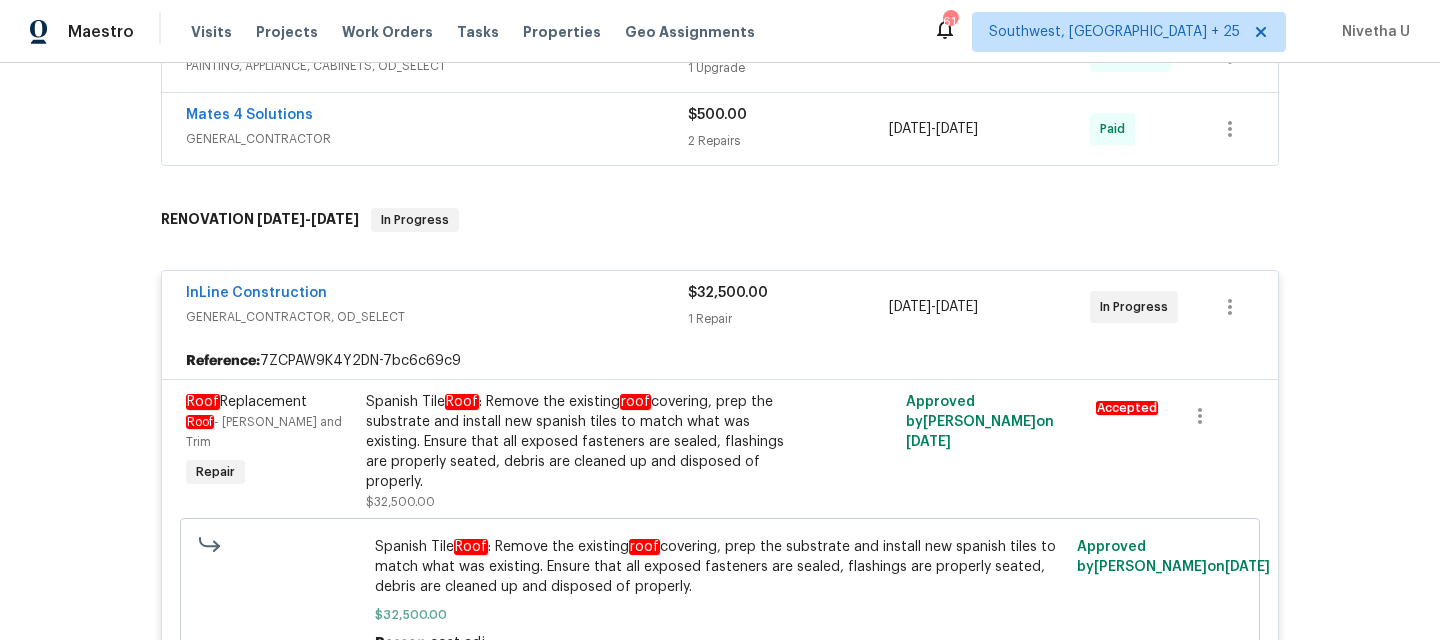 click on "InLine Construction" at bounding box center (437, 295) 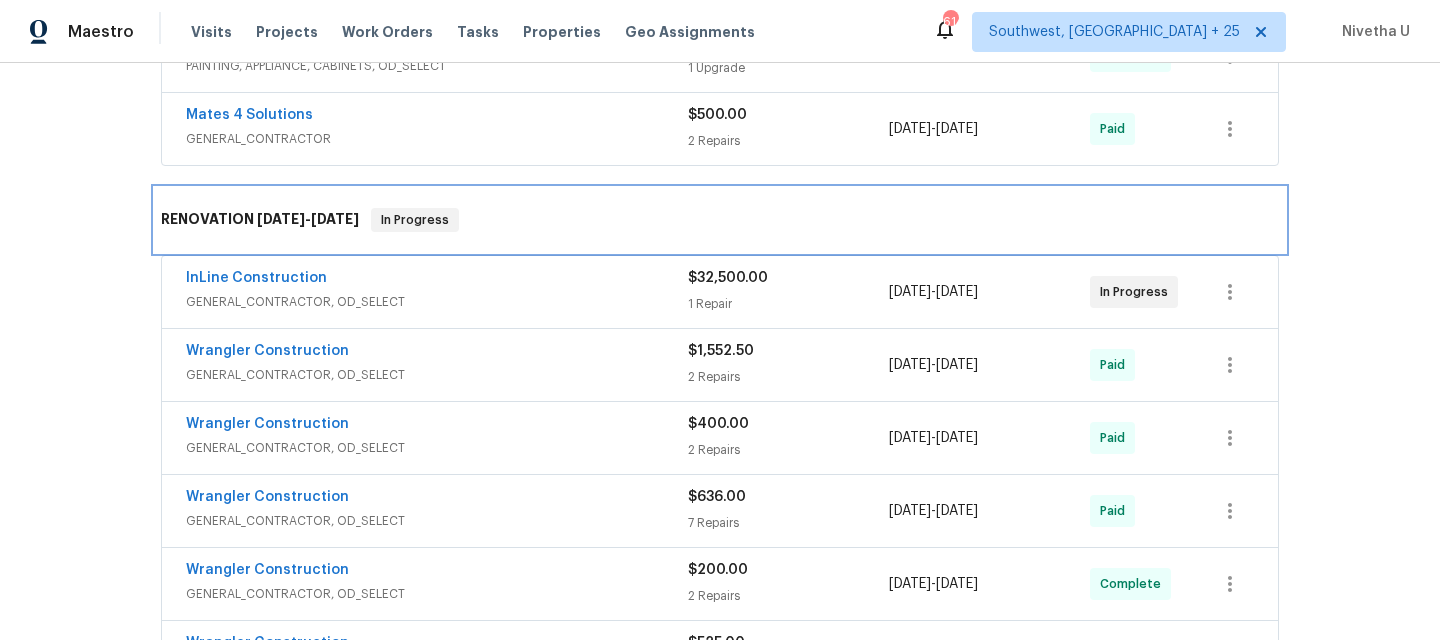click on "RENOVATION   12/23/24  -  7/9/25 In Progress" at bounding box center (720, 220) 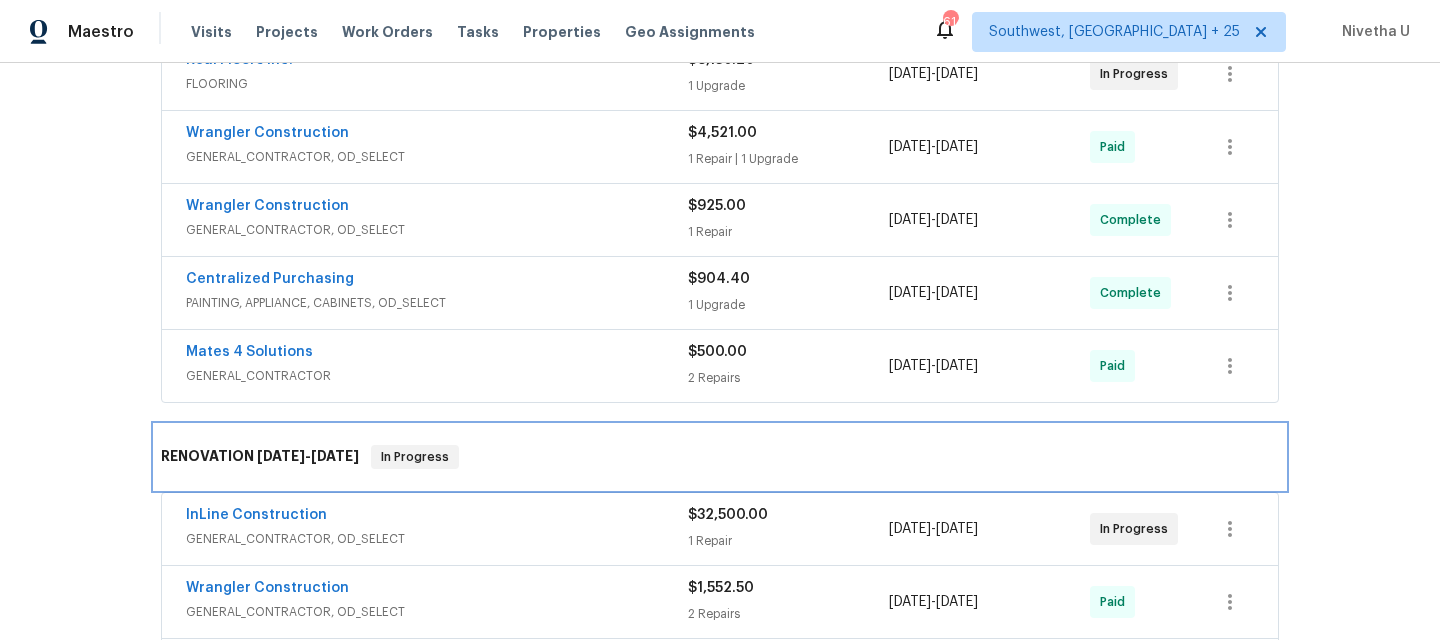 scroll, scrollTop: 474, scrollLeft: 0, axis: vertical 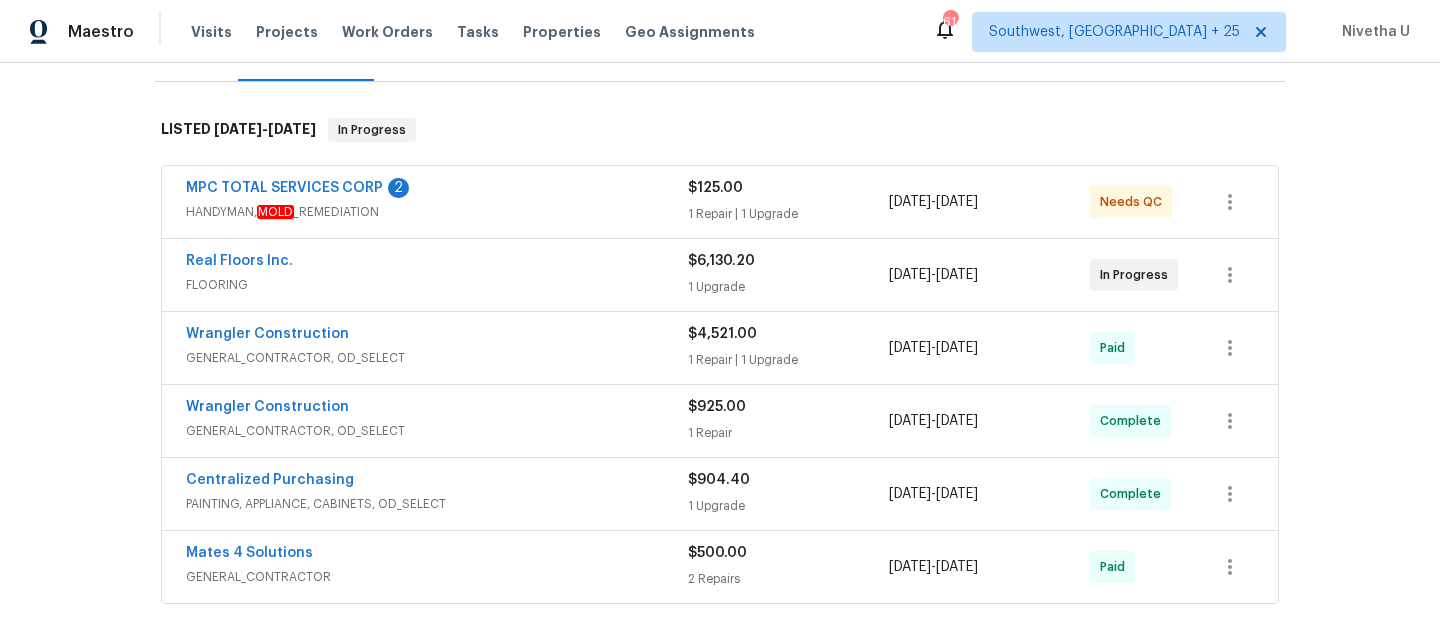 click on "GENERAL_CONTRACTOR" at bounding box center [437, 577] 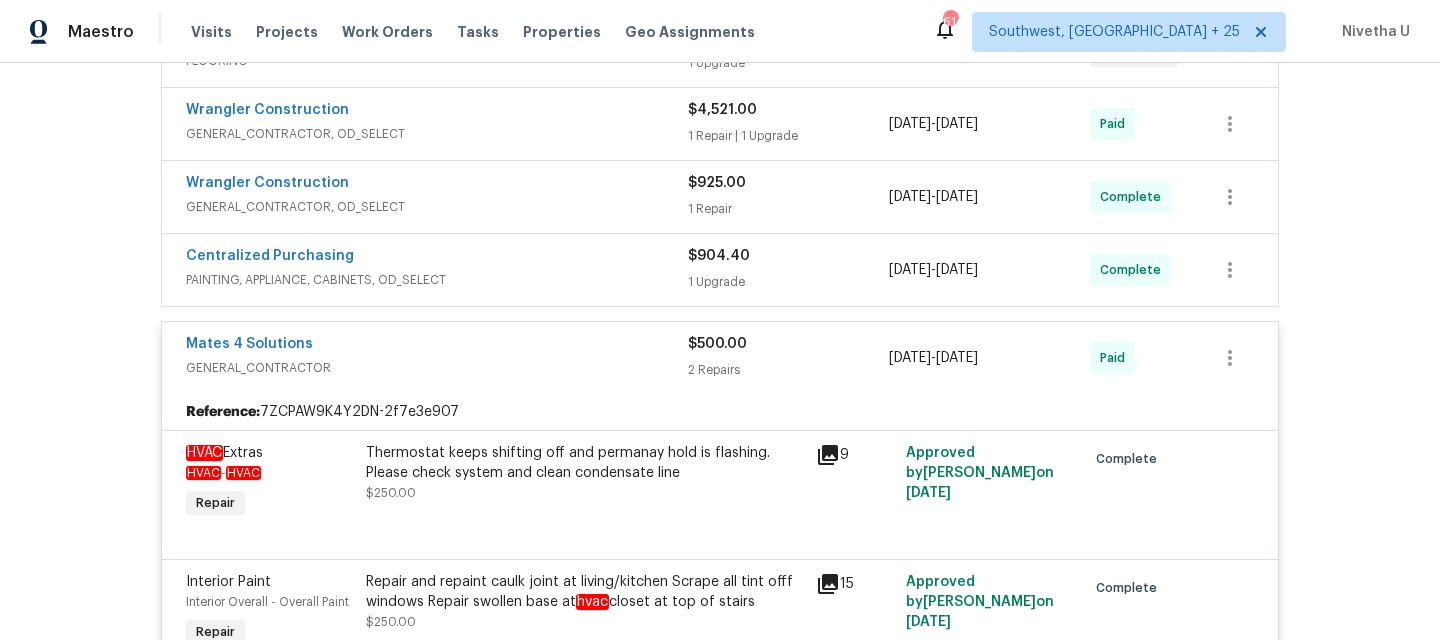 scroll, scrollTop: 432, scrollLeft: 0, axis: vertical 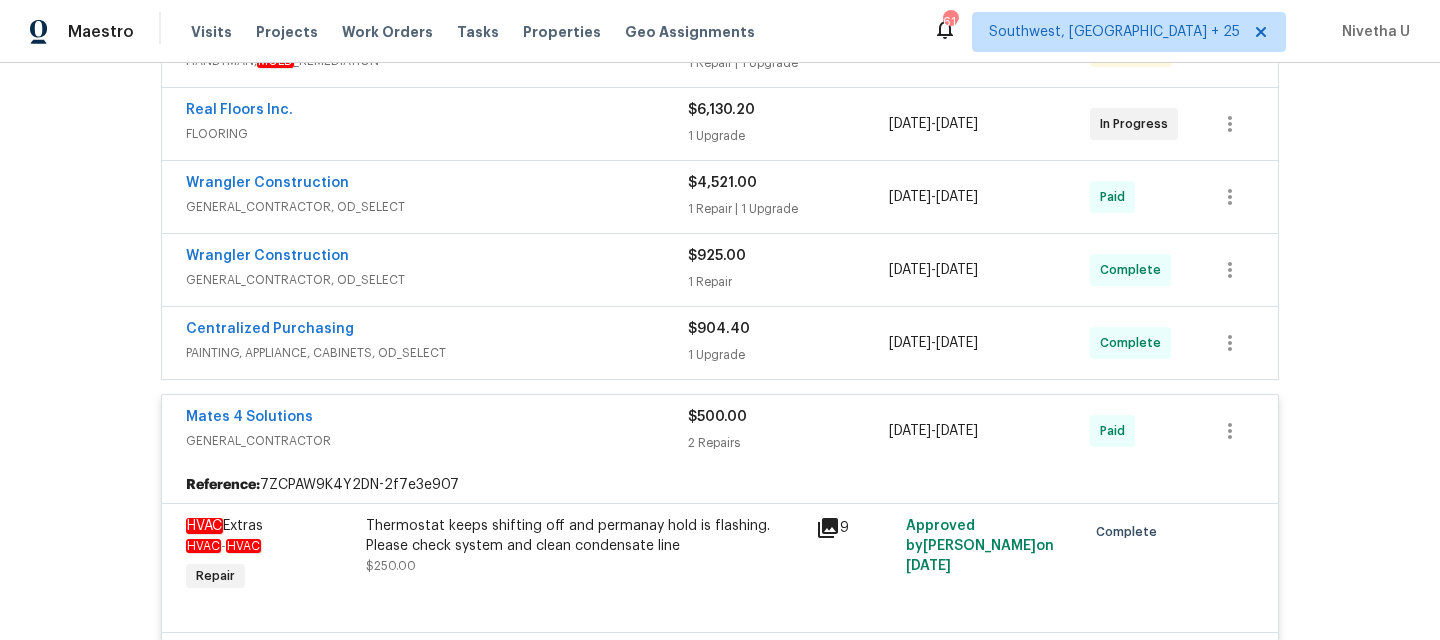 click on "GENERAL_CONTRACTOR" at bounding box center (437, 441) 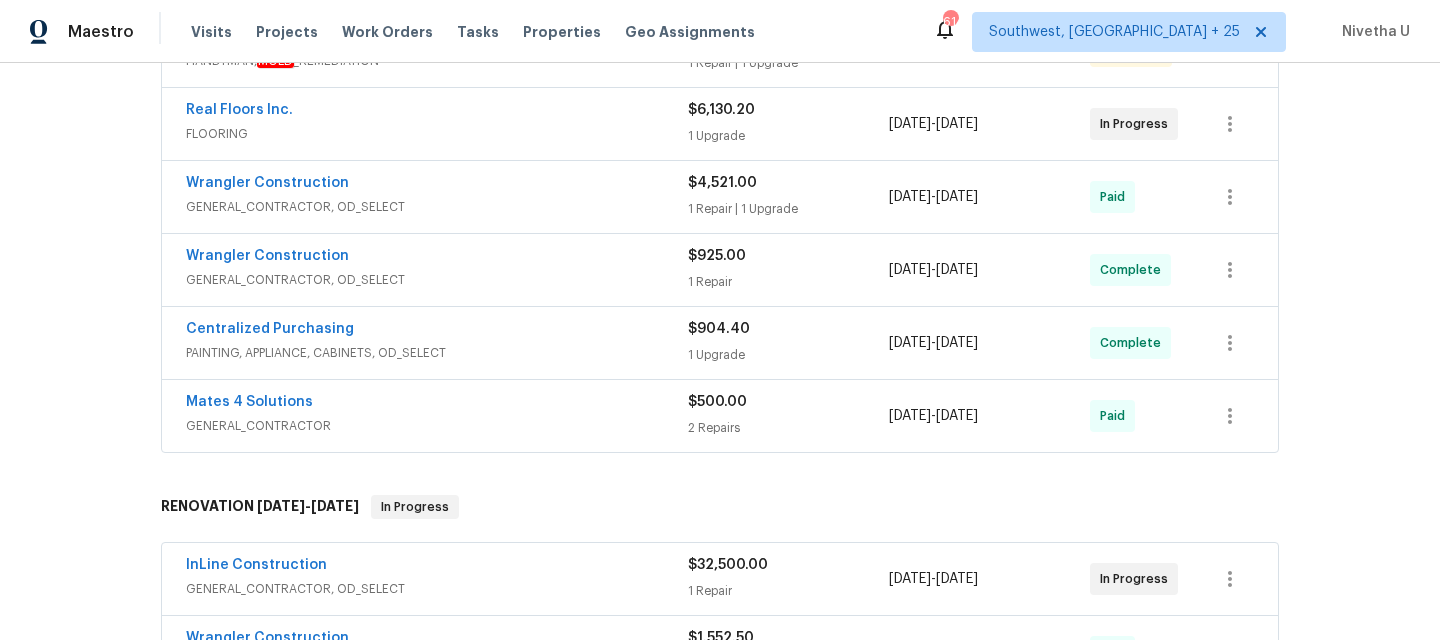 click on "Centralized Purchasing" at bounding box center (437, 331) 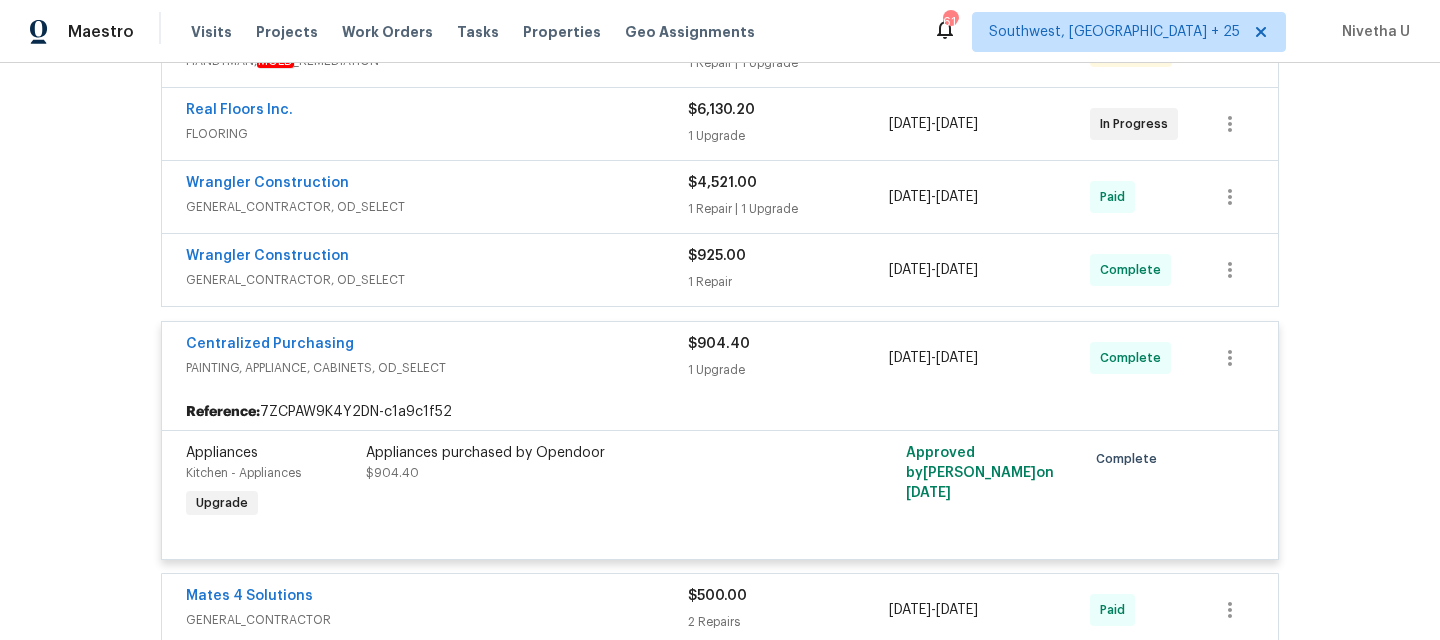 click on "PAINTING, APPLIANCE, CABINETS, OD_SELECT" at bounding box center [437, 368] 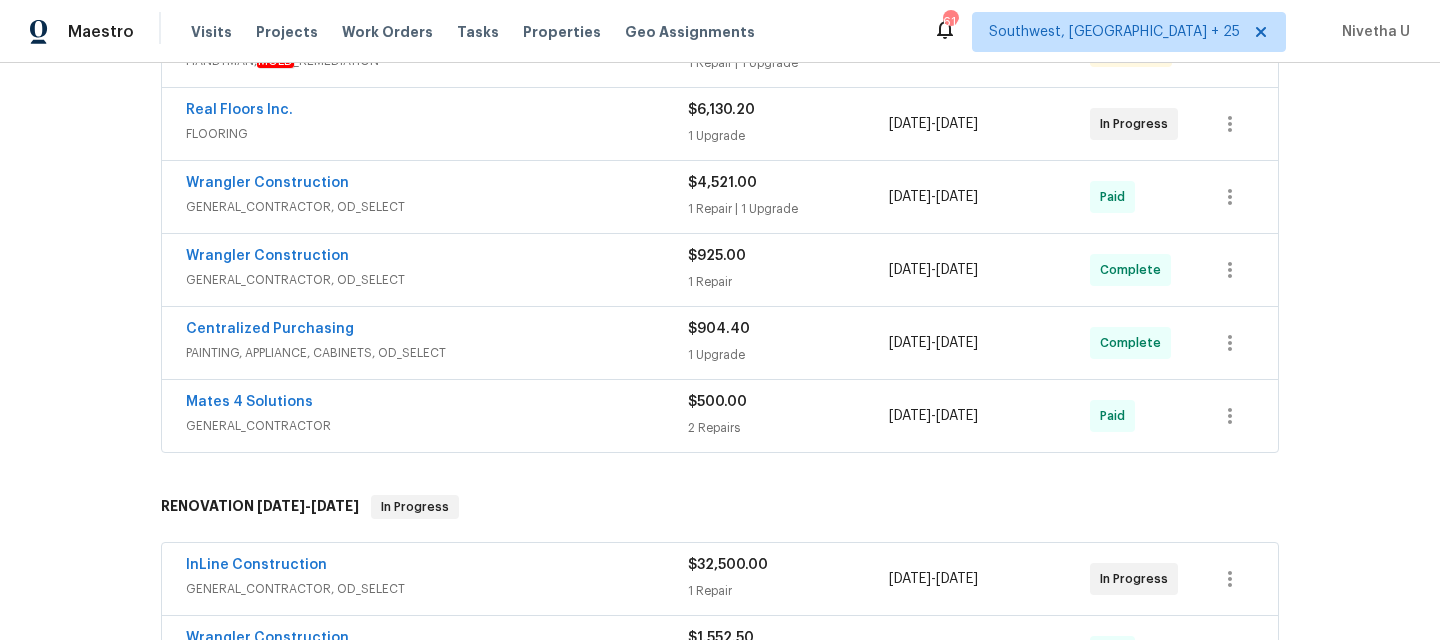 click on "Wrangler Construction GENERAL_CONTRACTOR, OD_SELECT $925.00 1 Repair 7/9/2025  -  7/9/2025 Complete" at bounding box center [720, 270] 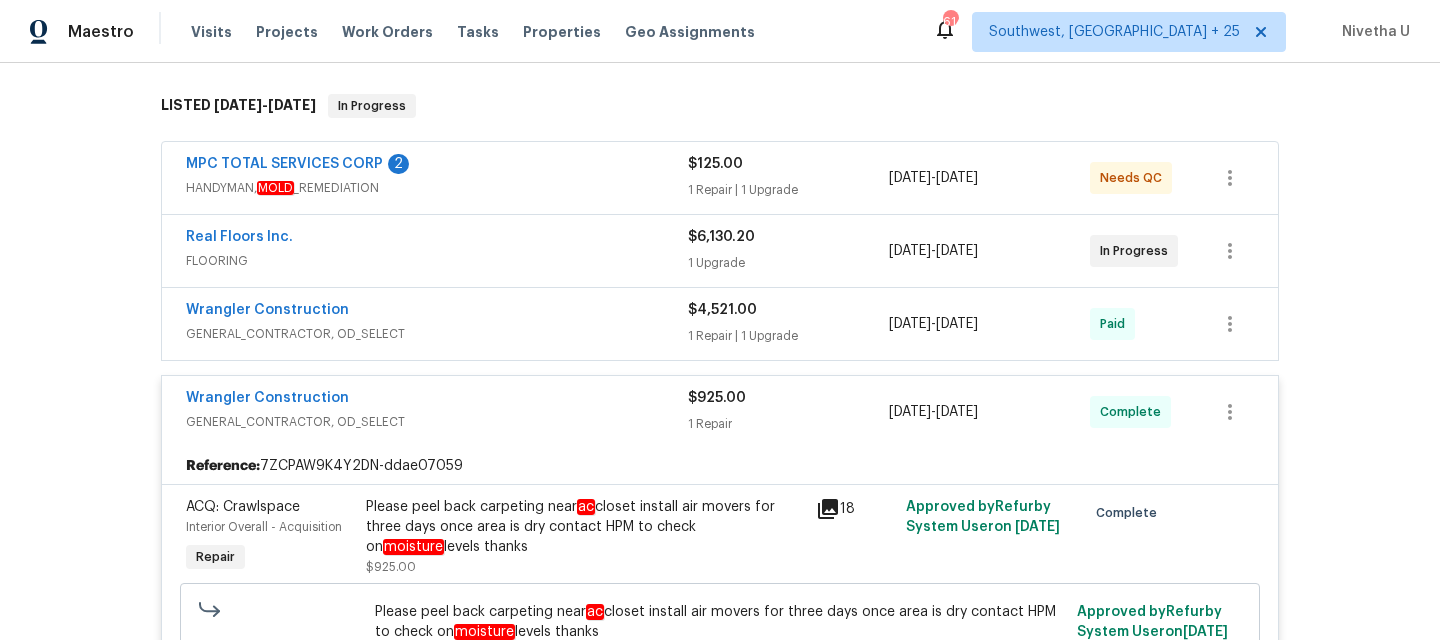 scroll, scrollTop: 304, scrollLeft: 0, axis: vertical 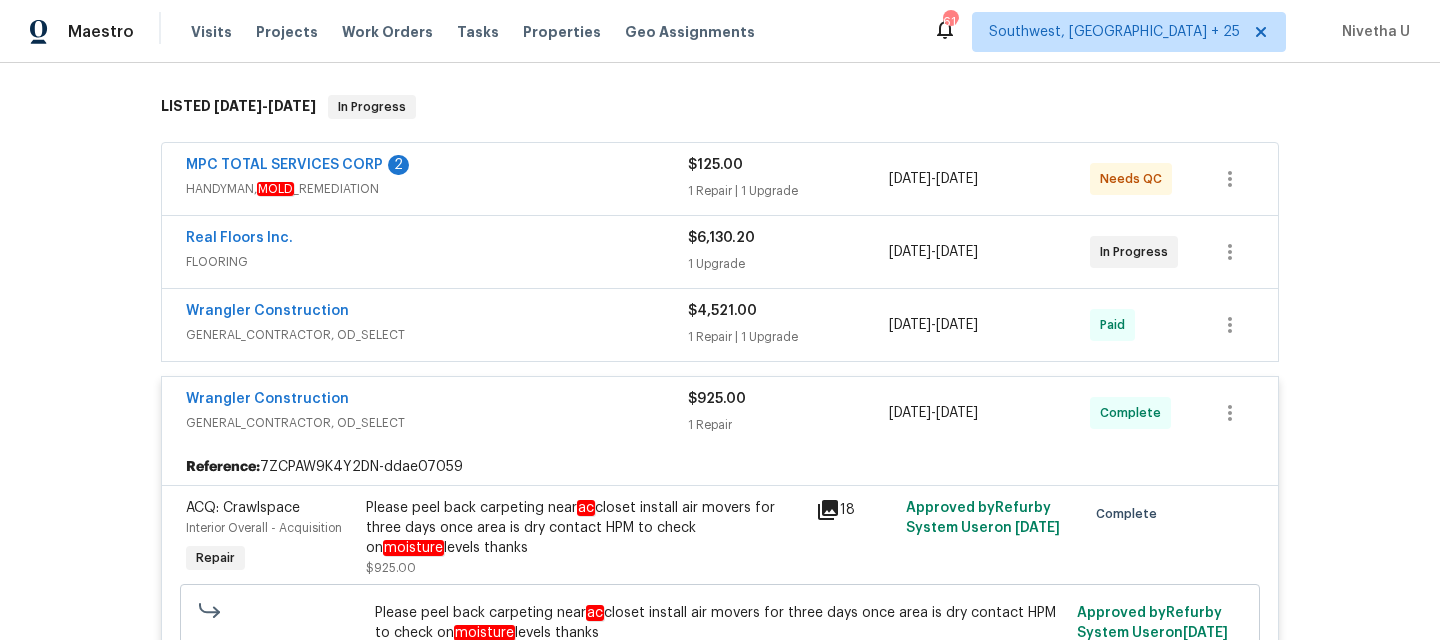 click on "MPC TOTAL SERVICES CORP 2" at bounding box center (437, 167) 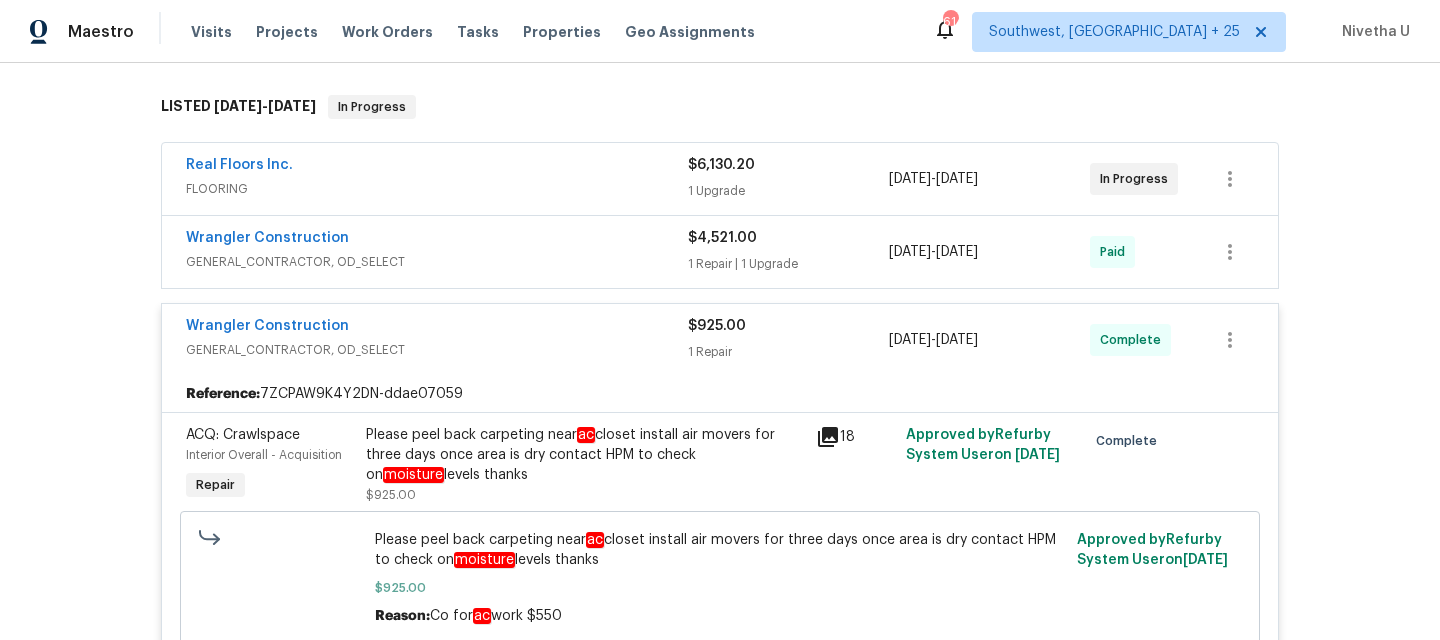 click on "Real Floors Inc. FLOORING" at bounding box center [437, 179] 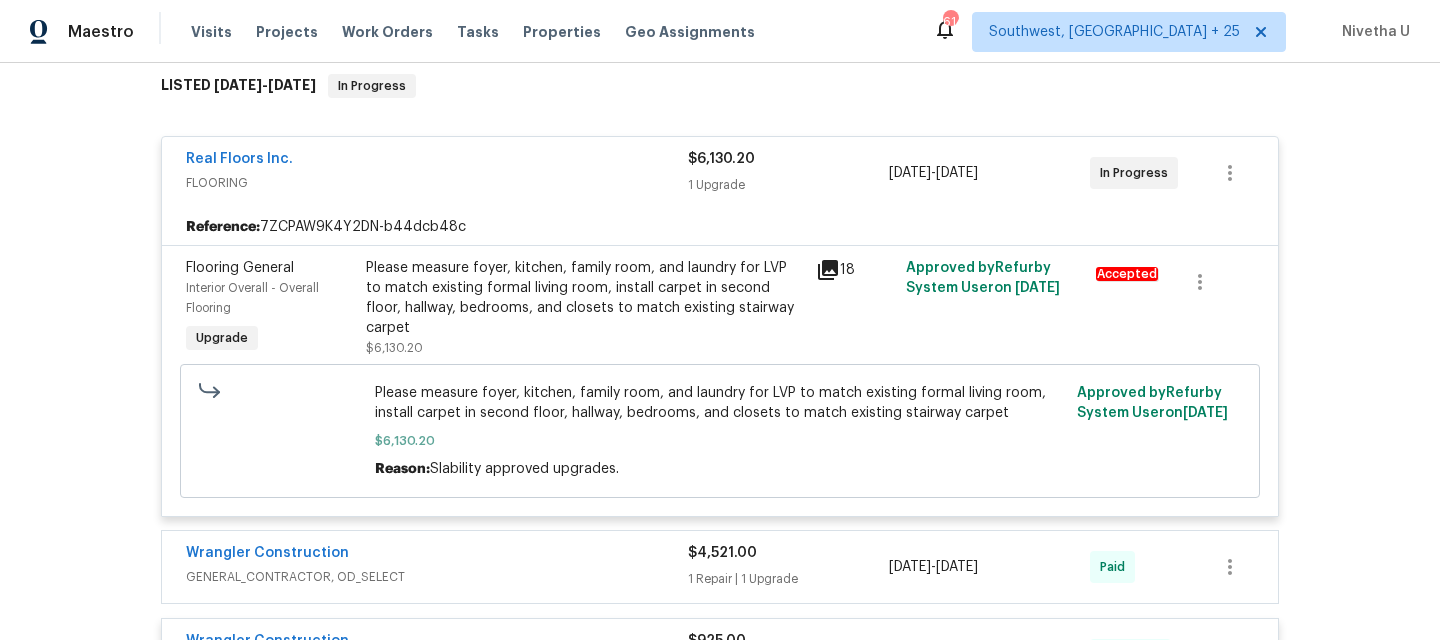 scroll, scrollTop: 324, scrollLeft: 0, axis: vertical 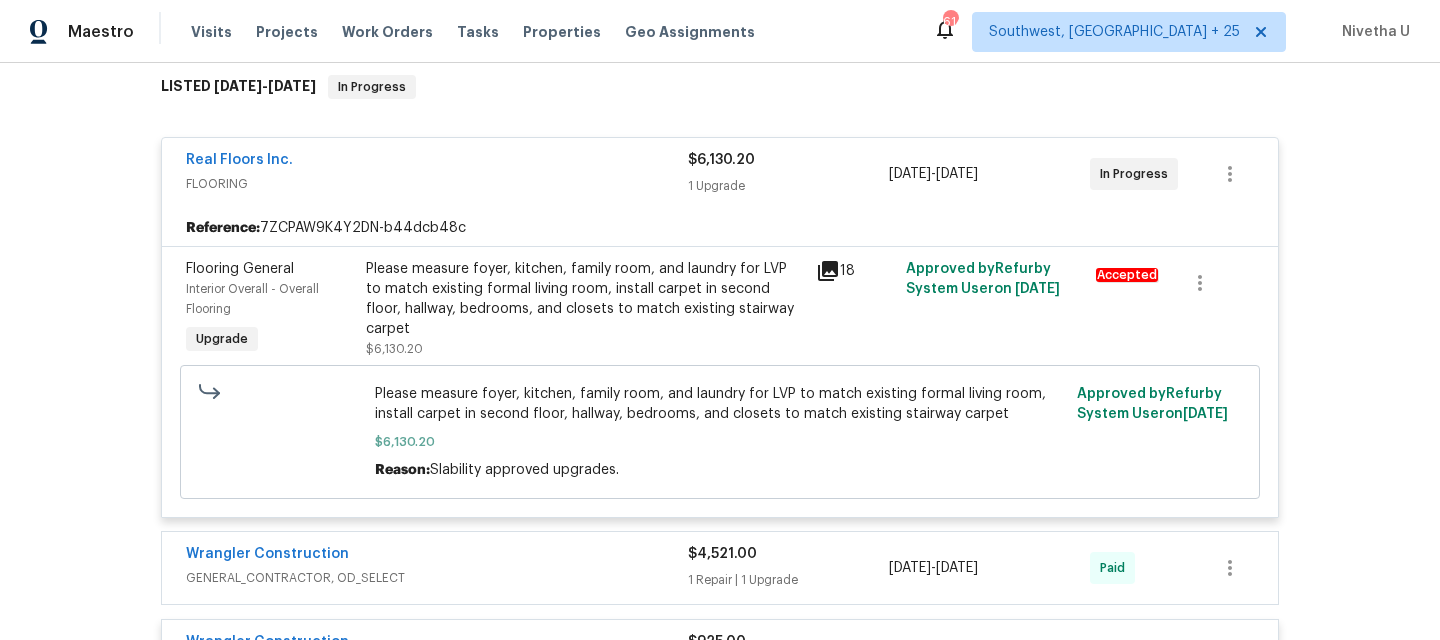 click on "FLOORING" at bounding box center (437, 184) 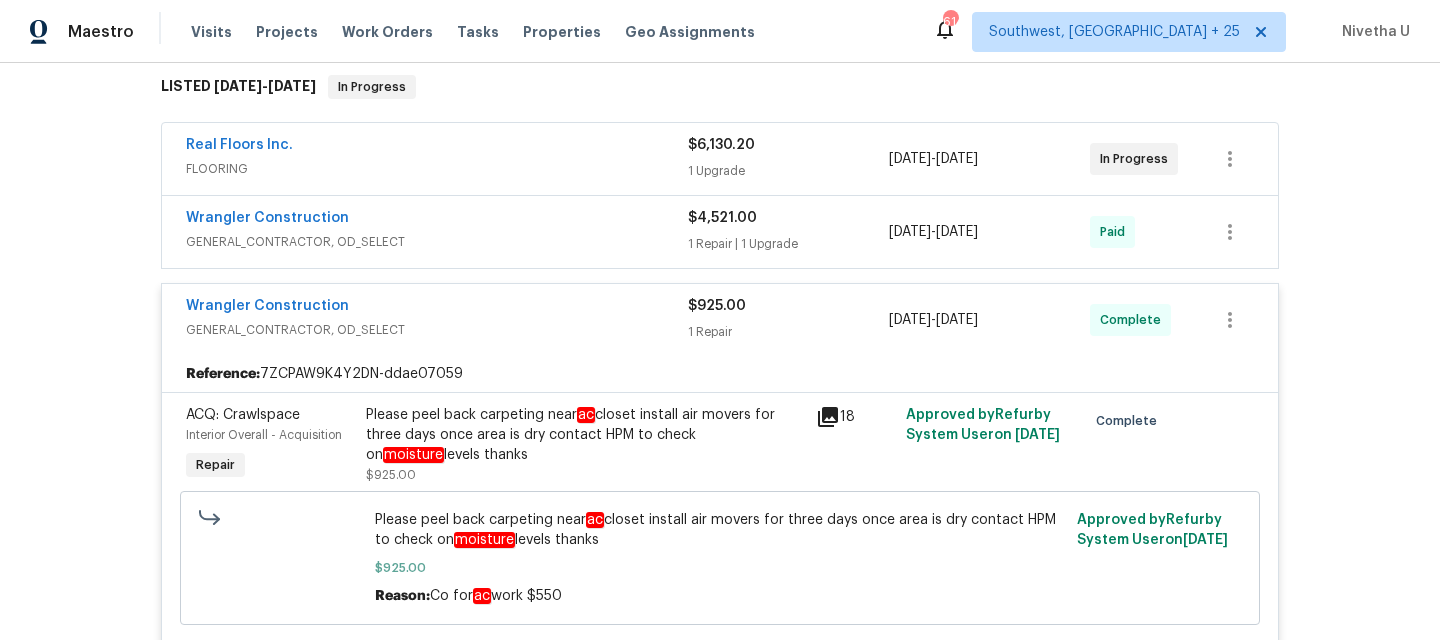 click on "GENERAL_CONTRACTOR, OD_SELECT" at bounding box center (437, 242) 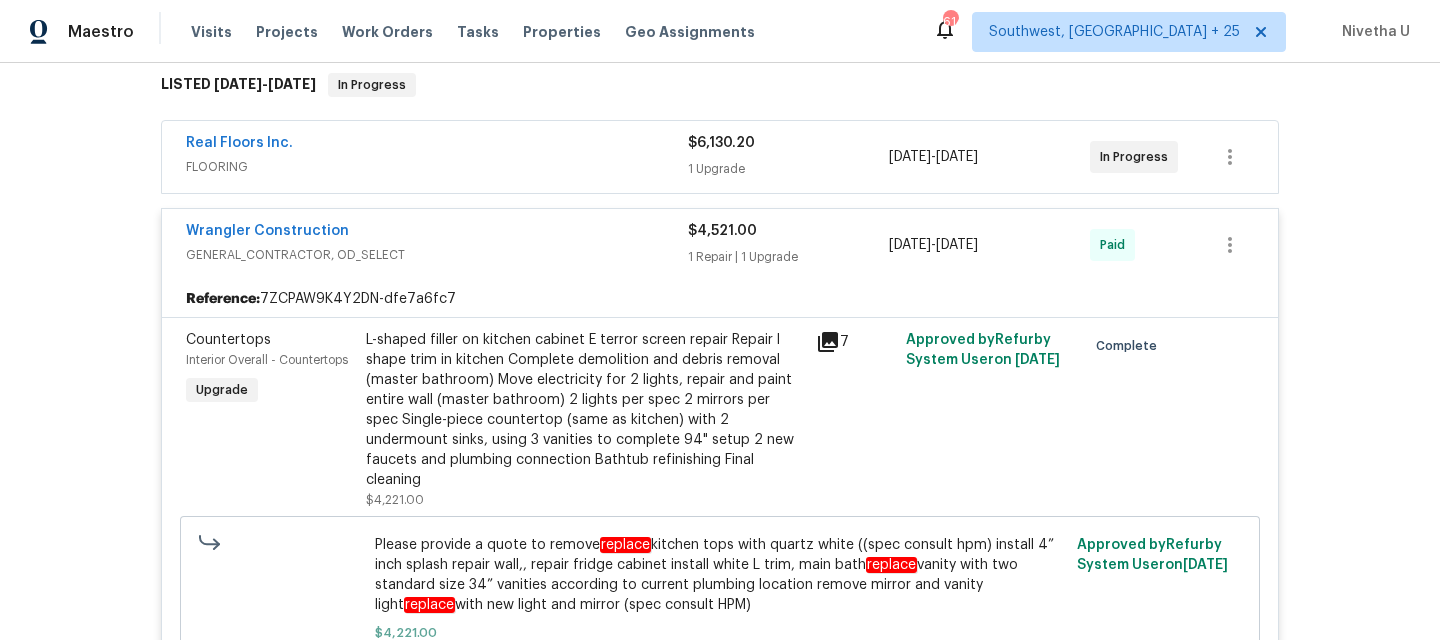 scroll, scrollTop: 323, scrollLeft: 0, axis: vertical 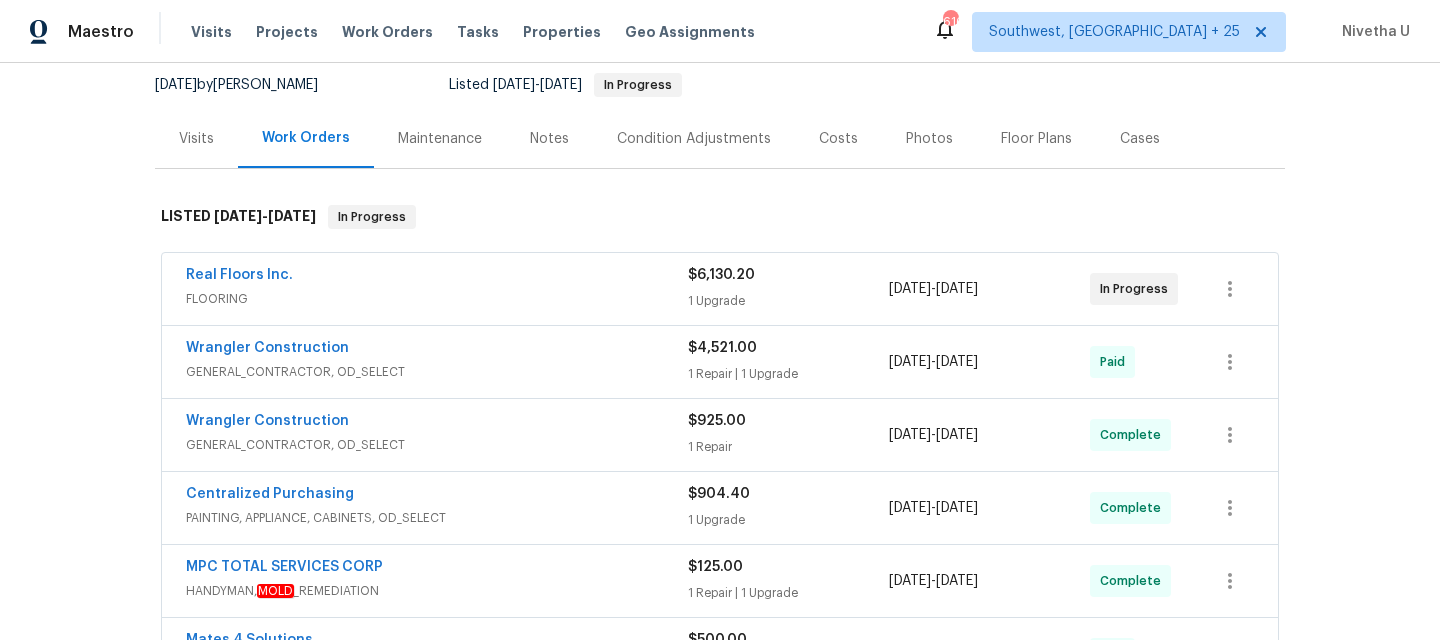 click on "FLOORING" at bounding box center (437, 299) 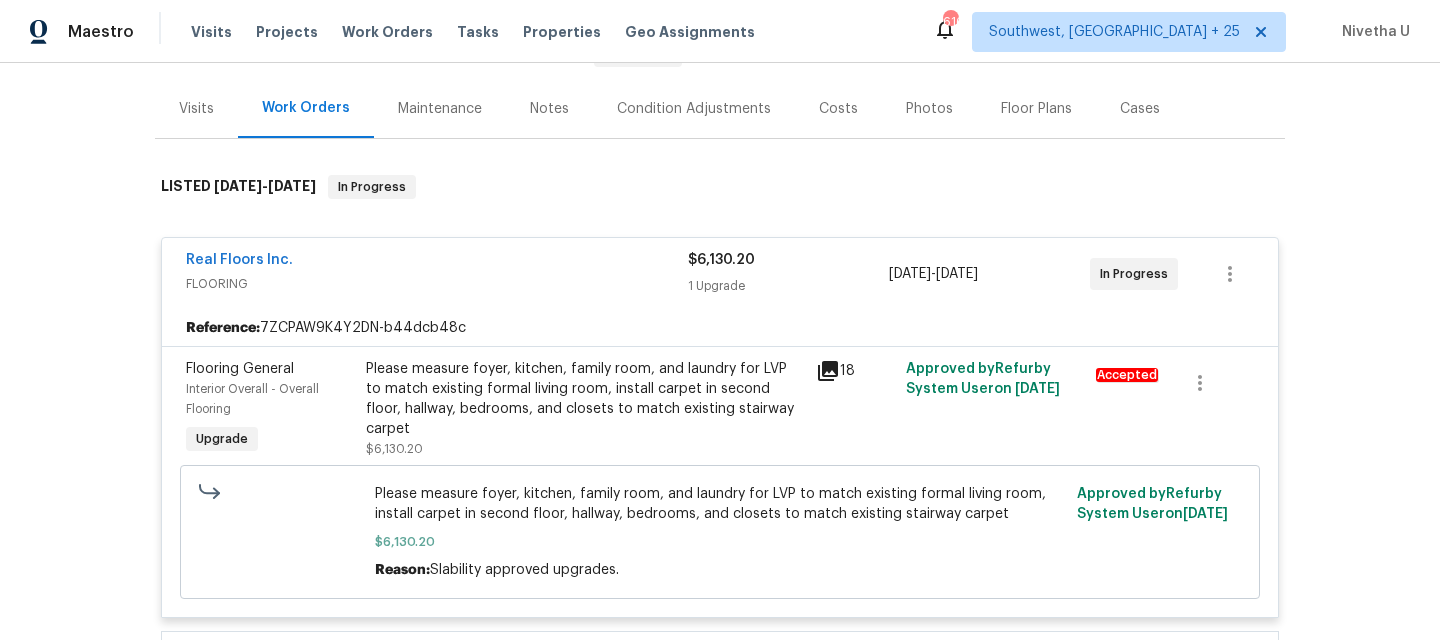 scroll, scrollTop: 222, scrollLeft: 0, axis: vertical 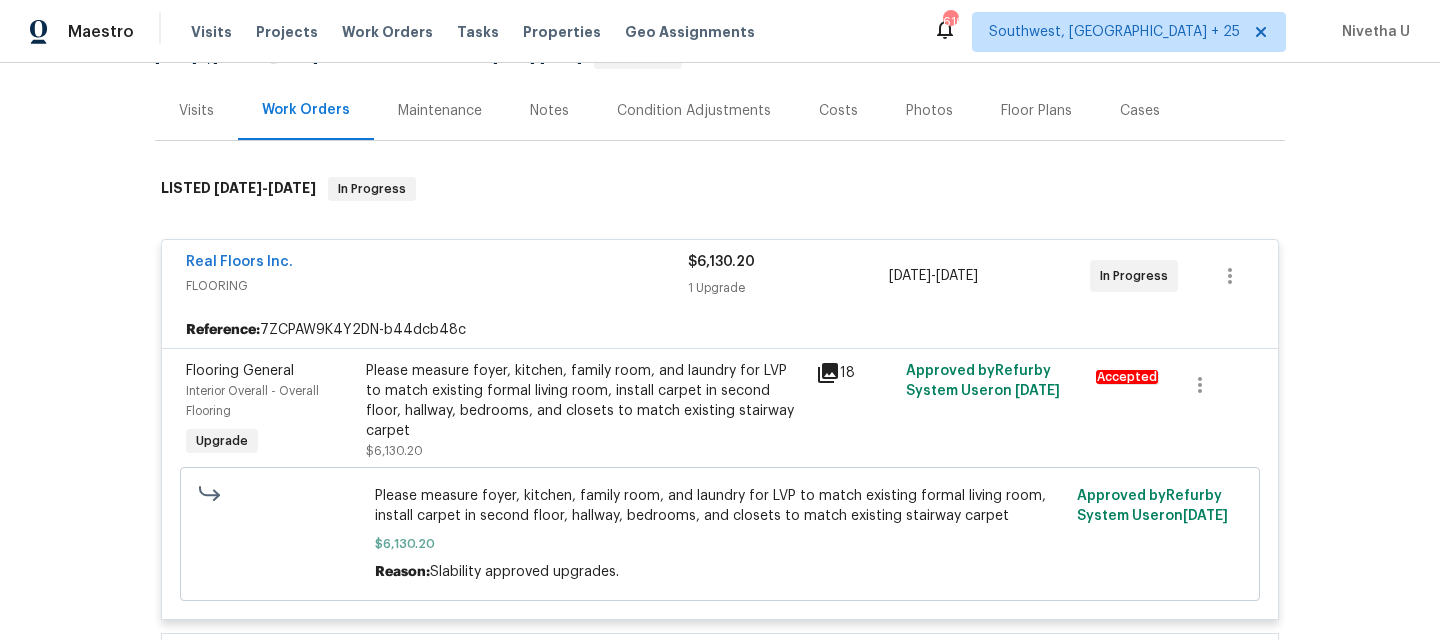 click on "Real Floors Inc." at bounding box center [437, 264] 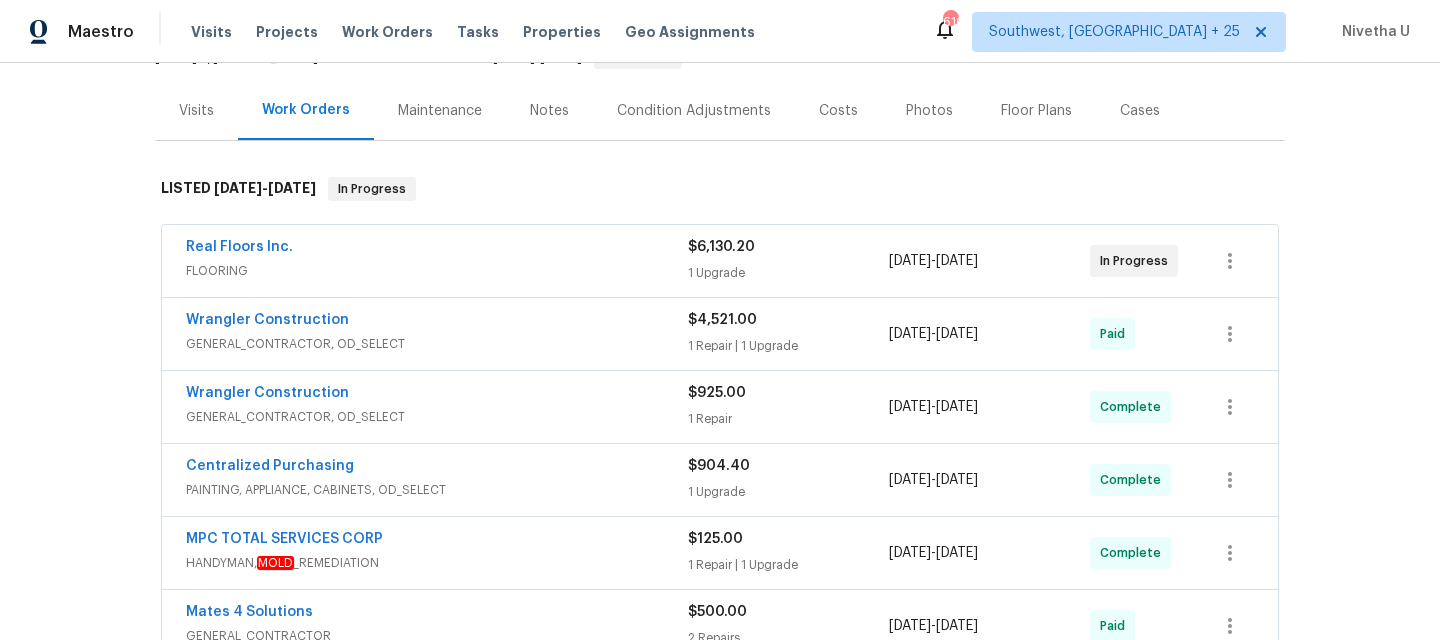 click on "Wrangler Construction" at bounding box center (437, 322) 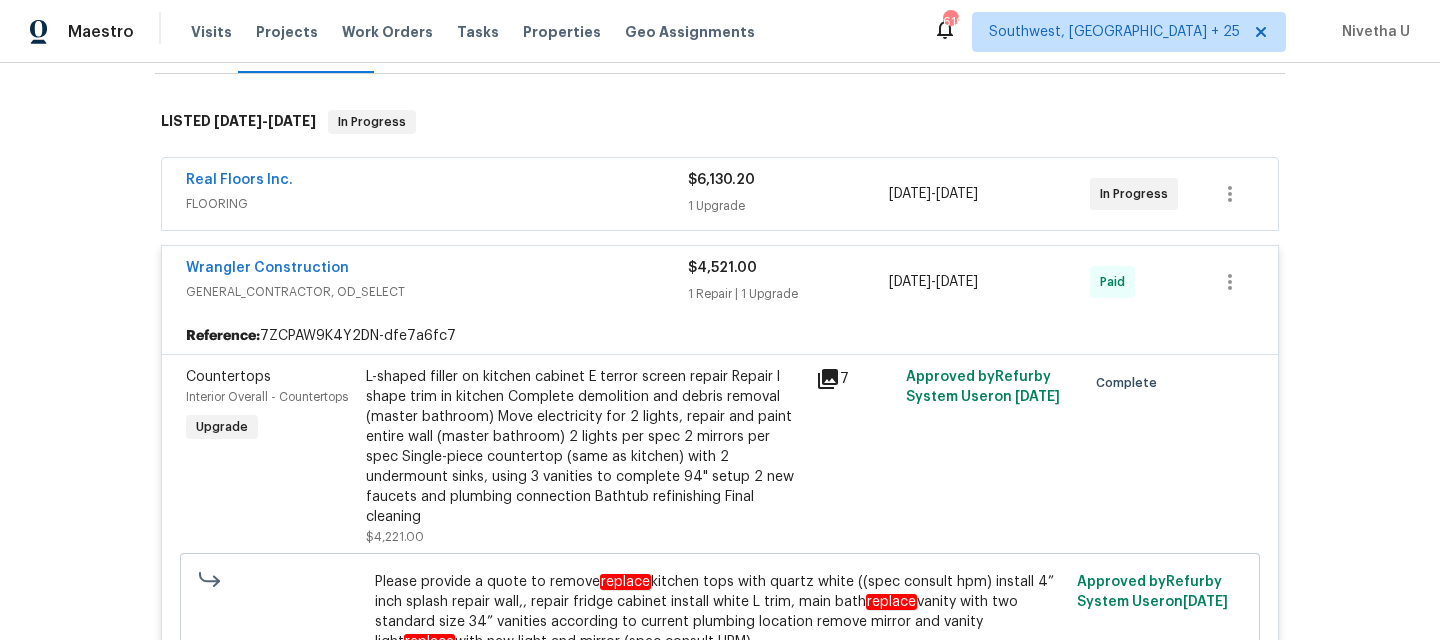 scroll, scrollTop: 287, scrollLeft: 0, axis: vertical 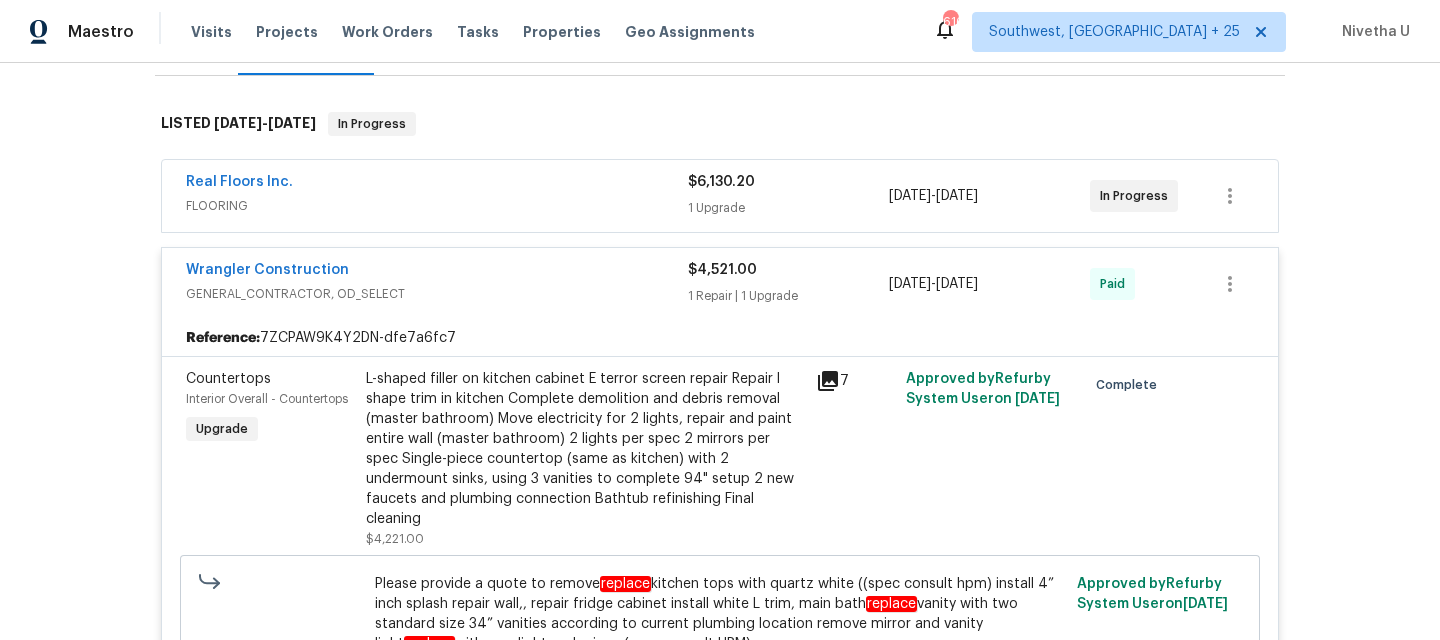 click on "Wrangler Construction" at bounding box center [437, 272] 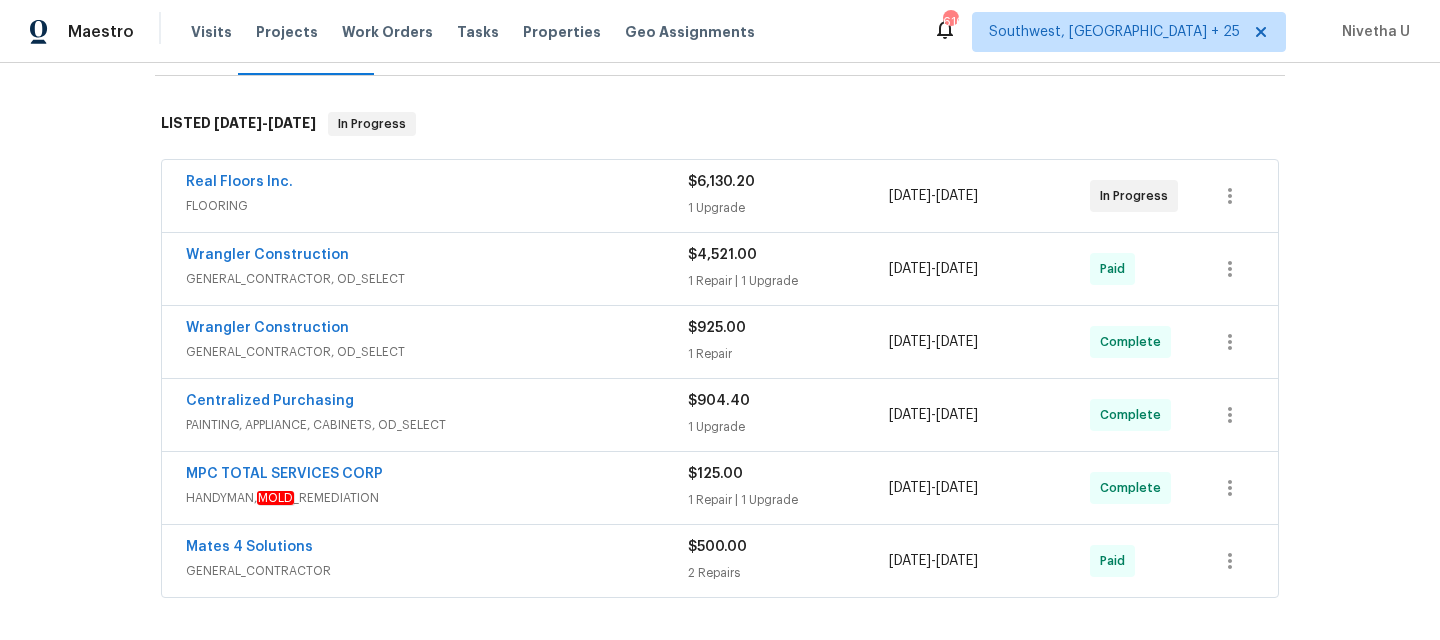 scroll, scrollTop: 388, scrollLeft: 0, axis: vertical 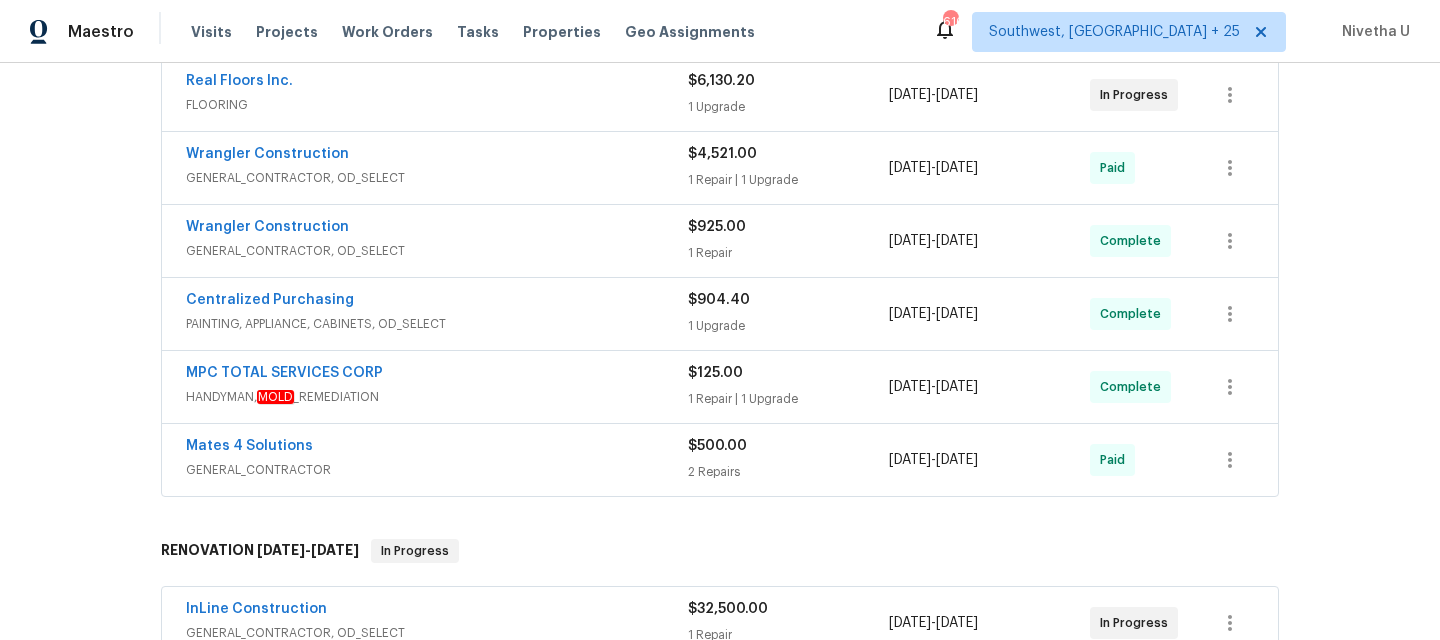 click on "GENERAL_CONTRACTOR, OD_SELECT" at bounding box center (437, 251) 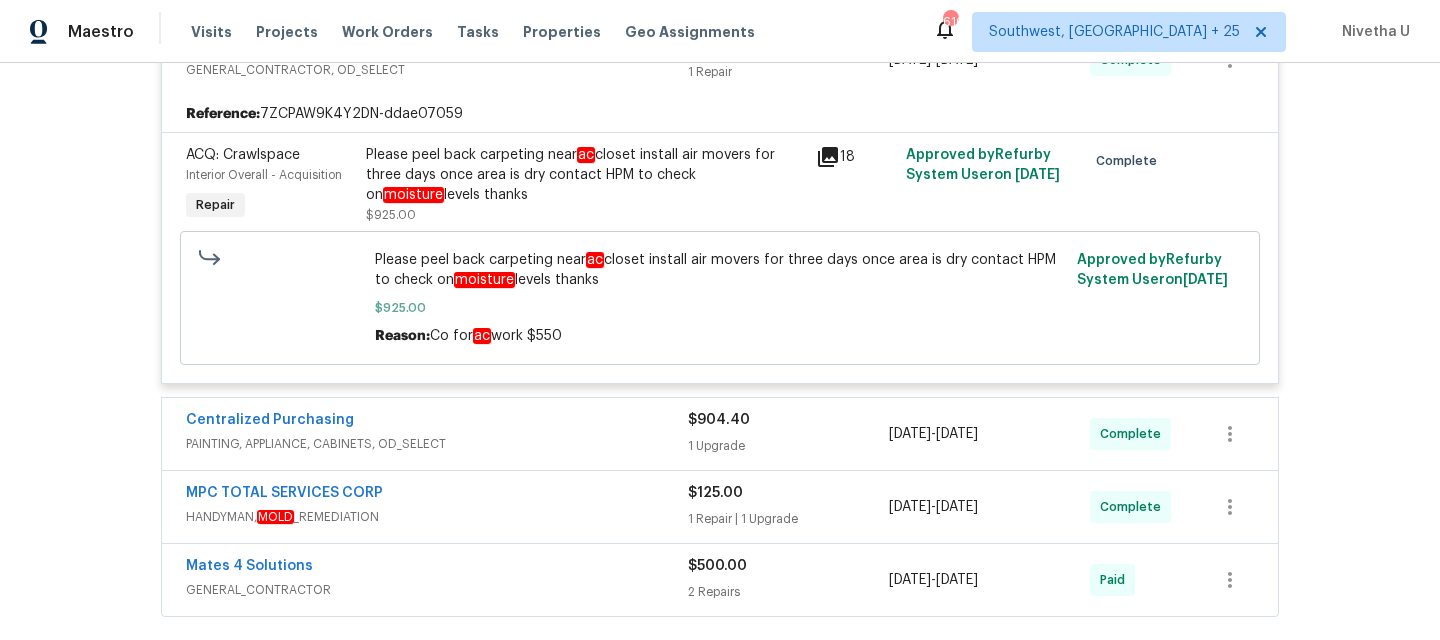 scroll, scrollTop: 581, scrollLeft: 0, axis: vertical 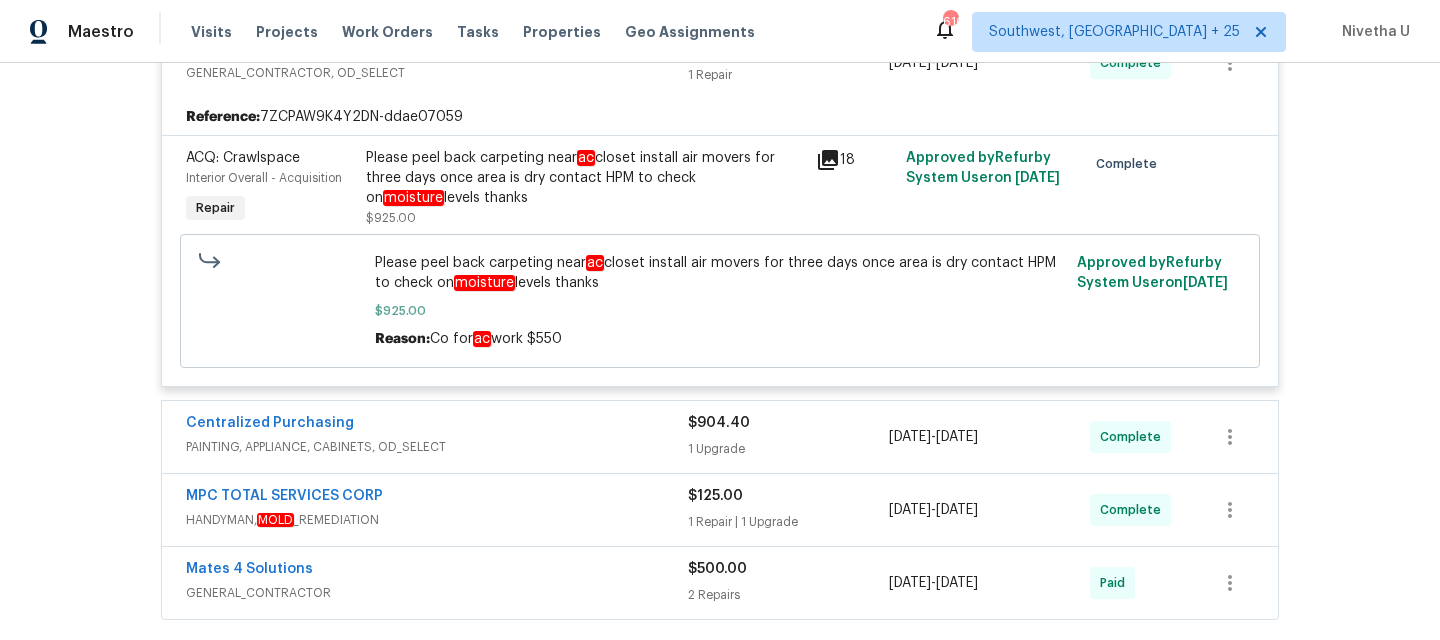 click on "Centralized Purchasing PAINTING, APPLIANCE, CABINETS, OD_SELECT" at bounding box center [437, 437] 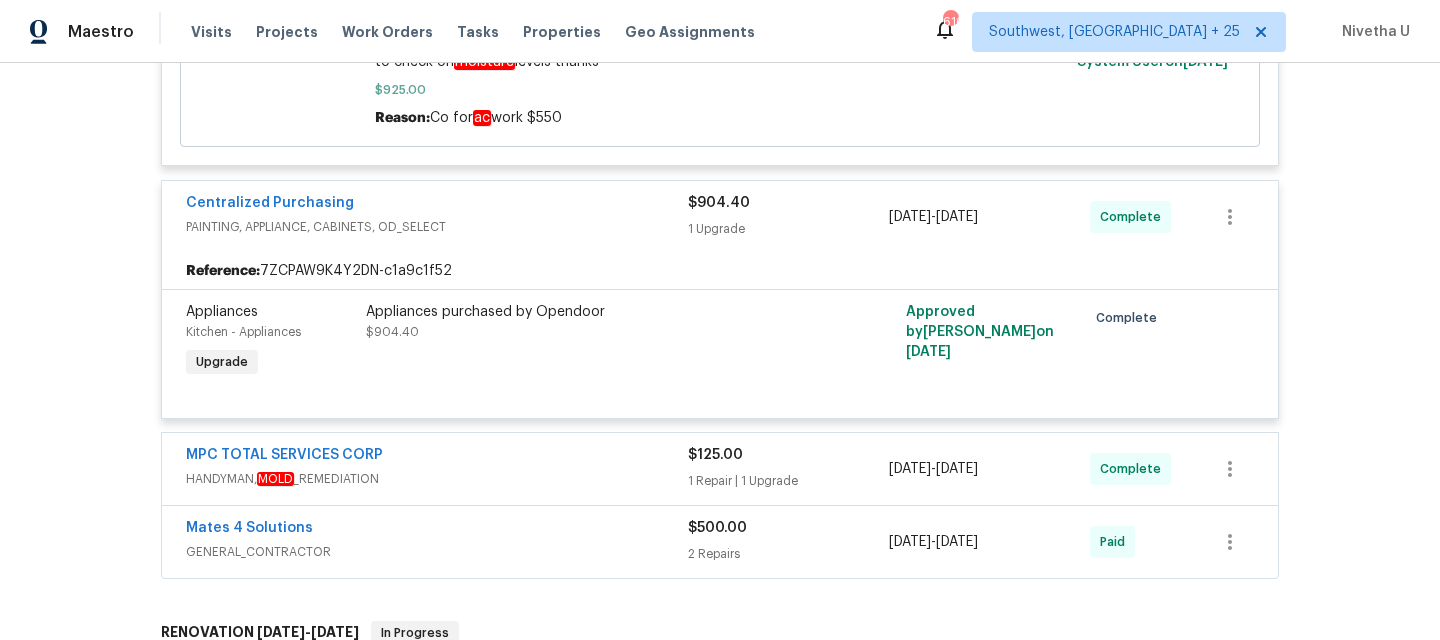 scroll, scrollTop: 808, scrollLeft: 0, axis: vertical 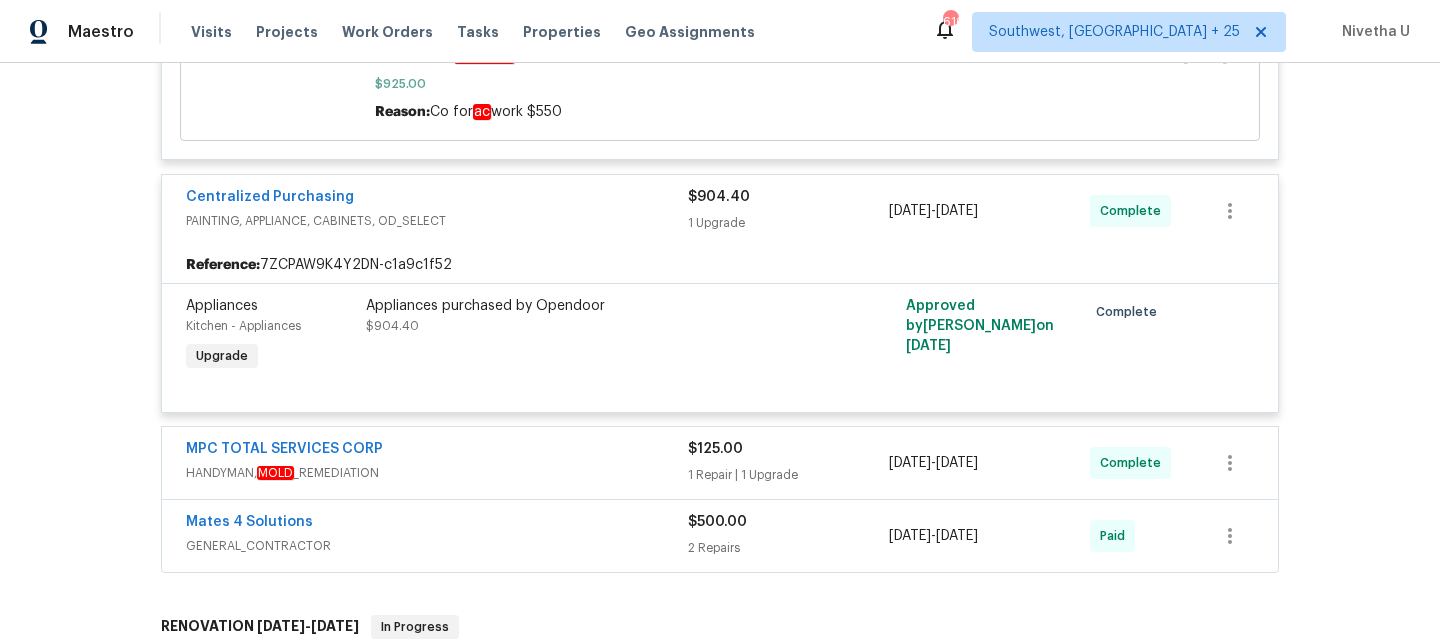 click on "PAINTING, APPLIANCE, CABINETS, OD_SELECT" at bounding box center (437, 221) 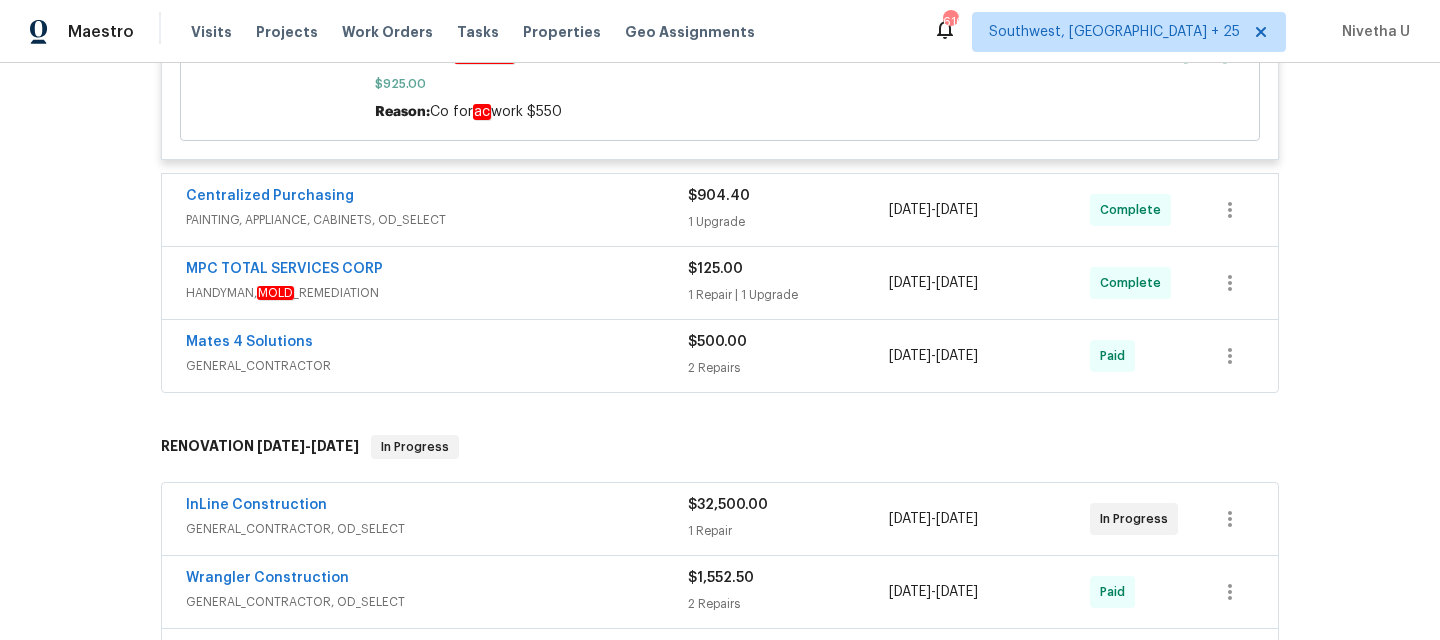 click on "MPC TOTAL SERVICES CORP" at bounding box center [437, 271] 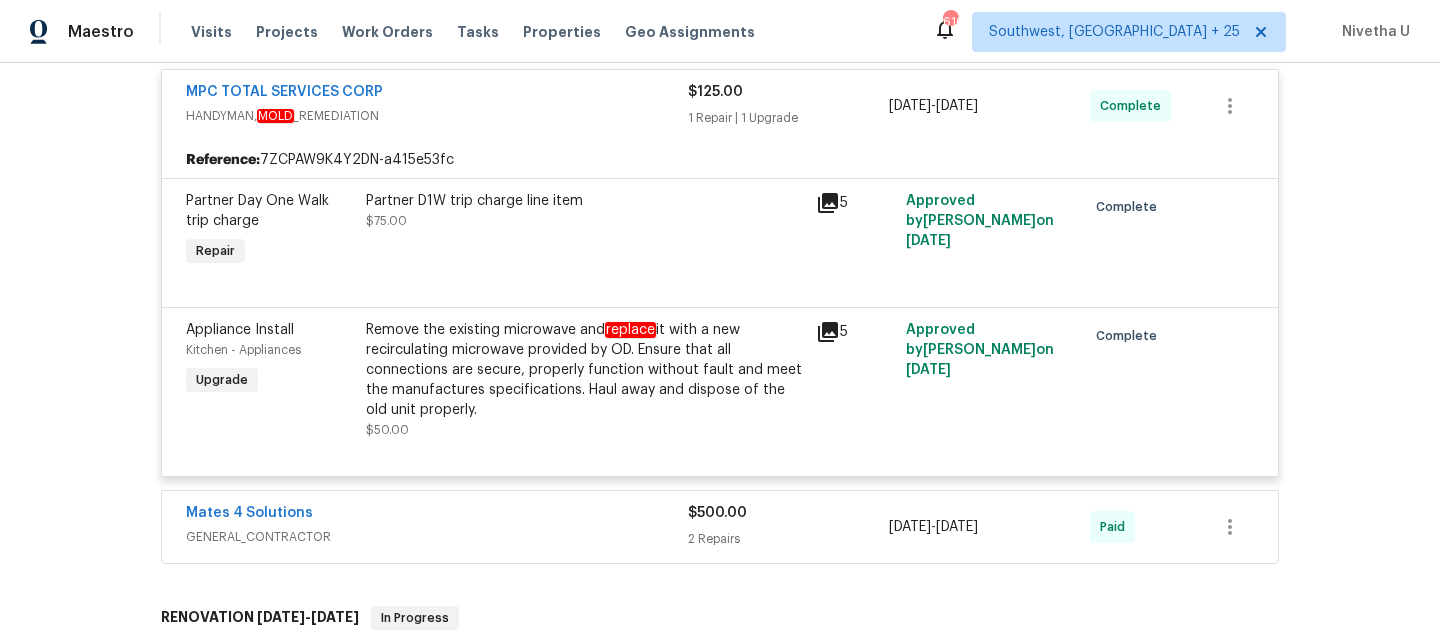scroll, scrollTop: 995, scrollLeft: 0, axis: vertical 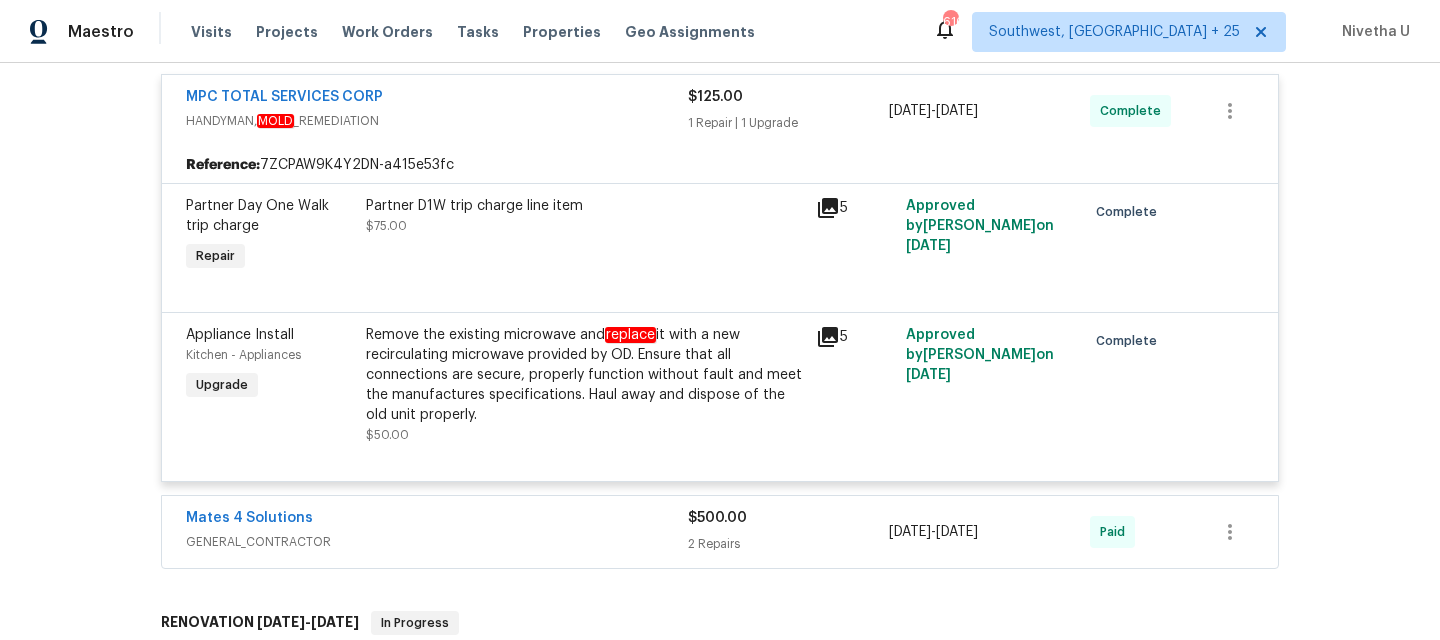 click on "HANDYMAN,  MOLD _REMEDIATION" at bounding box center [437, 121] 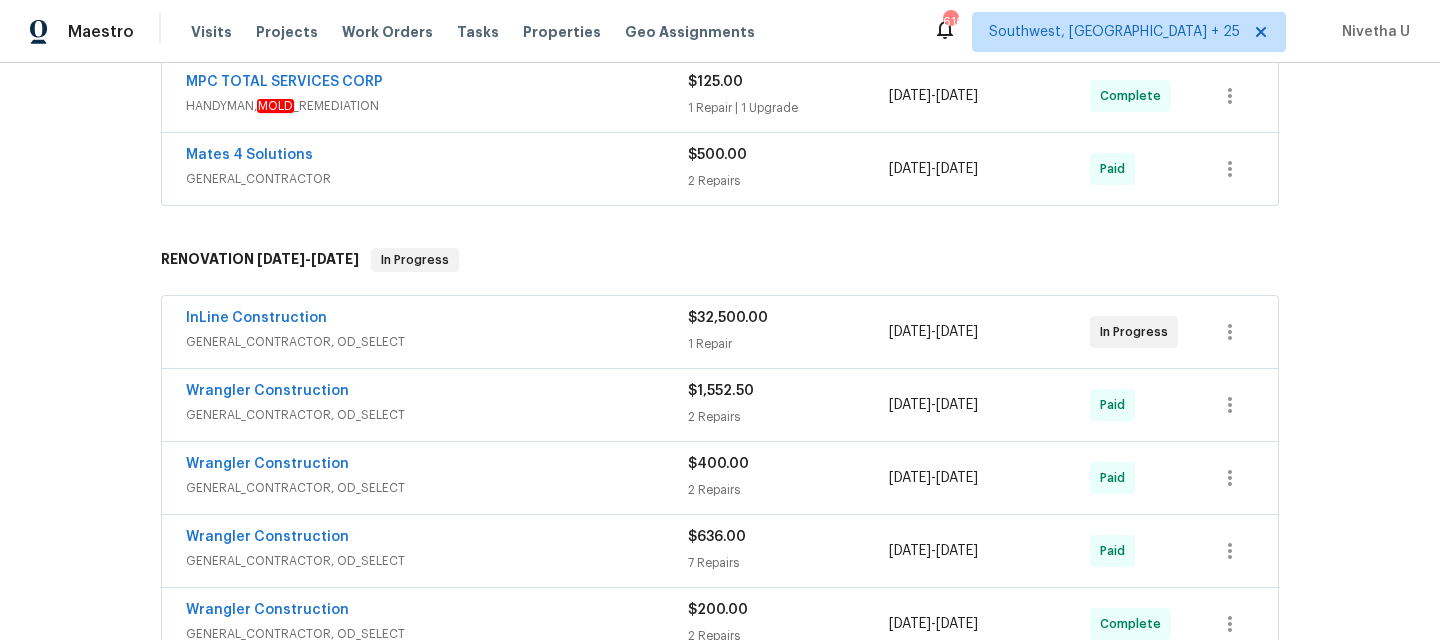 click on "GENERAL_CONTRACTOR" at bounding box center (437, 179) 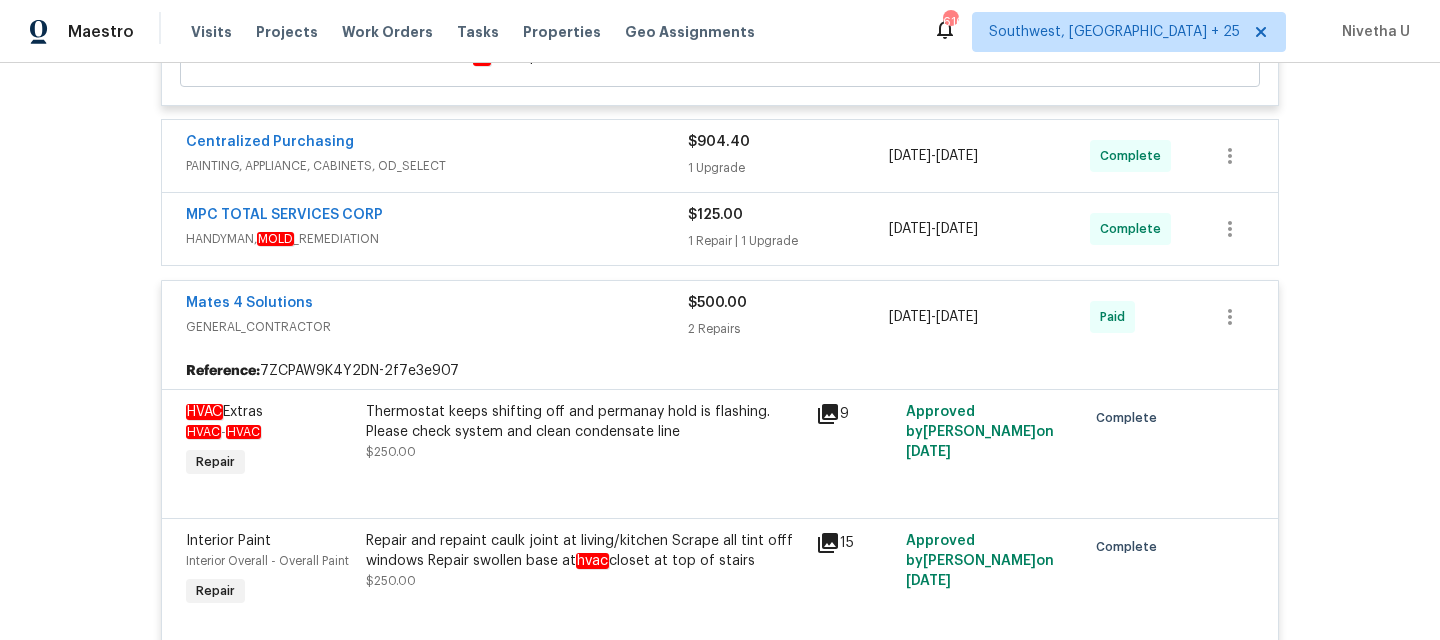 click on "Mates 4 Solutions" at bounding box center [437, 305] 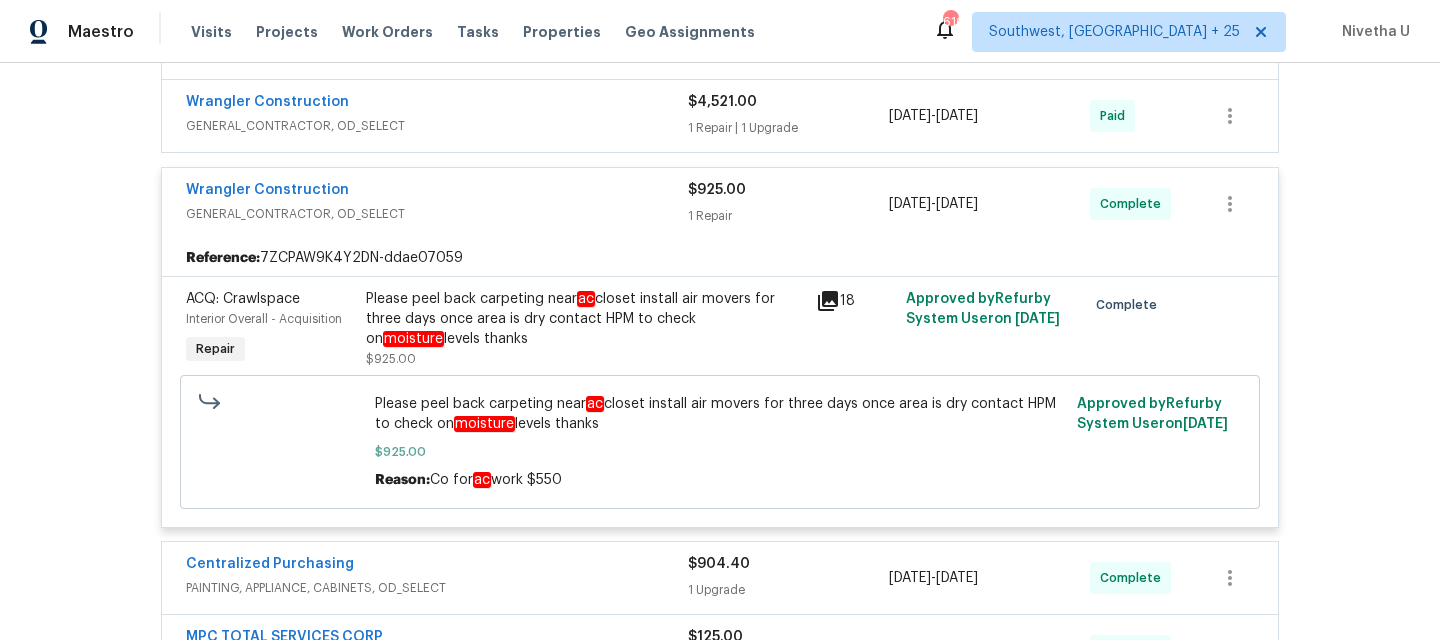 scroll, scrollTop: 437, scrollLeft: 0, axis: vertical 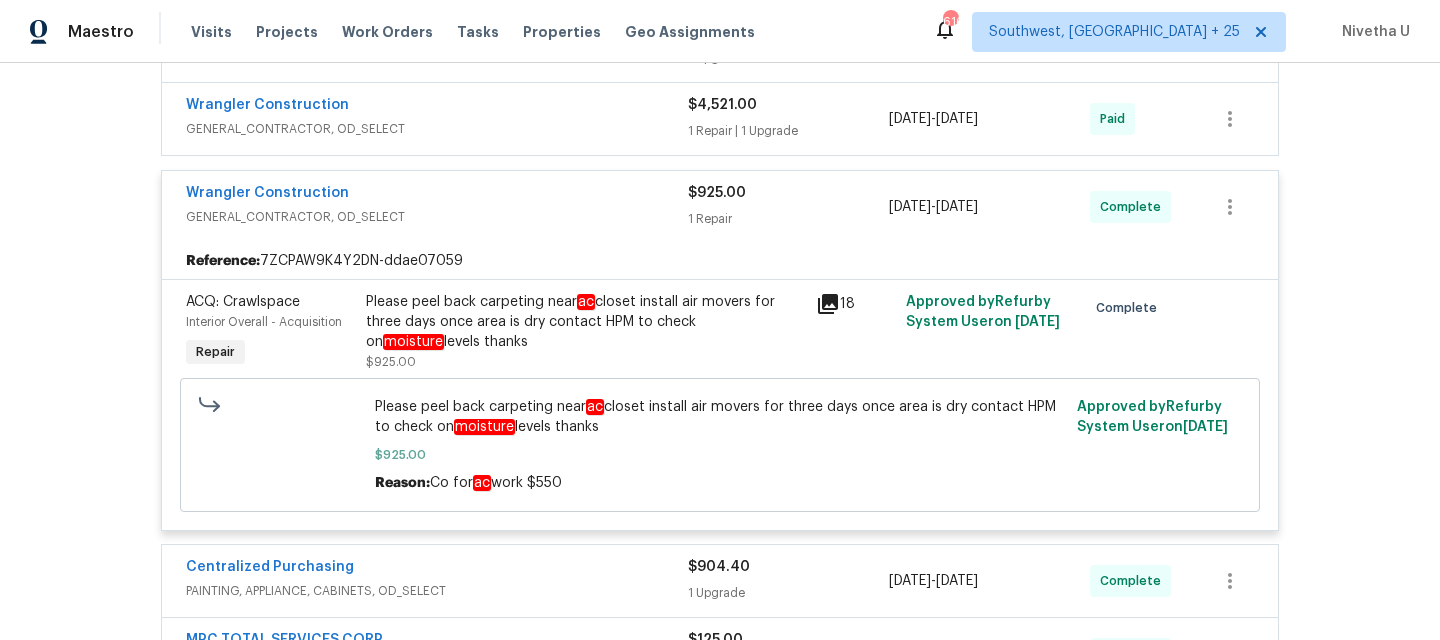 click on "Please peel back carpeting near  ac  closet install air movers for three days once area is dry contact HPM to check on  moisture  levels thanks" at bounding box center [585, 322] 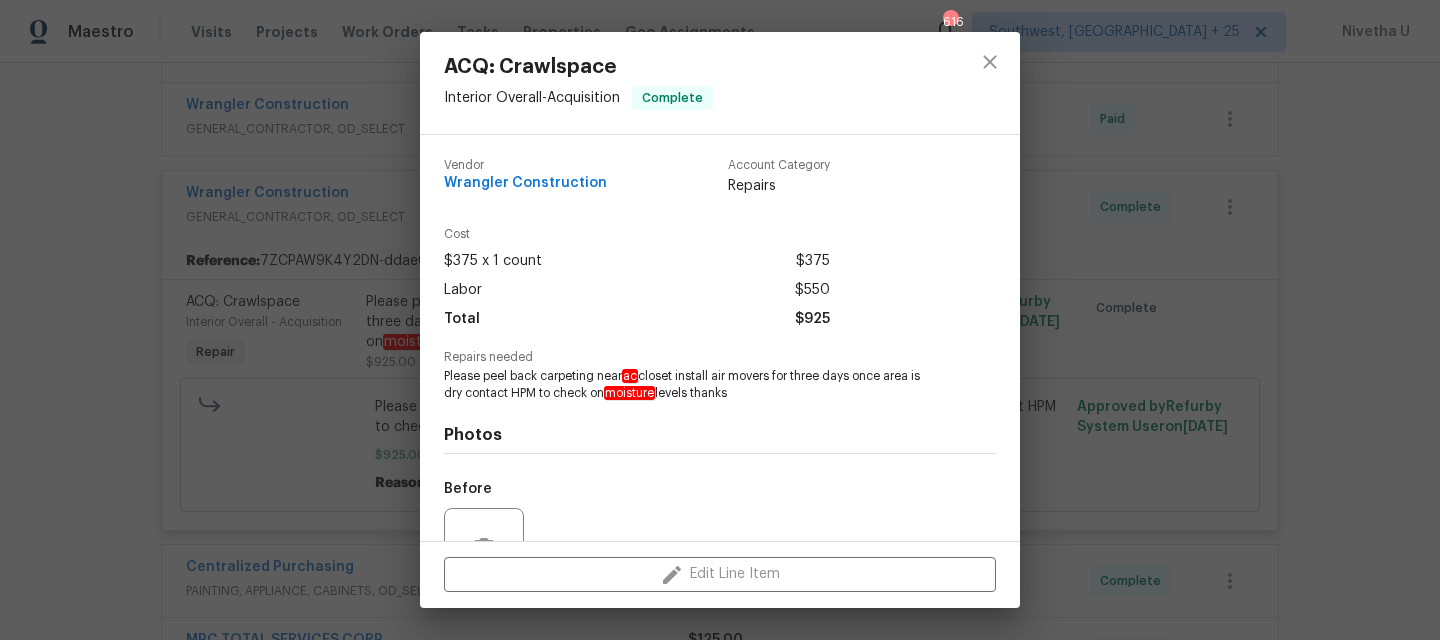 scroll, scrollTop: 197, scrollLeft: 0, axis: vertical 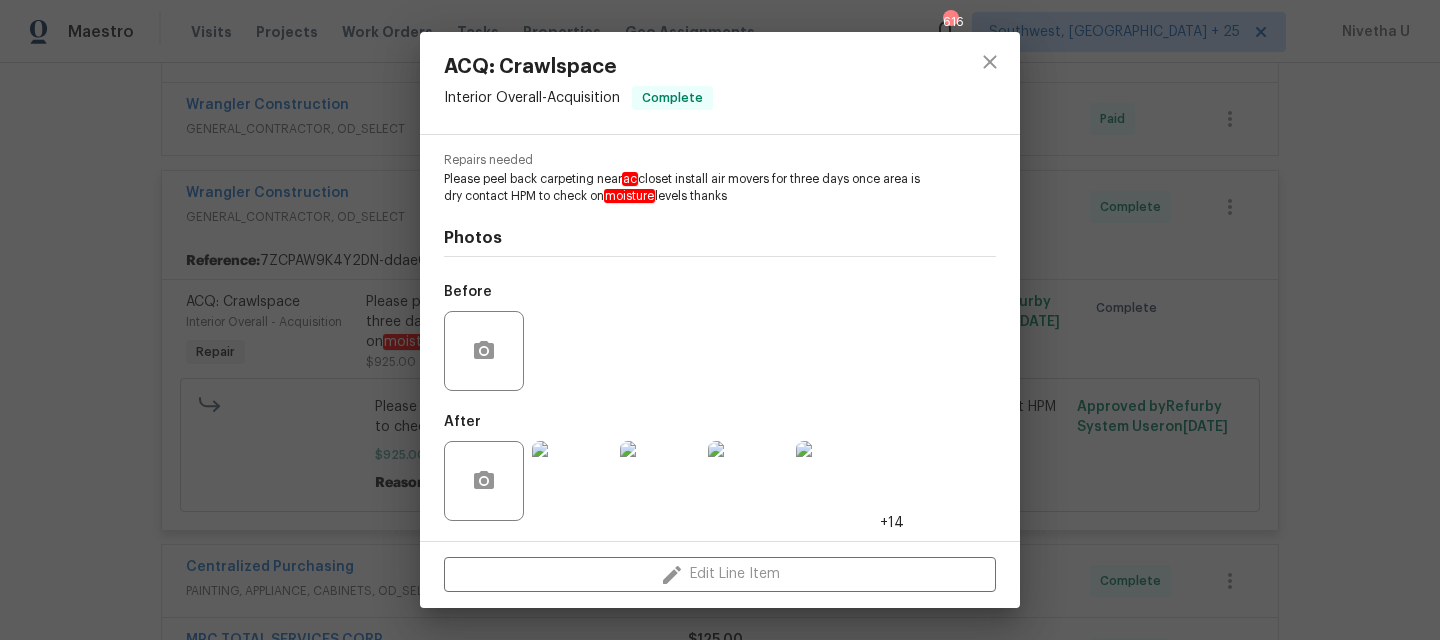 click on "ACQ: Crawlspace Interior Overall  -  Acquisition Complete Vendor Wrangler Construction Account Category Repairs Cost $375 x 1 count $375 Labor $550 Total $925 Repairs needed Please peel back carpeting near  ac  closet install air movers for three days once area is dry contact HPM to check on  moisture  levels thanks Photos Before After  +14  Edit Line Item" at bounding box center (720, 320) 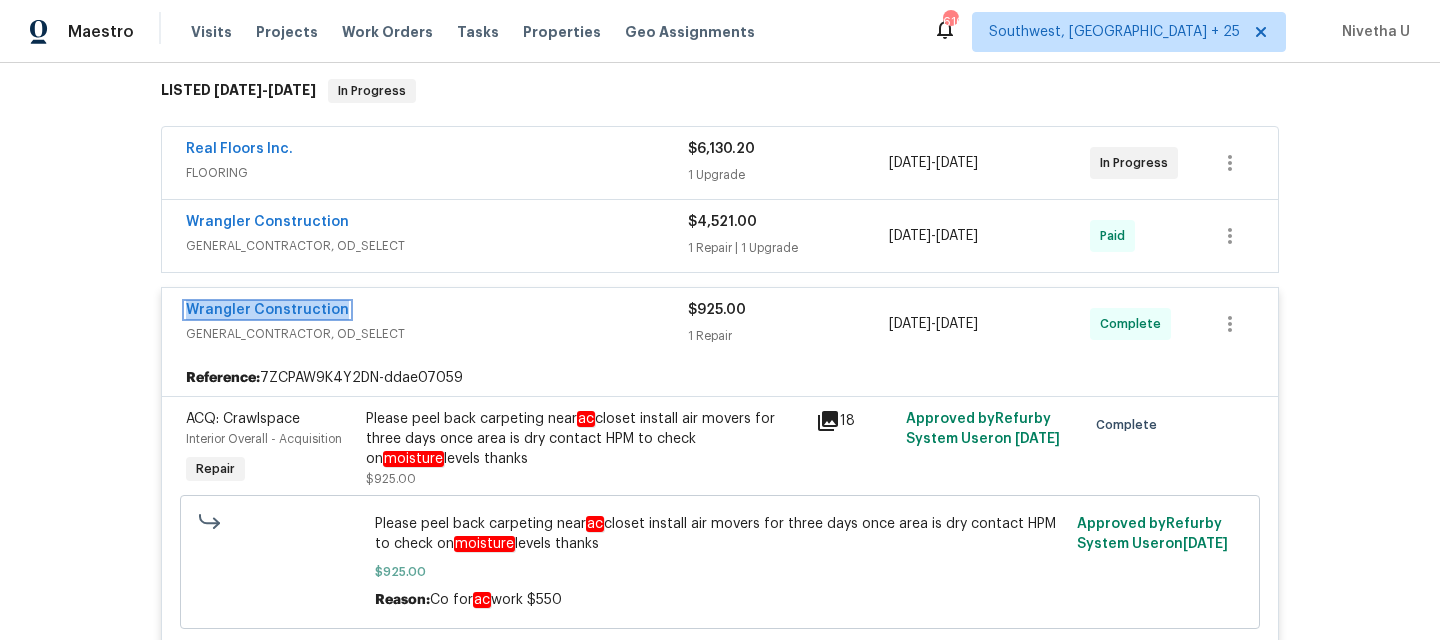 scroll, scrollTop: 288, scrollLeft: 0, axis: vertical 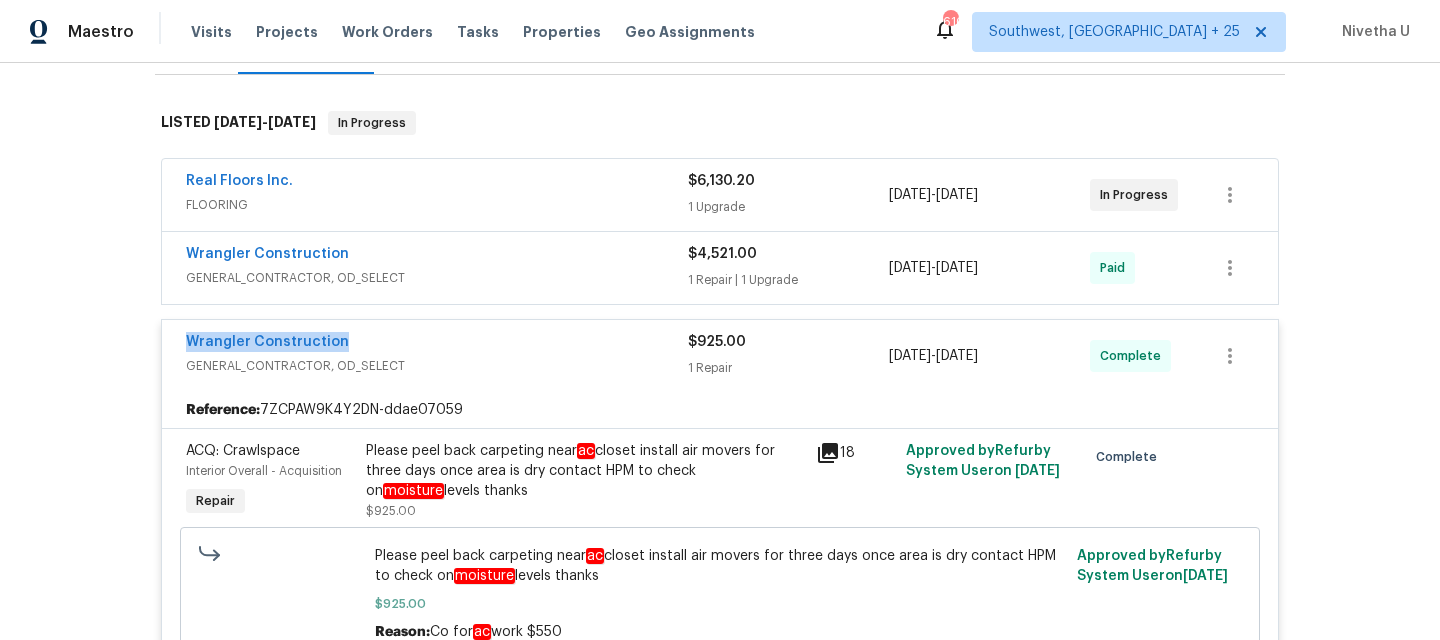 click on "Wrangler Construction" at bounding box center [437, 344] 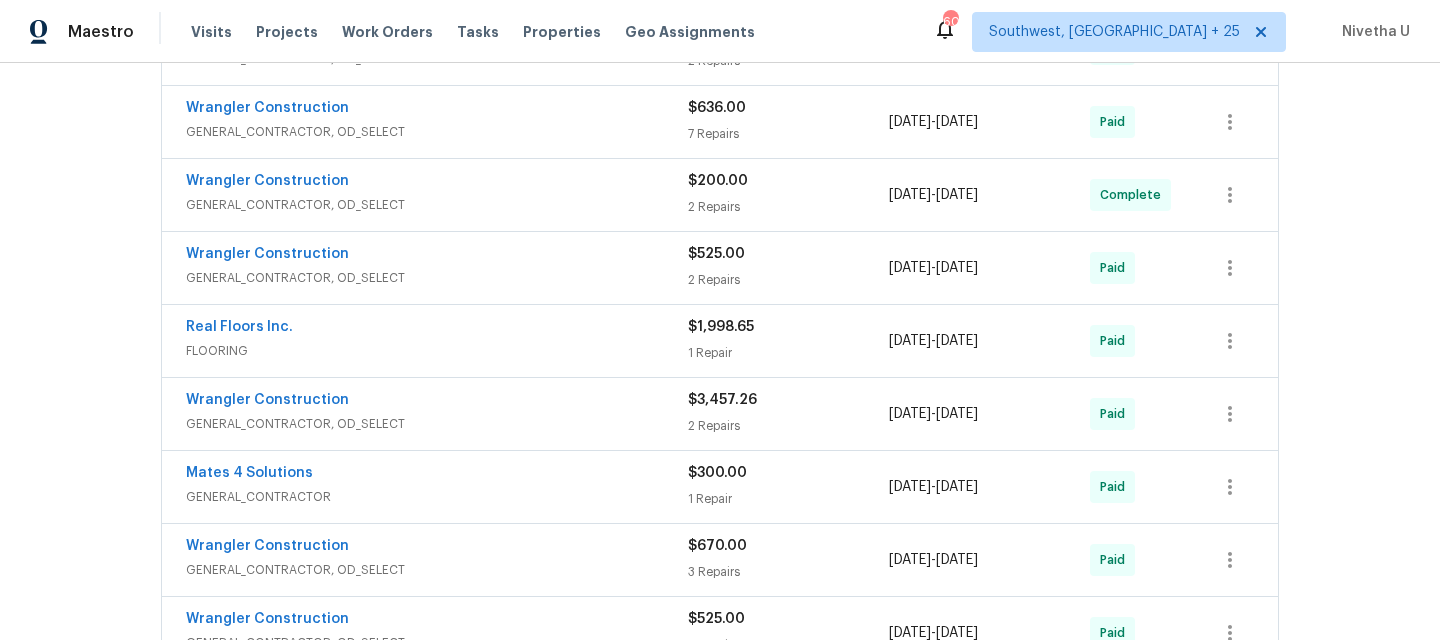 scroll, scrollTop: 1103, scrollLeft: 0, axis: vertical 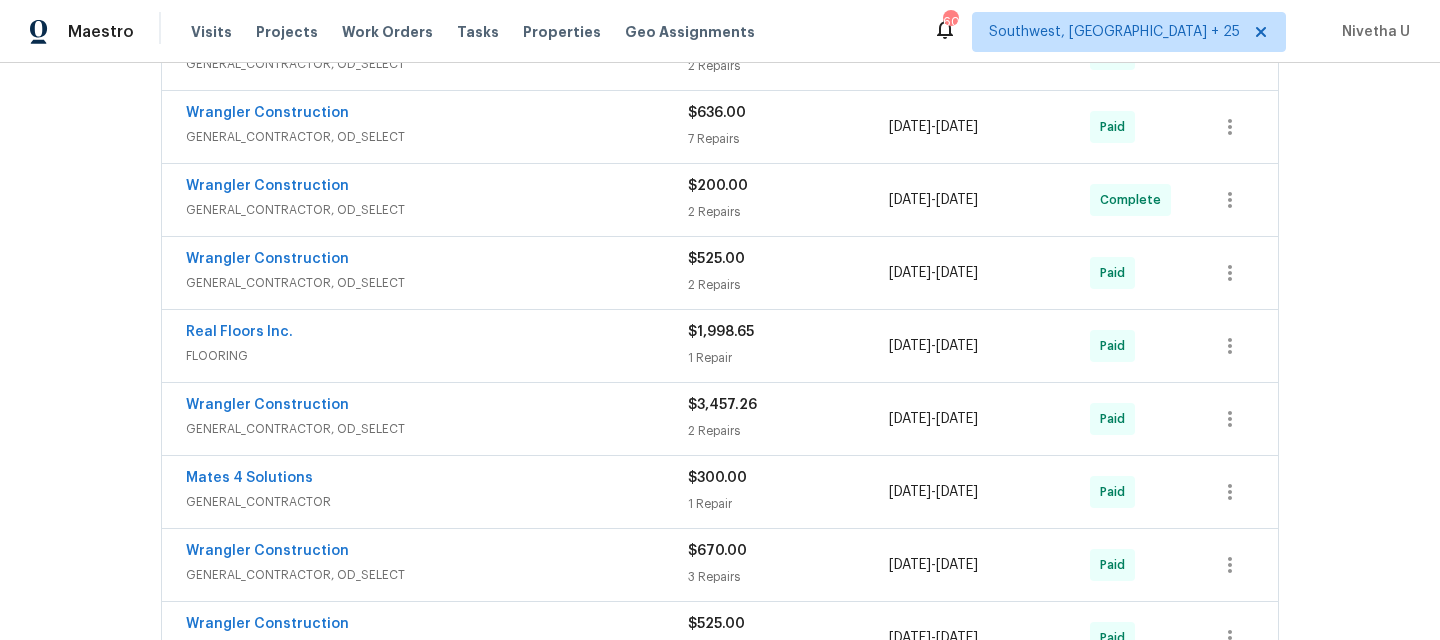 click on "Wrangler Construction" at bounding box center [437, 188] 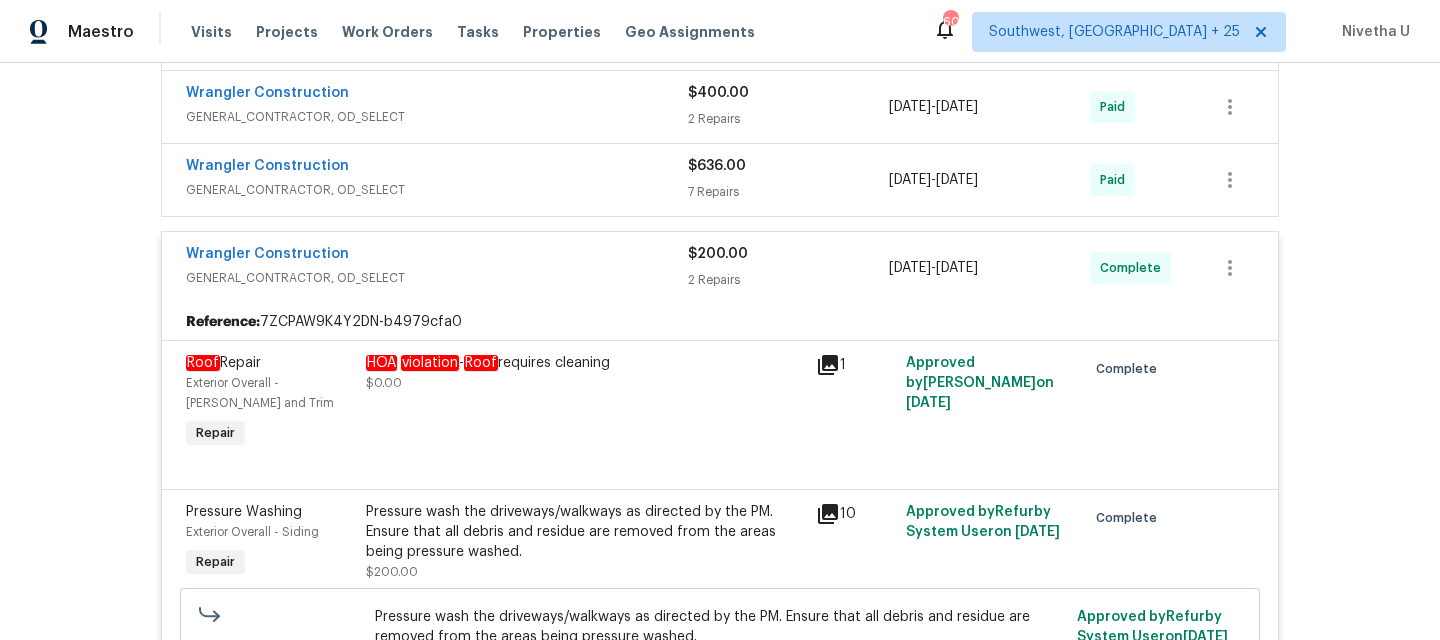 scroll, scrollTop: 1046, scrollLeft: 0, axis: vertical 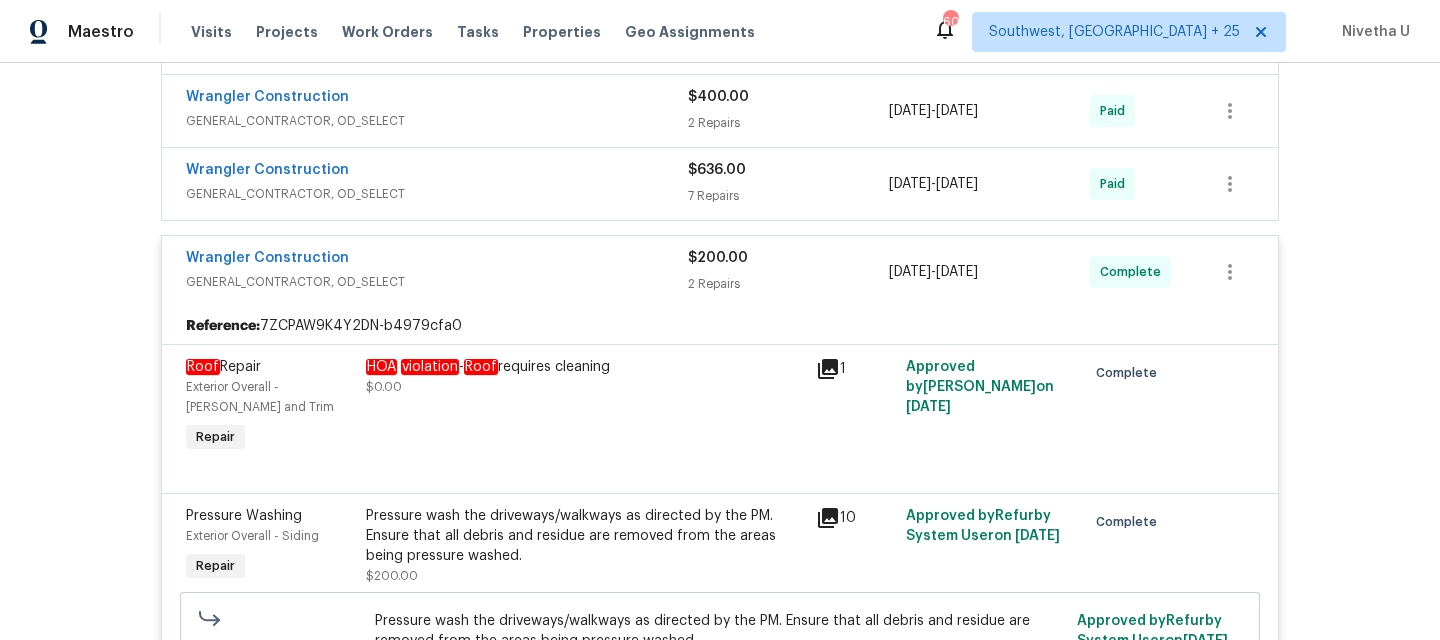 click on "InLine Construction GENERAL_CONTRACTOR, OD_SELECT $32,500.00 1 Repair [DATE]  -  [DATE] In Progress Wrangler Construction GENERAL_CONTRACTOR, OD_SELECT $1,552.50 2 Repairs [DATE]  -  [DATE] Paid Wrangler Construction GENERAL_CONTRACTOR, OD_SELECT $400.00 2 Repairs [DATE]  -  [DATE] Paid Wrangler Construction GENERAL_CONTRACTOR, OD_SELECT $636.00 7 Repairs [DATE]  -  [DATE] Paid Wrangler Construction GENERAL_CONTRACTOR, OD_SELECT $200.00 2 Repairs [DATE]  -  [DATE] Complete Reference:  7ZCPAW9K4Y2DN-b4979cfa0 Roof  Repair Exterior Overall - [PERSON_NAME] and Trim Repair HOA   violation  -  Roof  requires cleaning $0.00   1 Approved by  [PERSON_NAME]  on   [DATE] Complete Pressure Washing Exterior Overall - Siding Repair Pressure wash the driveways/walkways as directed by the PM. Ensure that all debris and residue are removed from the areas being pressure washed. $200.00   10 Approved by  Refurby System User  on   [DATE] Complete $700.00 Reason:  as per TP Approved by" at bounding box center (720, 690) 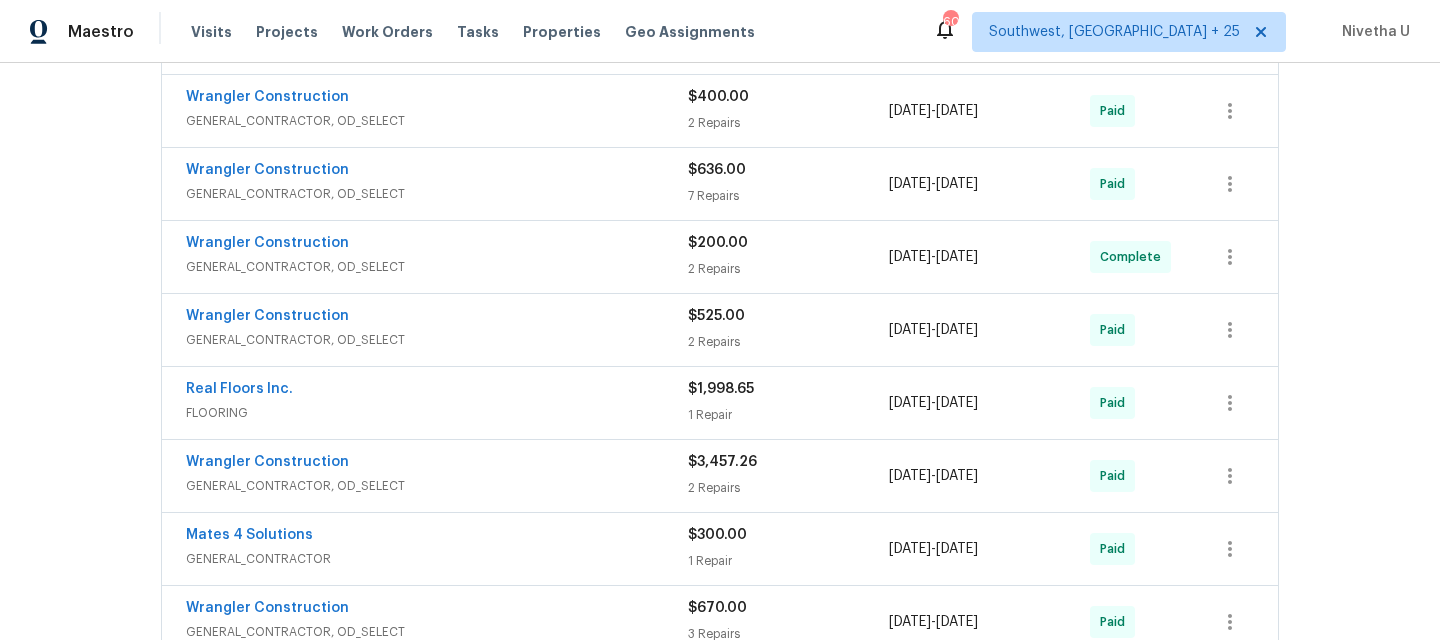 click on "GENERAL_CONTRACTOR, OD_SELECT" at bounding box center (437, 194) 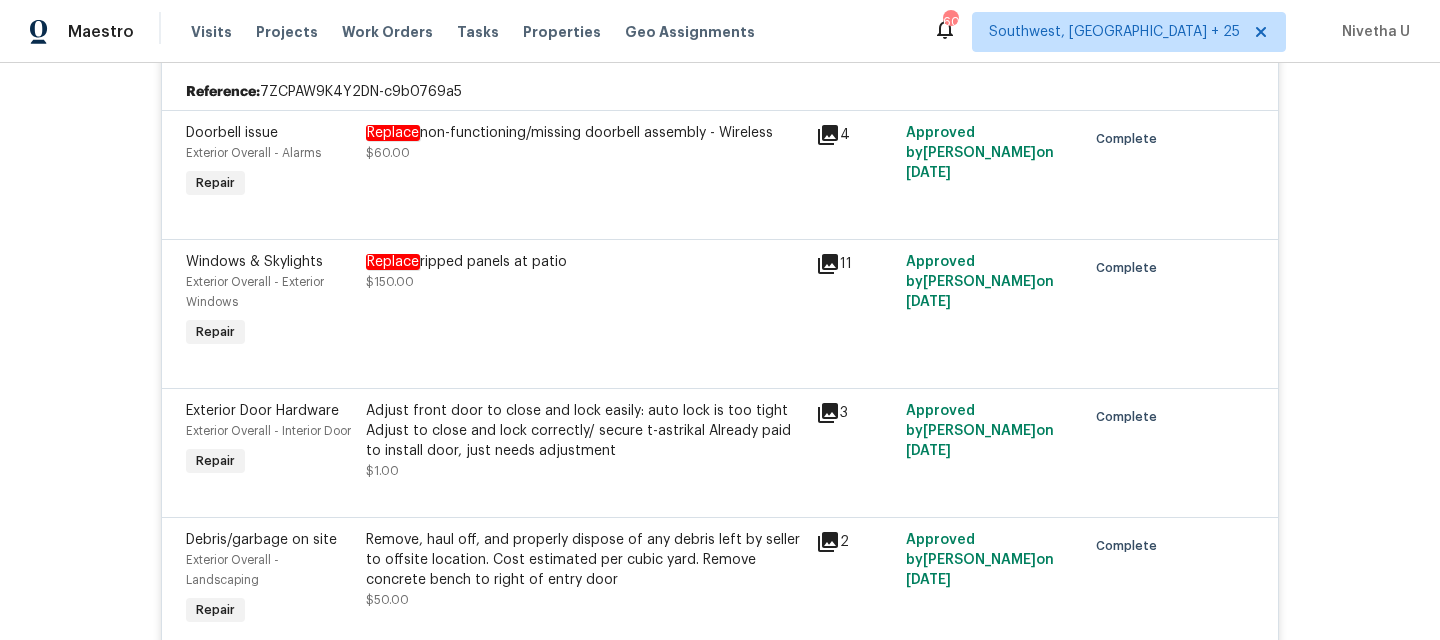 scroll, scrollTop: 1007, scrollLeft: 0, axis: vertical 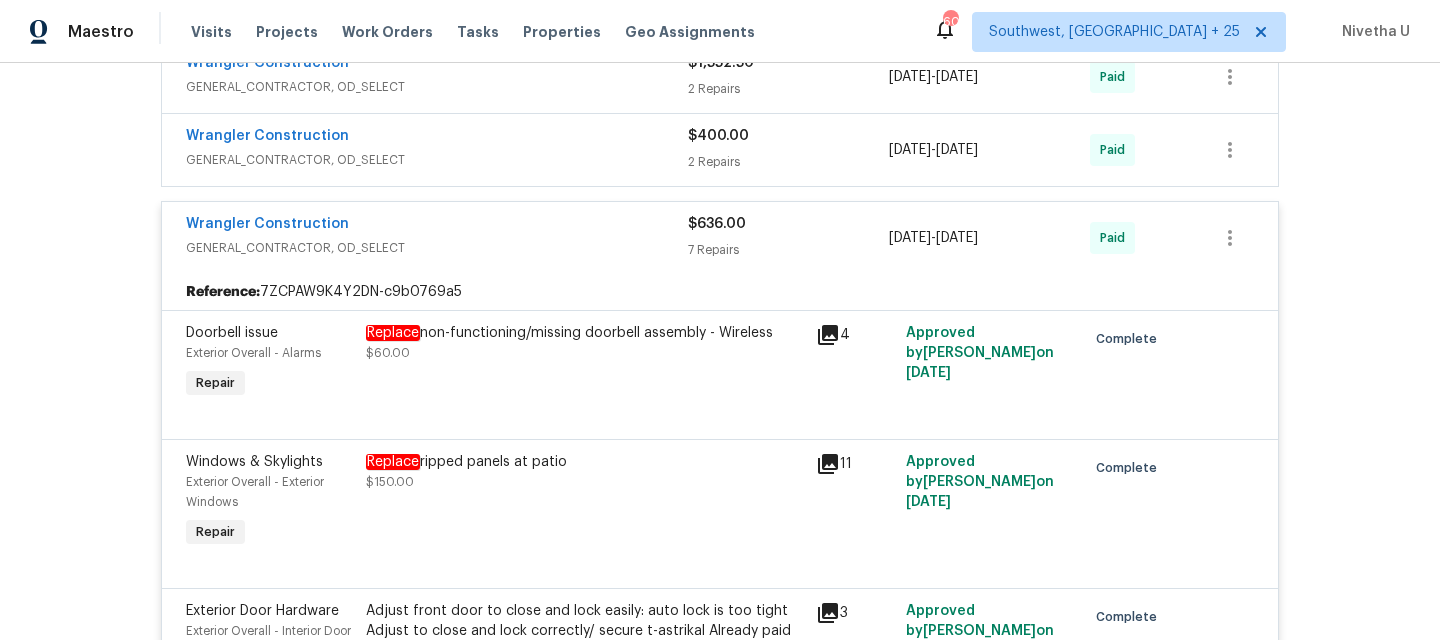 click on "Wrangler Construction" at bounding box center (437, 226) 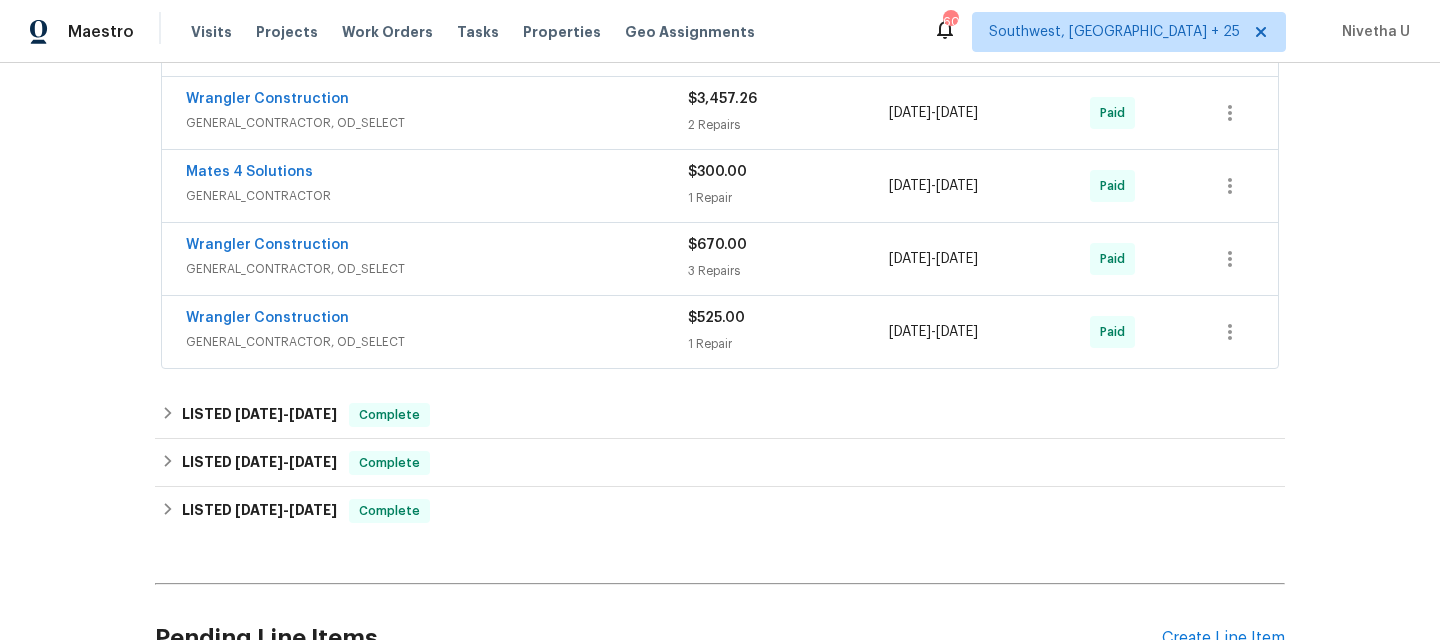 scroll, scrollTop: 1432, scrollLeft: 0, axis: vertical 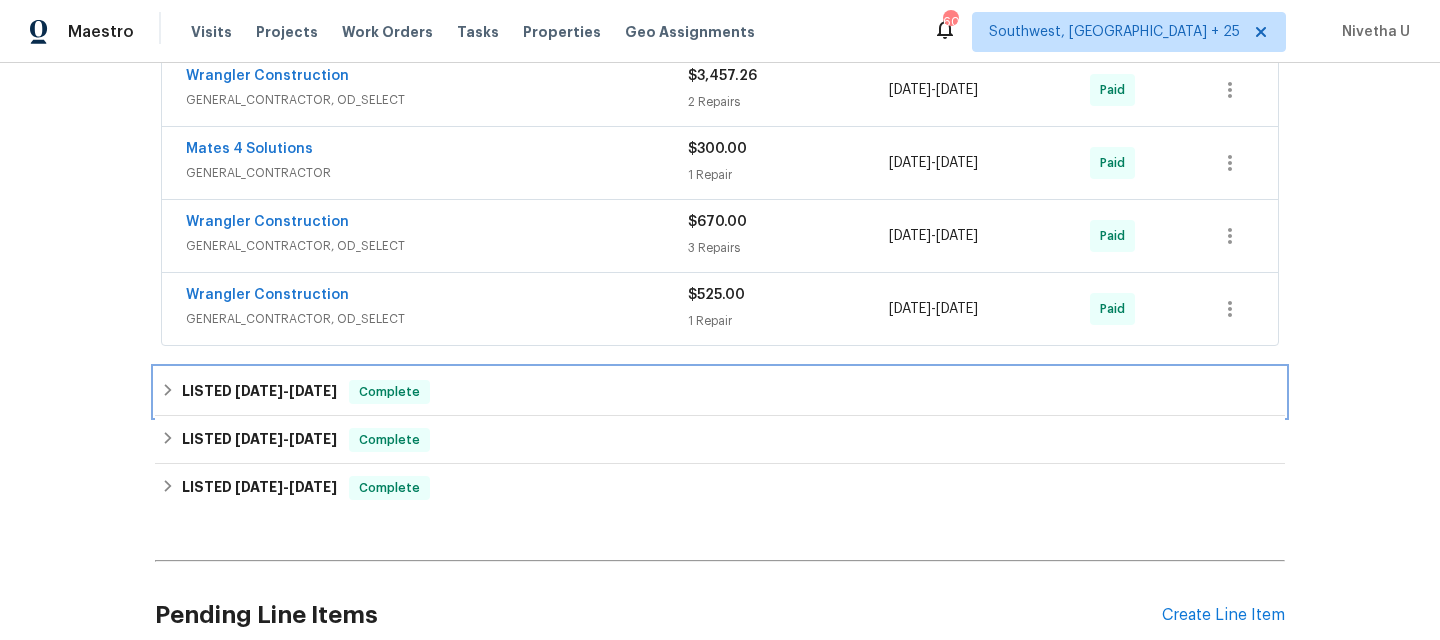 click on "LISTED   [DATE]  -  [DATE] Complete" at bounding box center [720, 392] 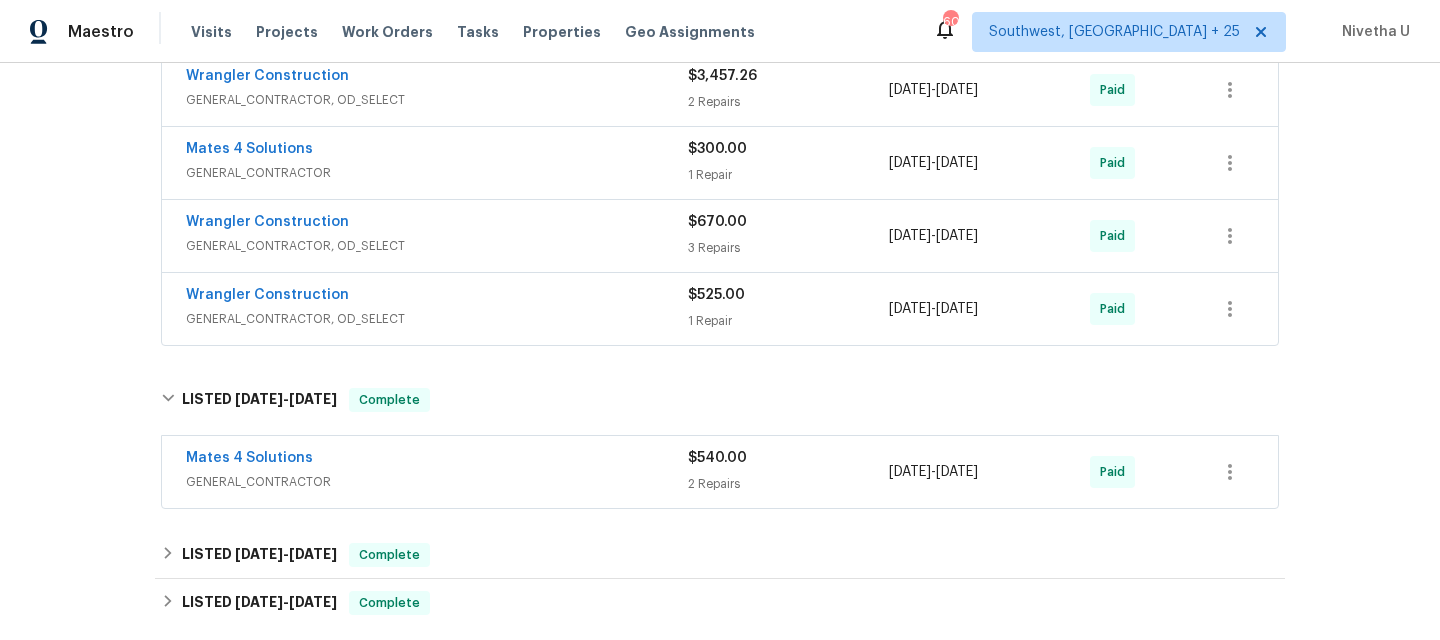 click on "GENERAL_CONTRACTOR" at bounding box center [437, 482] 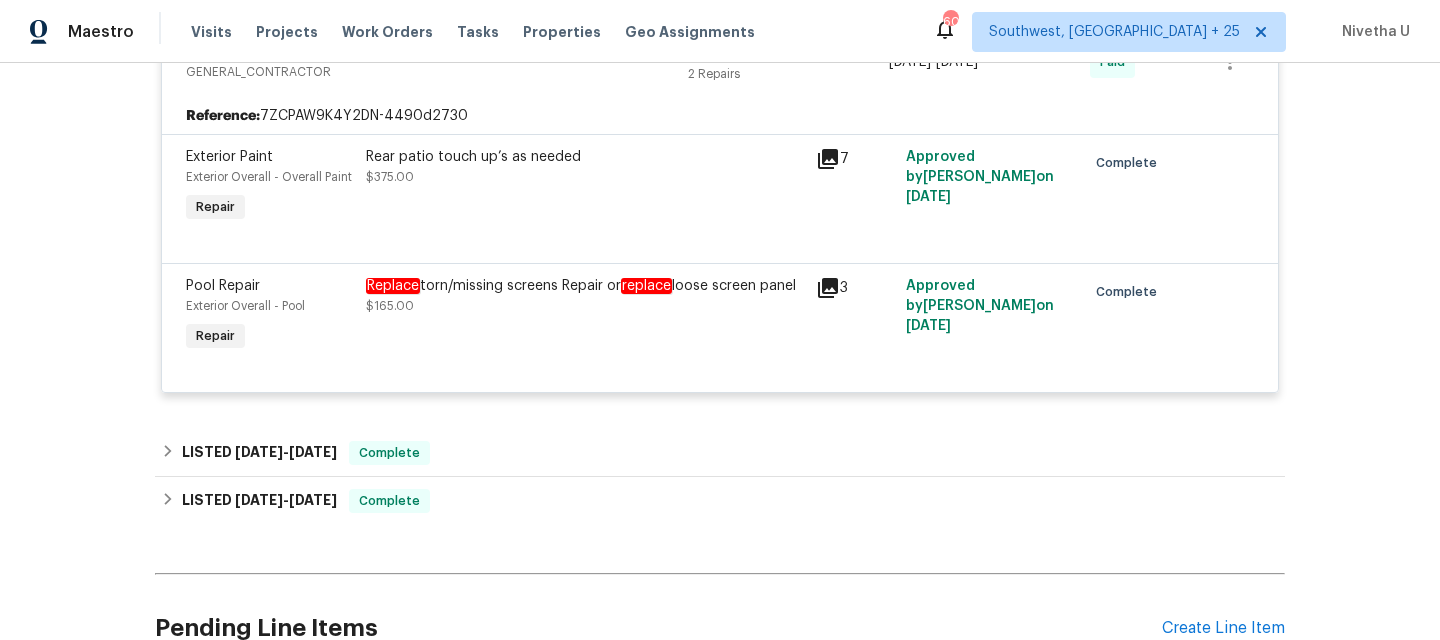 scroll, scrollTop: 1871, scrollLeft: 0, axis: vertical 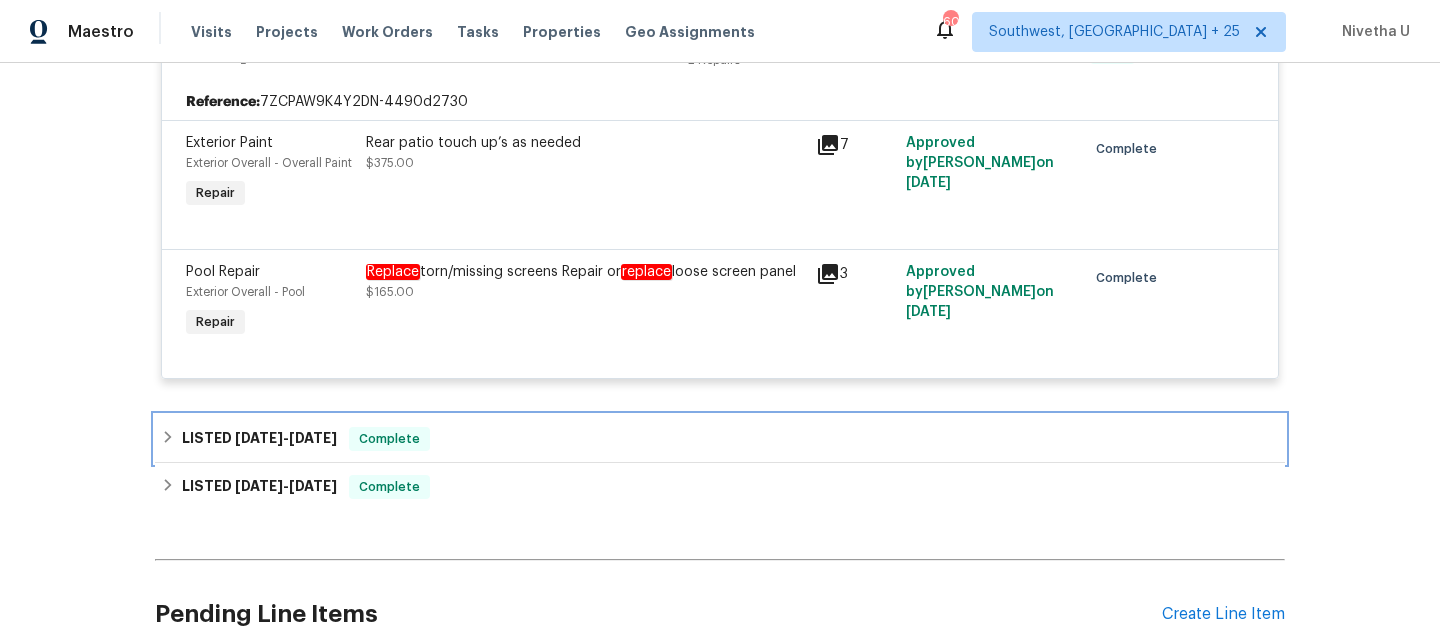 click on "LISTED   [DATE]  -  [DATE] Complete" at bounding box center (720, 439) 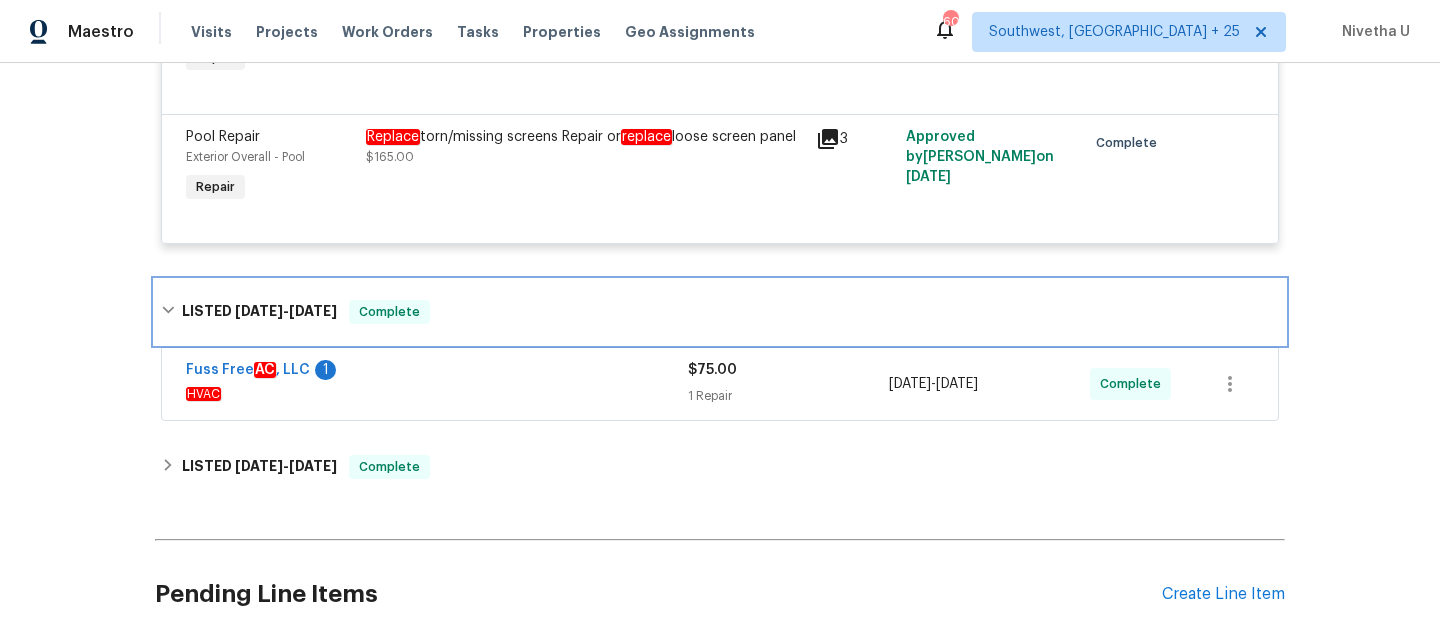 scroll, scrollTop: 2013, scrollLeft: 0, axis: vertical 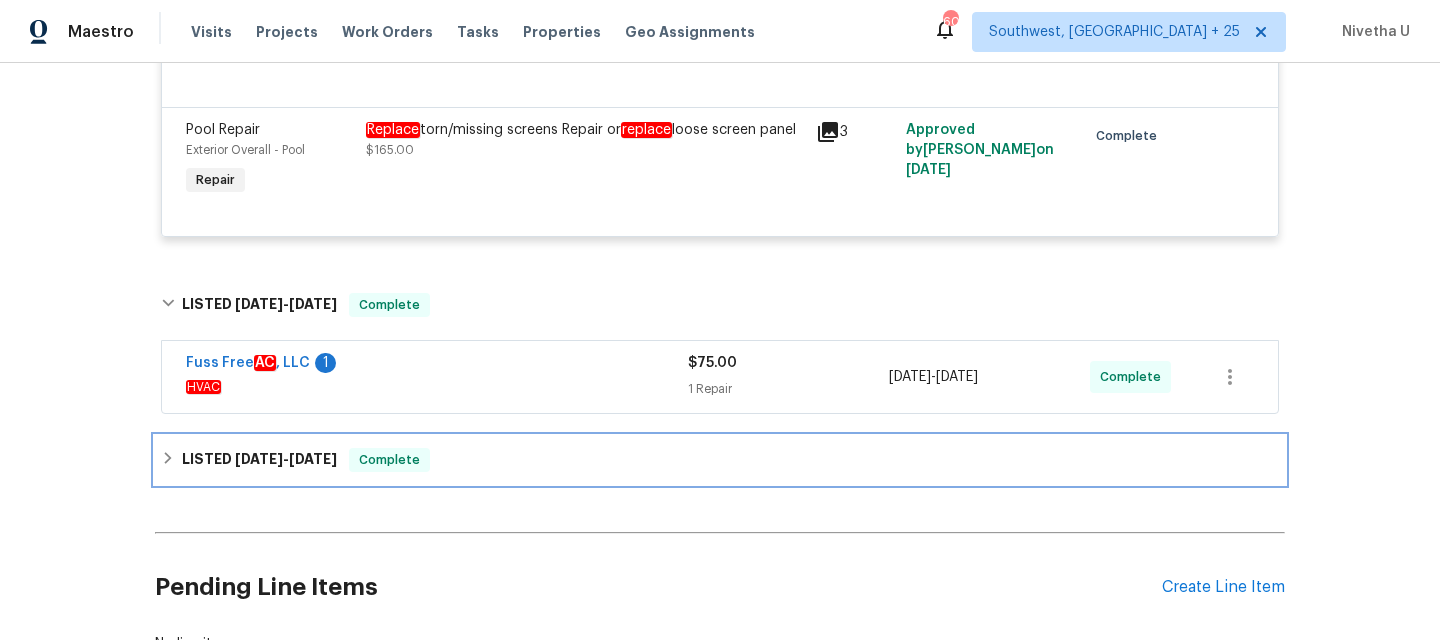 click on "LISTED   [DATE]  -  [DATE] Complete" at bounding box center (720, 460) 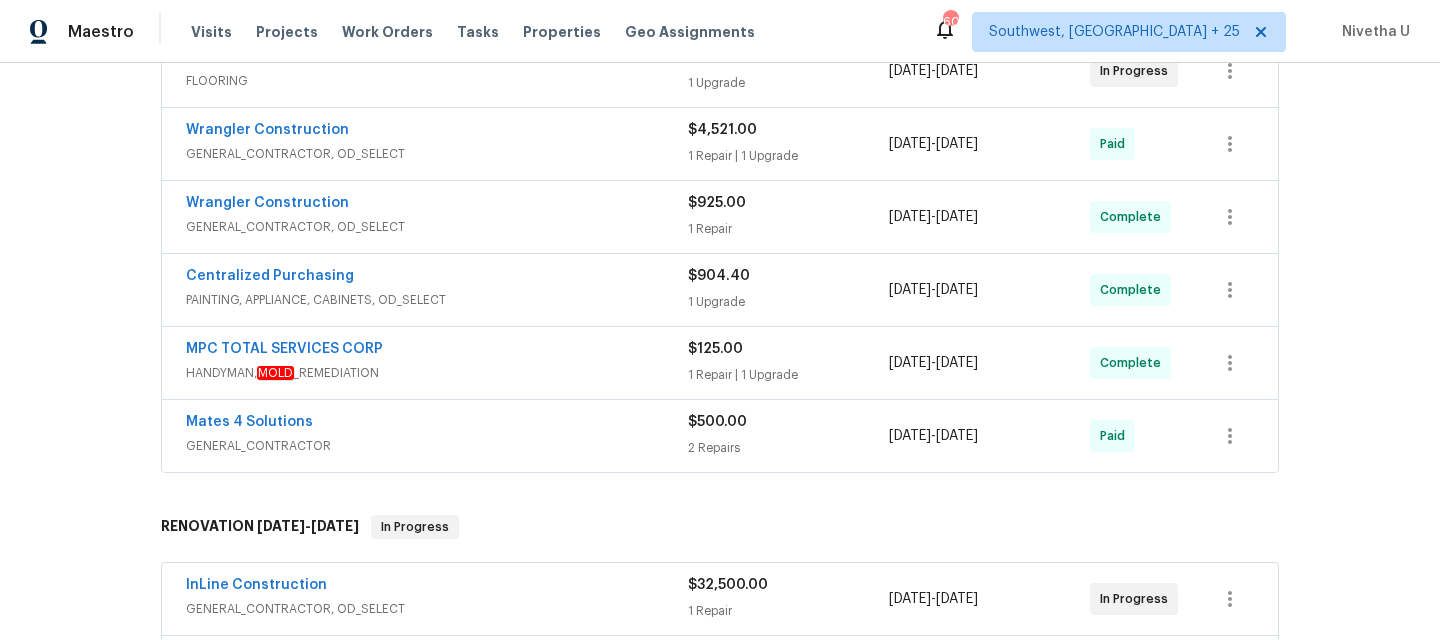 scroll, scrollTop: 176, scrollLeft: 0, axis: vertical 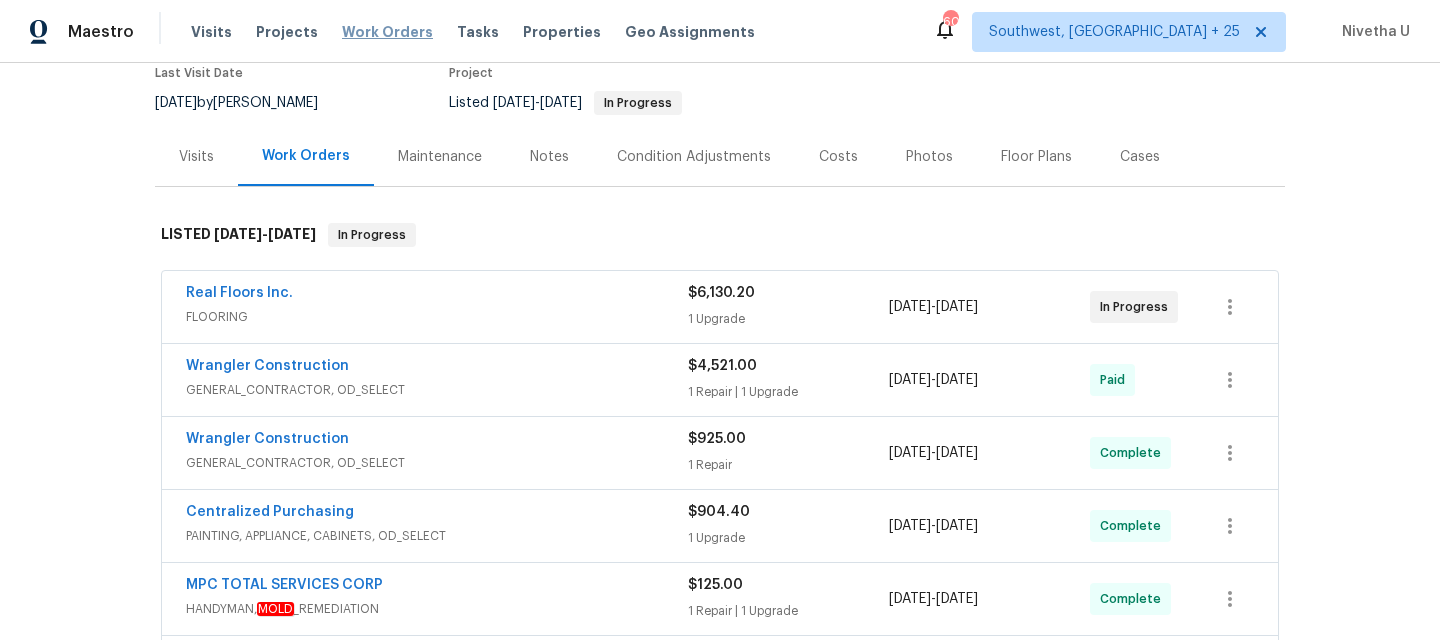 click on "Work Orders" at bounding box center (387, 32) 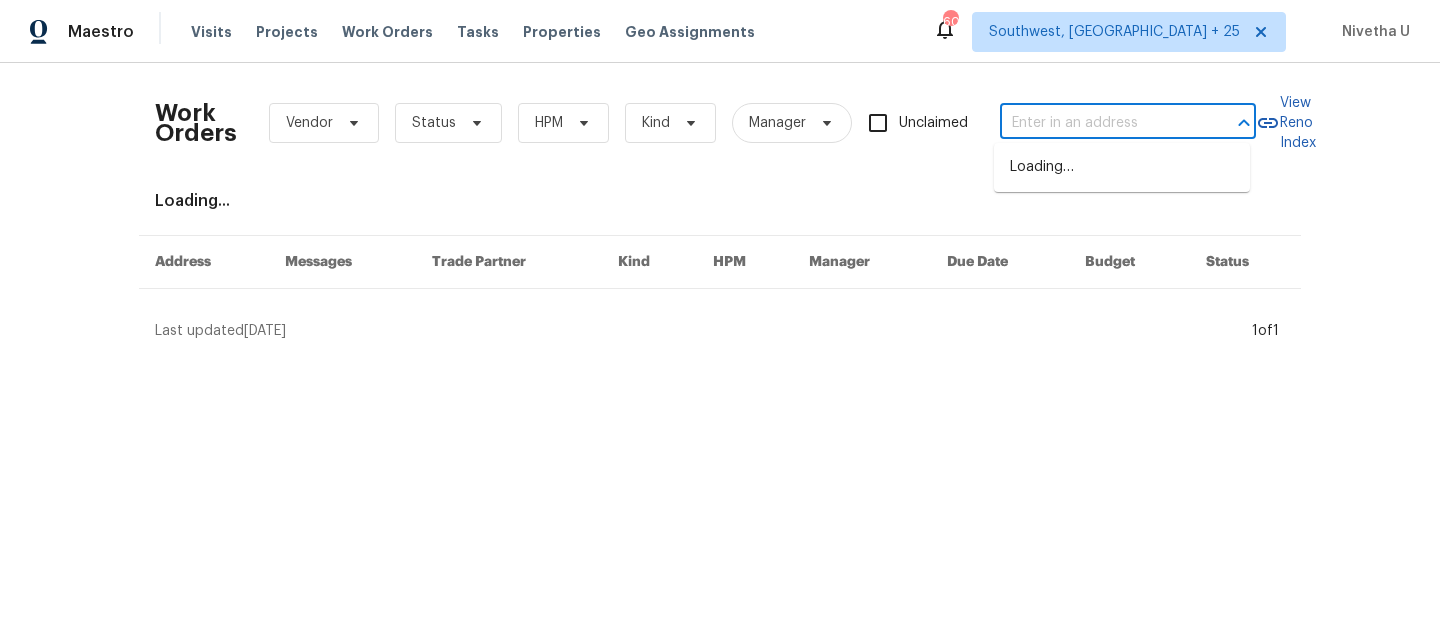 click at bounding box center (1100, 123) 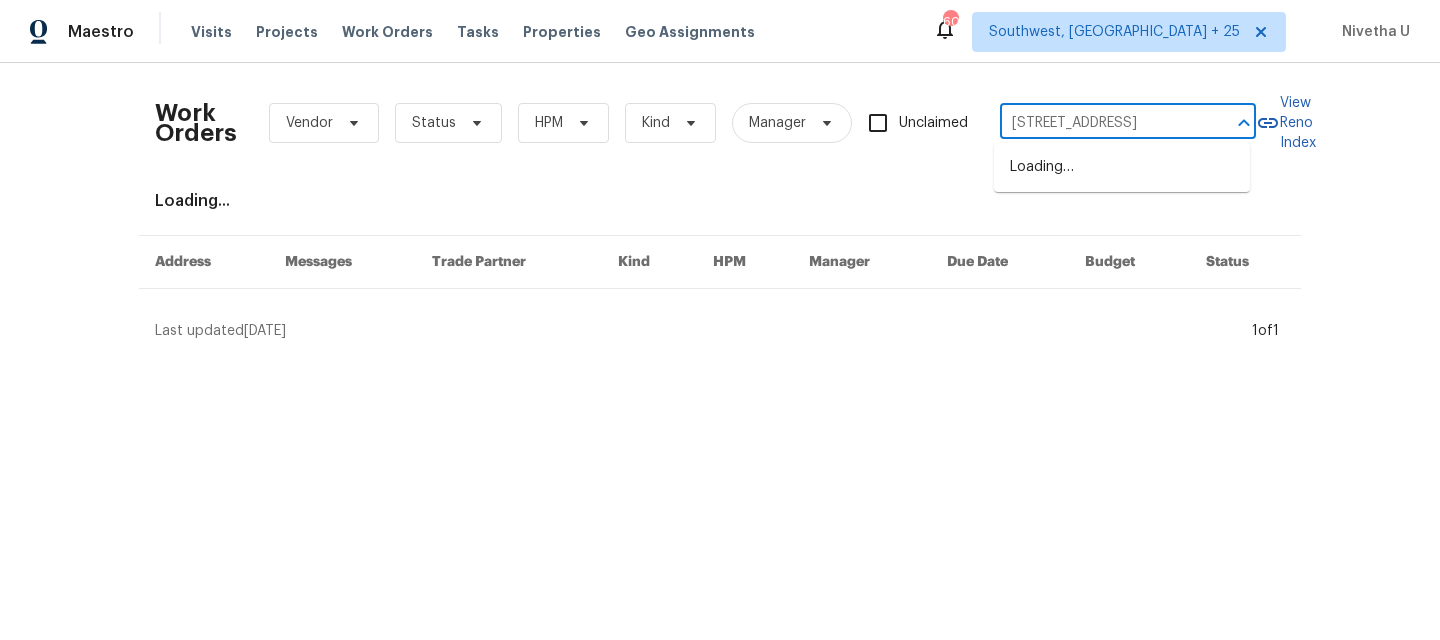 scroll, scrollTop: 0, scrollLeft: 116, axis: horizontal 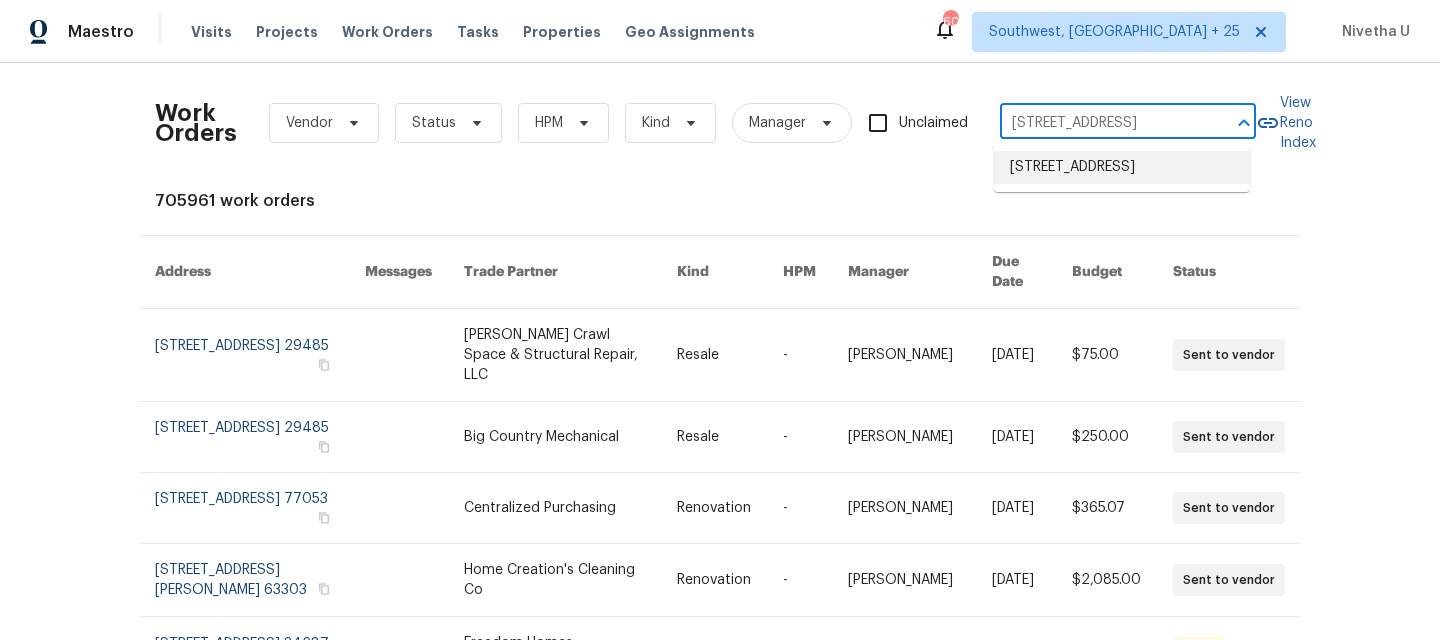 click on "[STREET_ADDRESS]" at bounding box center [1122, 167] 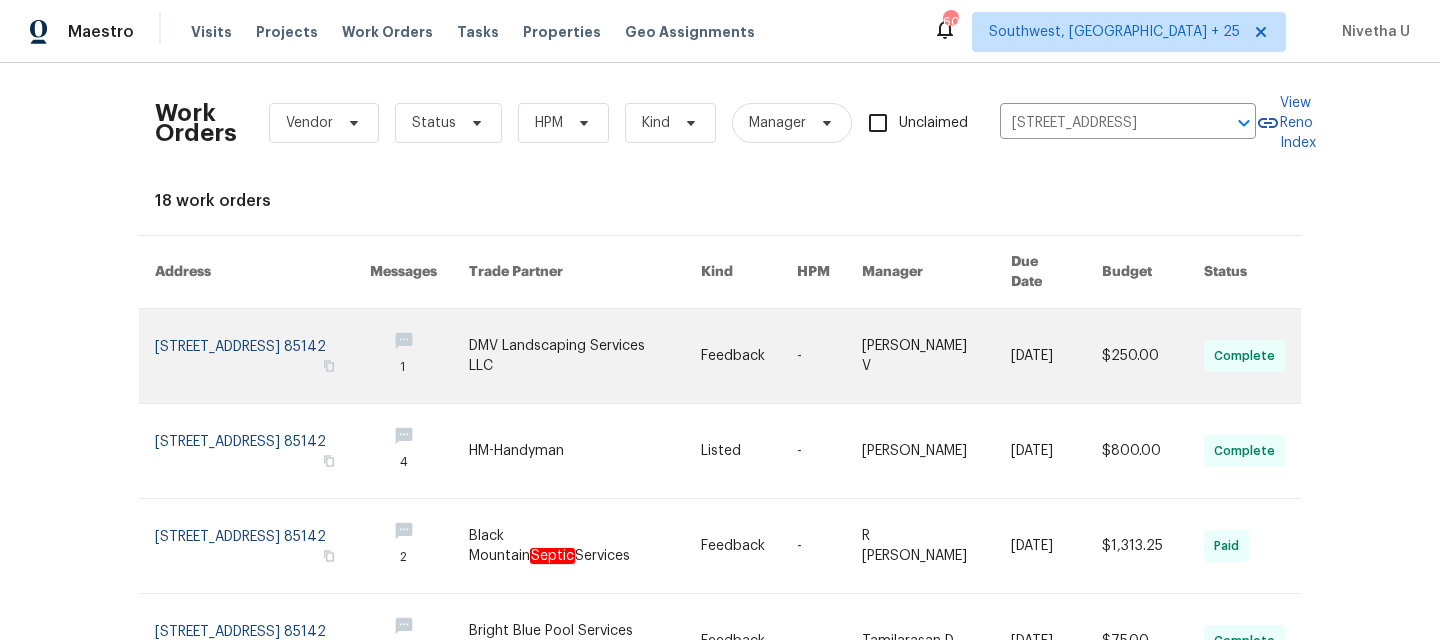click at bounding box center (262, 356) 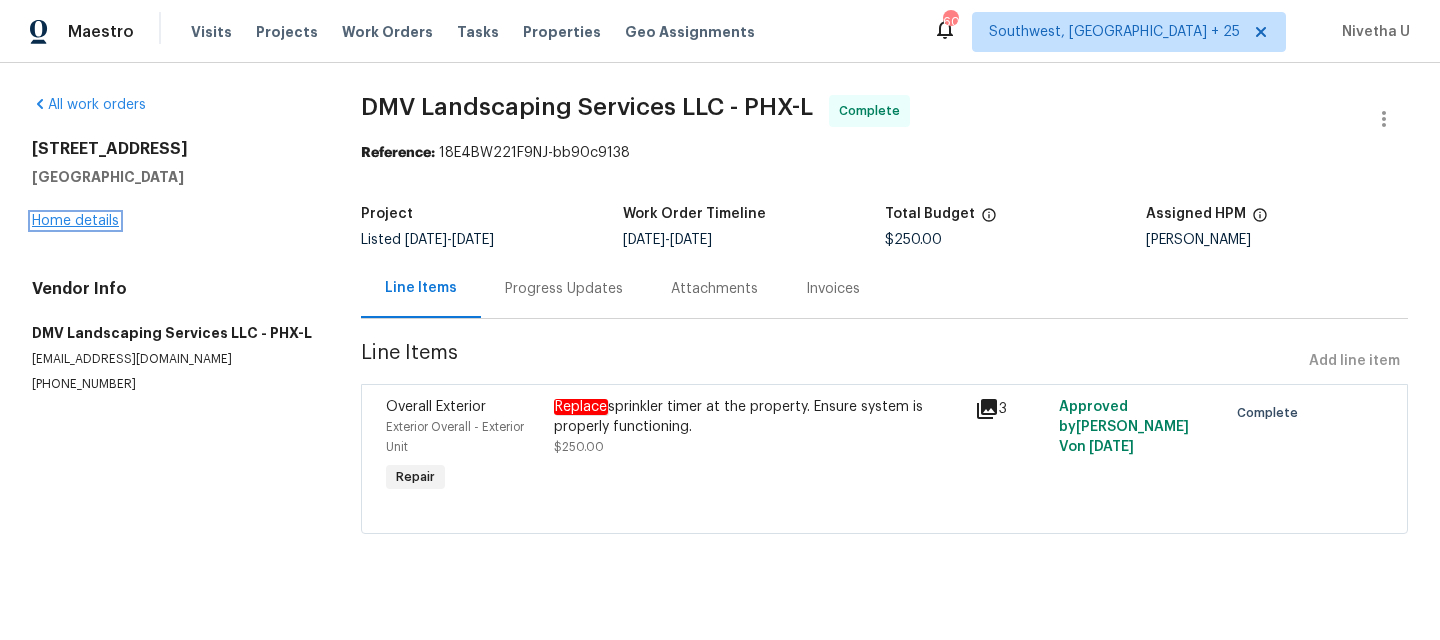 click on "Home details" at bounding box center [75, 221] 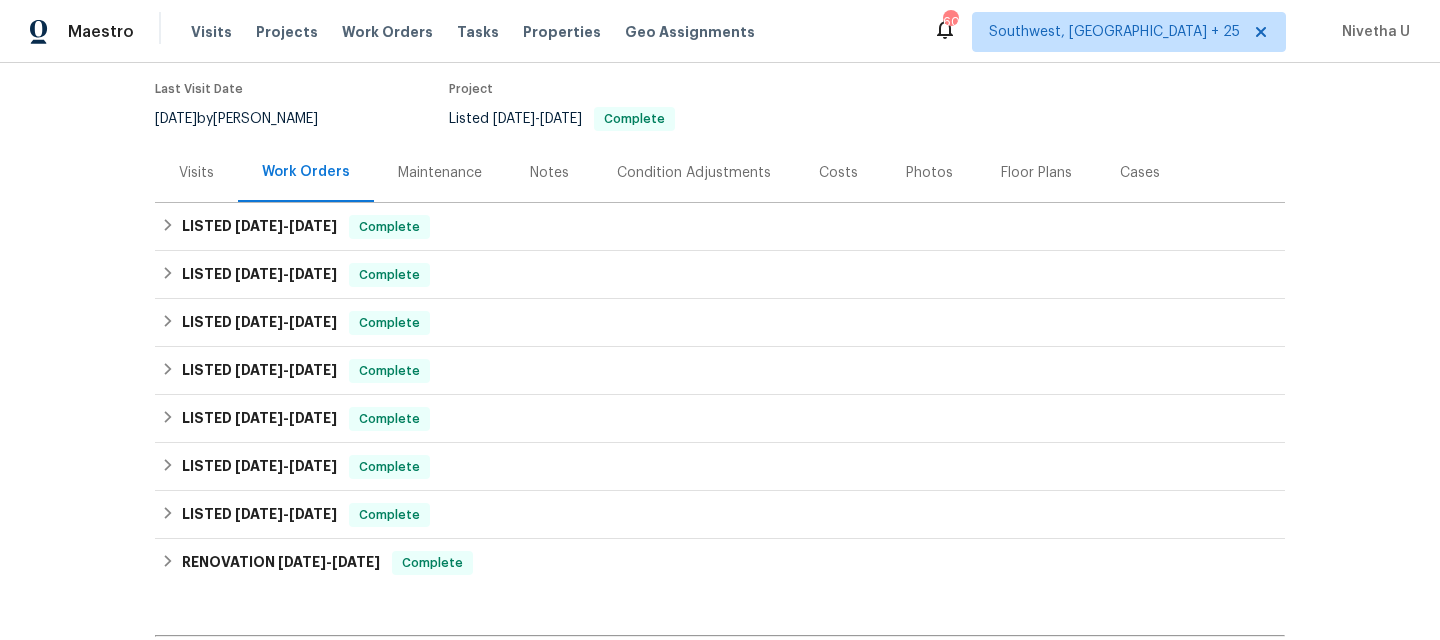 scroll, scrollTop: 164, scrollLeft: 0, axis: vertical 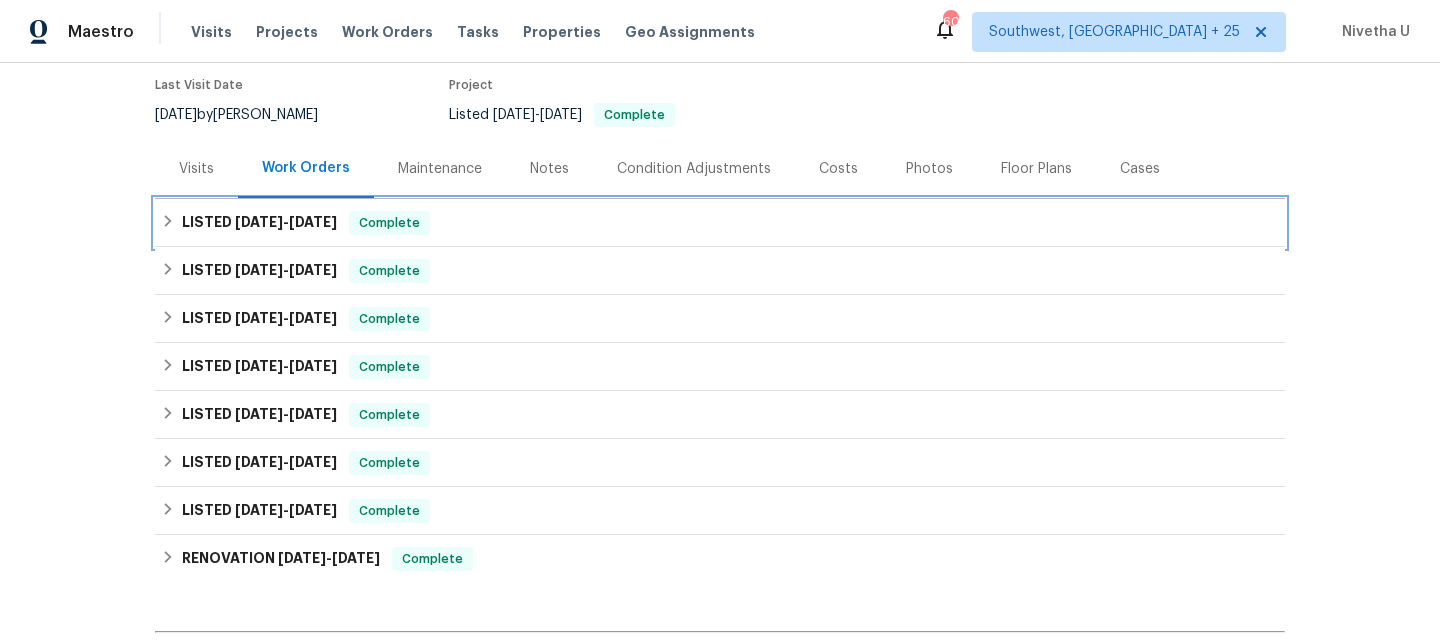 click on "LISTED   7/3/25  -  7/18/25 Complete" at bounding box center (720, 223) 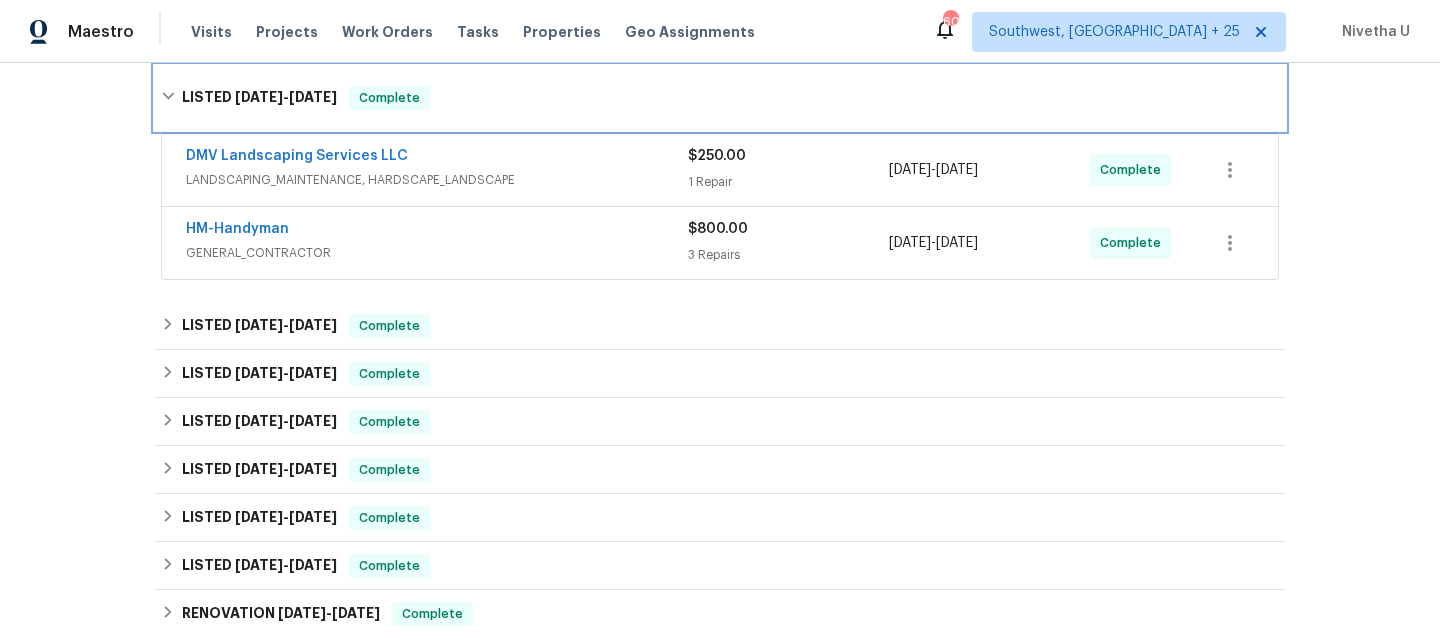scroll, scrollTop: 316, scrollLeft: 0, axis: vertical 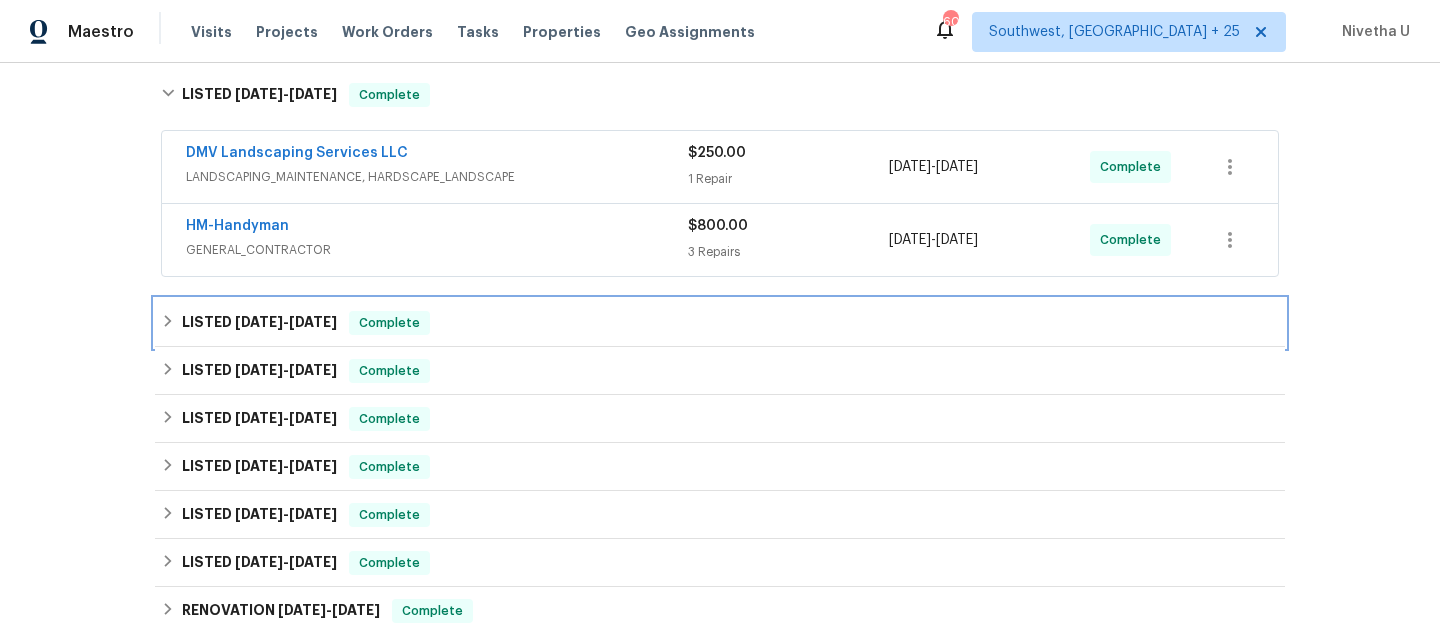 click on "LISTED   5/22/25  -  7/2/25 Complete" at bounding box center [720, 323] 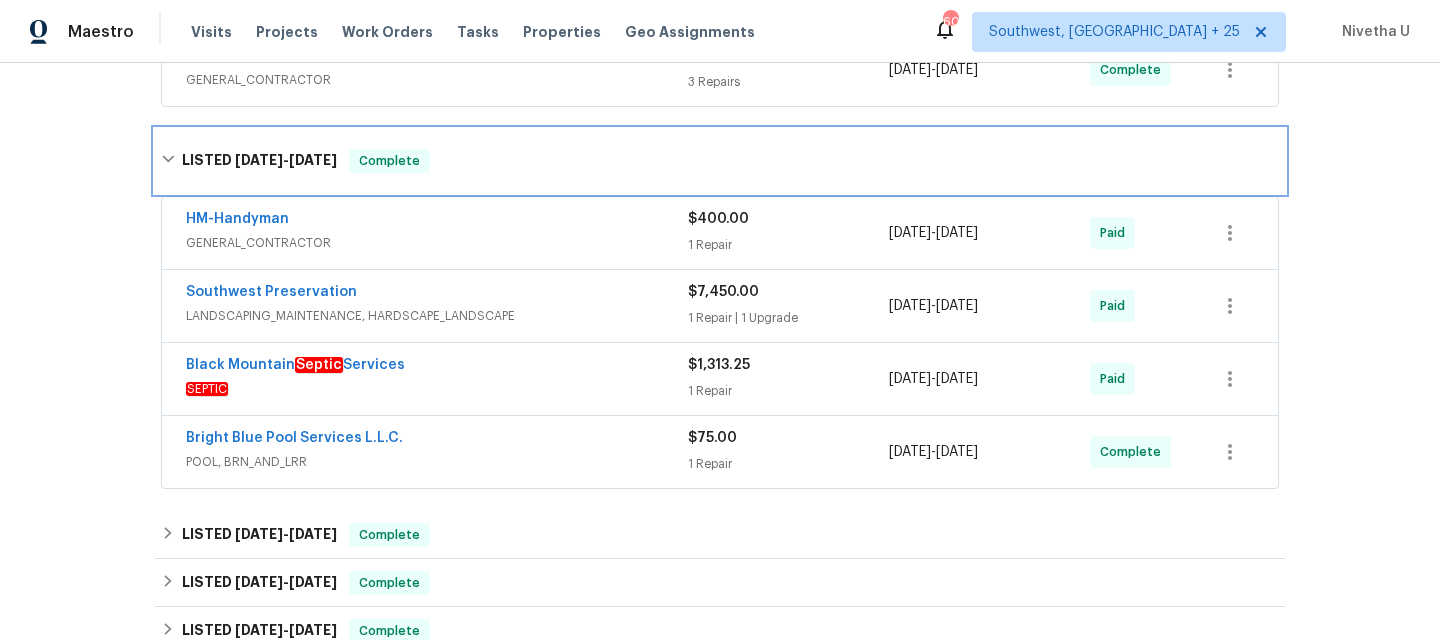 scroll, scrollTop: 487, scrollLeft: 0, axis: vertical 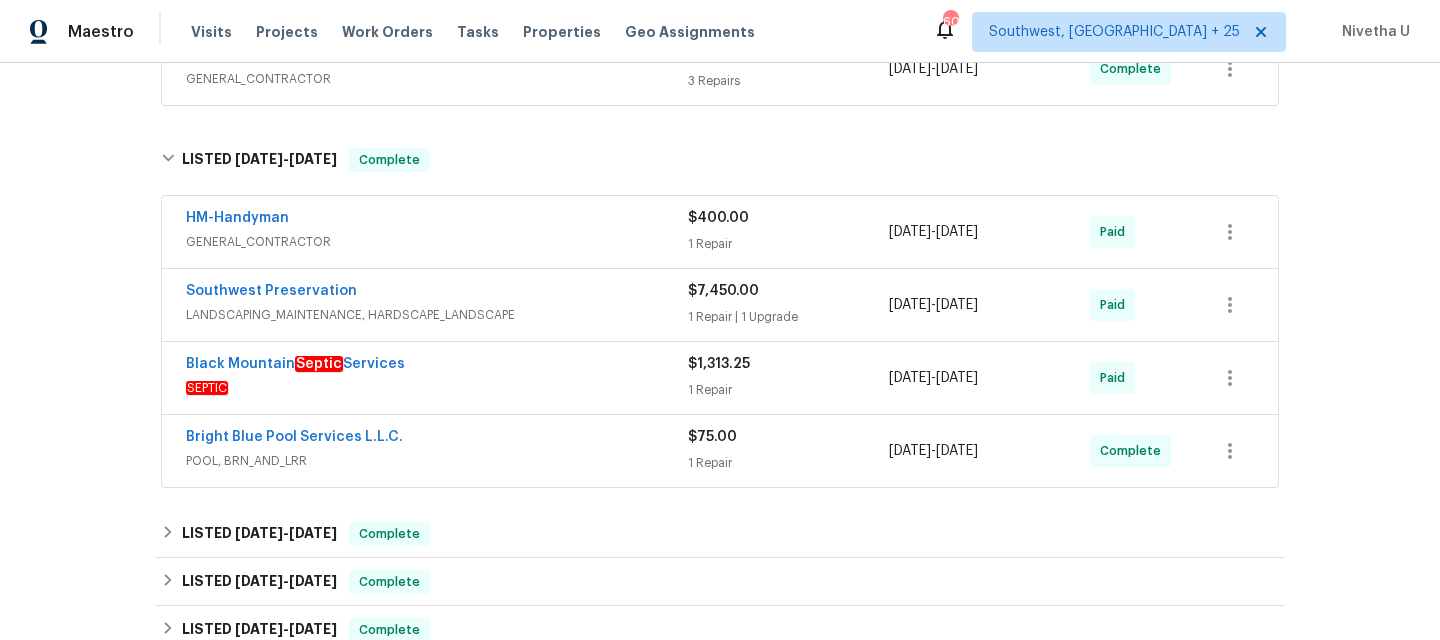click on "POOL, BRN_AND_LRR" at bounding box center [437, 461] 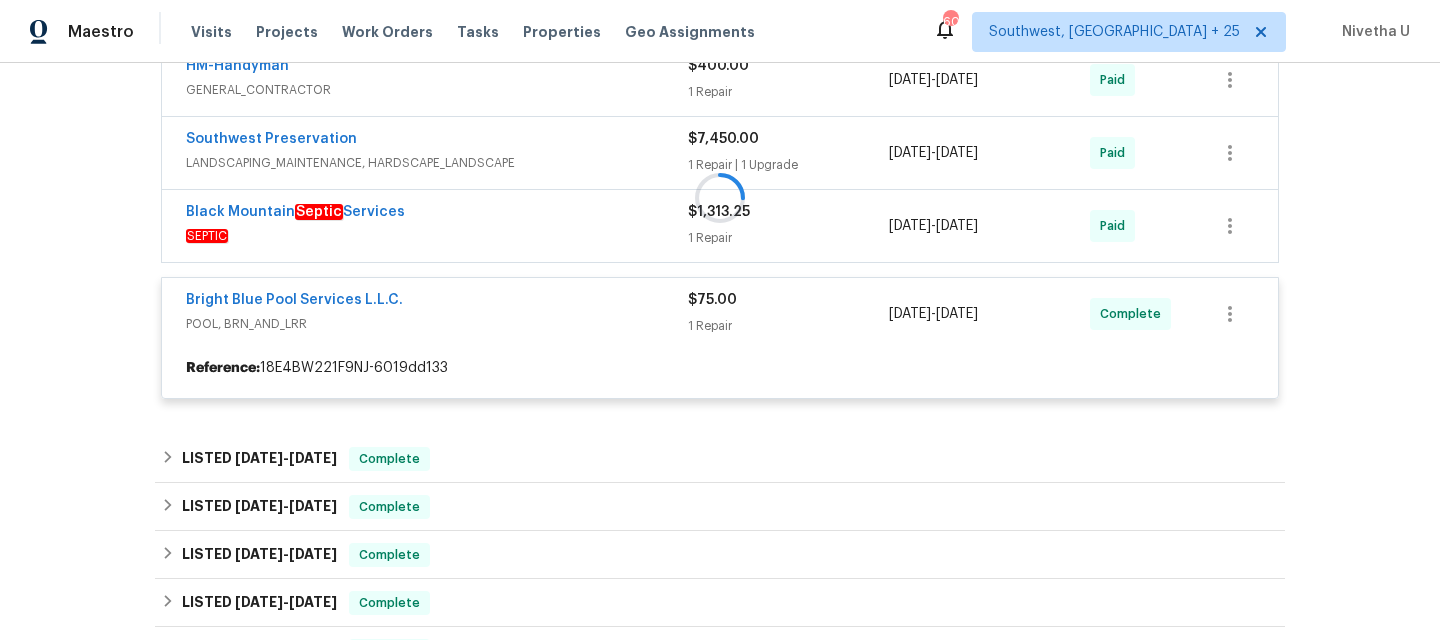 scroll, scrollTop: 647, scrollLeft: 0, axis: vertical 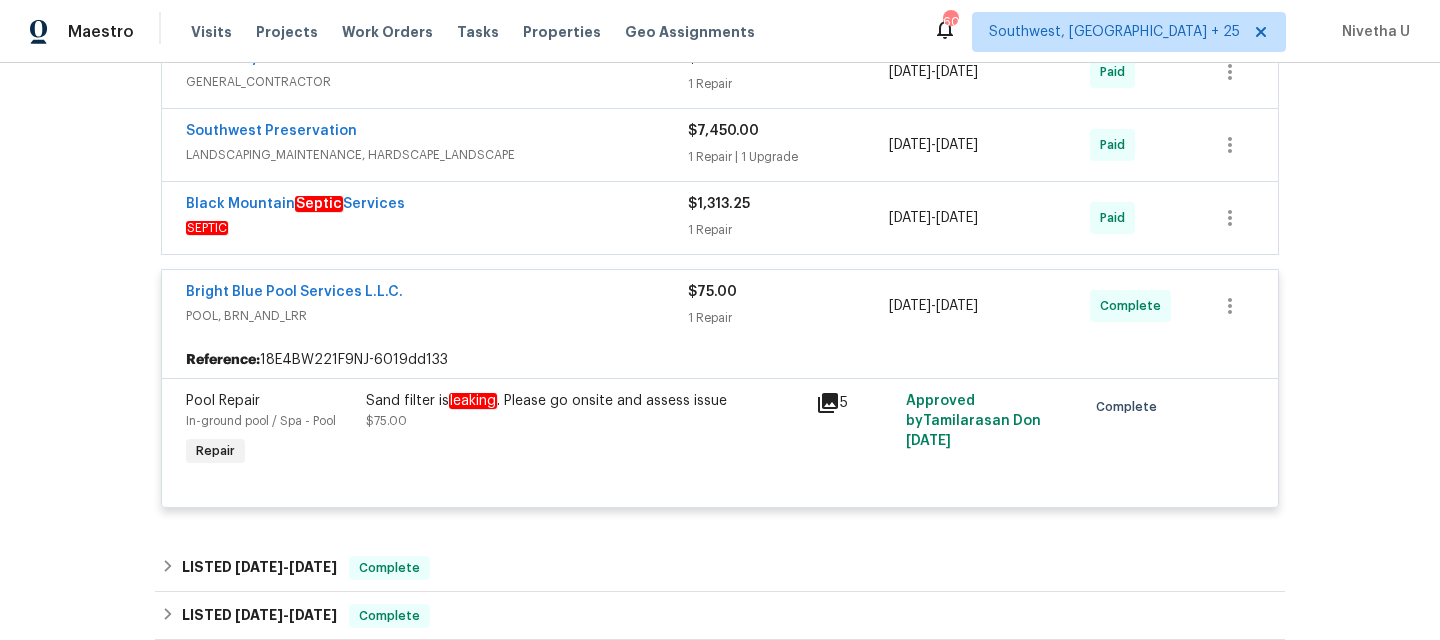 click on "POOL, BRN_AND_LRR" at bounding box center (437, 316) 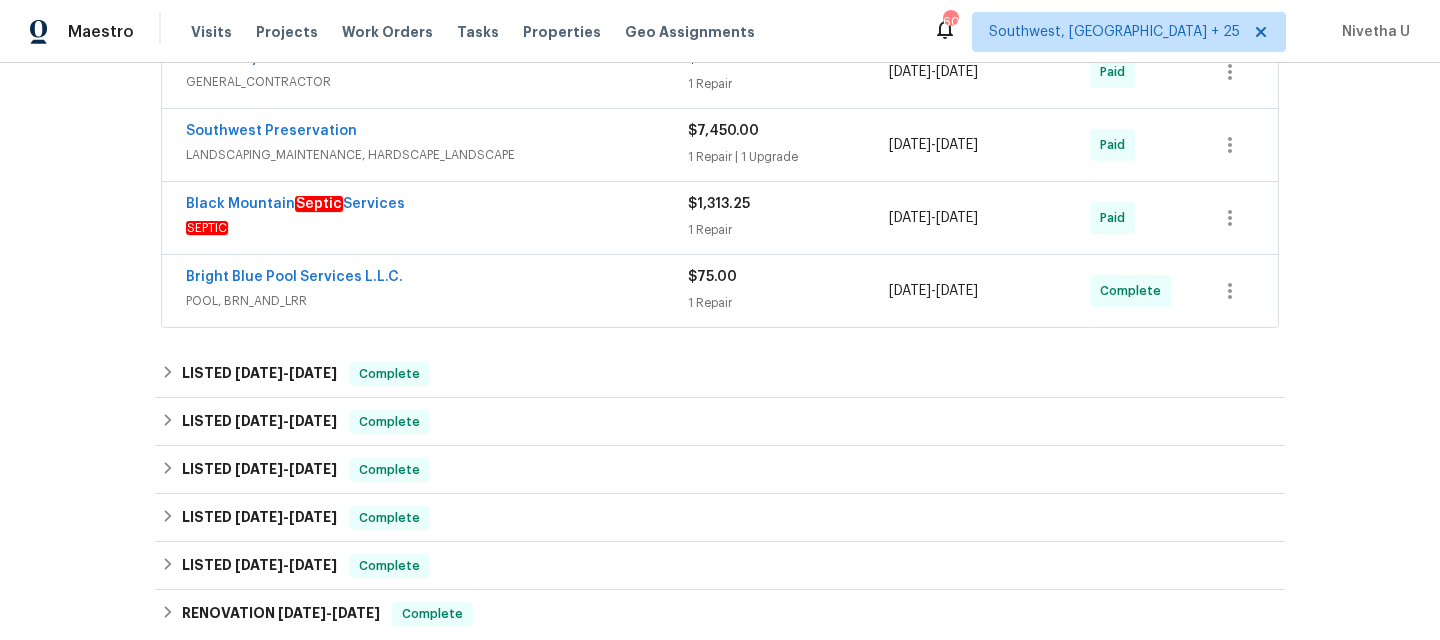 click on "SEPTIC" at bounding box center (437, 228) 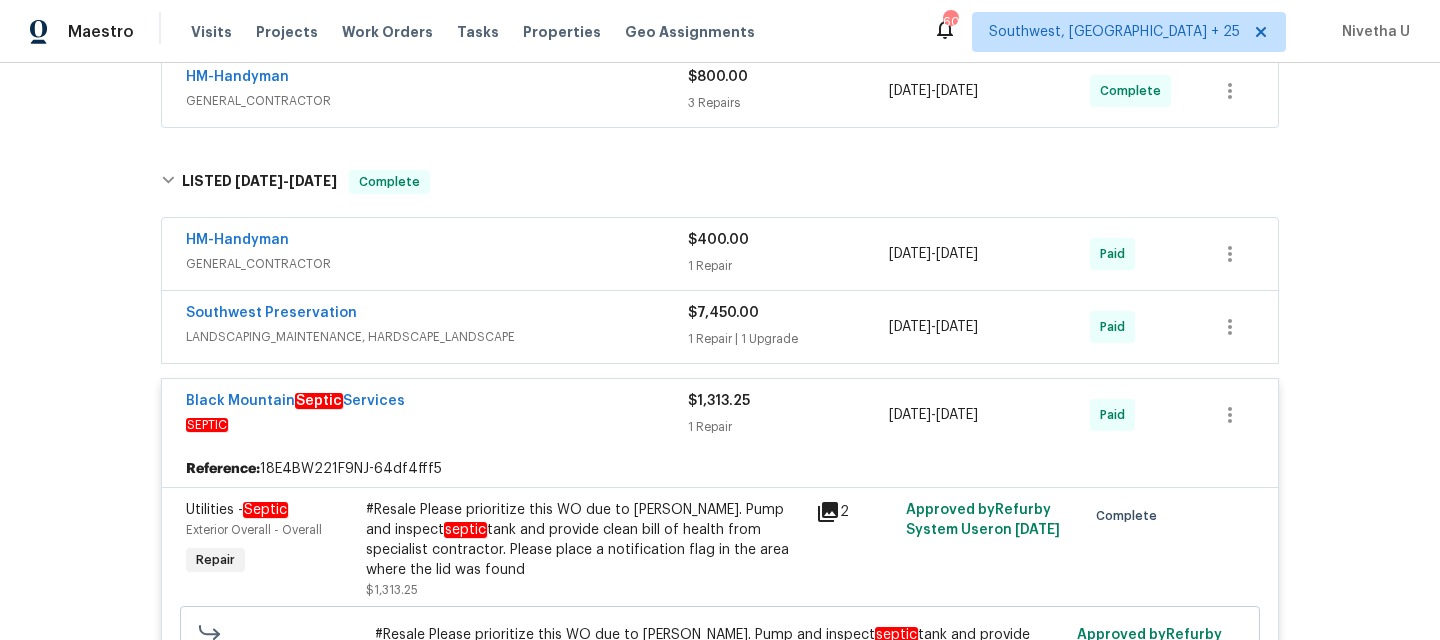 scroll, scrollTop: 463, scrollLeft: 0, axis: vertical 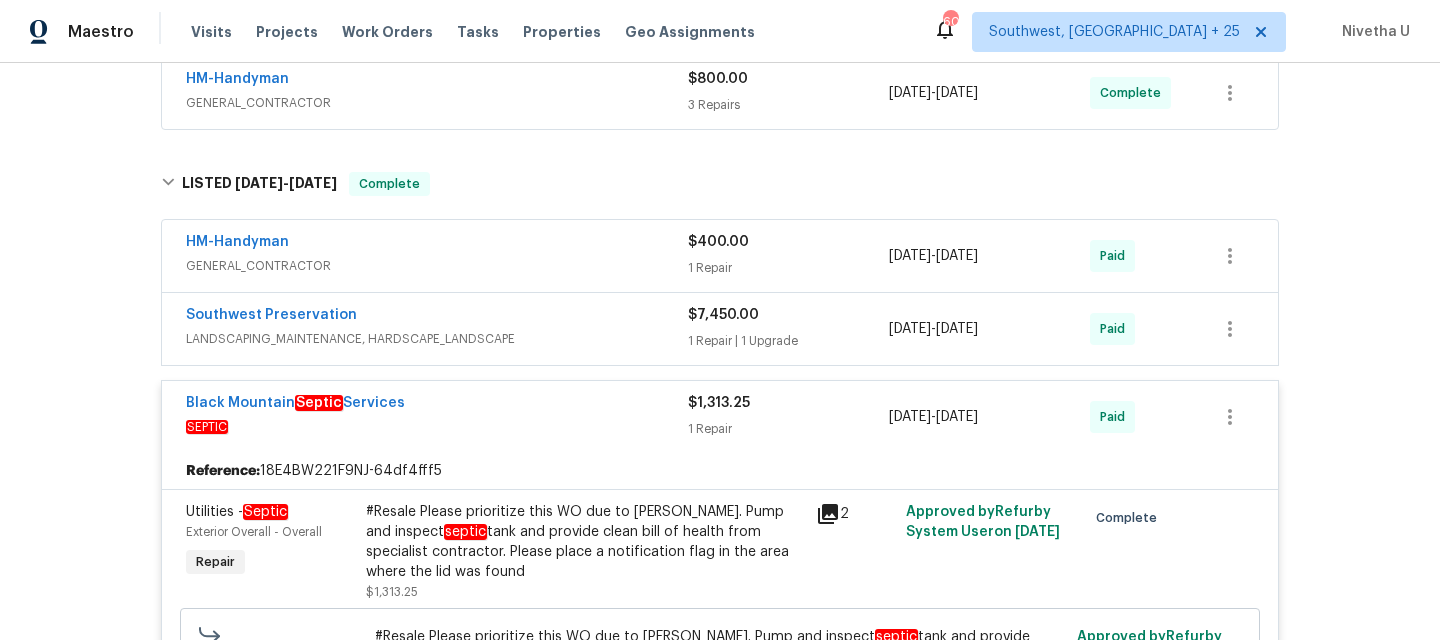 click on "LANDSCAPING_MAINTENANCE, HARDSCAPE_LANDSCAPE" at bounding box center (437, 339) 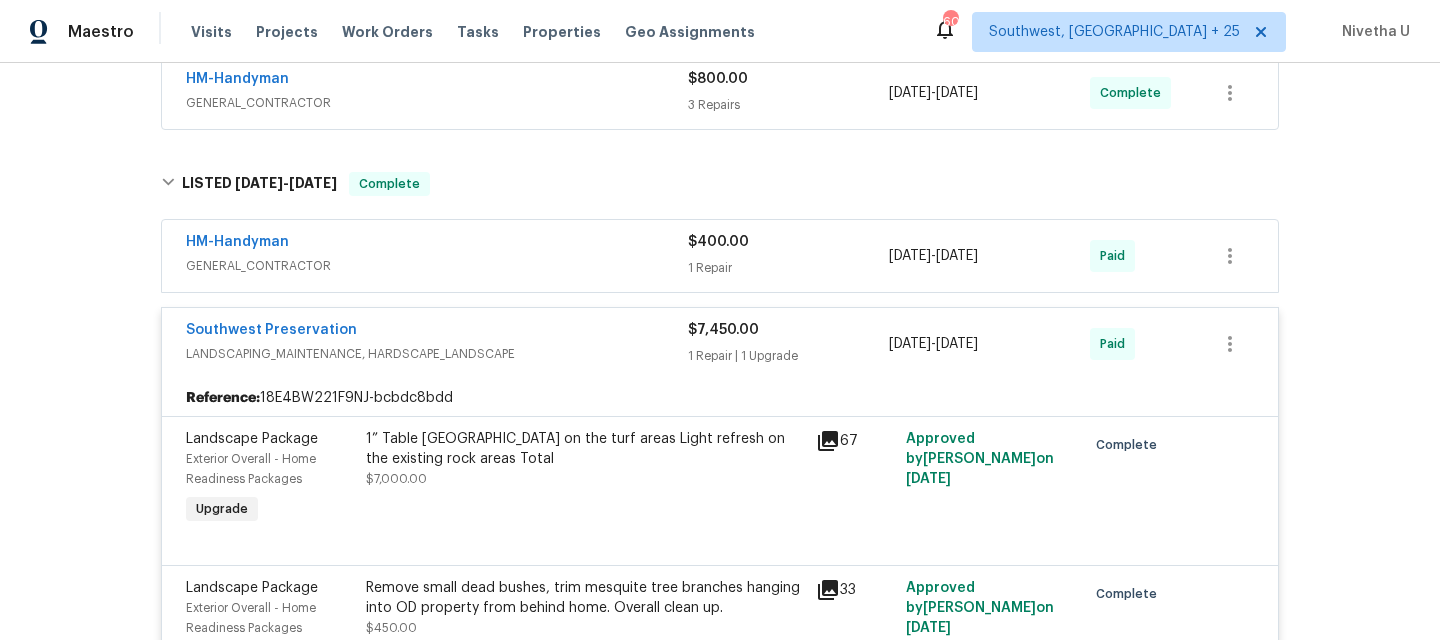 click on "LANDSCAPING_MAINTENANCE, HARDSCAPE_LANDSCAPE" at bounding box center (437, 354) 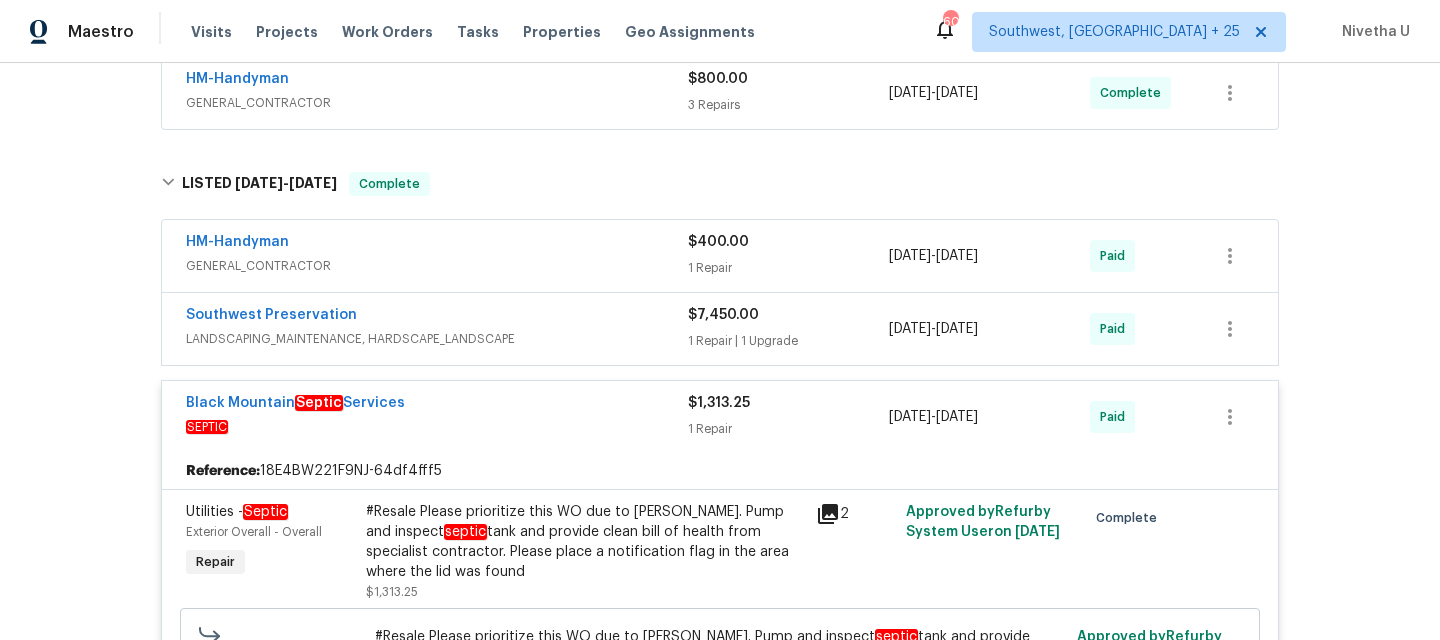 scroll, scrollTop: 468, scrollLeft: 0, axis: vertical 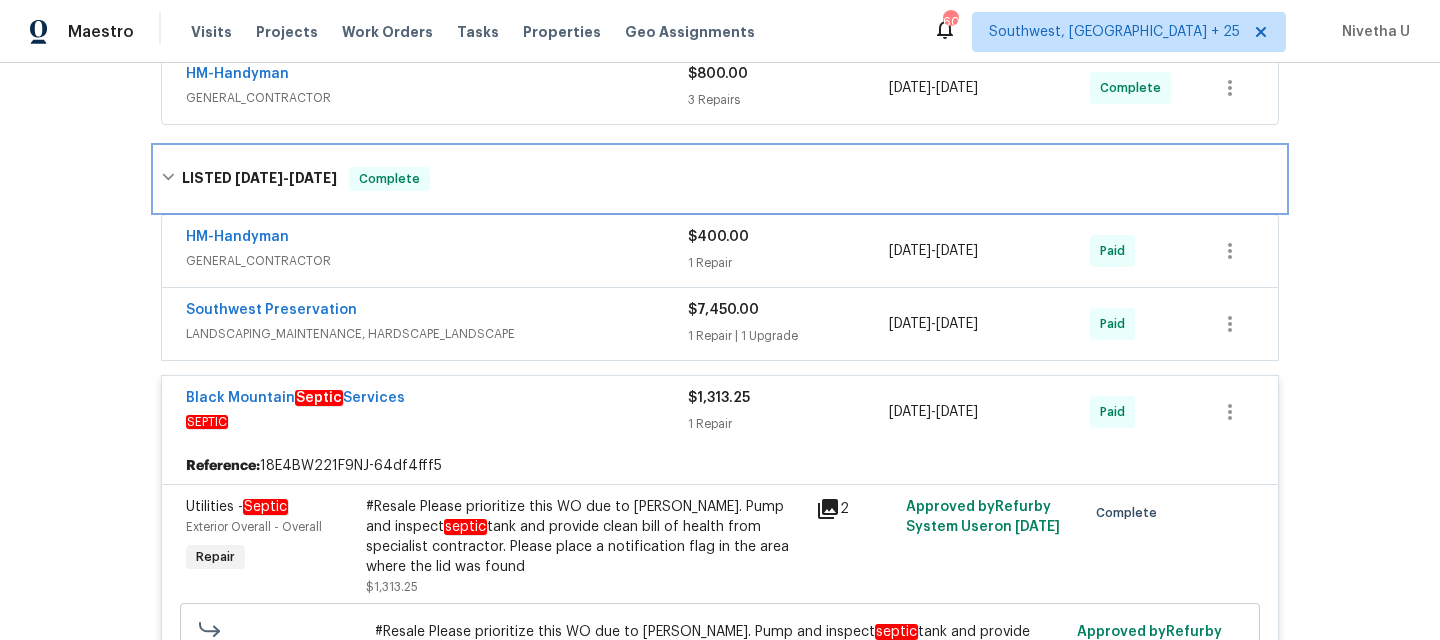 click on "LISTED   5/22/25  -  7/2/25 Complete" at bounding box center [720, 179] 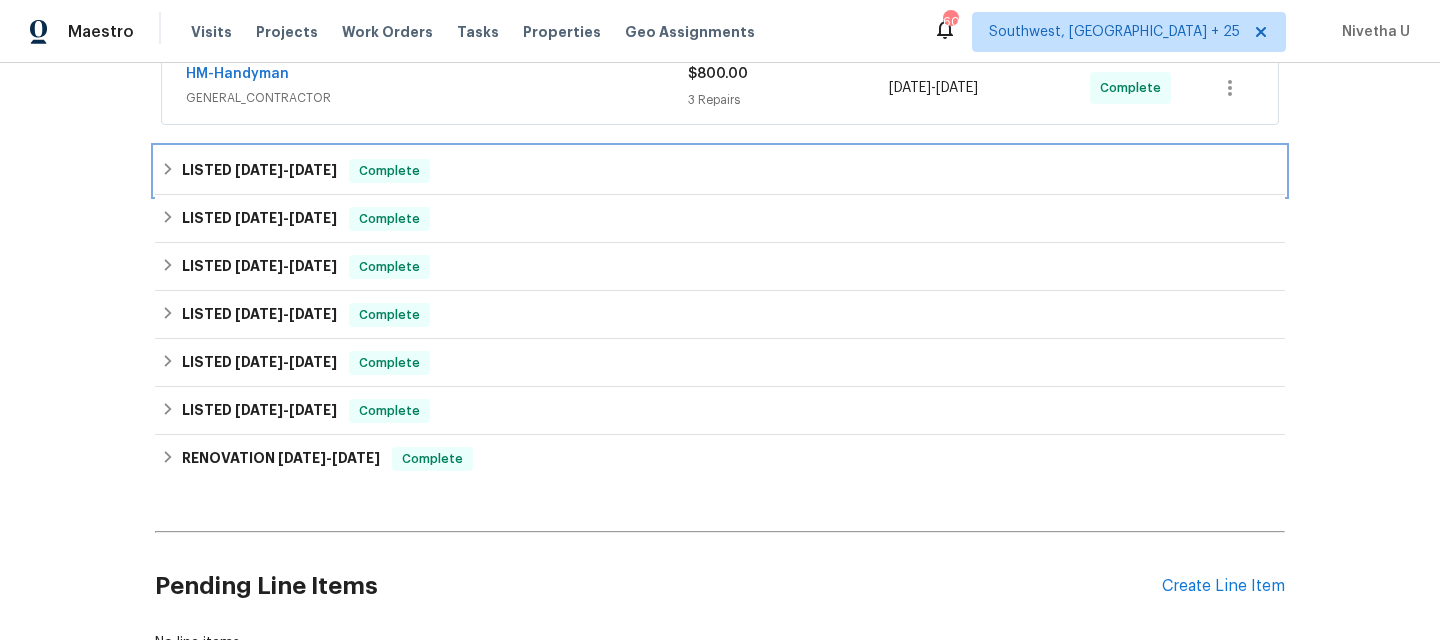 click on "LISTED   5/22/25  -  7/2/25 Complete" at bounding box center [720, 171] 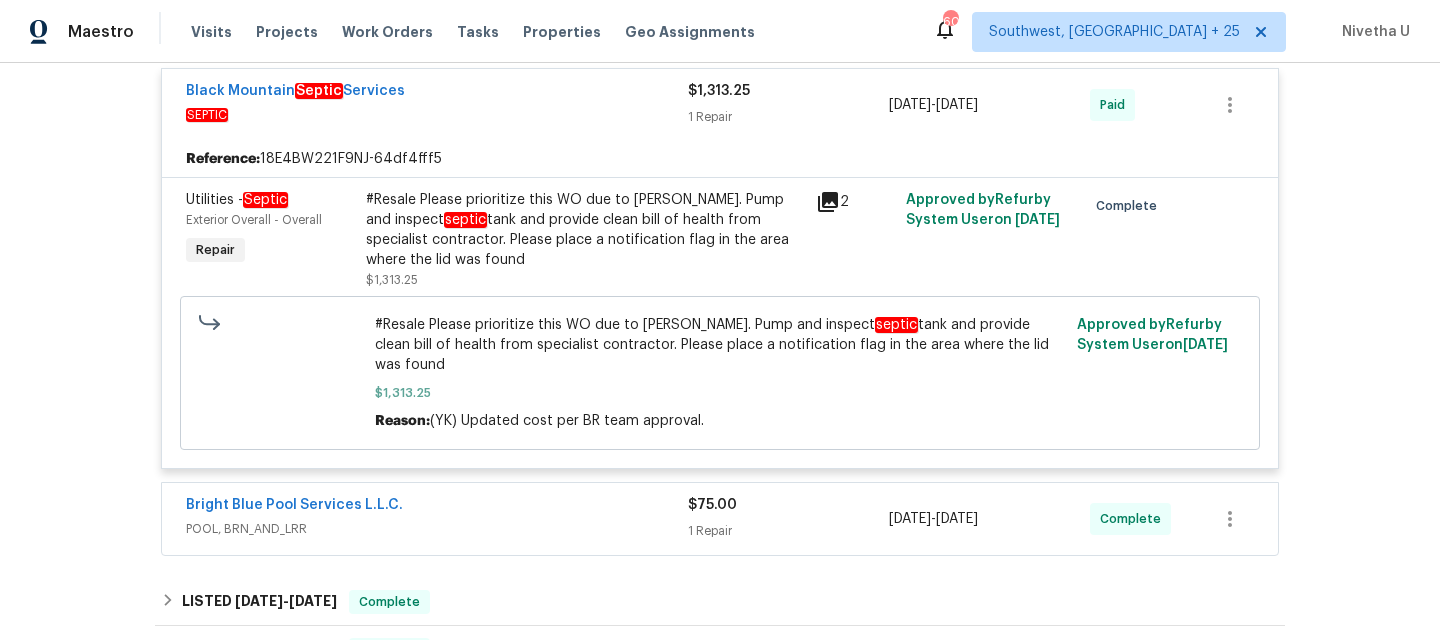 scroll, scrollTop: 766, scrollLeft: 0, axis: vertical 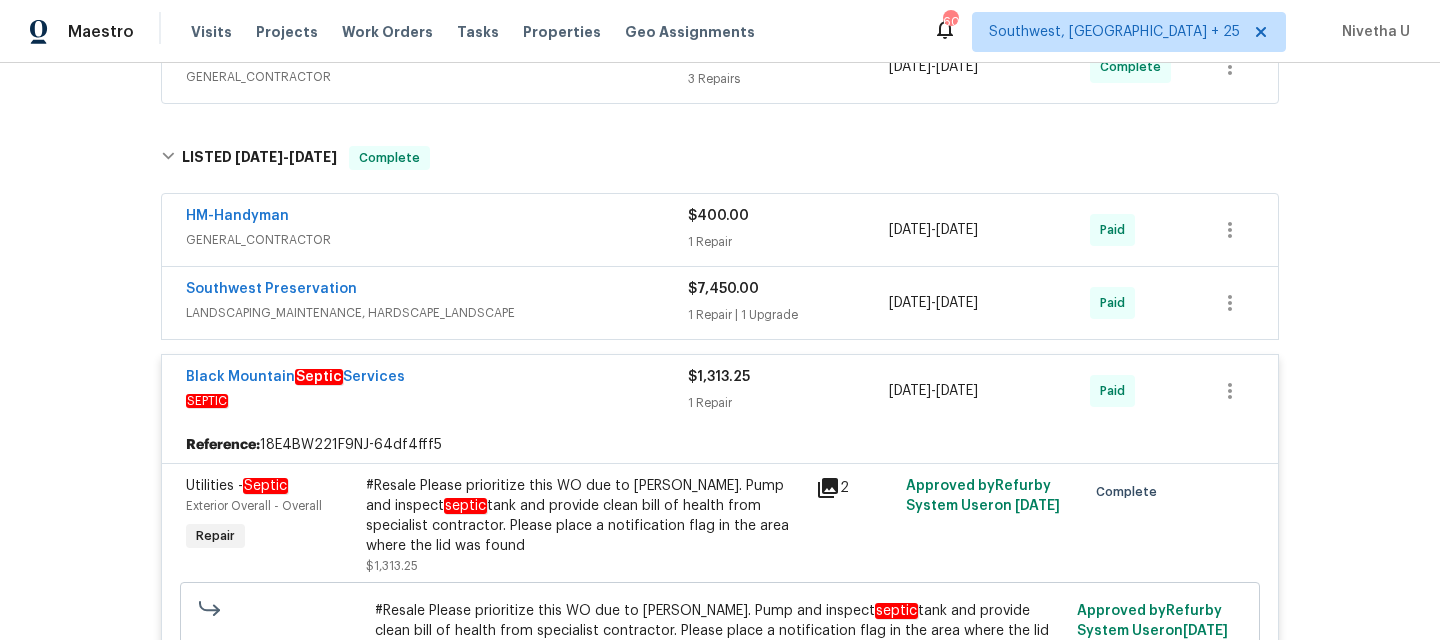 click on "SEPTIC" at bounding box center [437, 401] 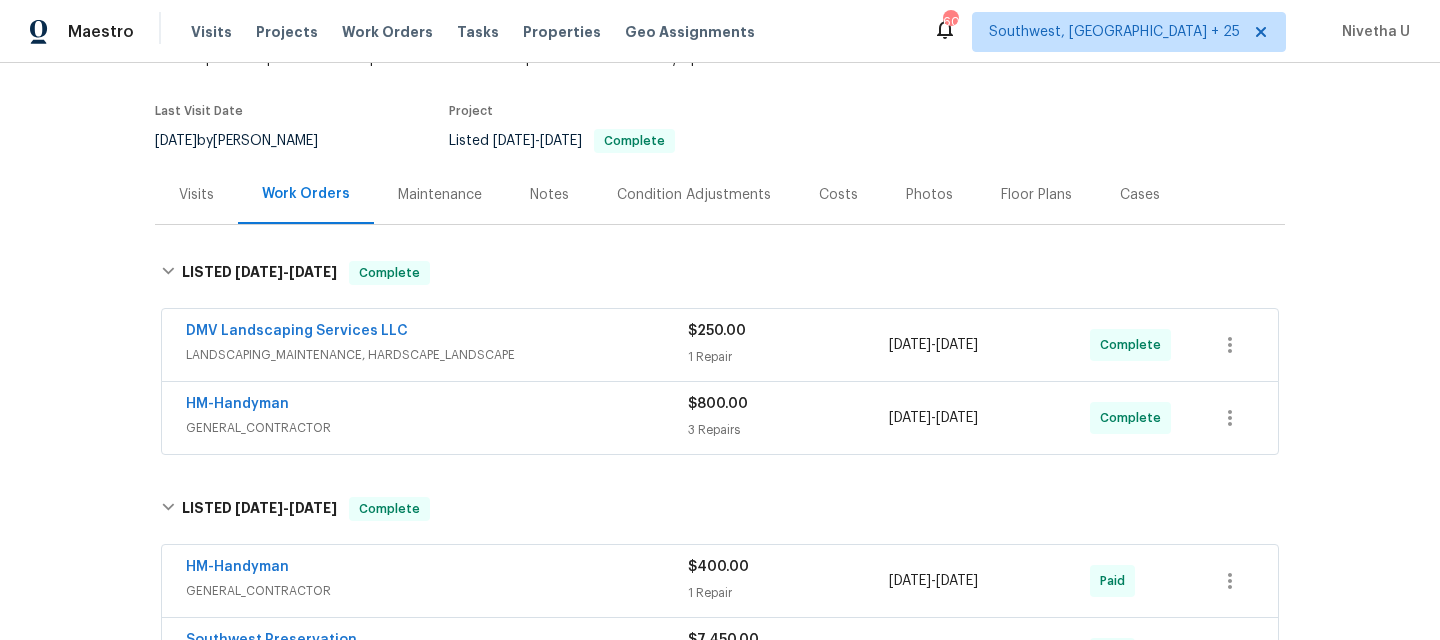 scroll, scrollTop: 124, scrollLeft: 0, axis: vertical 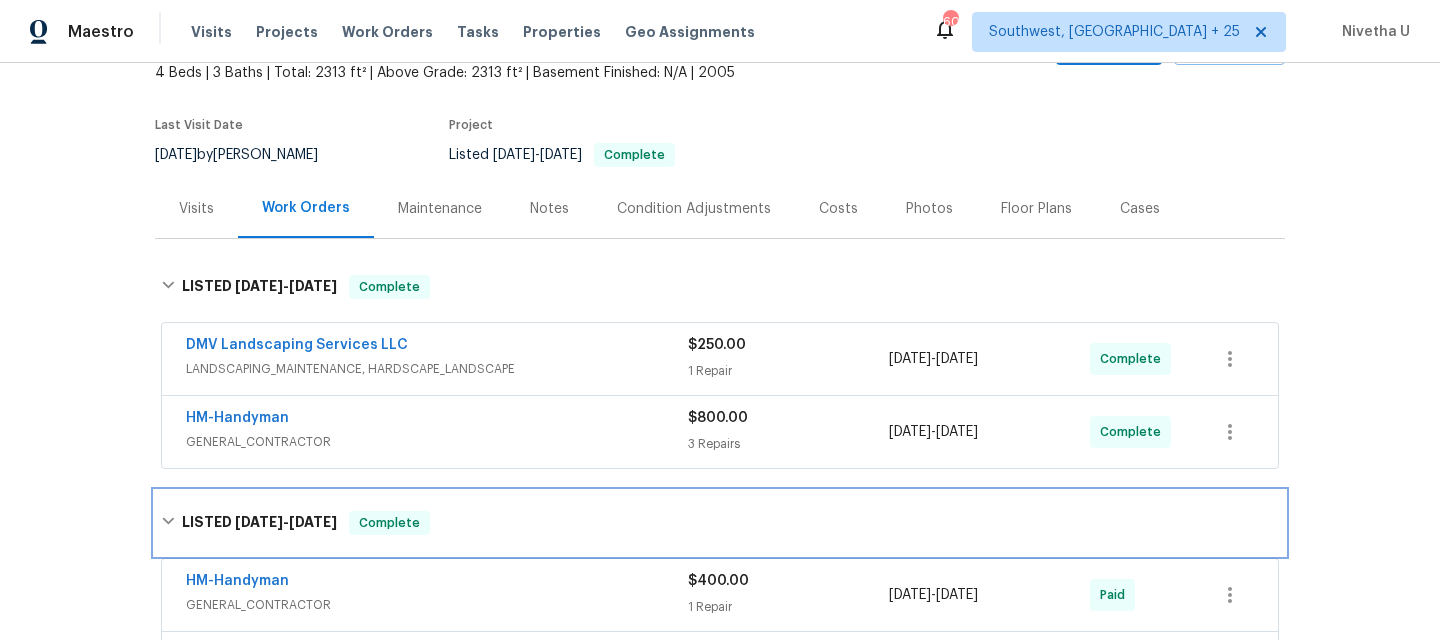 click on "LISTED   5/22/25  -  7/2/25 Complete" at bounding box center [720, 523] 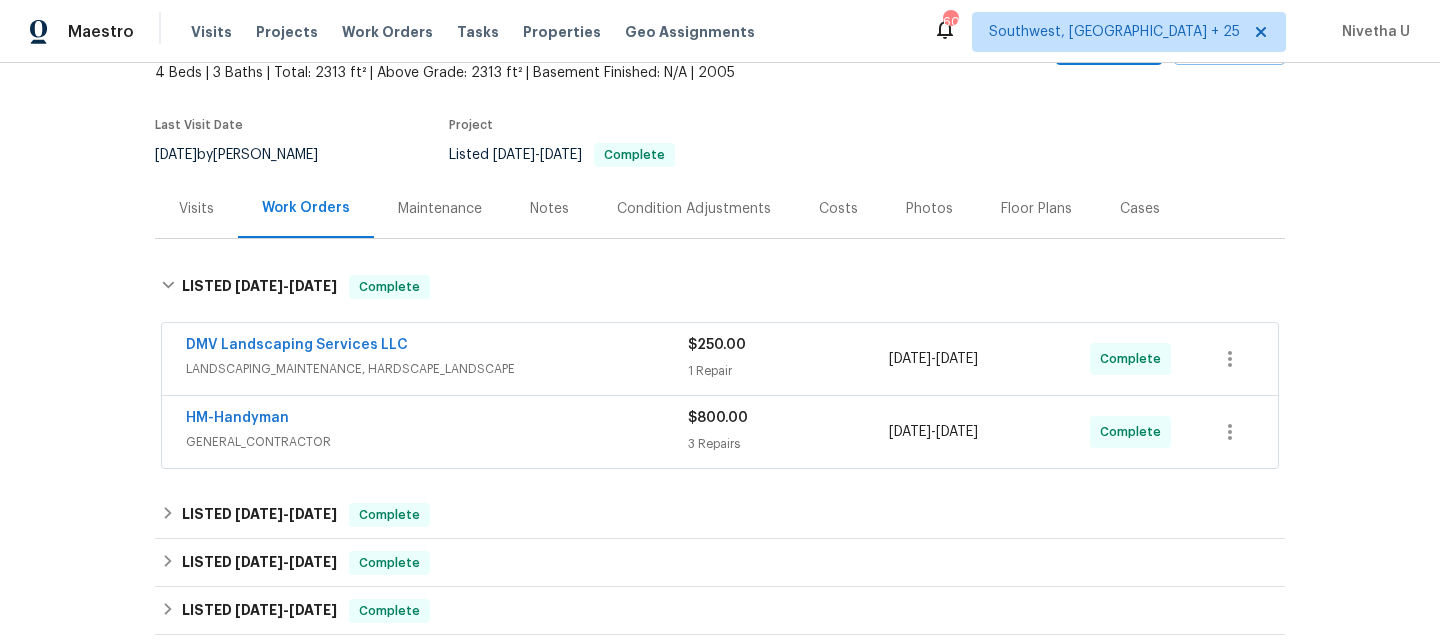 click on "GENERAL_CONTRACTOR" at bounding box center [437, 442] 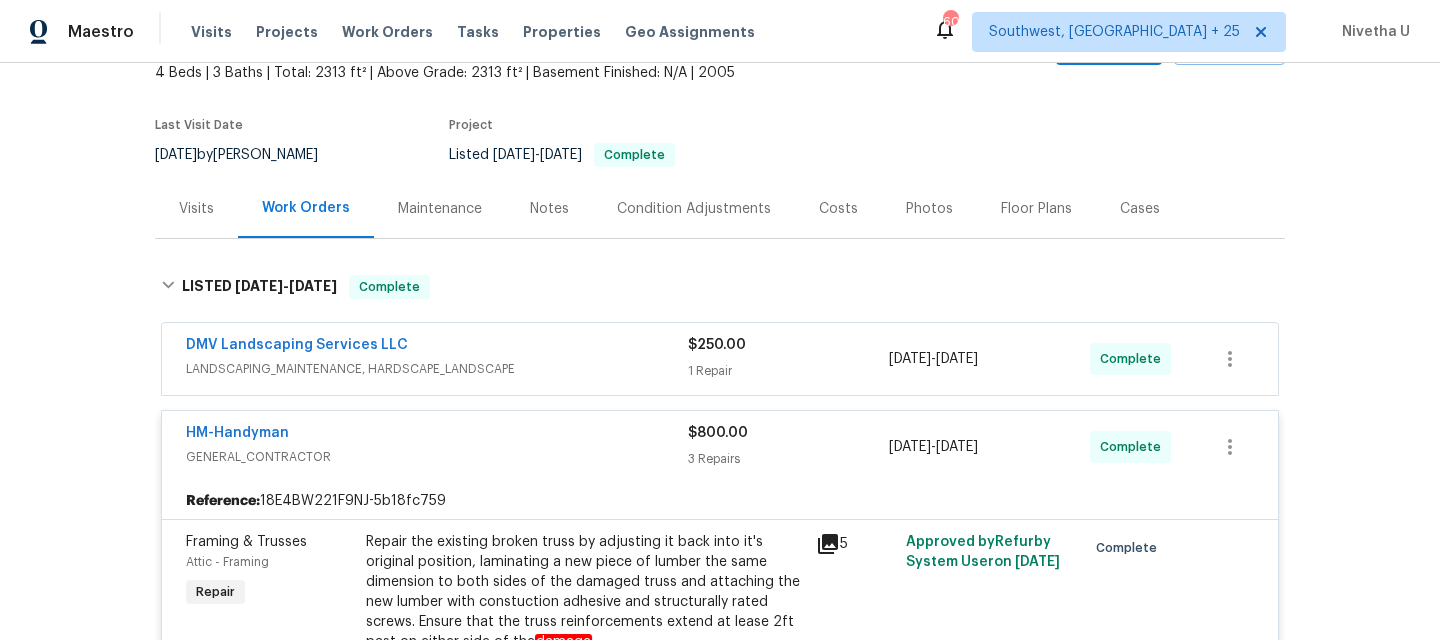 click on "LANDSCAPING_MAINTENANCE, HARDSCAPE_LANDSCAPE" at bounding box center [437, 369] 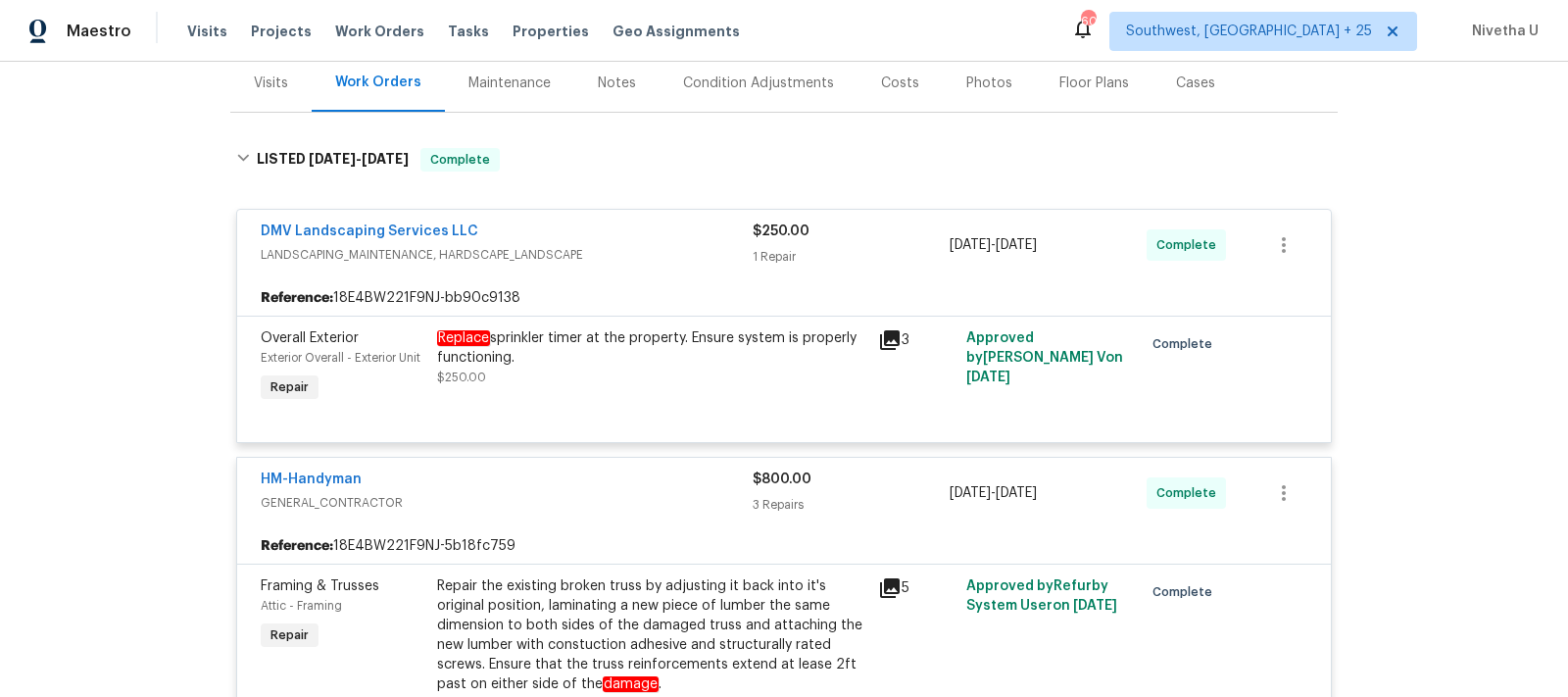 scroll, scrollTop: 237, scrollLeft: 0, axis: vertical 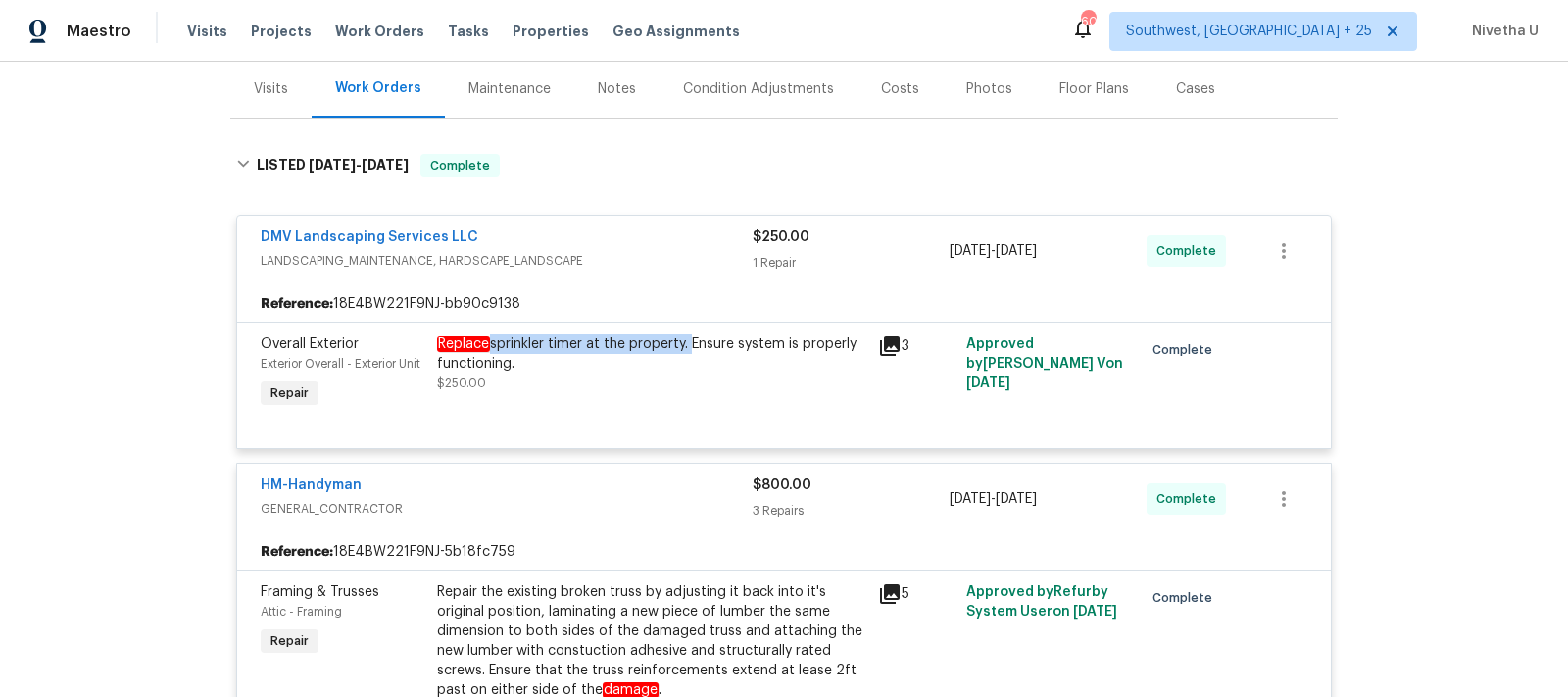 drag, startPoint x: 479, startPoint y: 345, endPoint x: 680, endPoint y: 346, distance: 201.00249 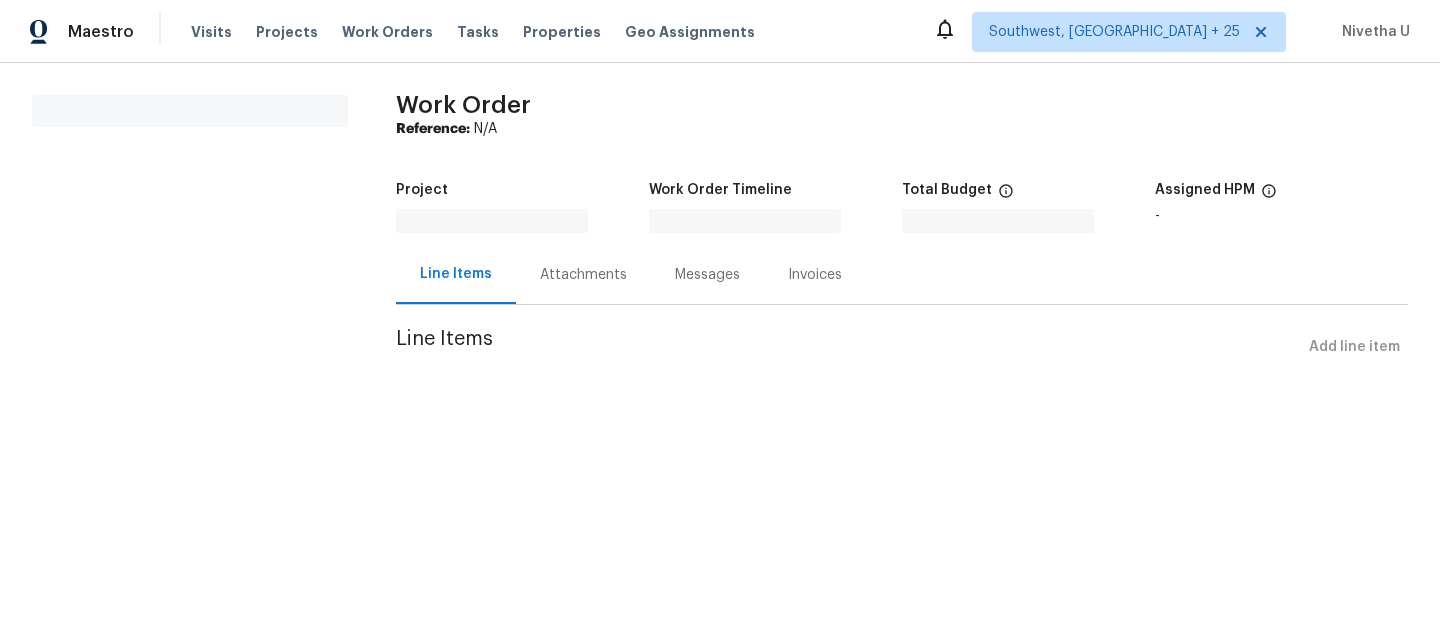 scroll, scrollTop: 0, scrollLeft: 0, axis: both 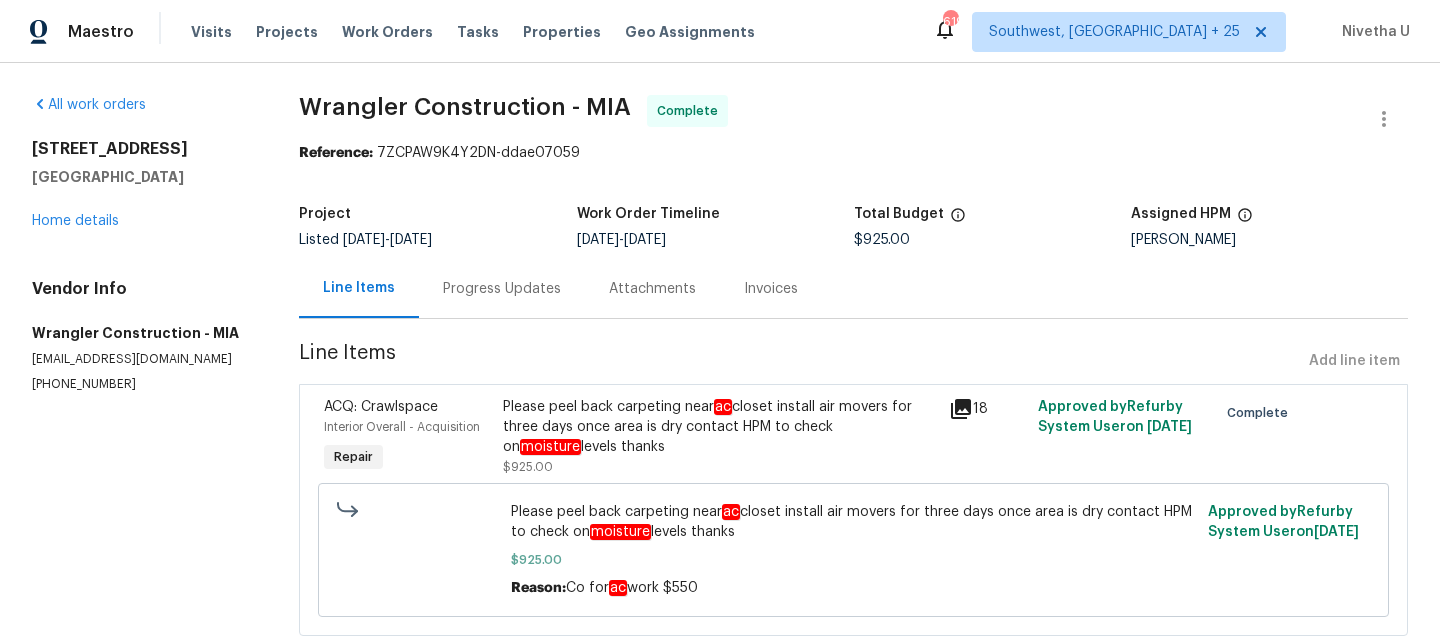 click on "Progress Updates" at bounding box center (502, 288) 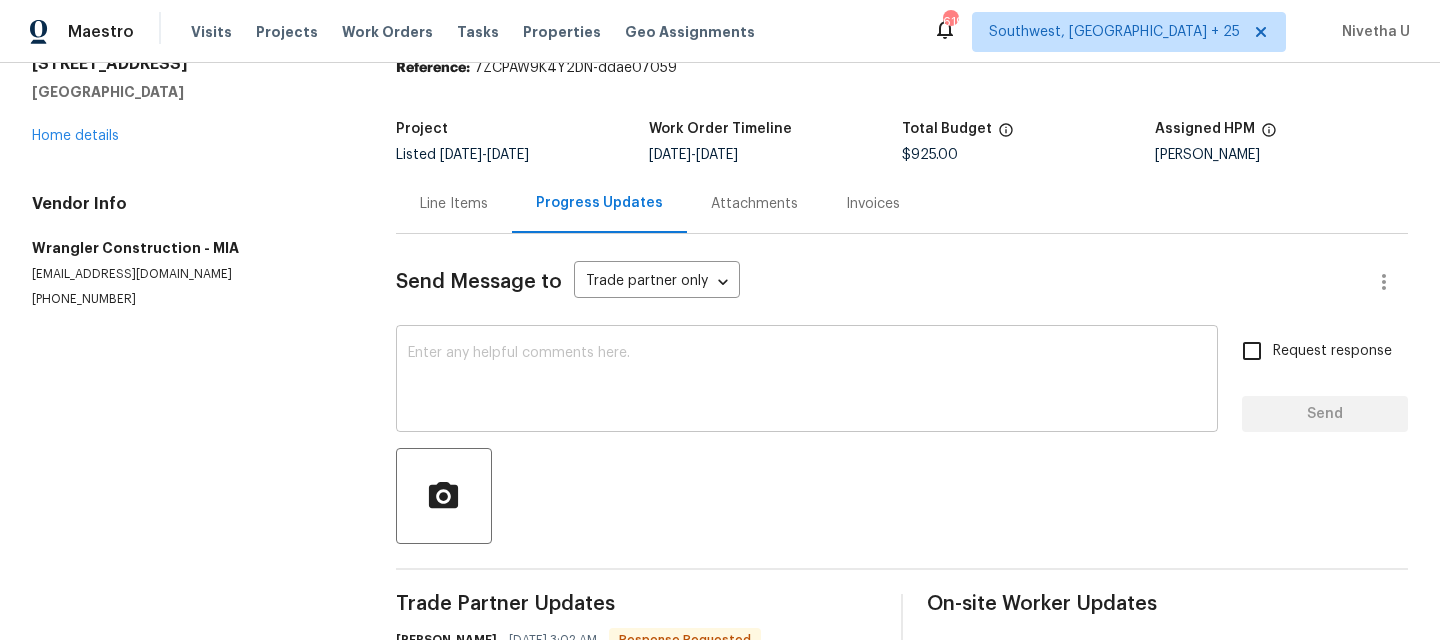 scroll, scrollTop: 31, scrollLeft: 0, axis: vertical 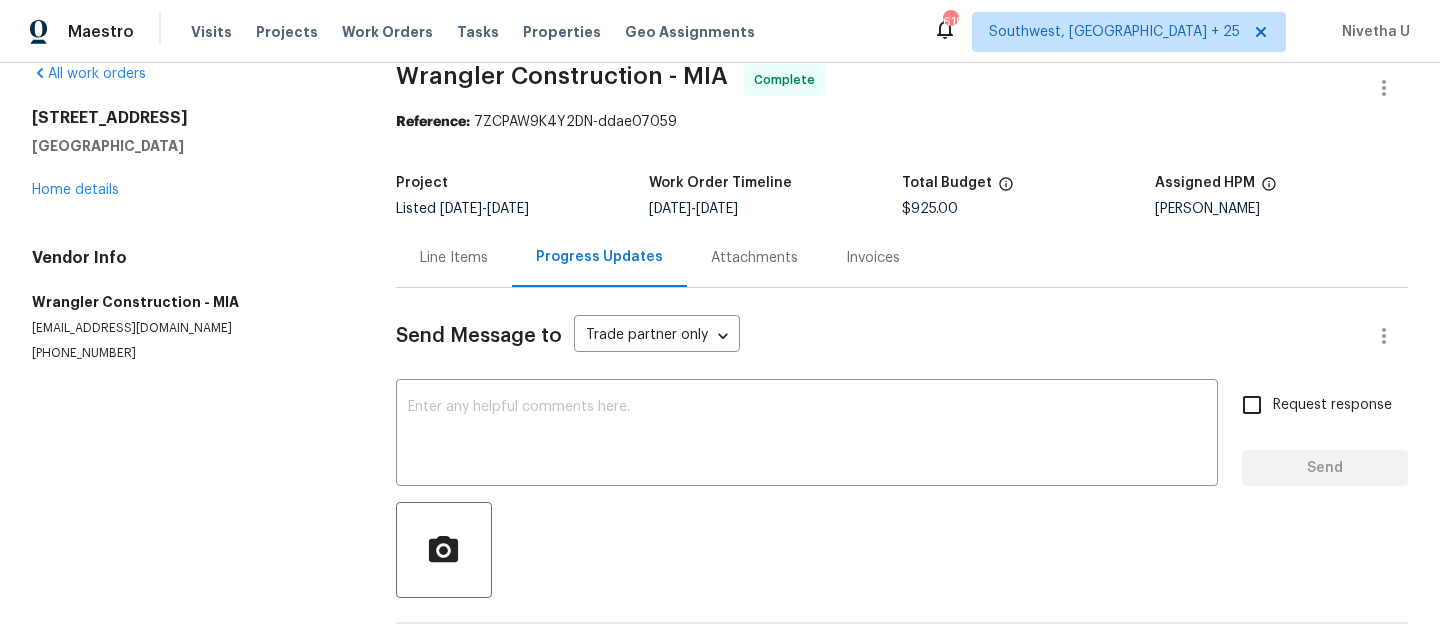 click on "Line Items" at bounding box center [454, 257] 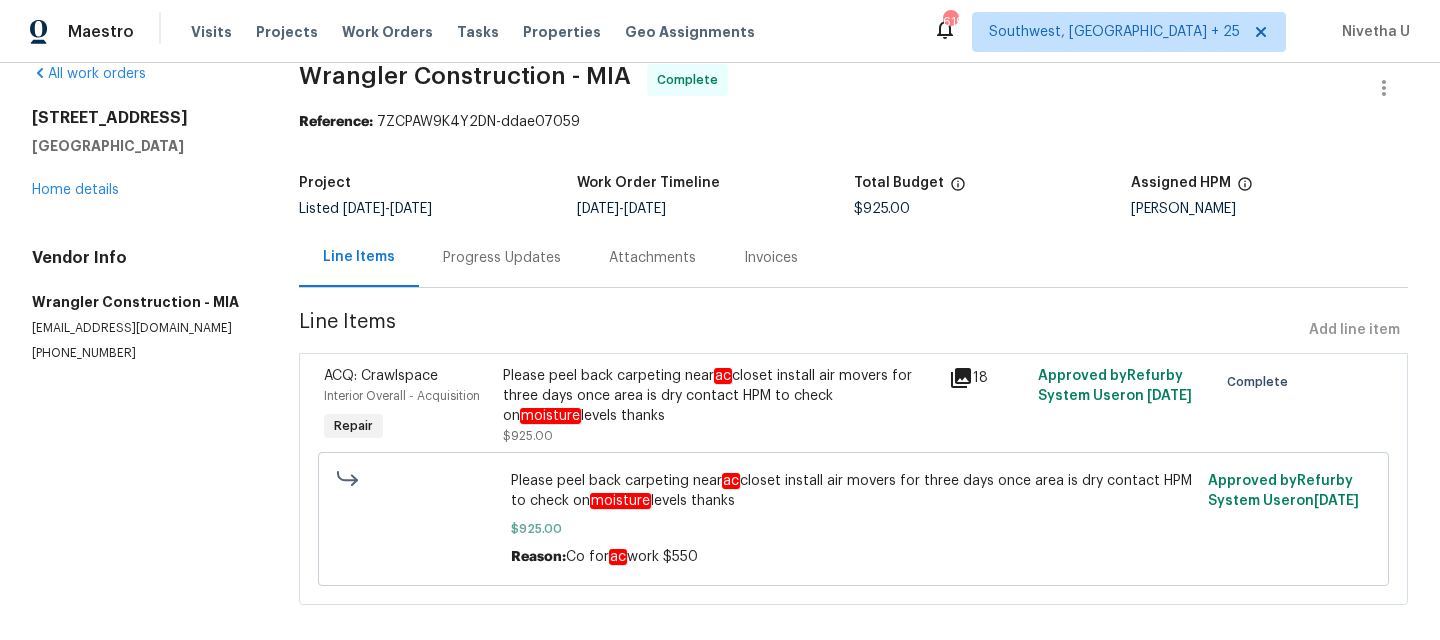 click on "Progress Updates" at bounding box center [502, 258] 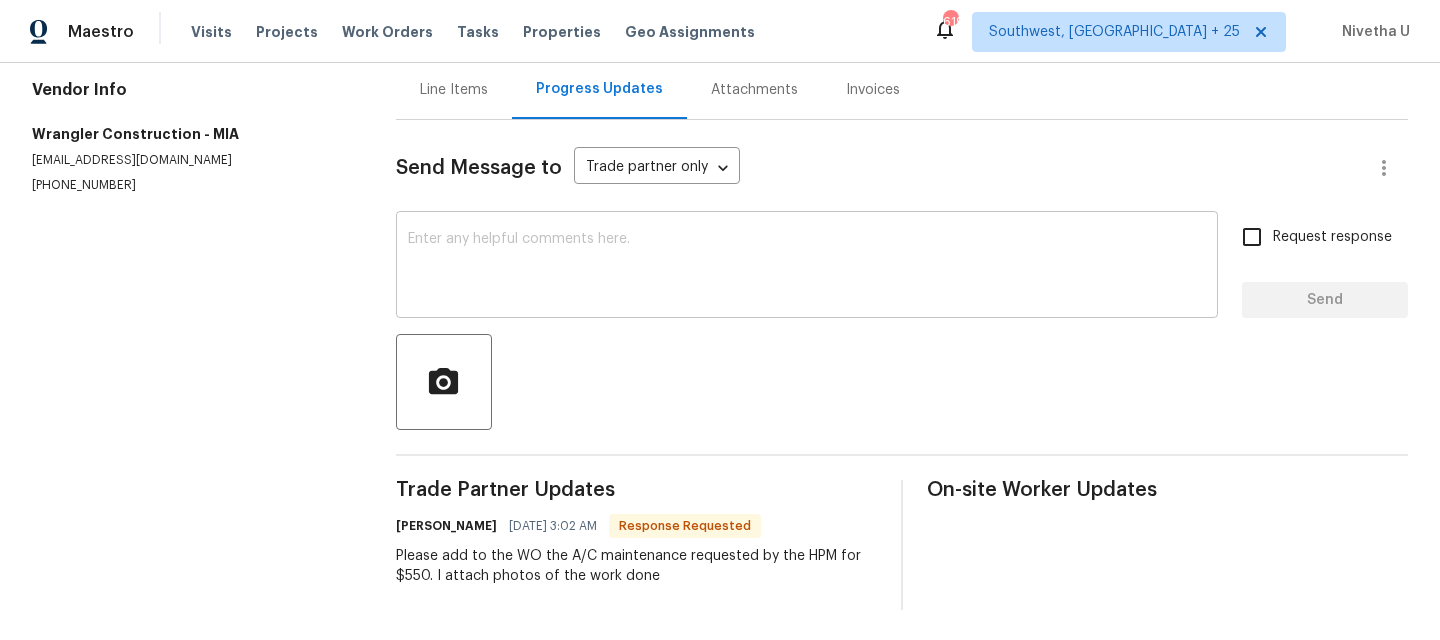 scroll, scrollTop: 0, scrollLeft: 0, axis: both 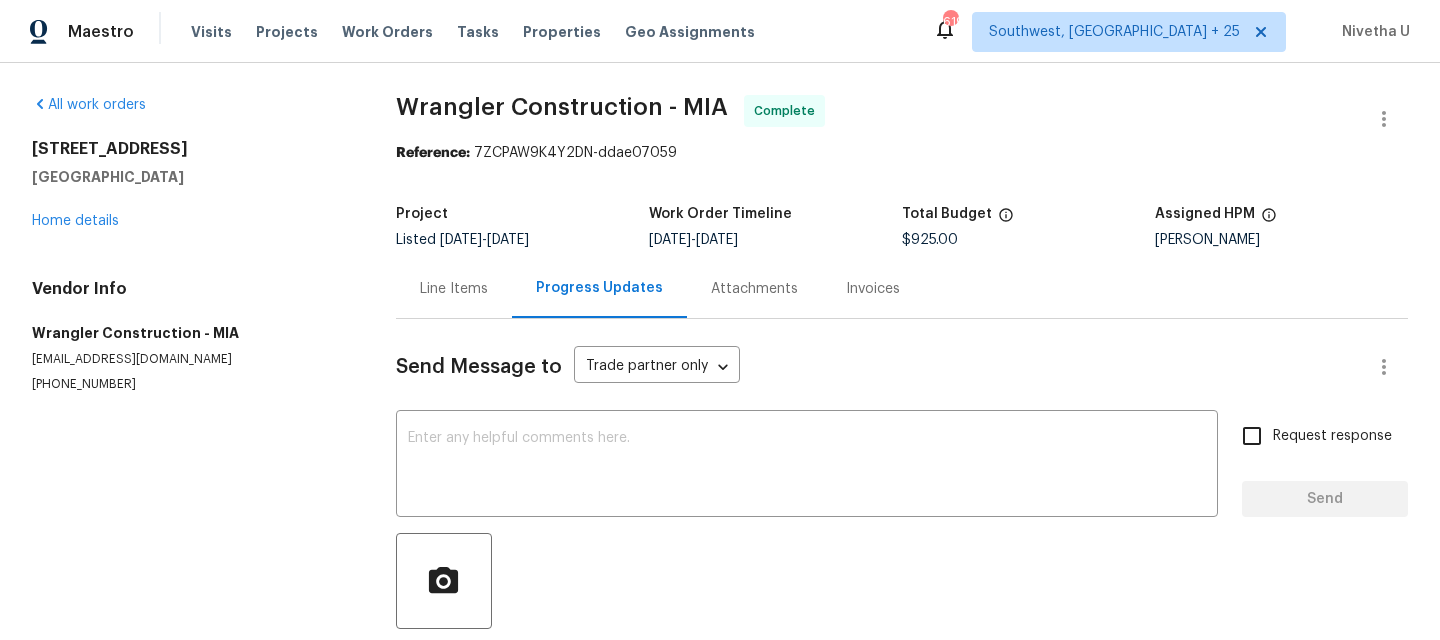 click on "Send Message to Trade partner only Trade partner only ​ x ​ Request response Send Trade Partner Updates [PERSON_NAME] [DATE] 3:02 AM Response Requested Please add to the WO the A/C maintenance requested by the HPM for $550. I attach photos of the work done On-site Worker Updates" at bounding box center [902, 564] 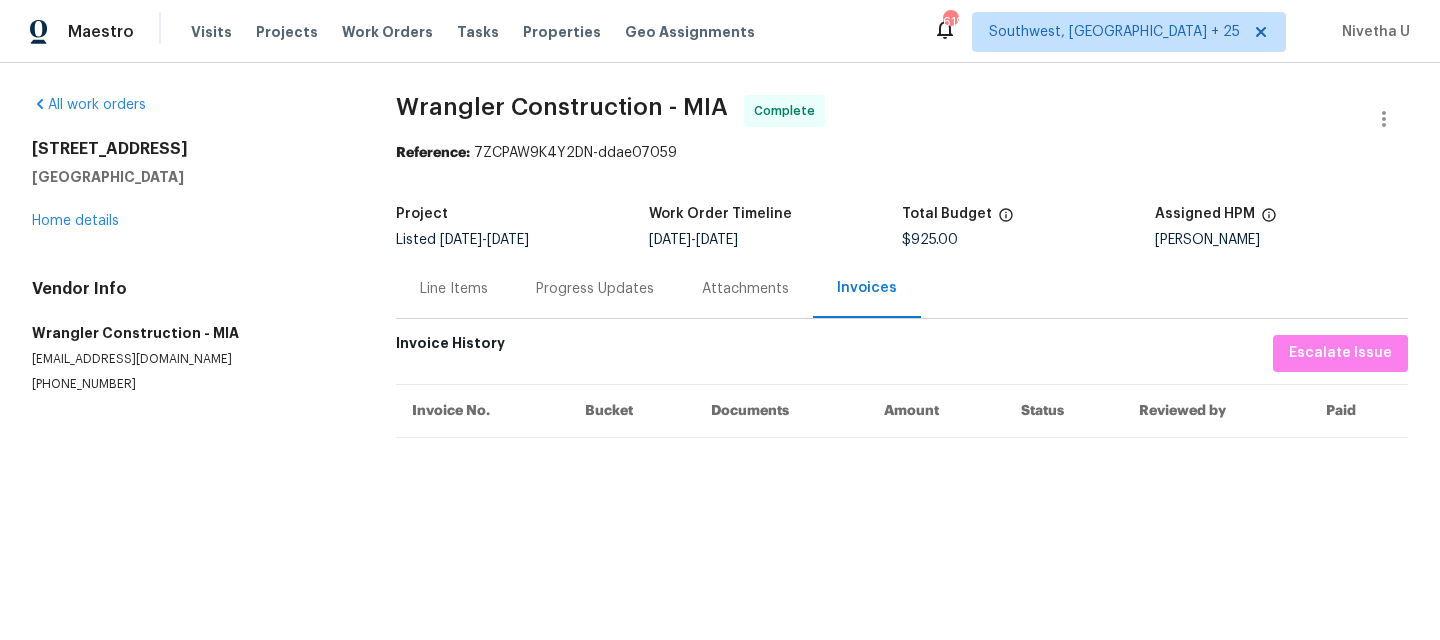 click on "Attachments" at bounding box center [745, 288] 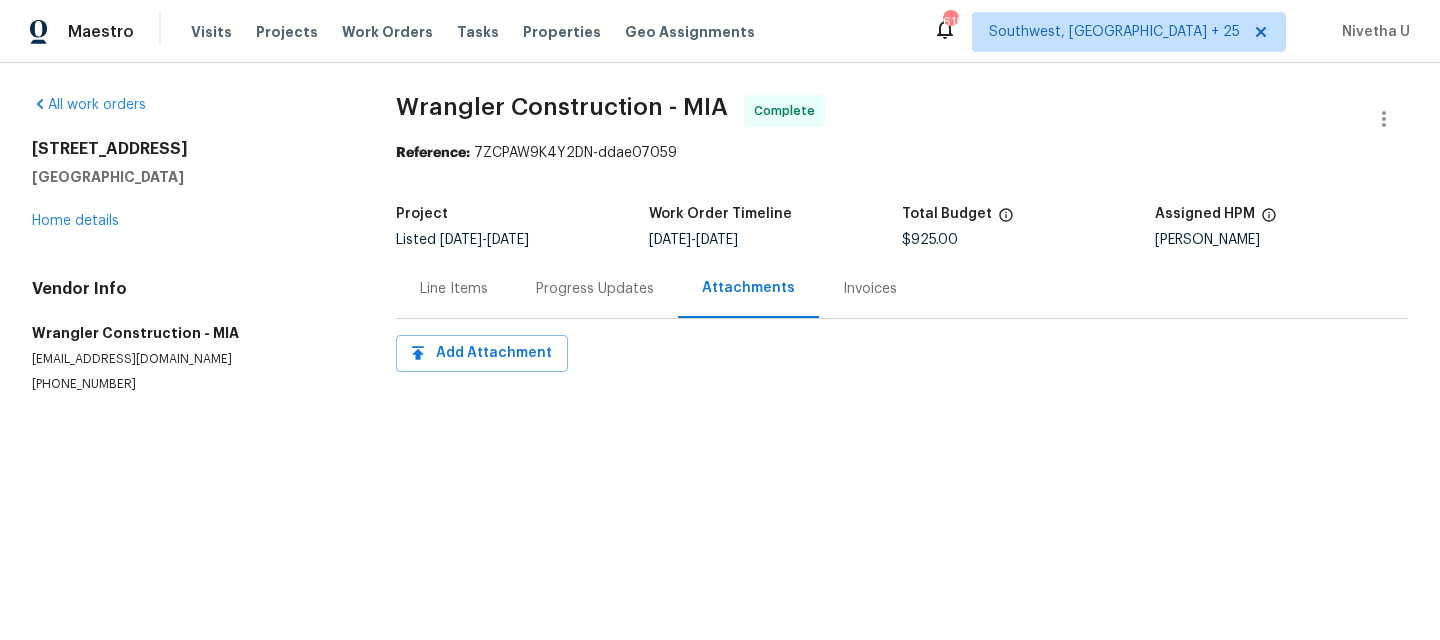 click on "Progress Updates" at bounding box center (595, 288) 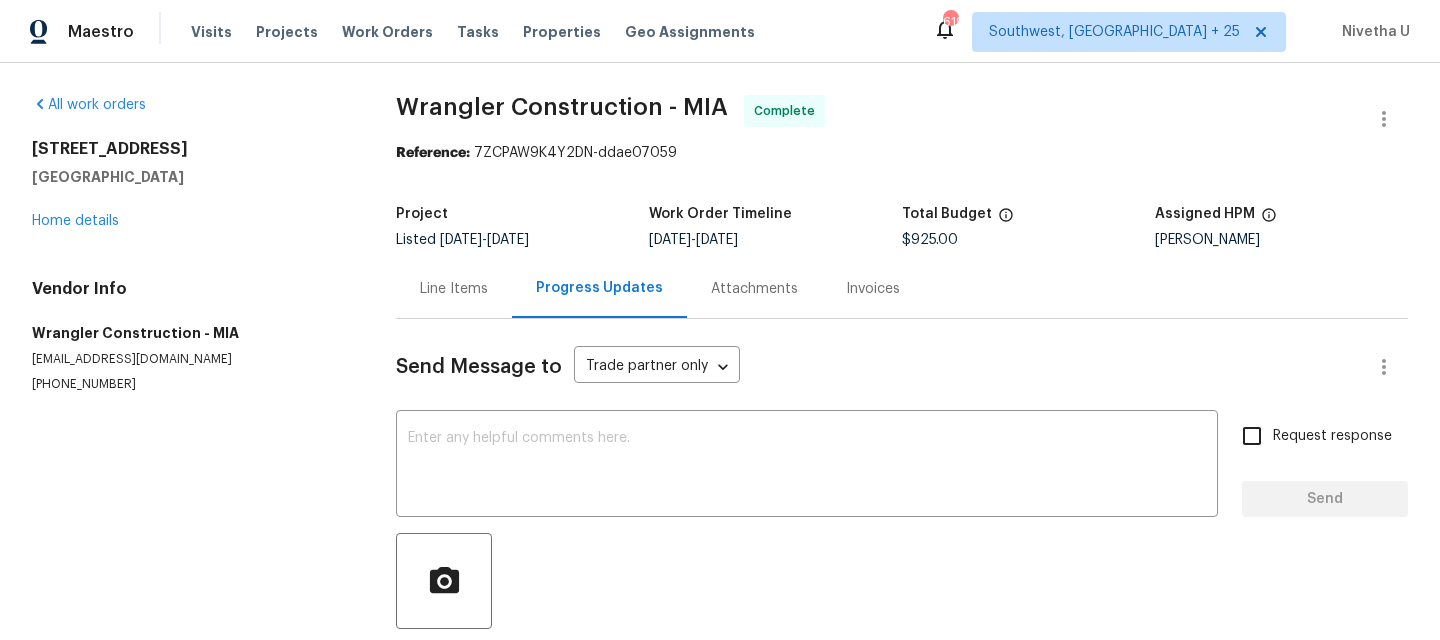 click on "Line Items" at bounding box center (454, 289) 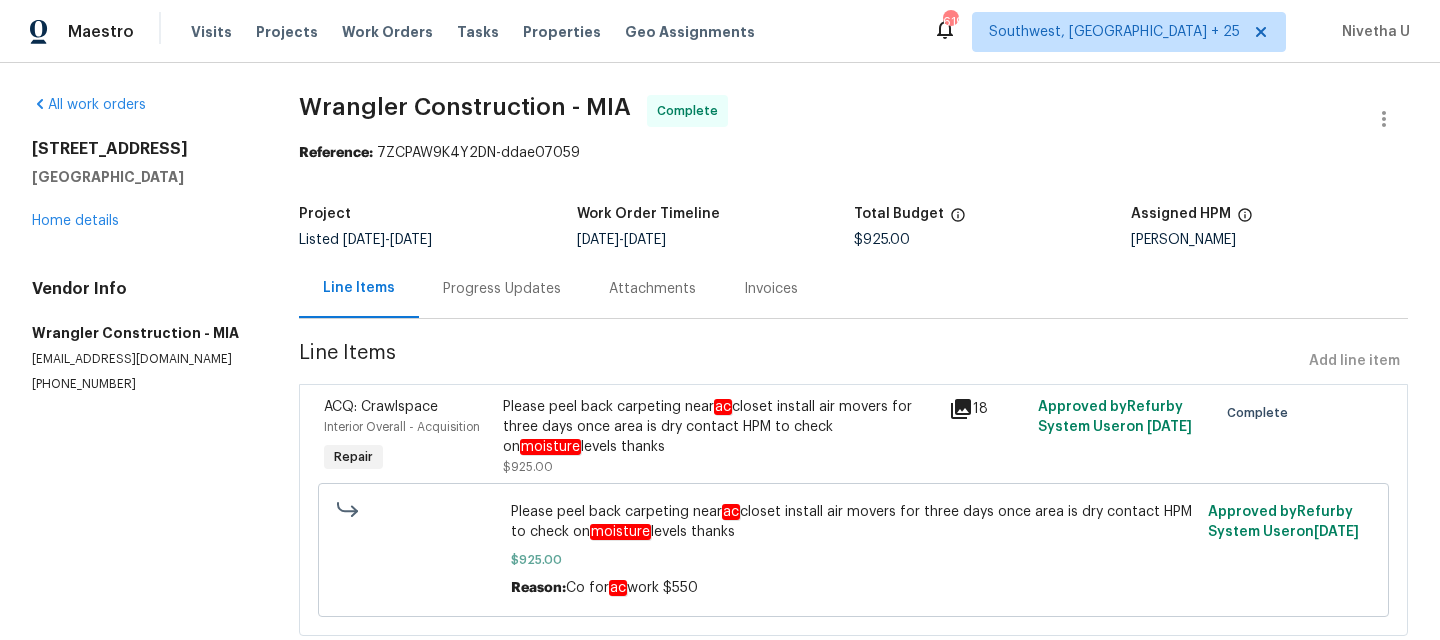 scroll, scrollTop: 68, scrollLeft: 0, axis: vertical 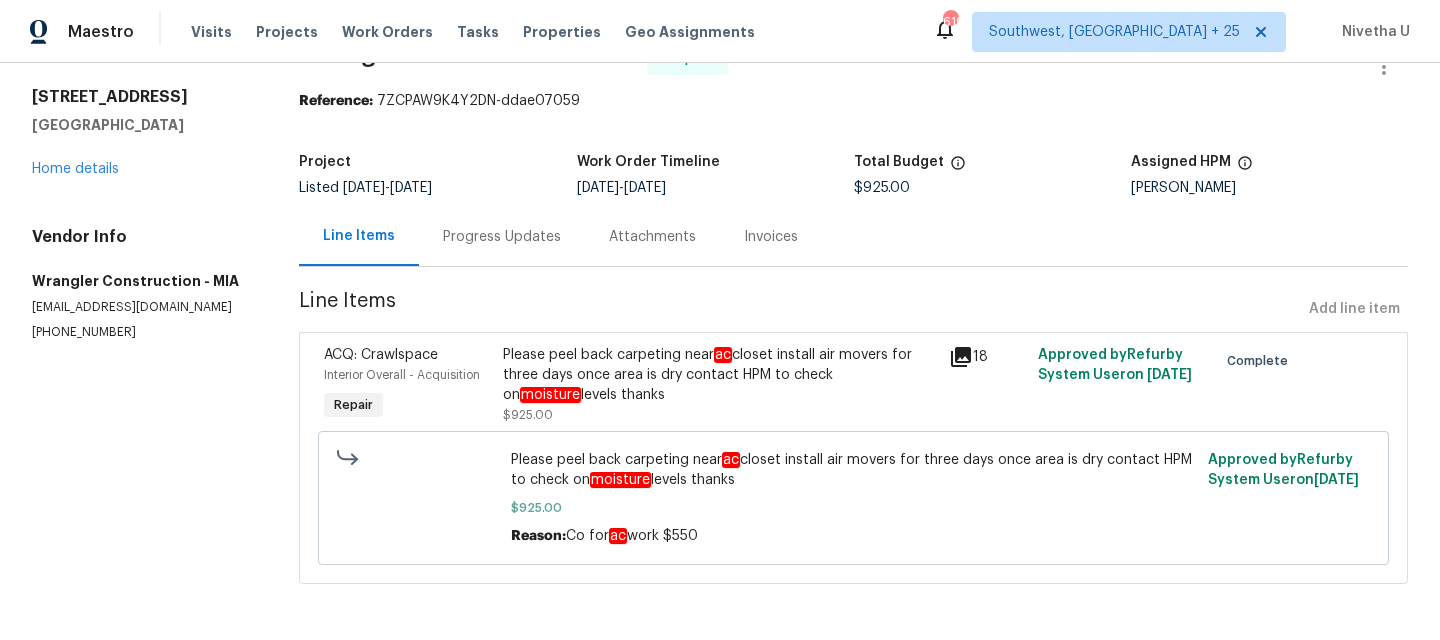 click on "Please peel back carpeting near  ac  closet install air movers for three days once area is dry contact HPM to check on  moisture  levels thanks" at bounding box center (720, 375) 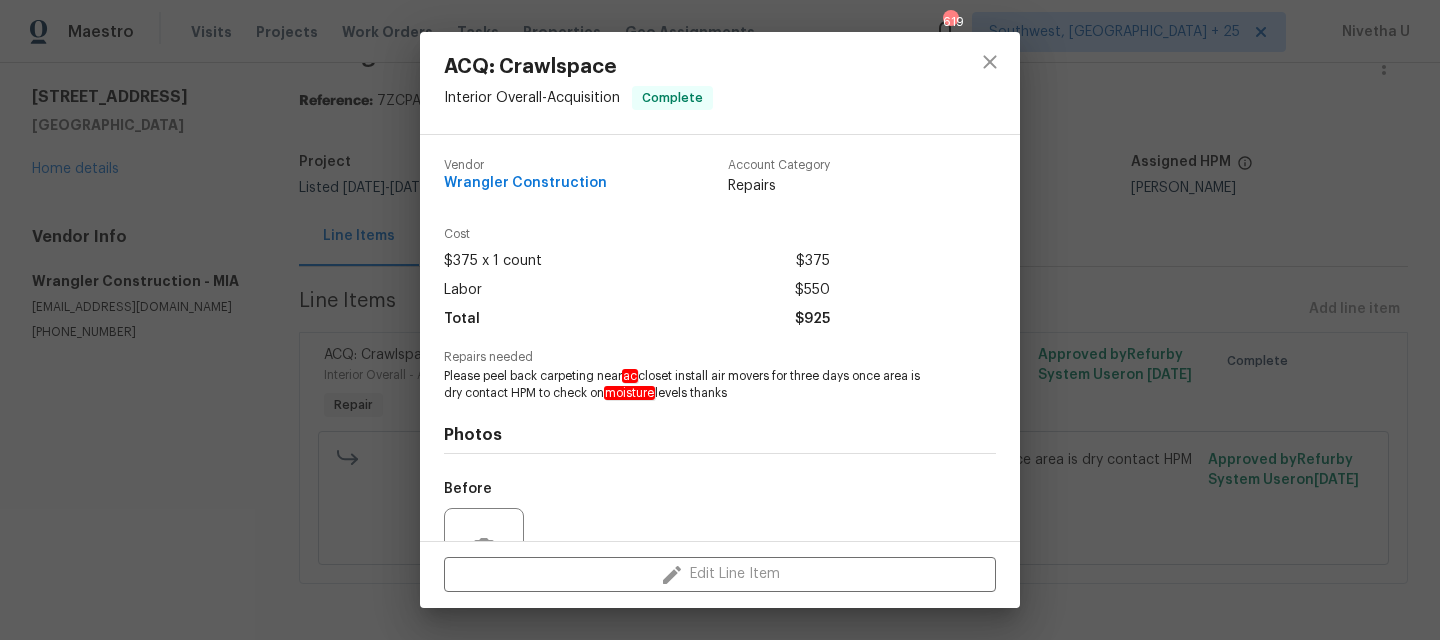 scroll, scrollTop: 197, scrollLeft: 0, axis: vertical 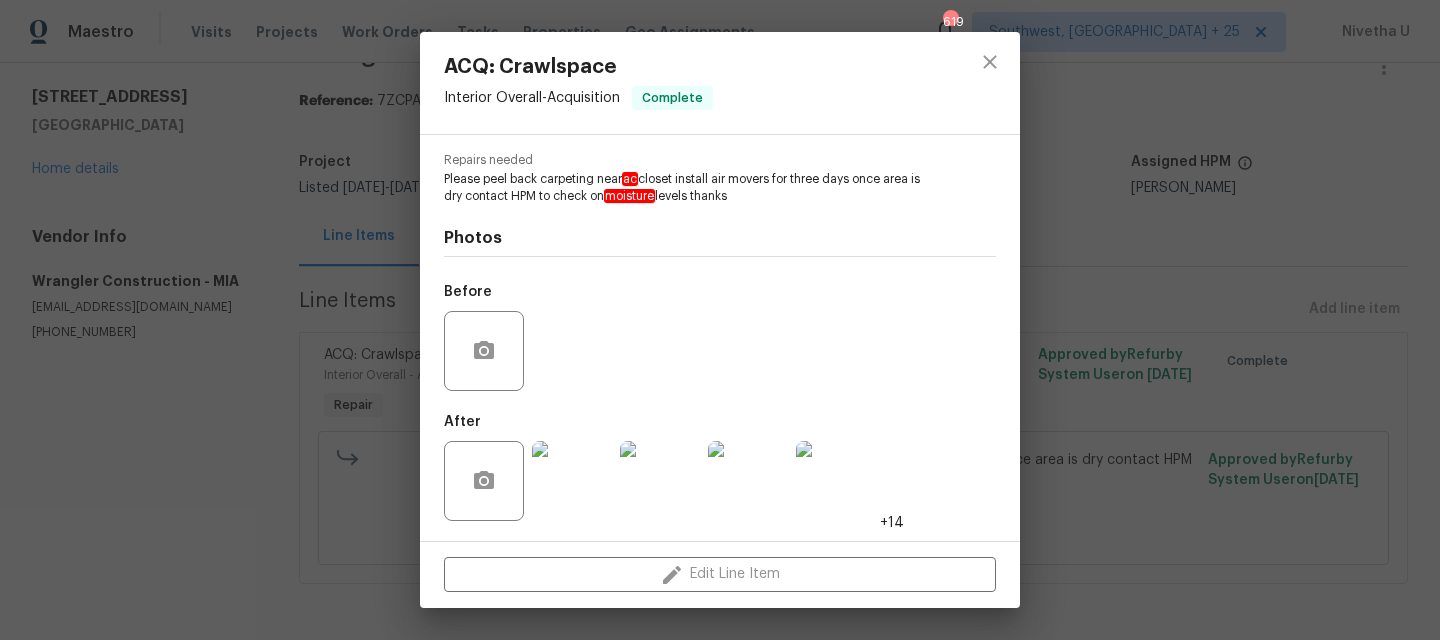 click at bounding box center (572, 481) 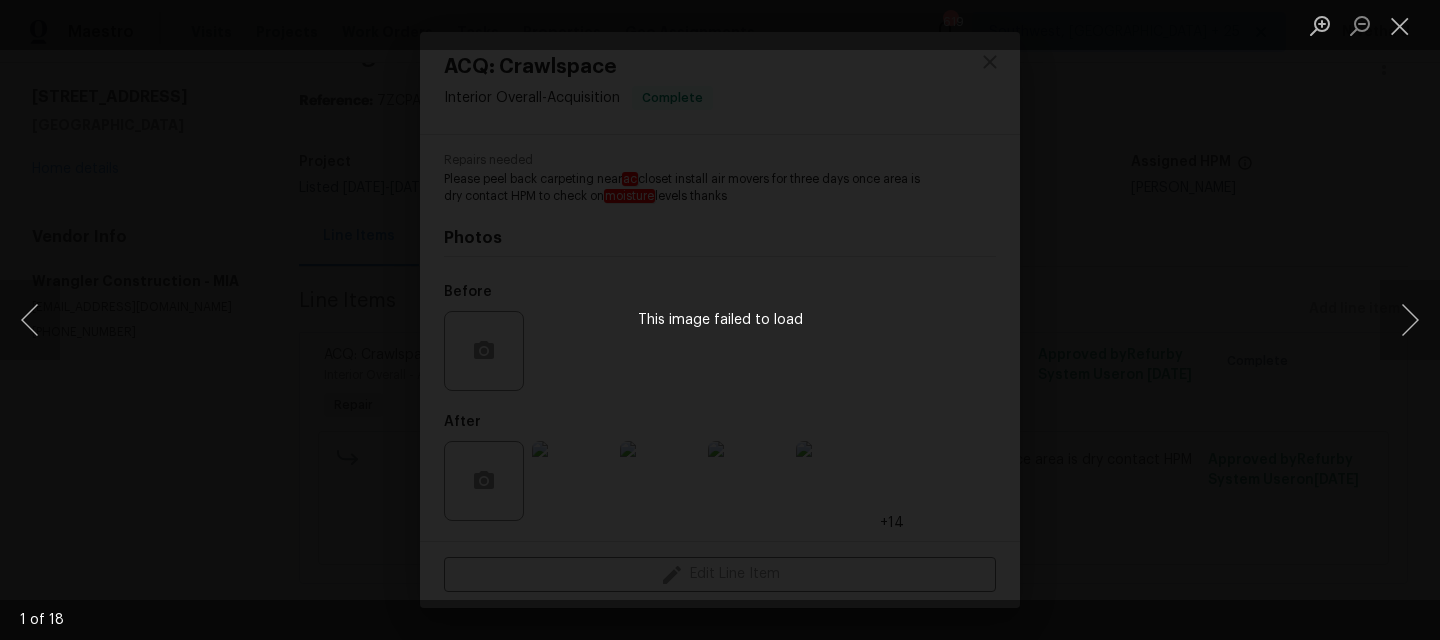 click on "This image failed to load" at bounding box center [720, 320] 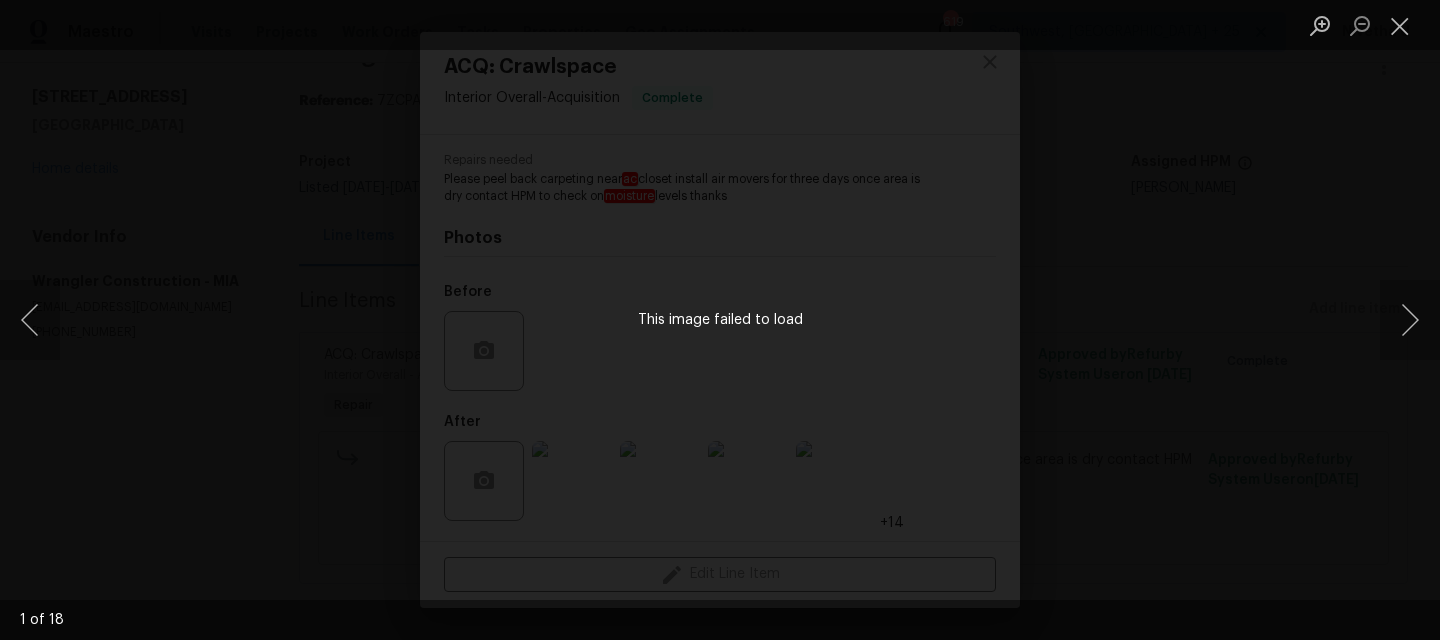 click on "This image failed to load" at bounding box center (720, 320) 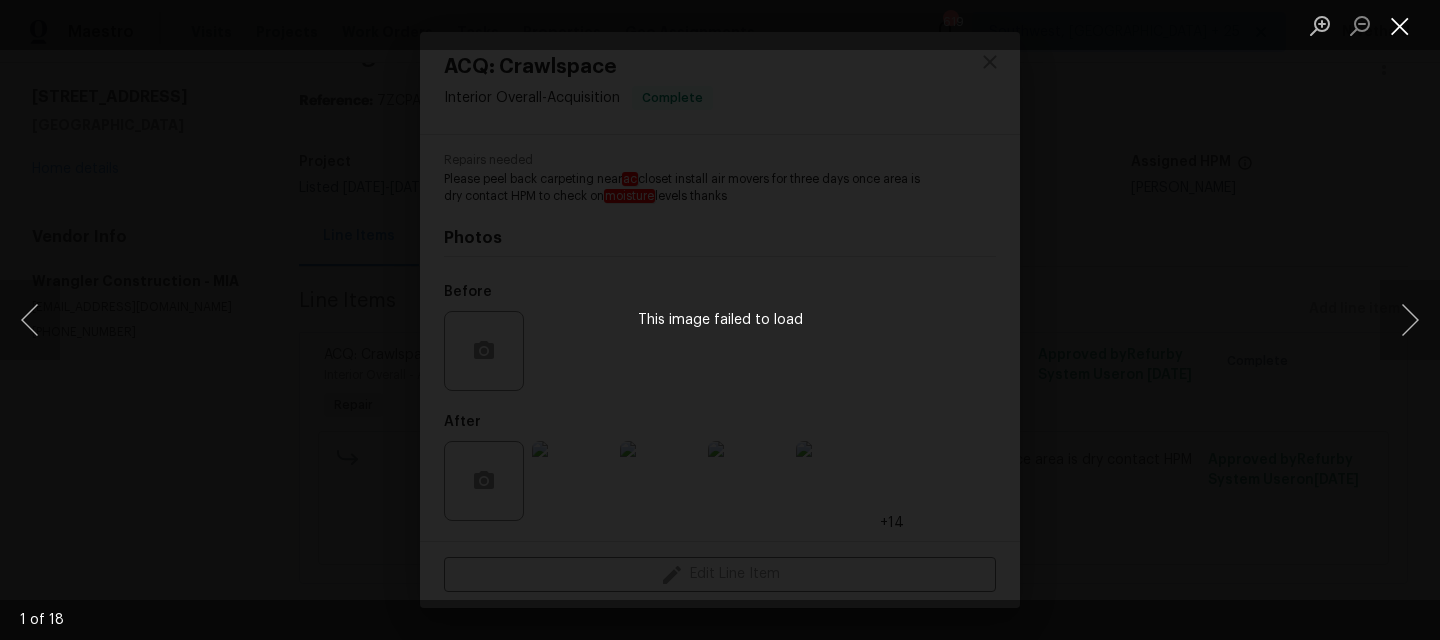 click at bounding box center [1400, 25] 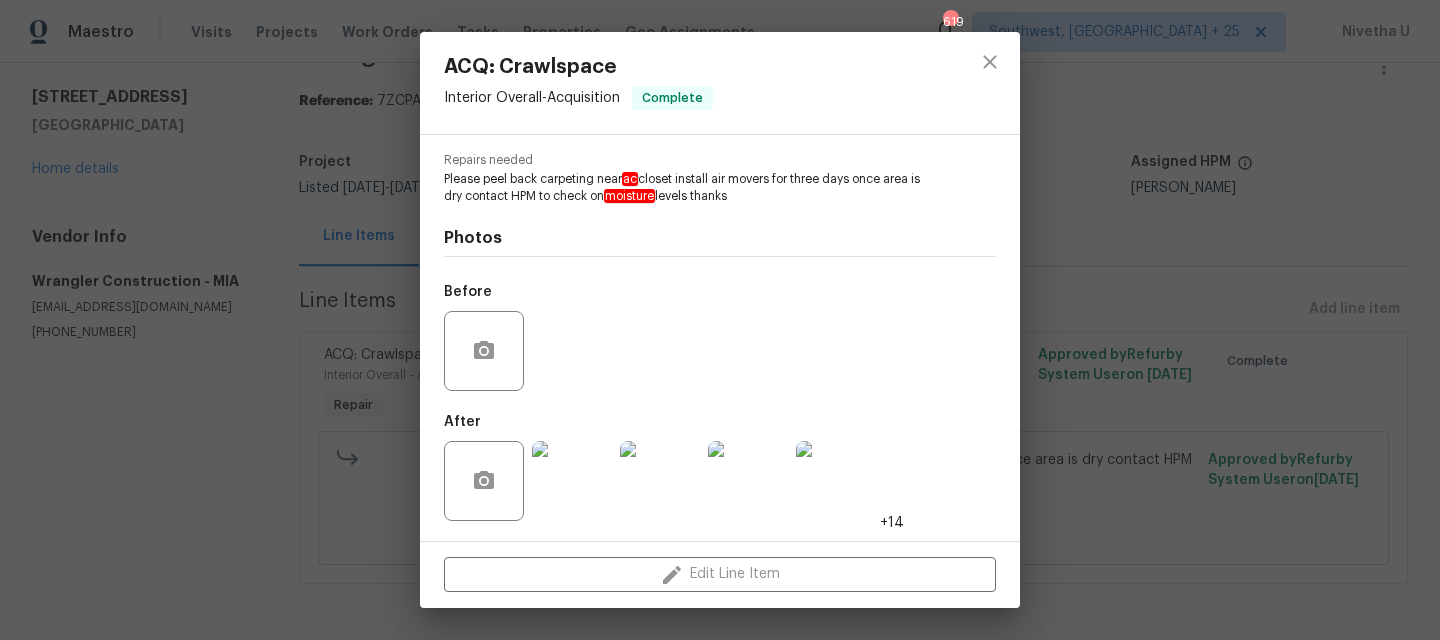 click at bounding box center (572, 481) 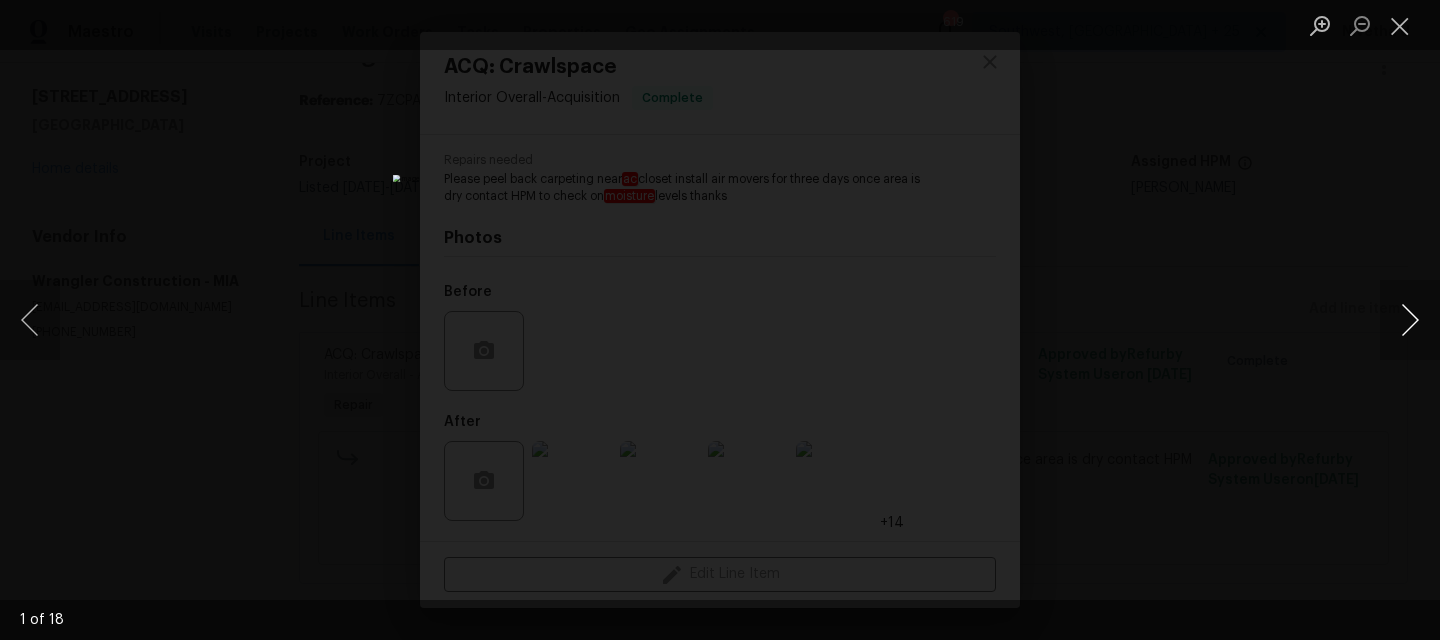 click at bounding box center (1410, 320) 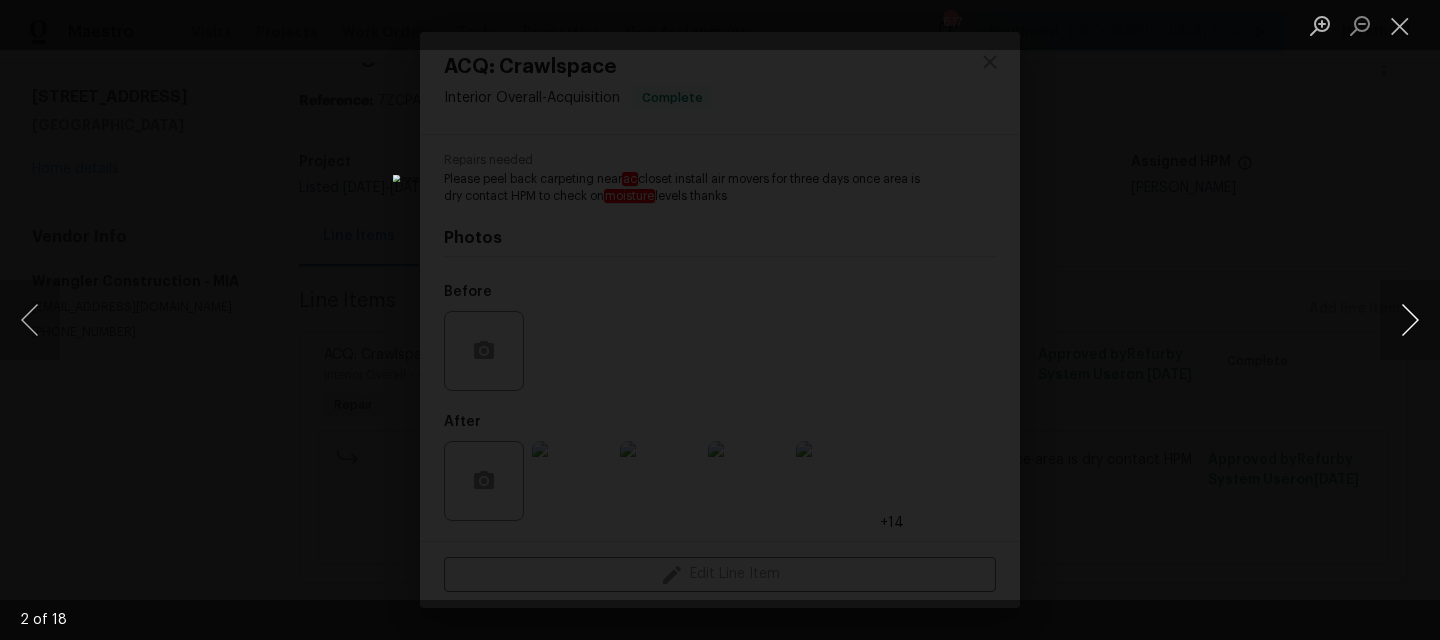 click at bounding box center (1410, 320) 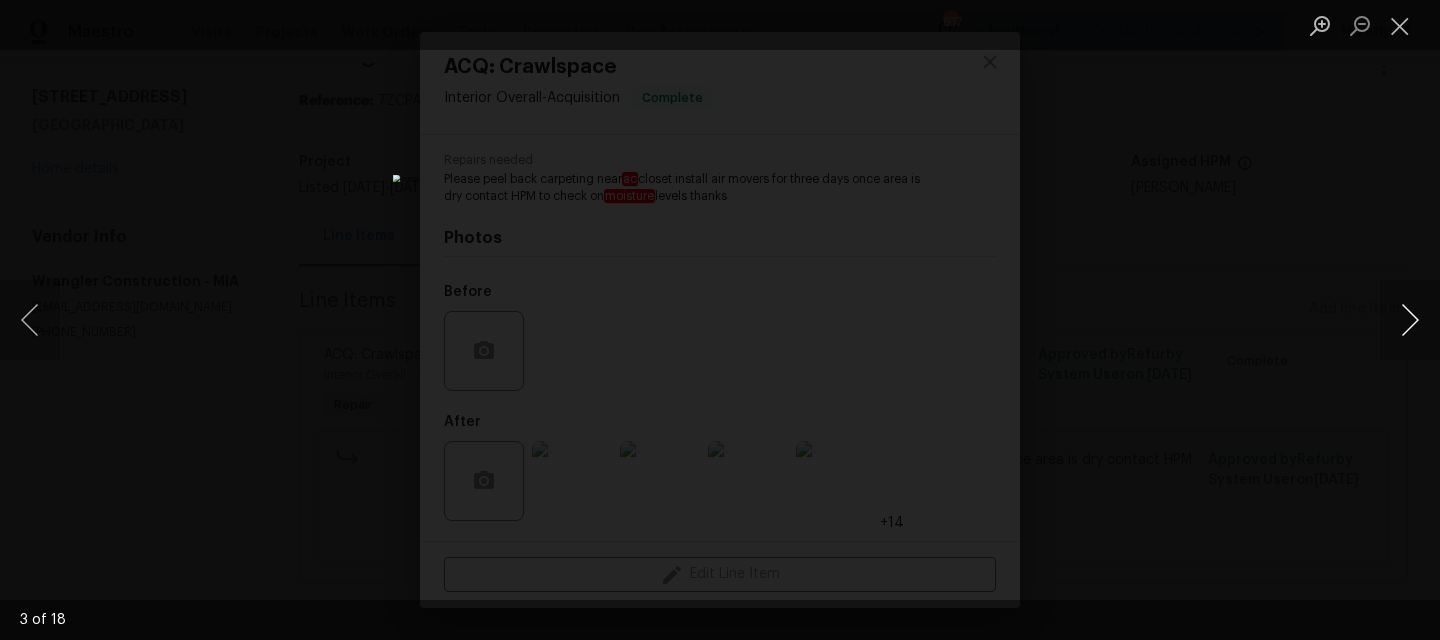 click at bounding box center (1410, 320) 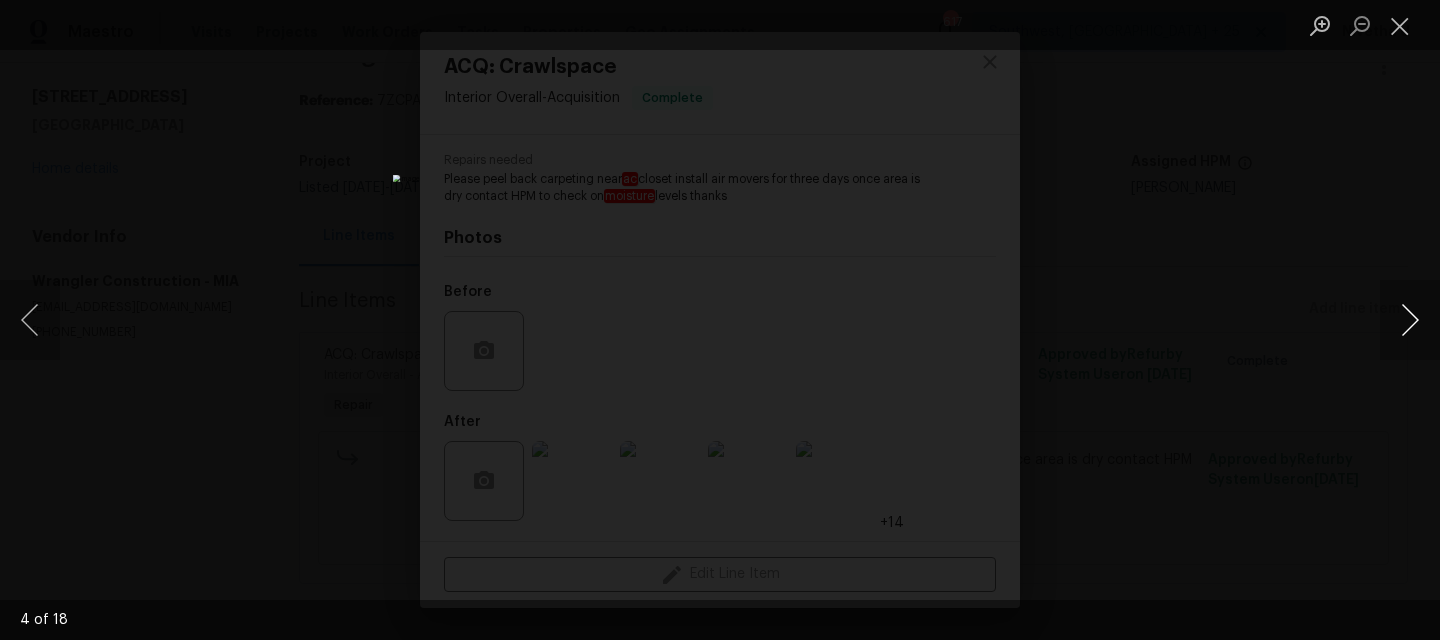 click at bounding box center [1410, 320] 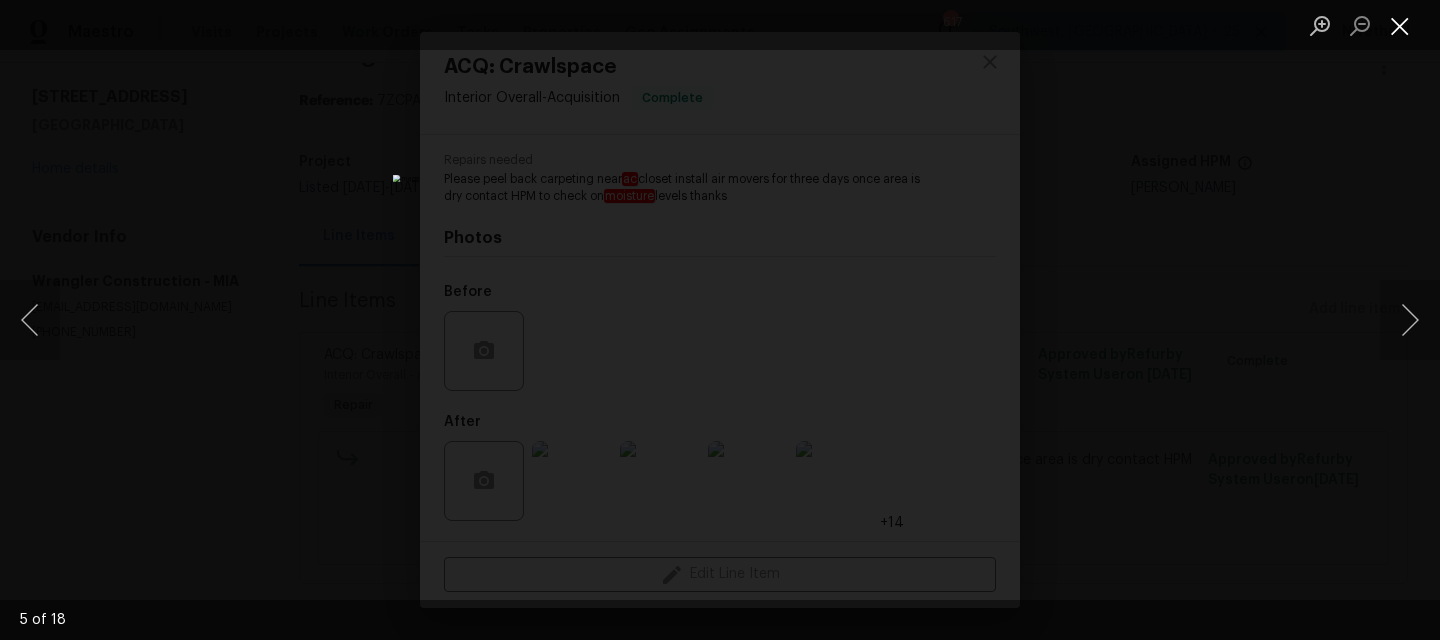 click at bounding box center [1400, 25] 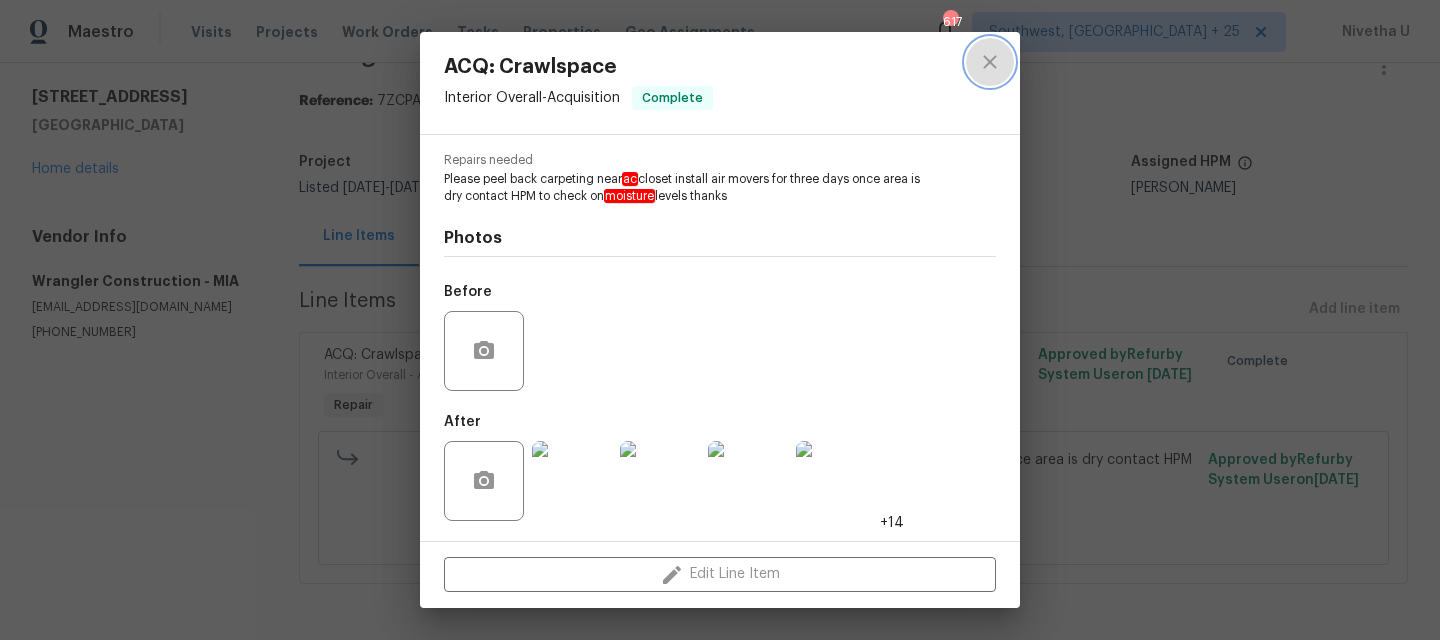 click 